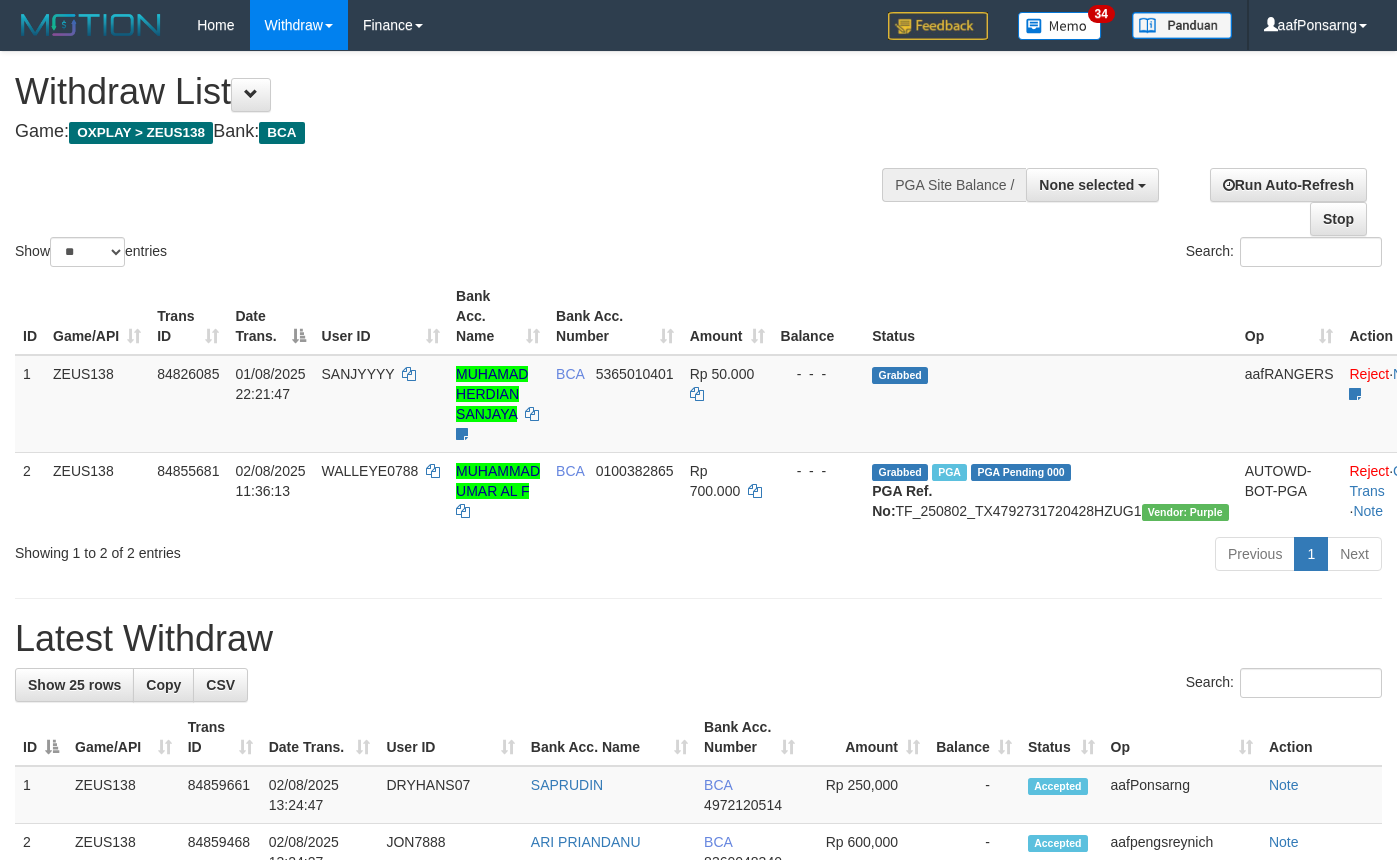 select 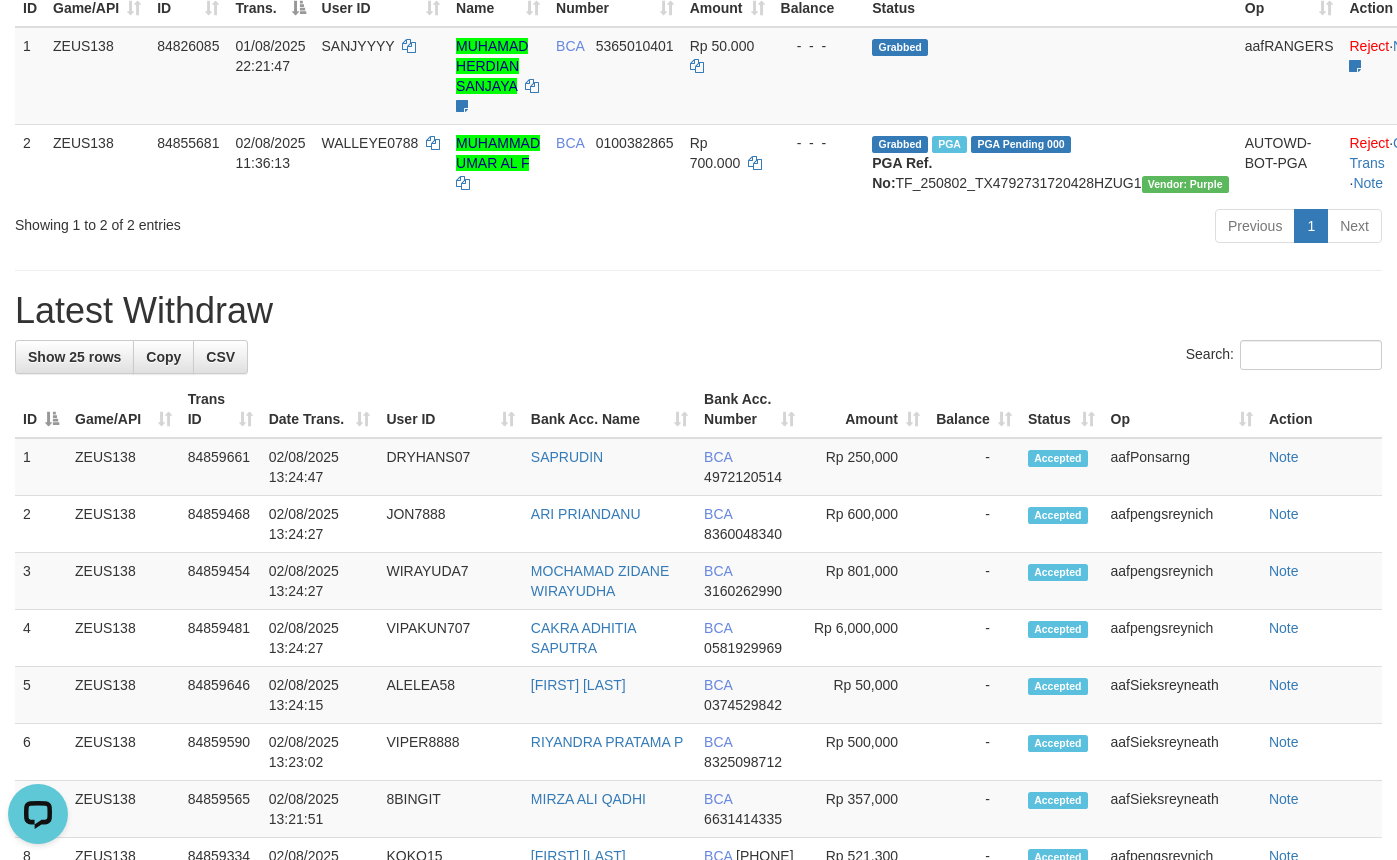 scroll, scrollTop: 0, scrollLeft: 0, axis: both 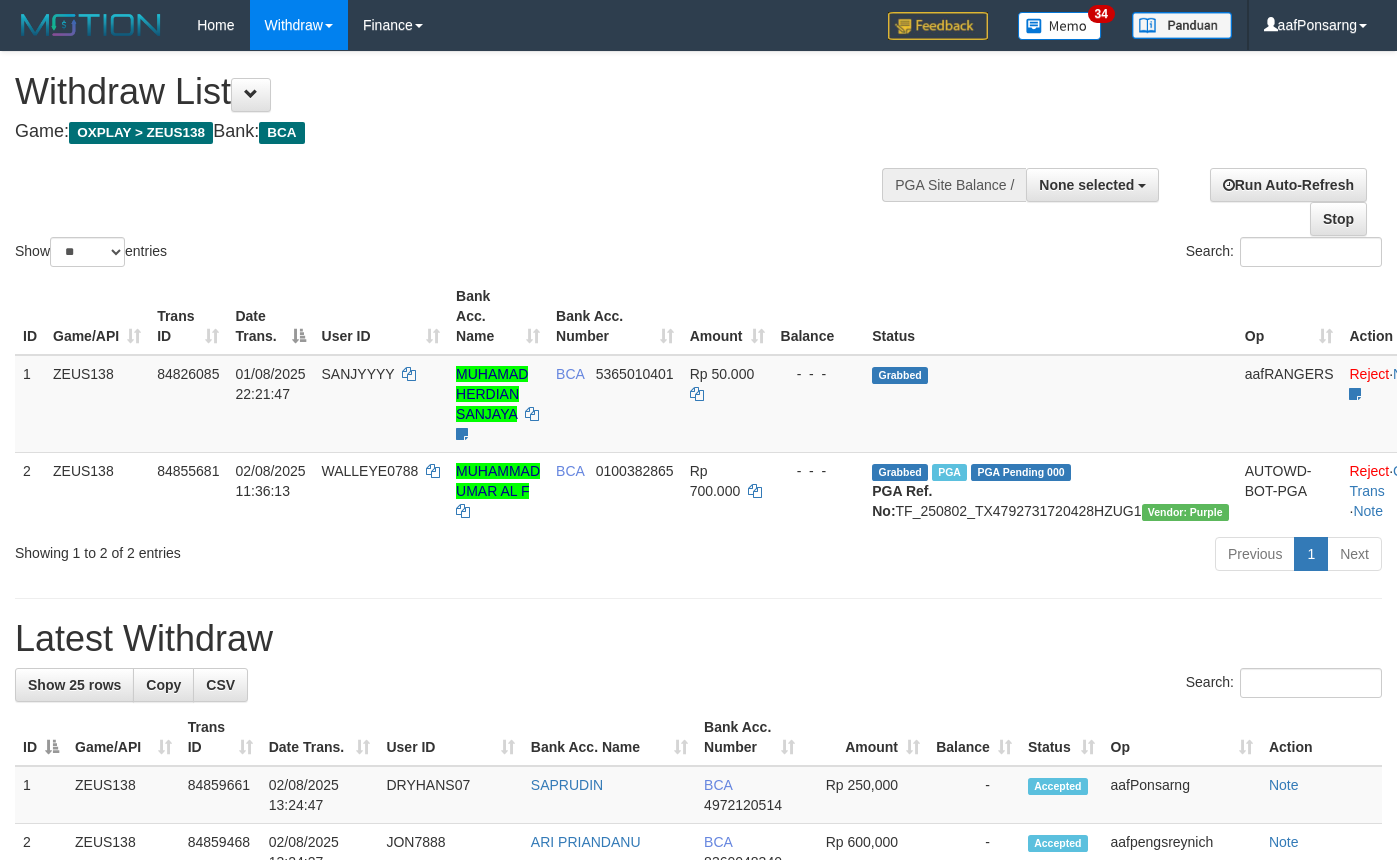 select 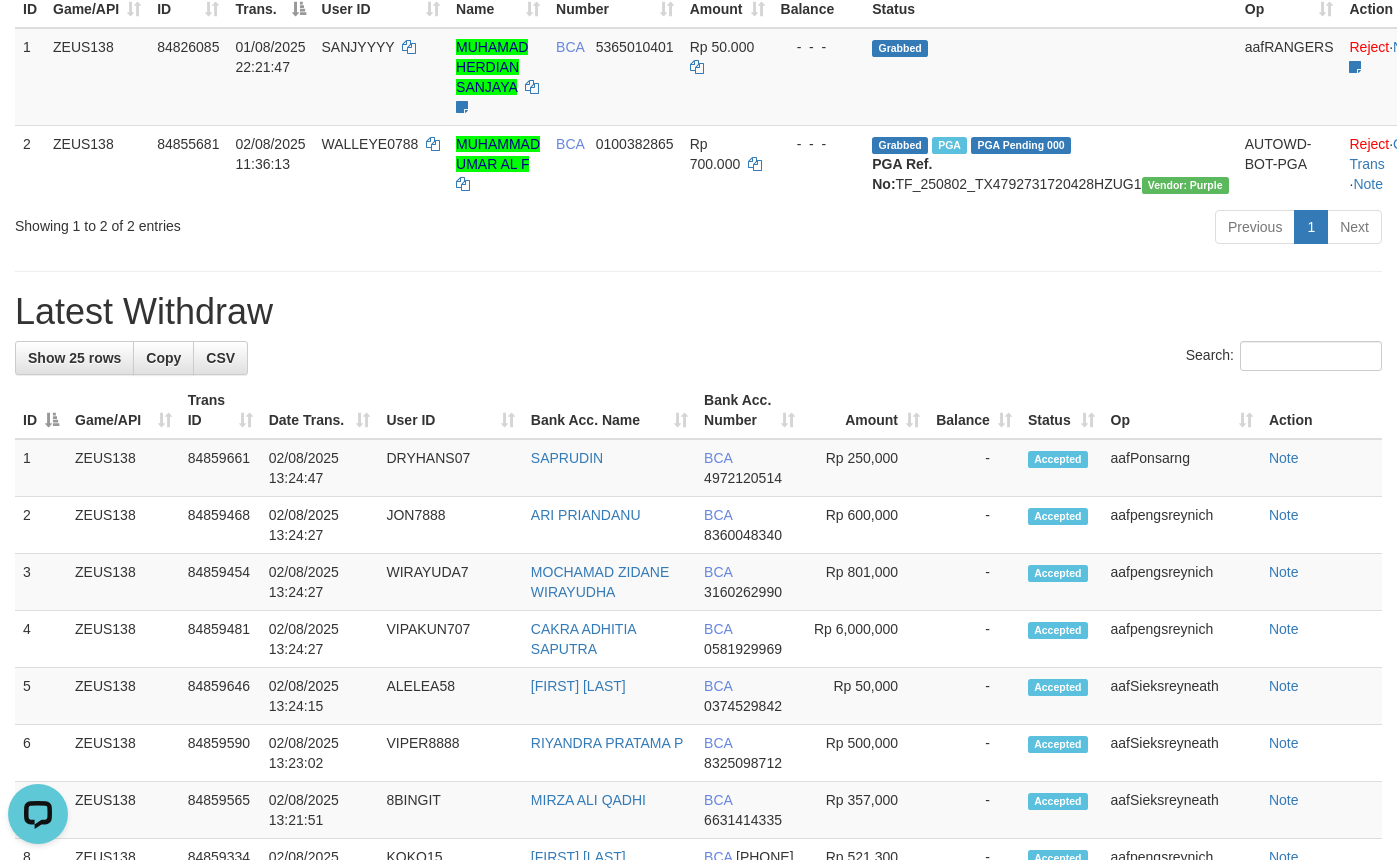 scroll, scrollTop: 0, scrollLeft: 0, axis: both 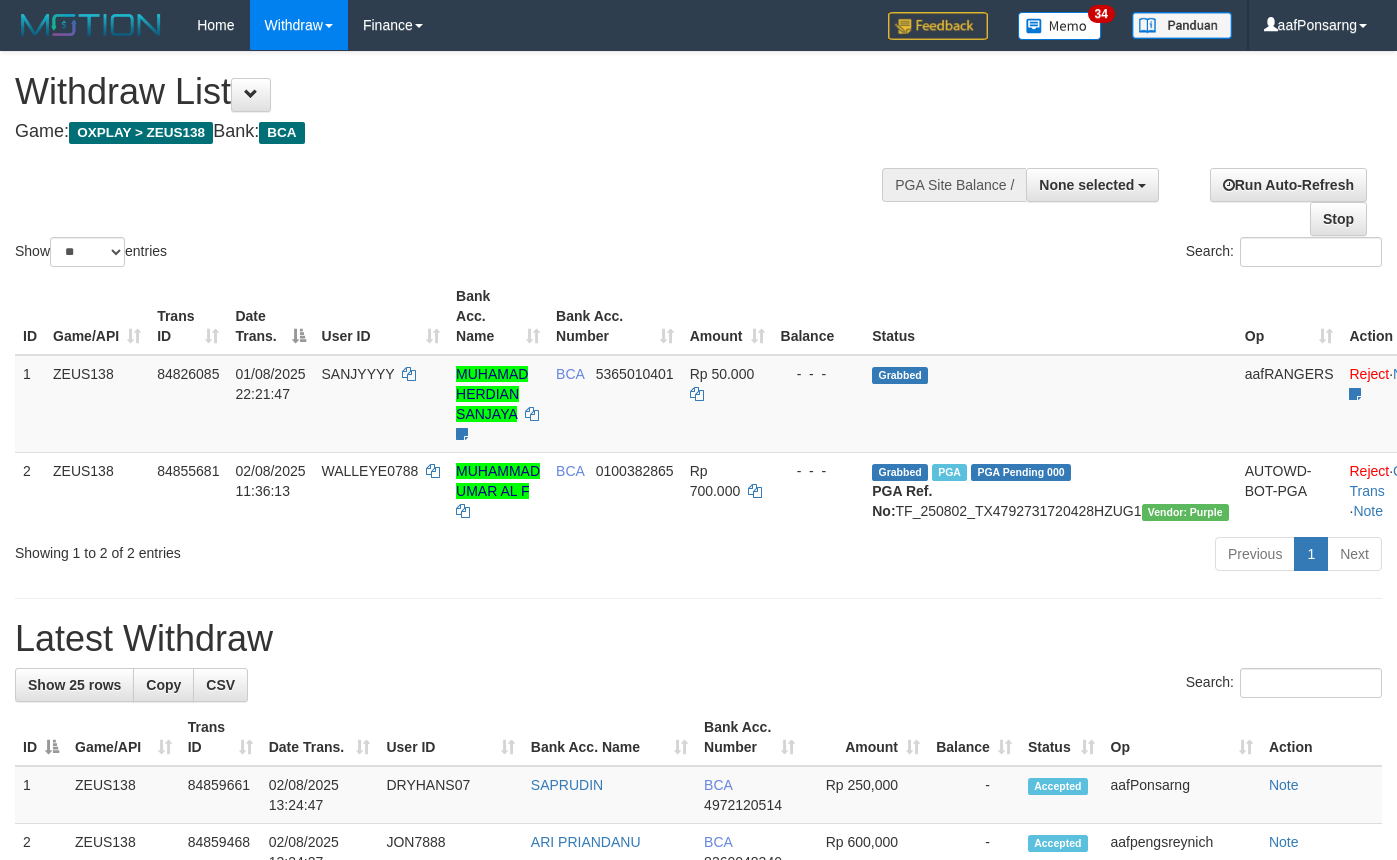 select 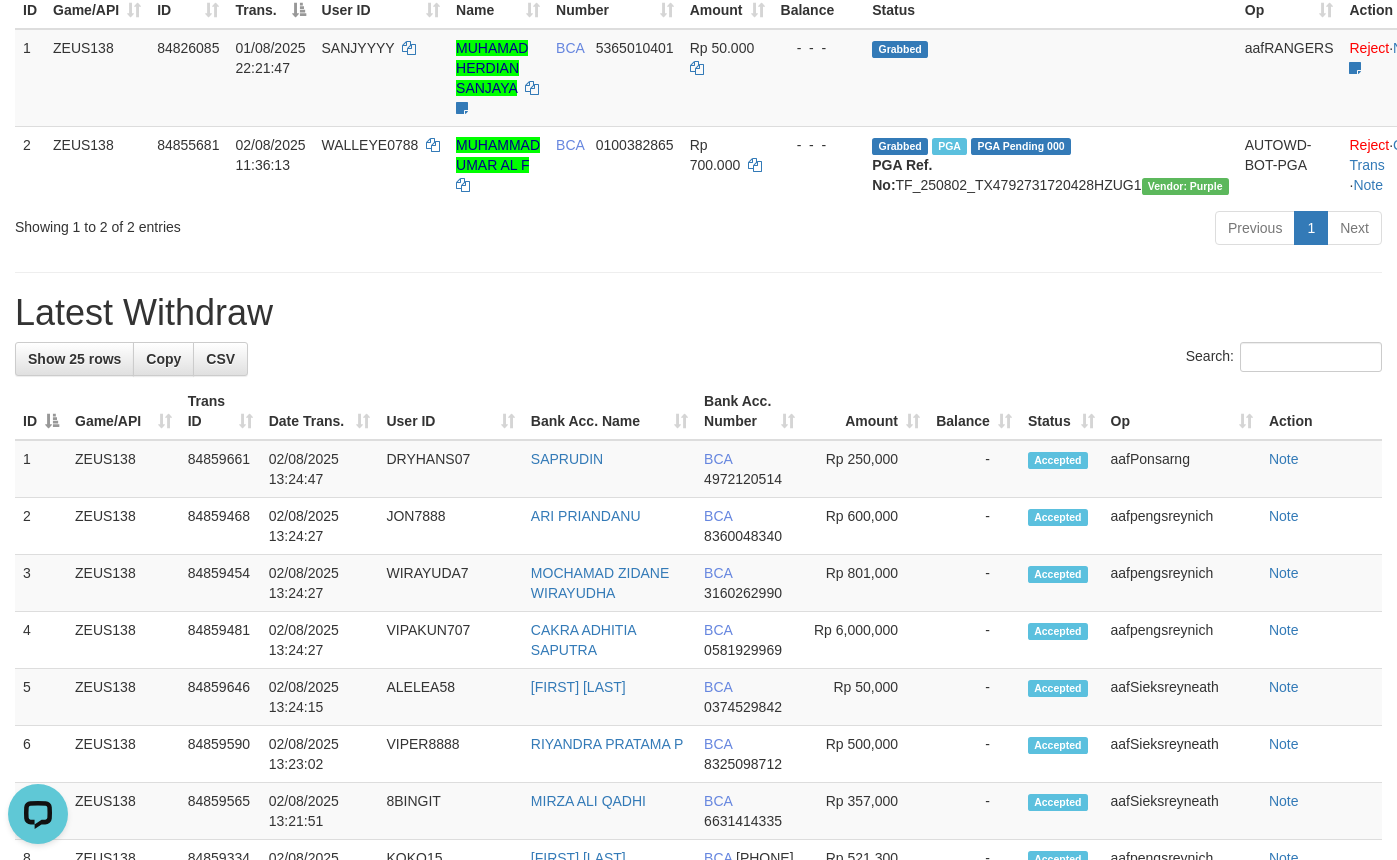 scroll, scrollTop: 0, scrollLeft: 0, axis: both 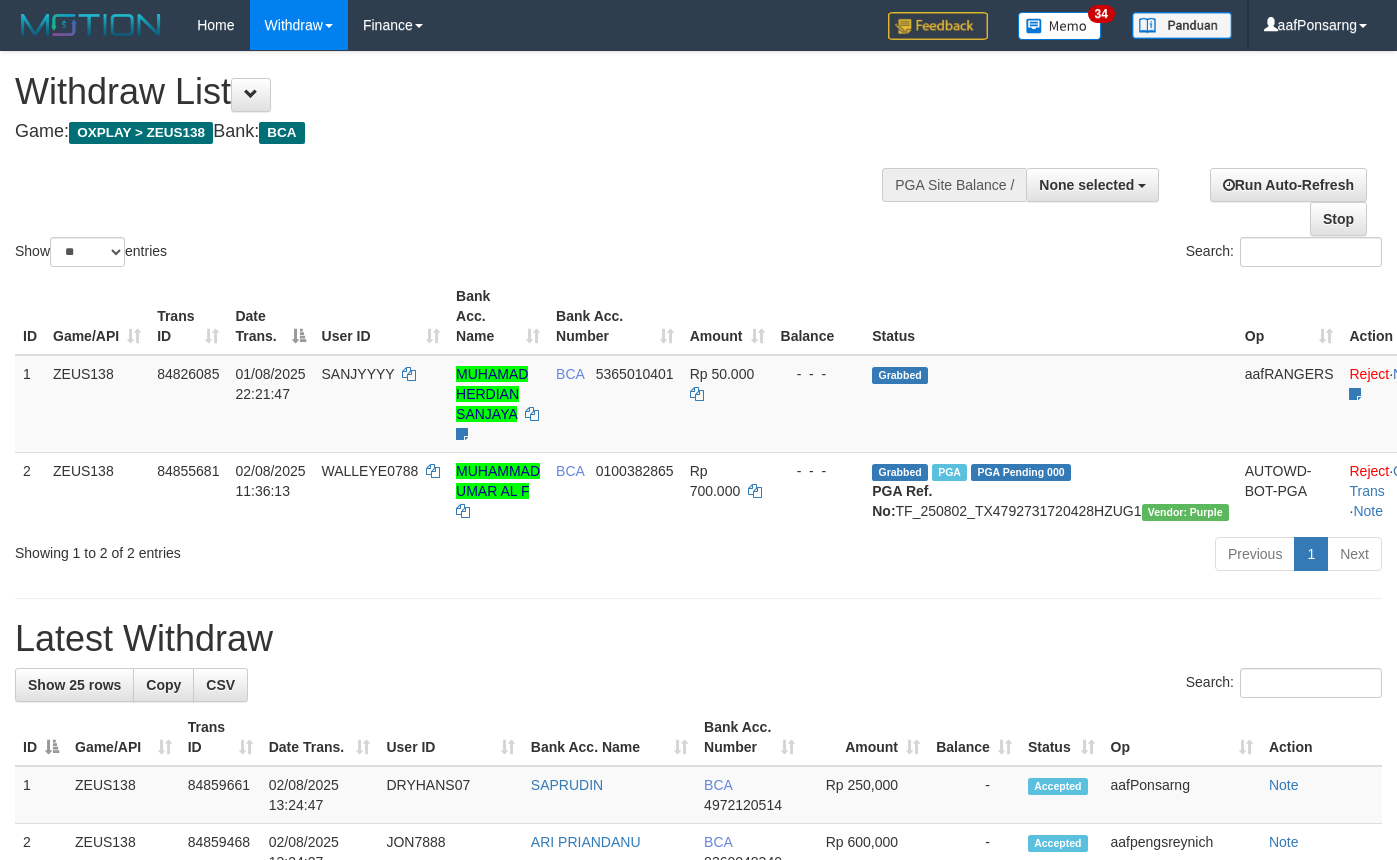 select 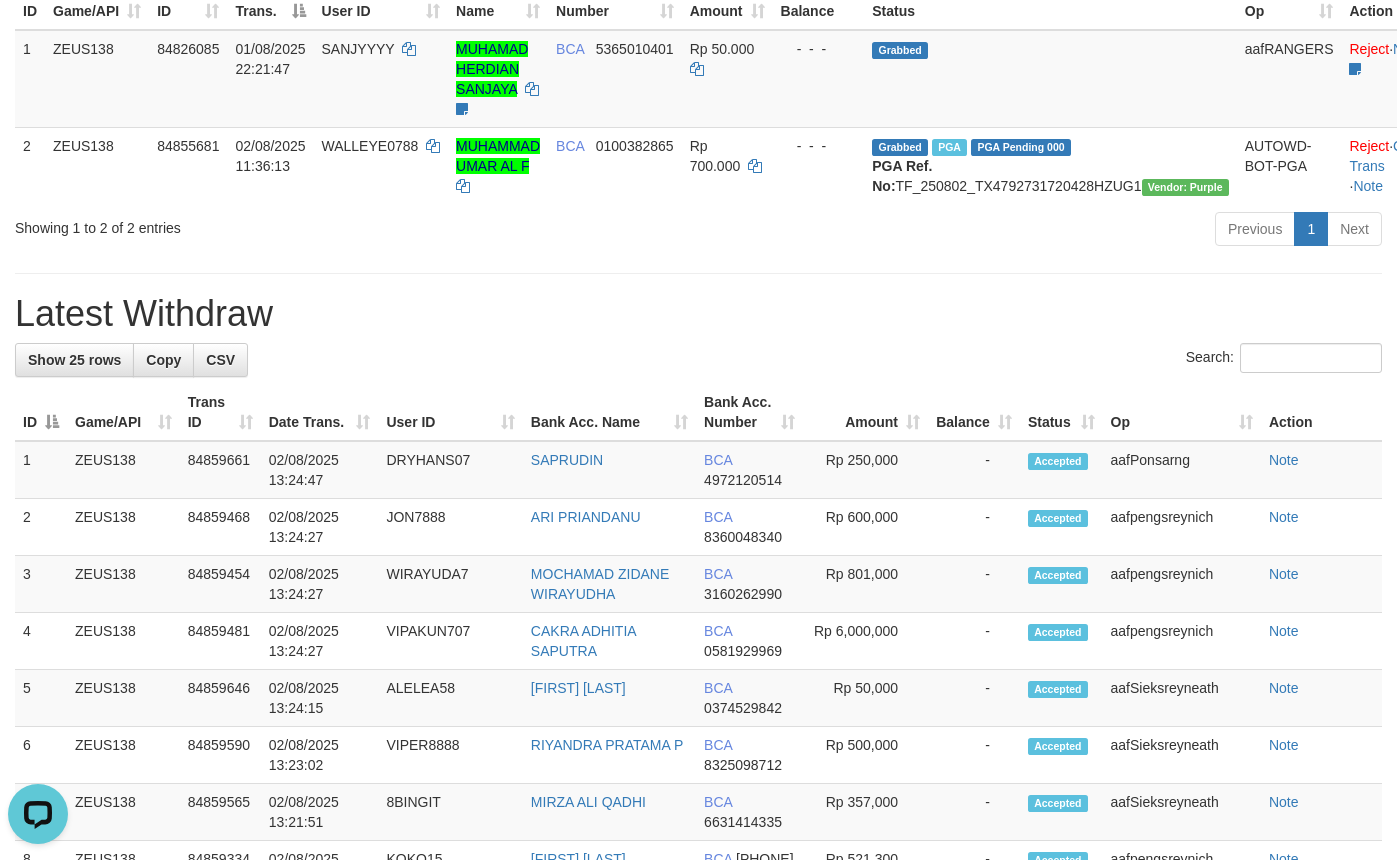 scroll, scrollTop: 0, scrollLeft: 0, axis: both 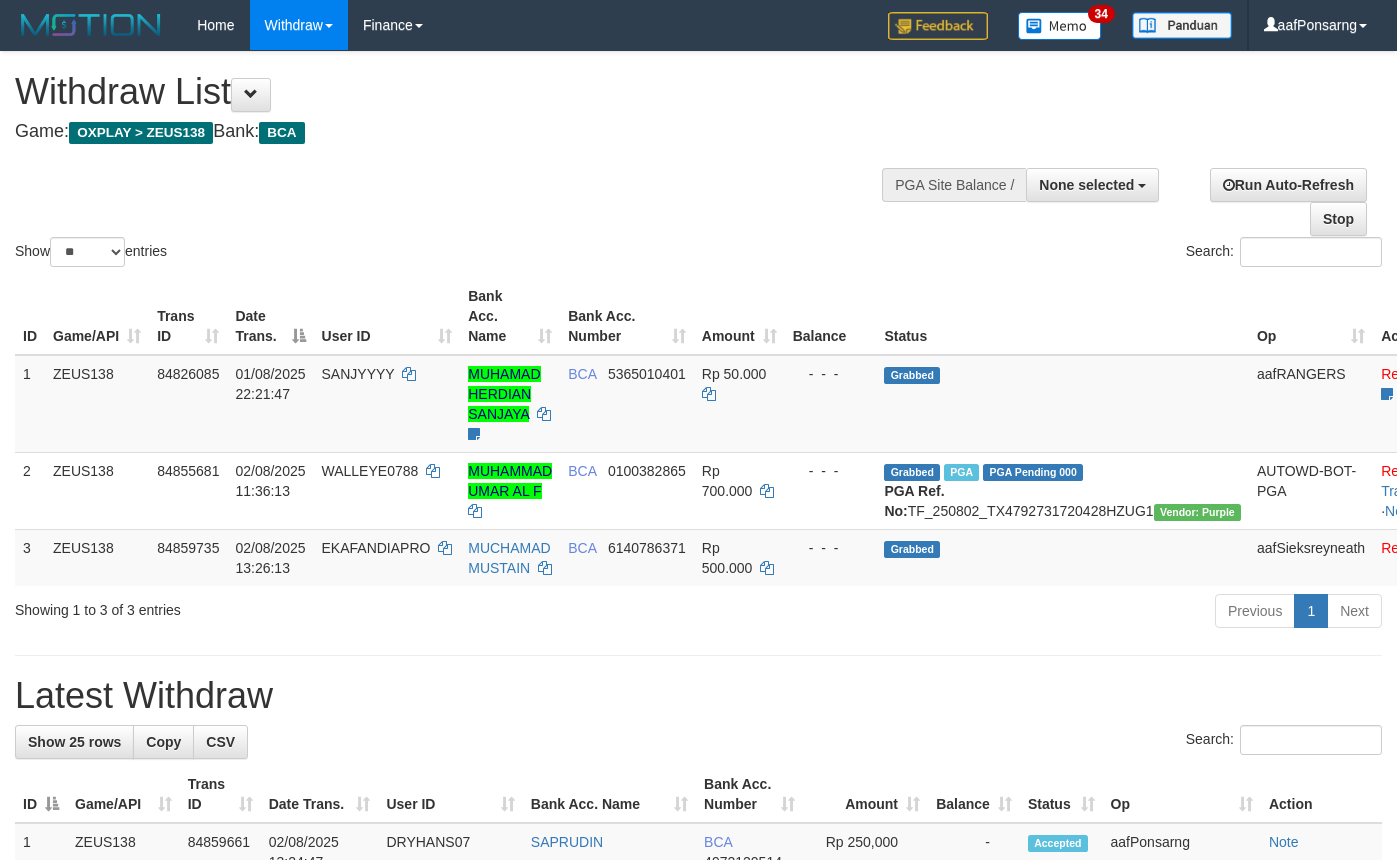 select 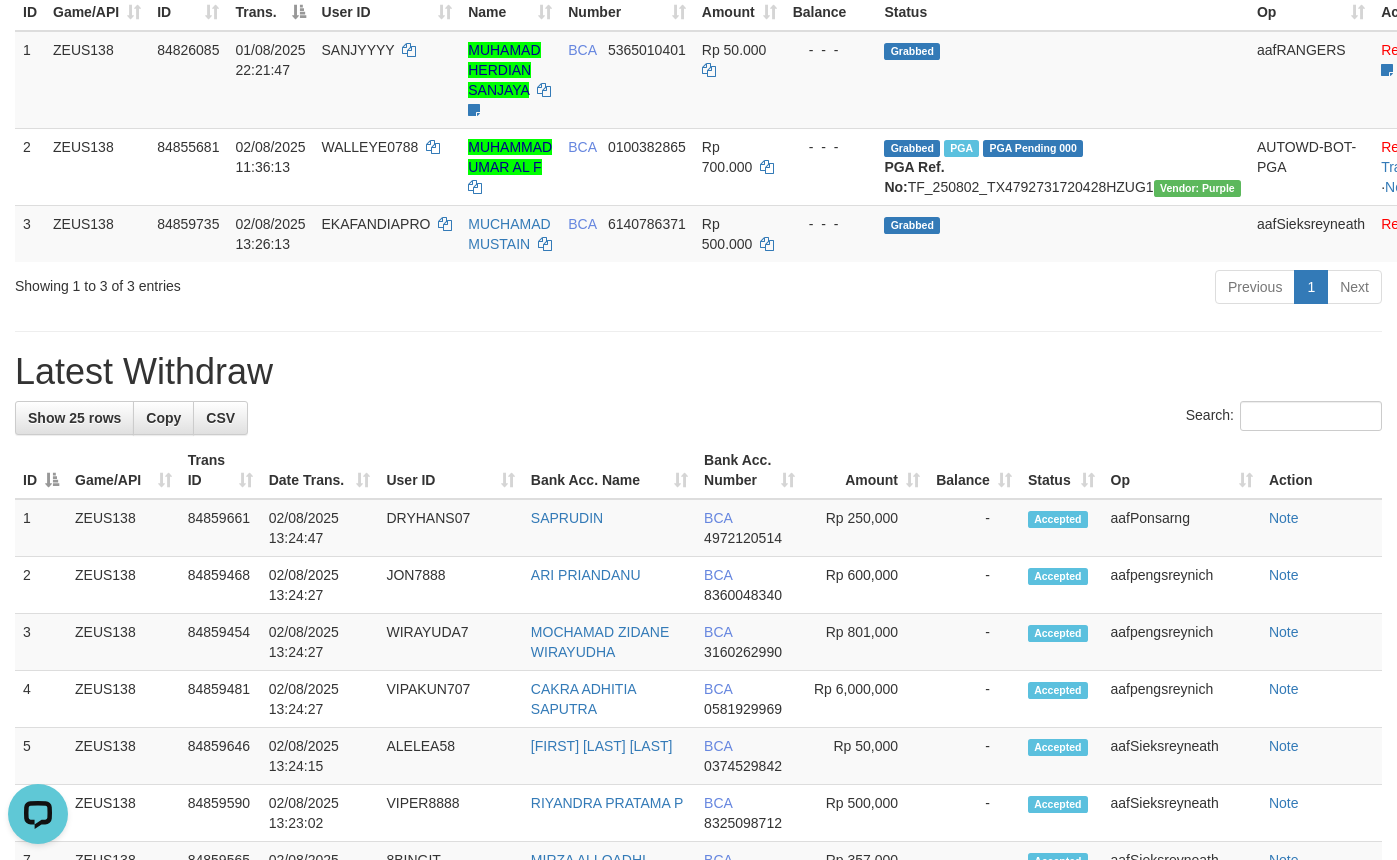 scroll, scrollTop: 0, scrollLeft: 0, axis: both 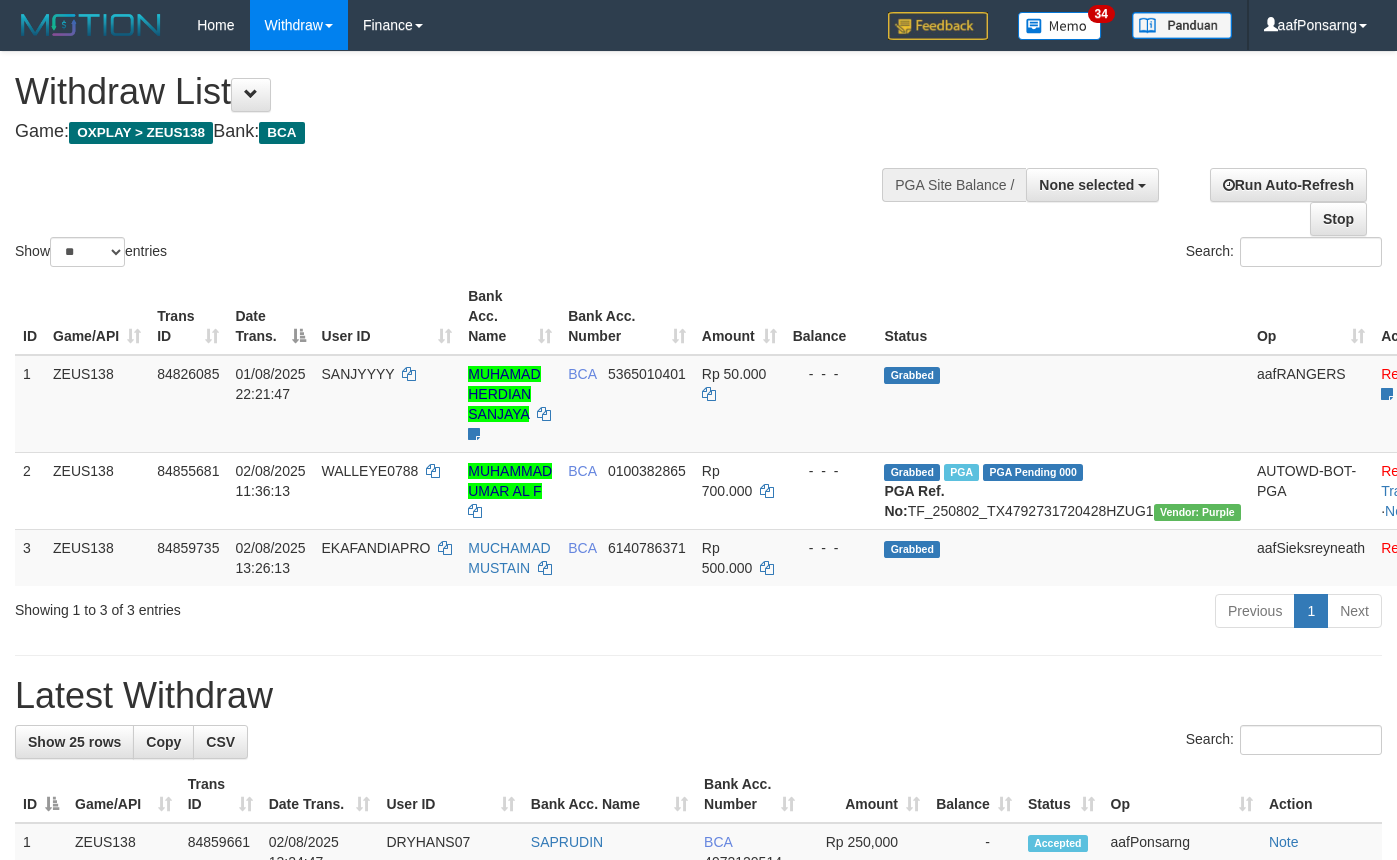 select 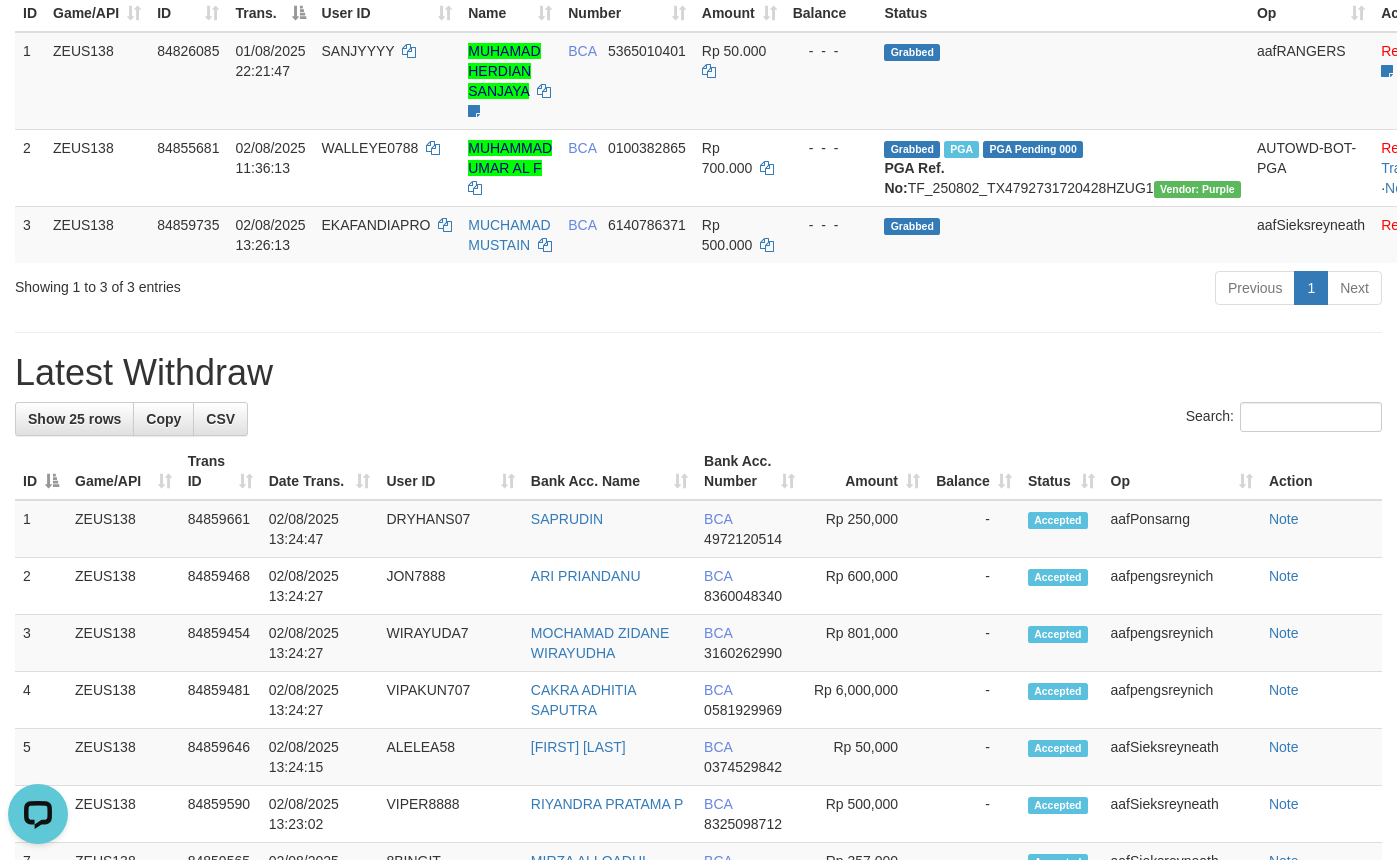 scroll, scrollTop: 0, scrollLeft: 0, axis: both 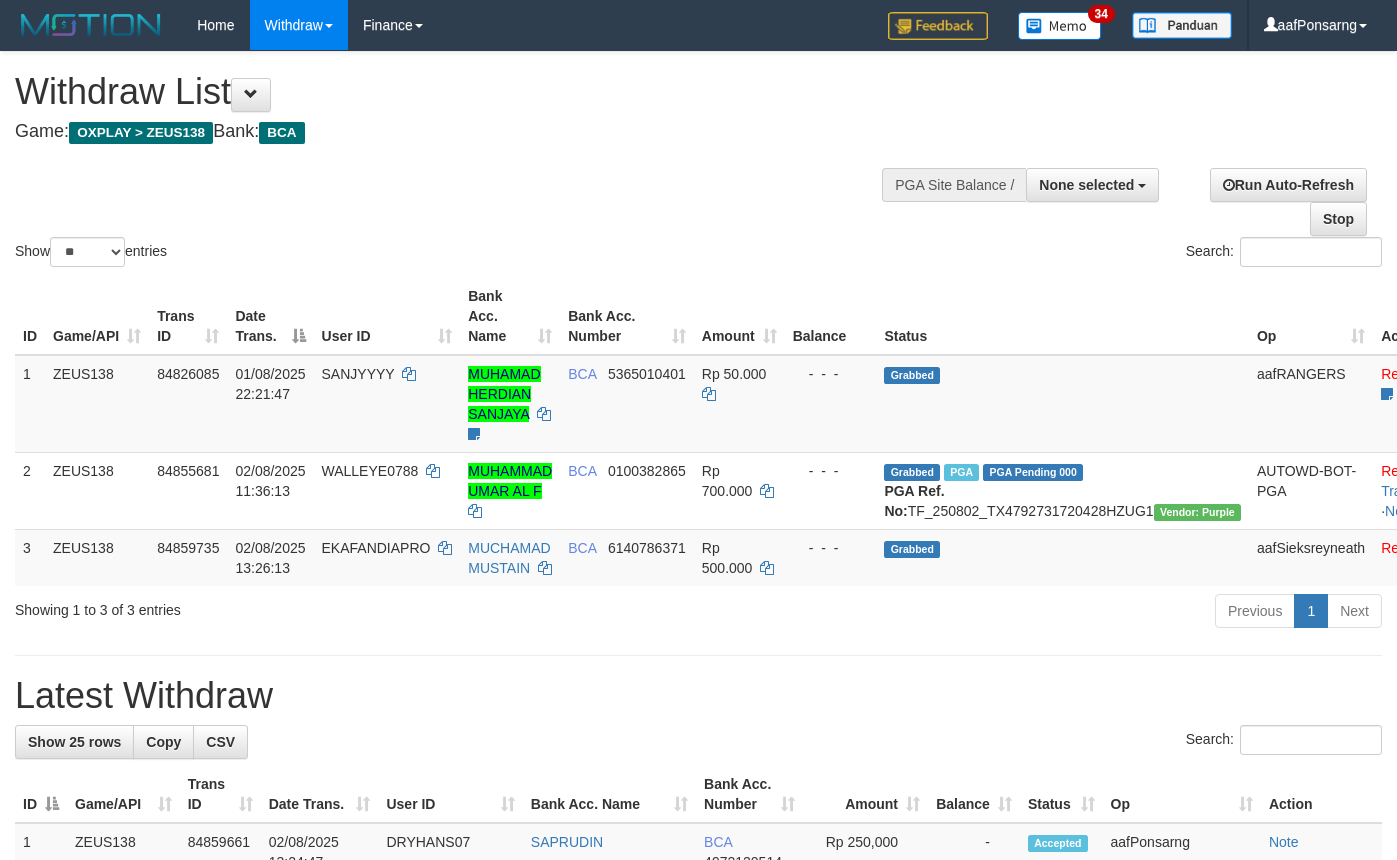 select 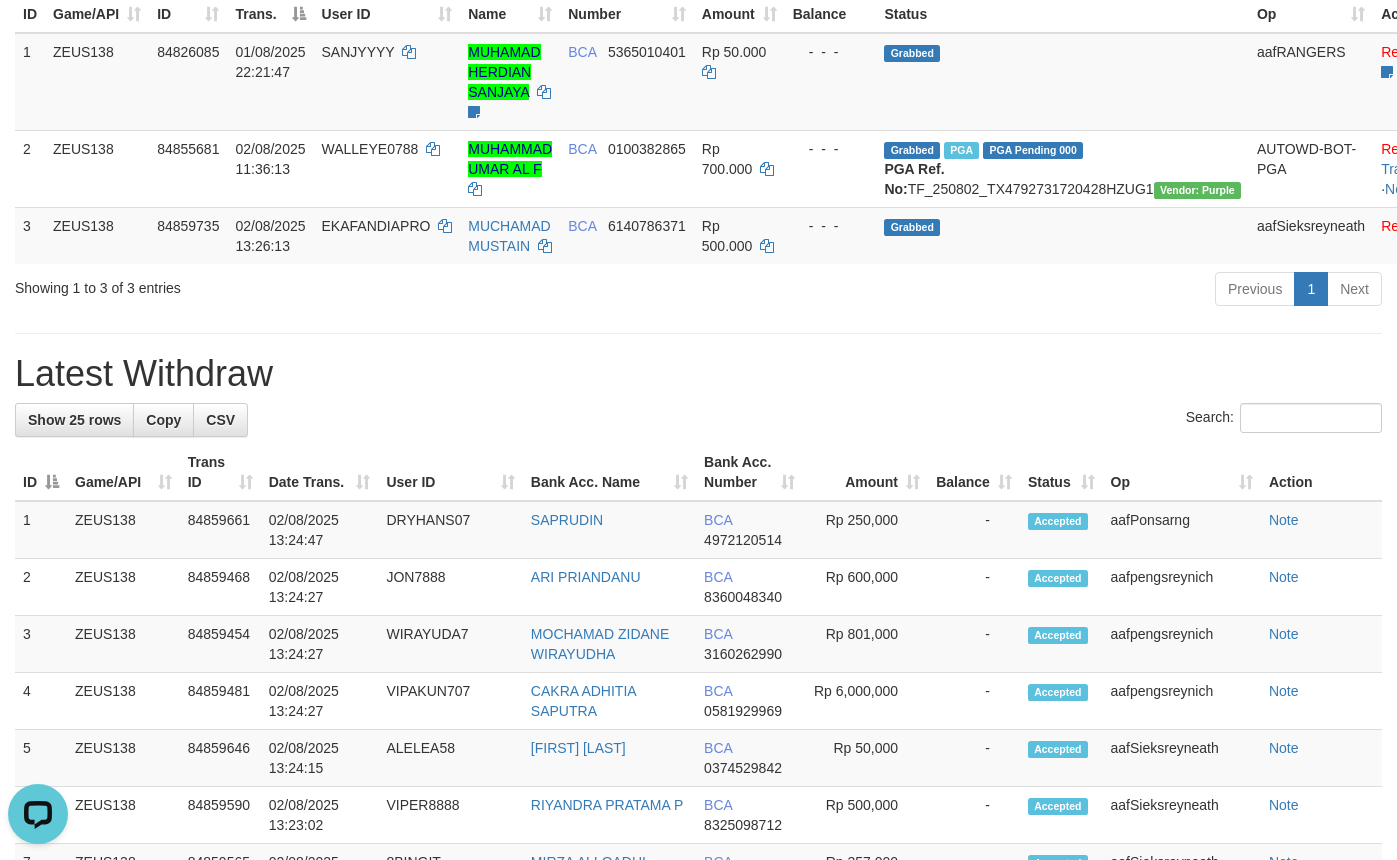 scroll, scrollTop: 0, scrollLeft: 0, axis: both 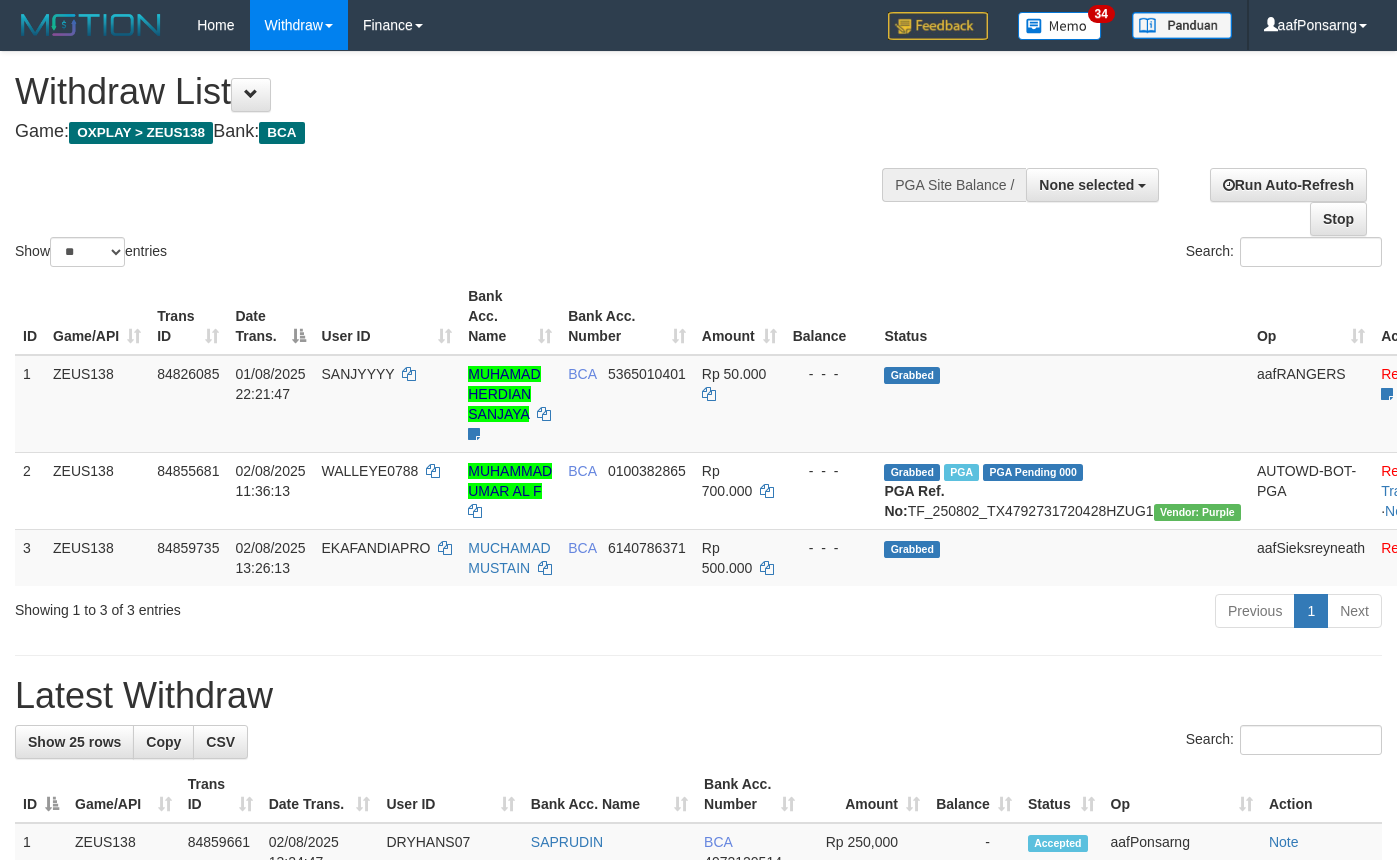select 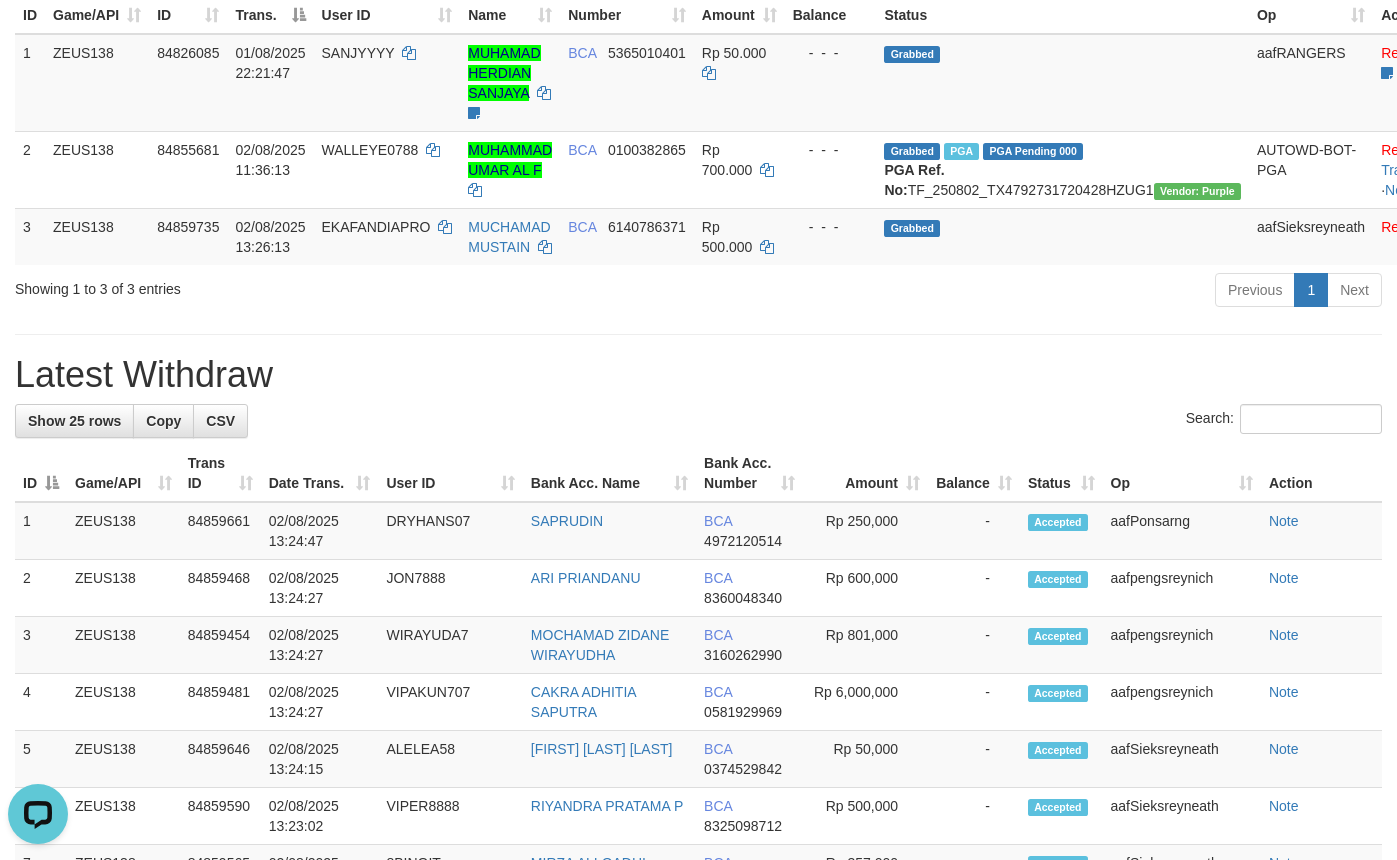 scroll, scrollTop: 0, scrollLeft: 0, axis: both 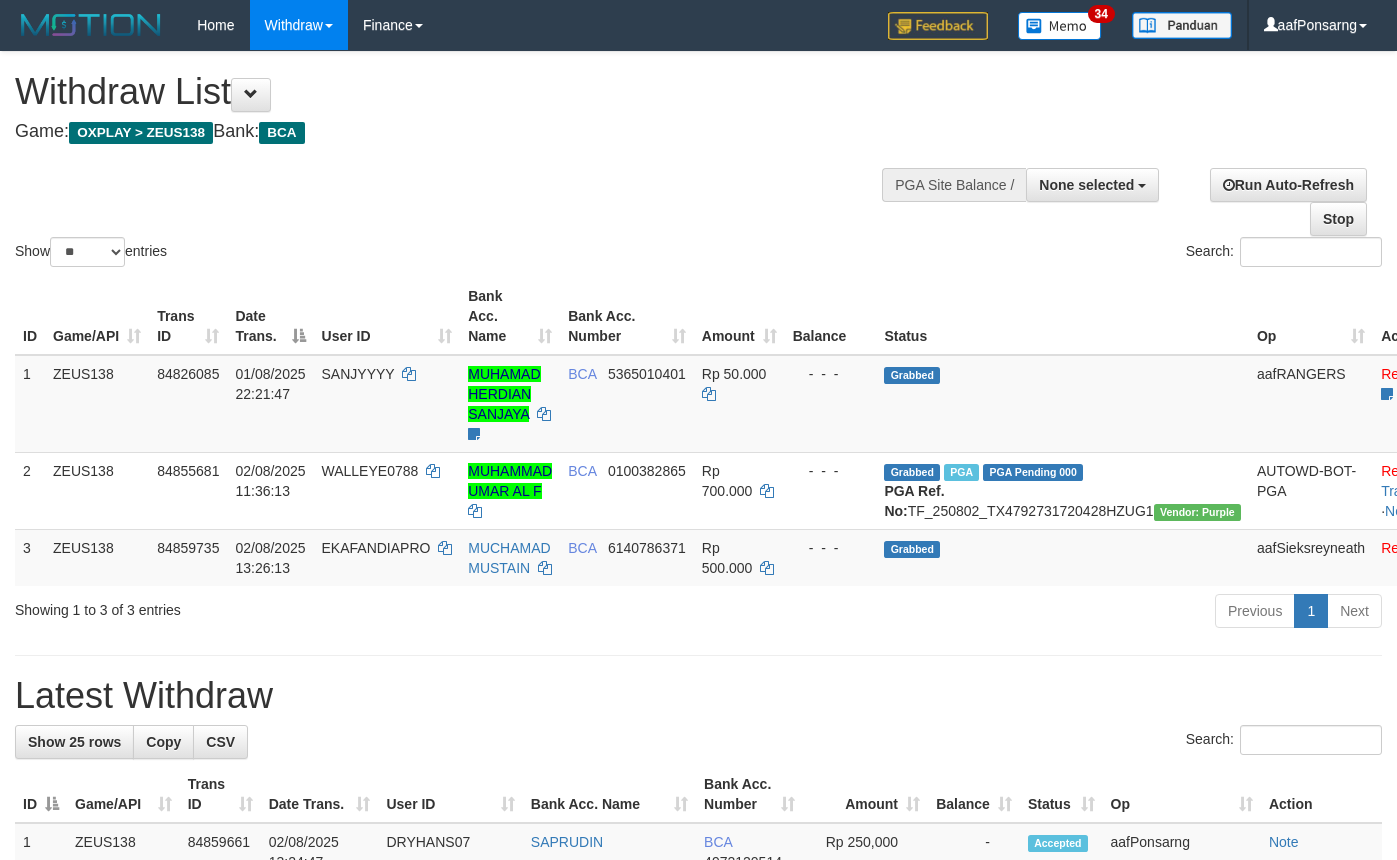 select 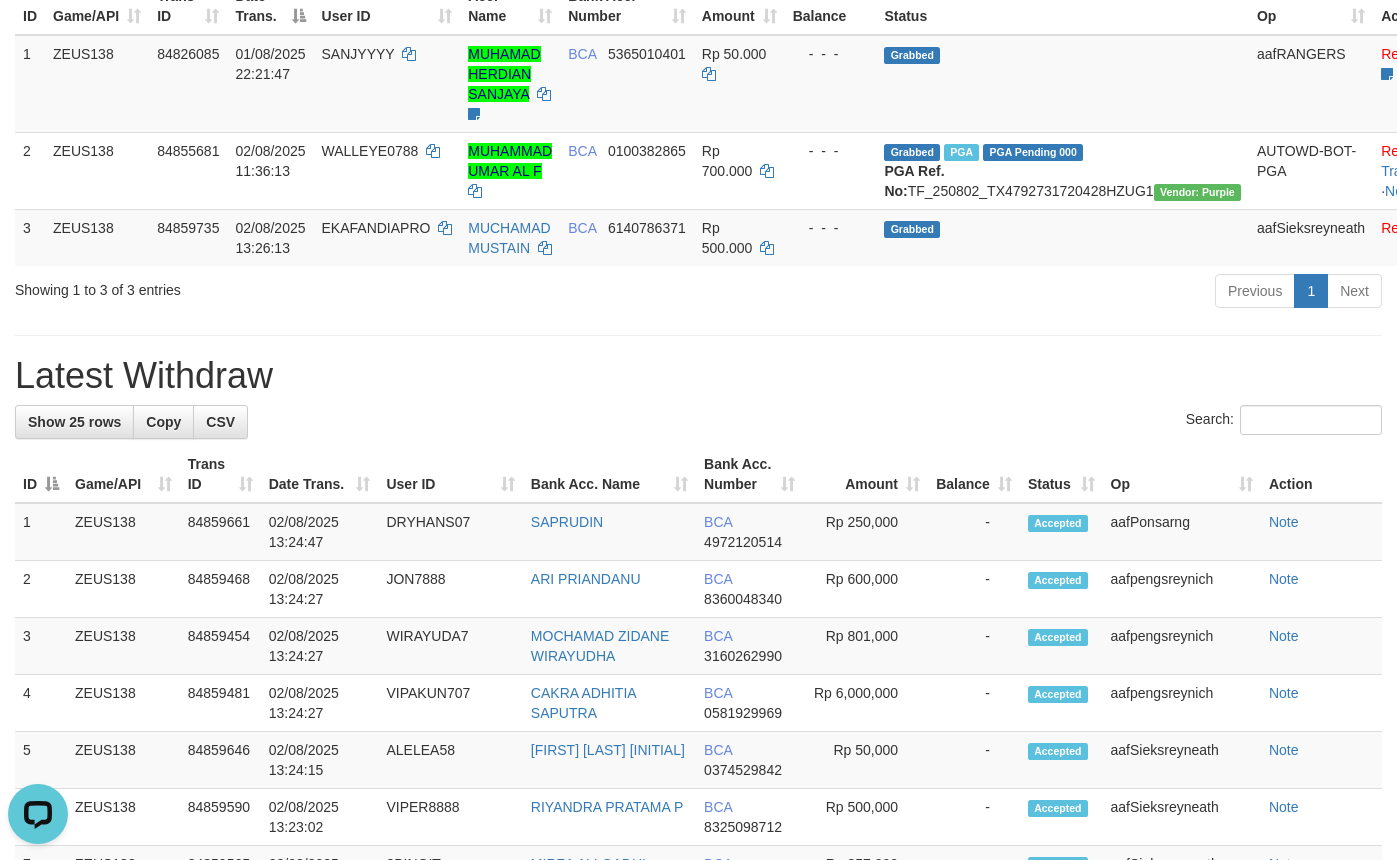 scroll, scrollTop: 0, scrollLeft: 0, axis: both 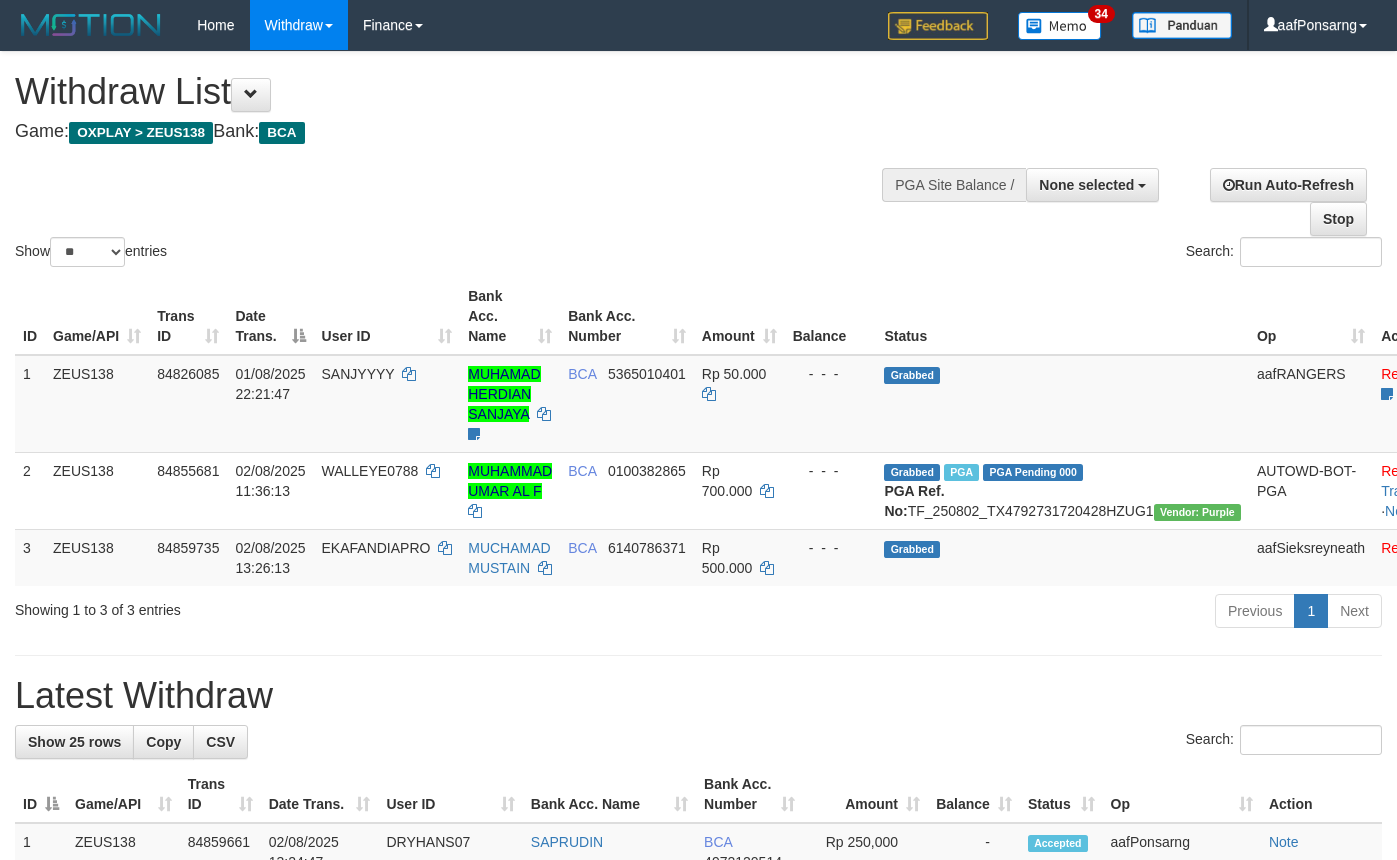 select 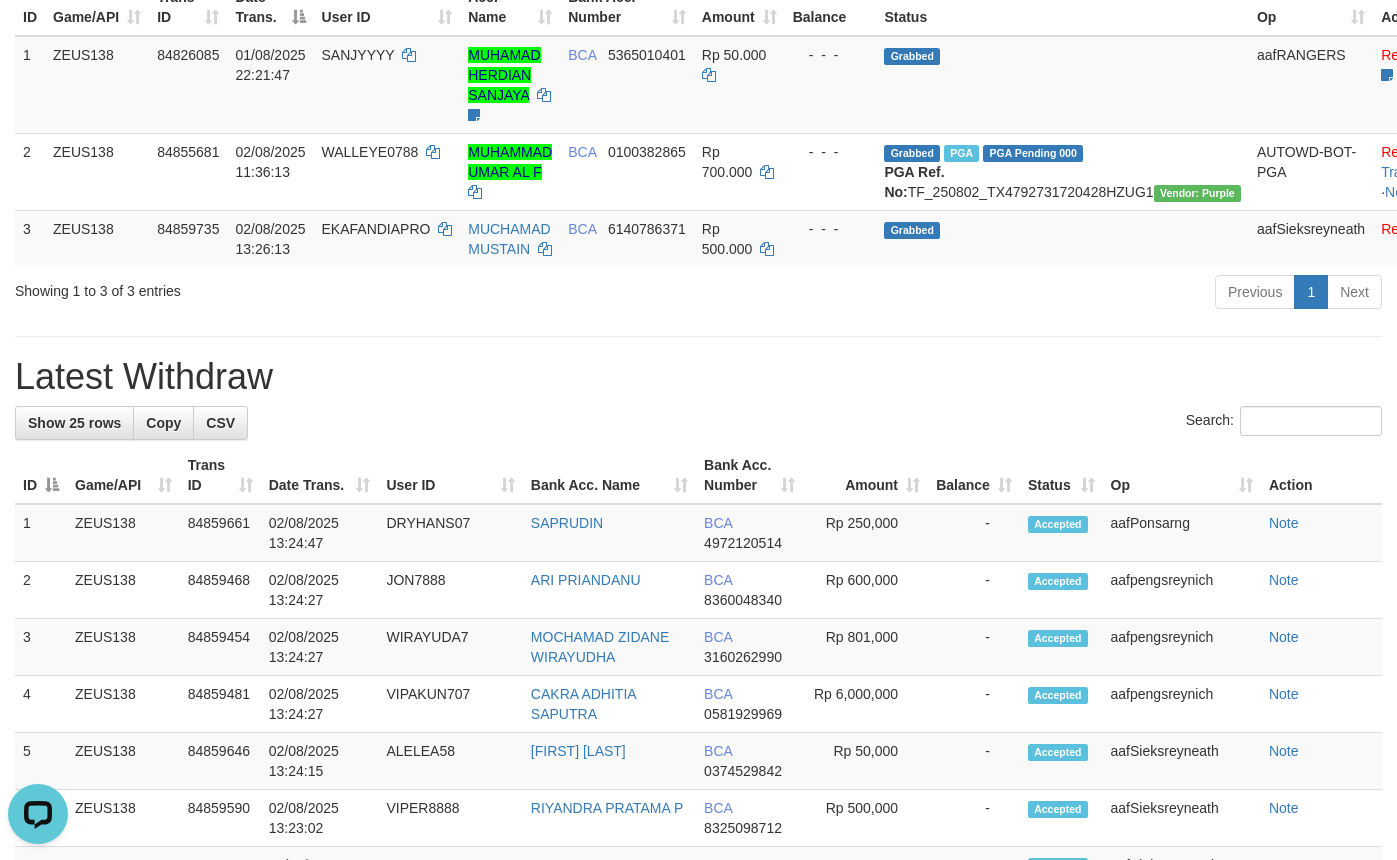 scroll, scrollTop: 0, scrollLeft: 0, axis: both 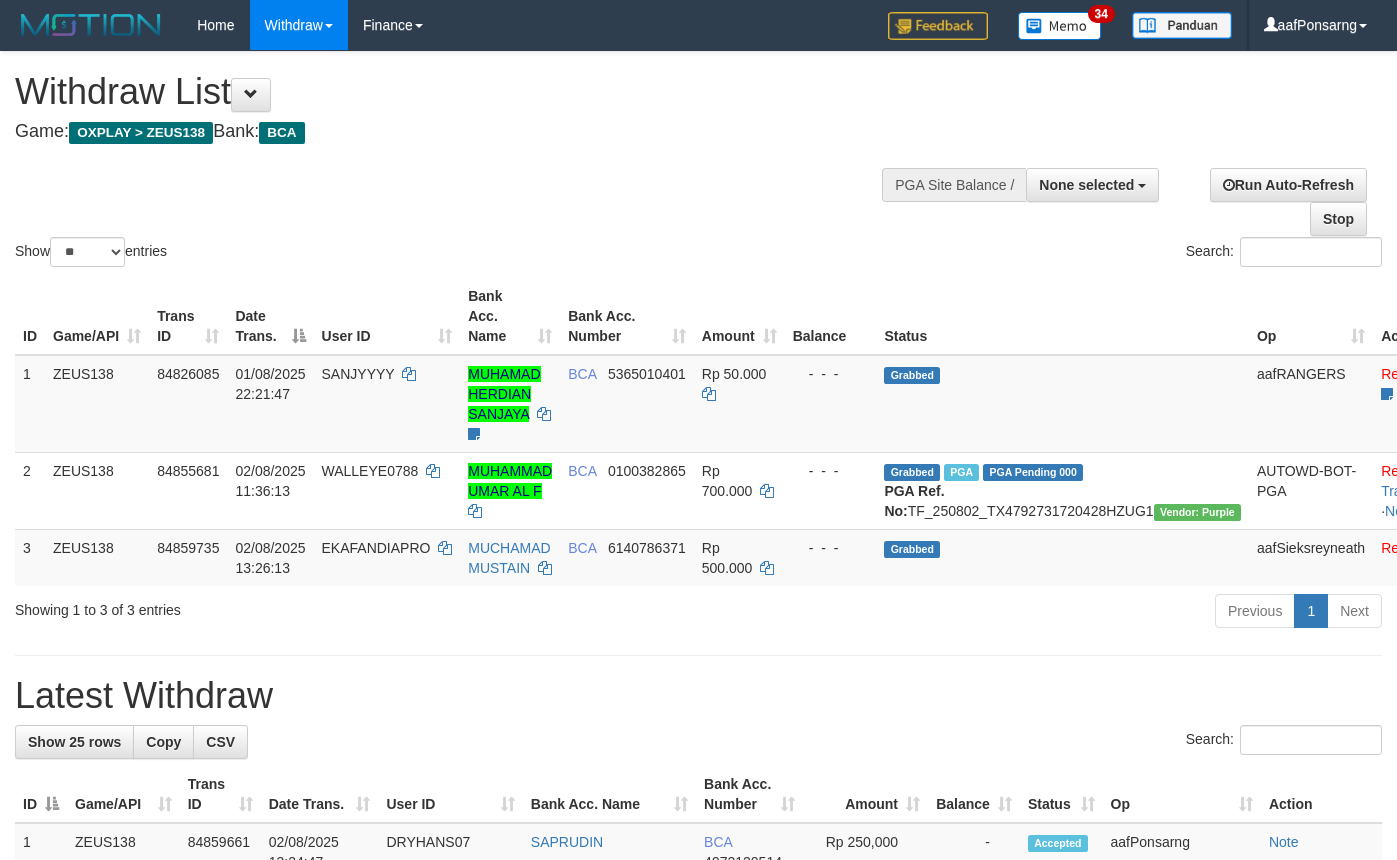 select 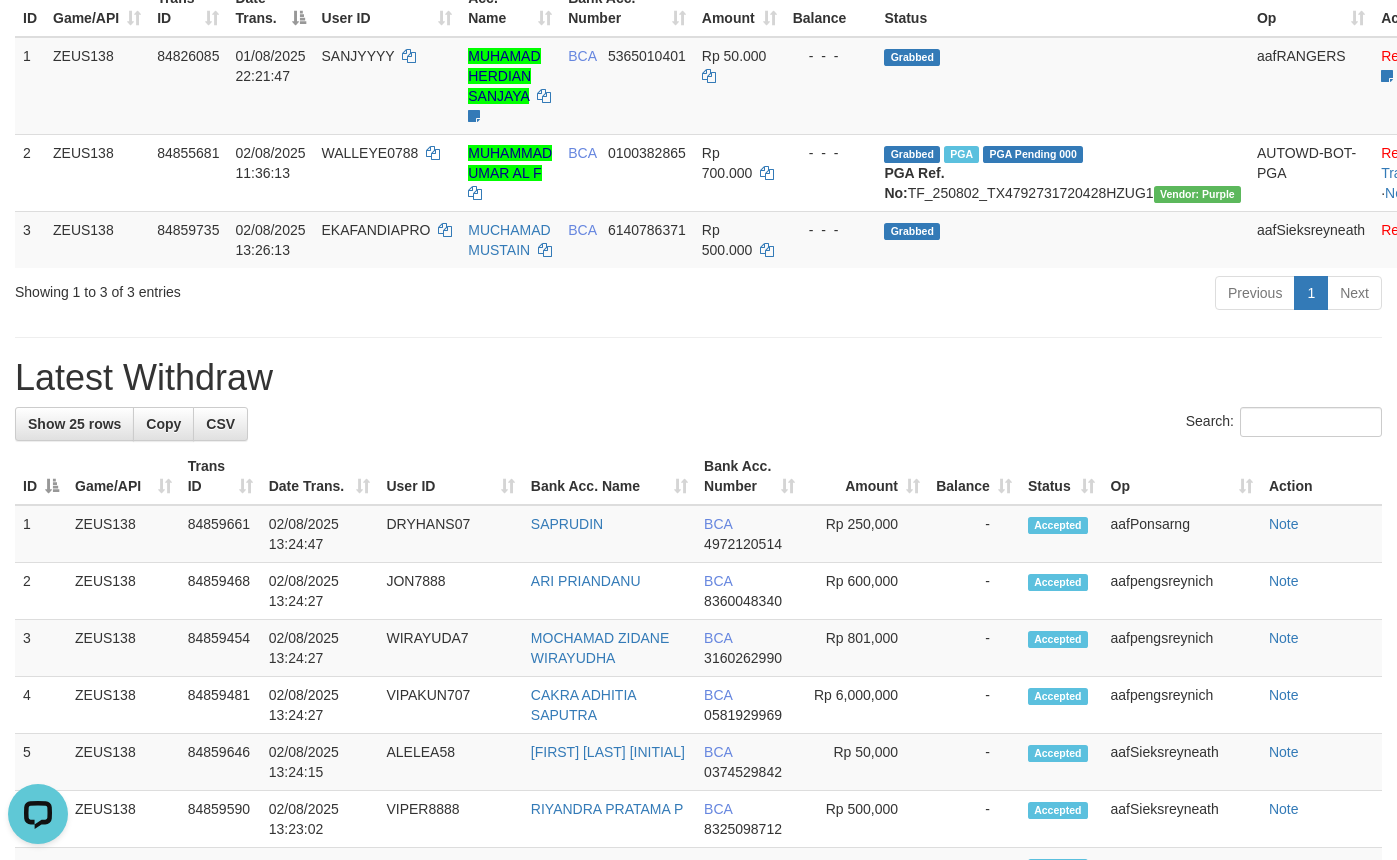 scroll, scrollTop: 0, scrollLeft: 0, axis: both 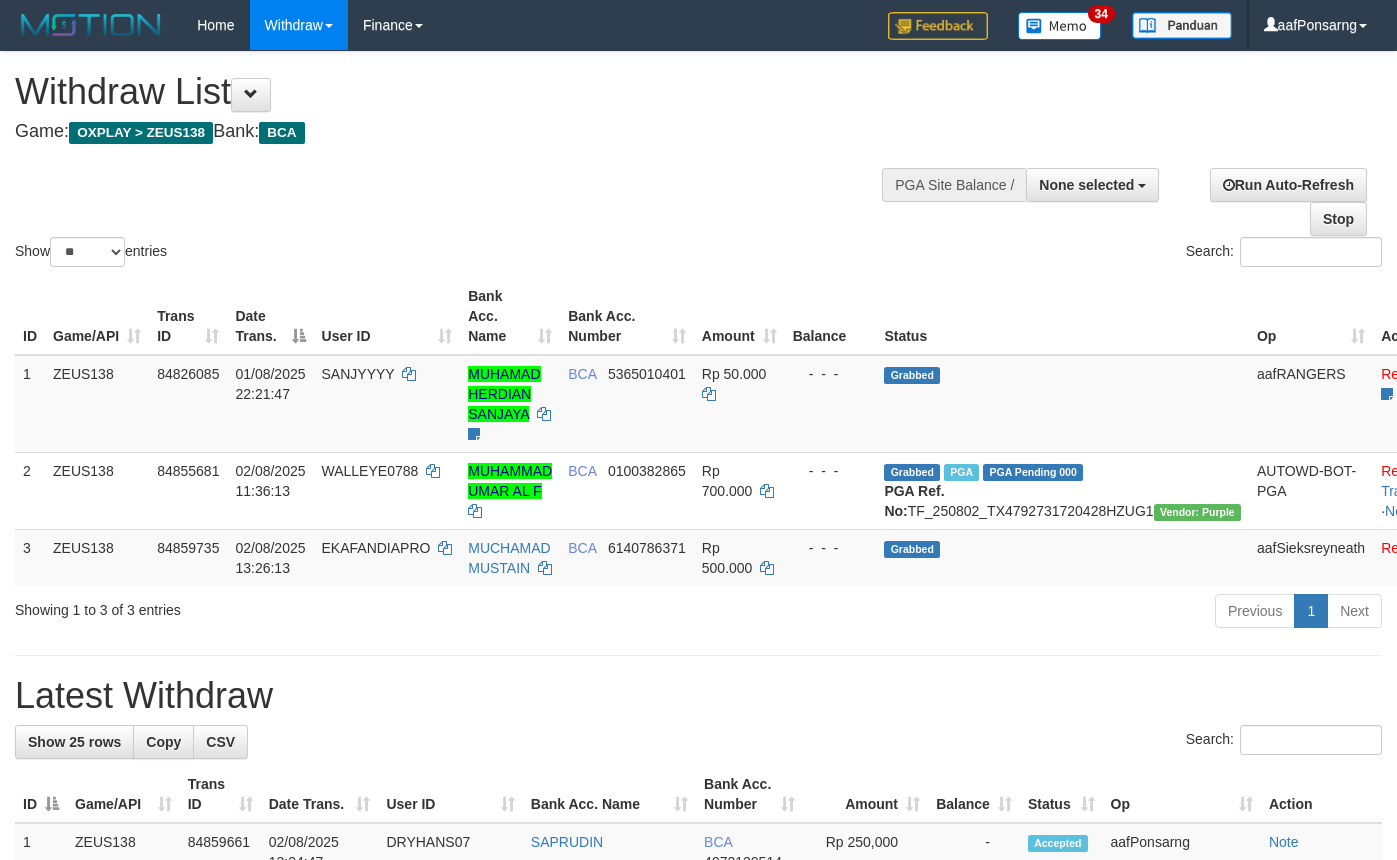 select 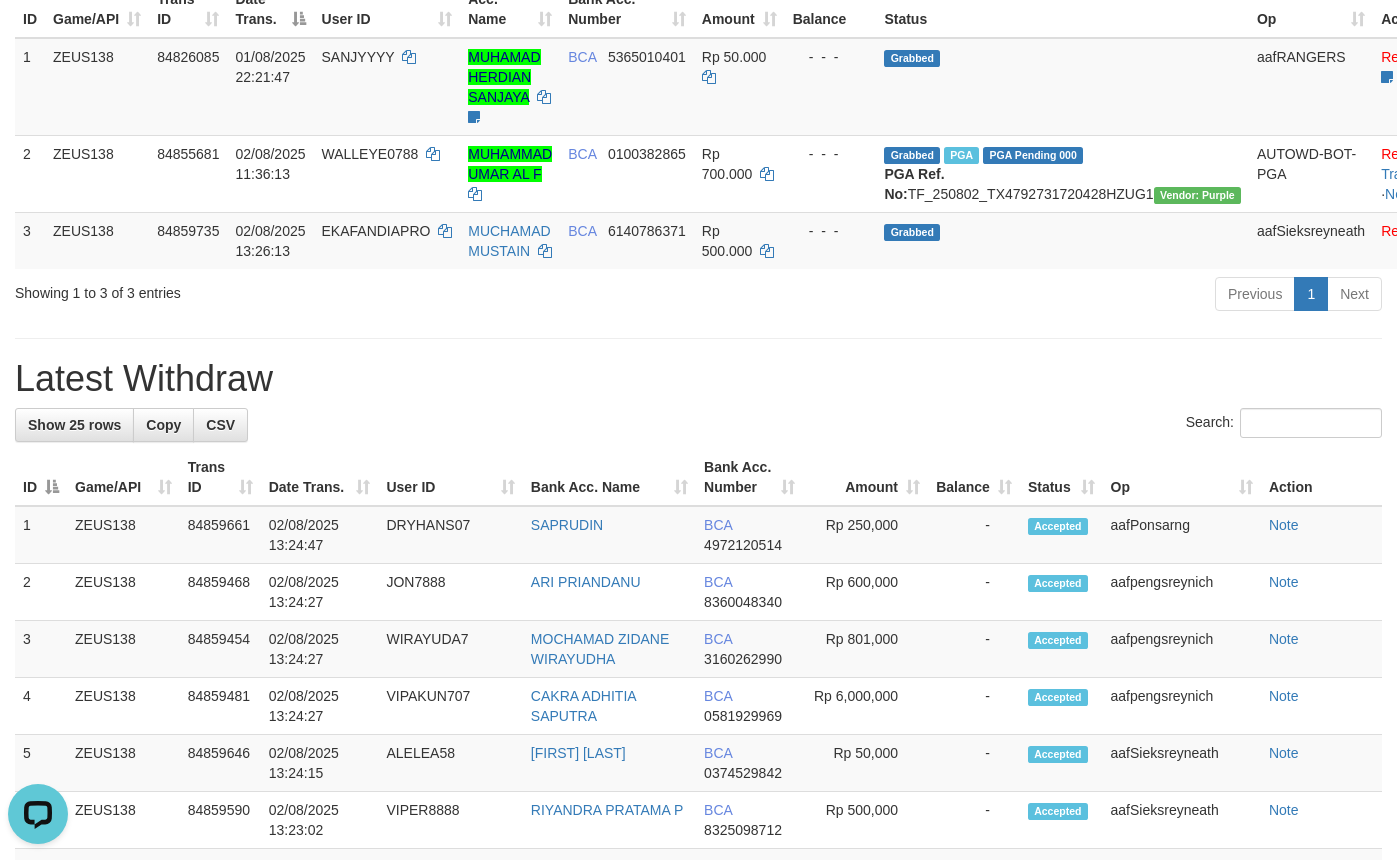 scroll, scrollTop: 0, scrollLeft: 0, axis: both 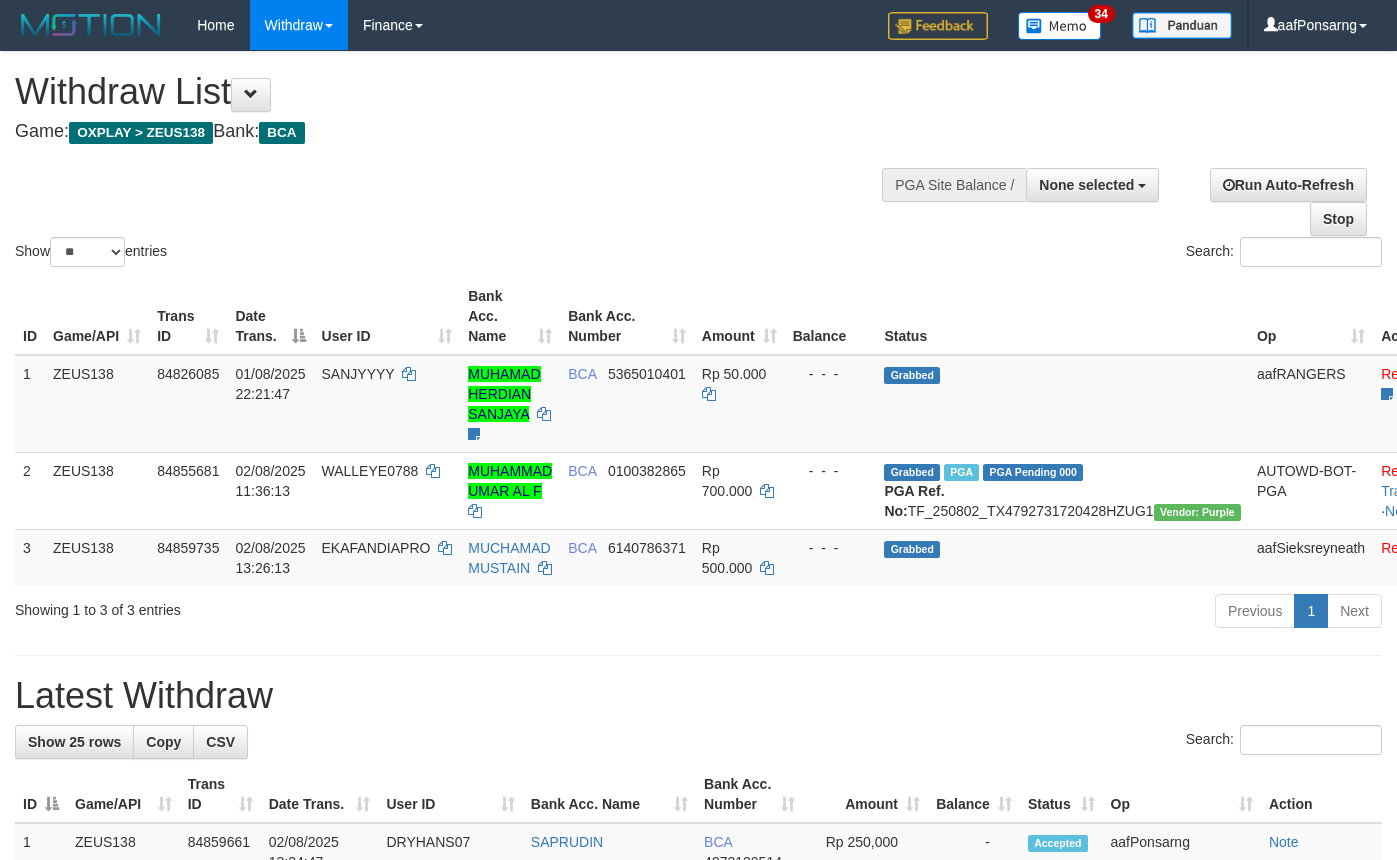 select 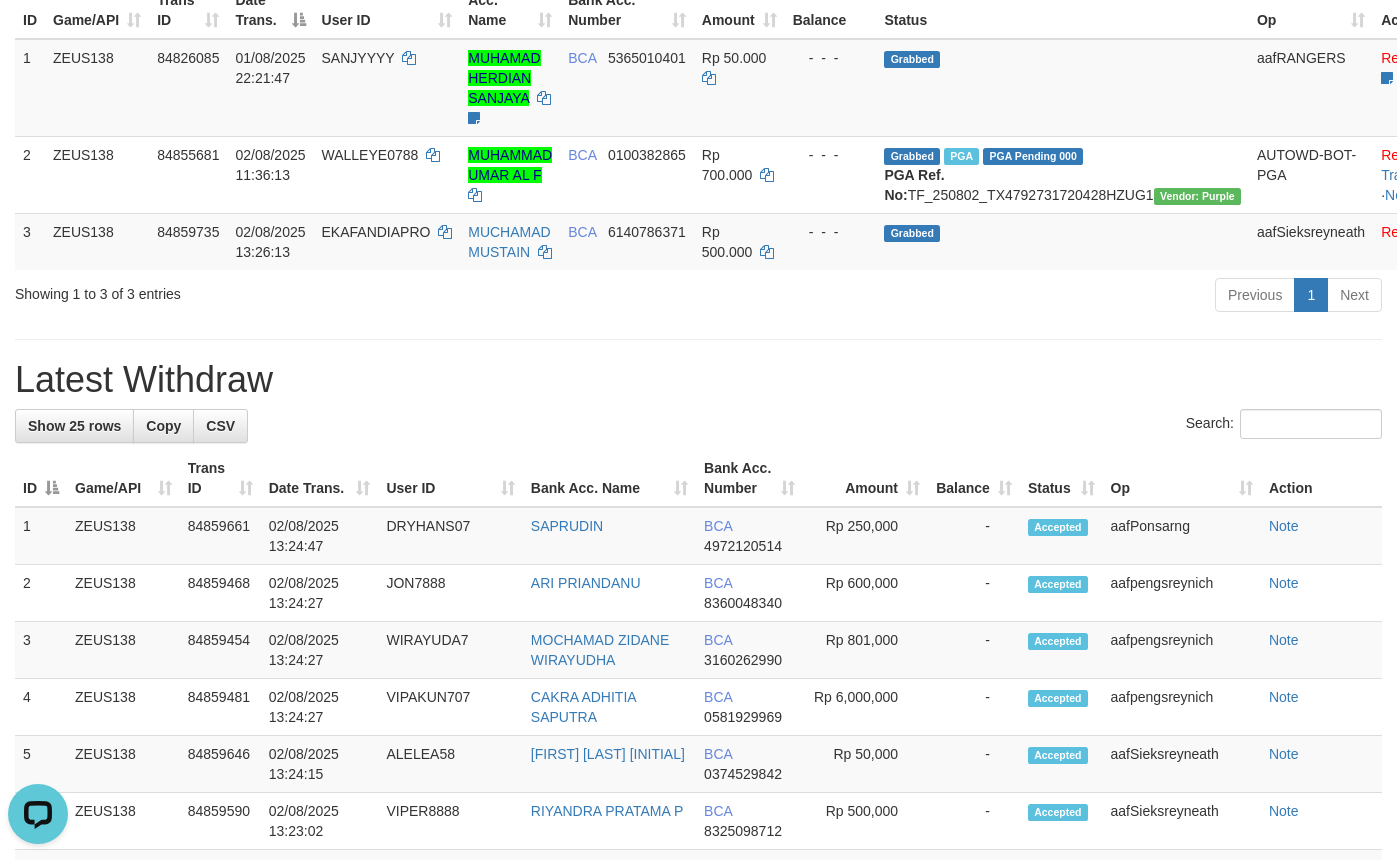 scroll, scrollTop: 0, scrollLeft: 0, axis: both 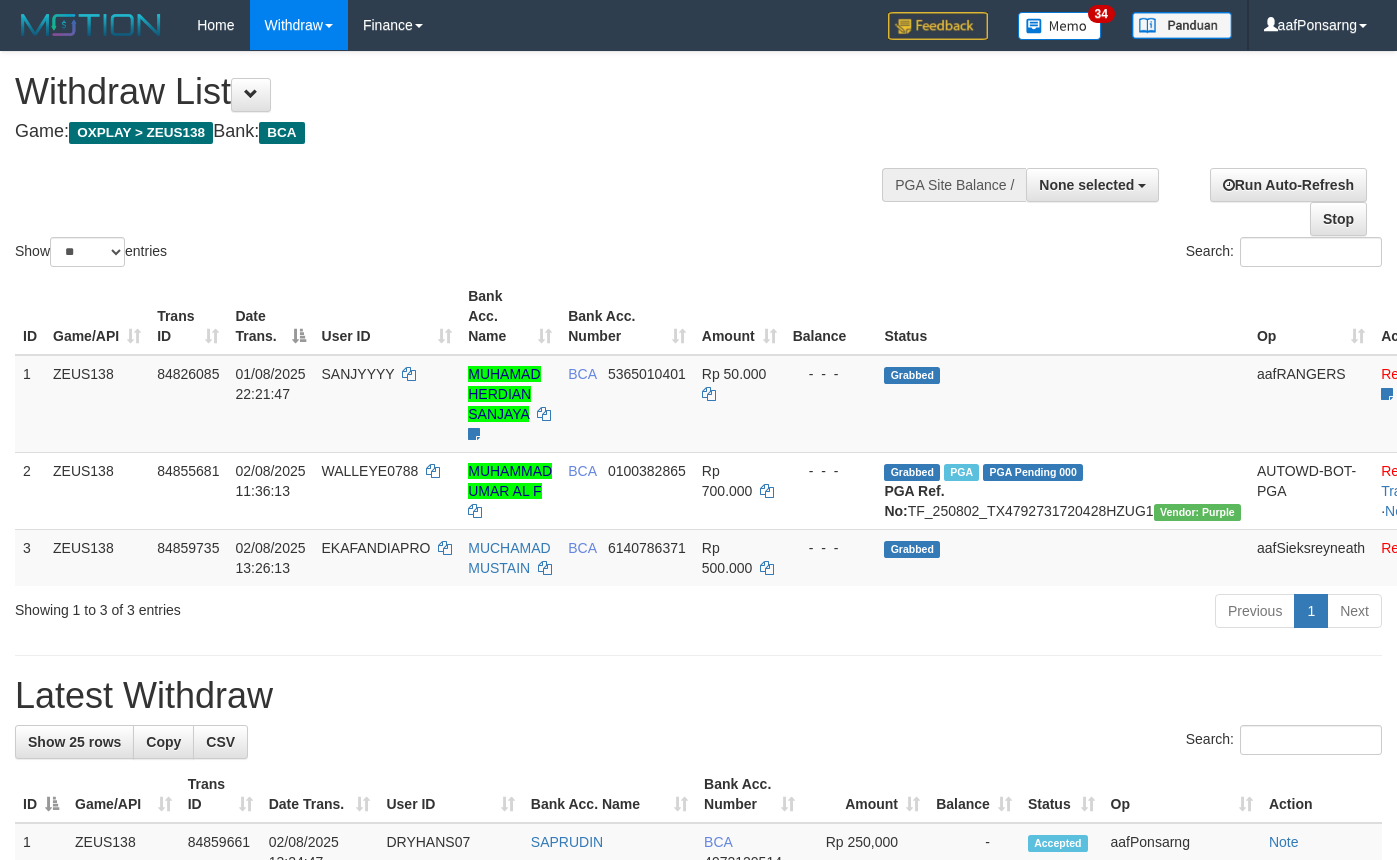 select 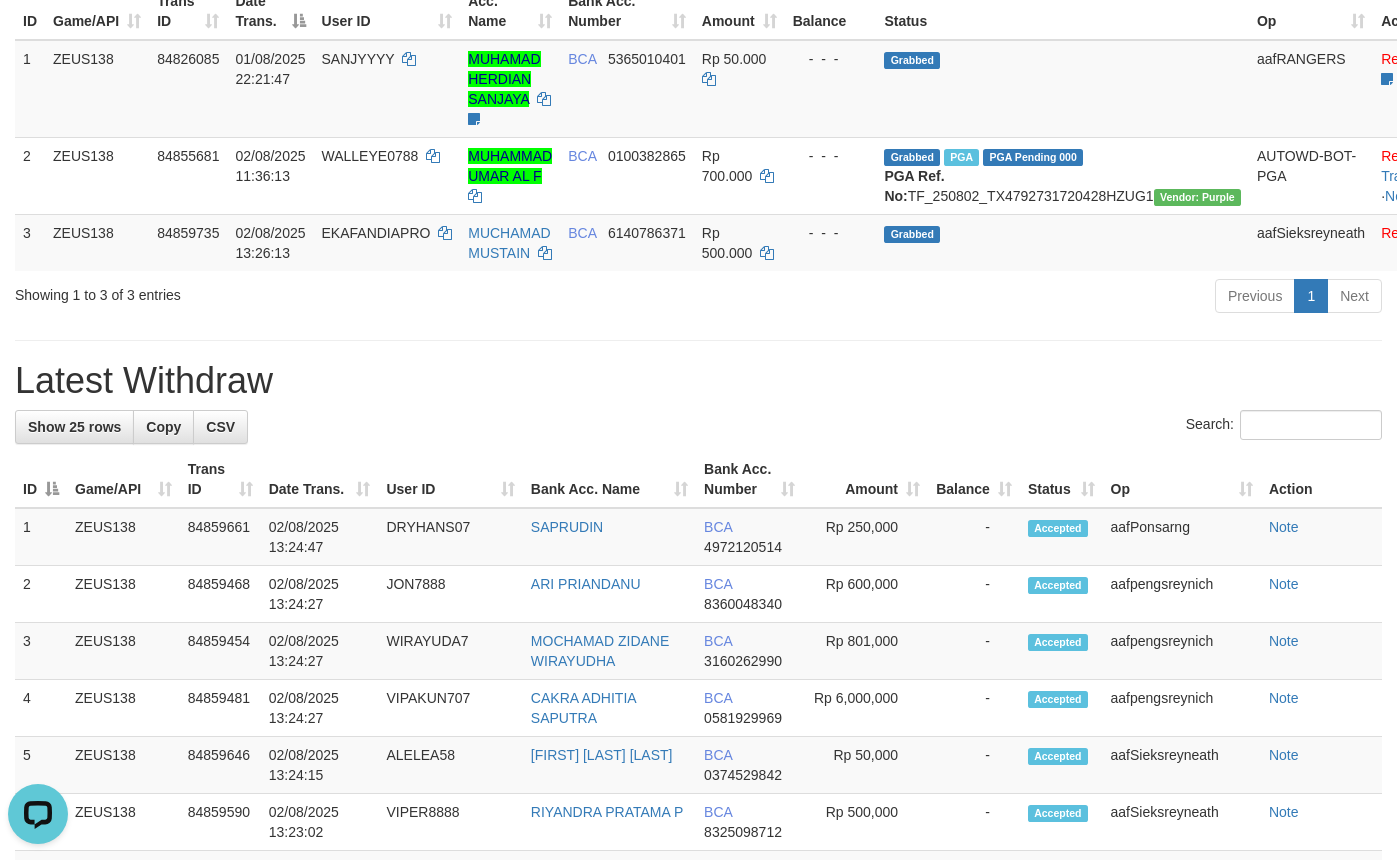 scroll, scrollTop: 0, scrollLeft: 0, axis: both 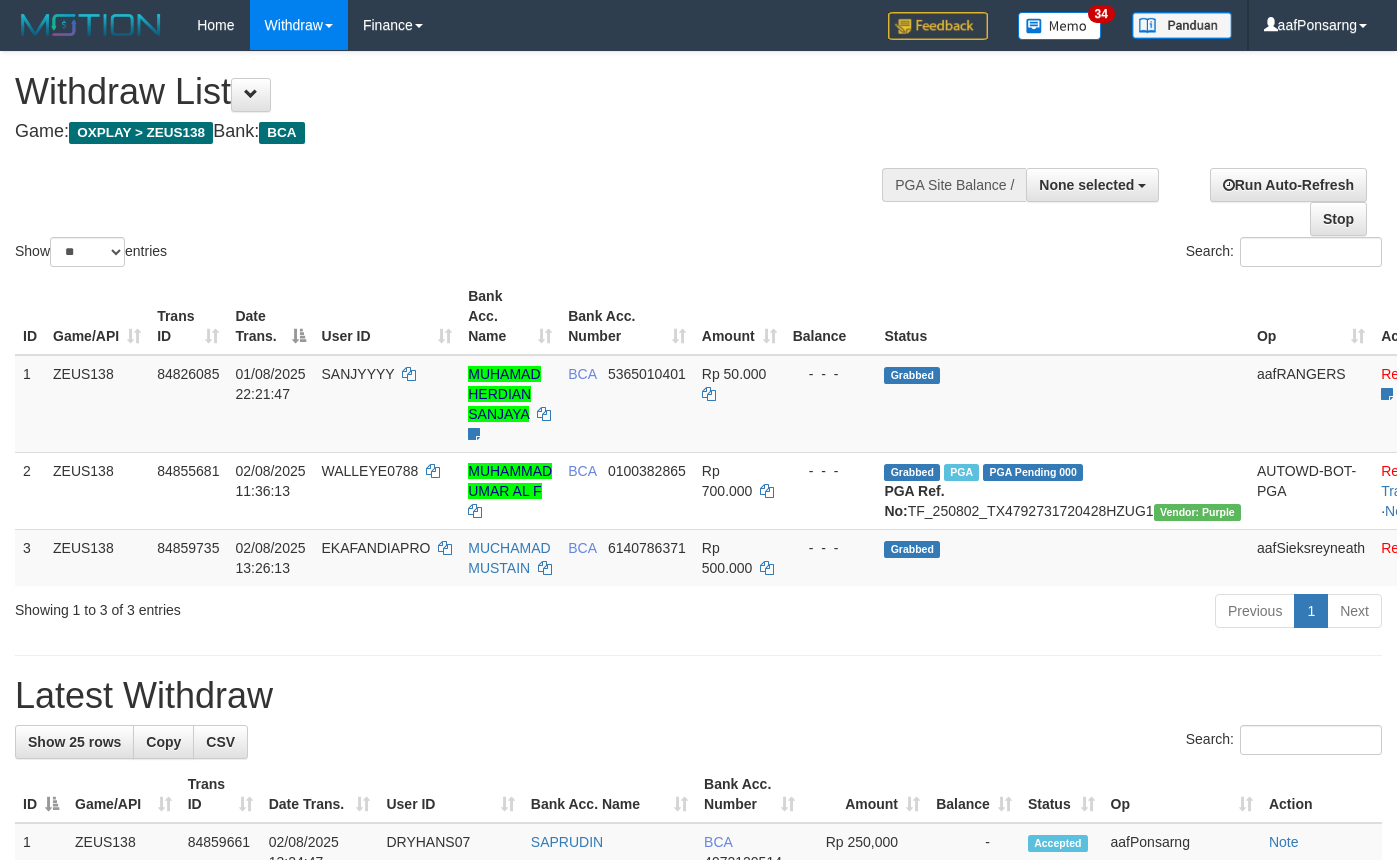 select 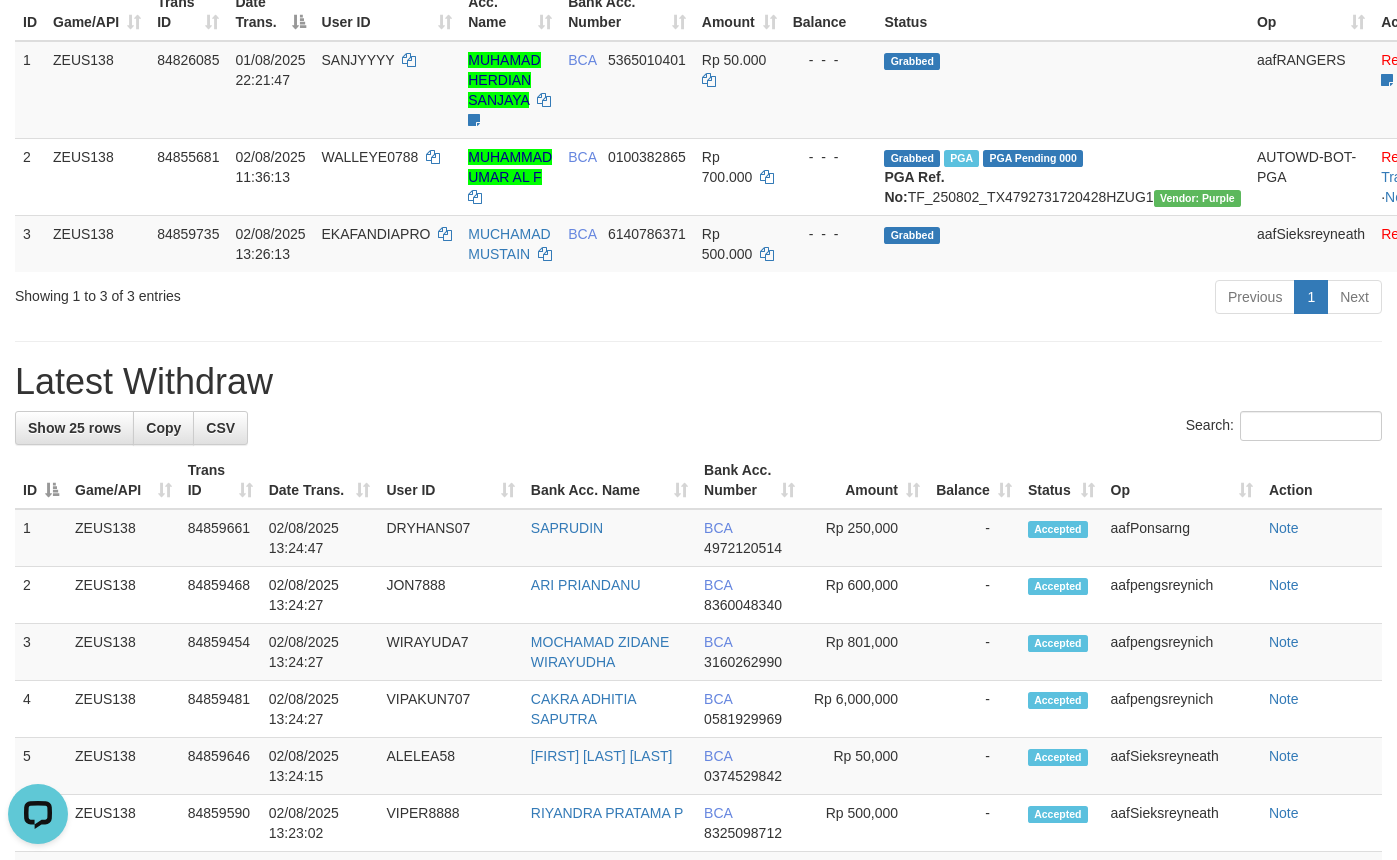 scroll, scrollTop: 0, scrollLeft: 0, axis: both 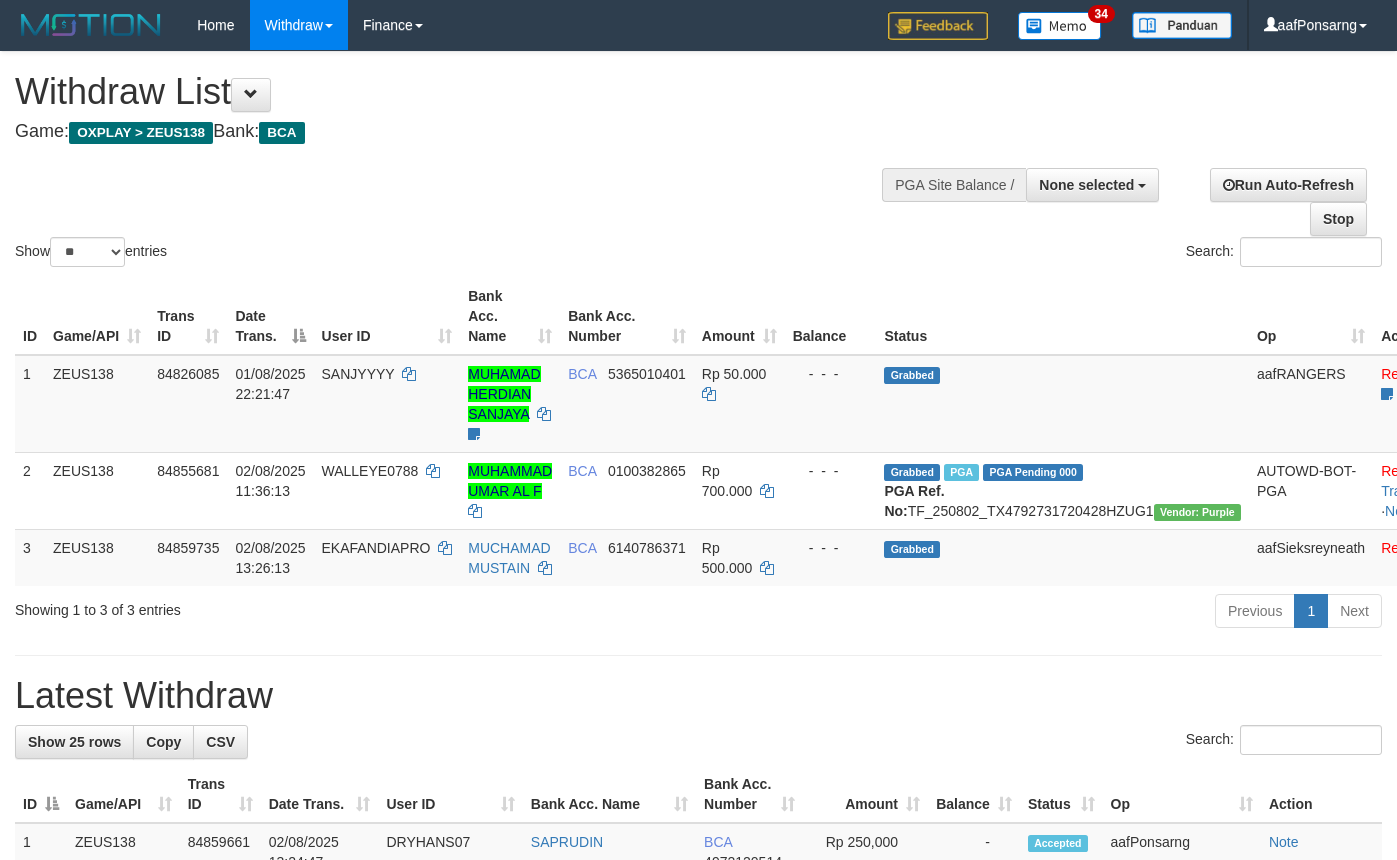 select 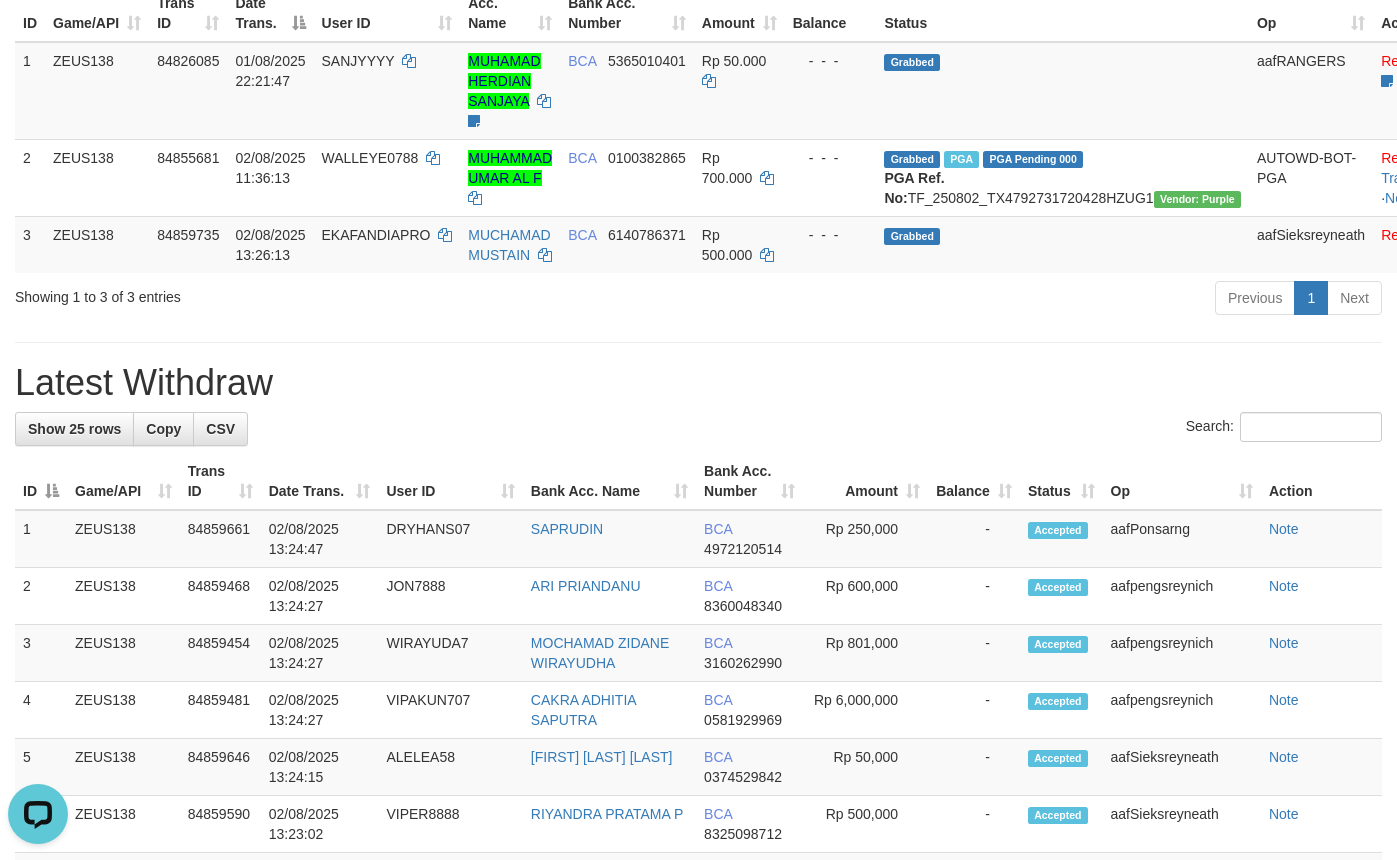 scroll, scrollTop: 0, scrollLeft: 0, axis: both 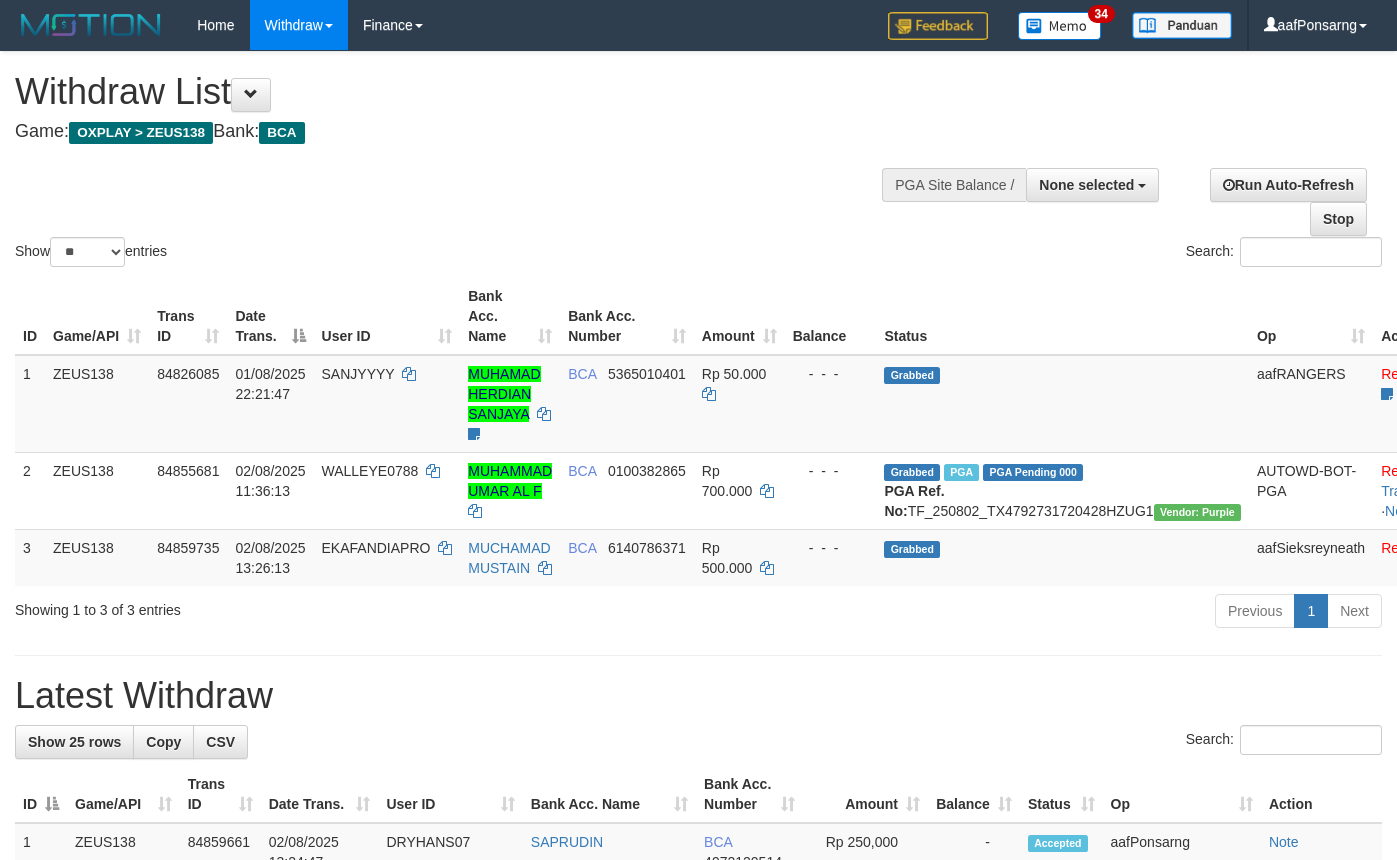 select 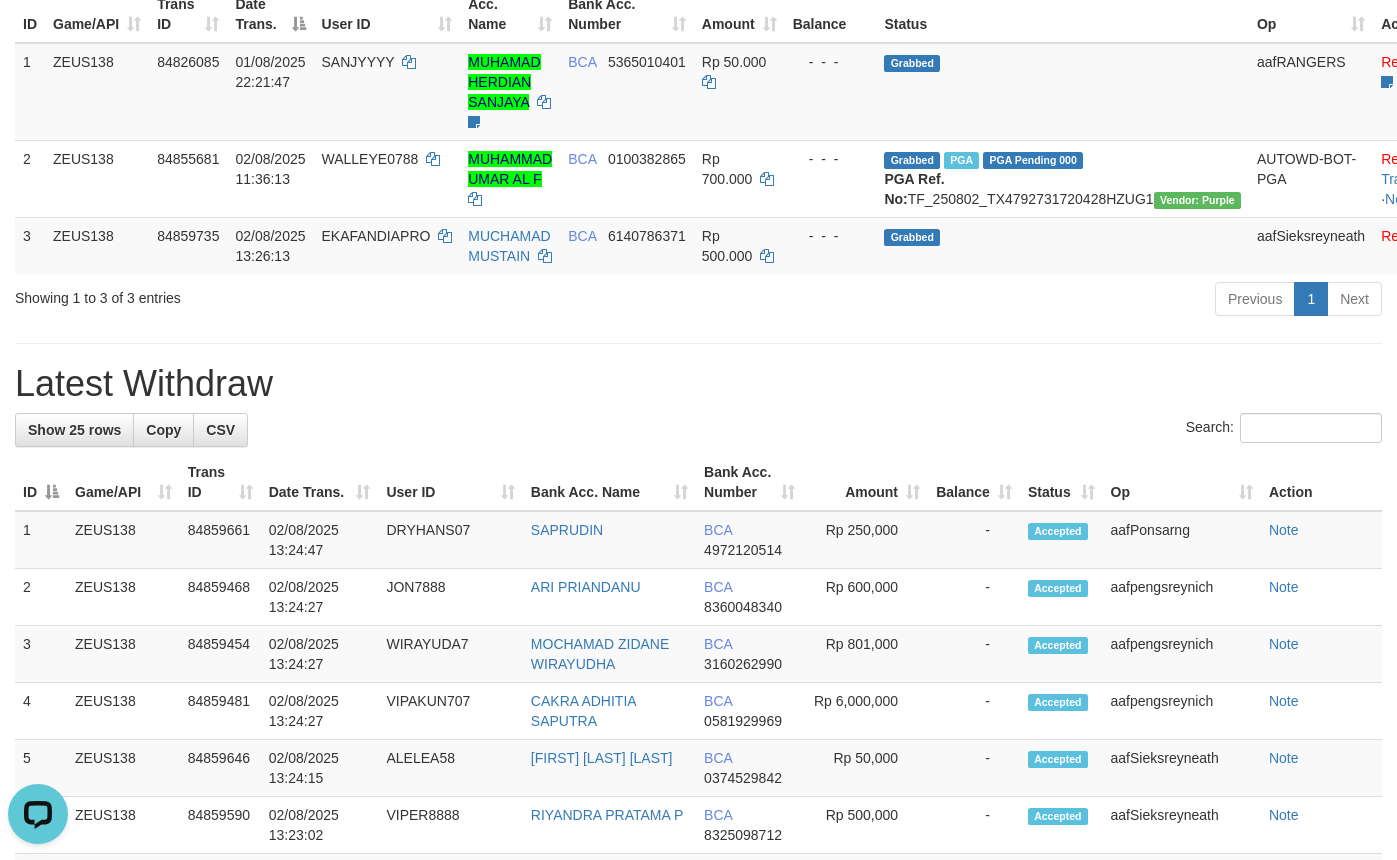 scroll, scrollTop: 0, scrollLeft: 0, axis: both 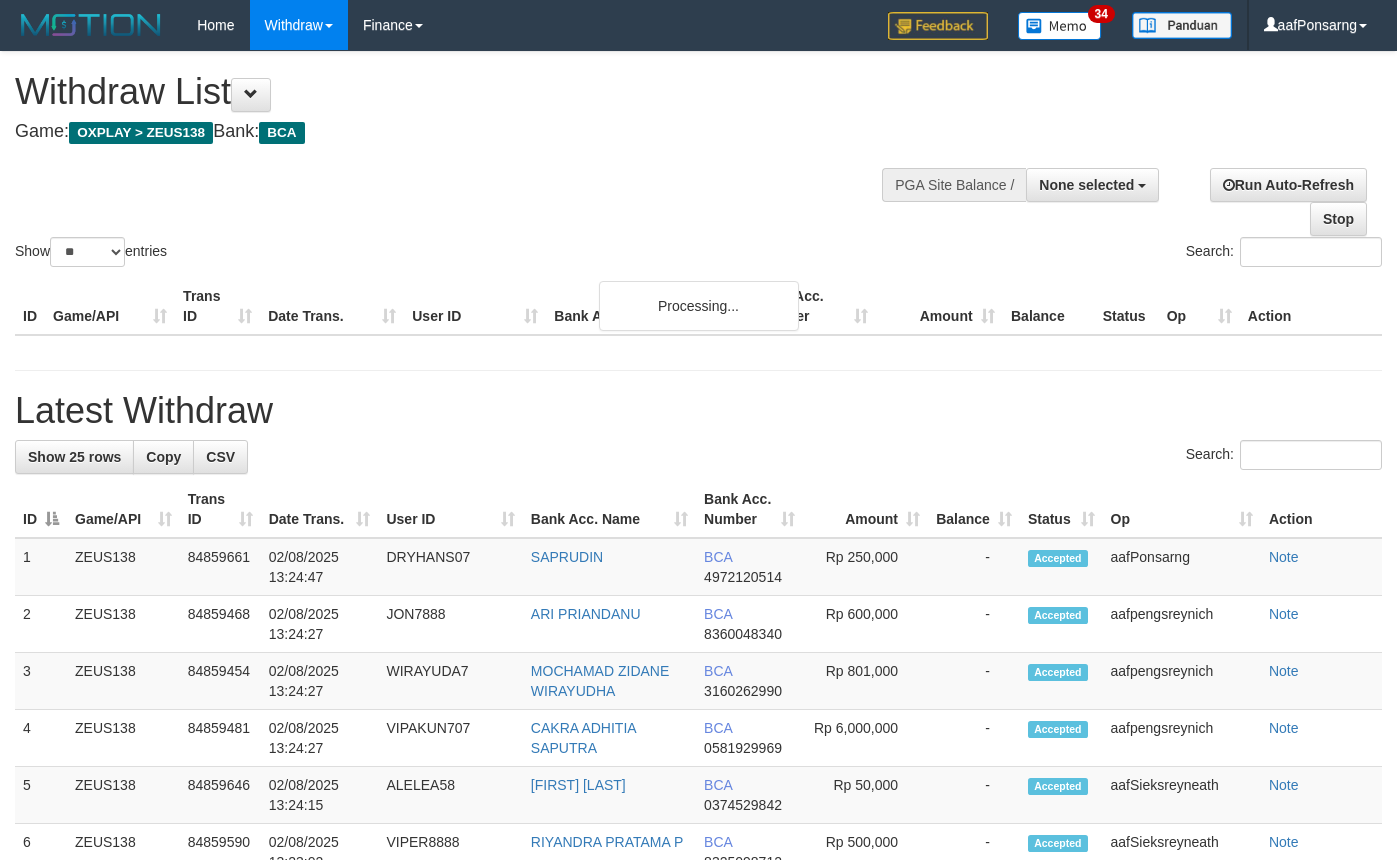 select 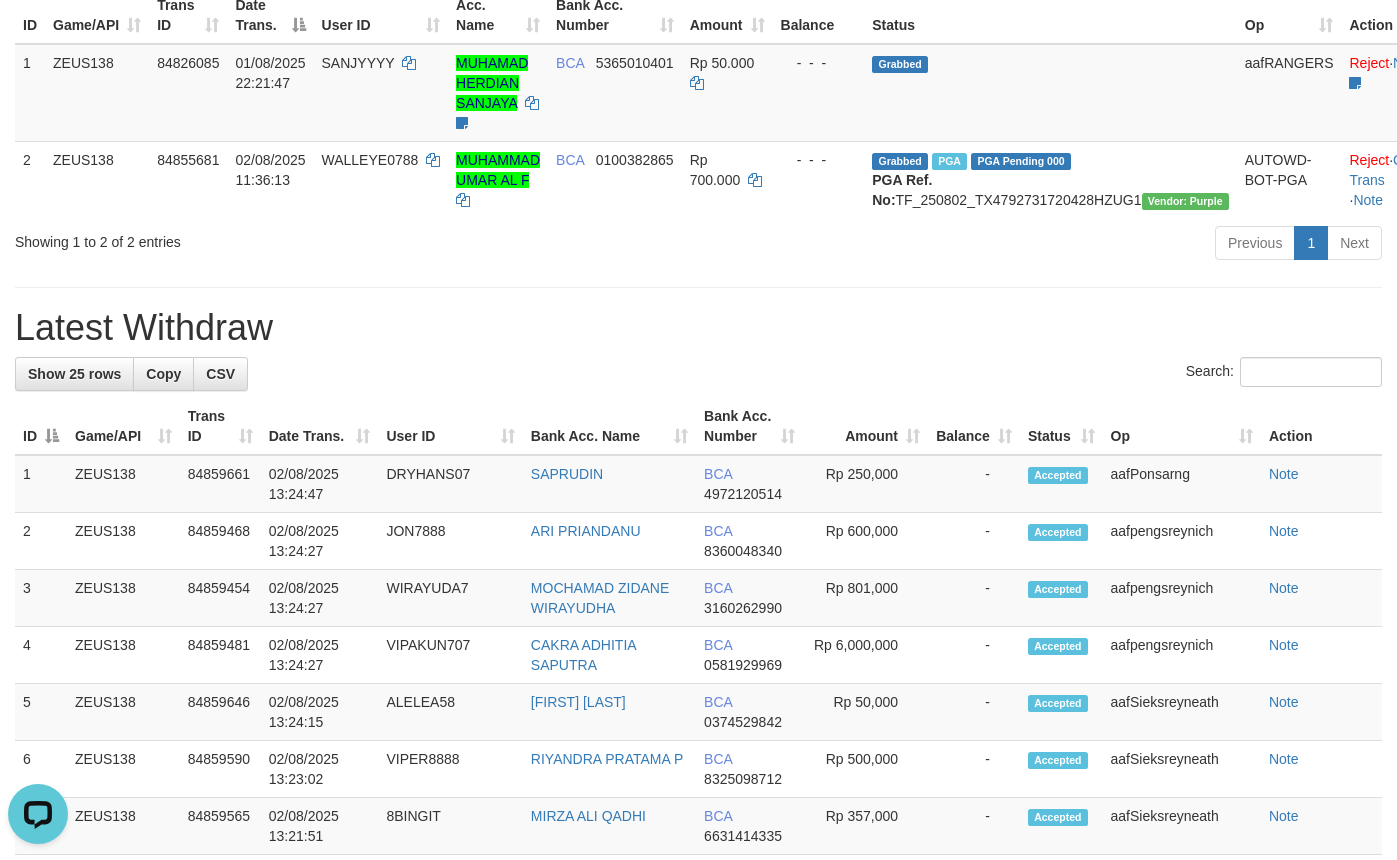scroll, scrollTop: 0, scrollLeft: 0, axis: both 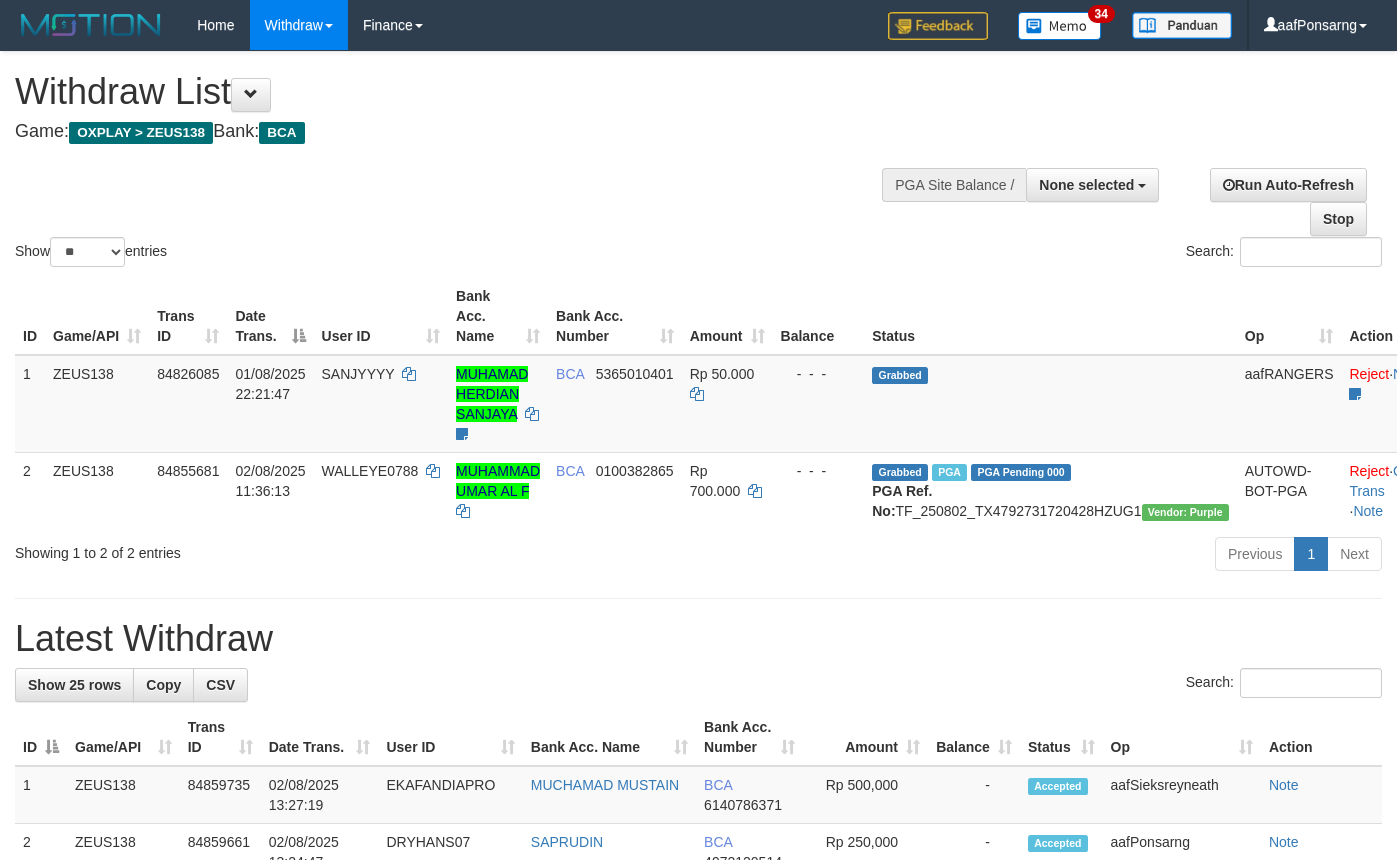 select 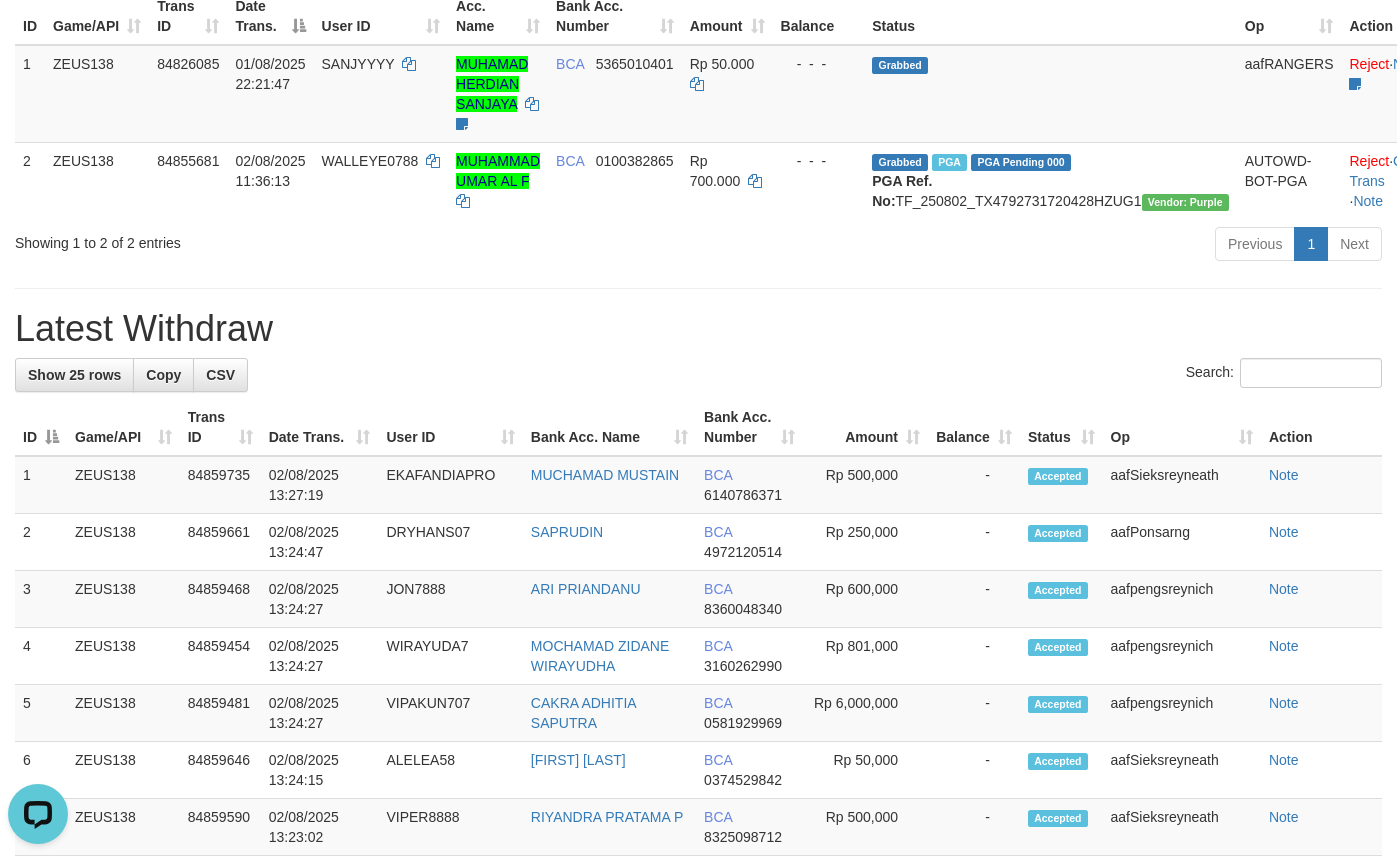 scroll, scrollTop: 0, scrollLeft: 0, axis: both 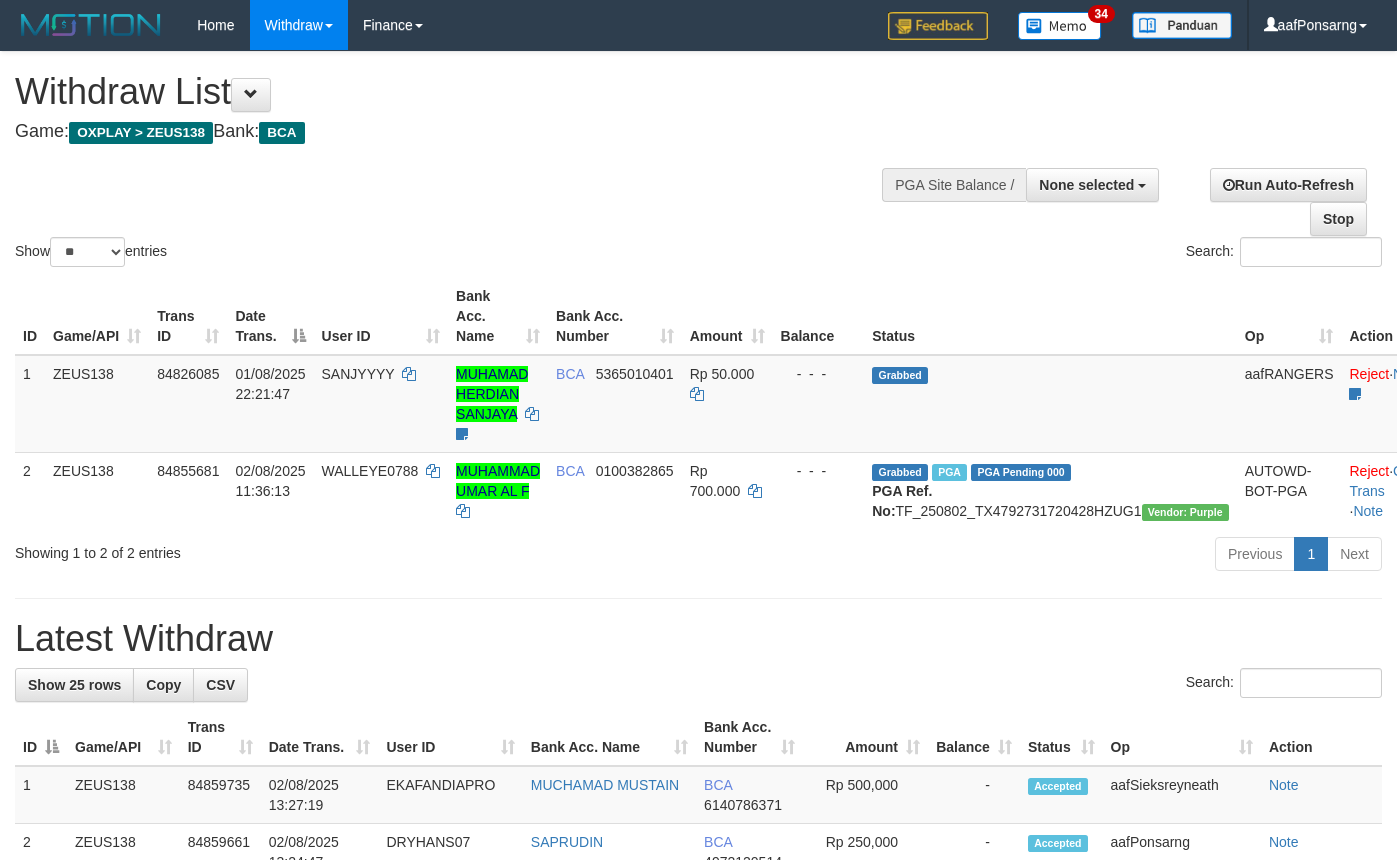 select 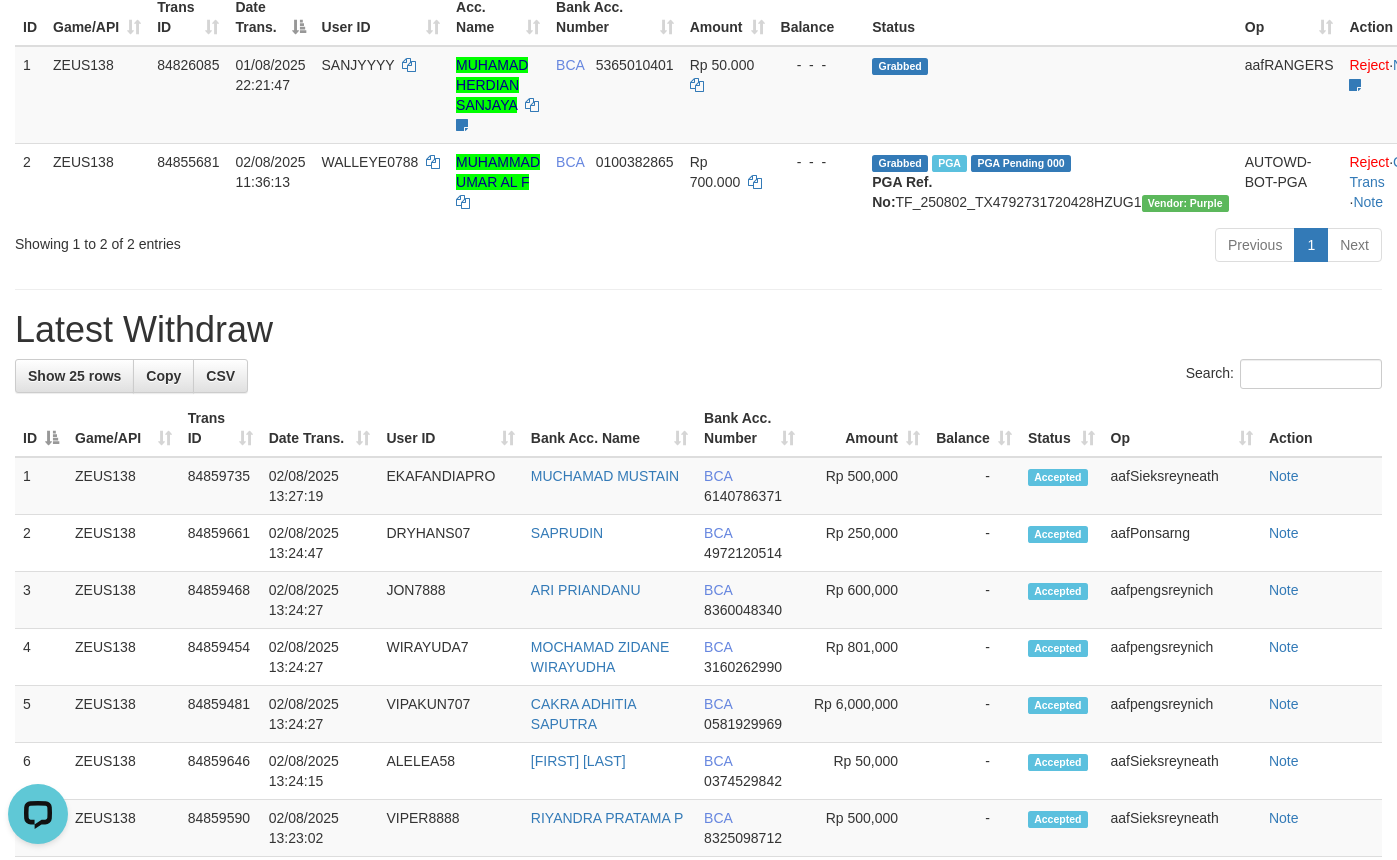 scroll, scrollTop: 0, scrollLeft: 0, axis: both 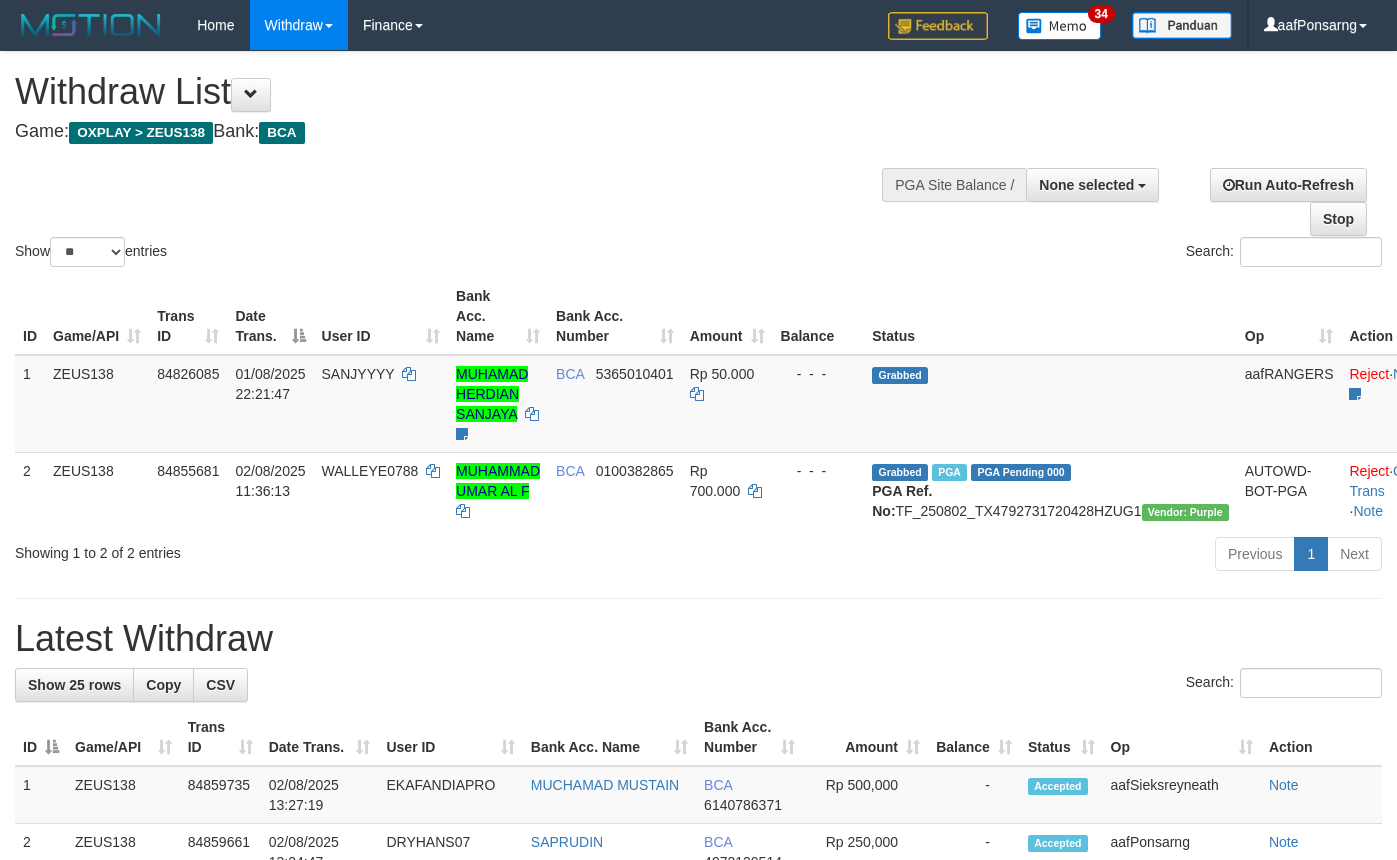 select 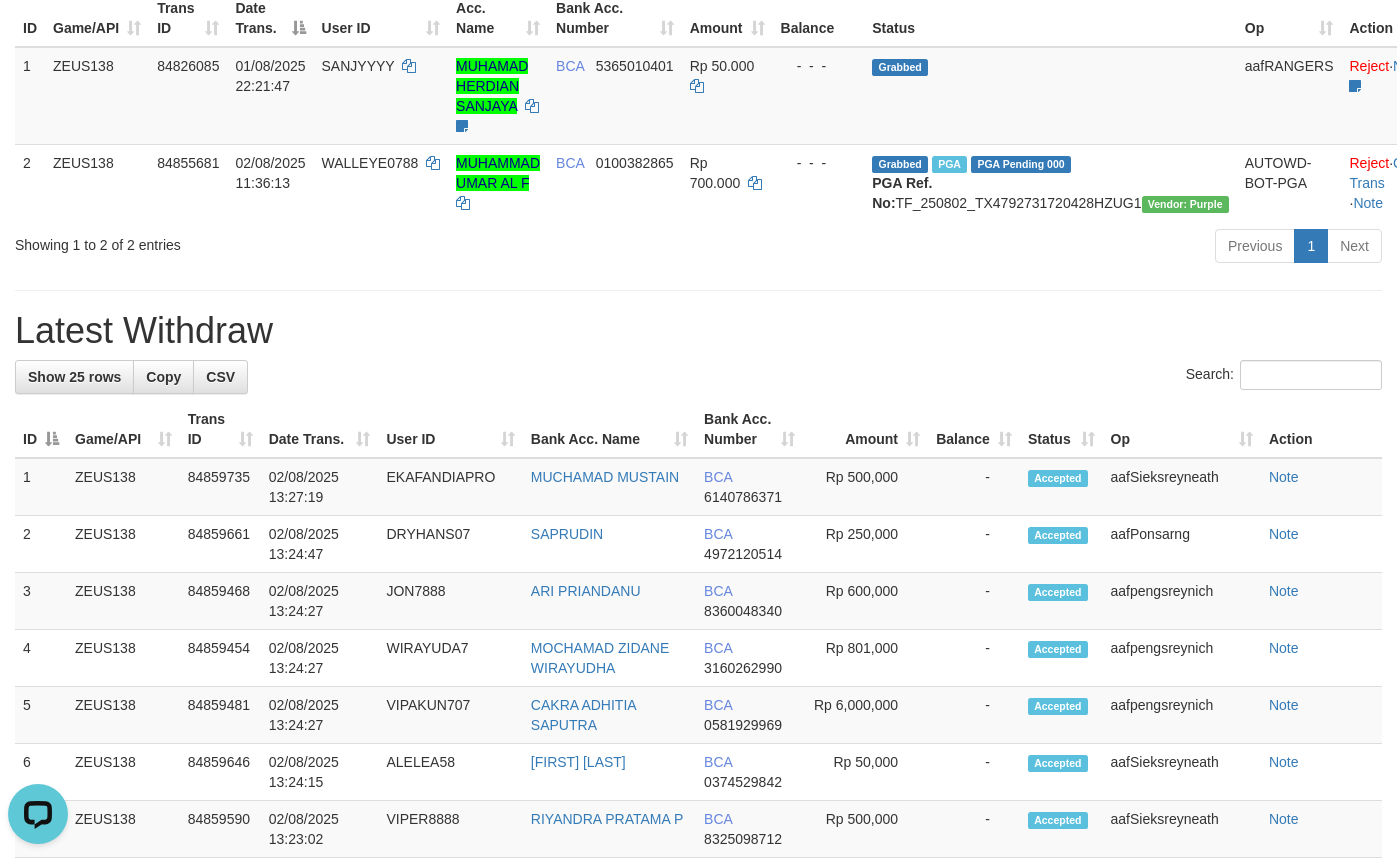 scroll, scrollTop: 0, scrollLeft: 0, axis: both 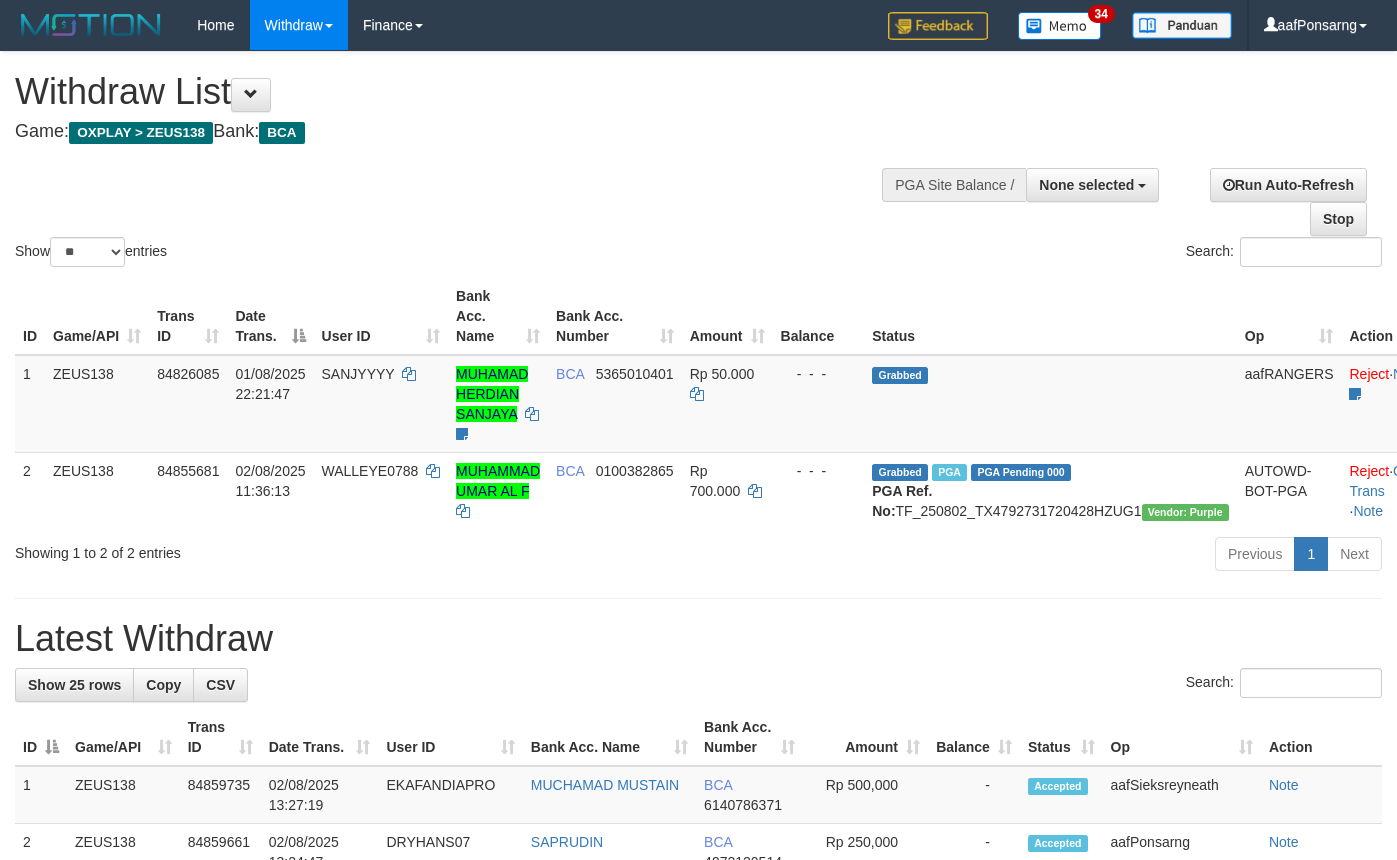 select 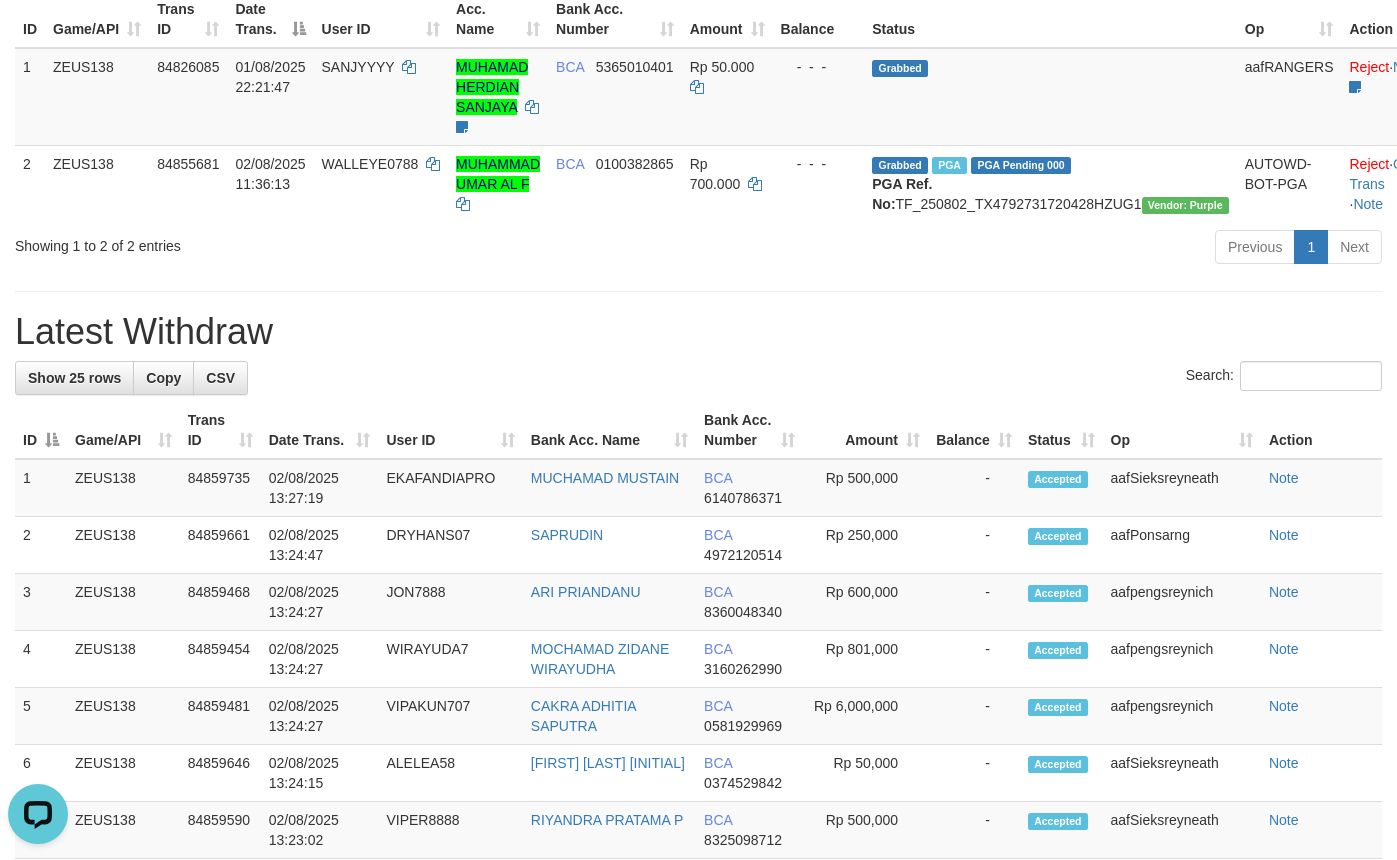 scroll, scrollTop: 0, scrollLeft: 0, axis: both 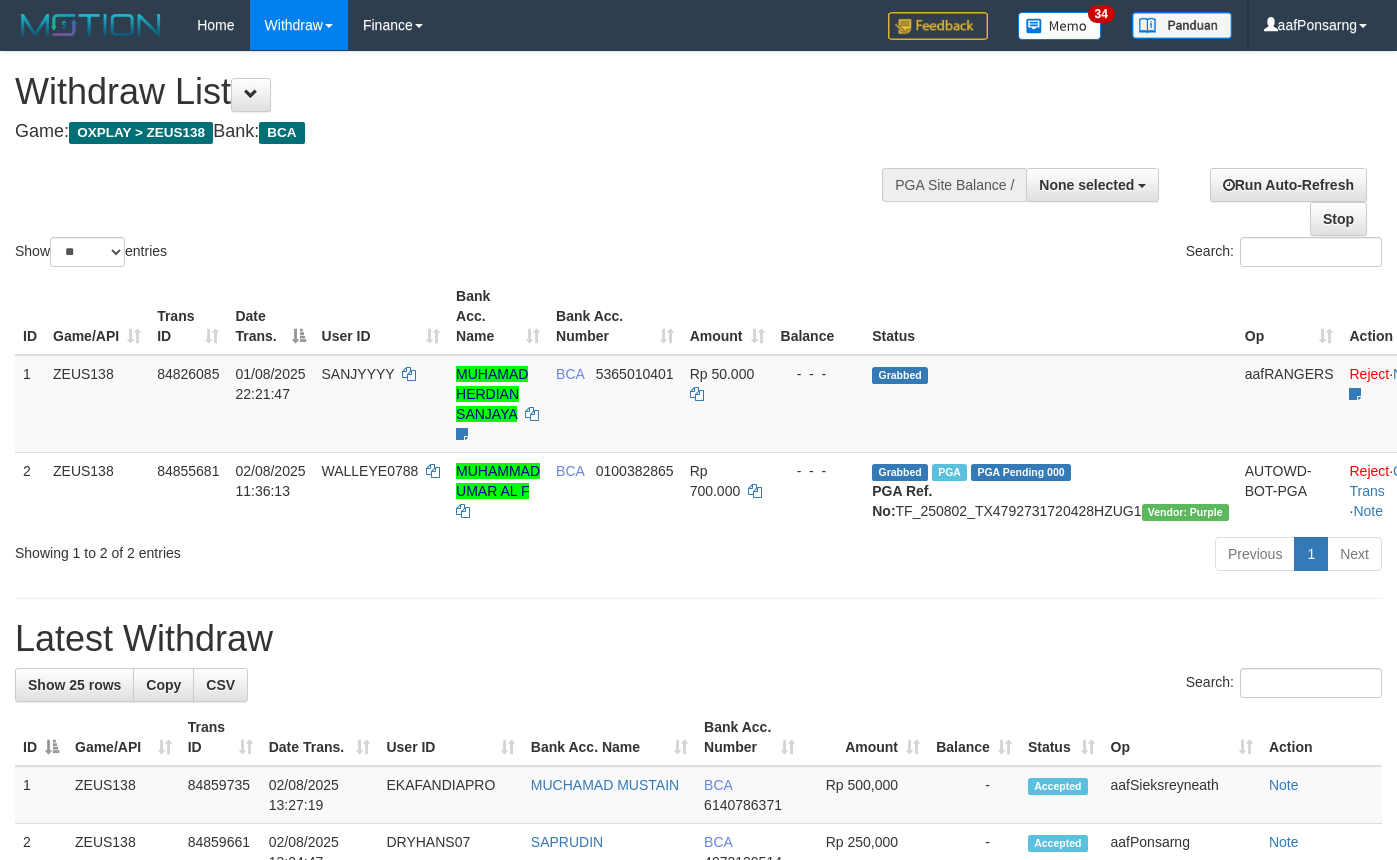select 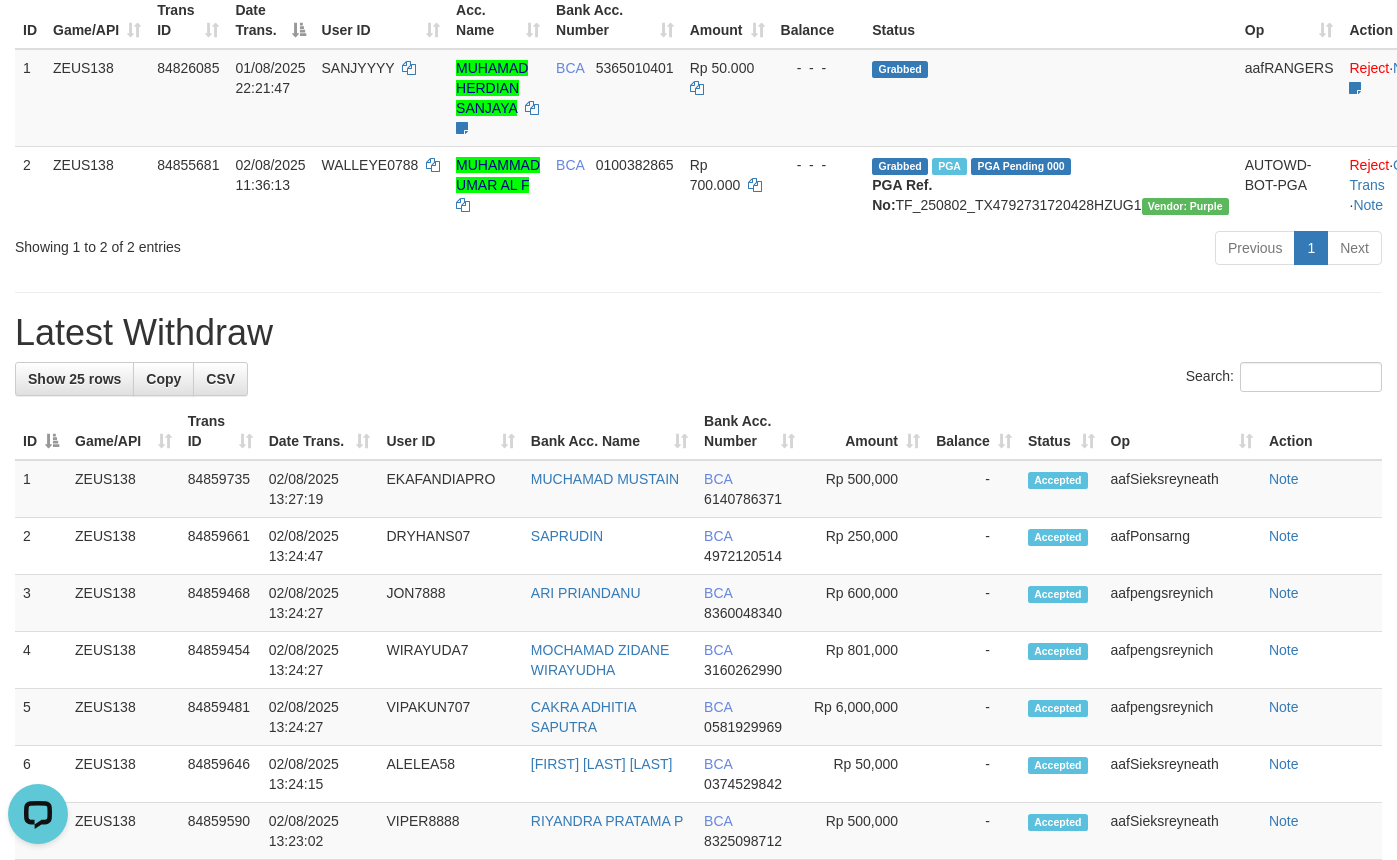 scroll, scrollTop: 0, scrollLeft: 0, axis: both 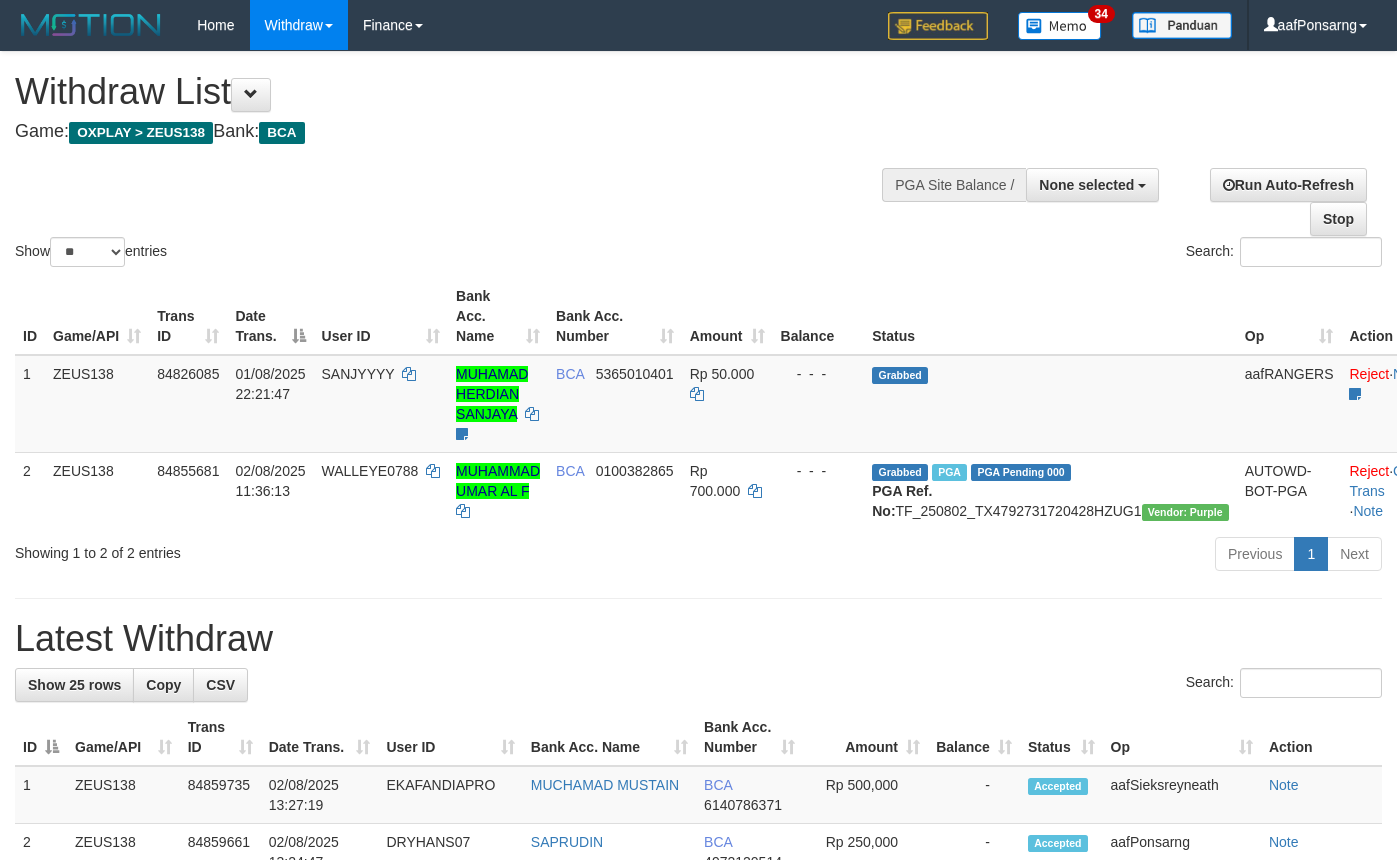 select 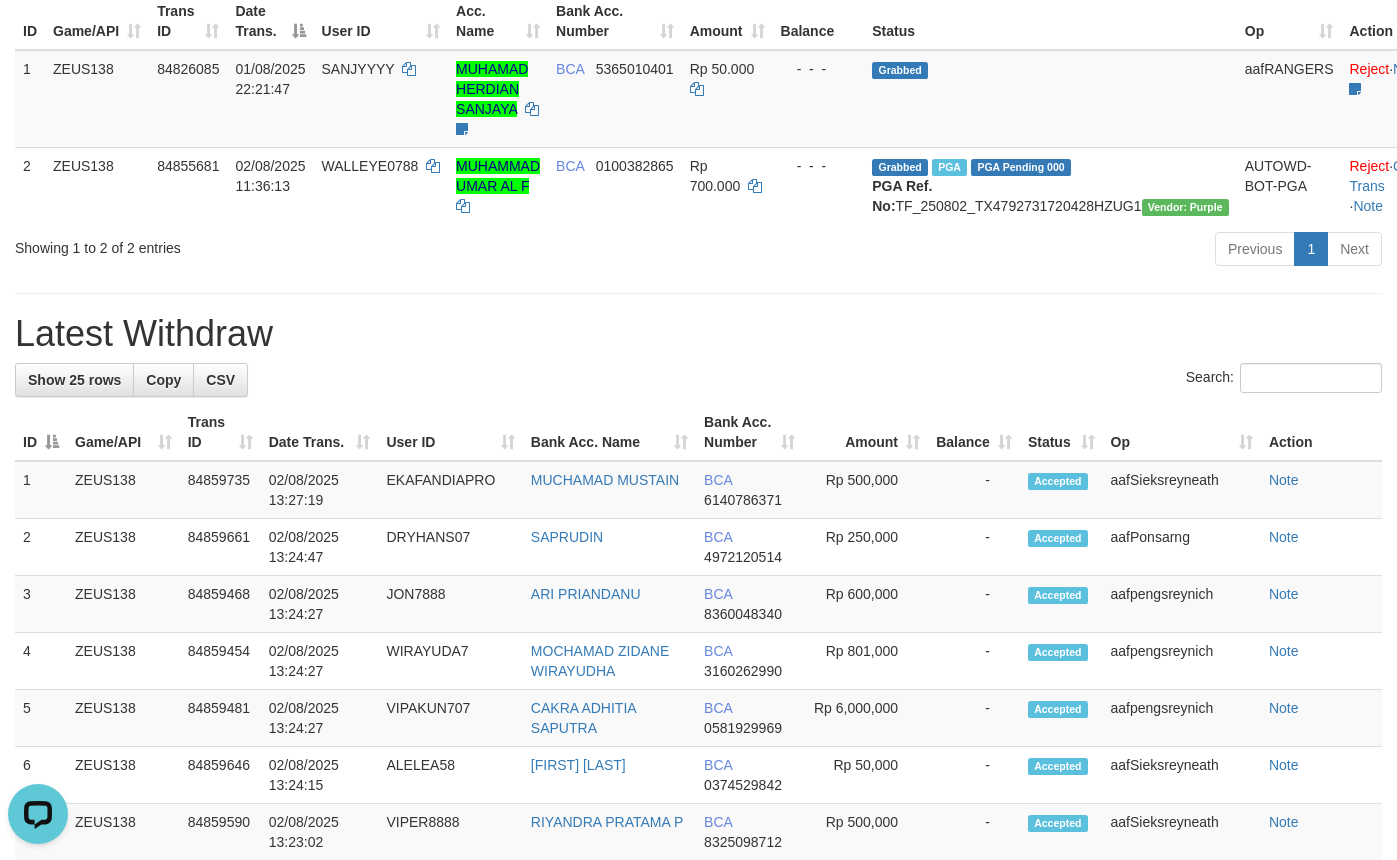 scroll, scrollTop: 0, scrollLeft: 0, axis: both 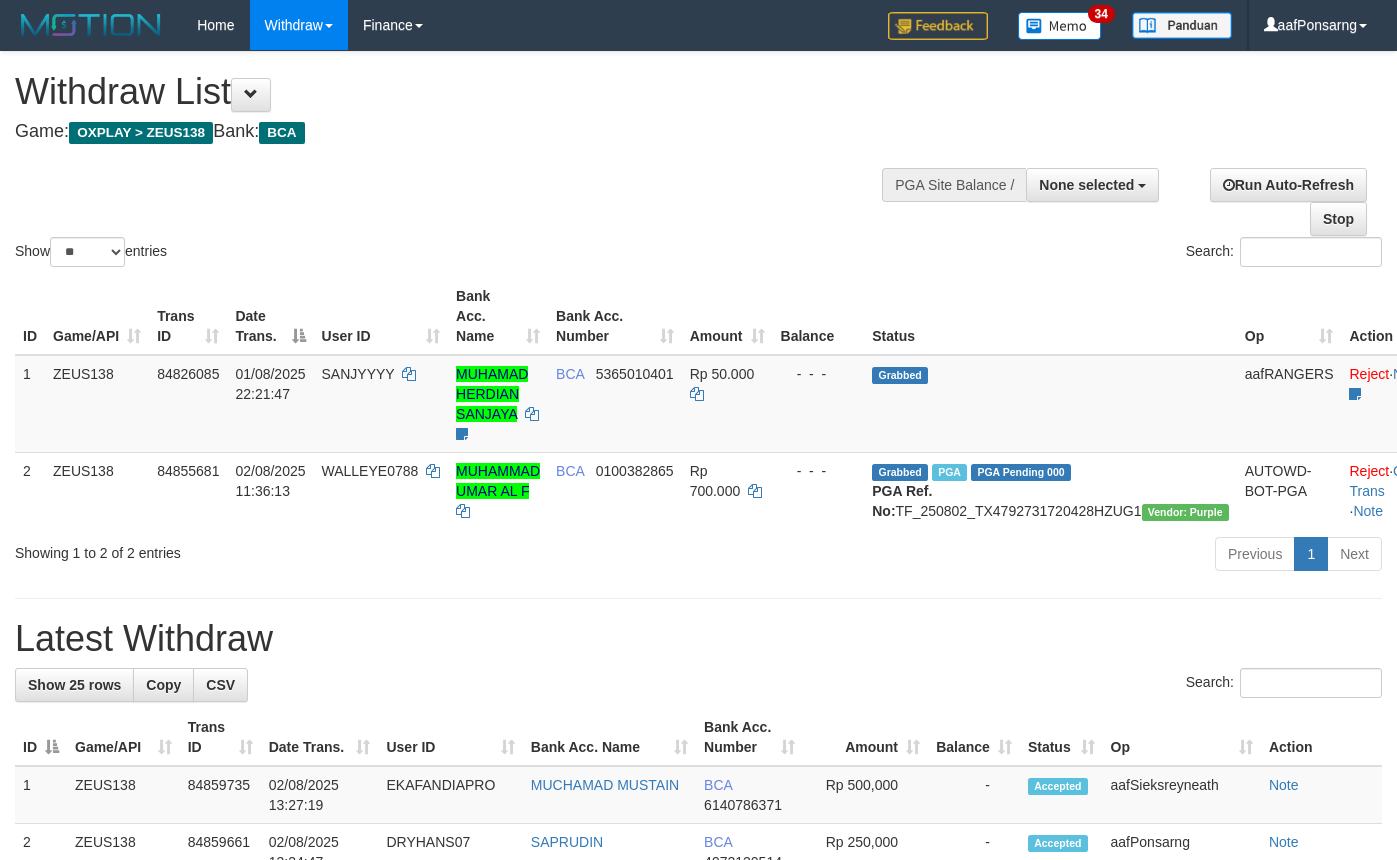 select 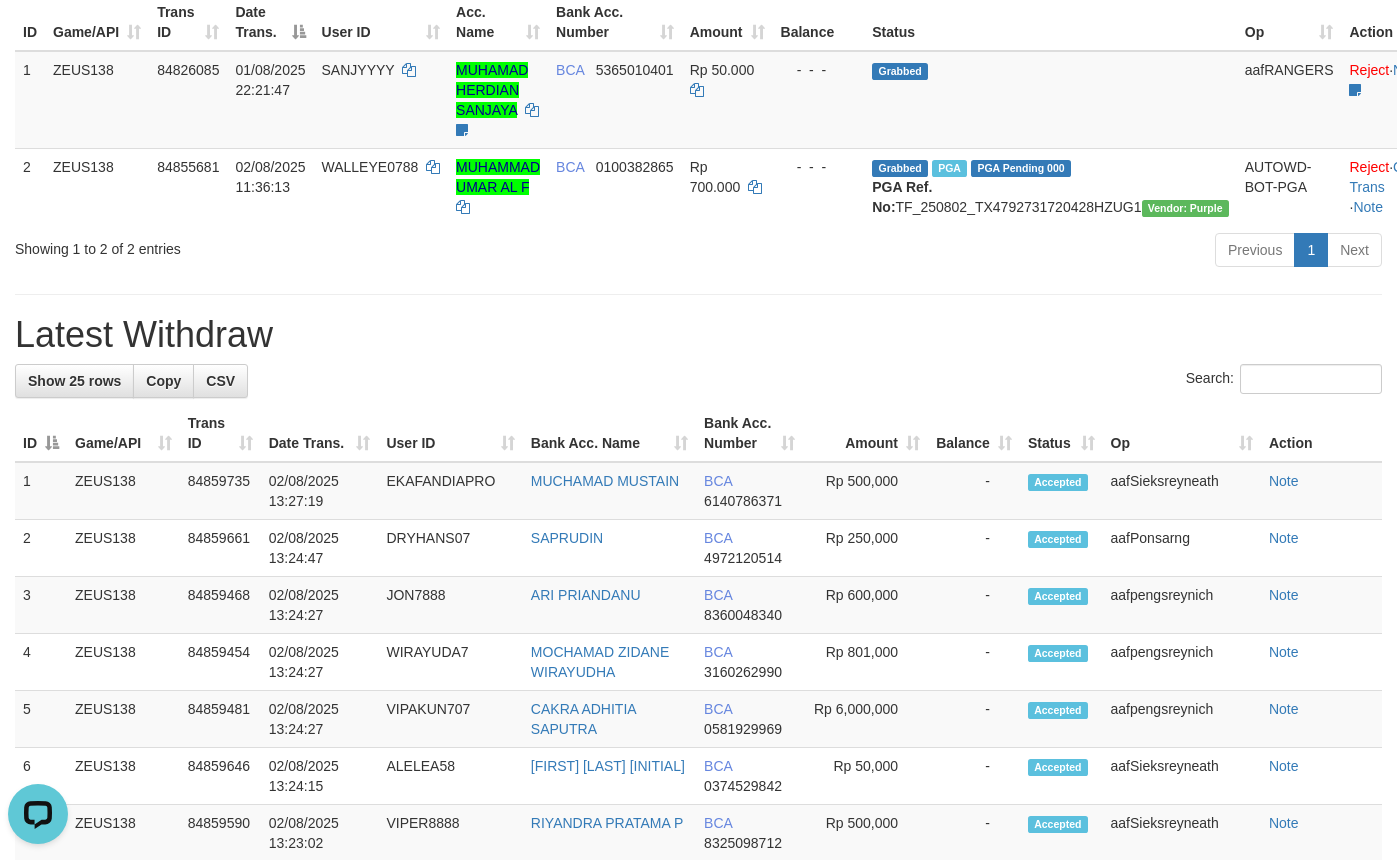 scroll, scrollTop: 0, scrollLeft: 0, axis: both 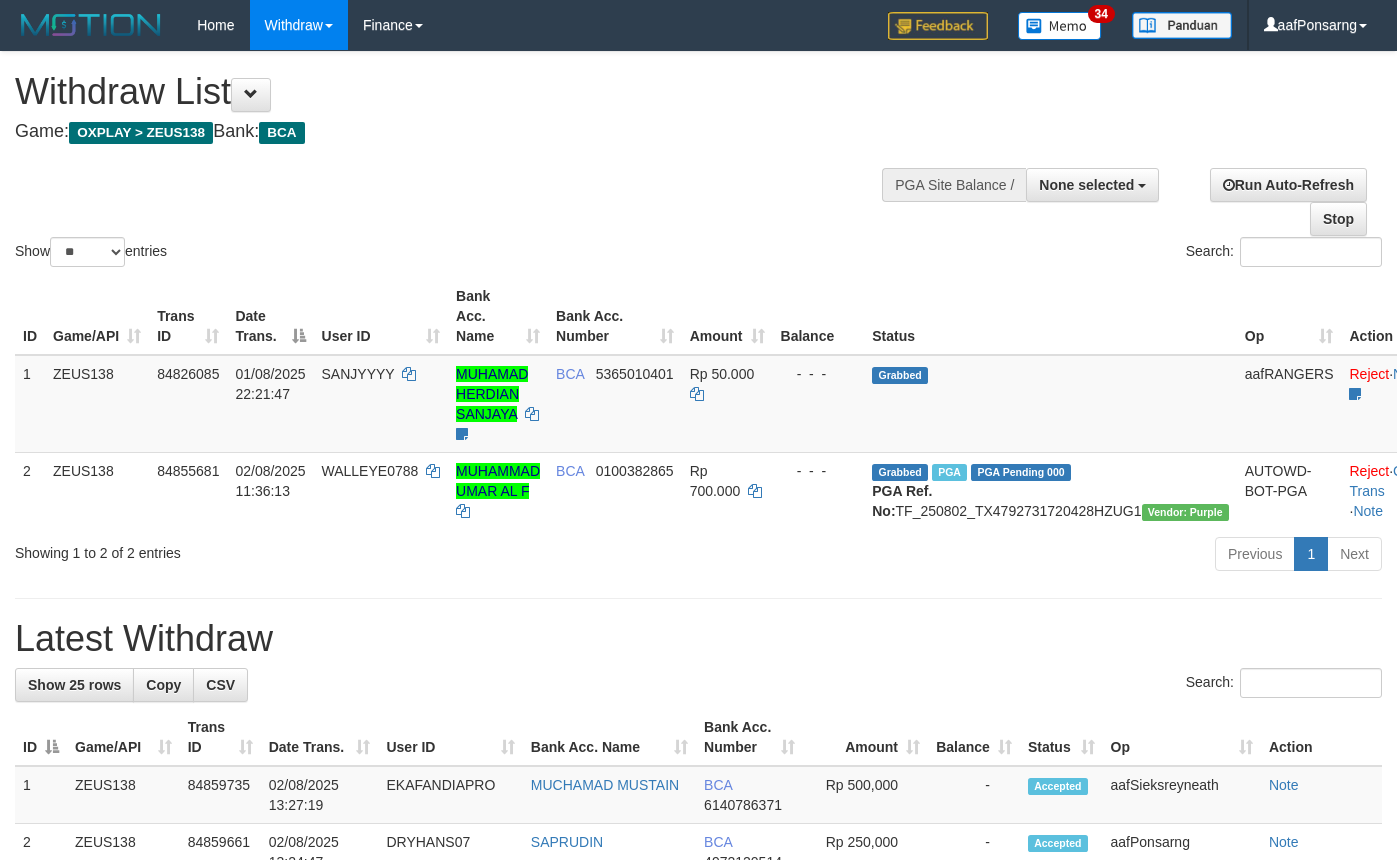select 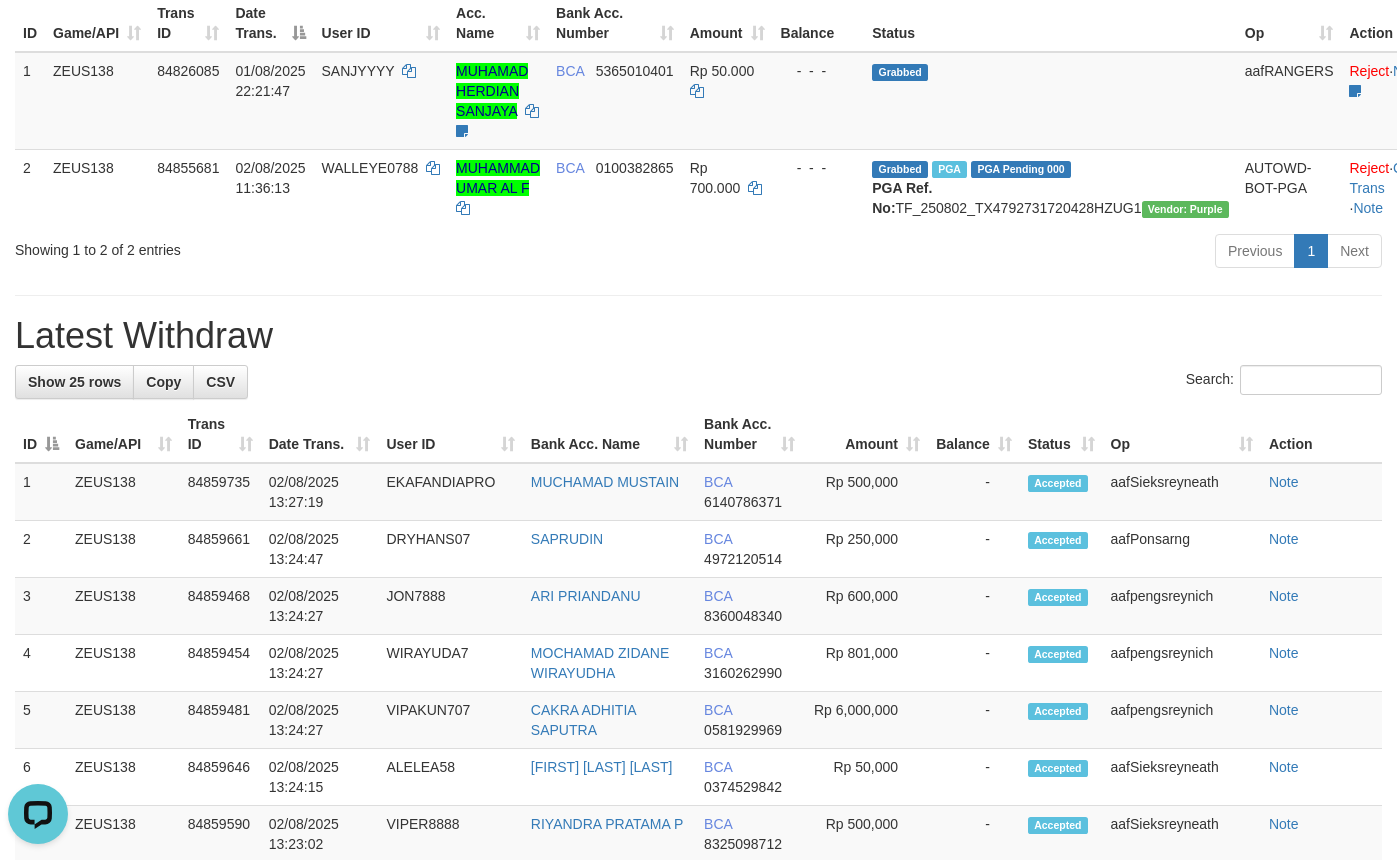 scroll, scrollTop: 0, scrollLeft: 0, axis: both 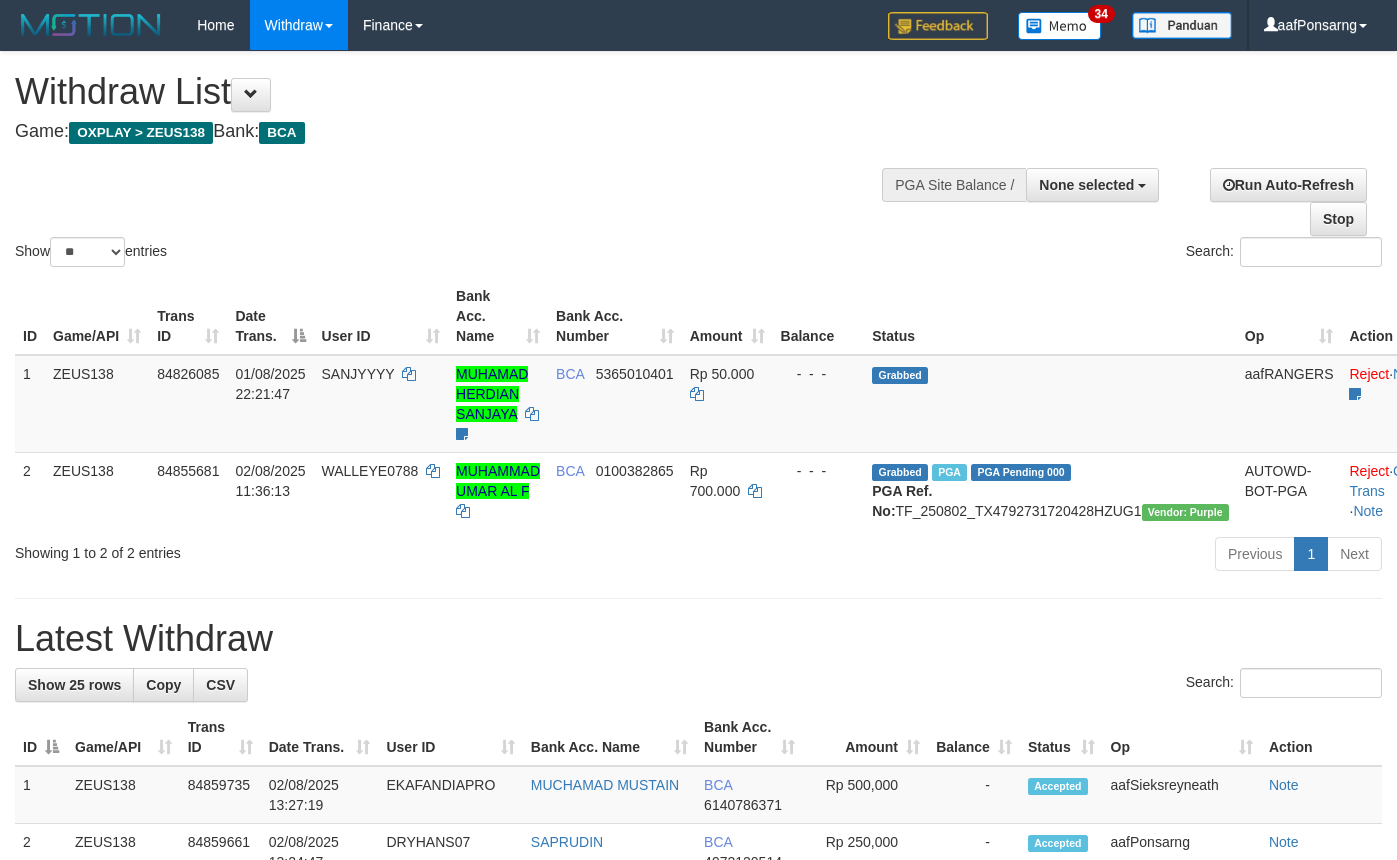 select 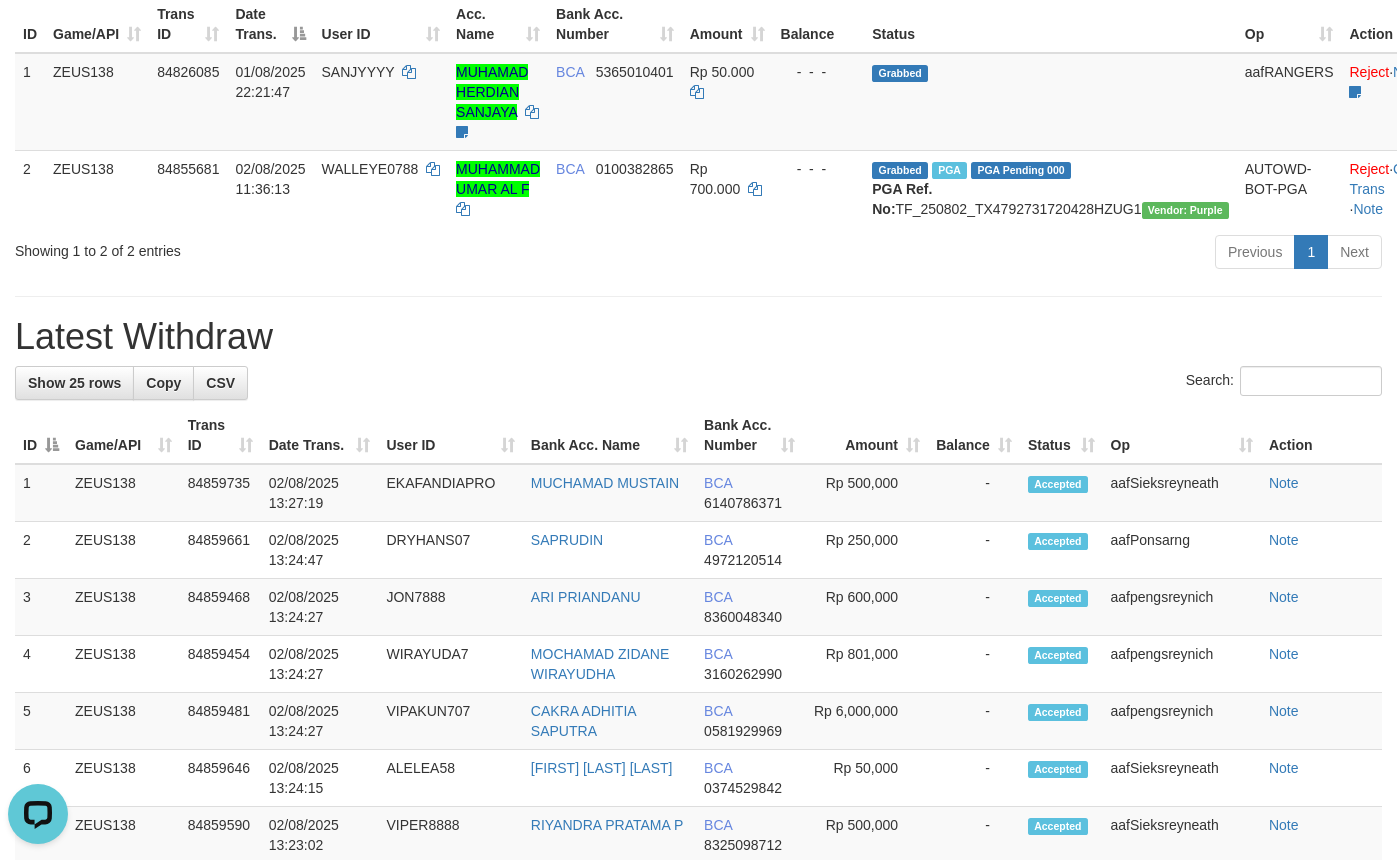 scroll, scrollTop: 0, scrollLeft: 0, axis: both 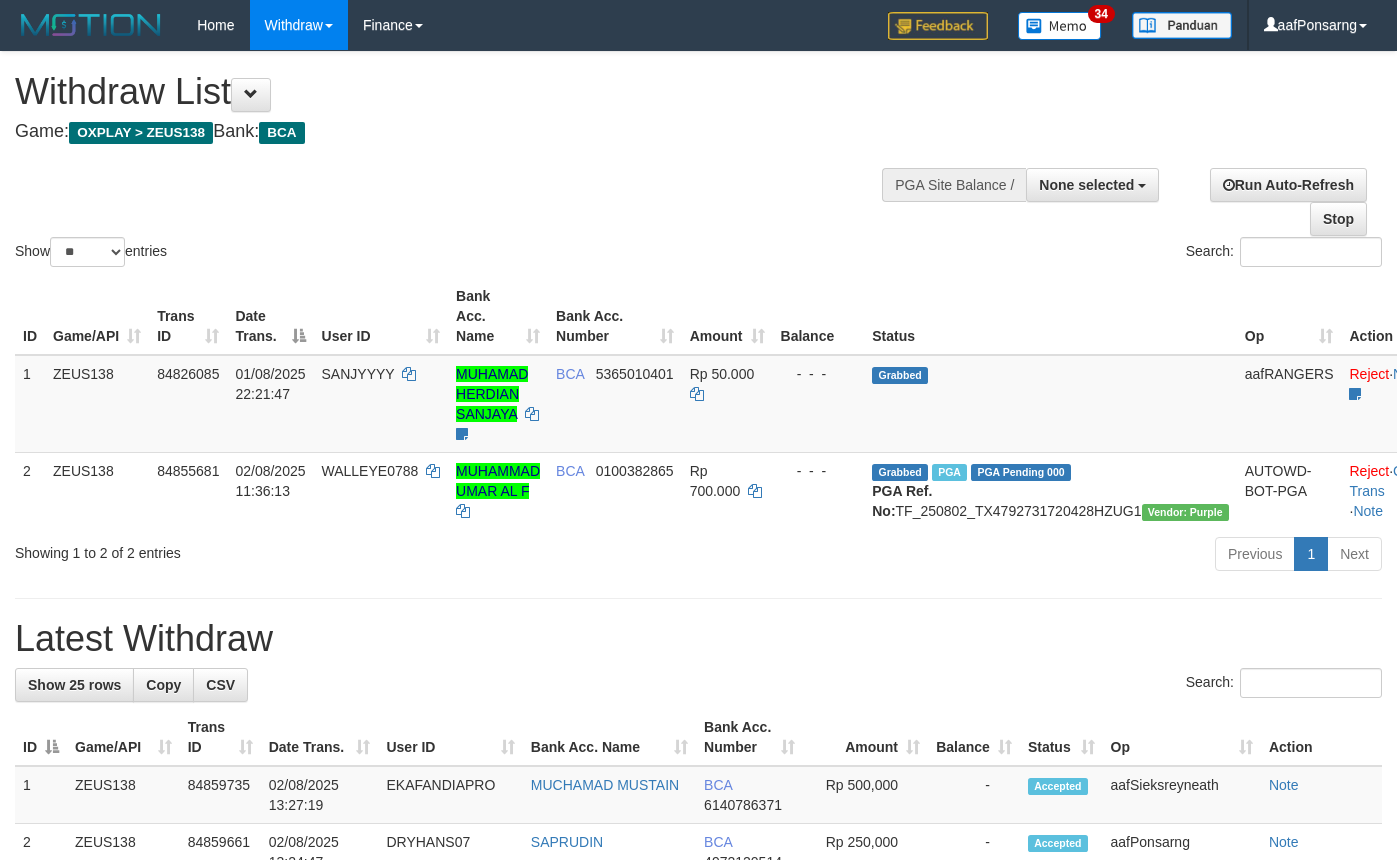 select 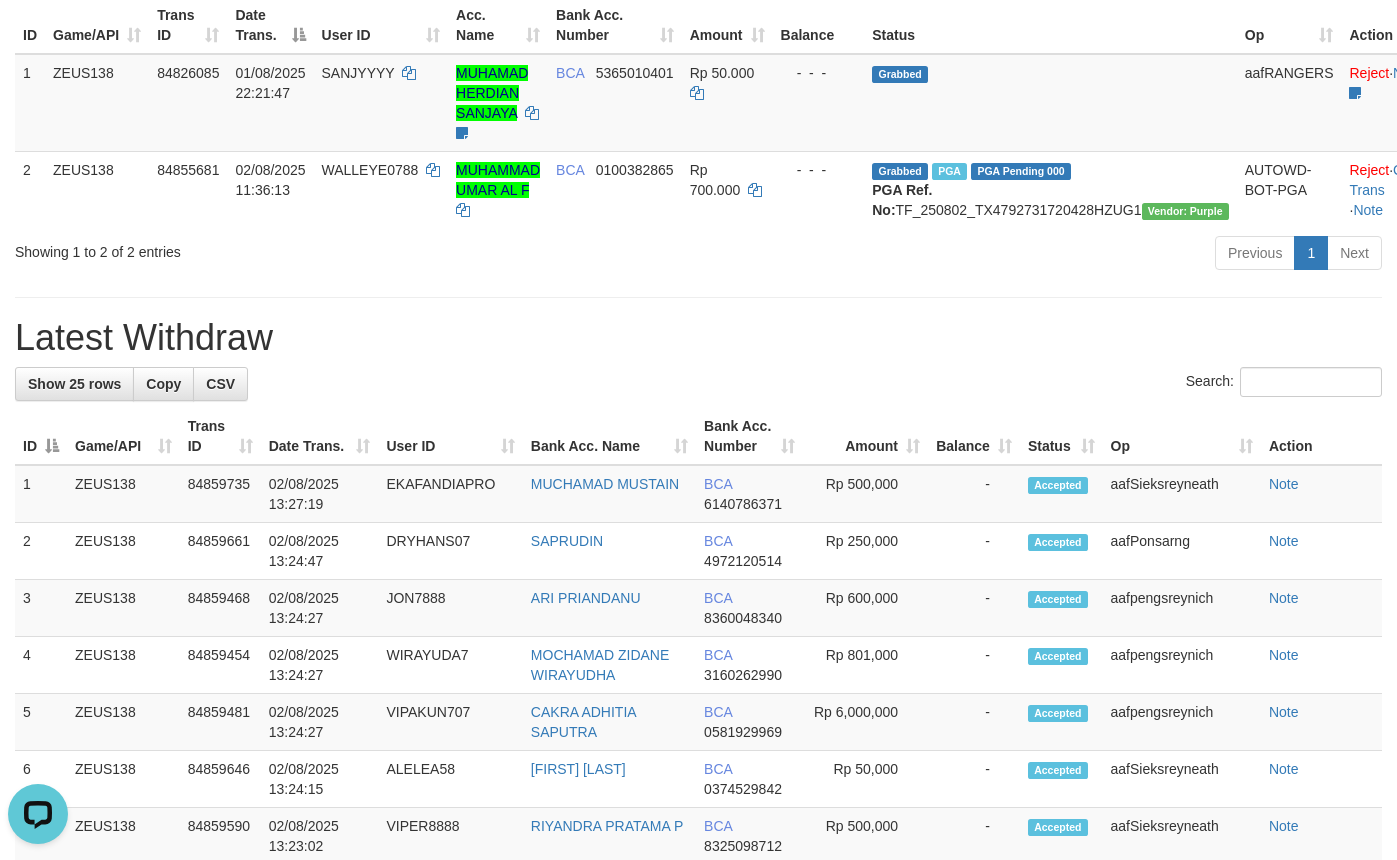 scroll, scrollTop: 0, scrollLeft: 0, axis: both 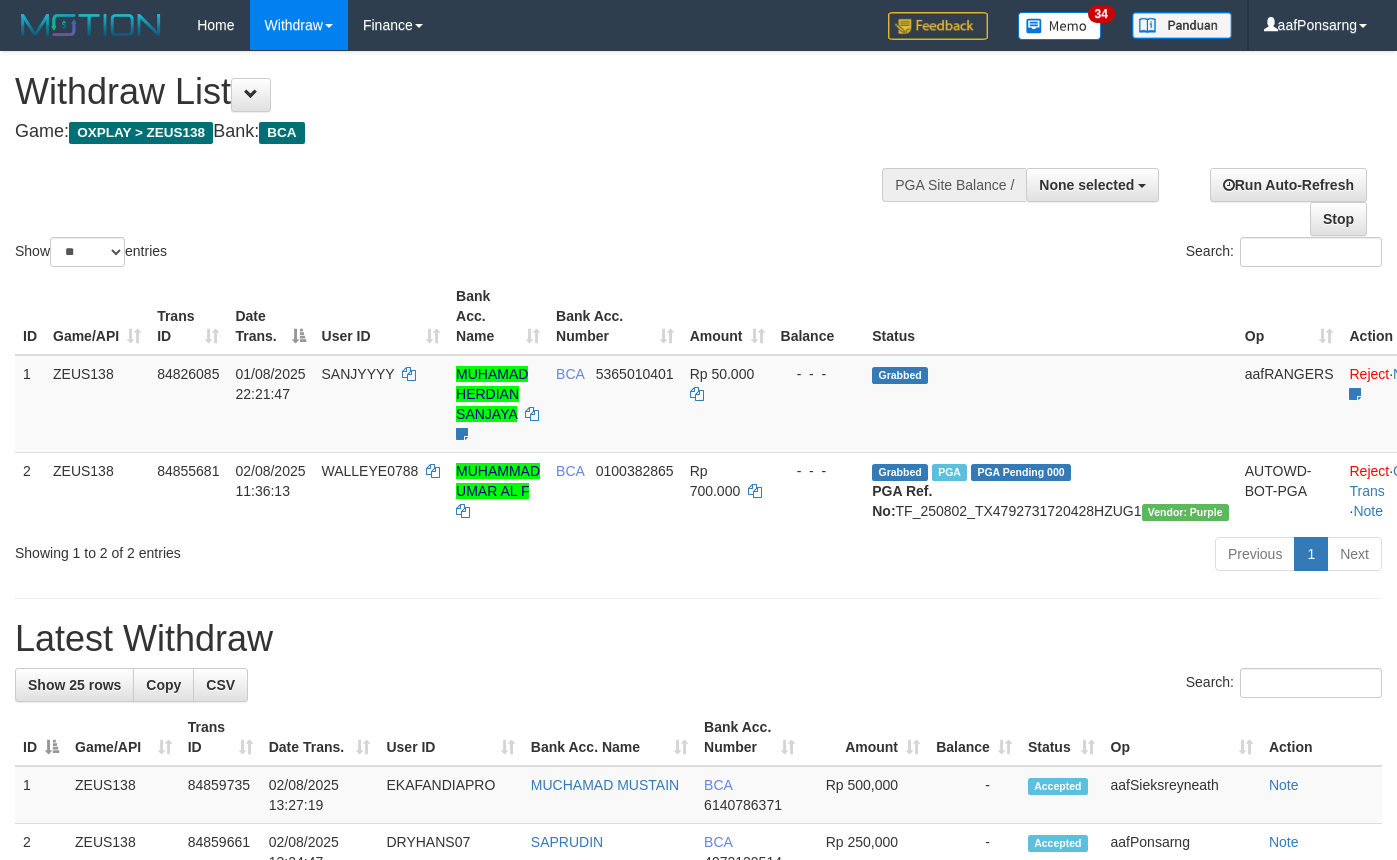 select 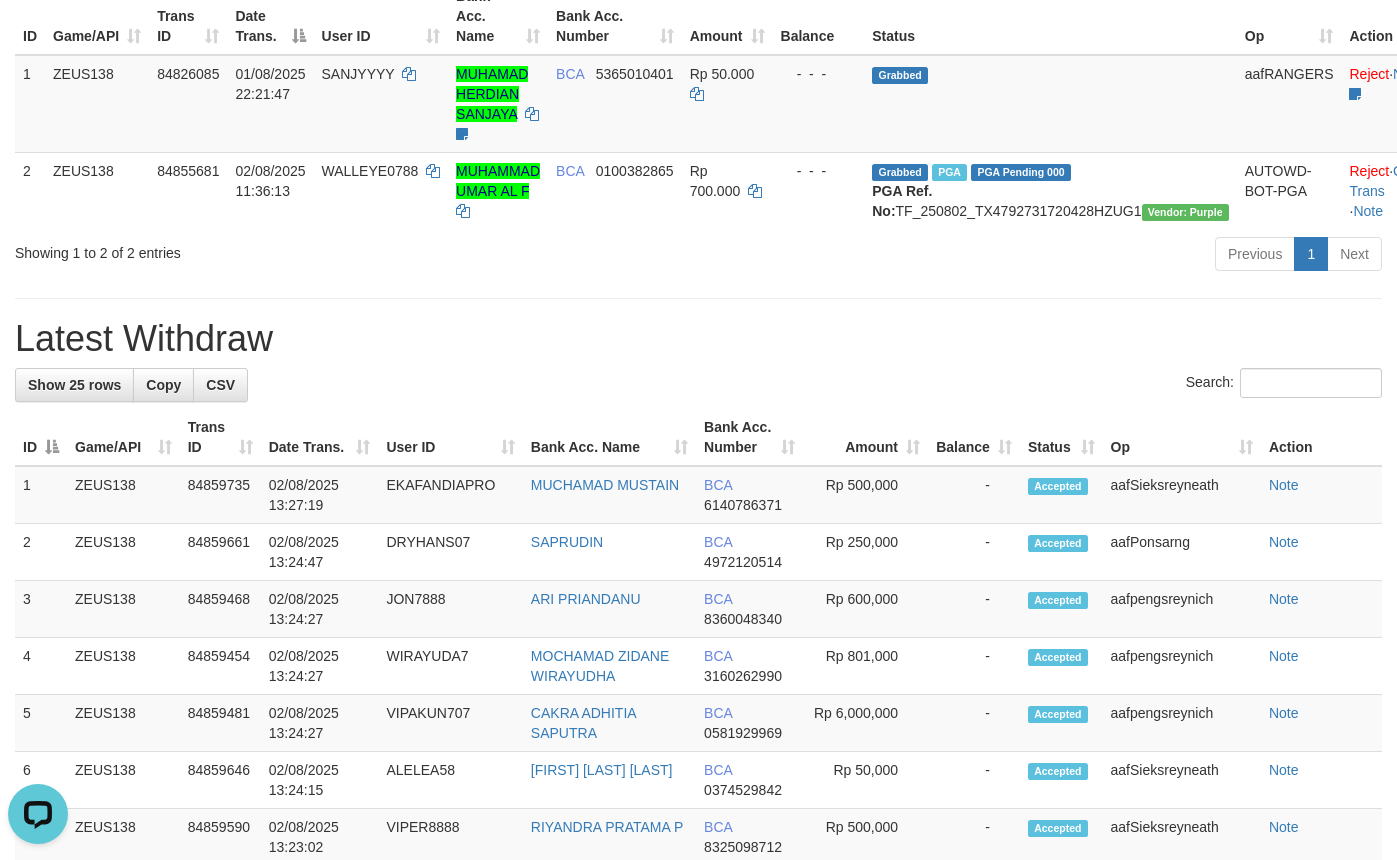scroll, scrollTop: 0, scrollLeft: 0, axis: both 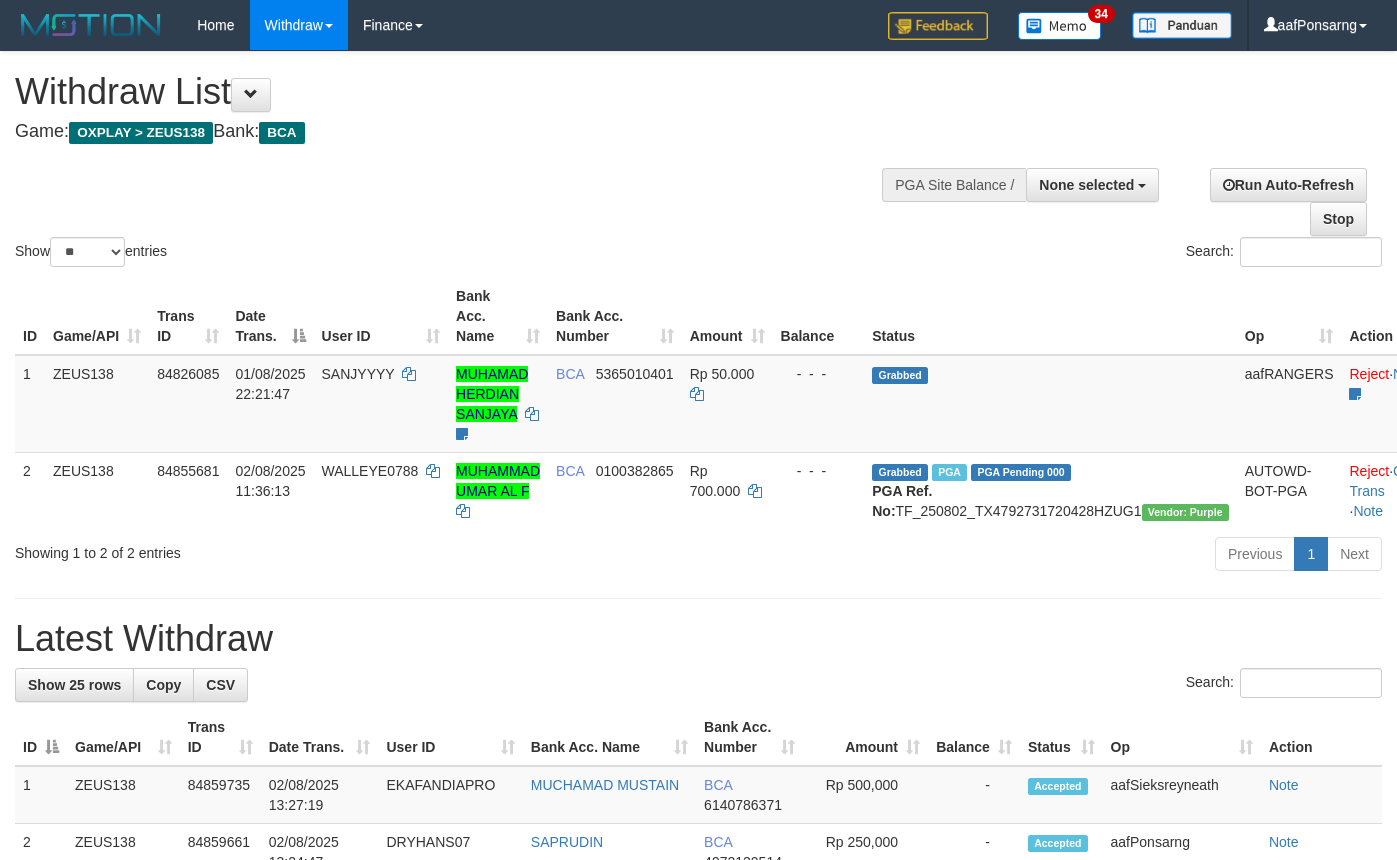 select 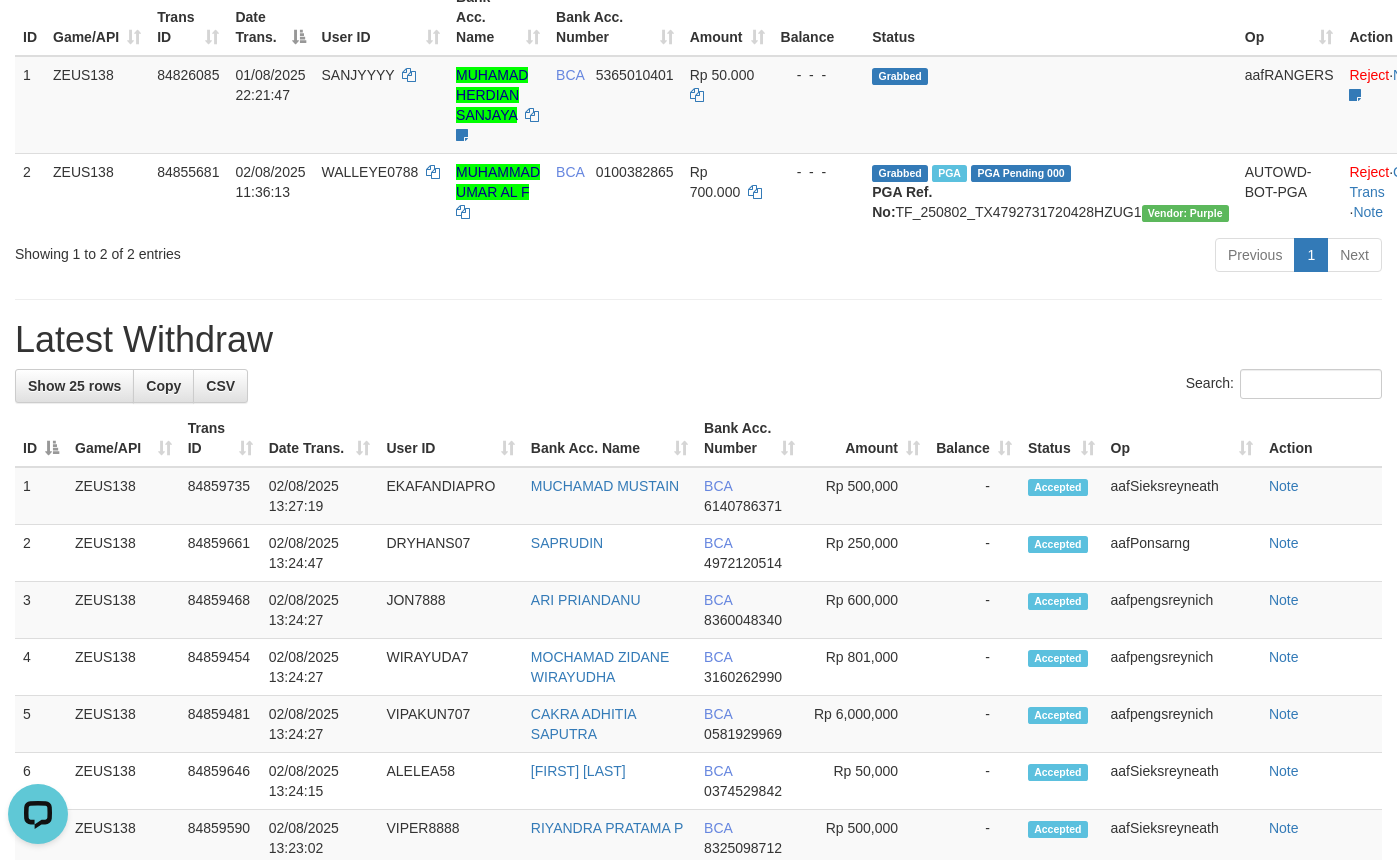 scroll, scrollTop: 0, scrollLeft: 0, axis: both 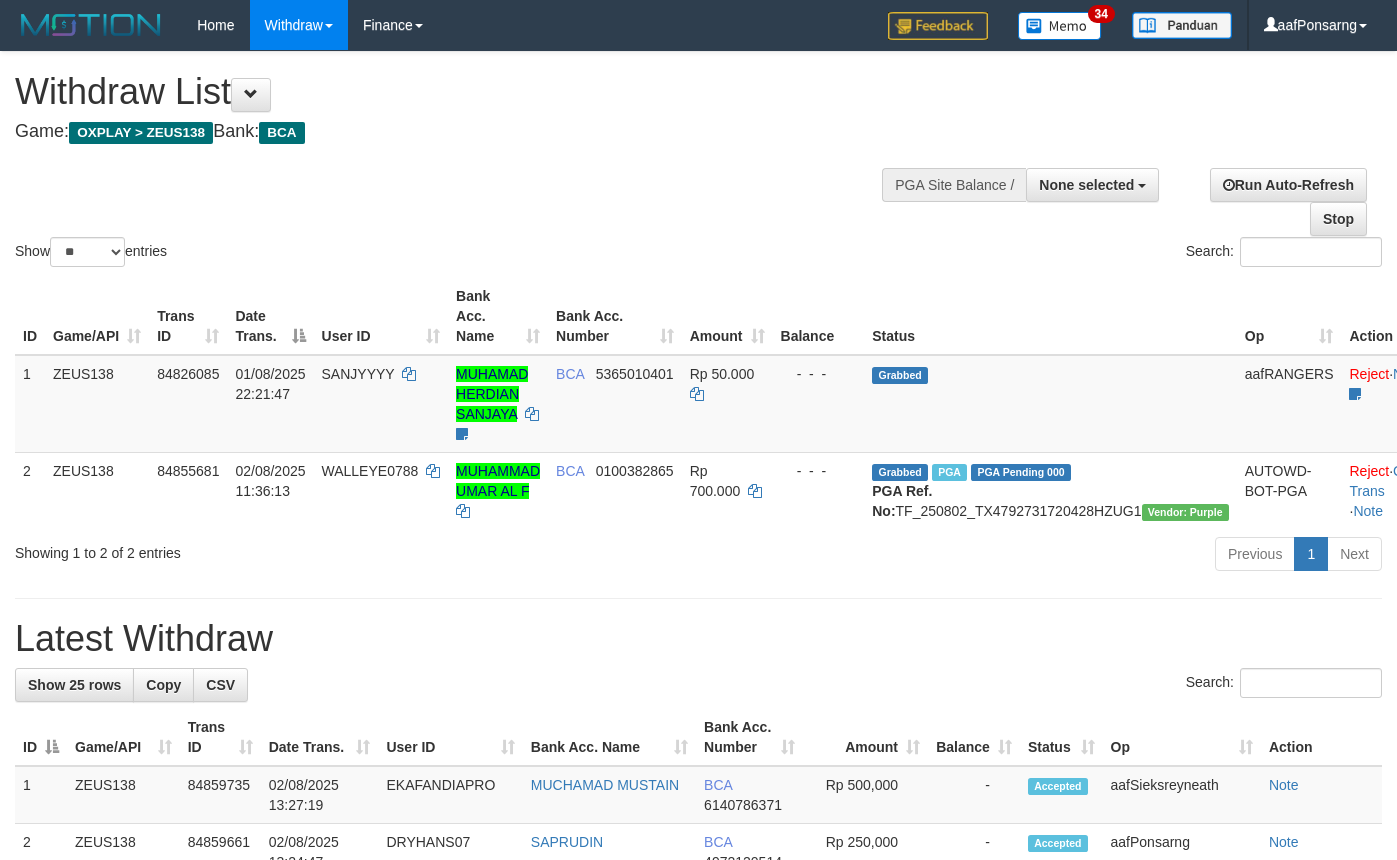 select 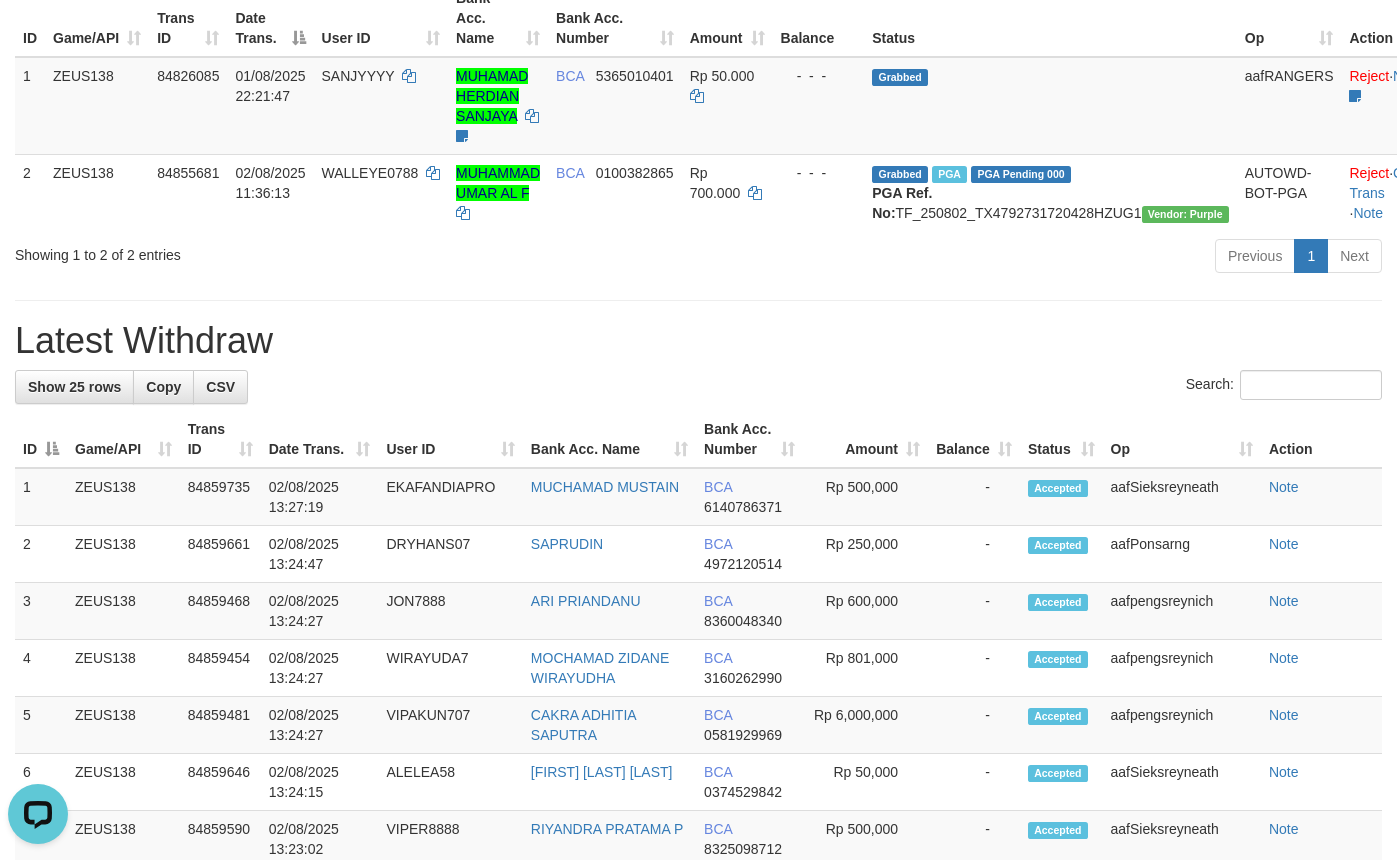 scroll, scrollTop: 0, scrollLeft: 0, axis: both 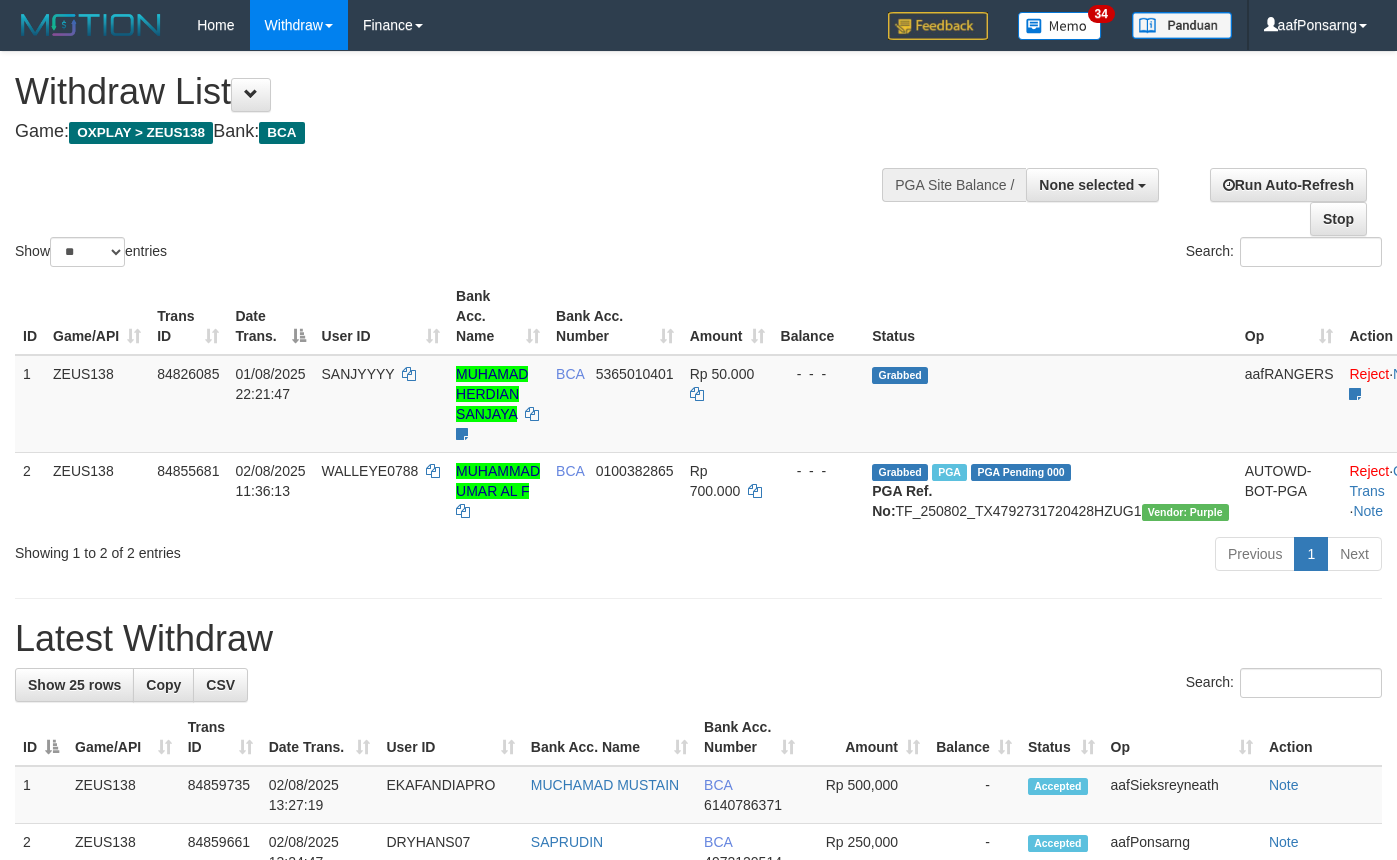 select 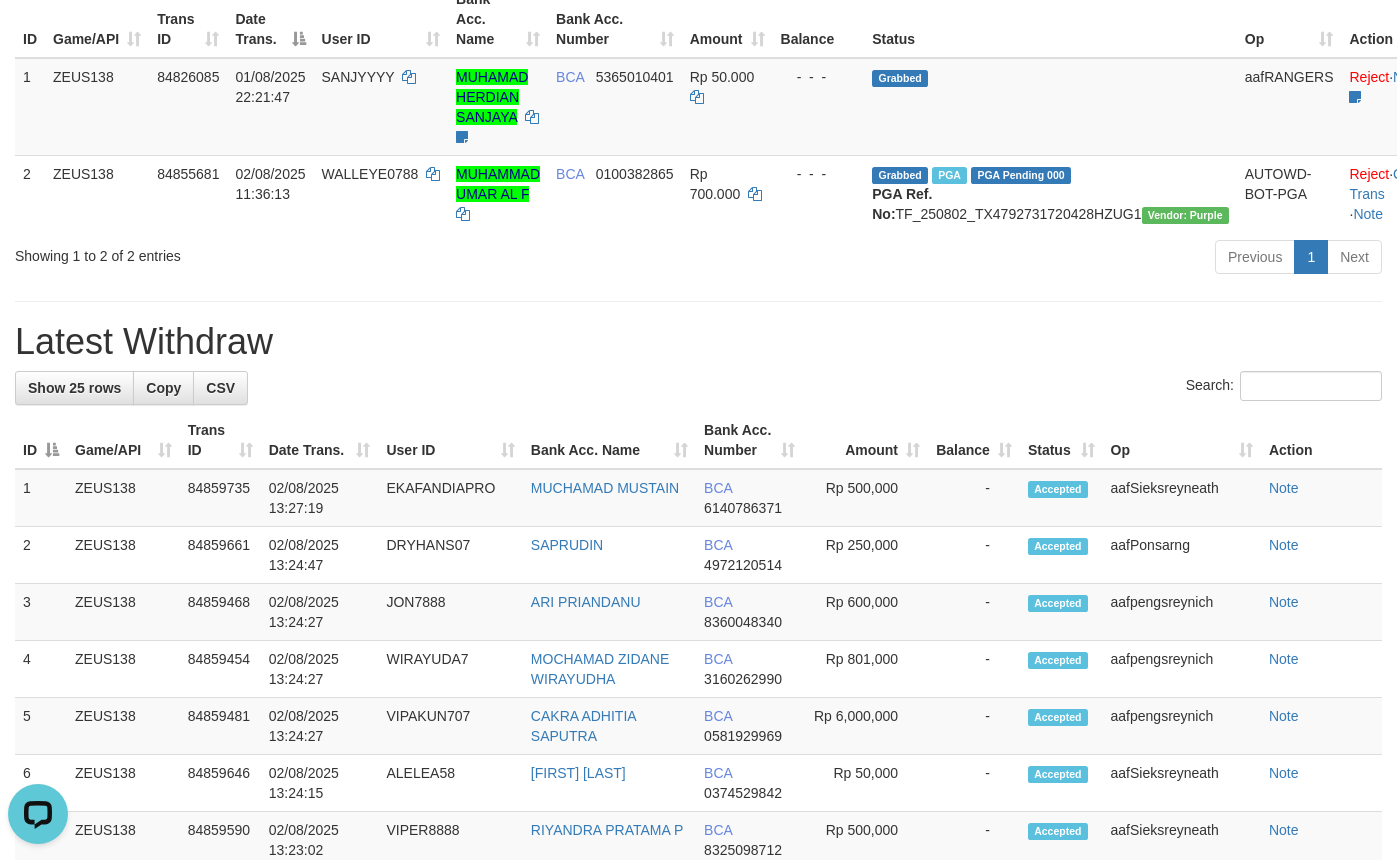 scroll, scrollTop: 0, scrollLeft: 0, axis: both 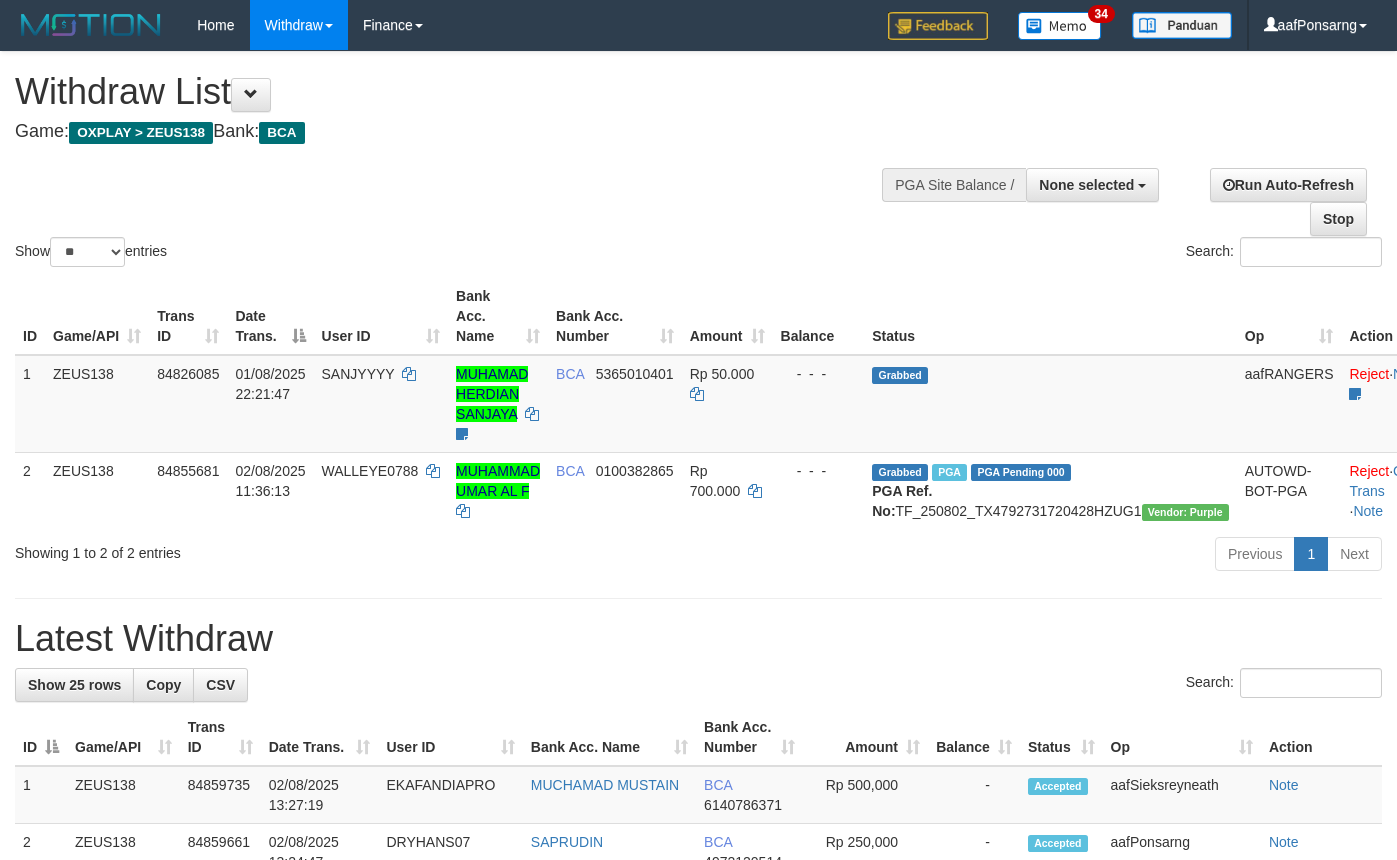 select 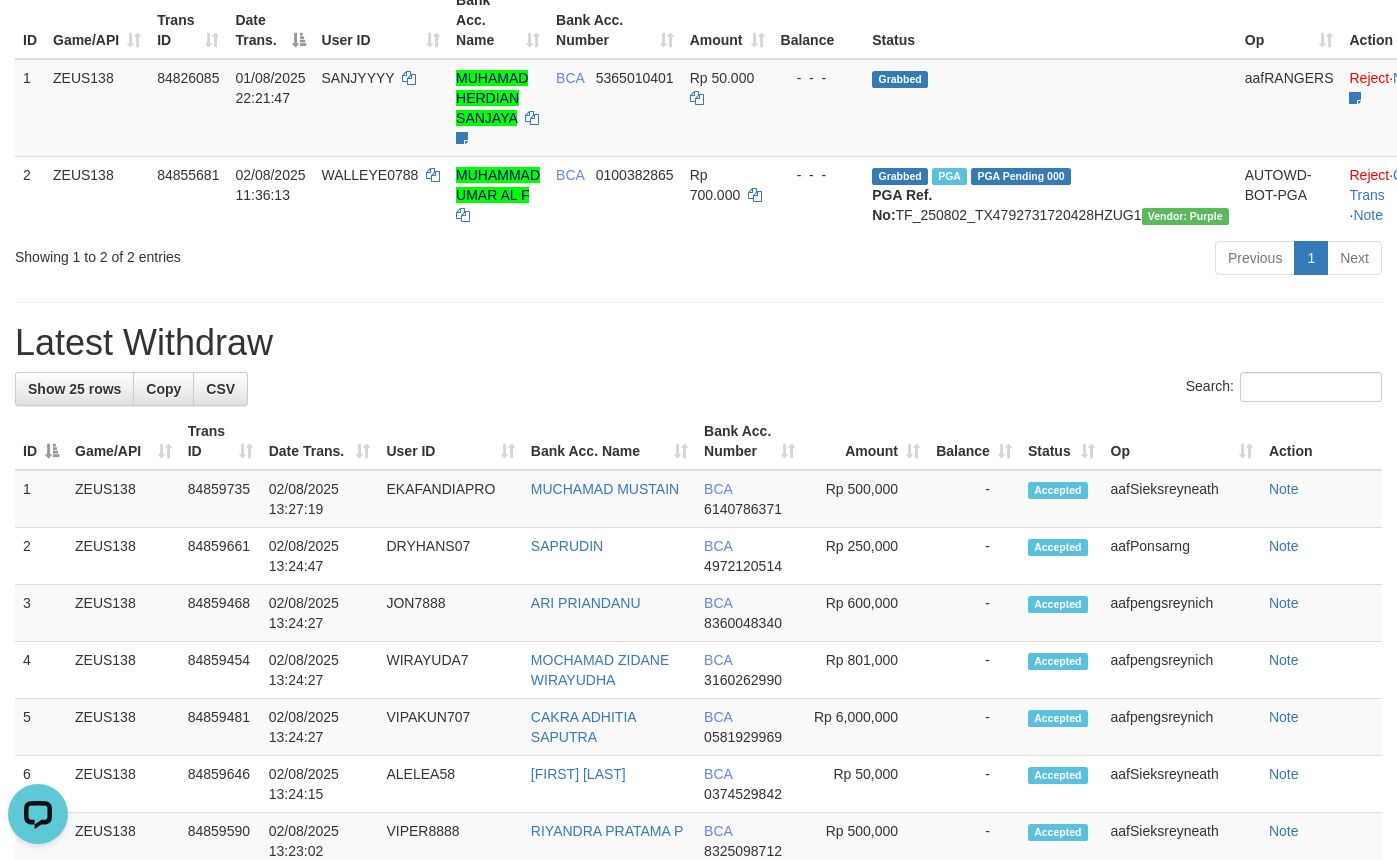 scroll, scrollTop: 0, scrollLeft: 0, axis: both 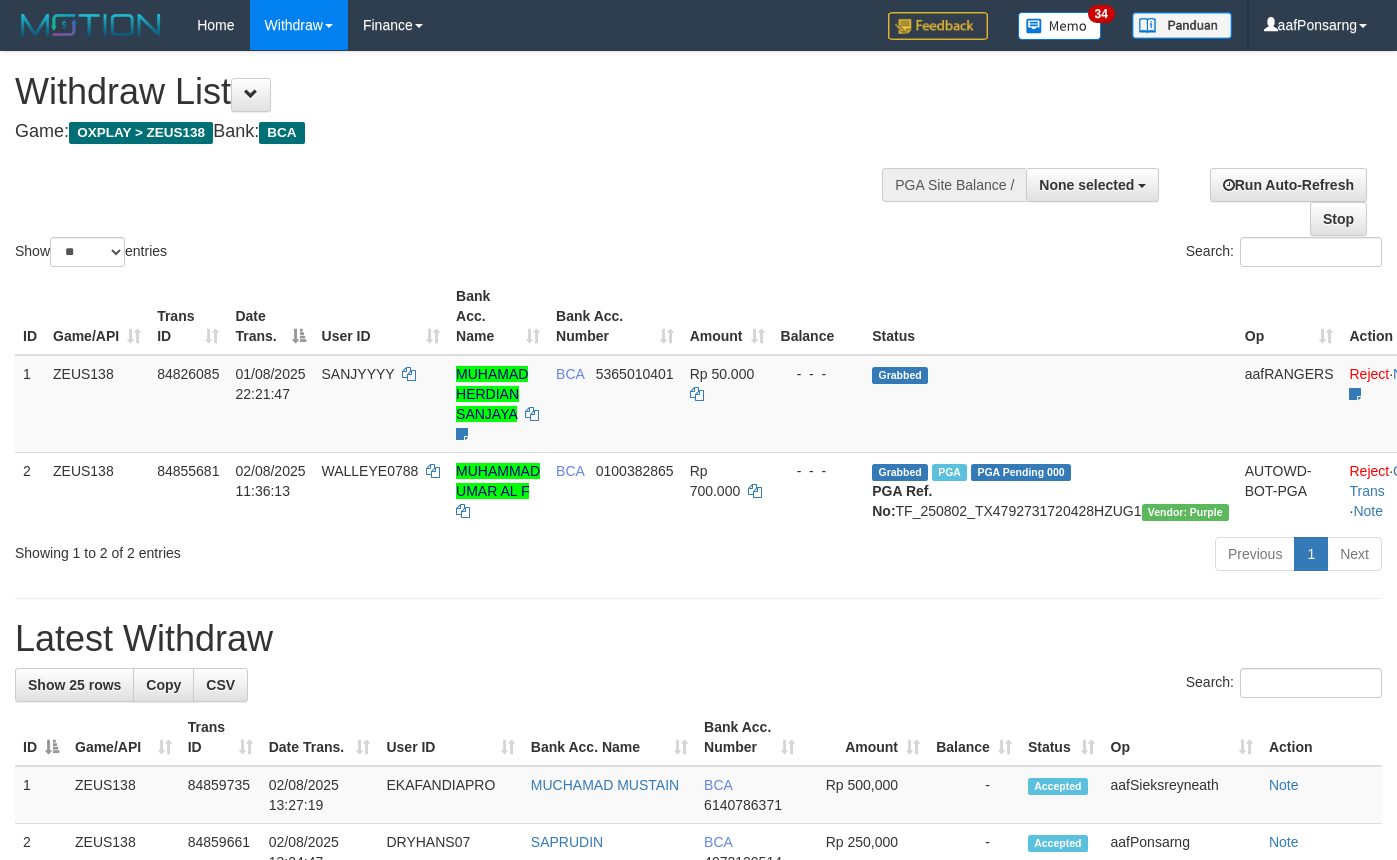 select 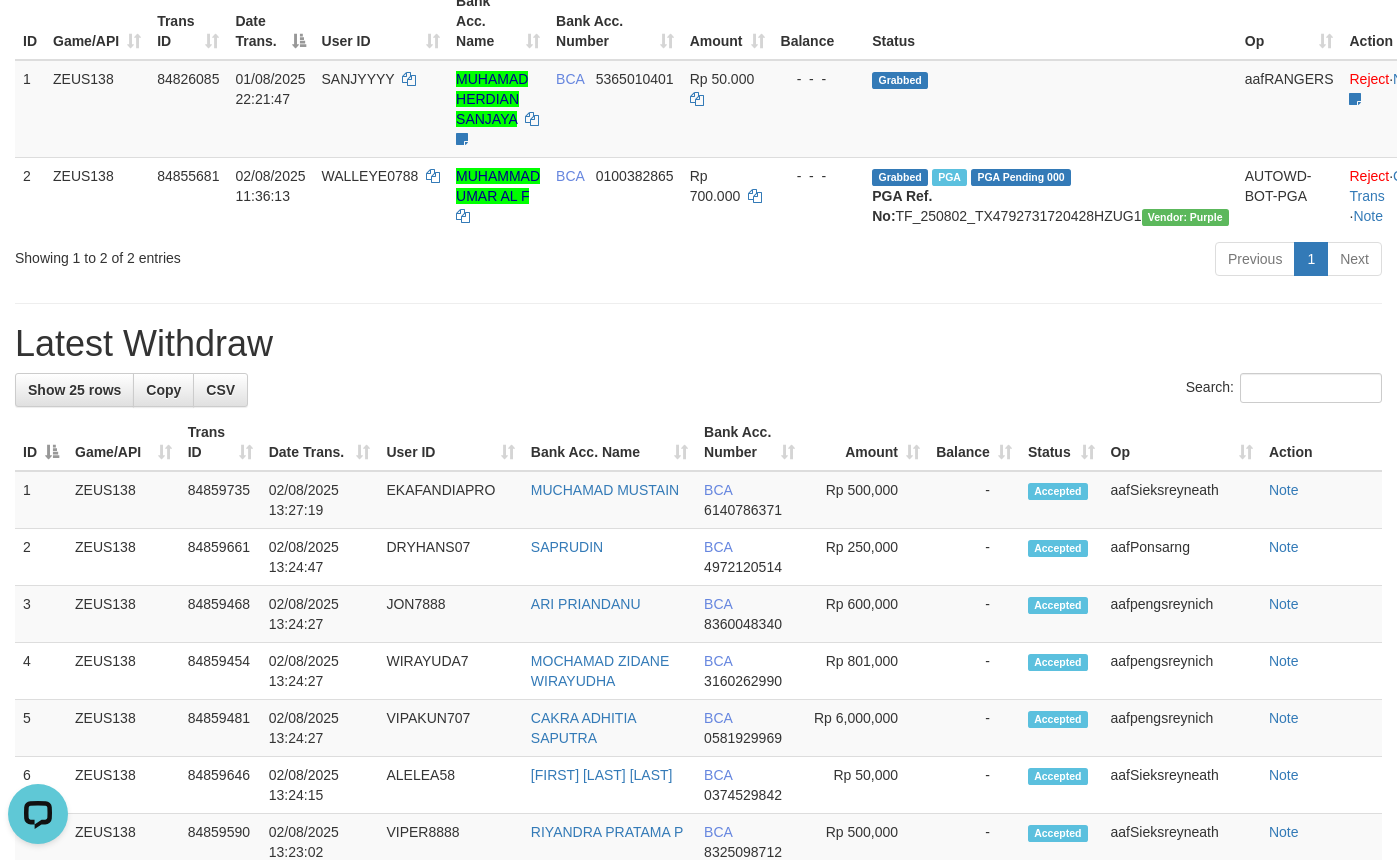 scroll, scrollTop: 0, scrollLeft: 0, axis: both 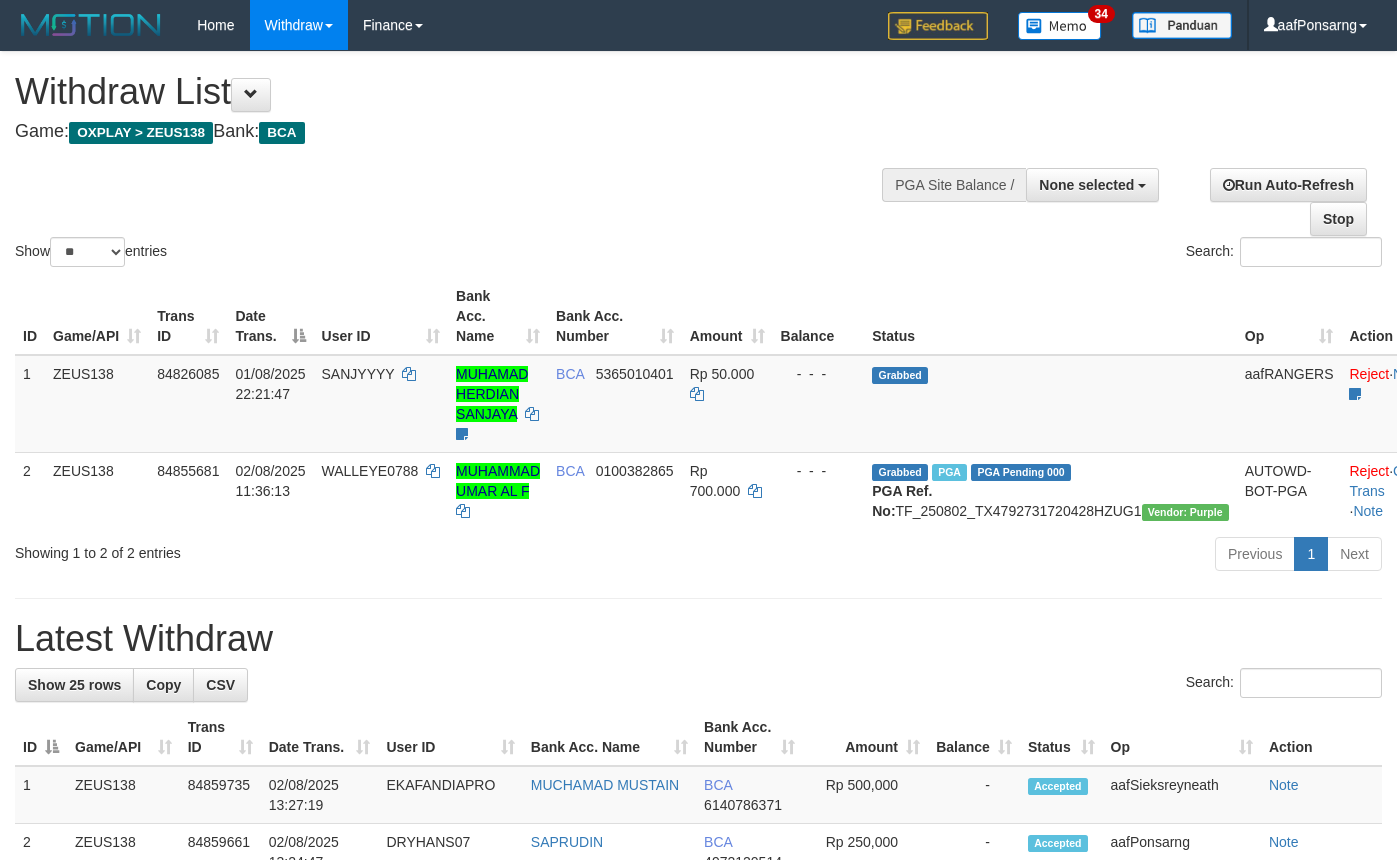 select 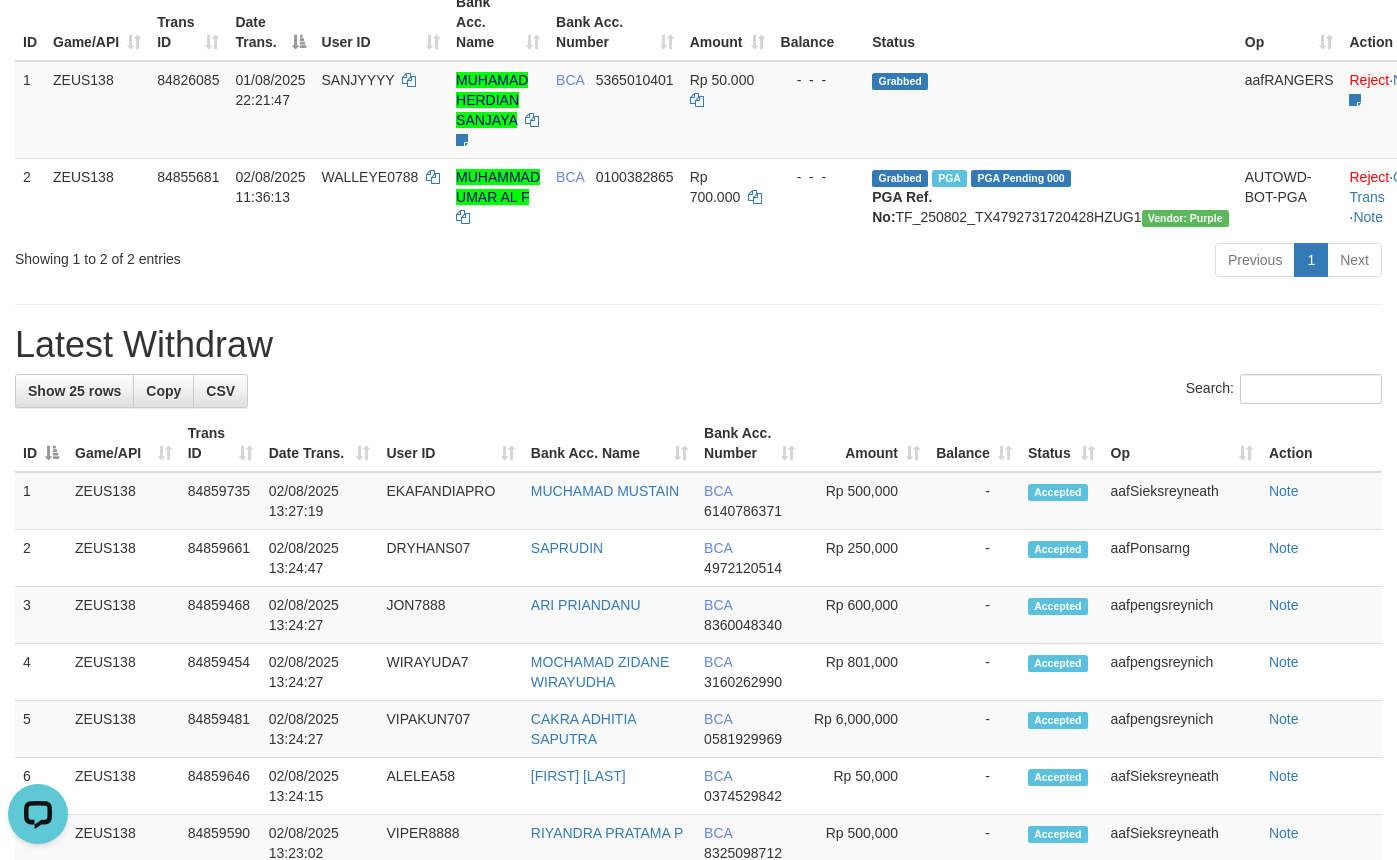scroll, scrollTop: 0, scrollLeft: 0, axis: both 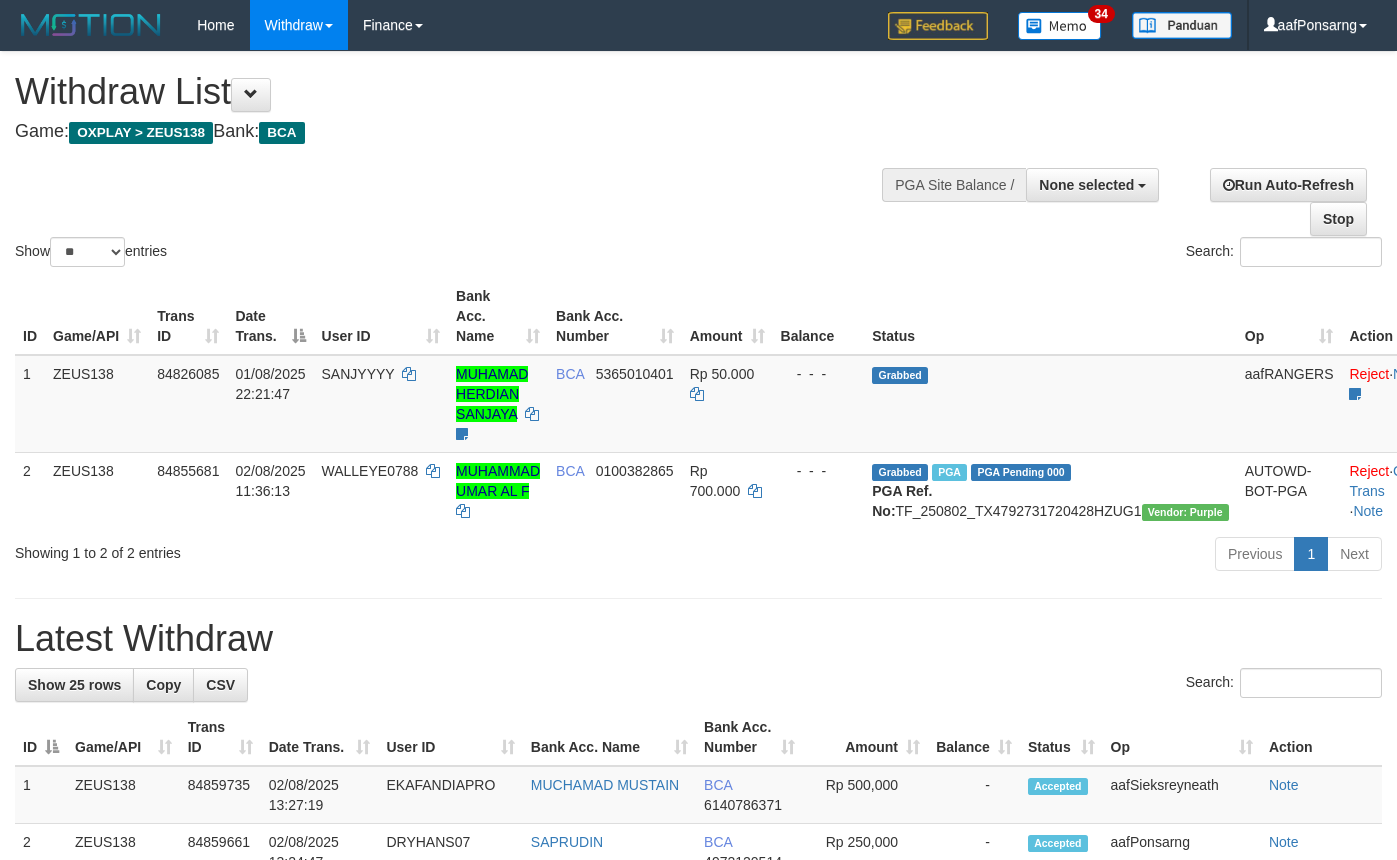 select 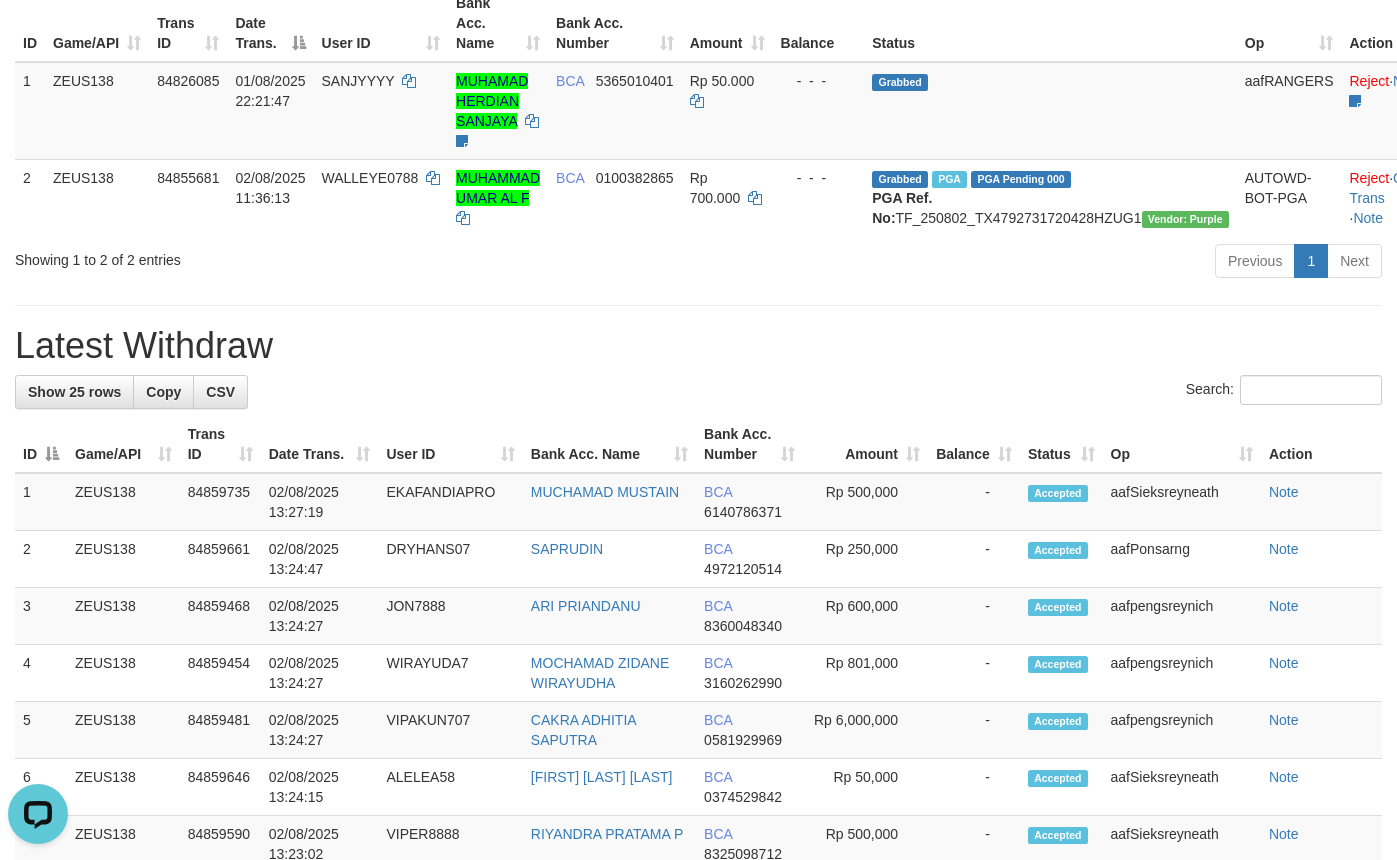 scroll, scrollTop: 0, scrollLeft: 0, axis: both 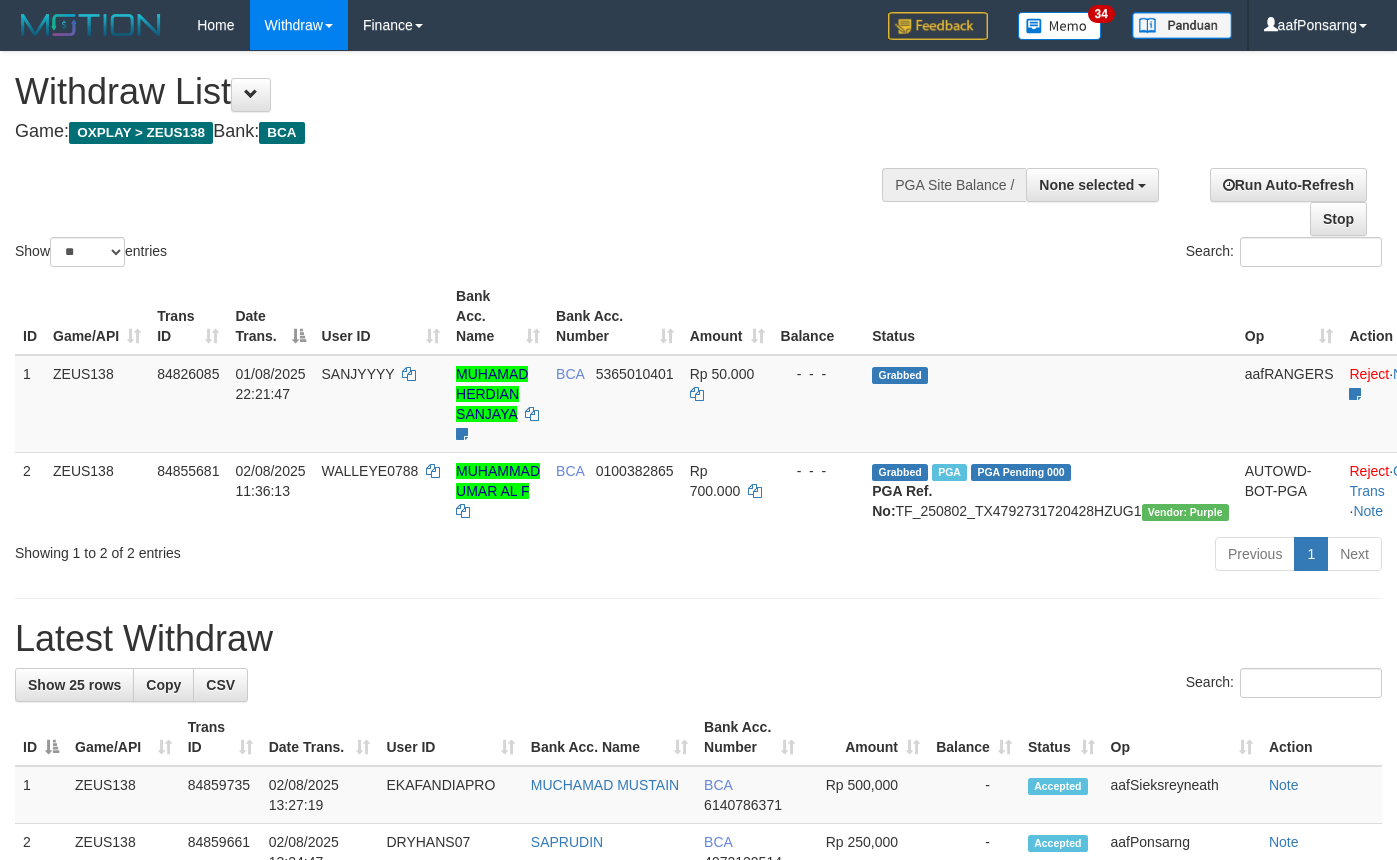 select 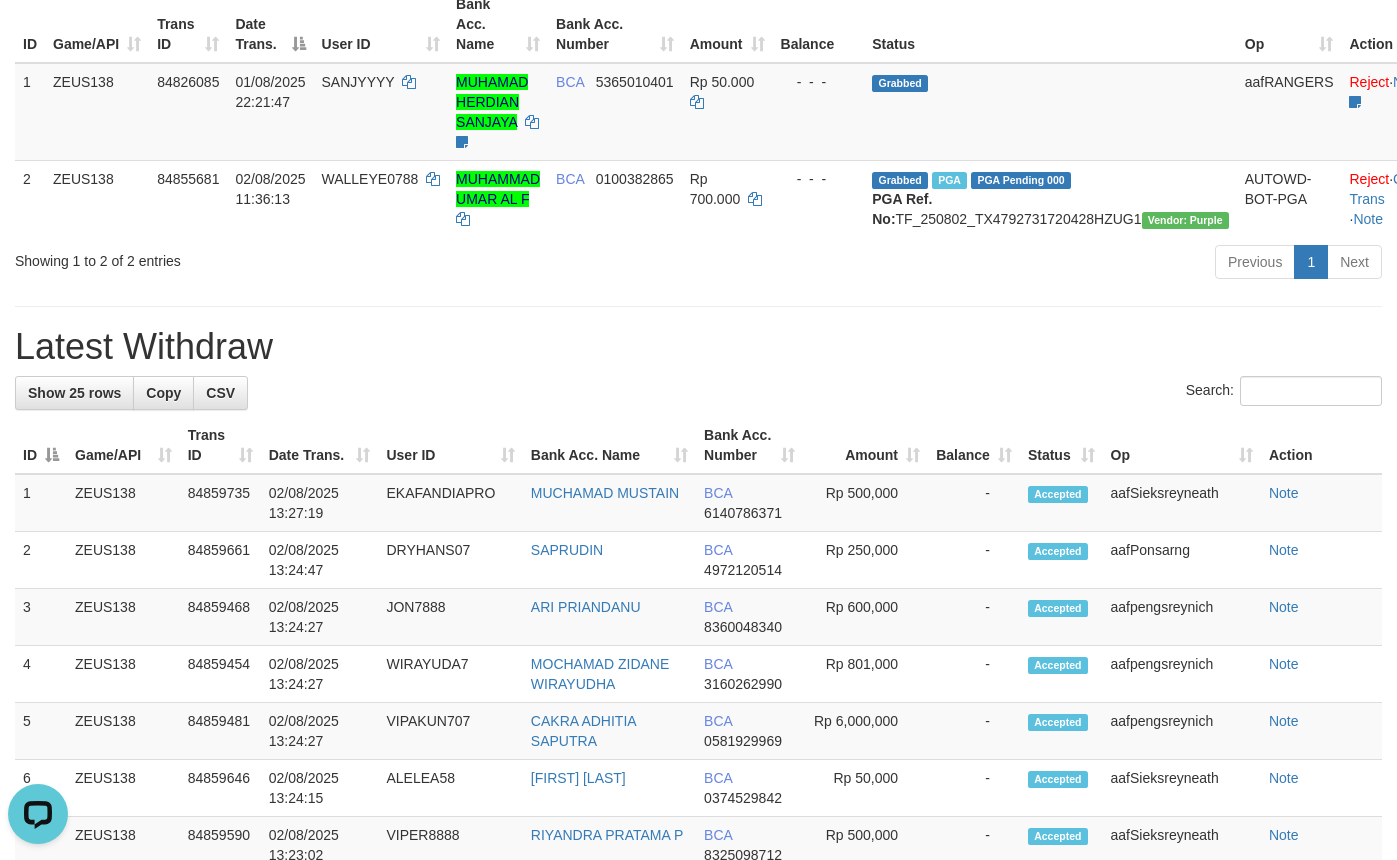 scroll, scrollTop: 0, scrollLeft: 0, axis: both 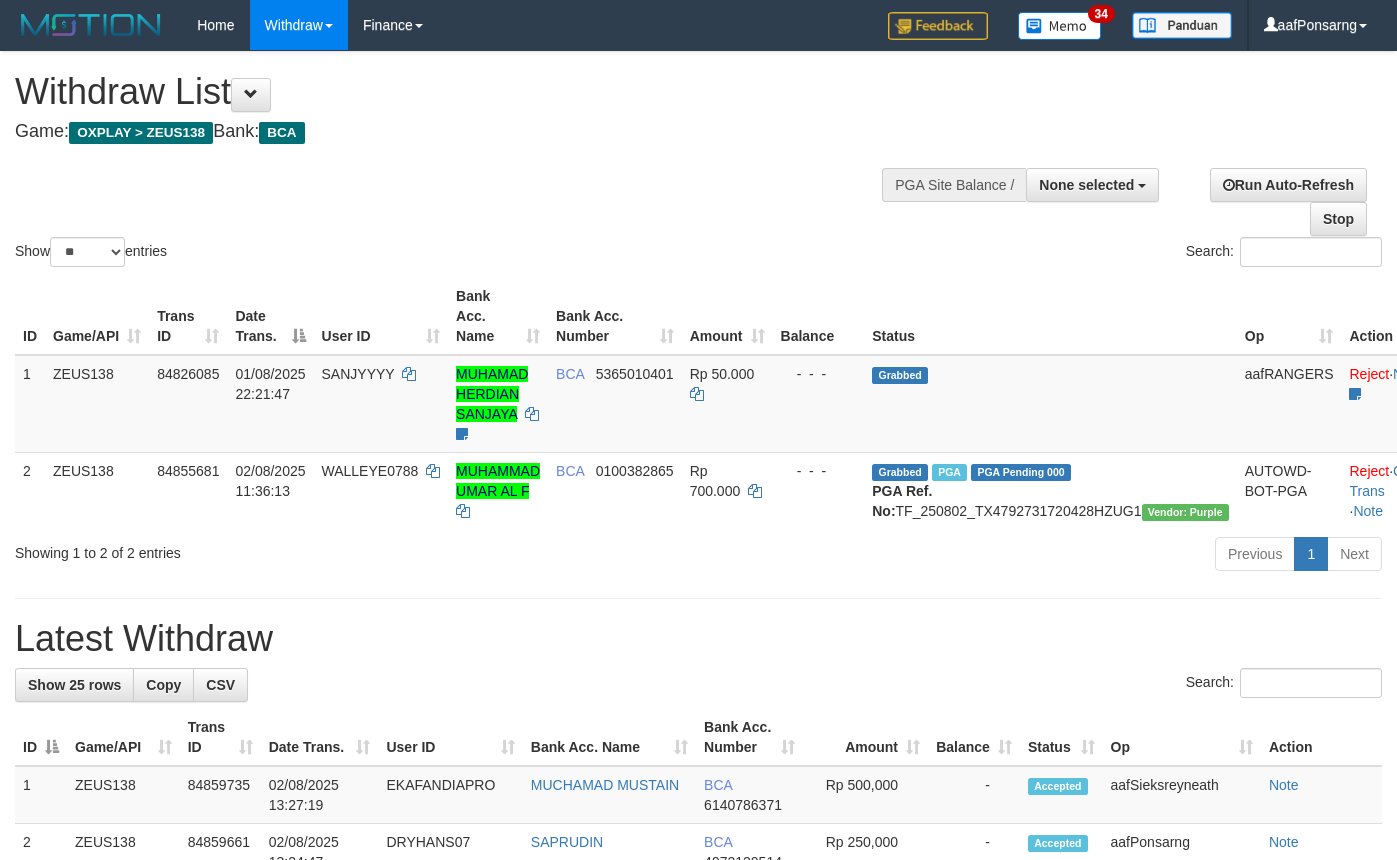 select 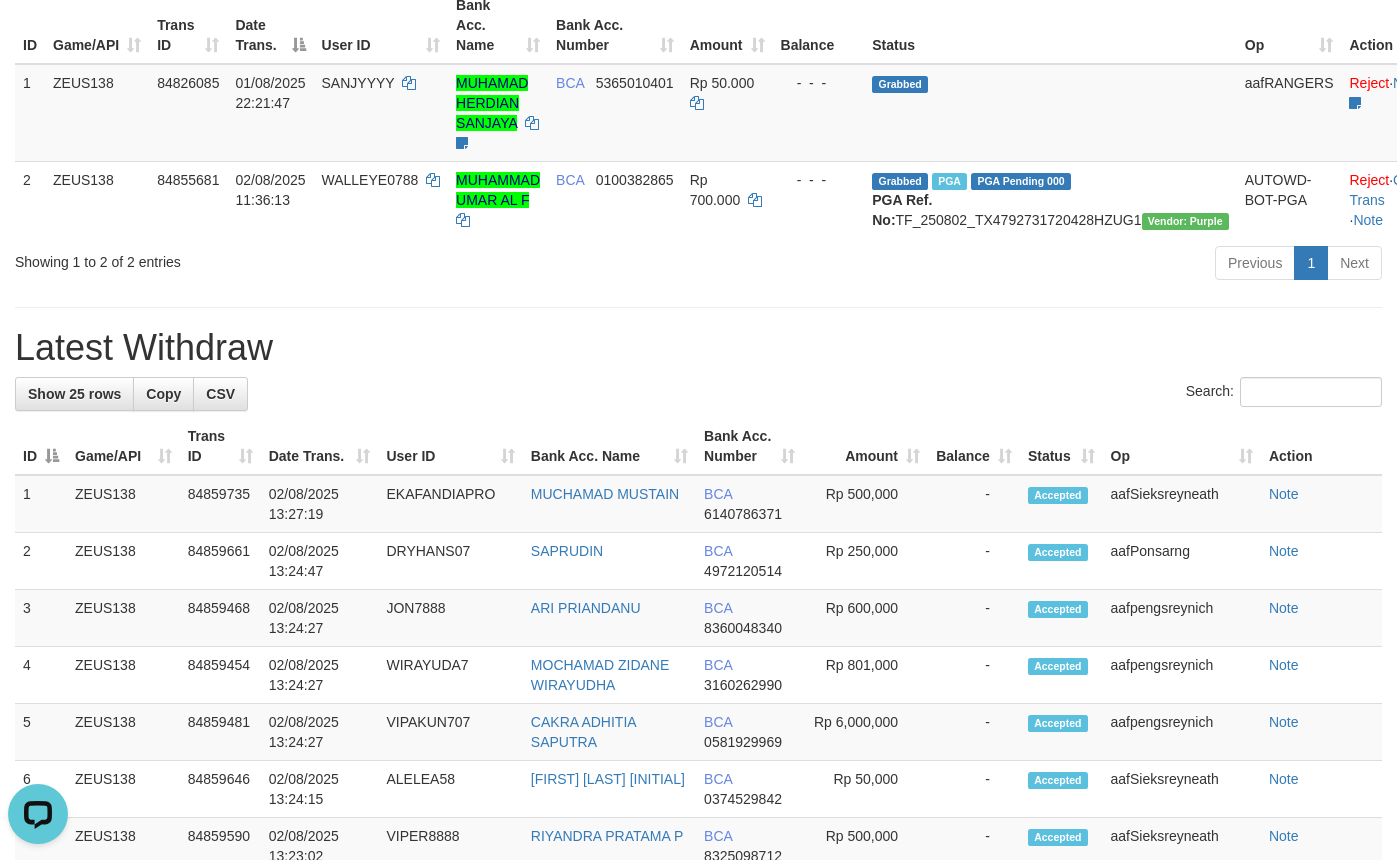 scroll, scrollTop: 0, scrollLeft: 0, axis: both 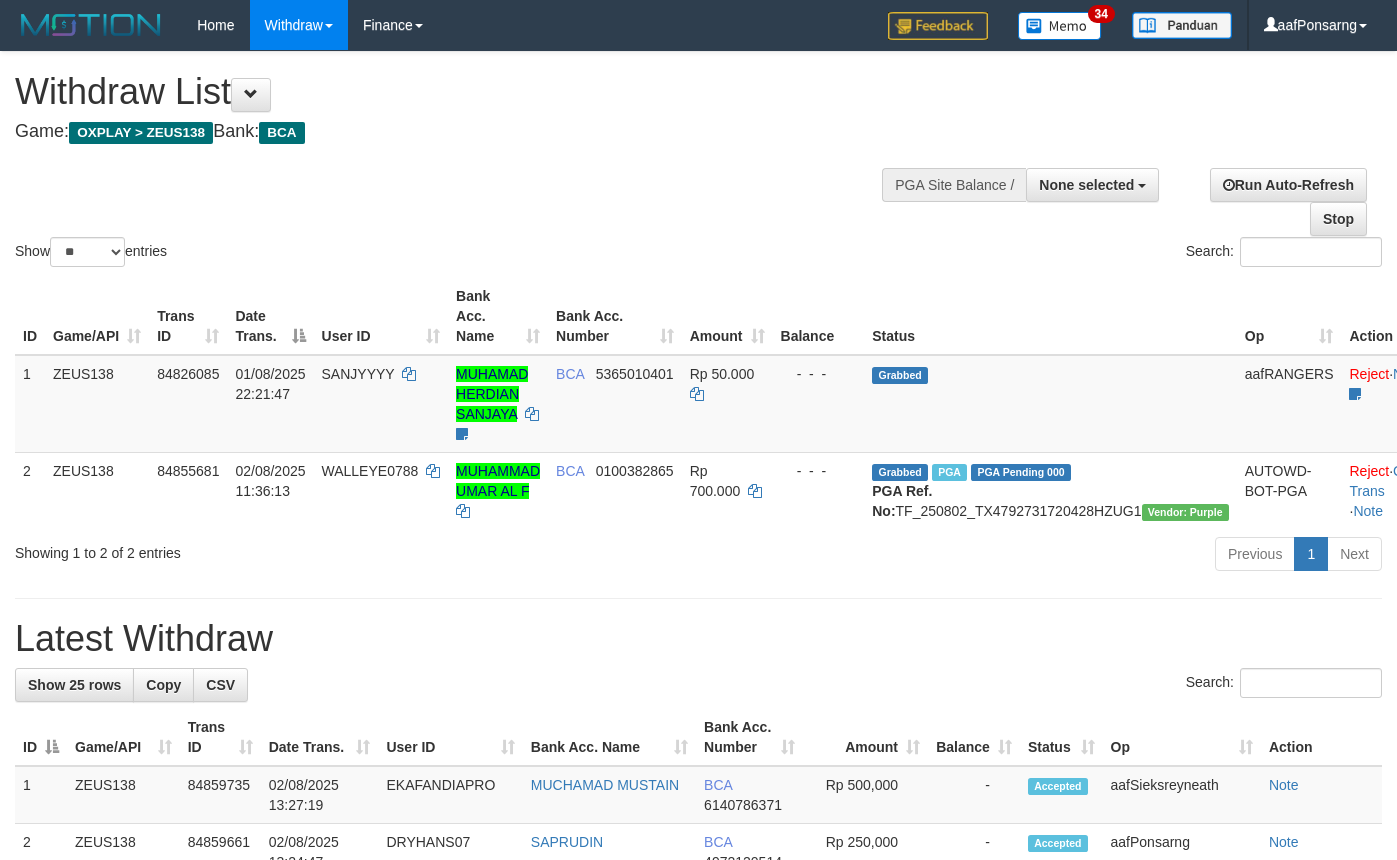 select 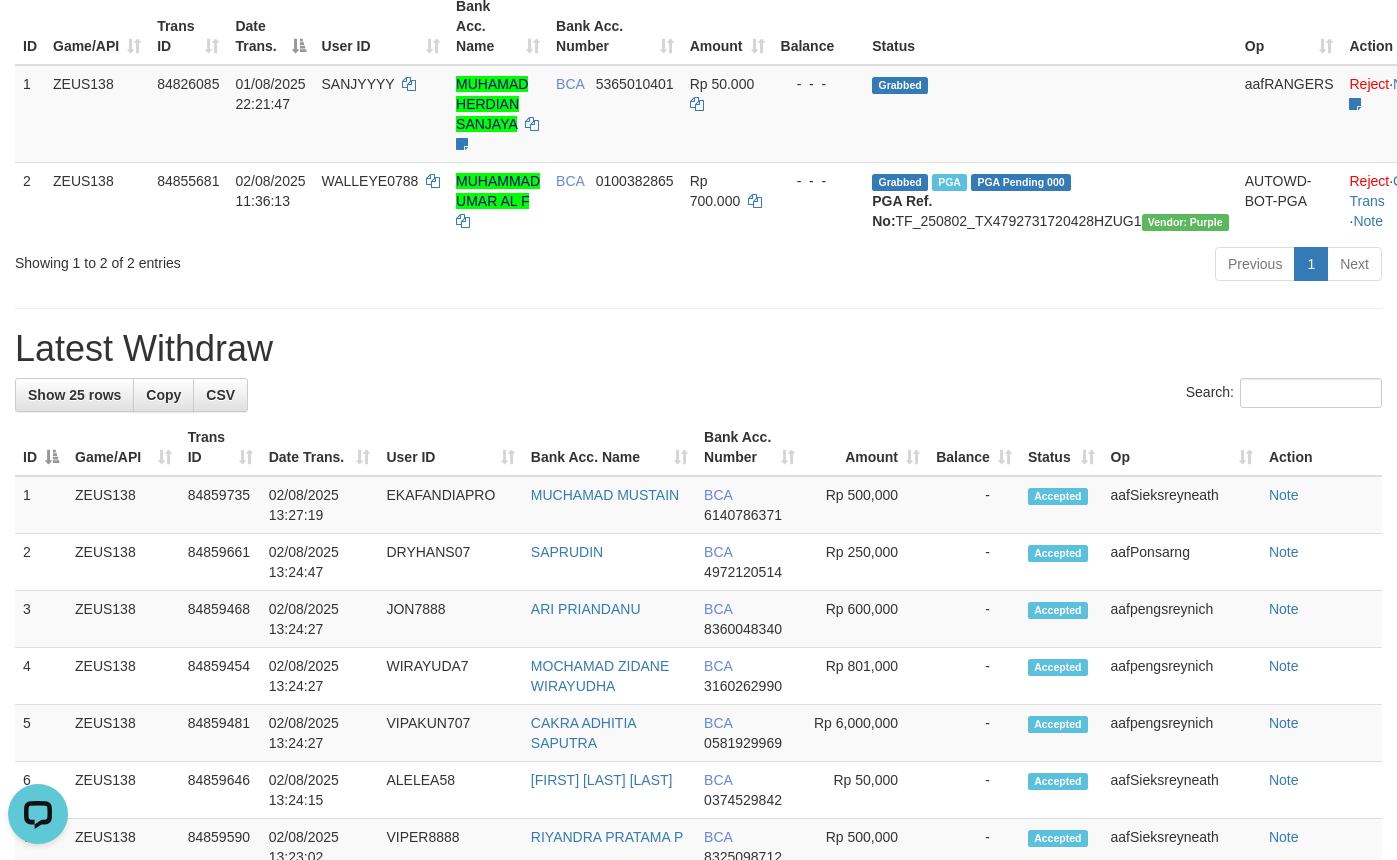 scroll, scrollTop: 0, scrollLeft: 0, axis: both 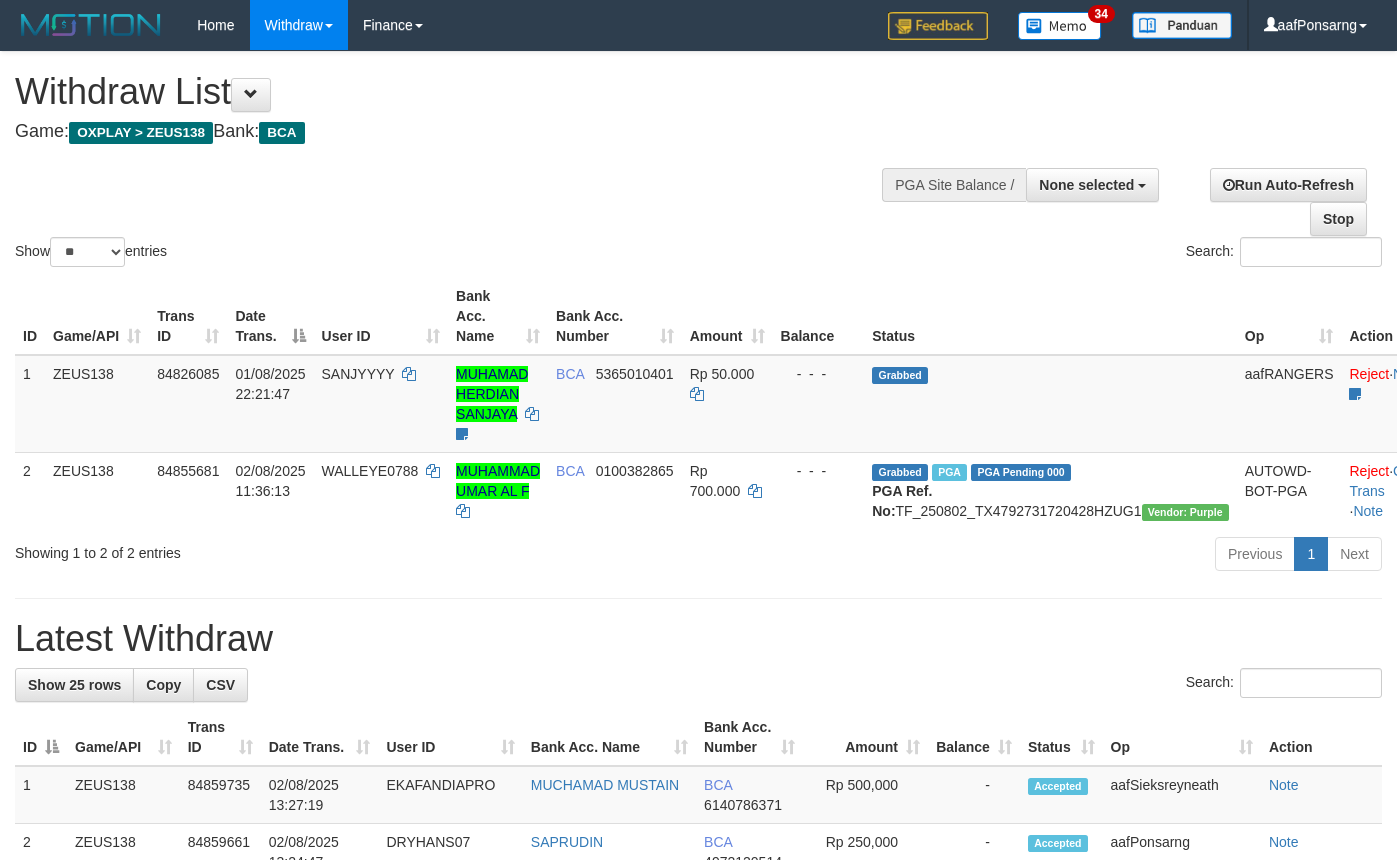select 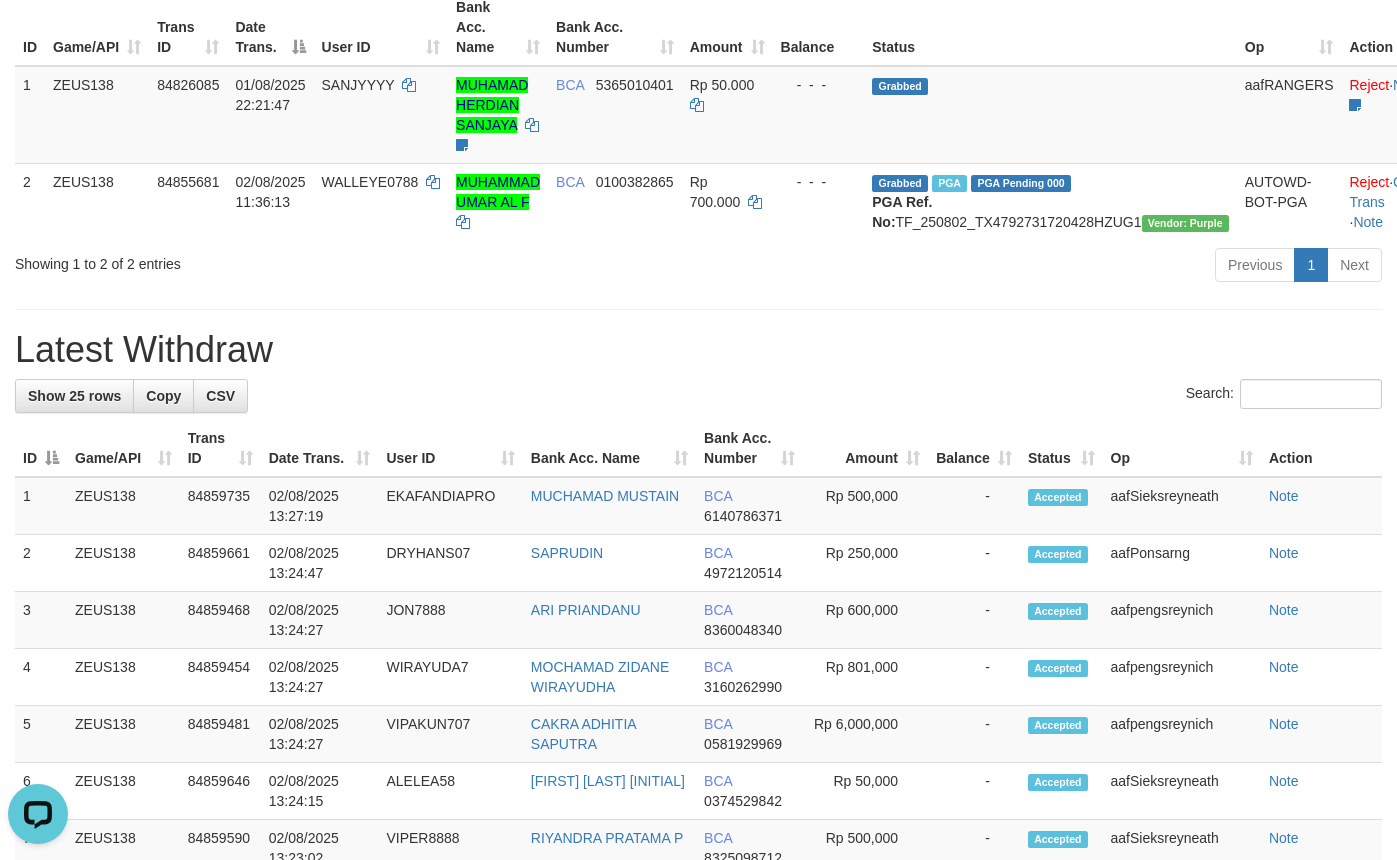 scroll, scrollTop: 0, scrollLeft: 0, axis: both 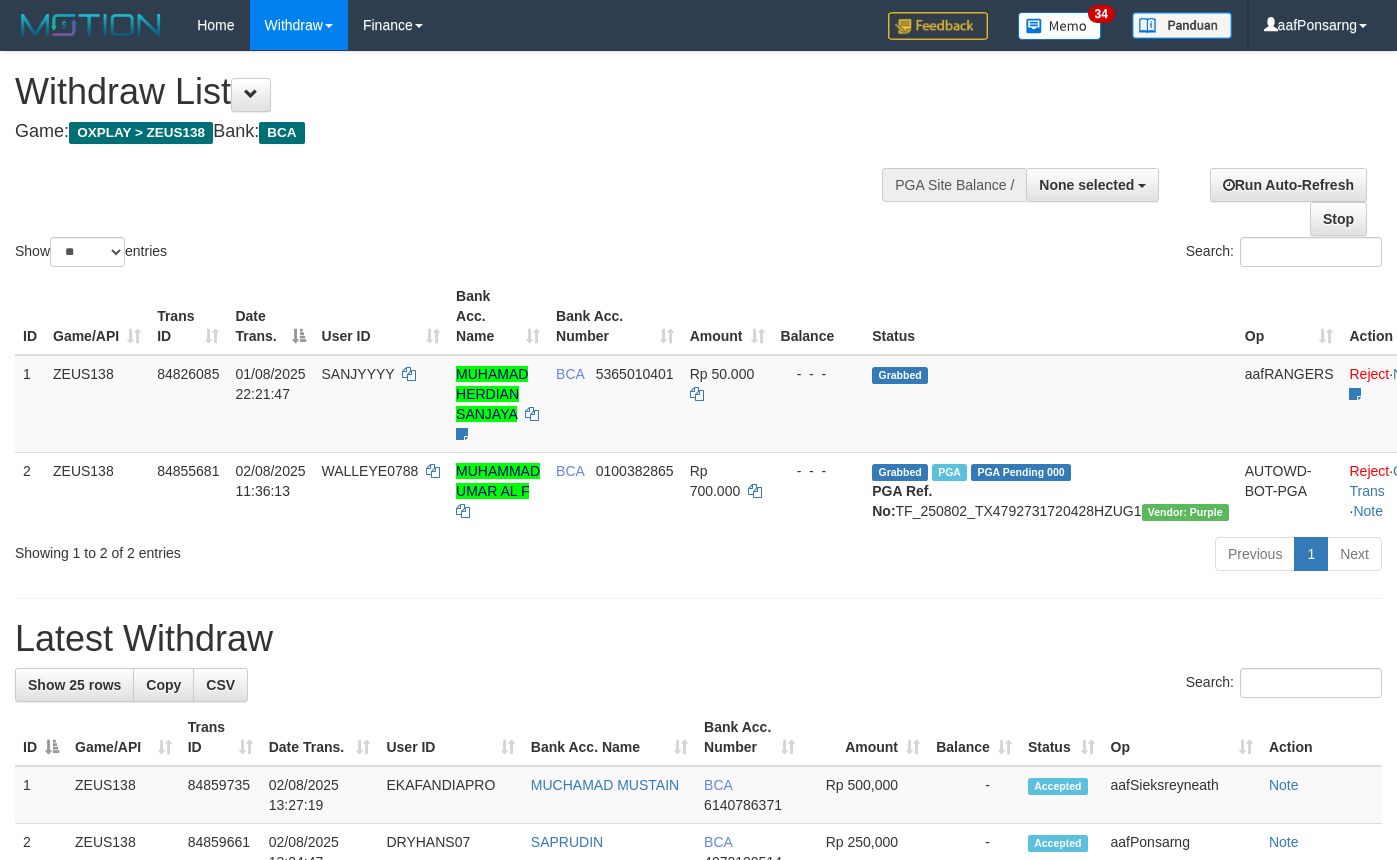 select 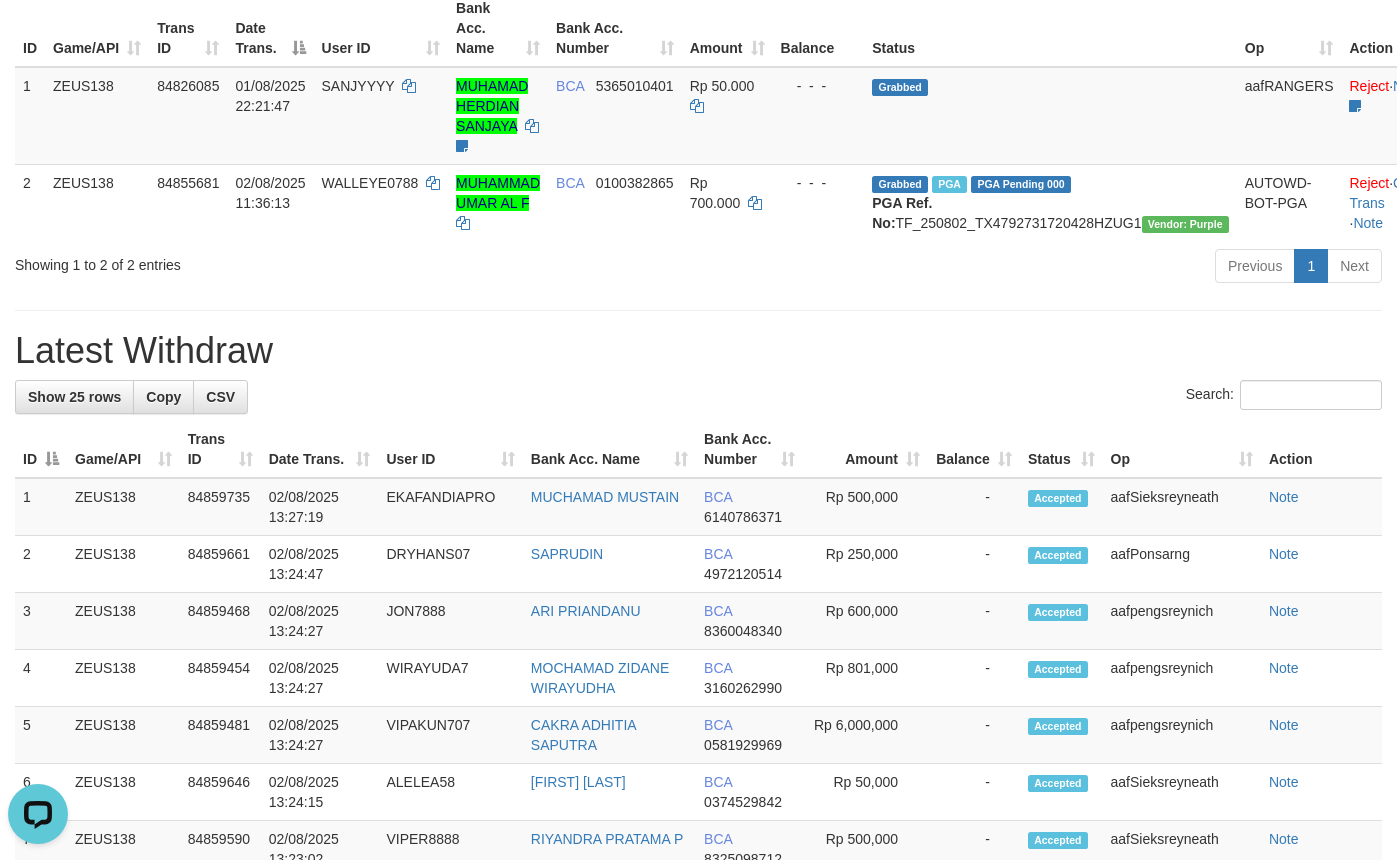 scroll, scrollTop: 0, scrollLeft: 0, axis: both 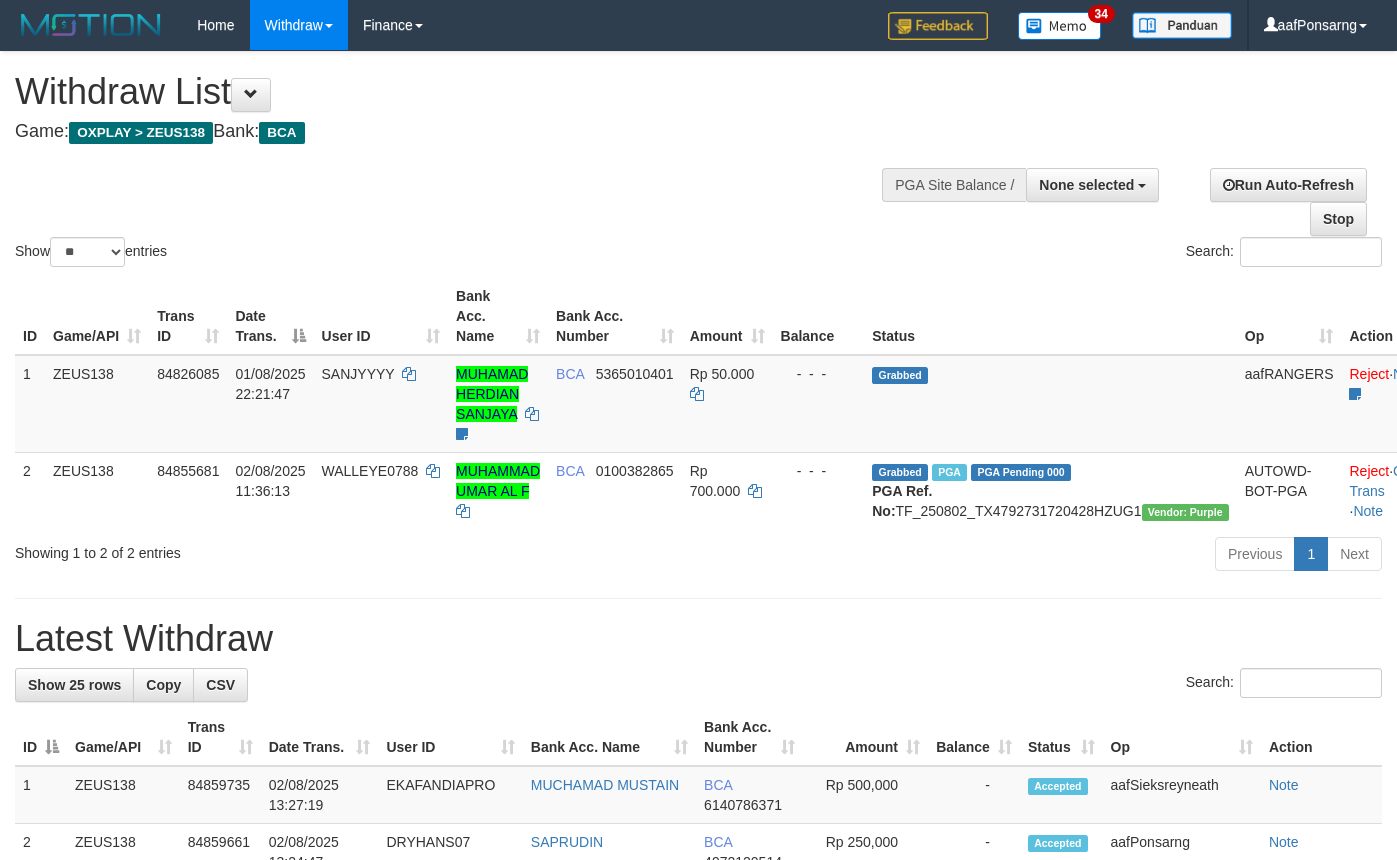 select 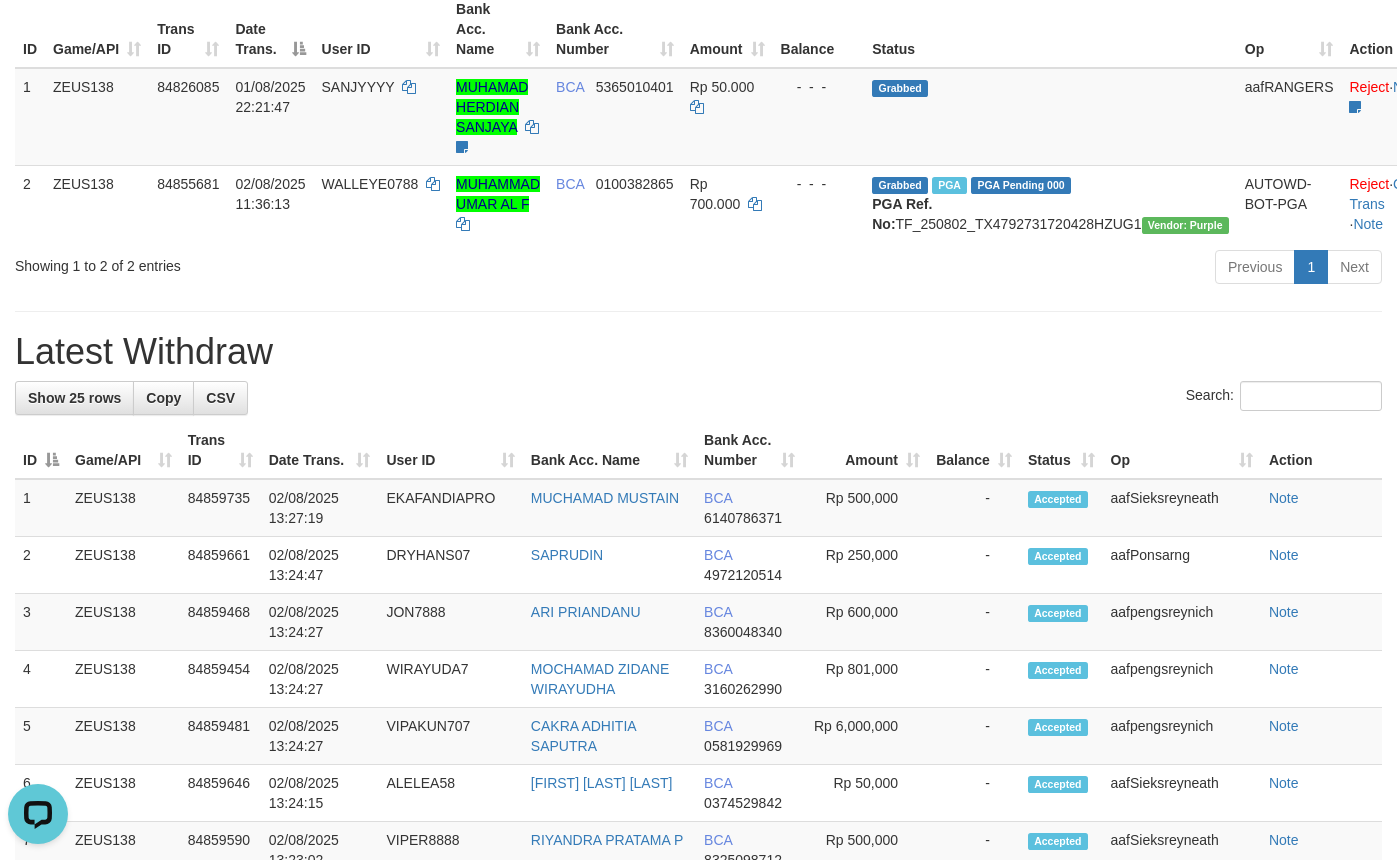 scroll, scrollTop: 0, scrollLeft: 0, axis: both 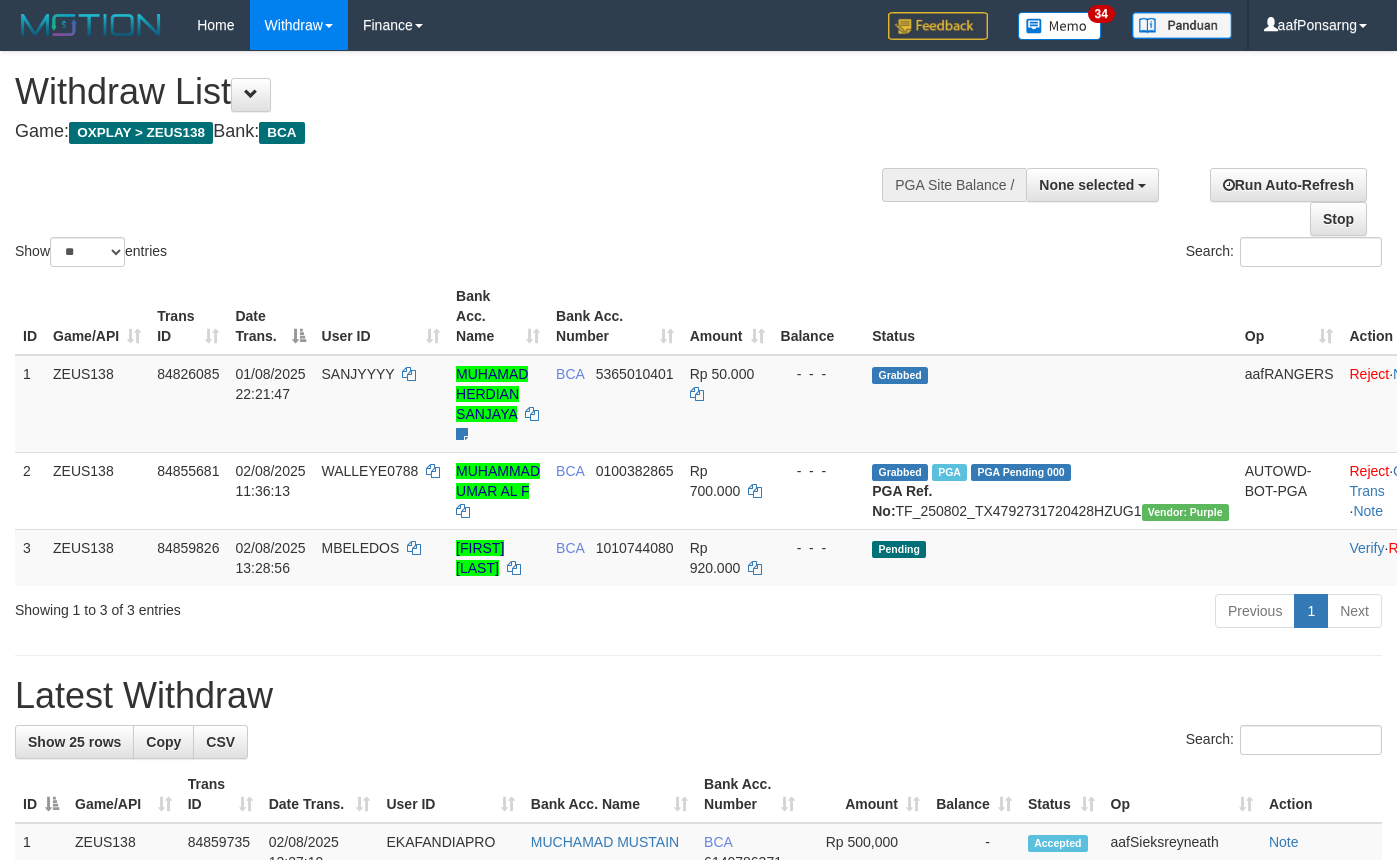 select 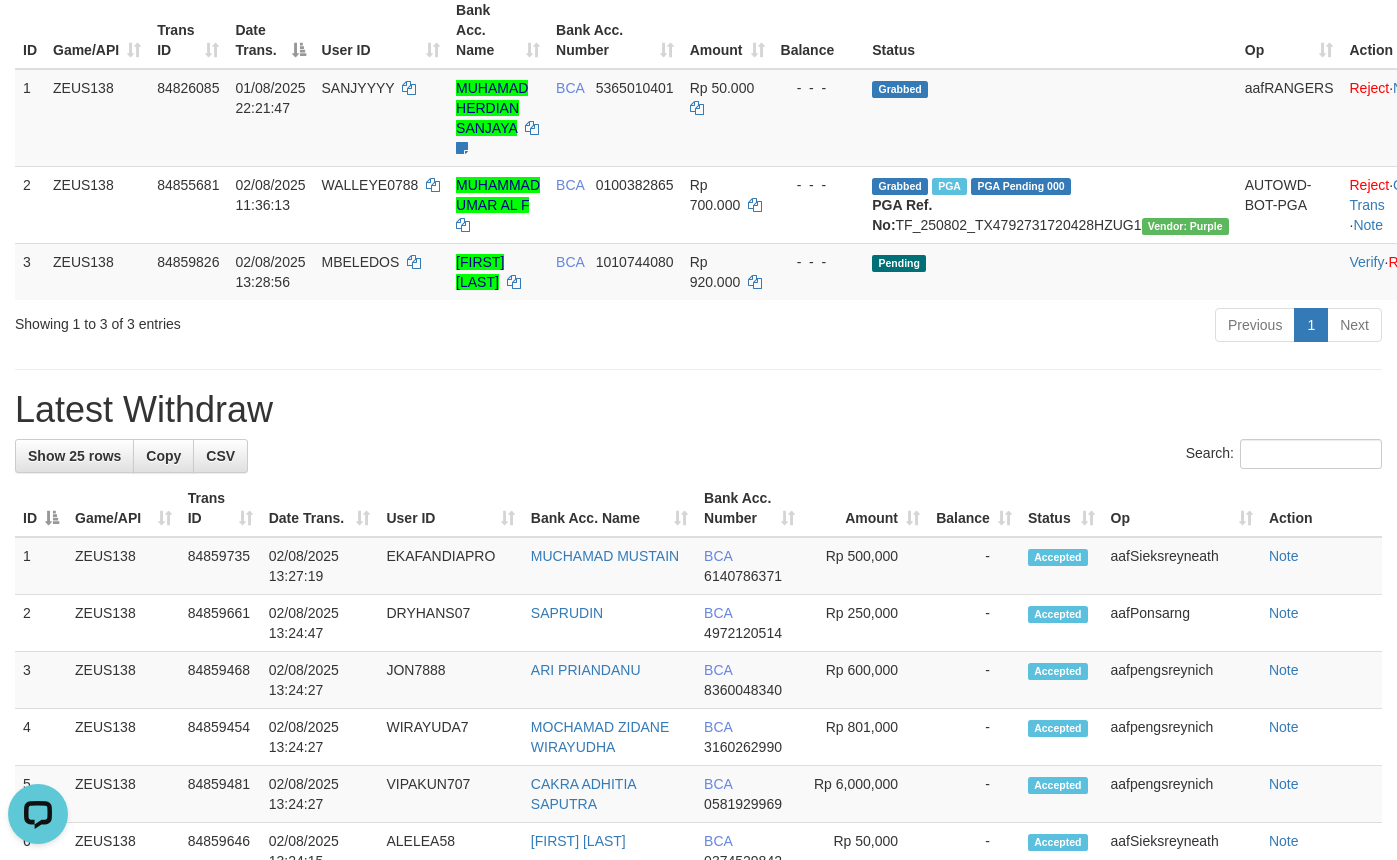 scroll, scrollTop: 0, scrollLeft: 0, axis: both 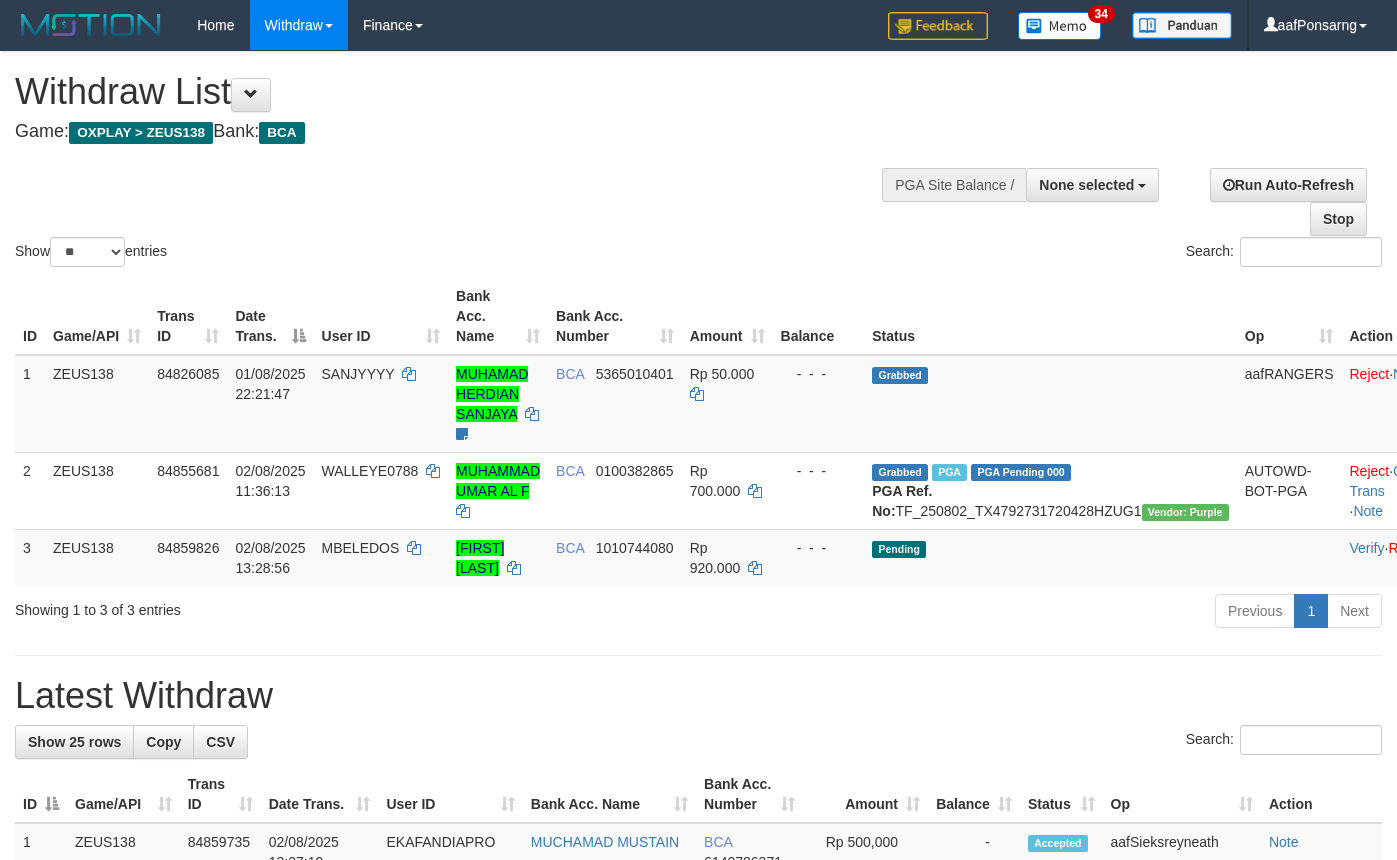 select 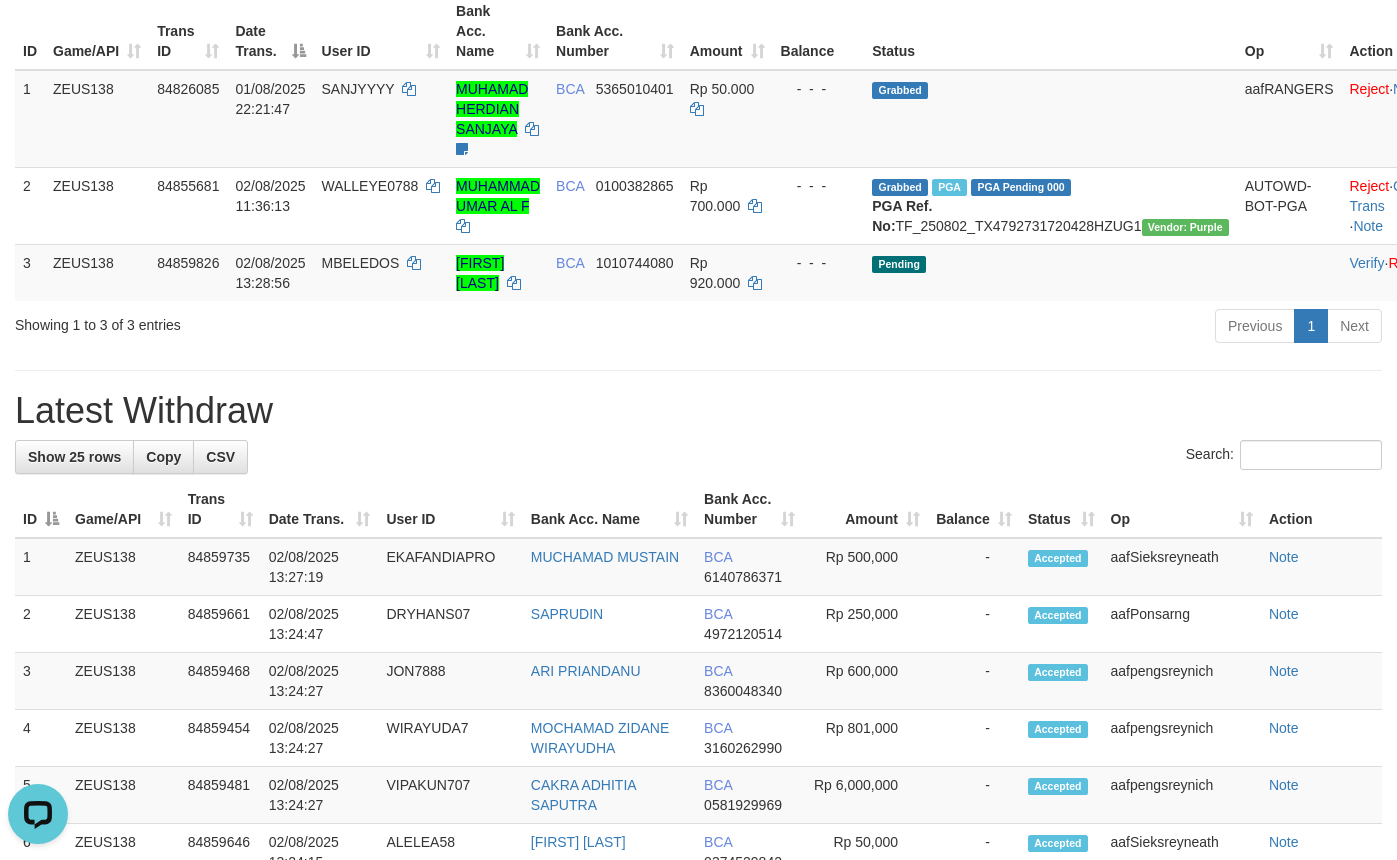 scroll, scrollTop: 0, scrollLeft: 0, axis: both 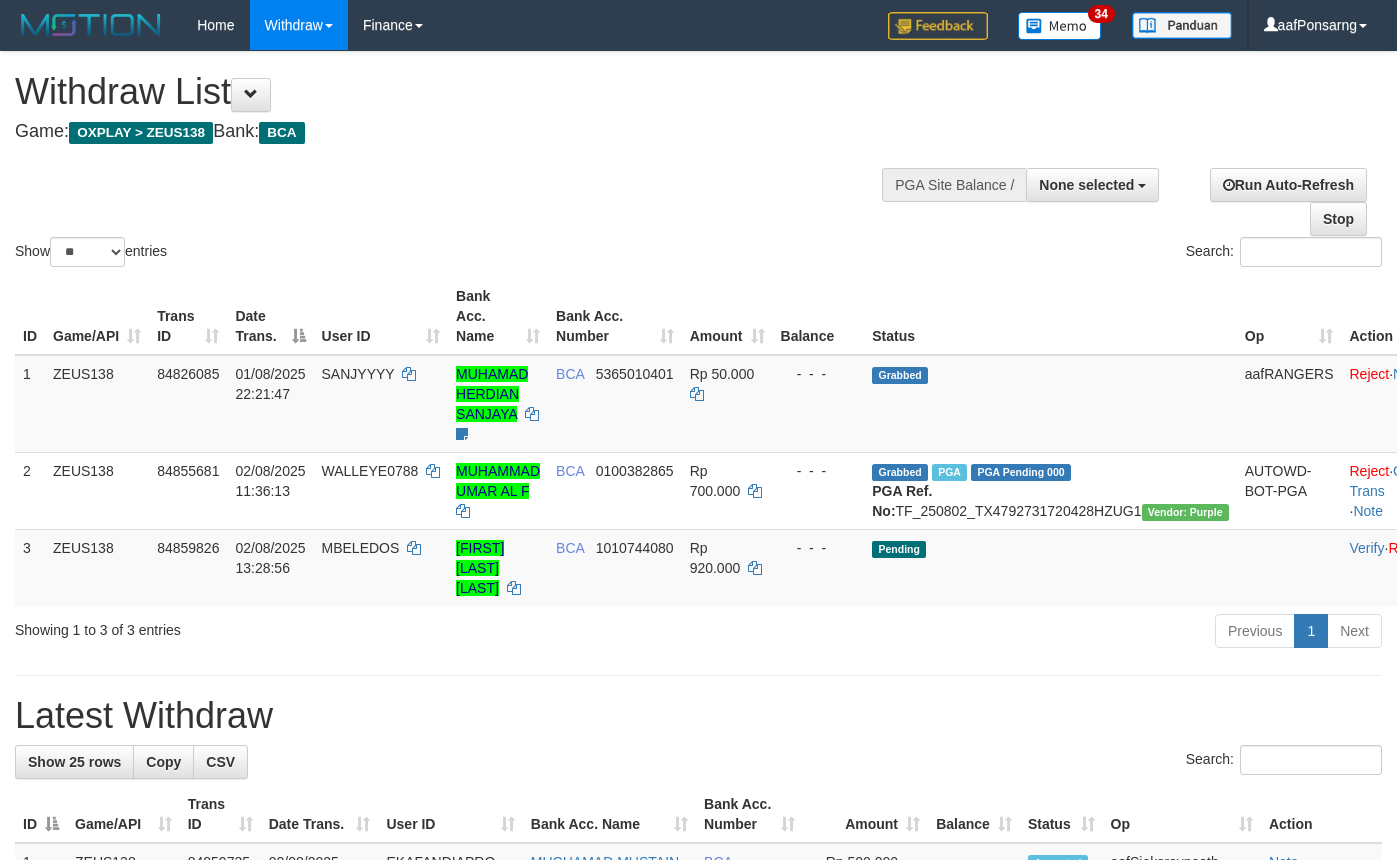 select 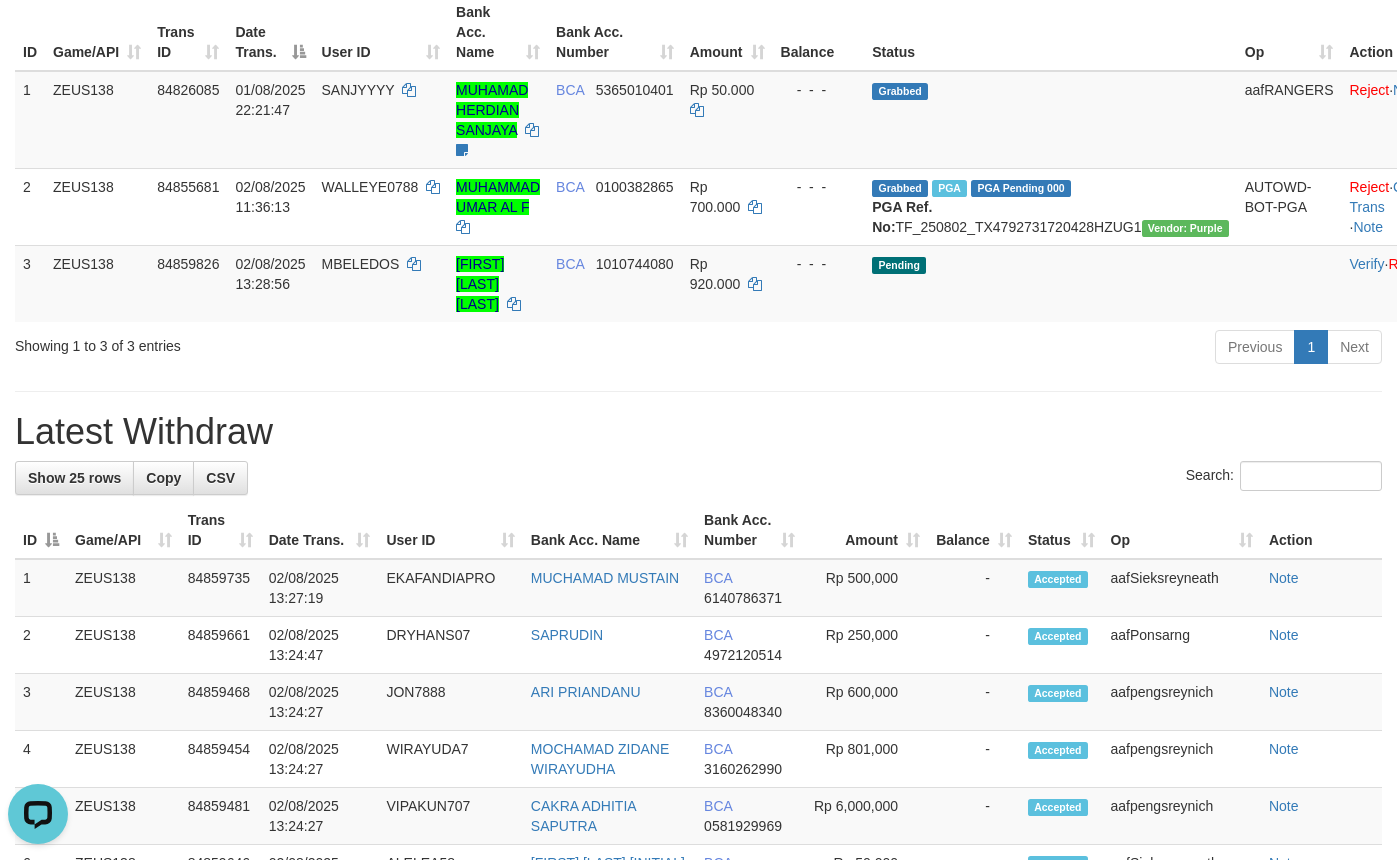 scroll, scrollTop: 0, scrollLeft: 0, axis: both 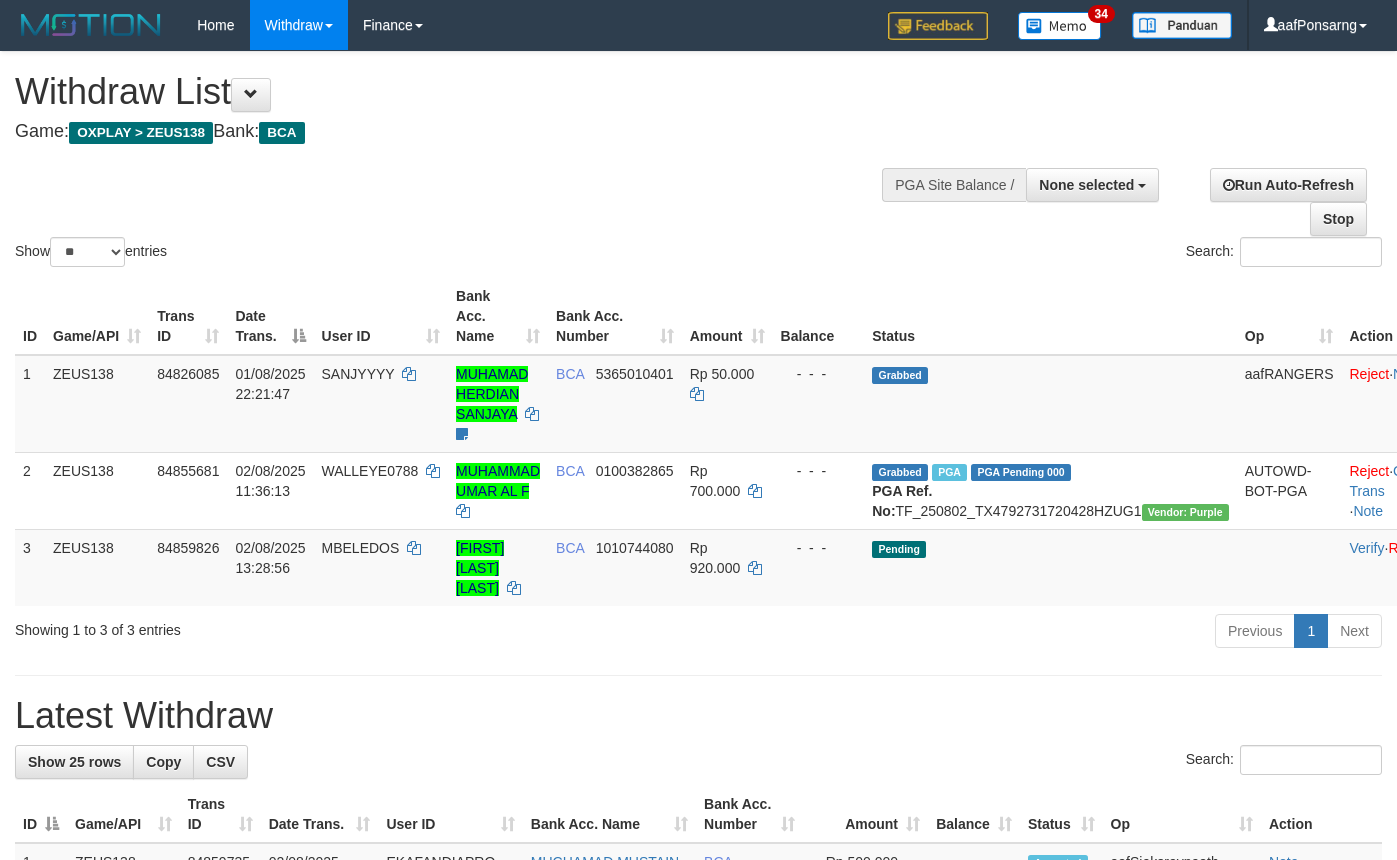 select 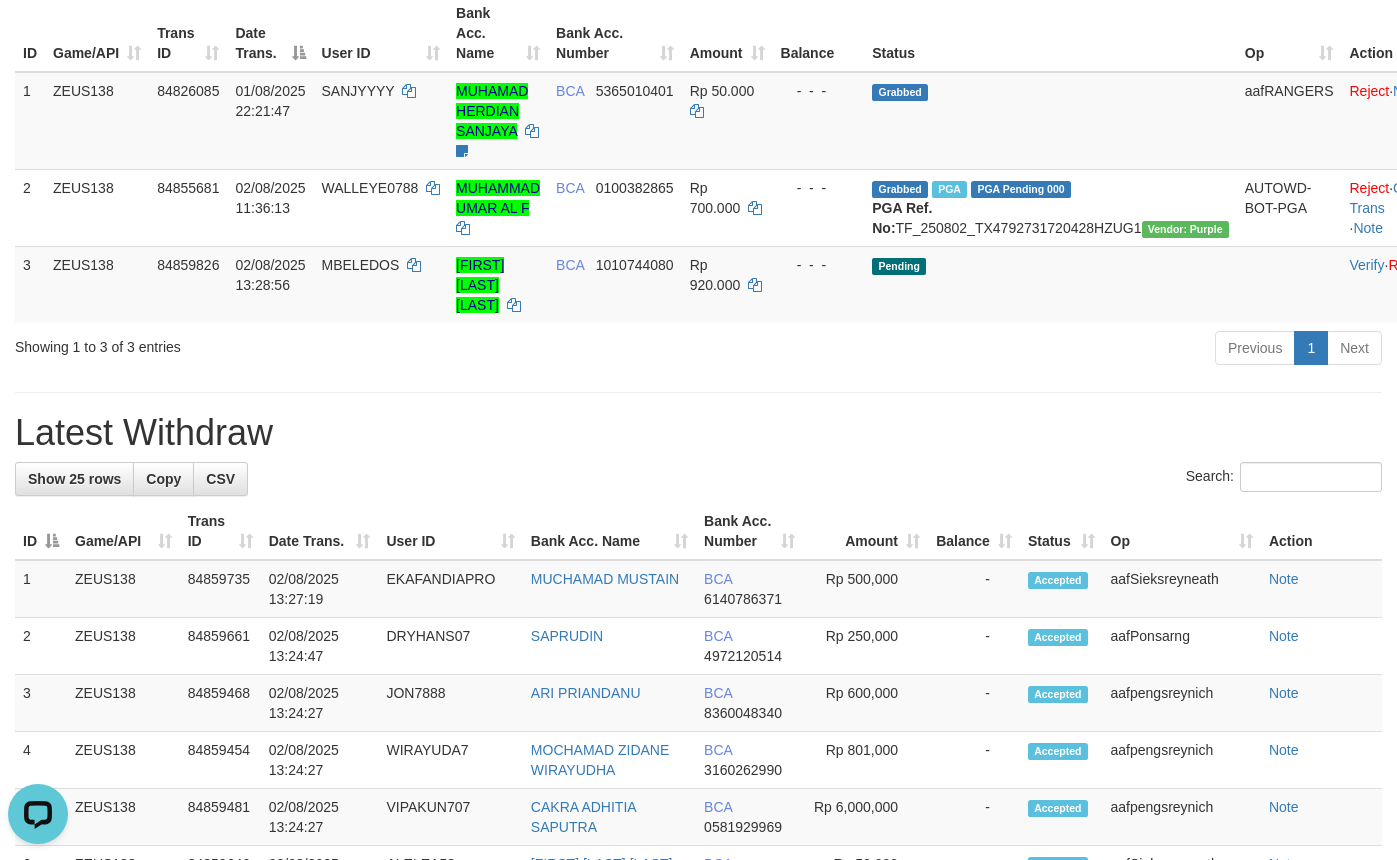 scroll, scrollTop: 0, scrollLeft: 0, axis: both 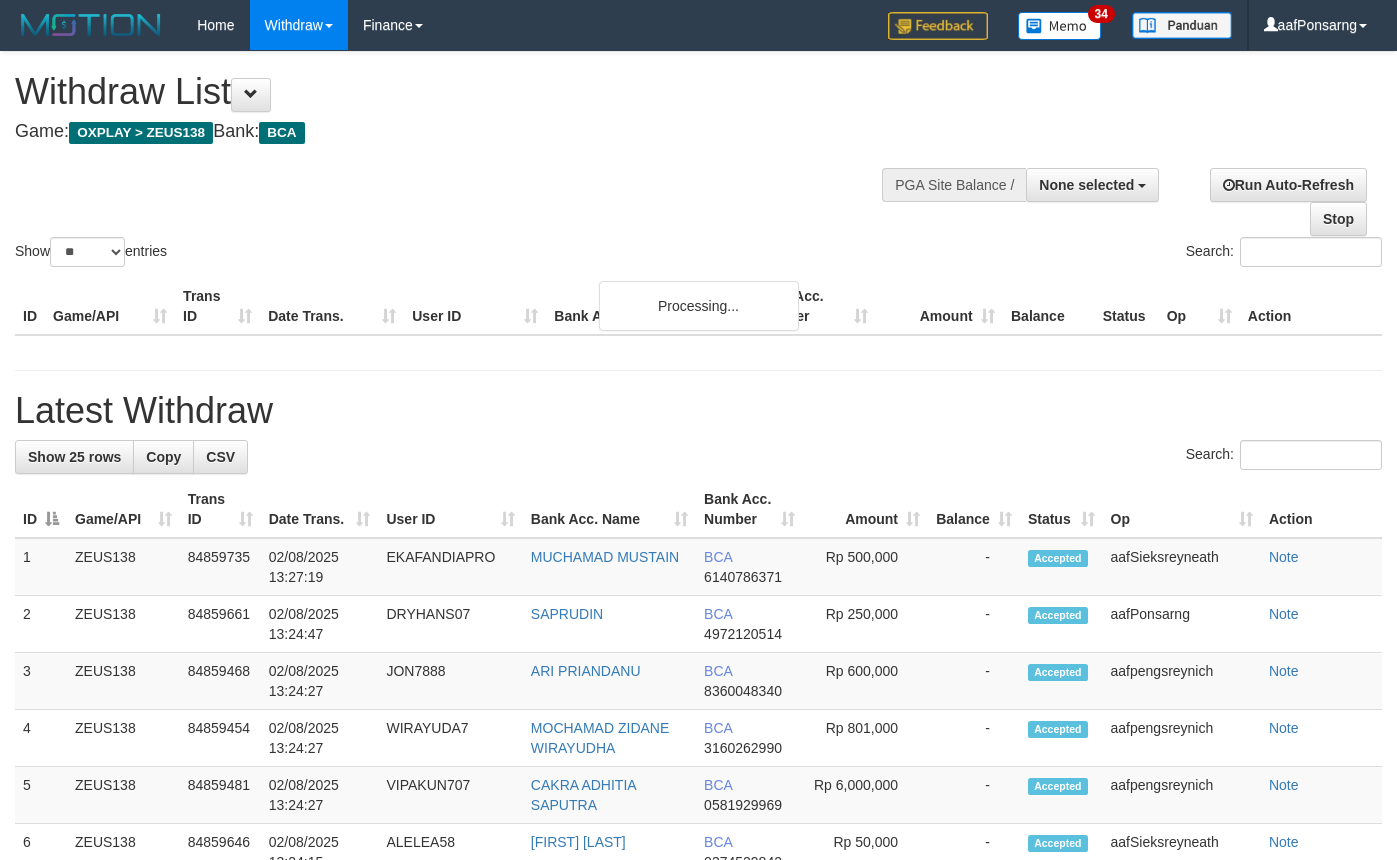 select 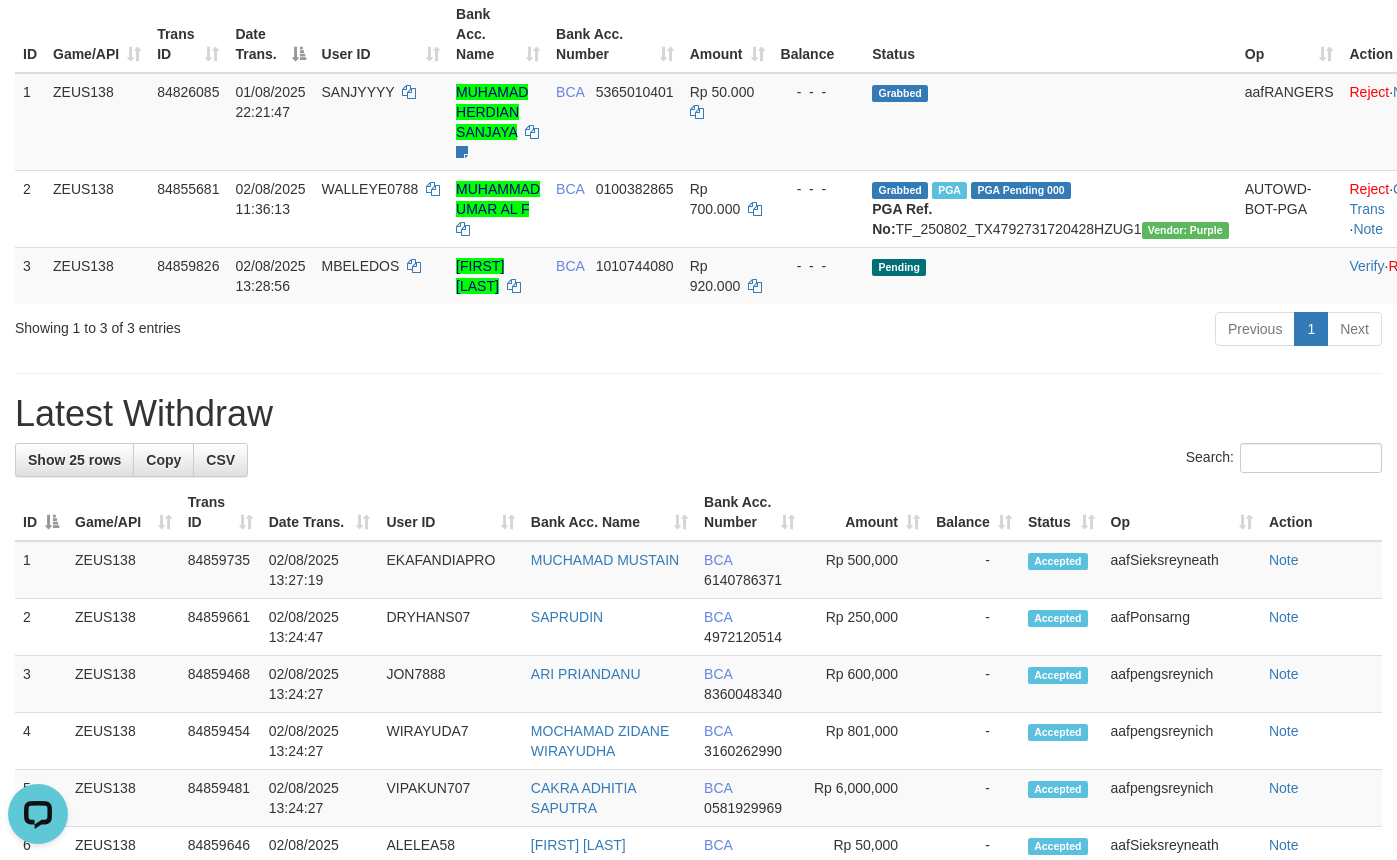 scroll, scrollTop: 0, scrollLeft: 0, axis: both 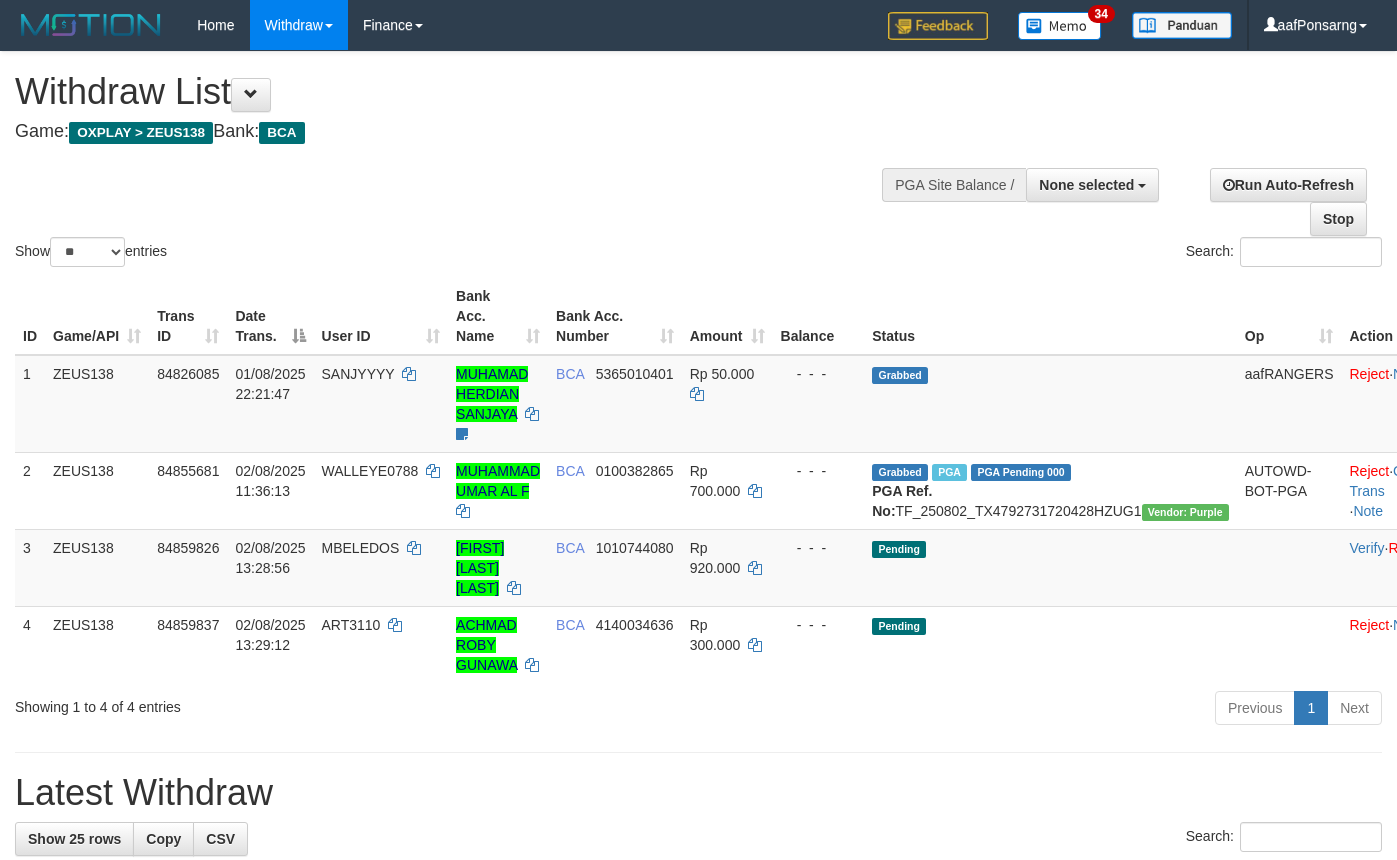 select 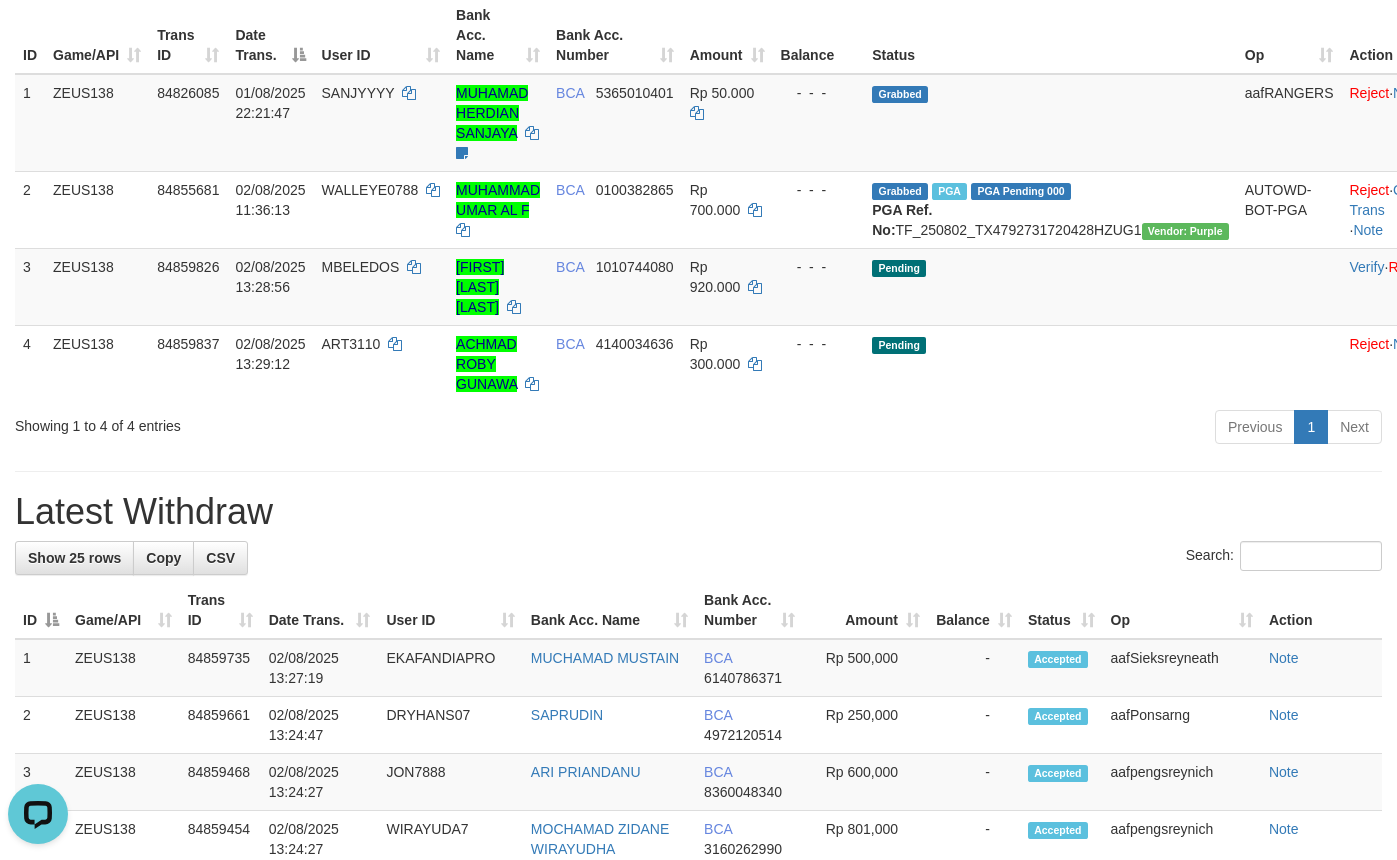 scroll, scrollTop: 0, scrollLeft: 0, axis: both 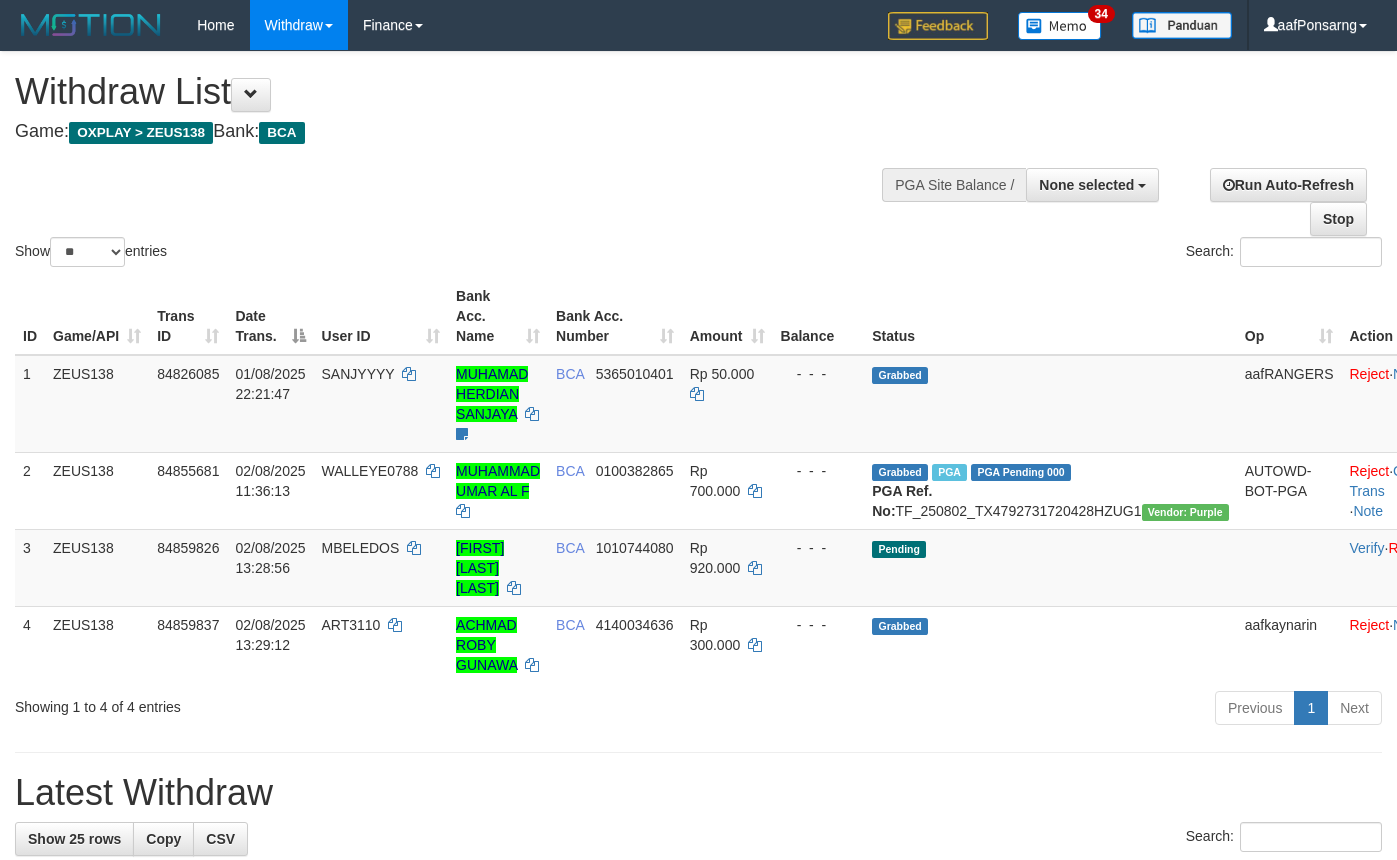select 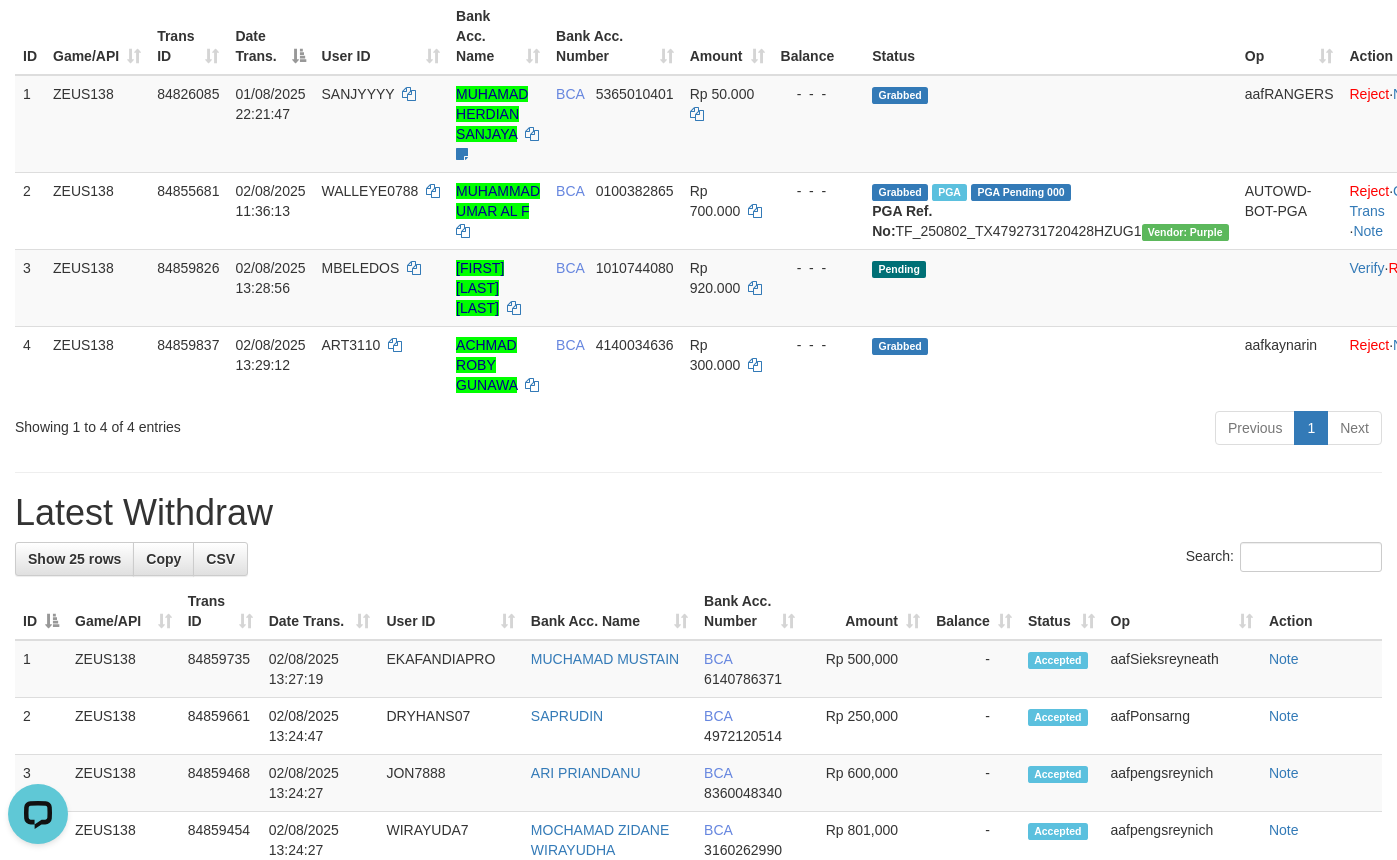 scroll, scrollTop: 0, scrollLeft: 0, axis: both 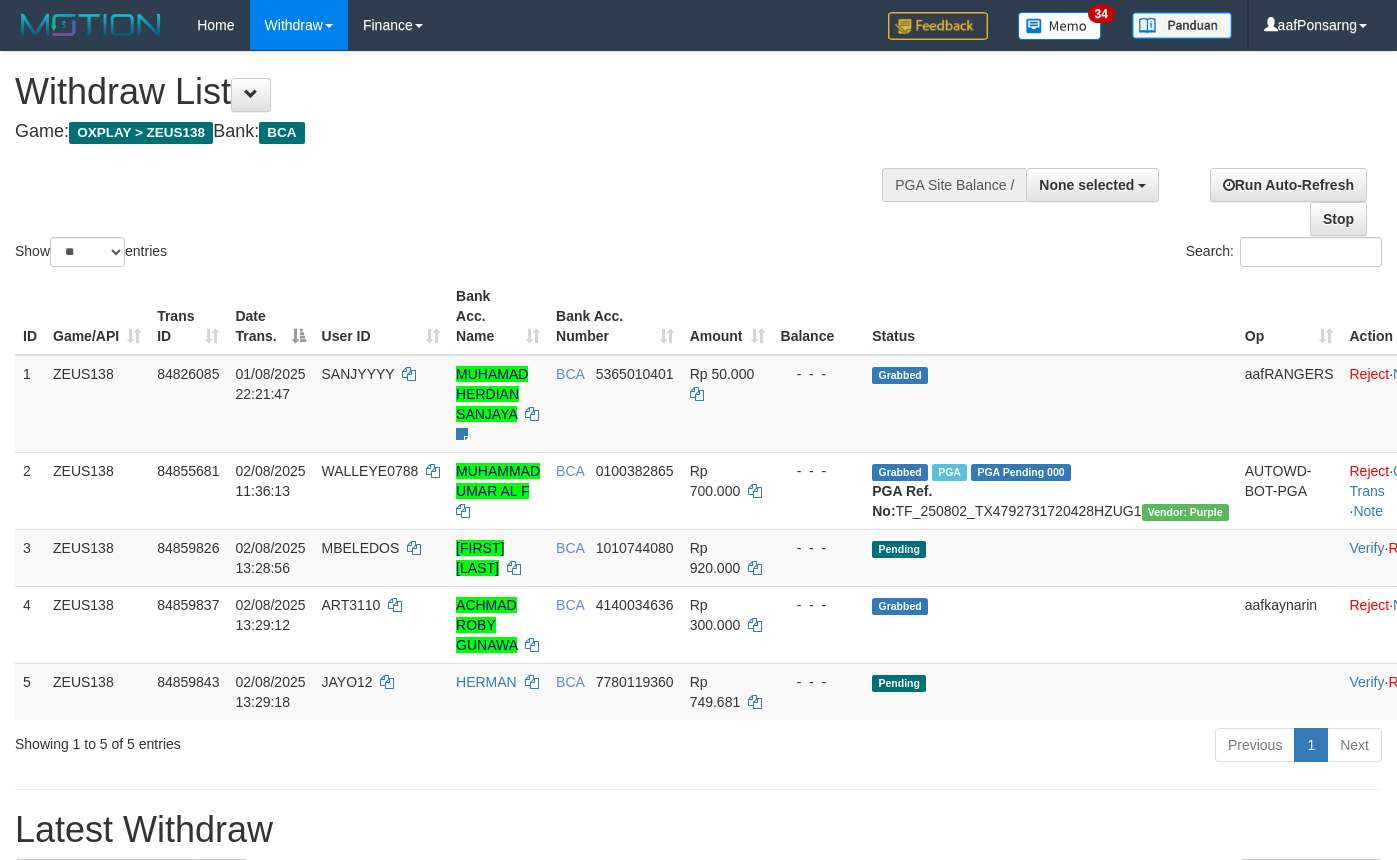 select 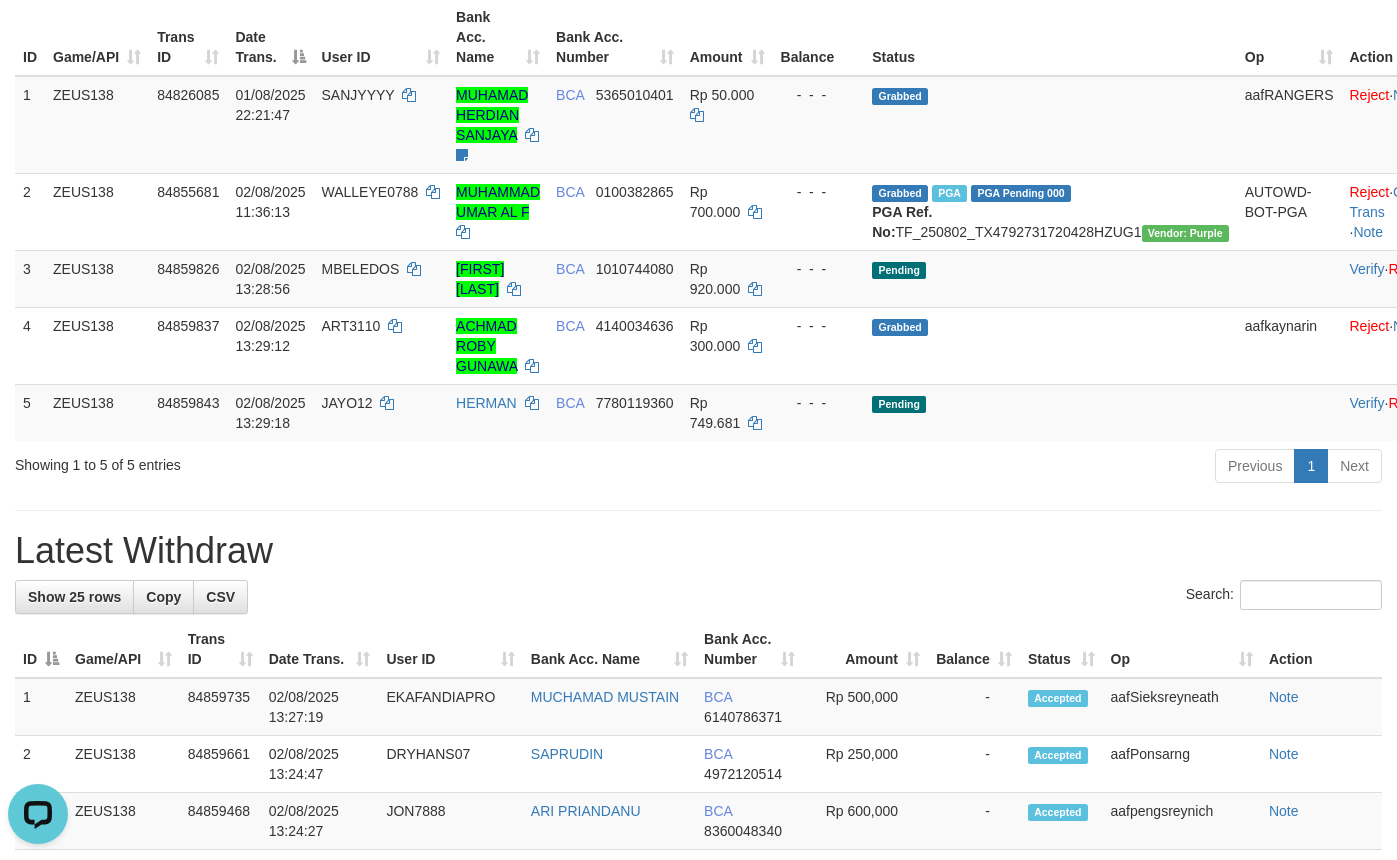 scroll, scrollTop: 0, scrollLeft: 0, axis: both 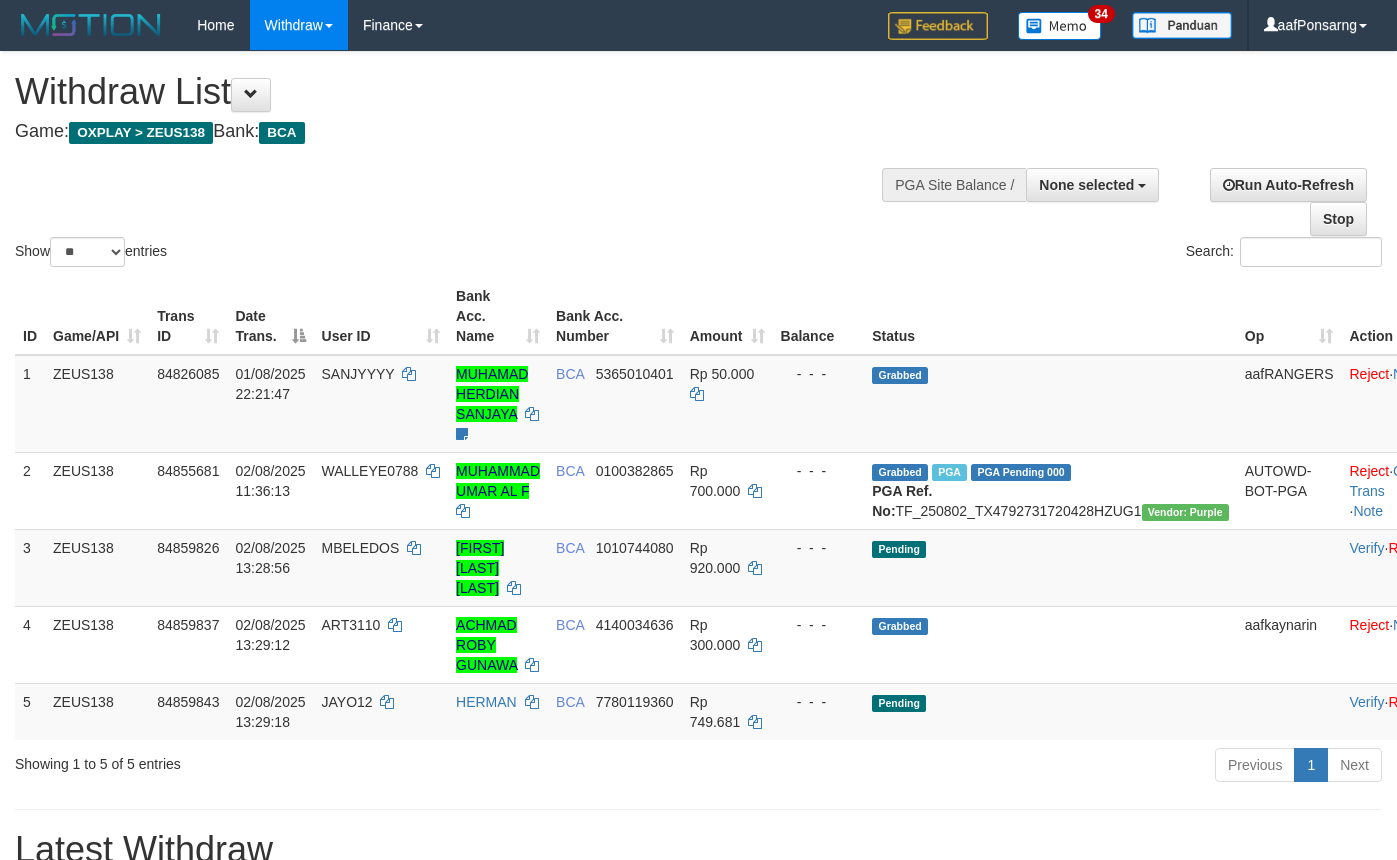 select 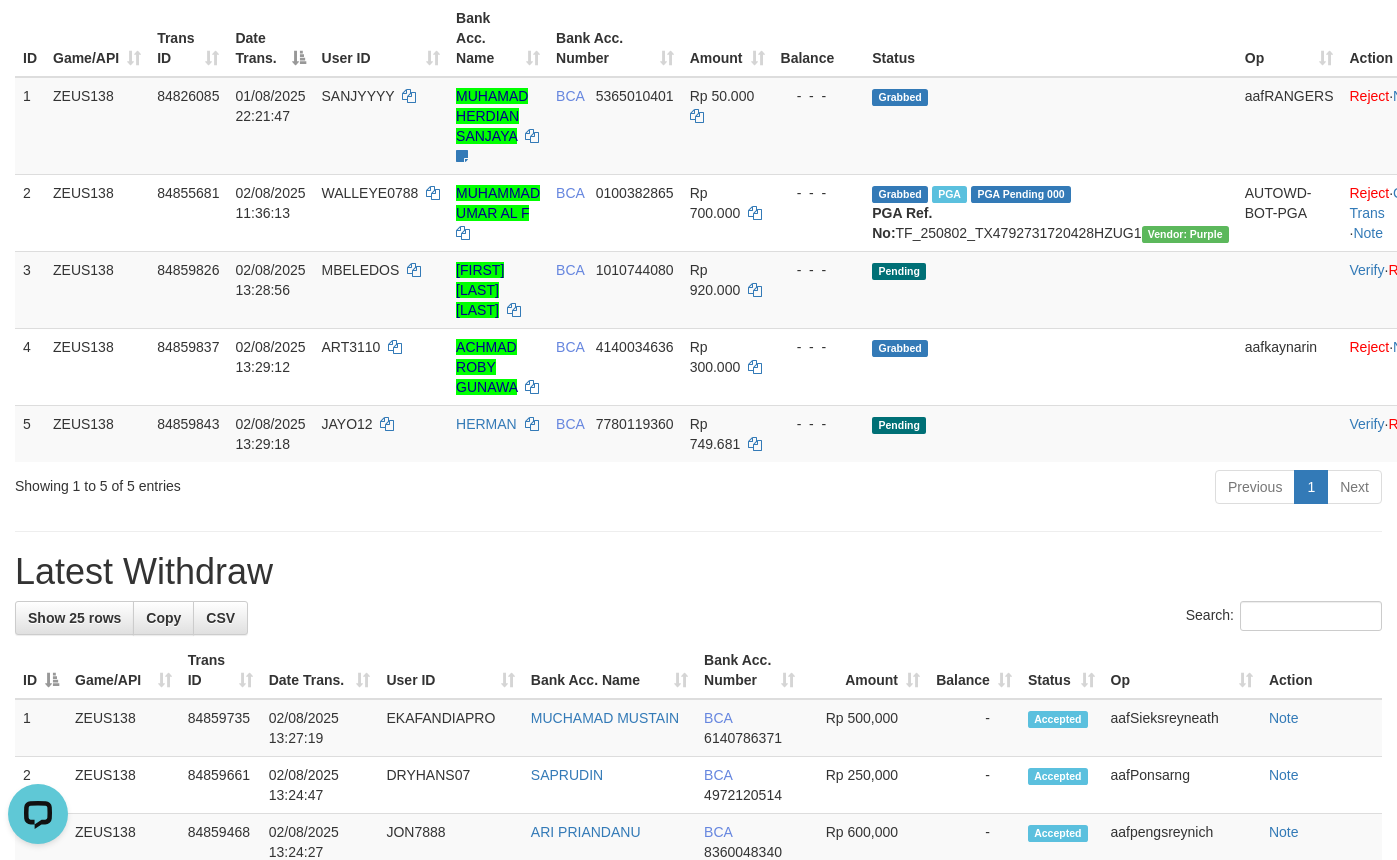 scroll, scrollTop: 0, scrollLeft: 0, axis: both 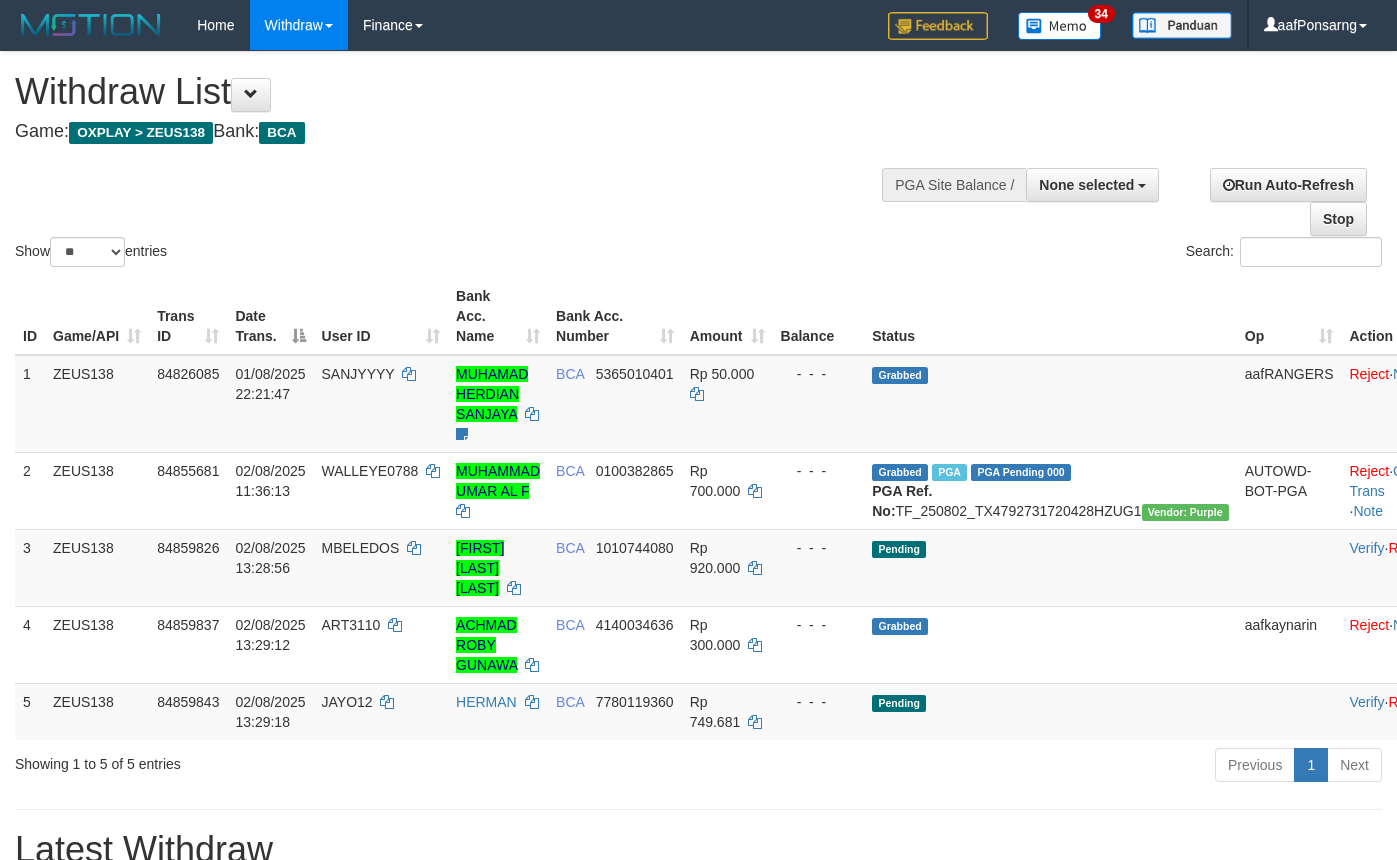 select 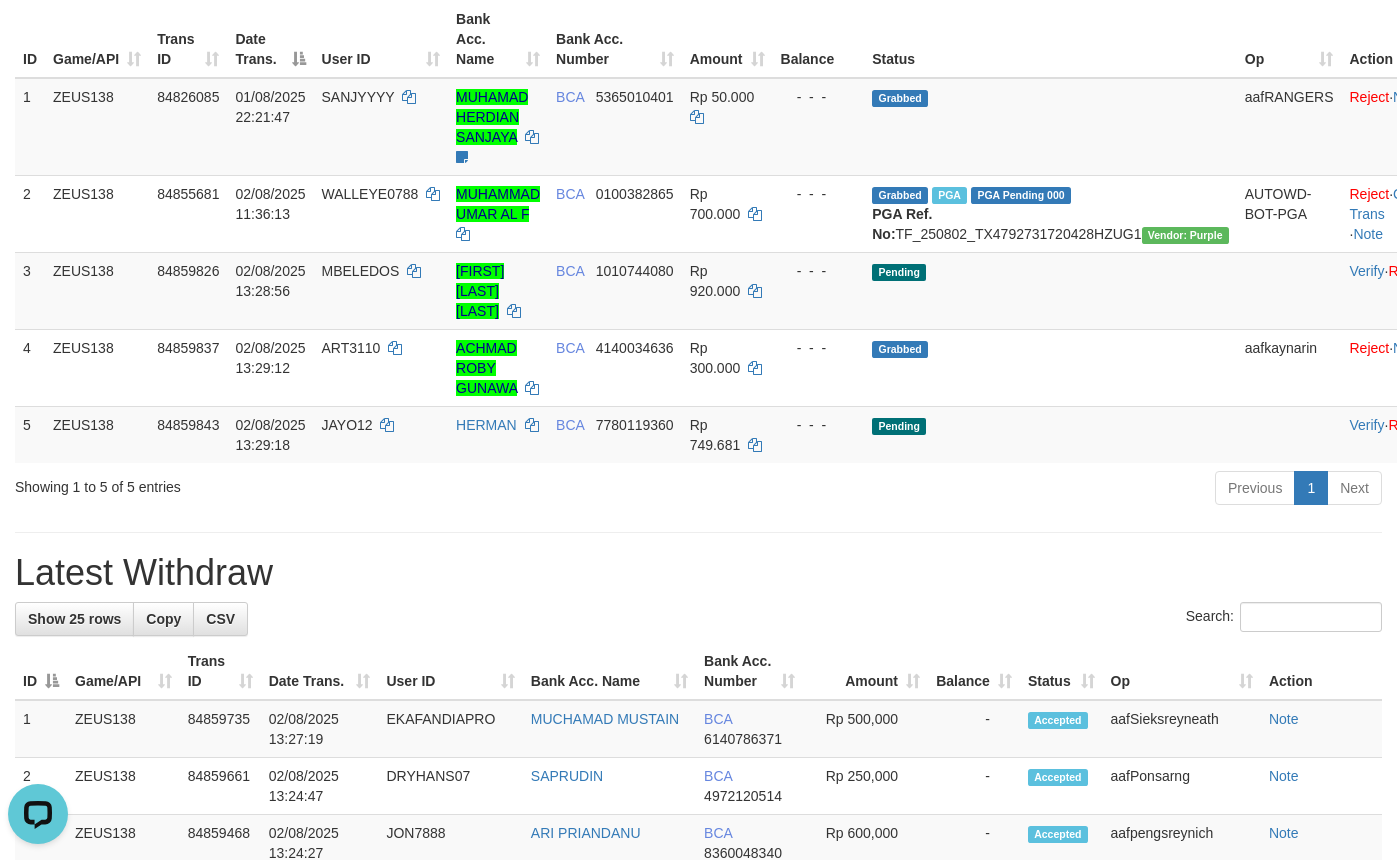 scroll, scrollTop: 0, scrollLeft: 0, axis: both 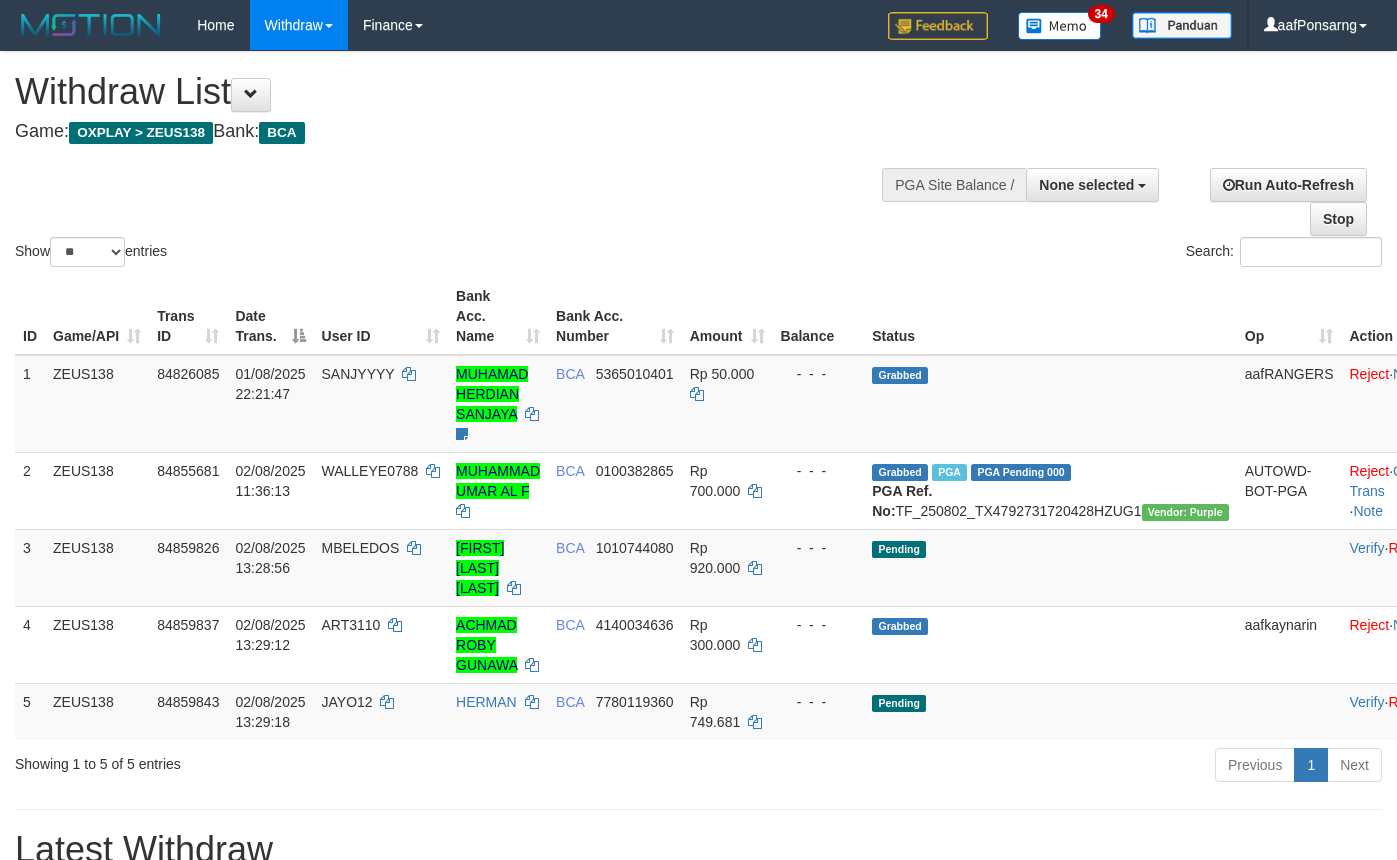 select 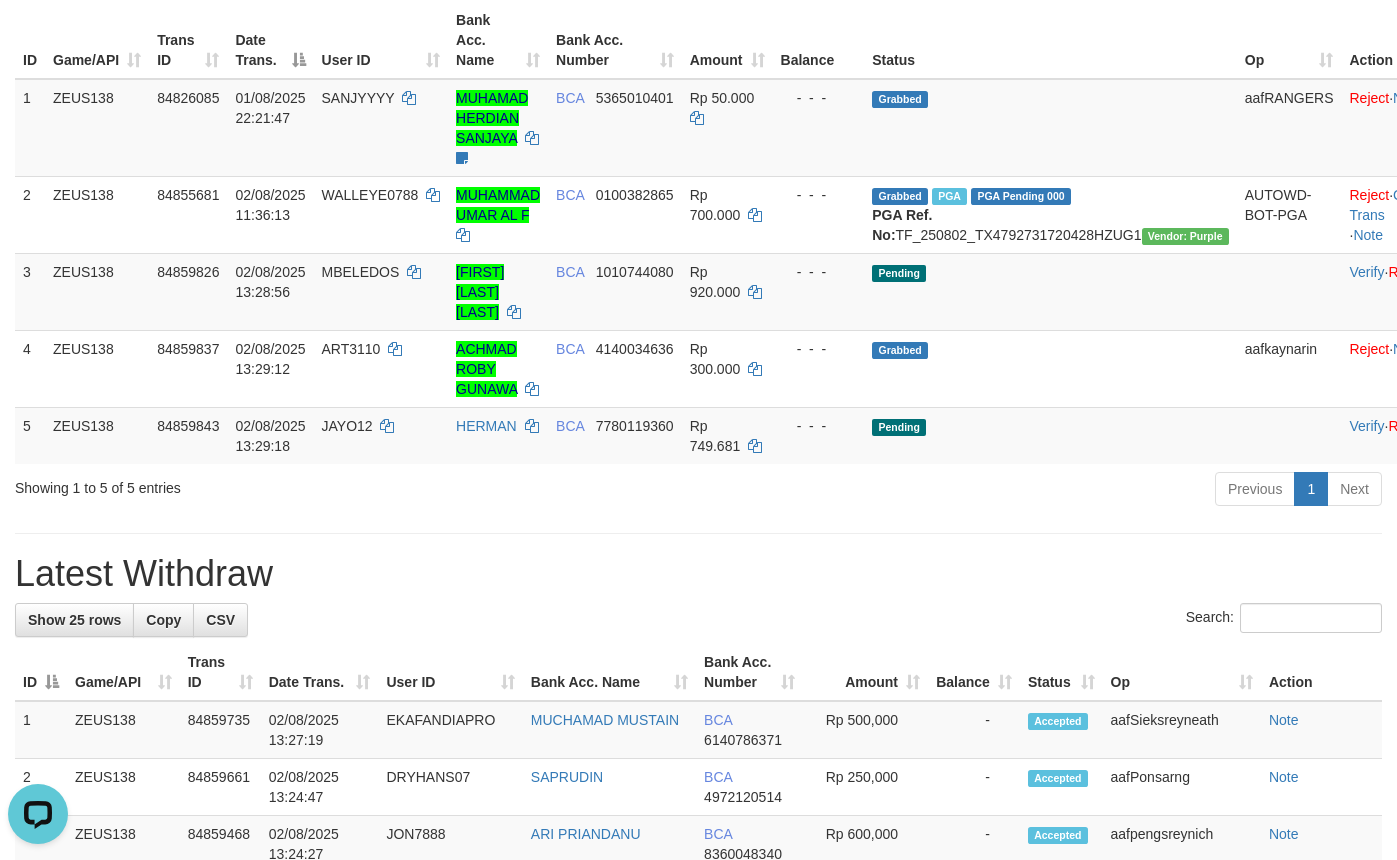 scroll, scrollTop: 0, scrollLeft: 0, axis: both 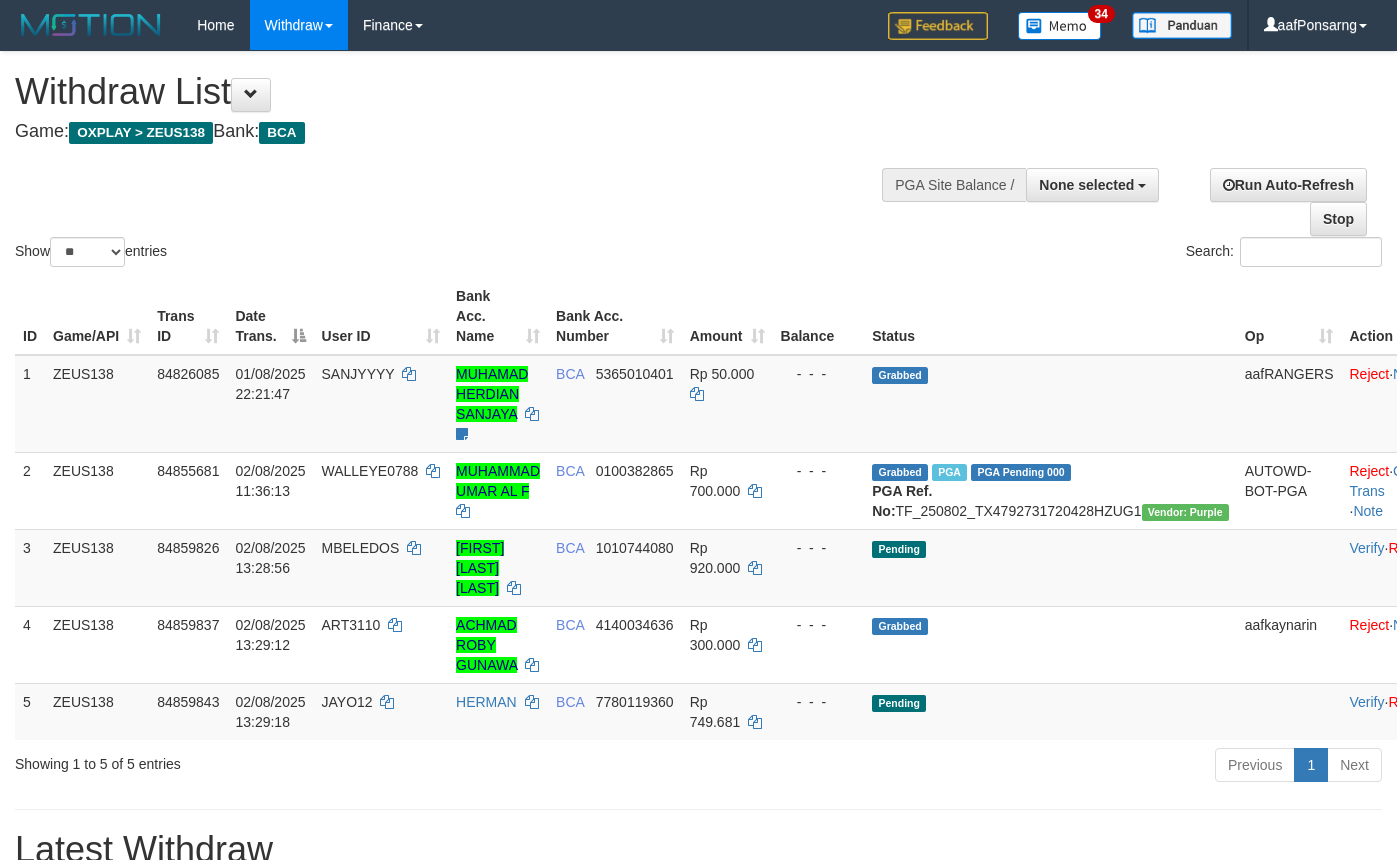select 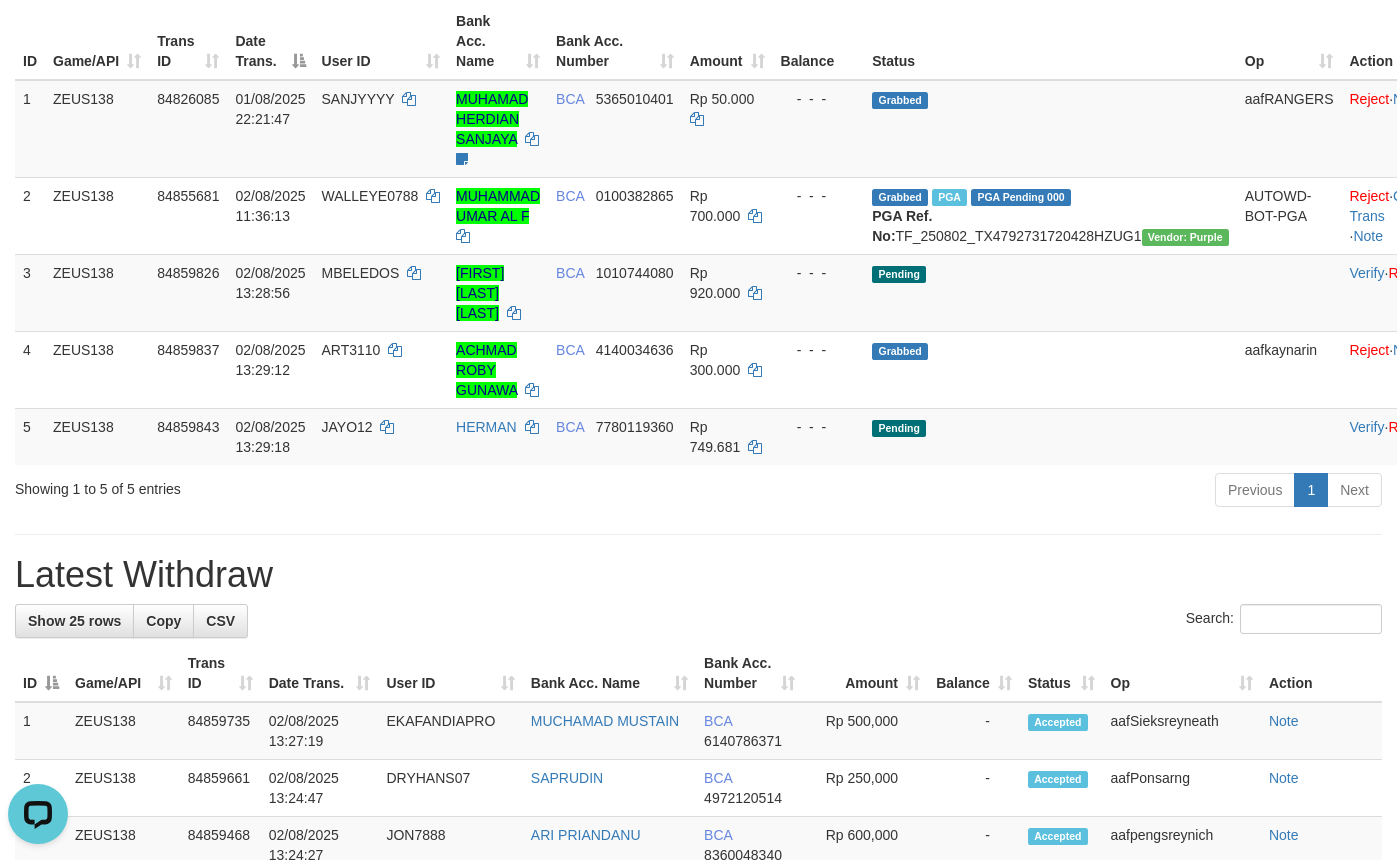 scroll, scrollTop: 0, scrollLeft: 0, axis: both 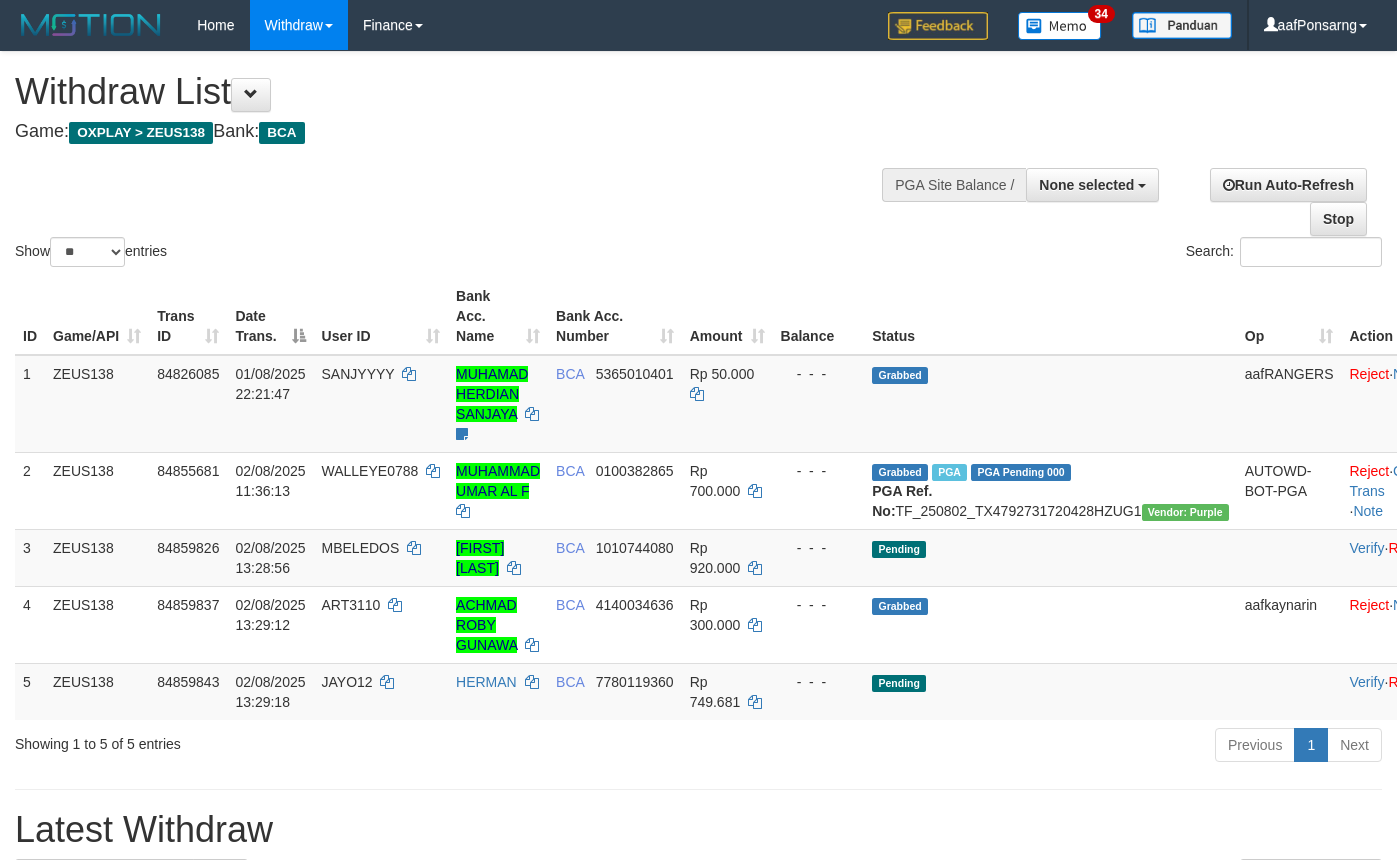 select 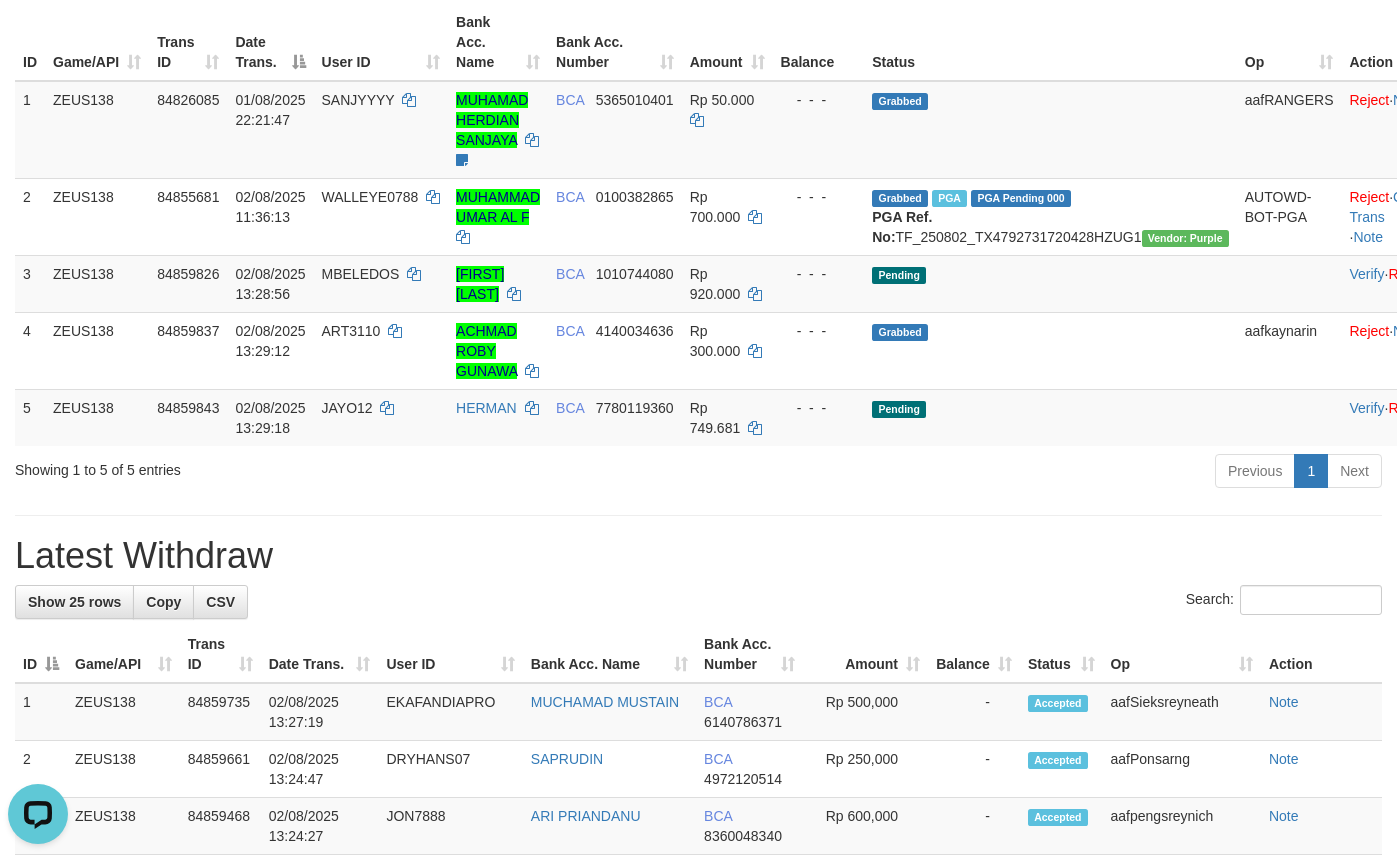scroll, scrollTop: 0, scrollLeft: 0, axis: both 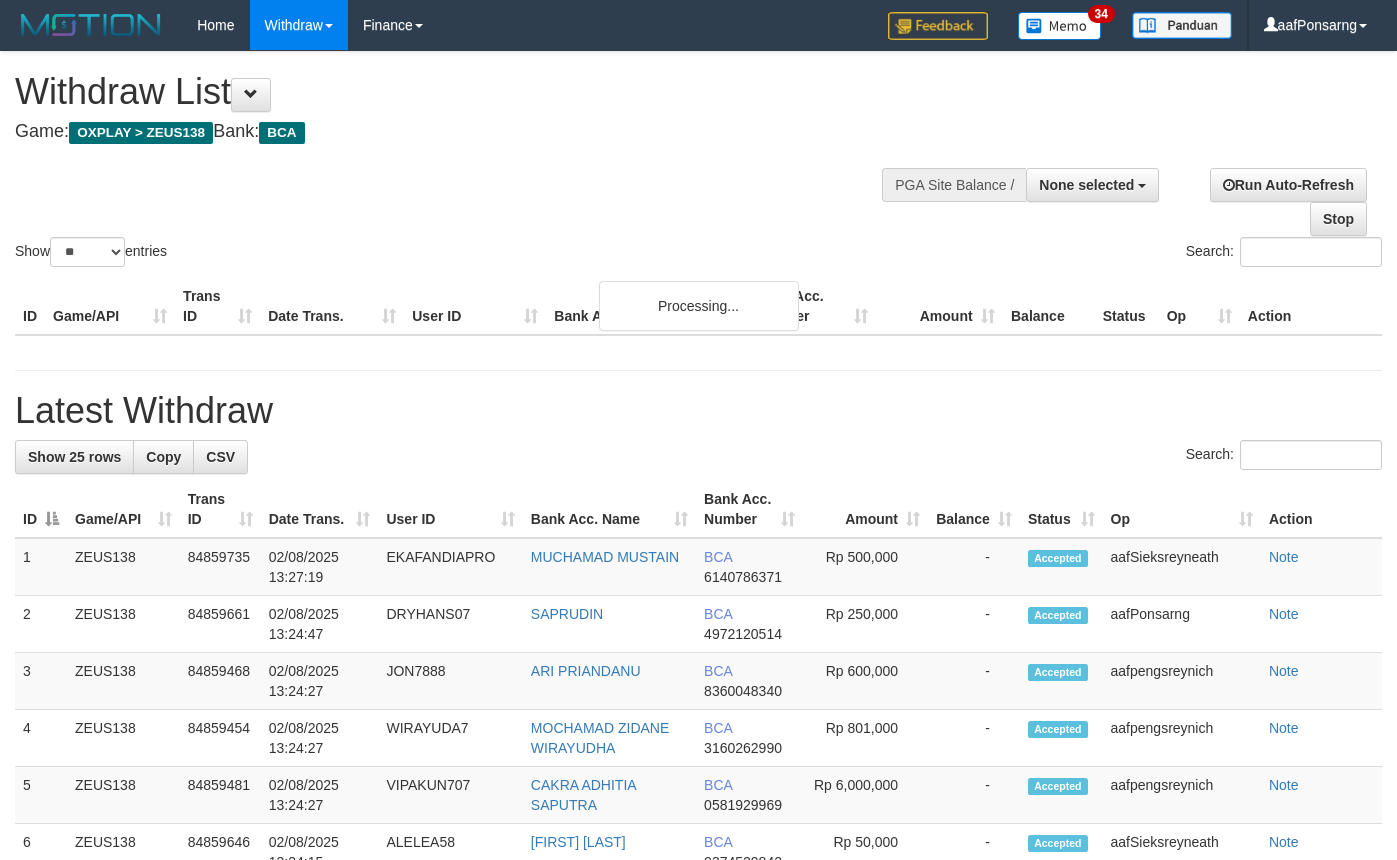 select 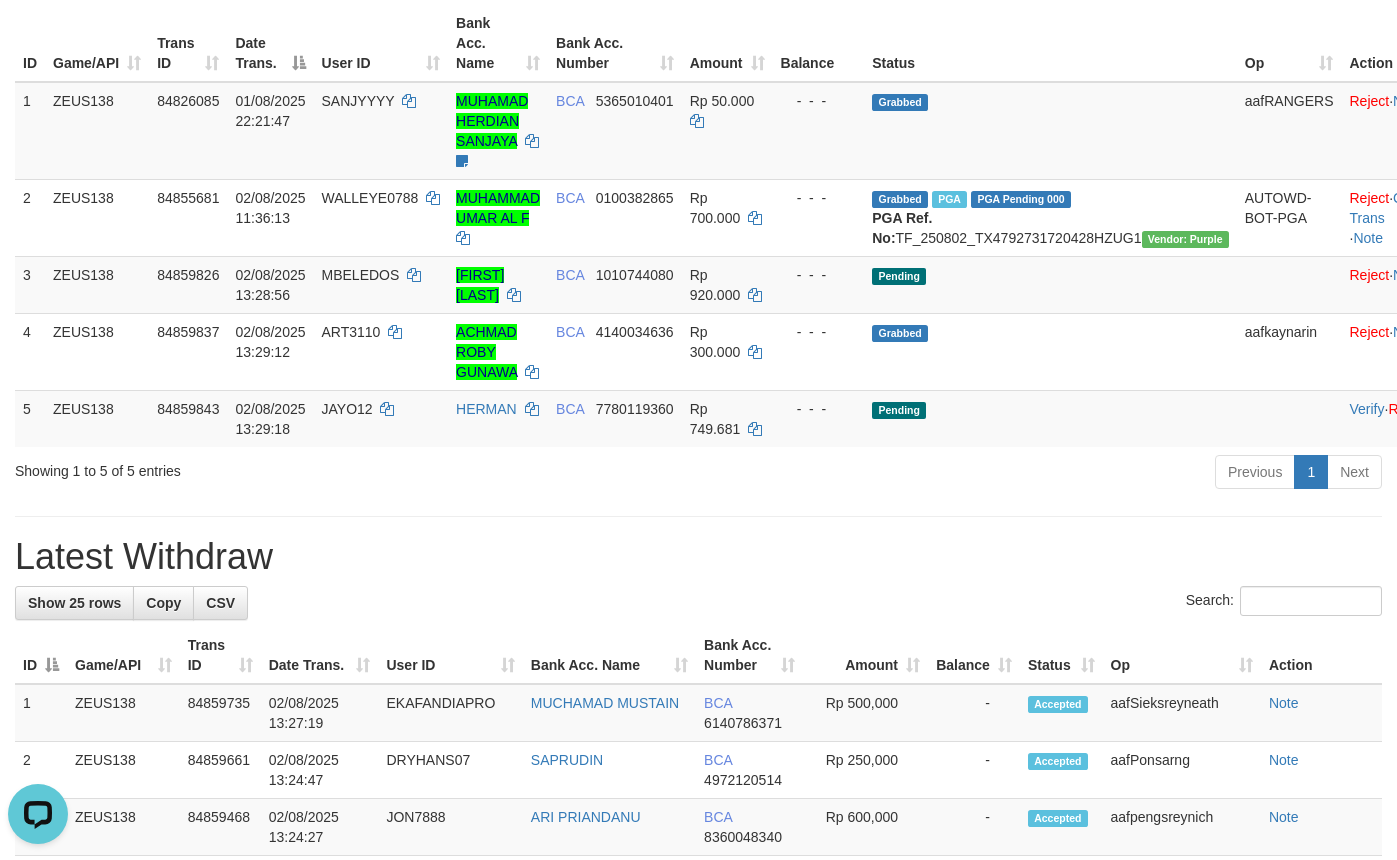 scroll, scrollTop: 0, scrollLeft: 0, axis: both 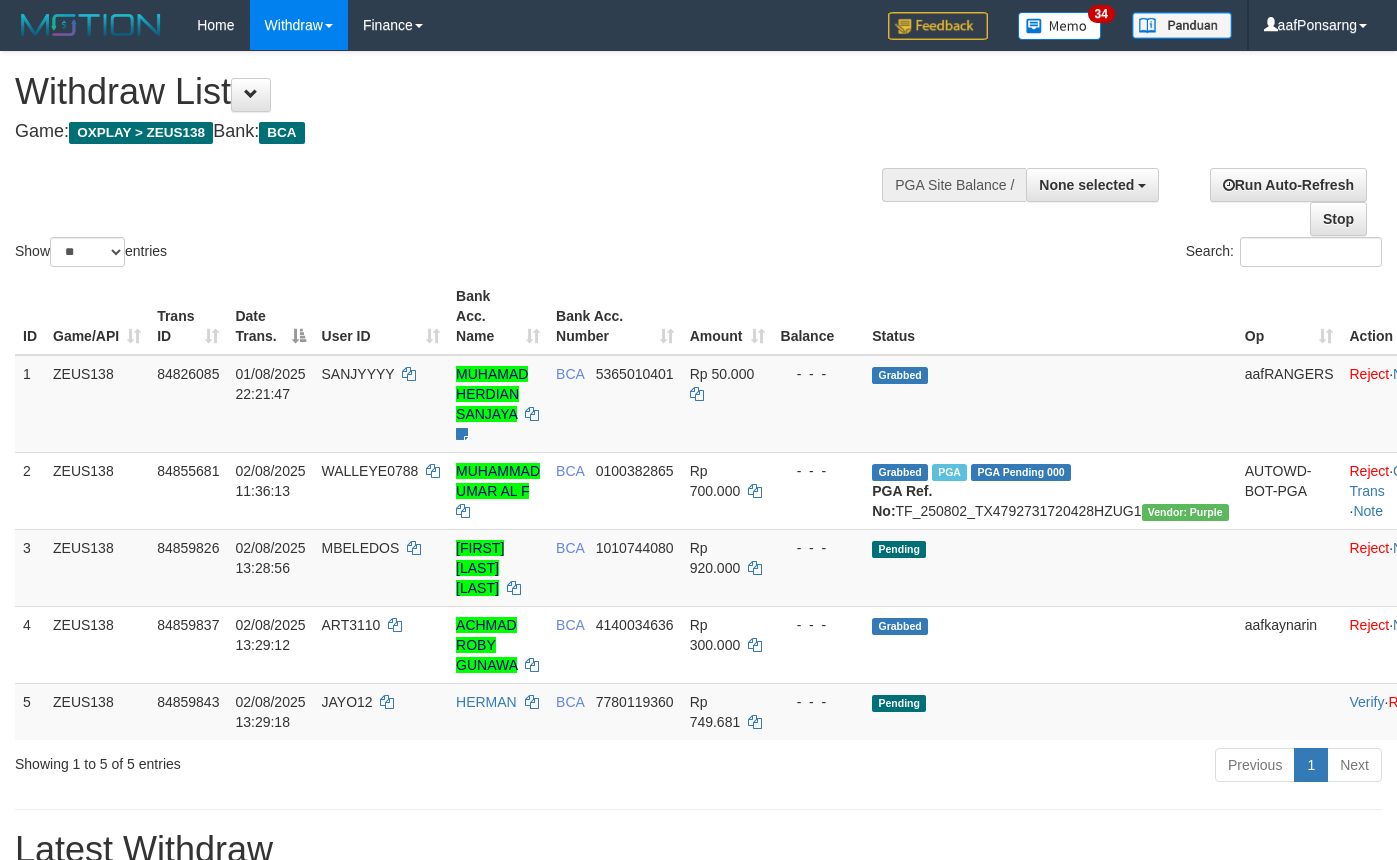 select 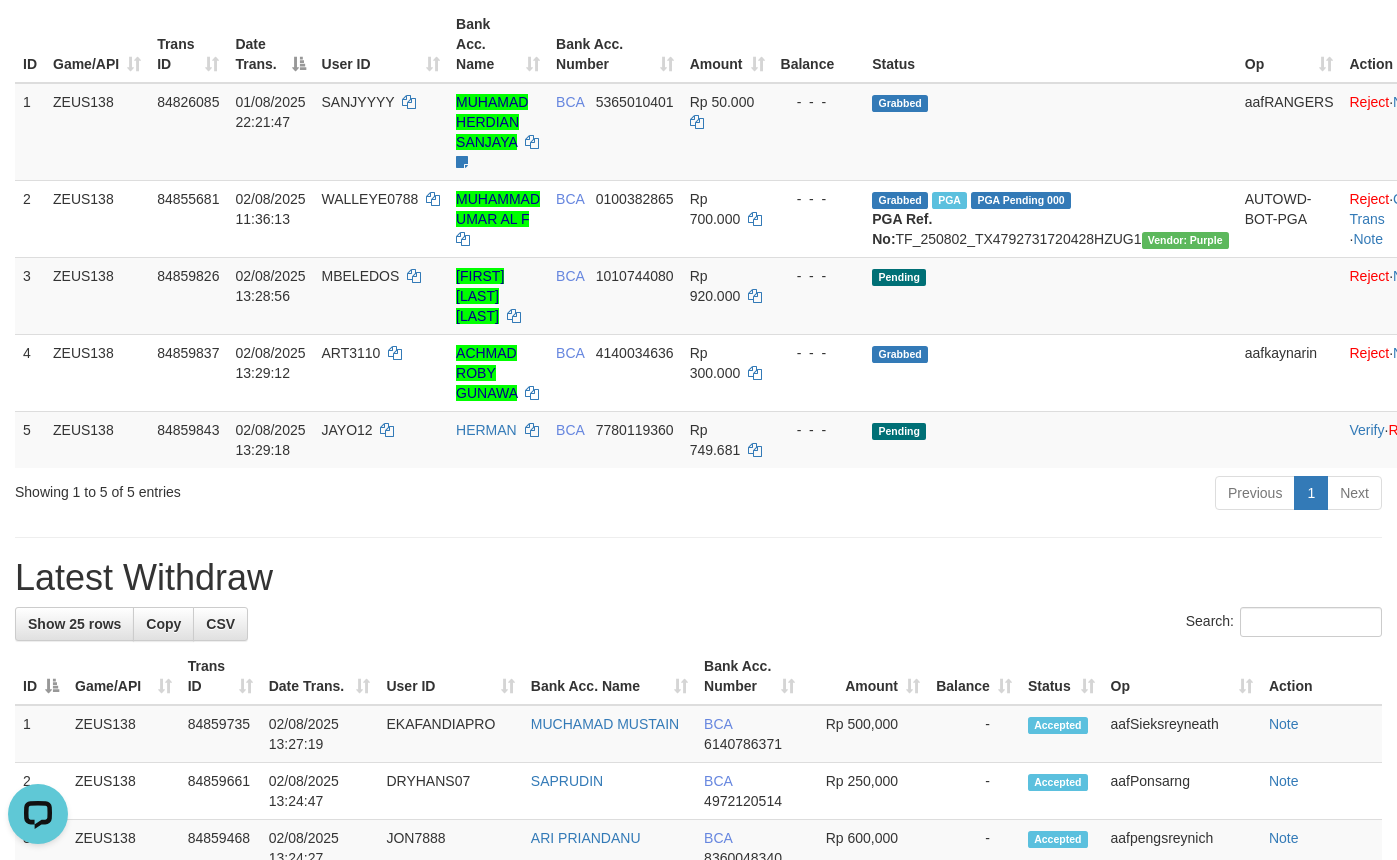 scroll, scrollTop: 0, scrollLeft: 0, axis: both 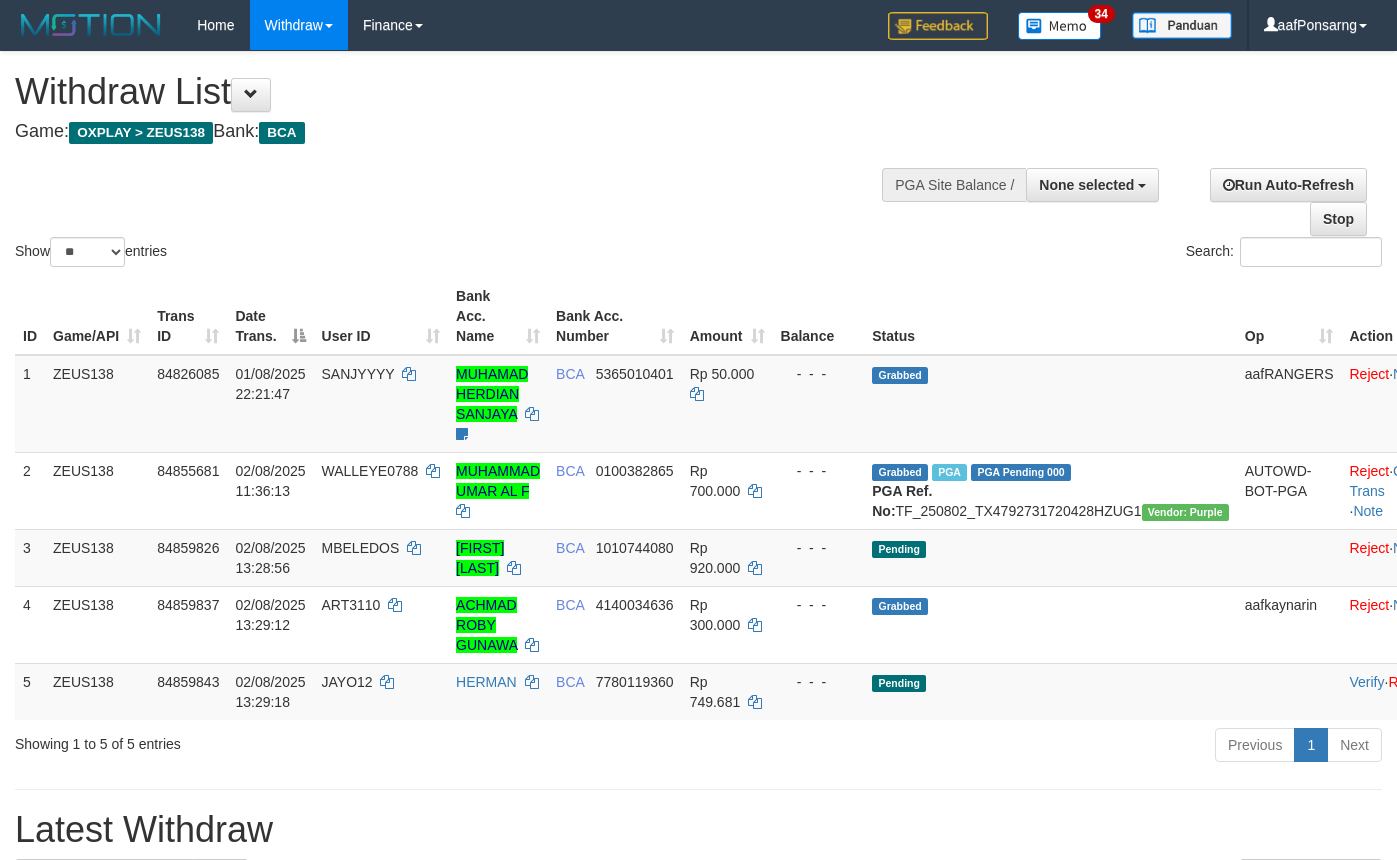 select 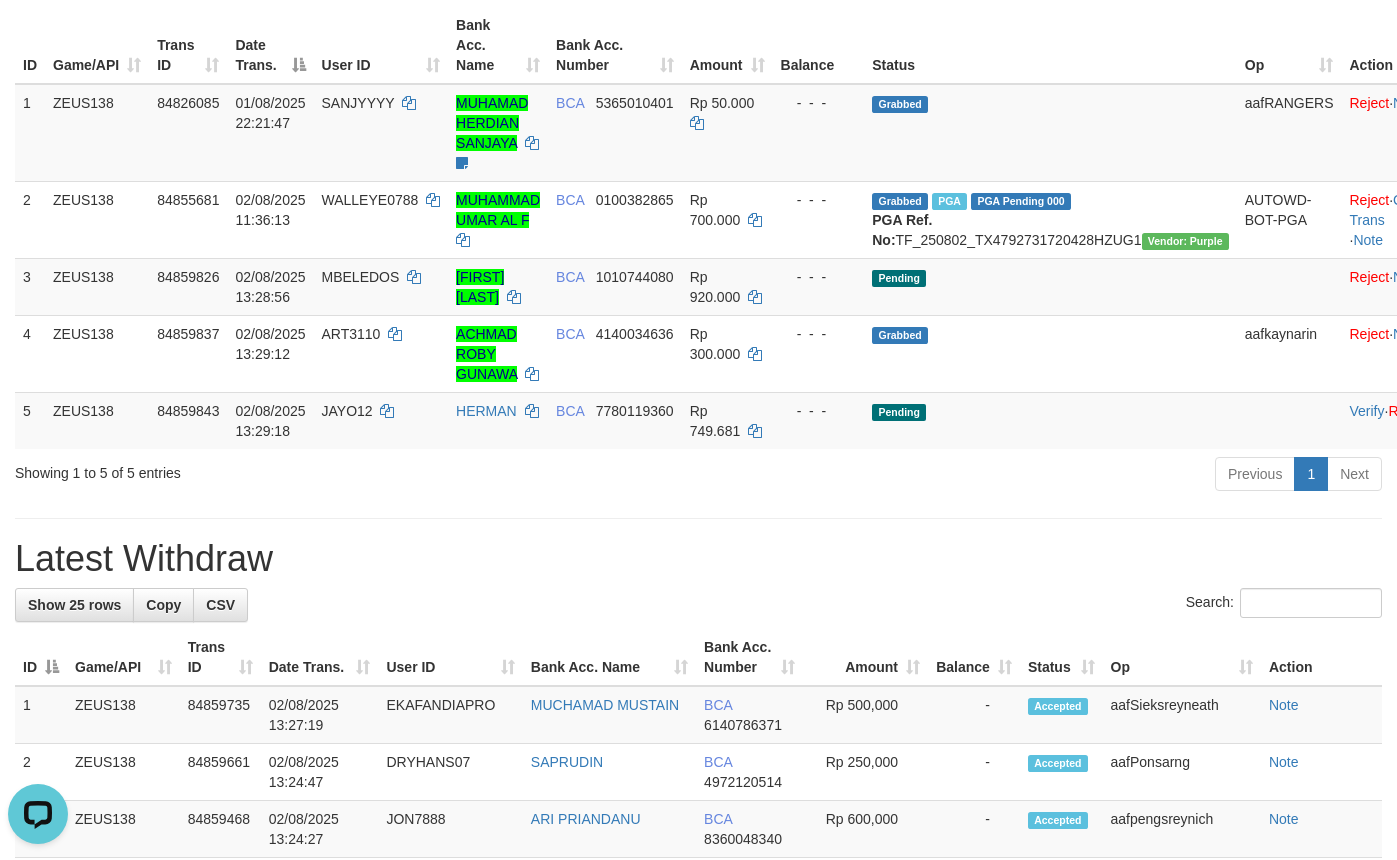 scroll, scrollTop: 0, scrollLeft: 0, axis: both 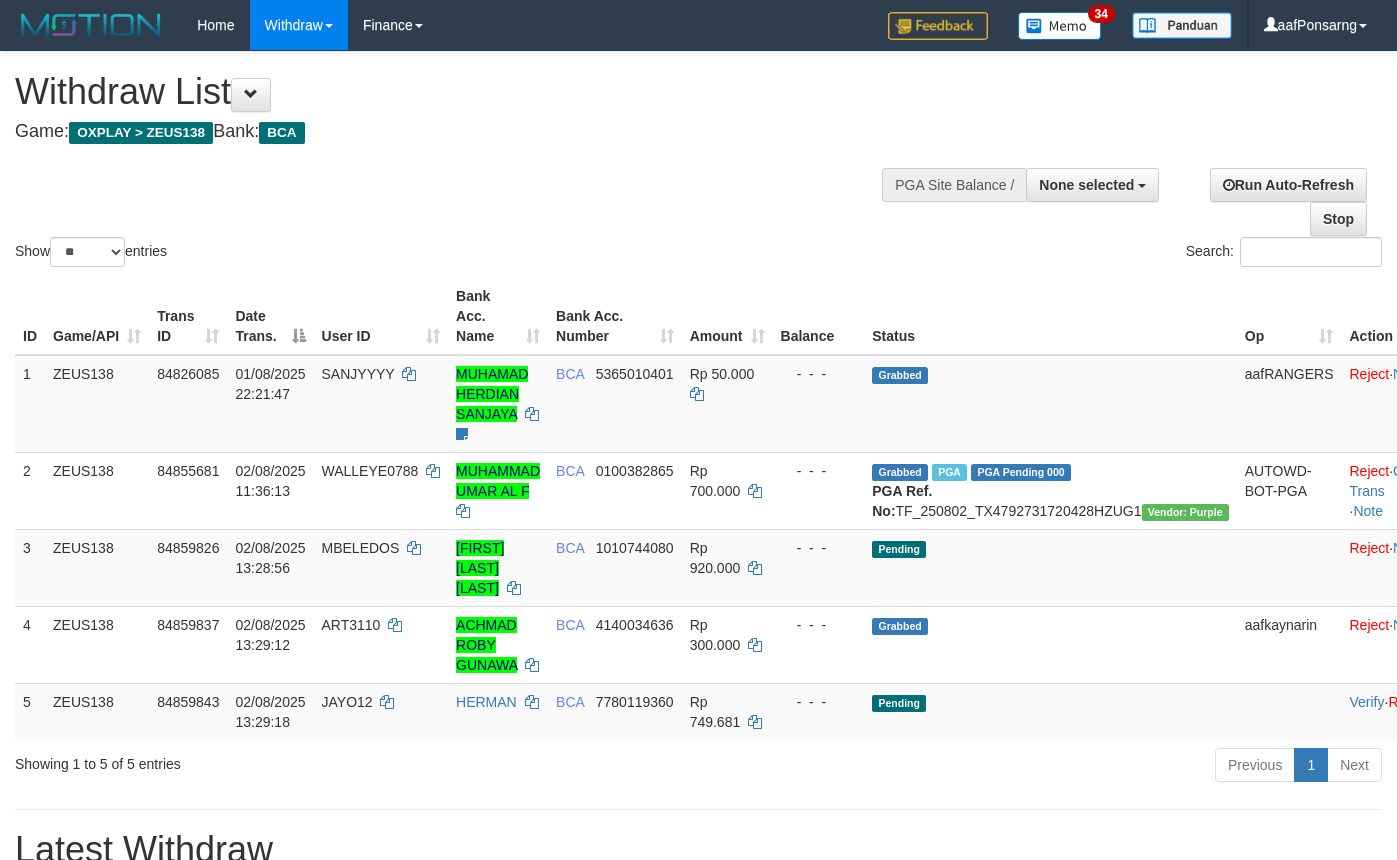 select 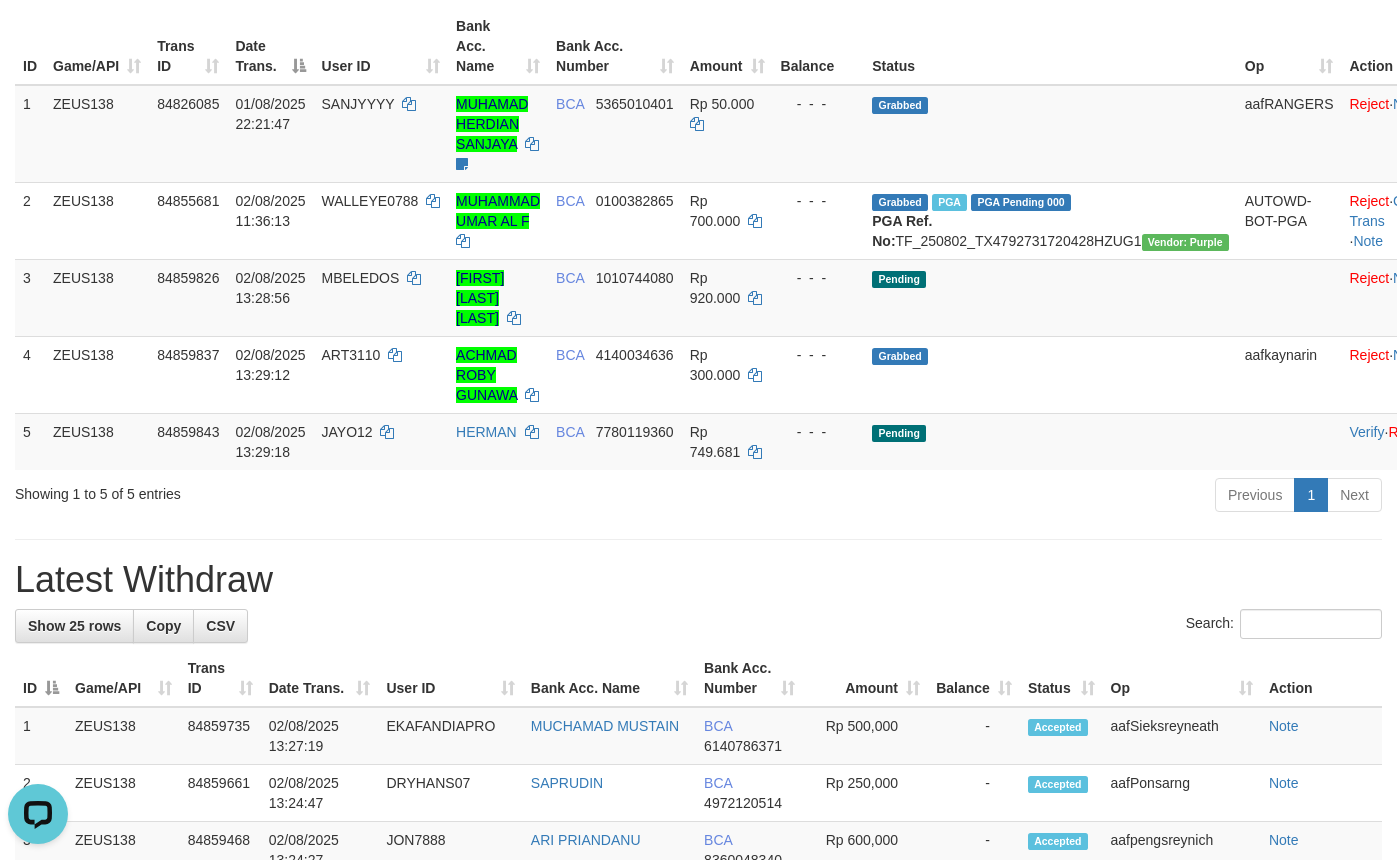 scroll, scrollTop: 0, scrollLeft: 0, axis: both 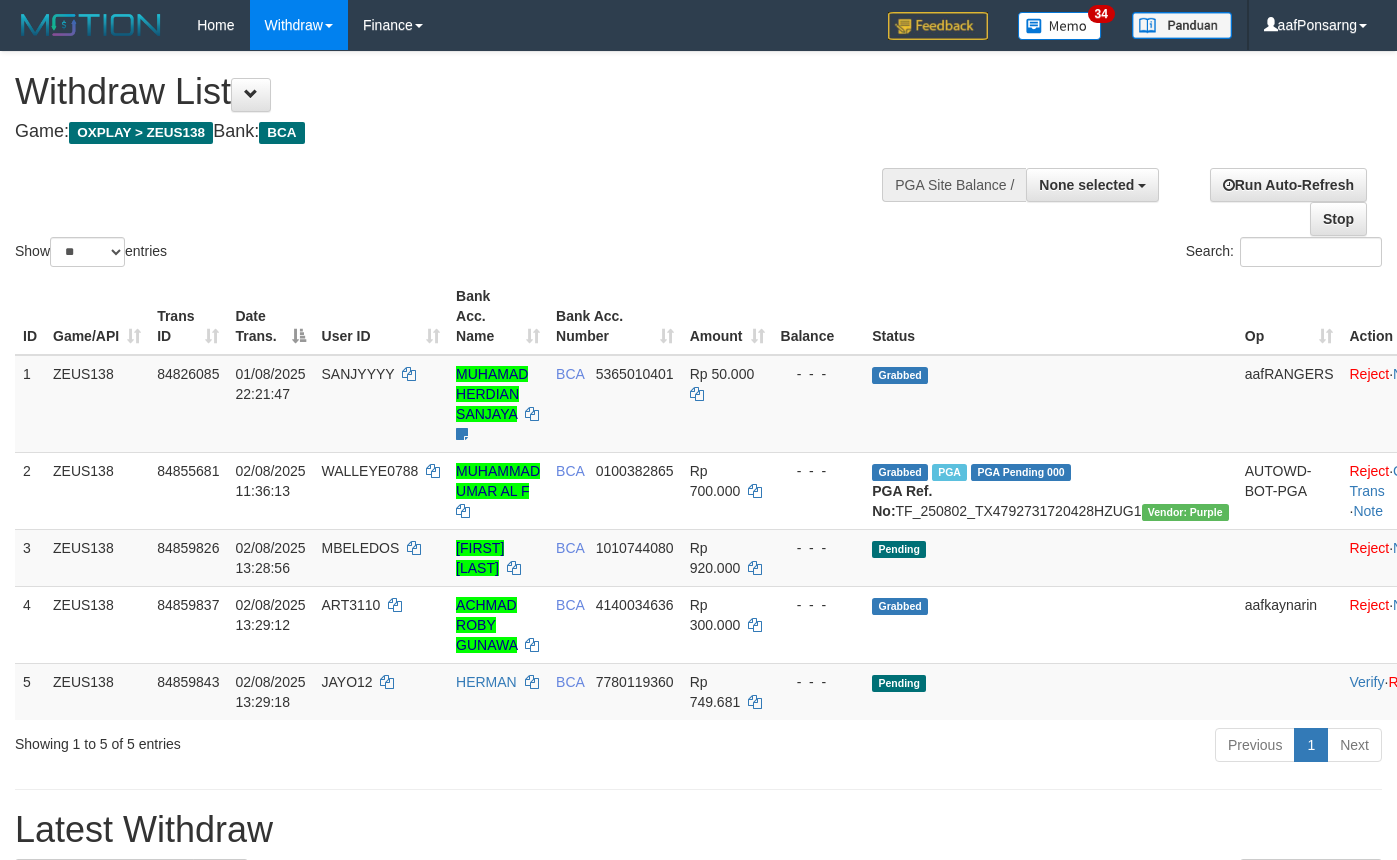 select 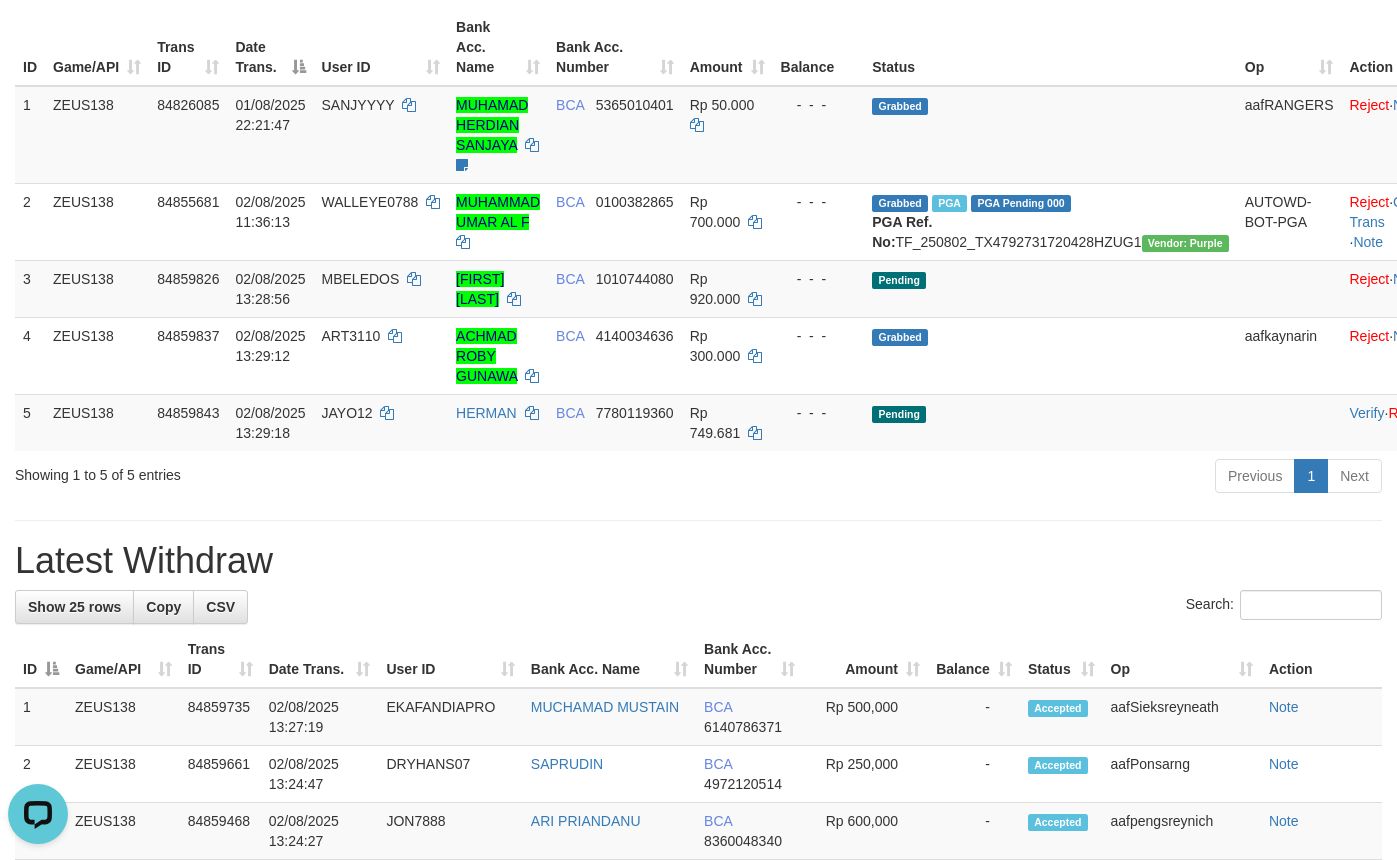 scroll, scrollTop: 0, scrollLeft: 0, axis: both 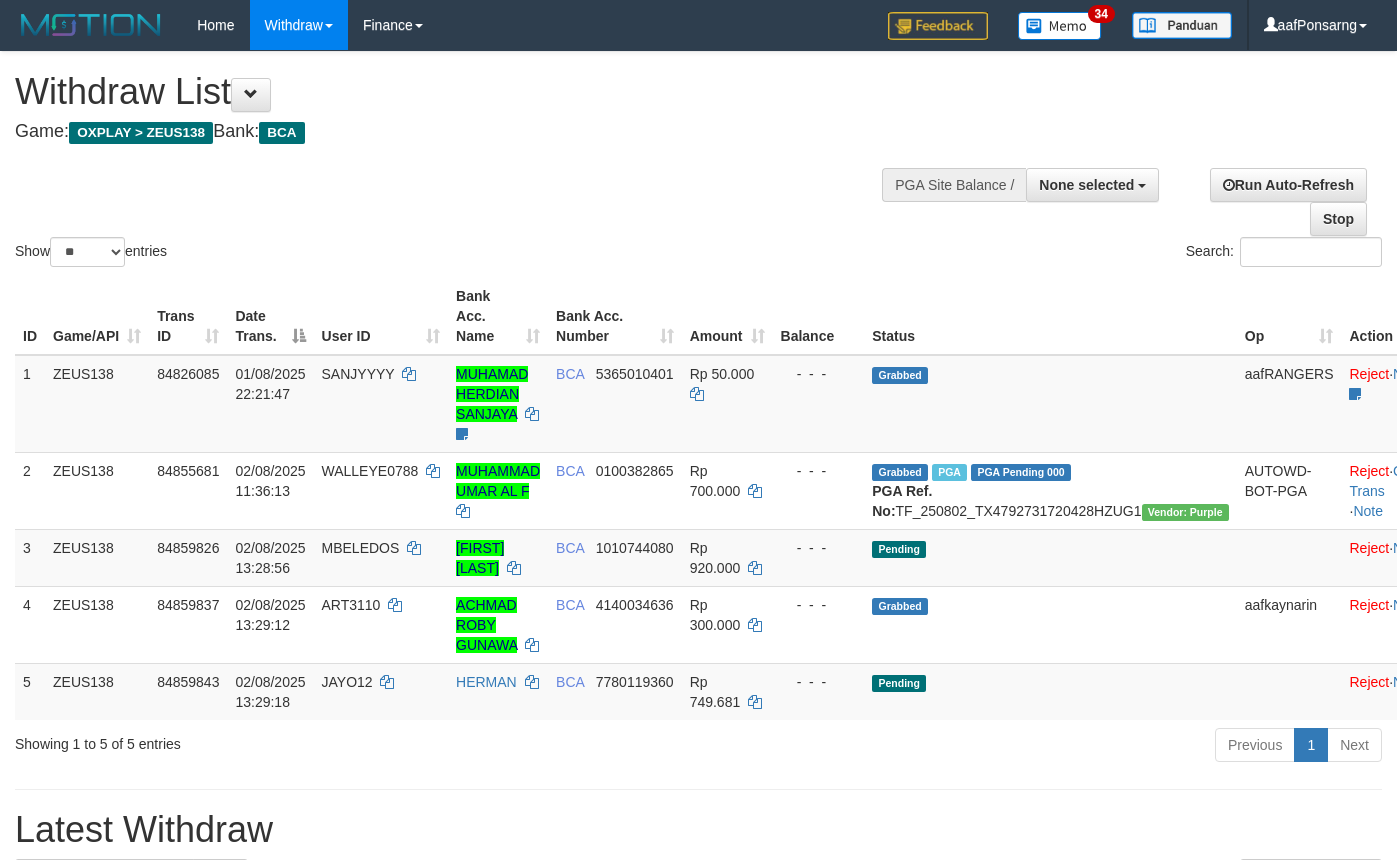 select 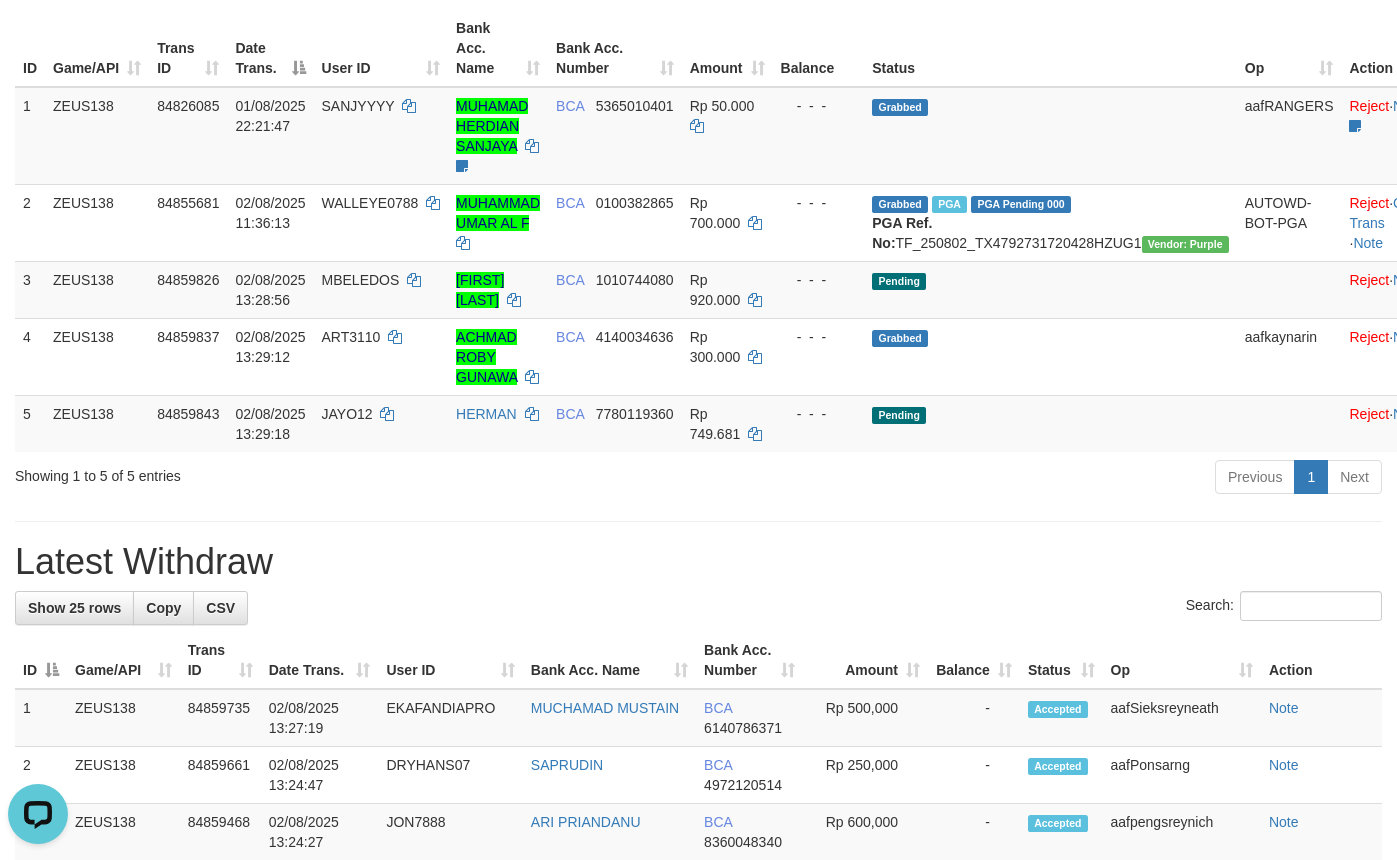 scroll, scrollTop: 0, scrollLeft: 0, axis: both 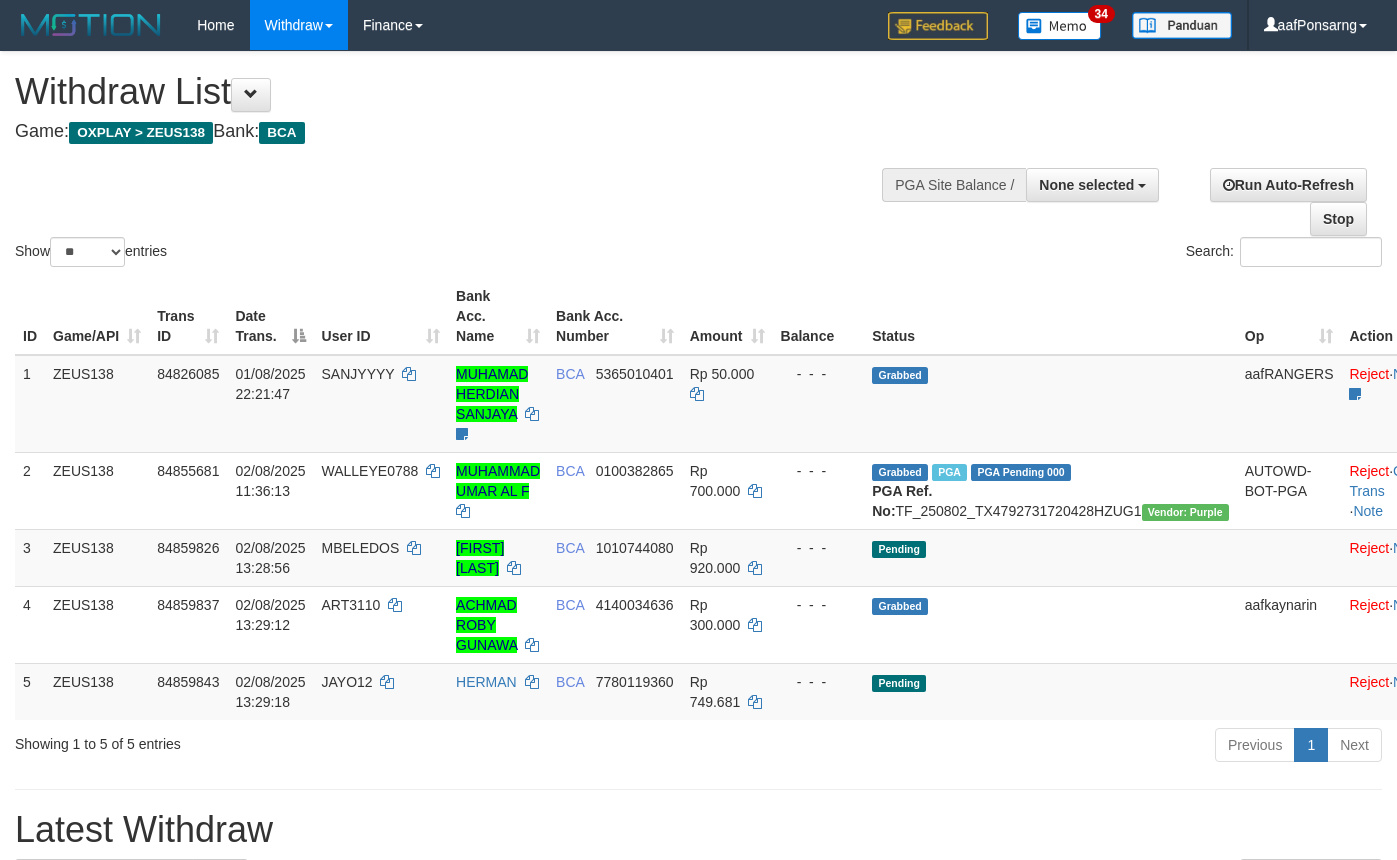 select 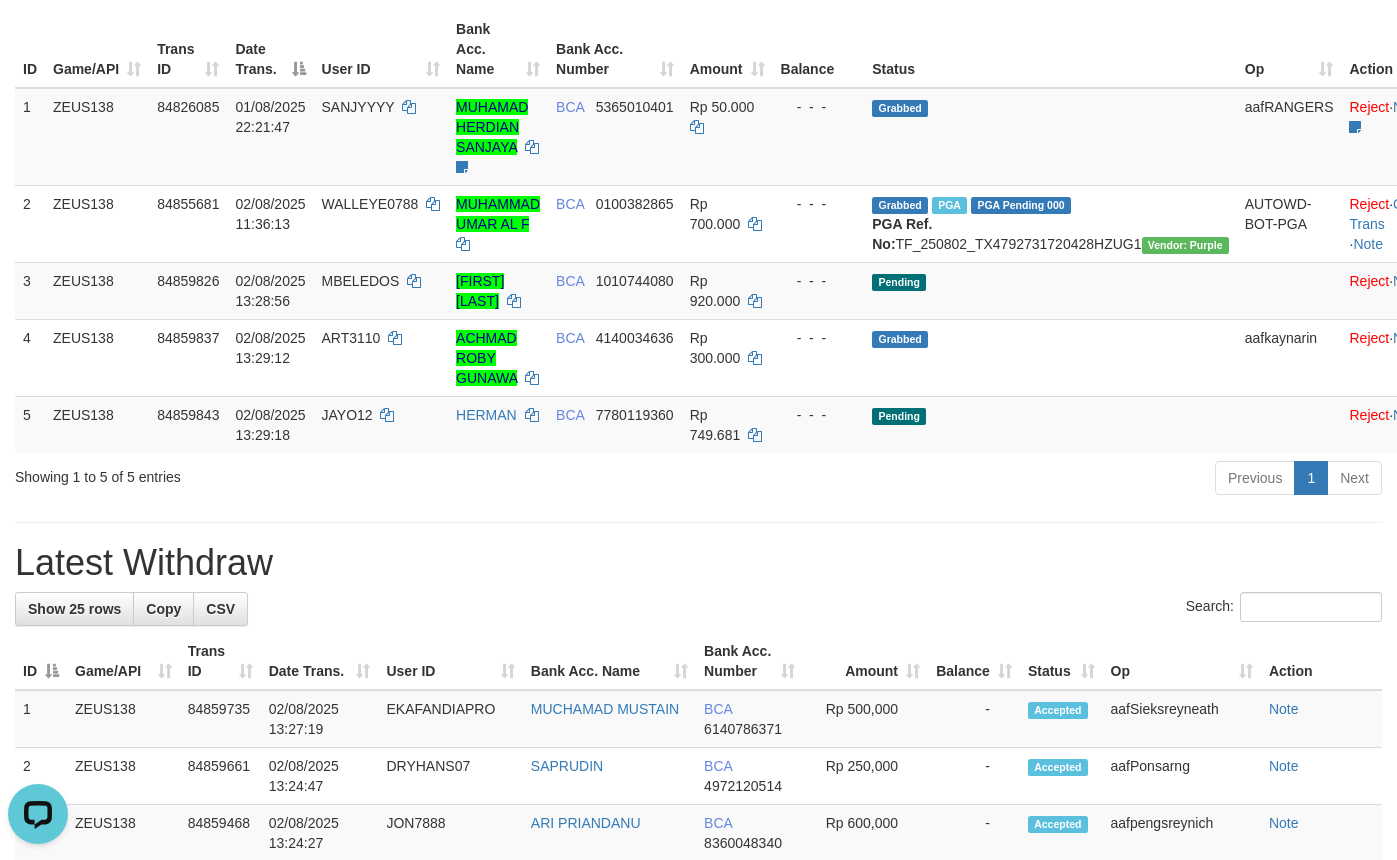 scroll, scrollTop: 0, scrollLeft: 0, axis: both 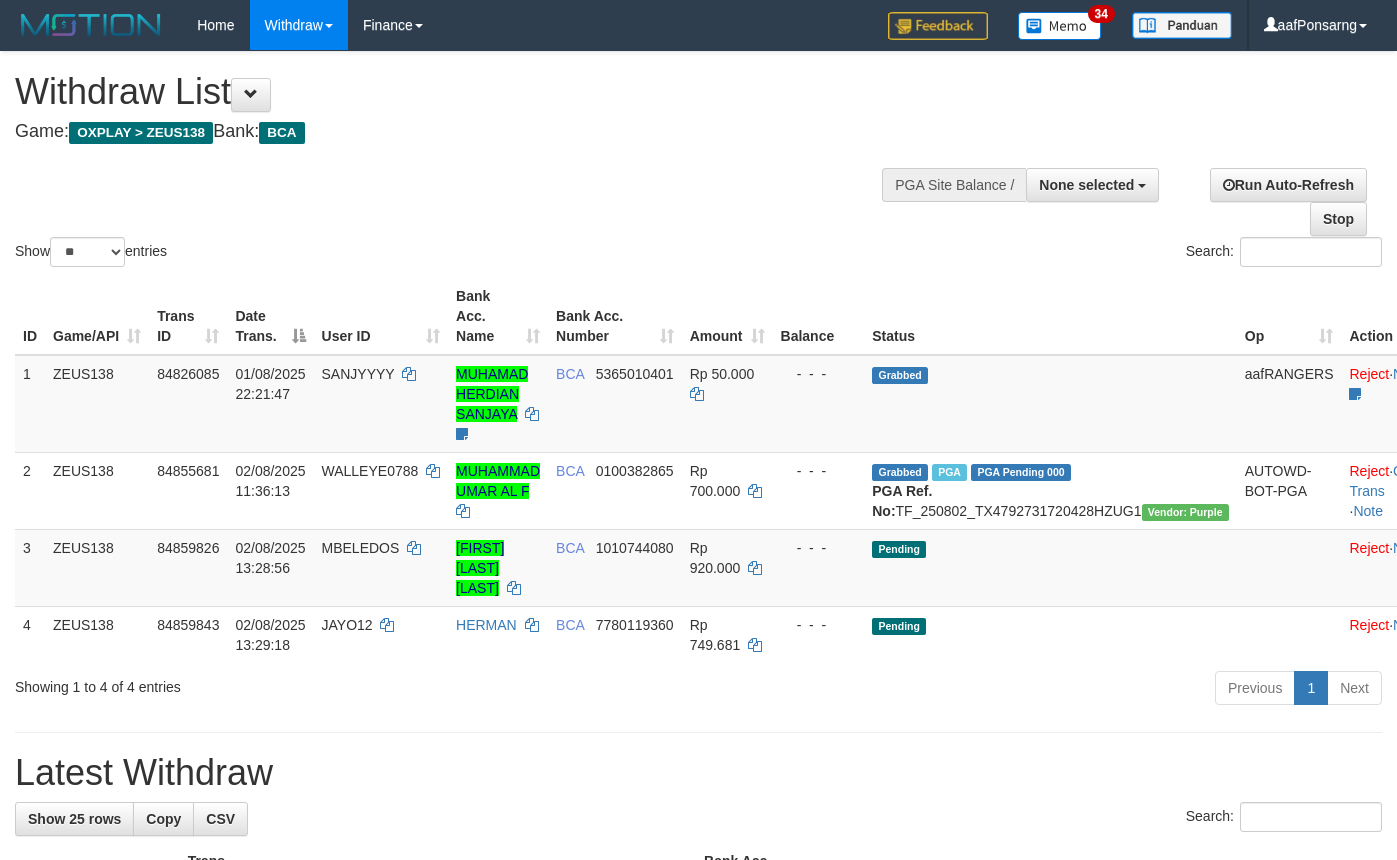 select 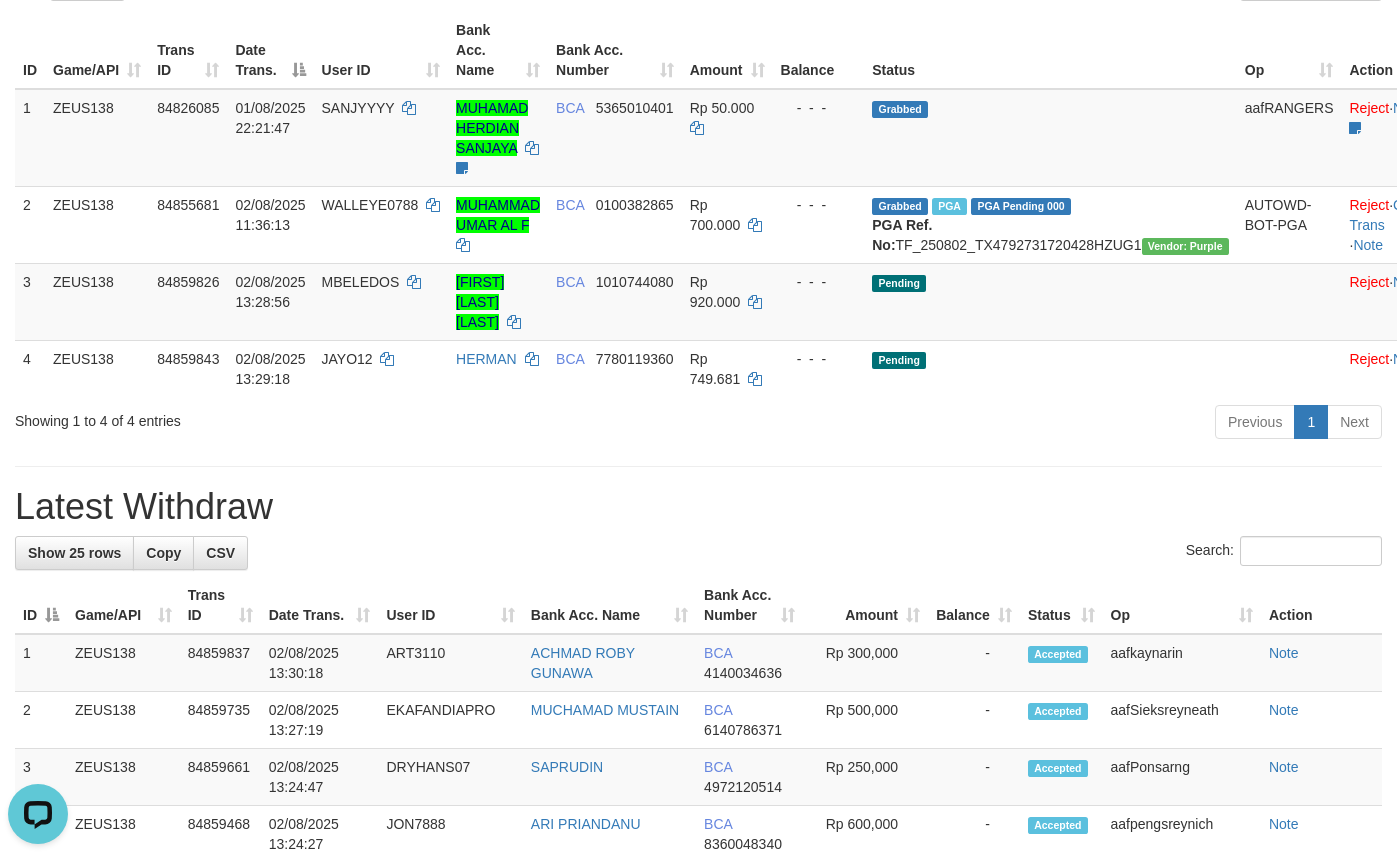 scroll, scrollTop: 0, scrollLeft: 0, axis: both 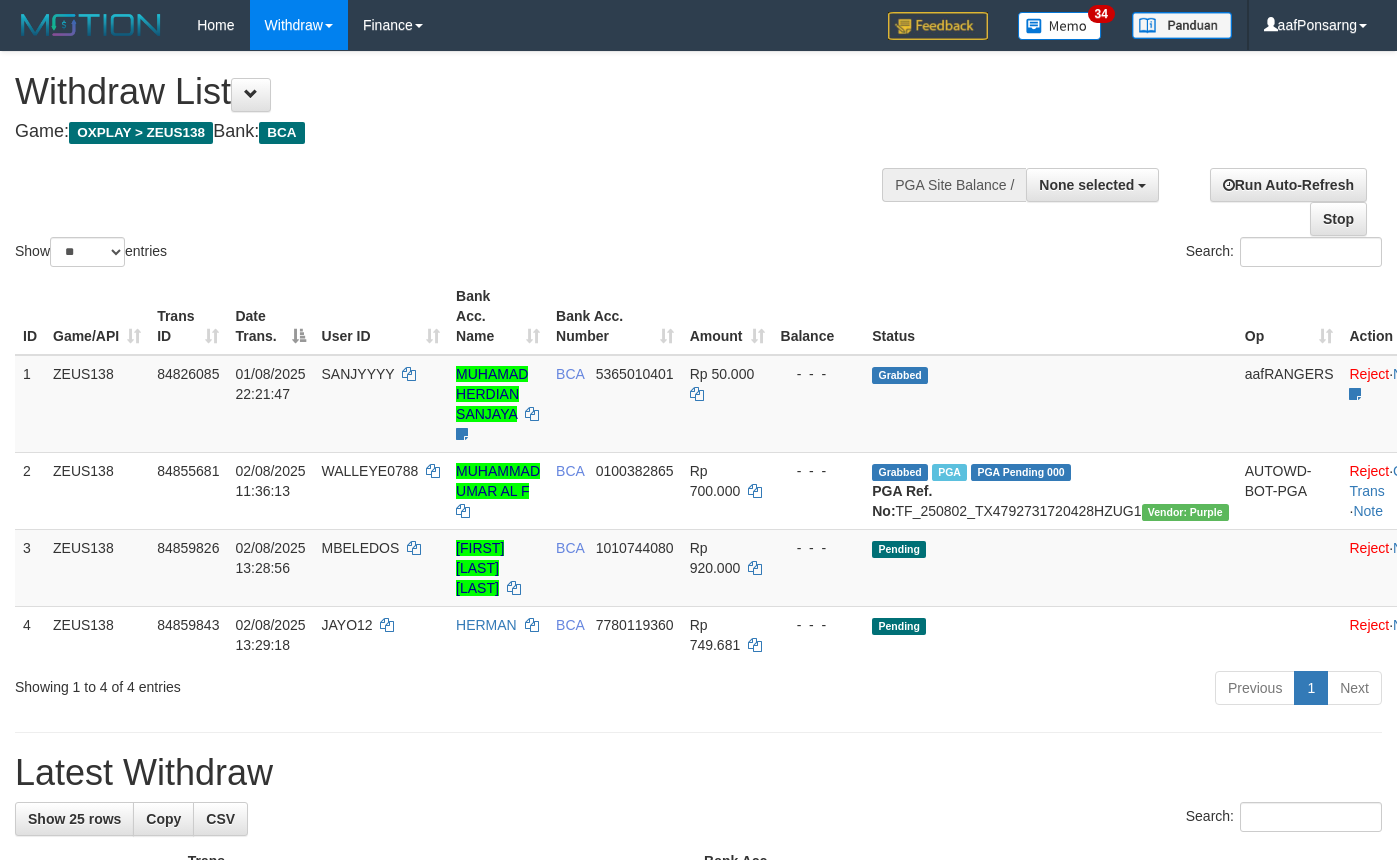 select 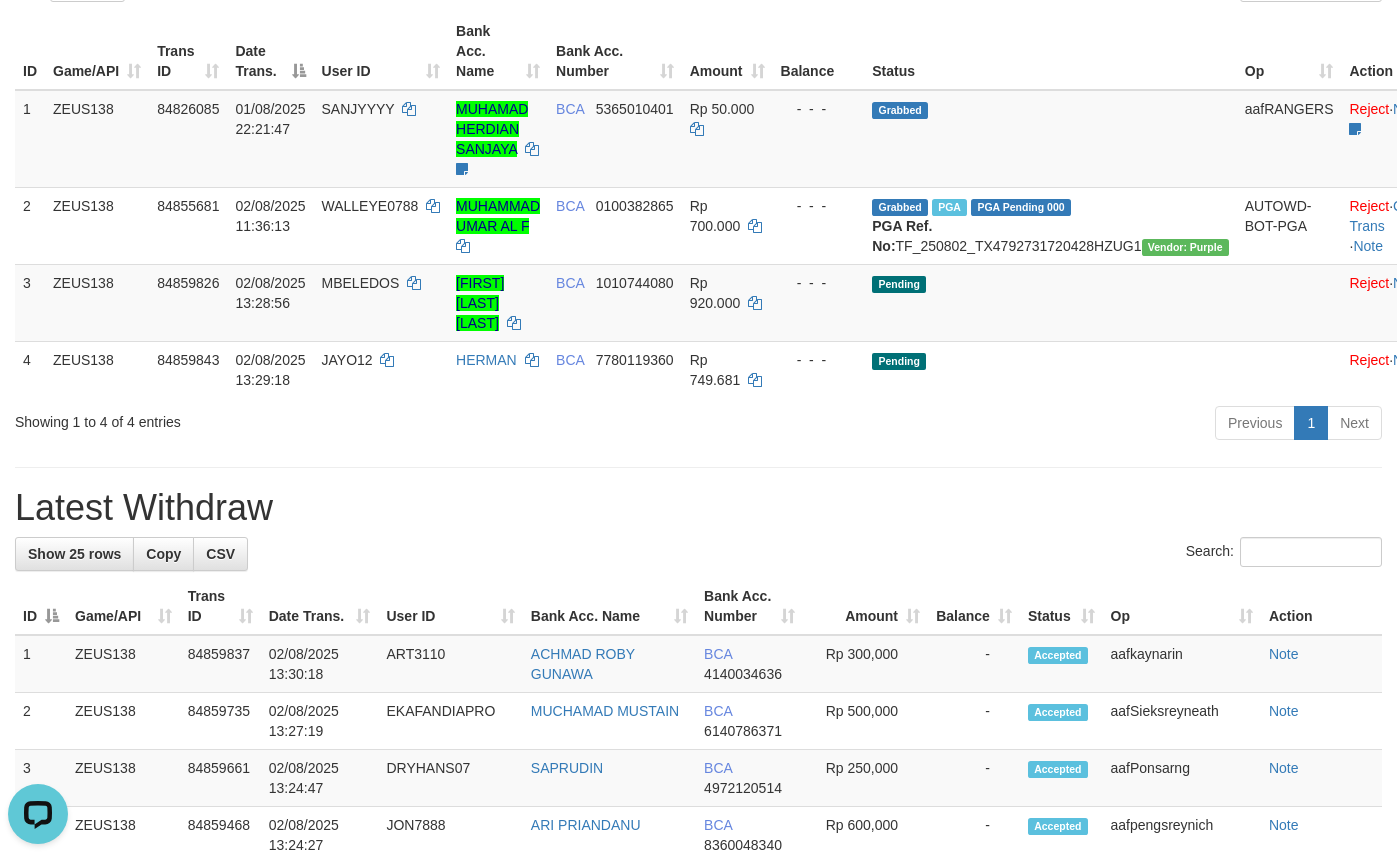 scroll, scrollTop: 0, scrollLeft: 0, axis: both 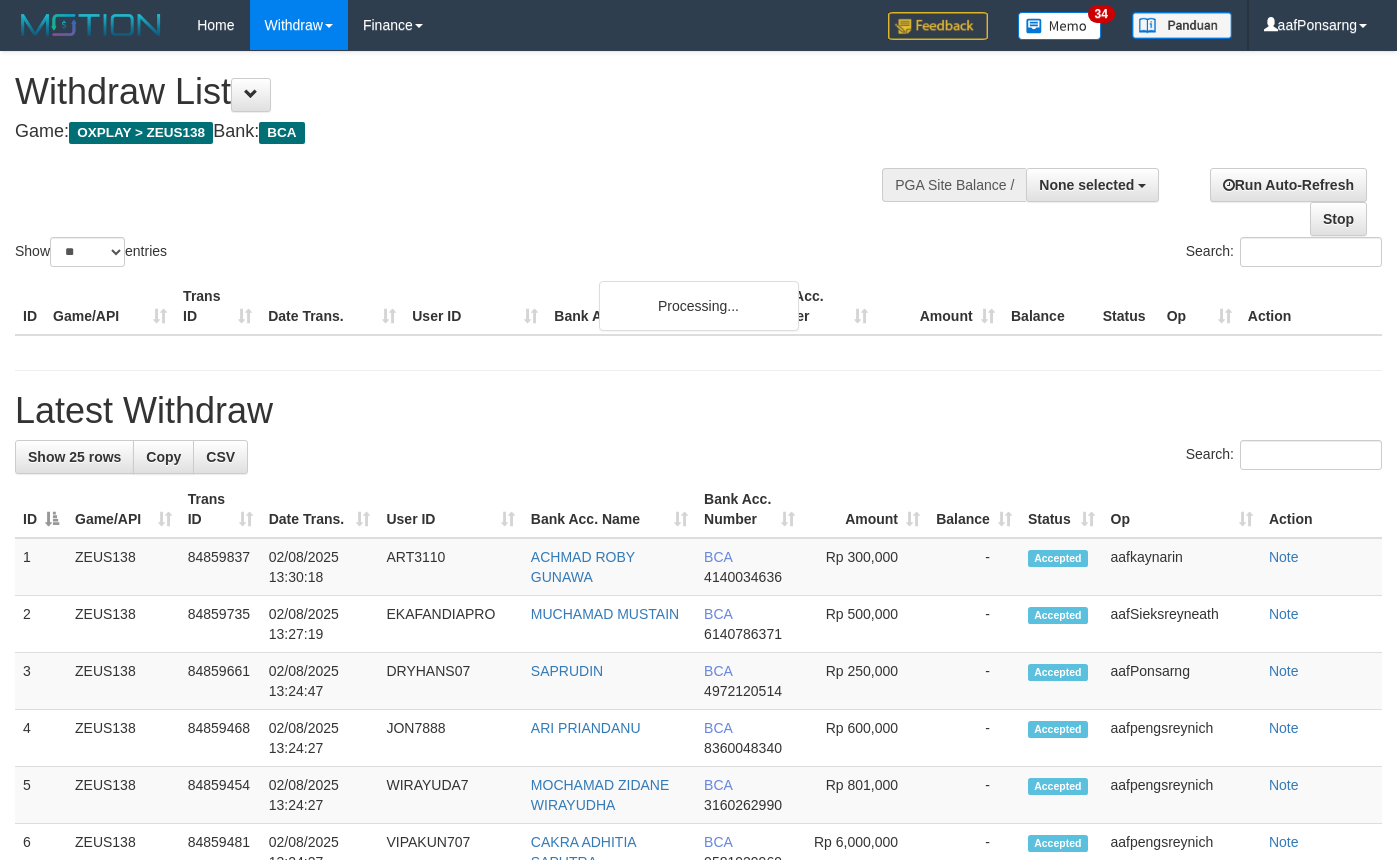 select 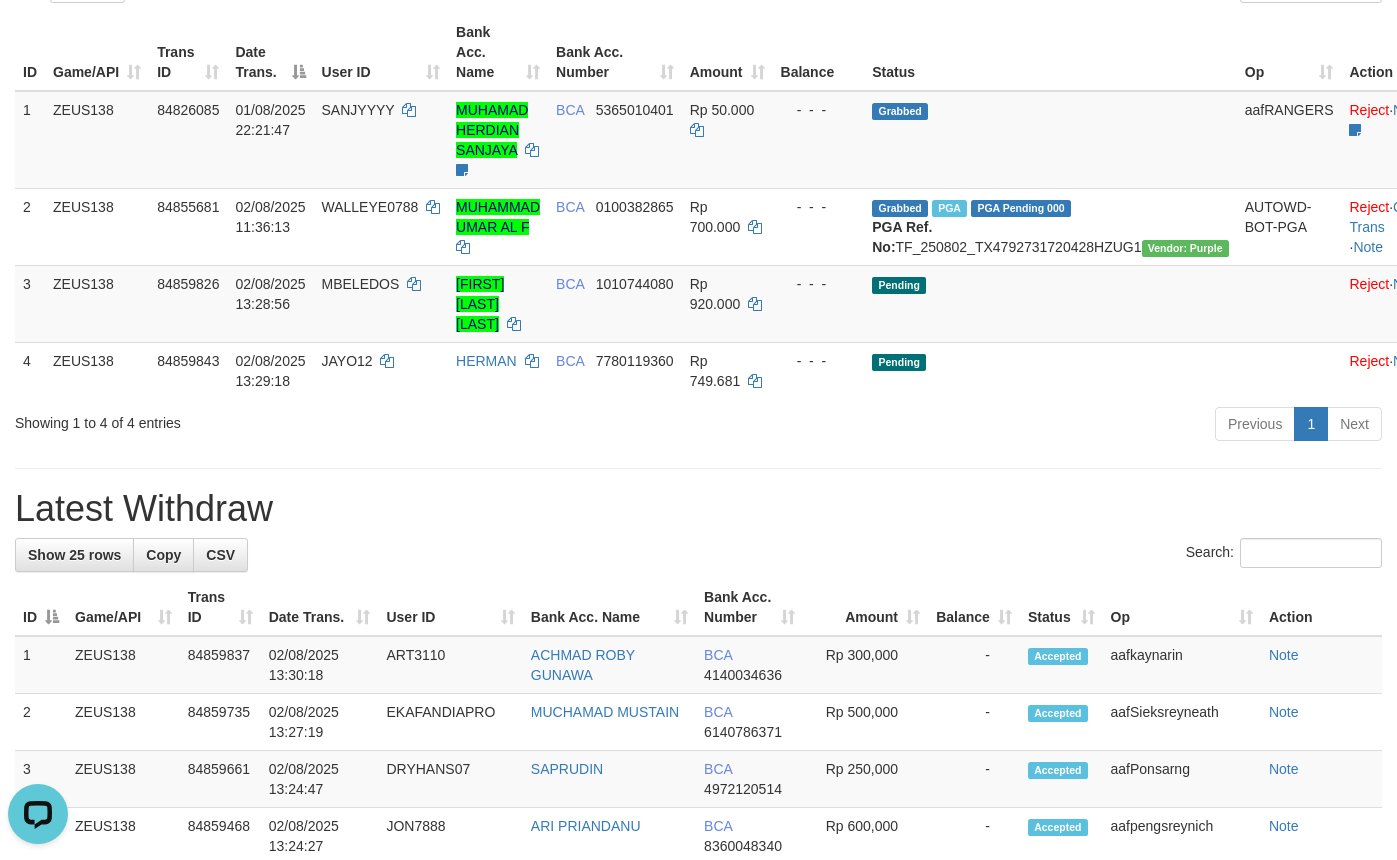 scroll, scrollTop: 0, scrollLeft: 0, axis: both 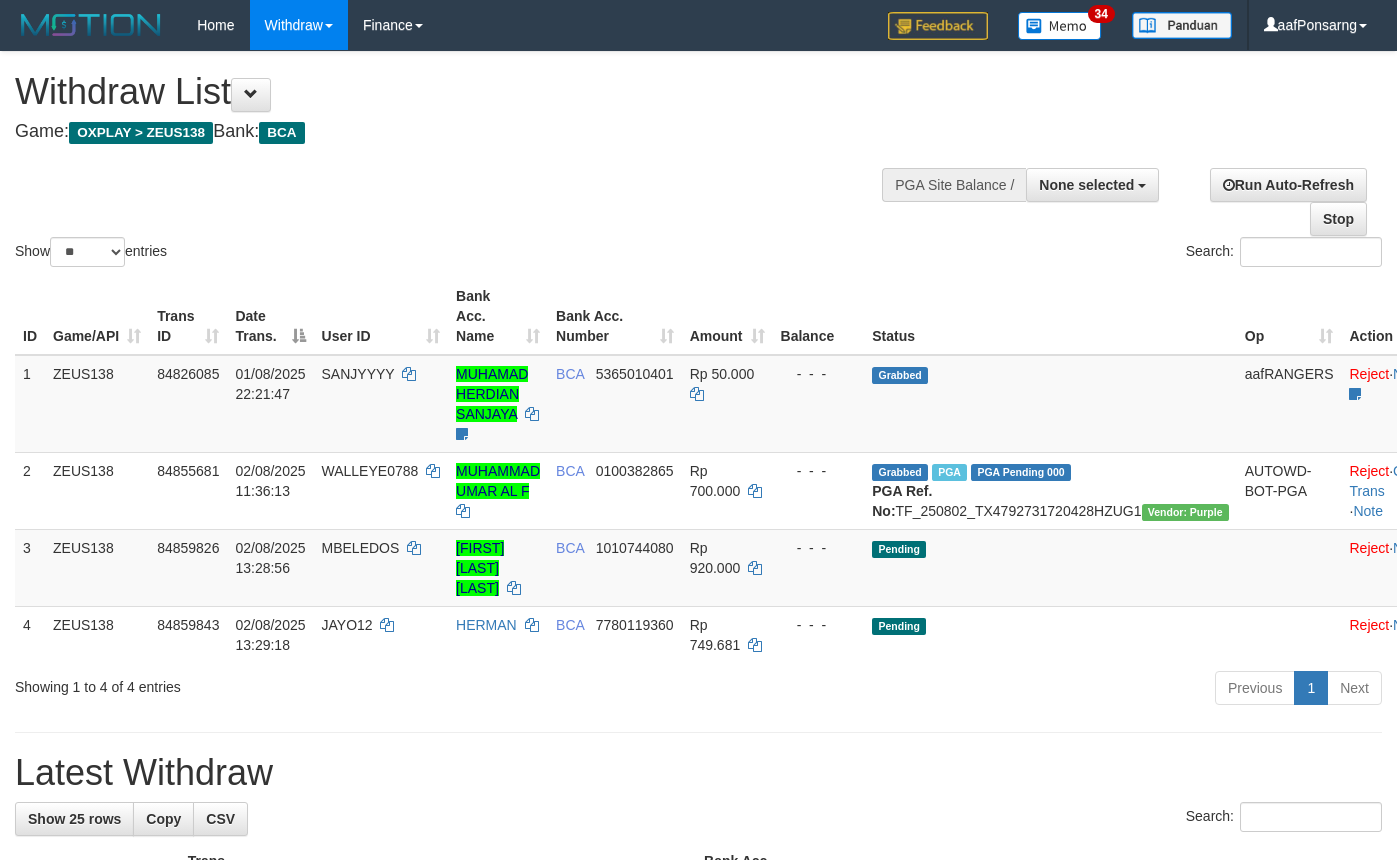 select 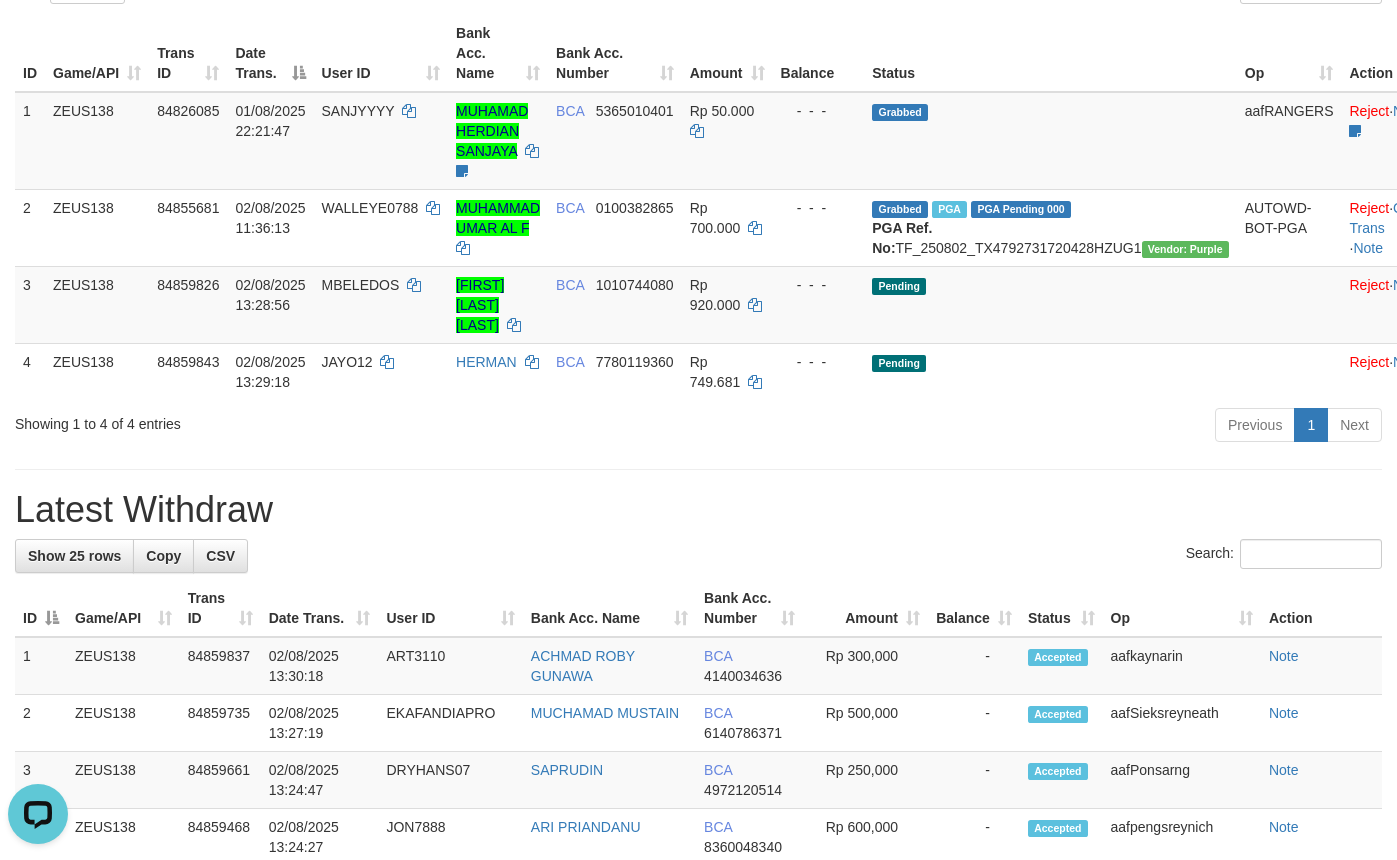 scroll, scrollTop: 0, scrollLeft: 0, axis: both 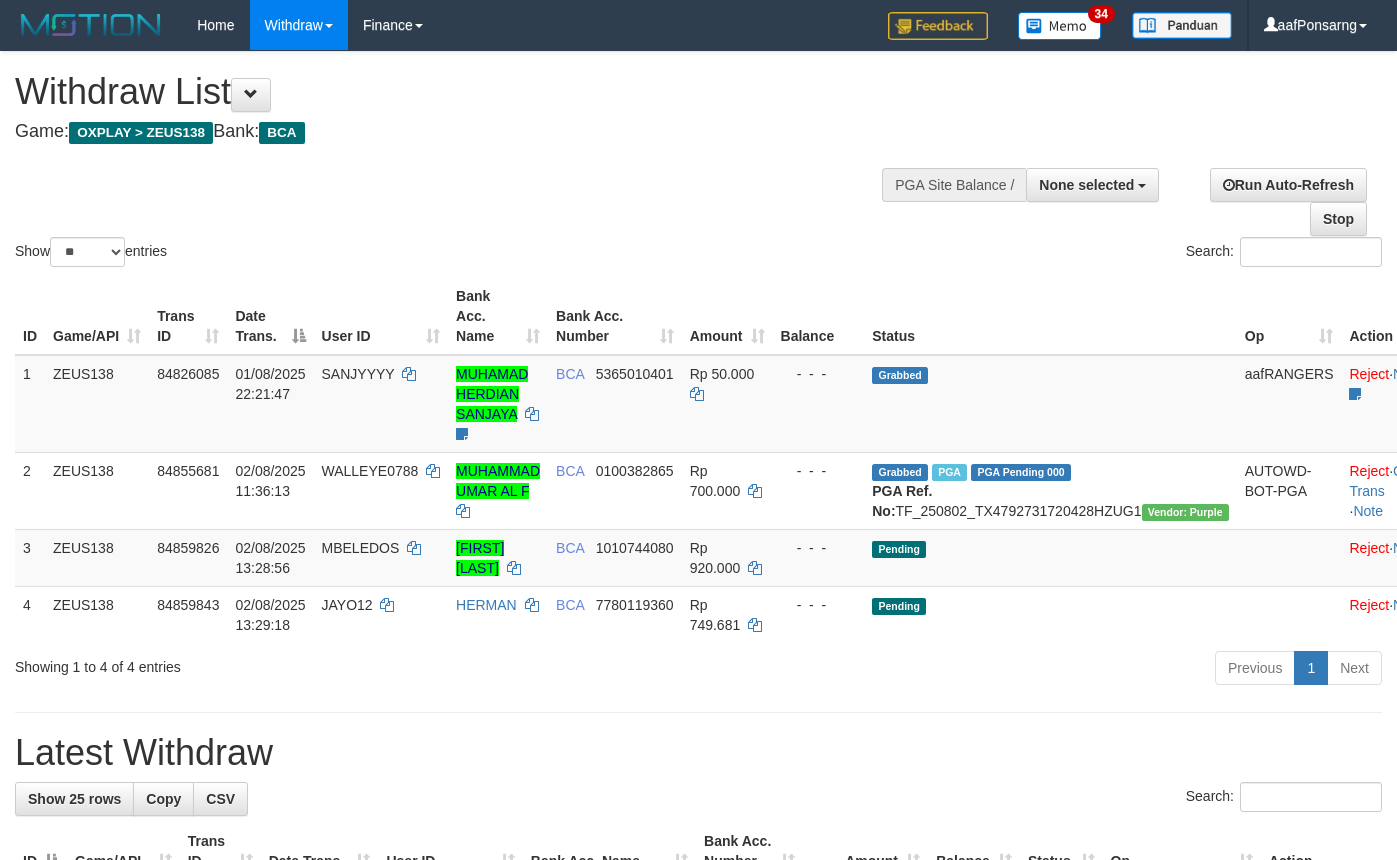 select 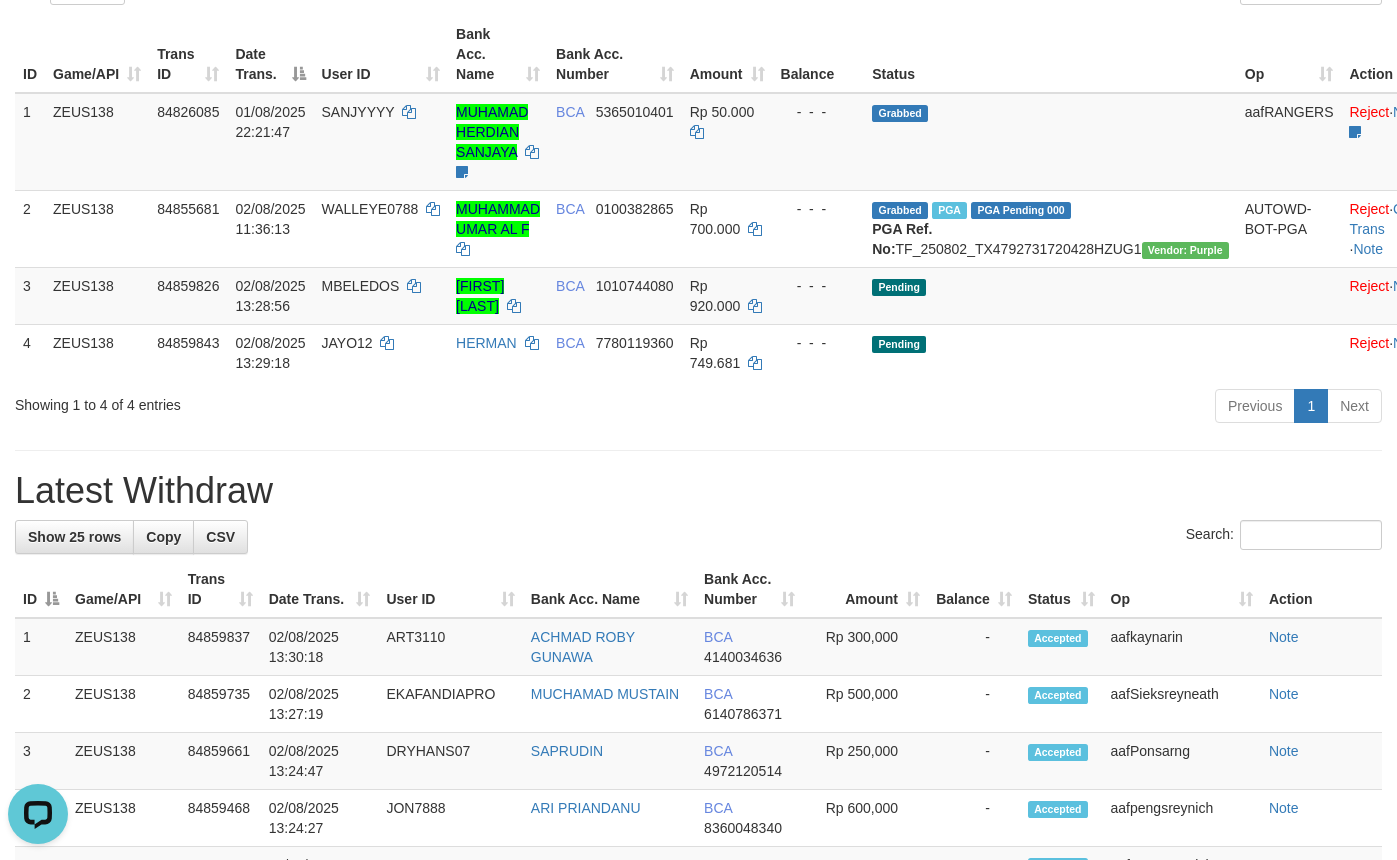 scroll, scrollTop: 0, scrollLeft: 0, axis: both 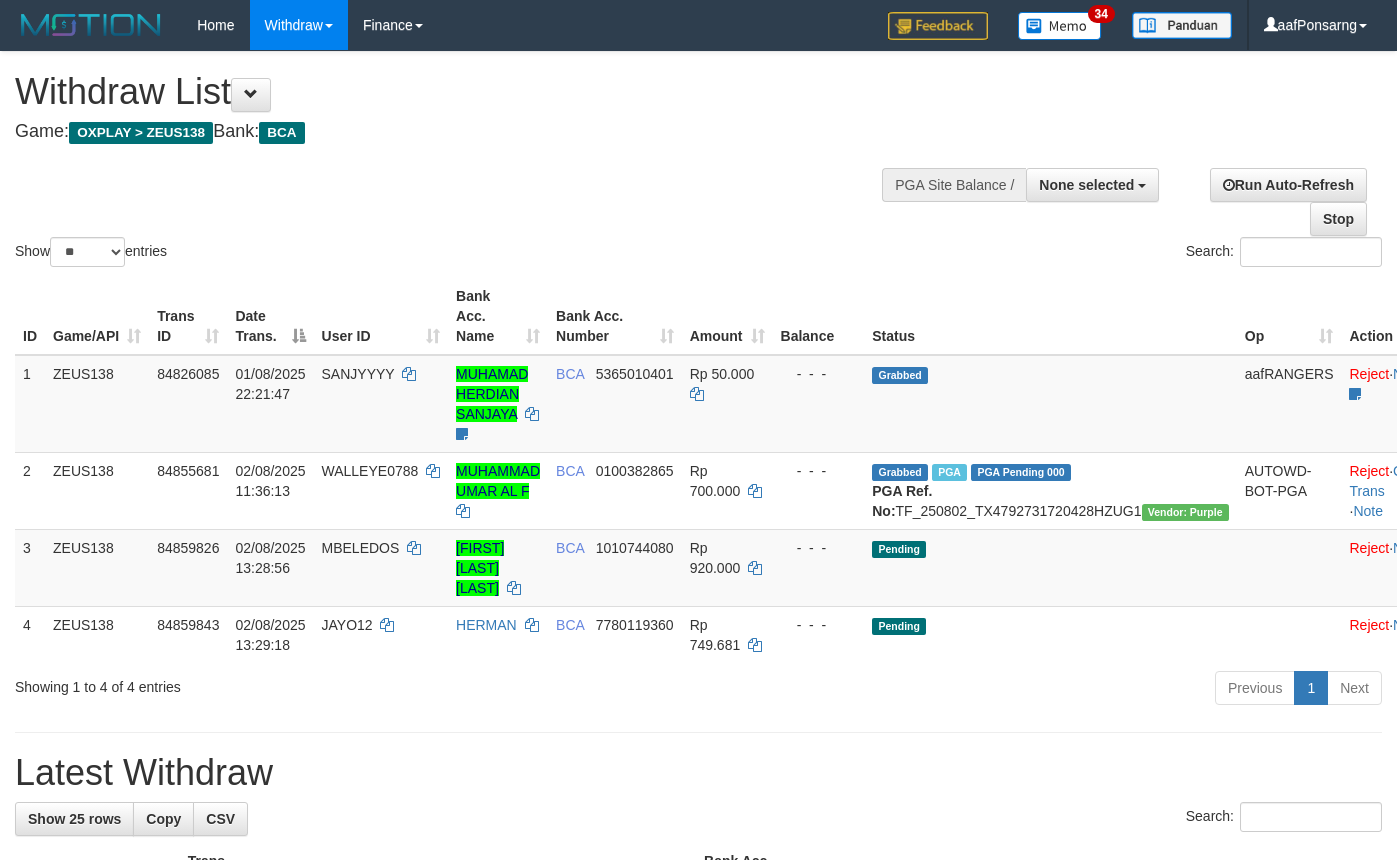select 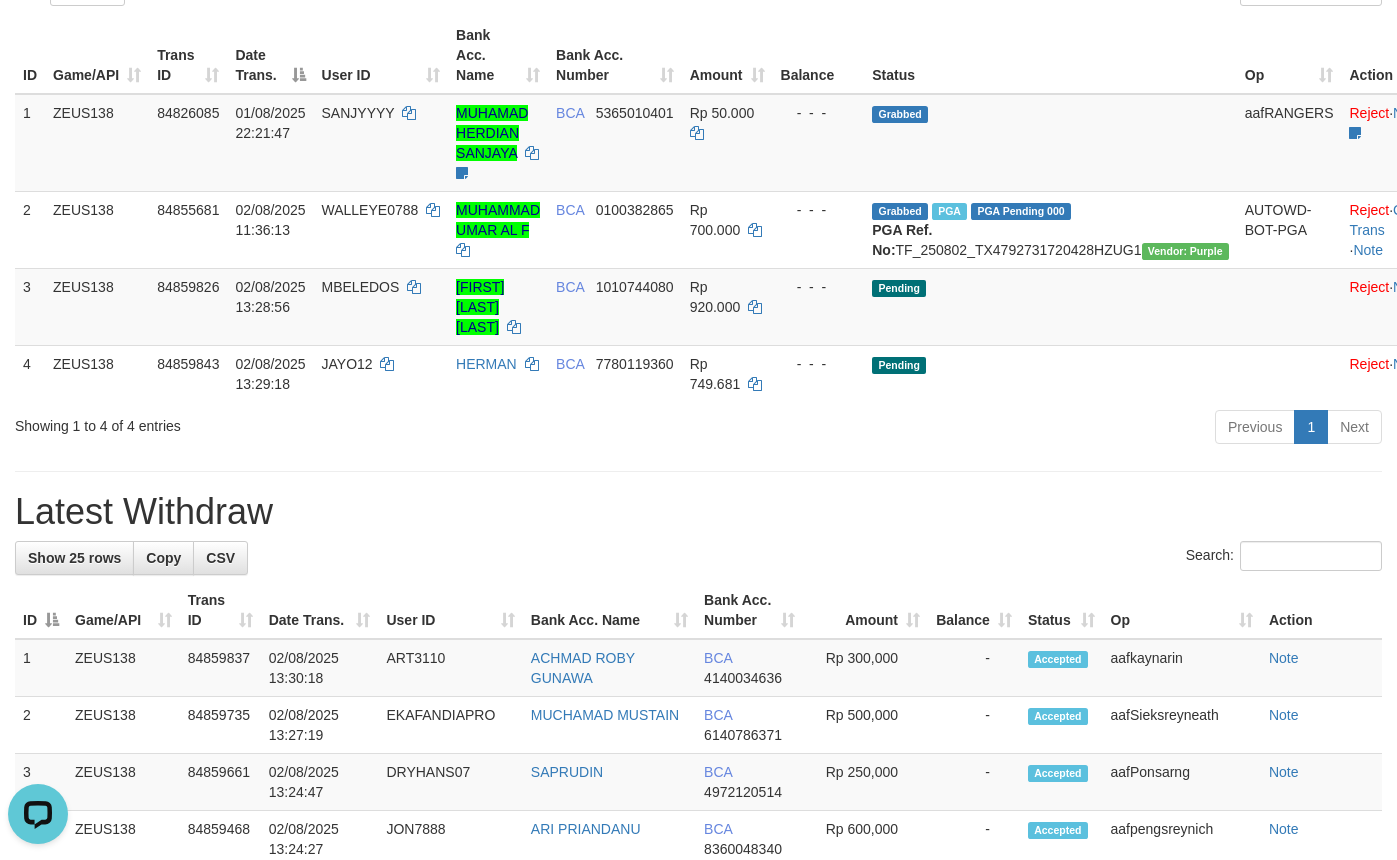 scroll, scrollTop: 0, scrollLeft: 0, axis: both 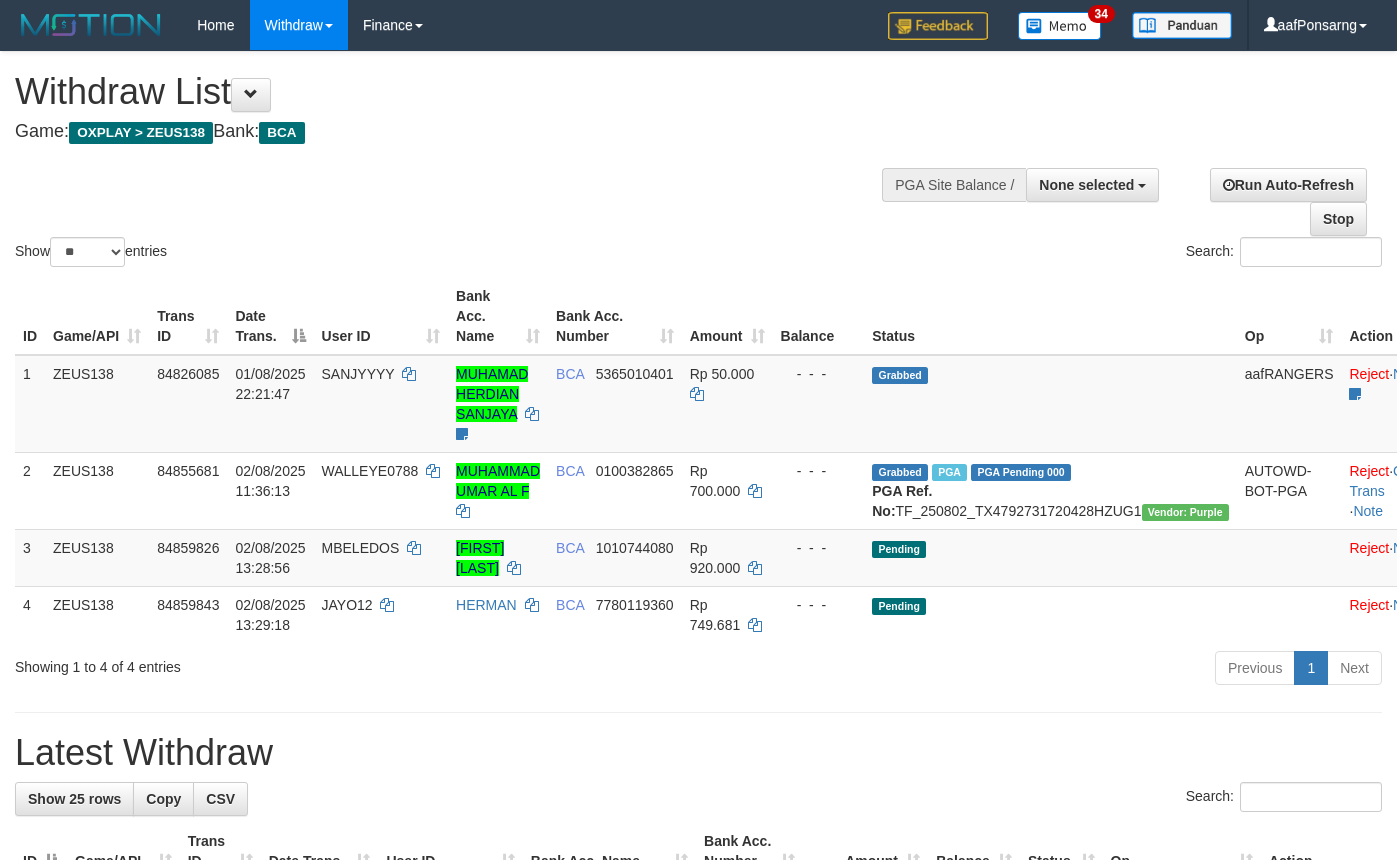 select 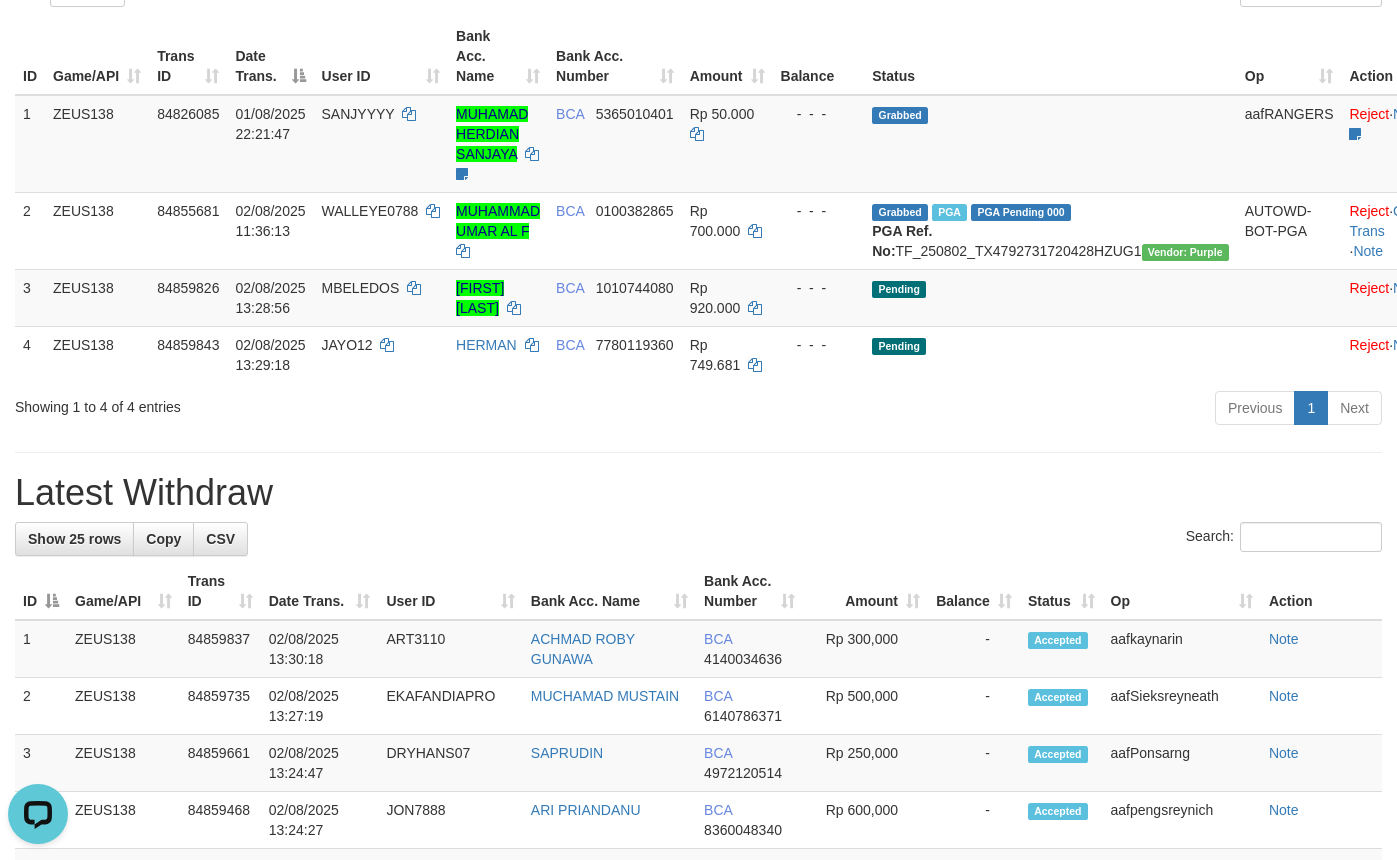 scroll, scrollTop: 0, scrollLeft: 0, axis: both 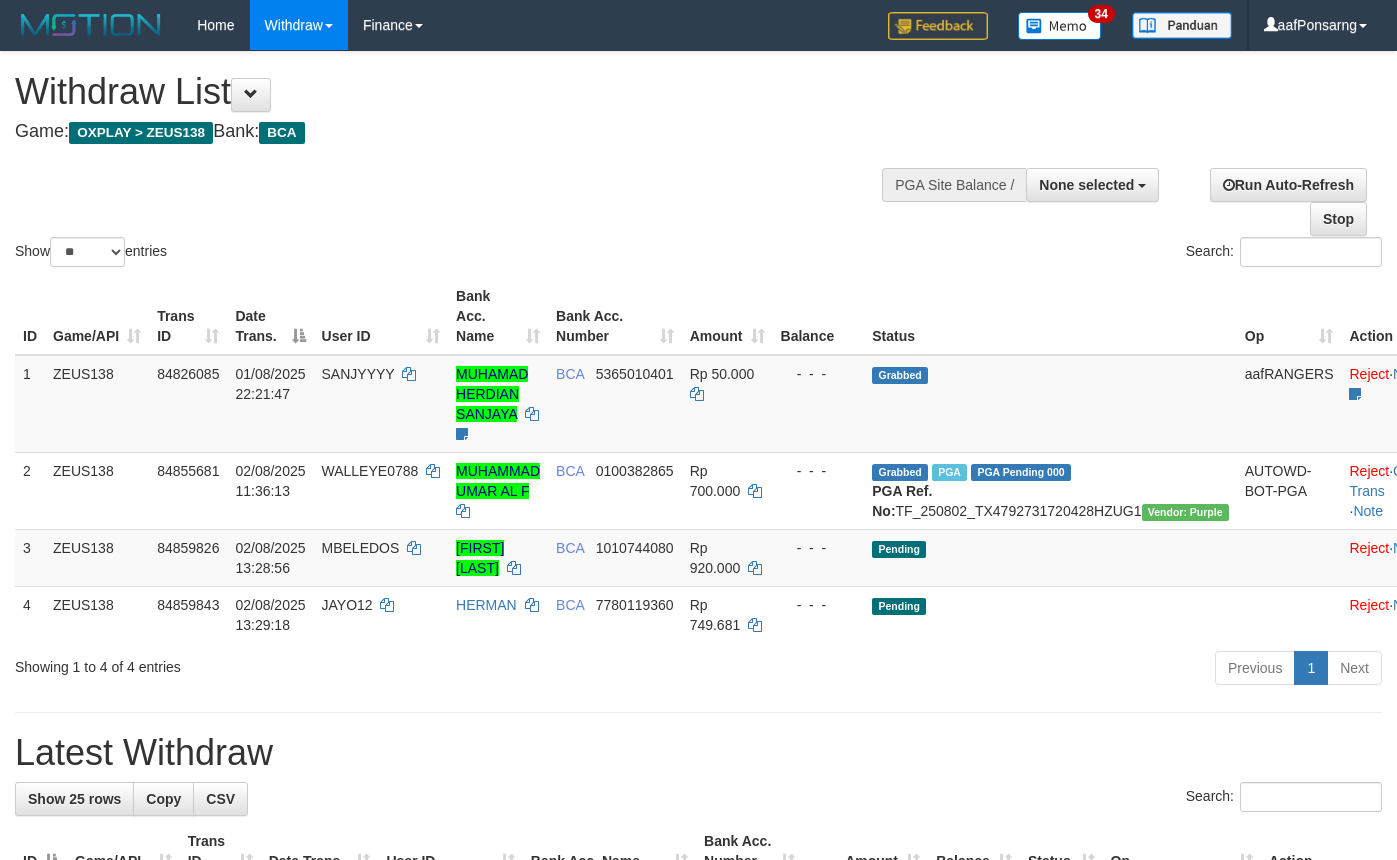 select 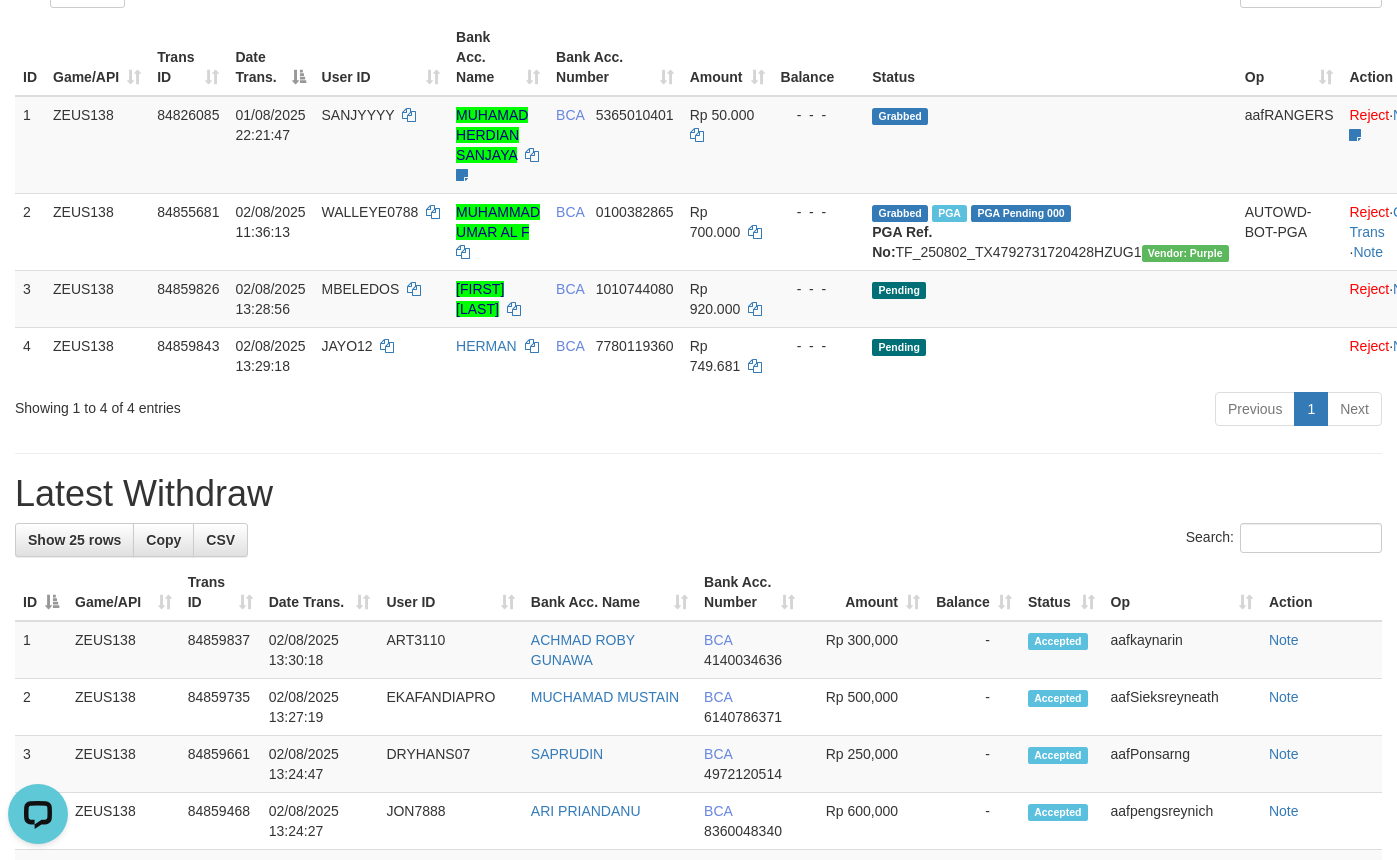 scroll, scrollTop: 0, scrollLeft: 0, axis: both 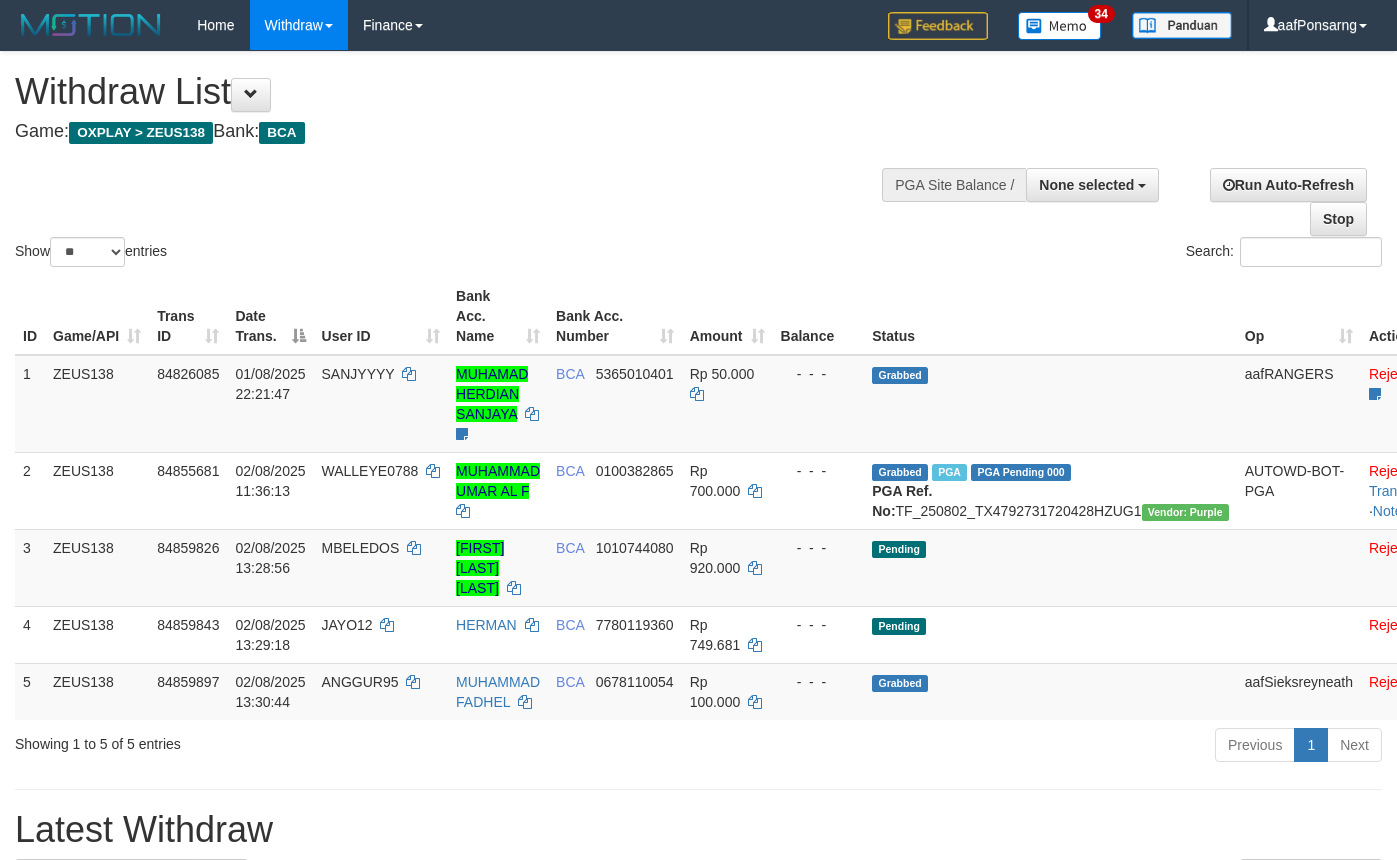 select 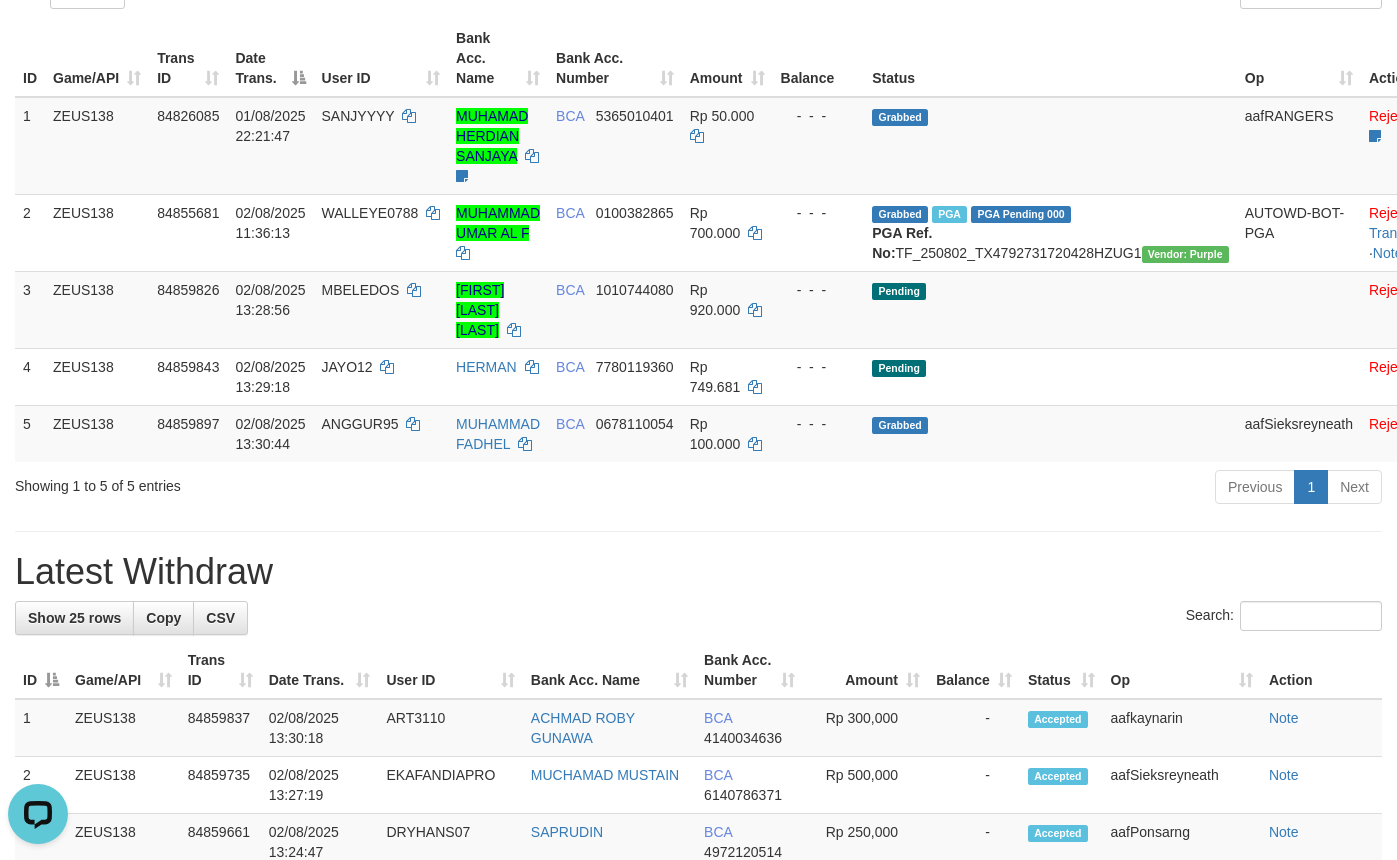 scroll, scrollTop: 0, scrollLeft: 0, axis: both 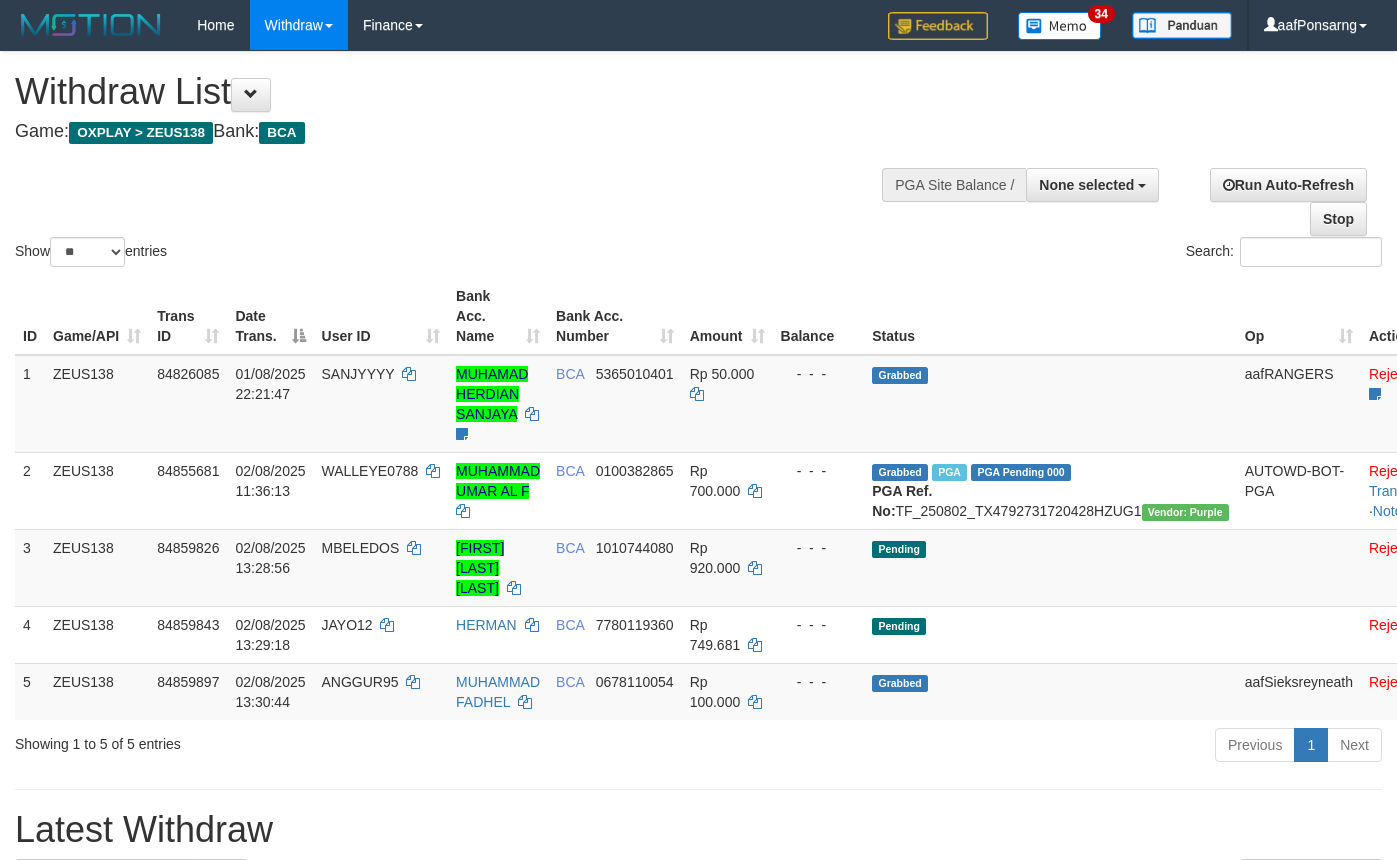 select 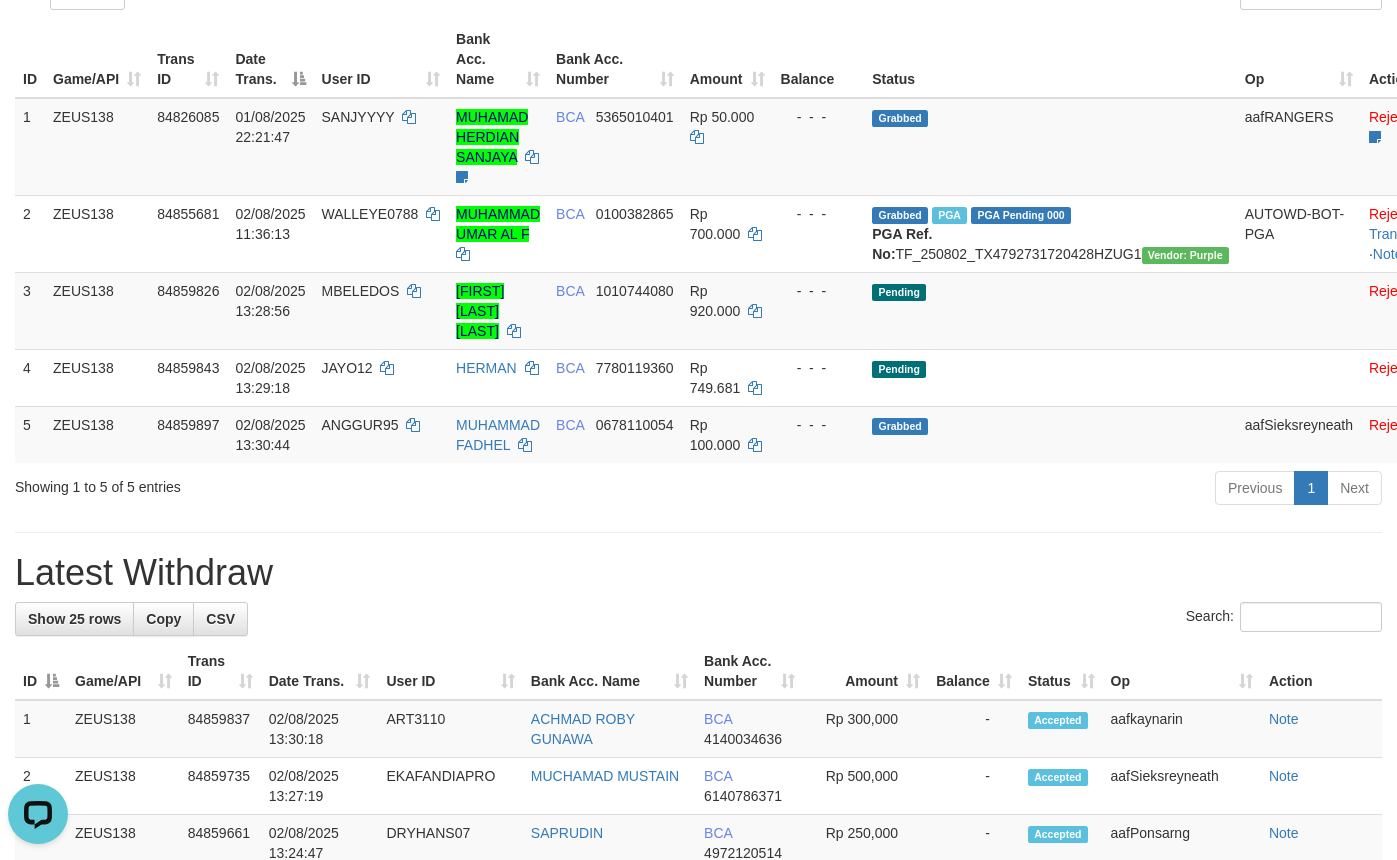 scroll, scrollTop: 0, scrollLeft: 0, axis: both 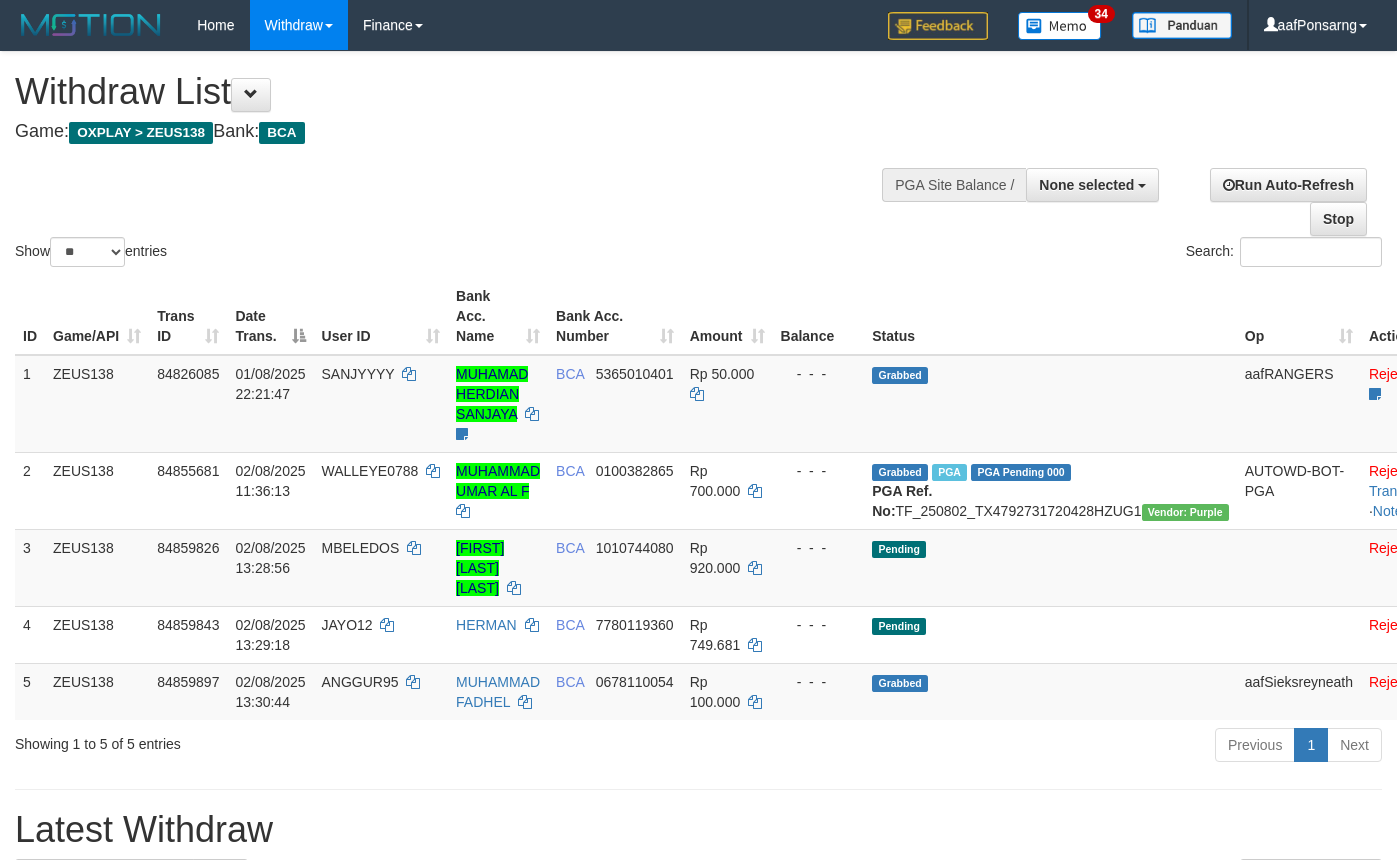 select 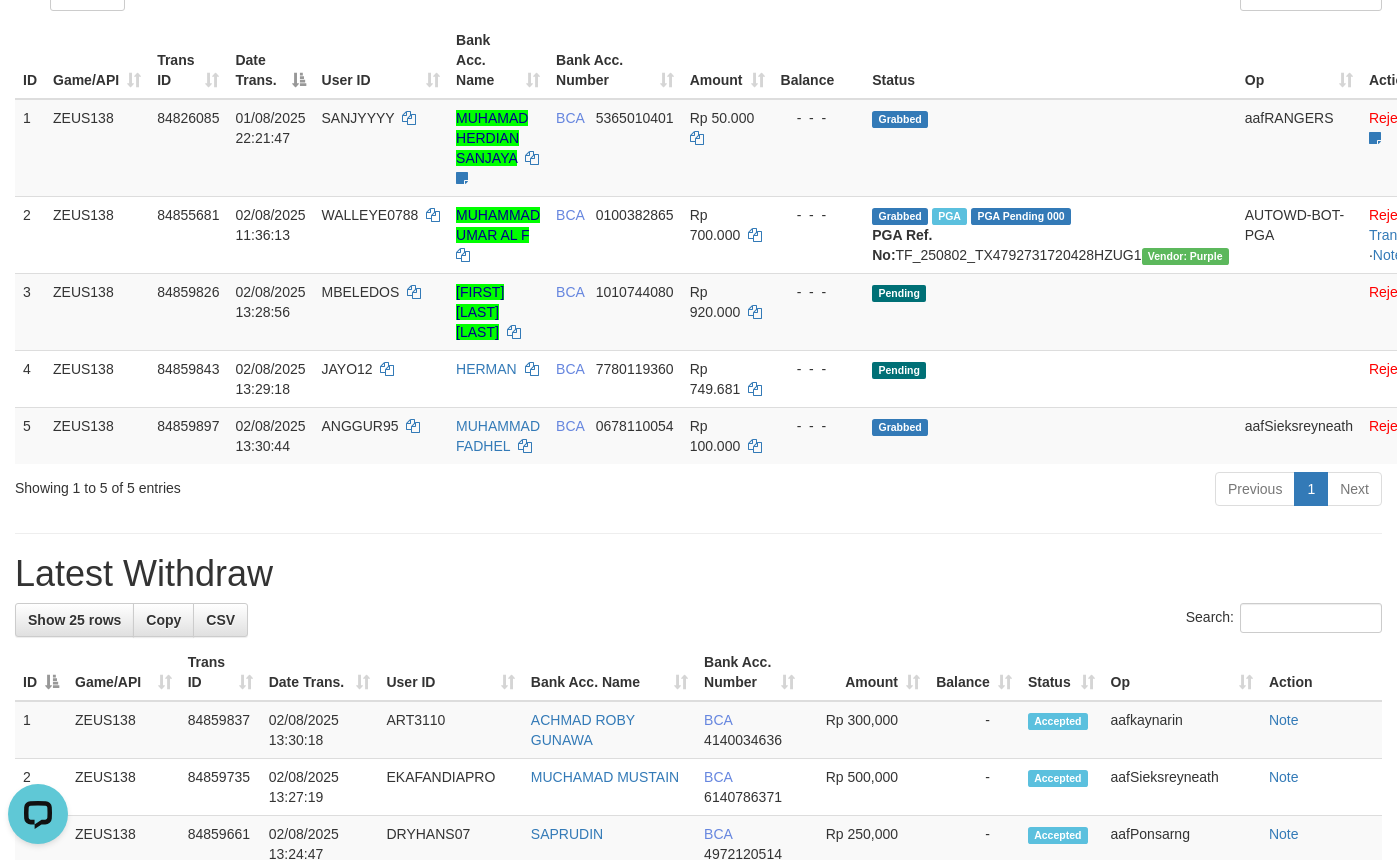 scroll, scrollTop: 0, scrollLeft: 0, axis: both 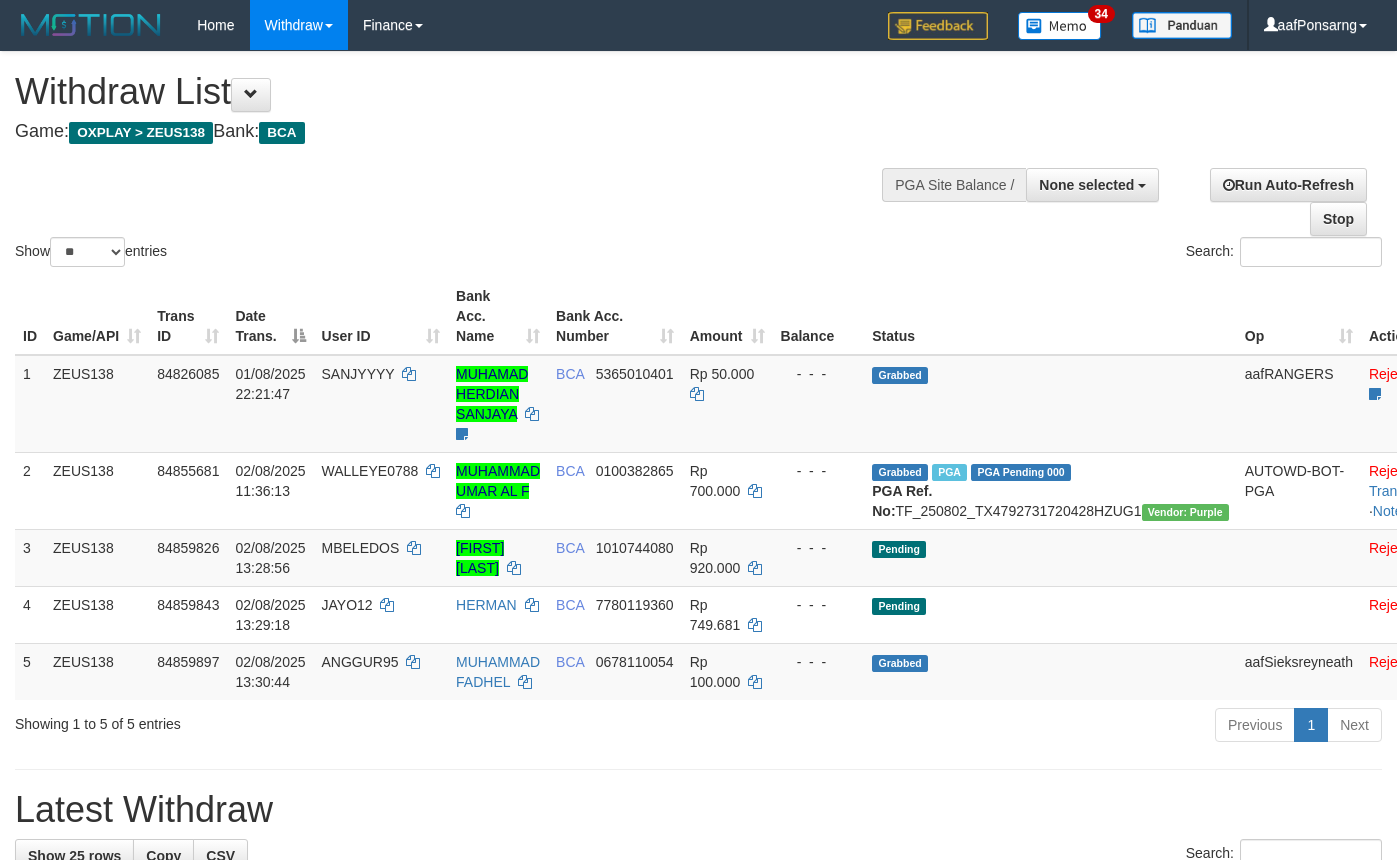 select 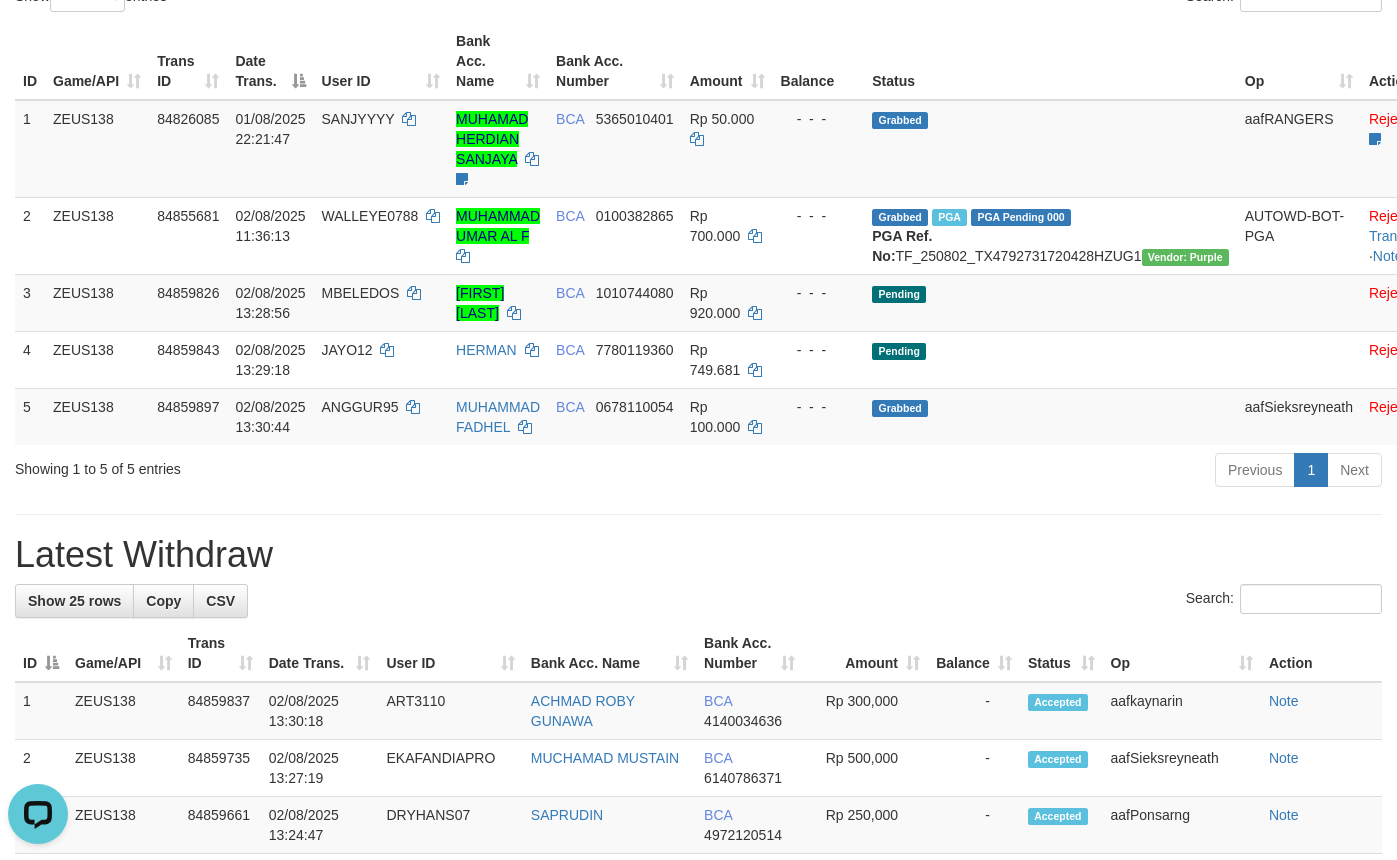 scroll, scrollTop: 0, scrollLeft: 0, axis: both 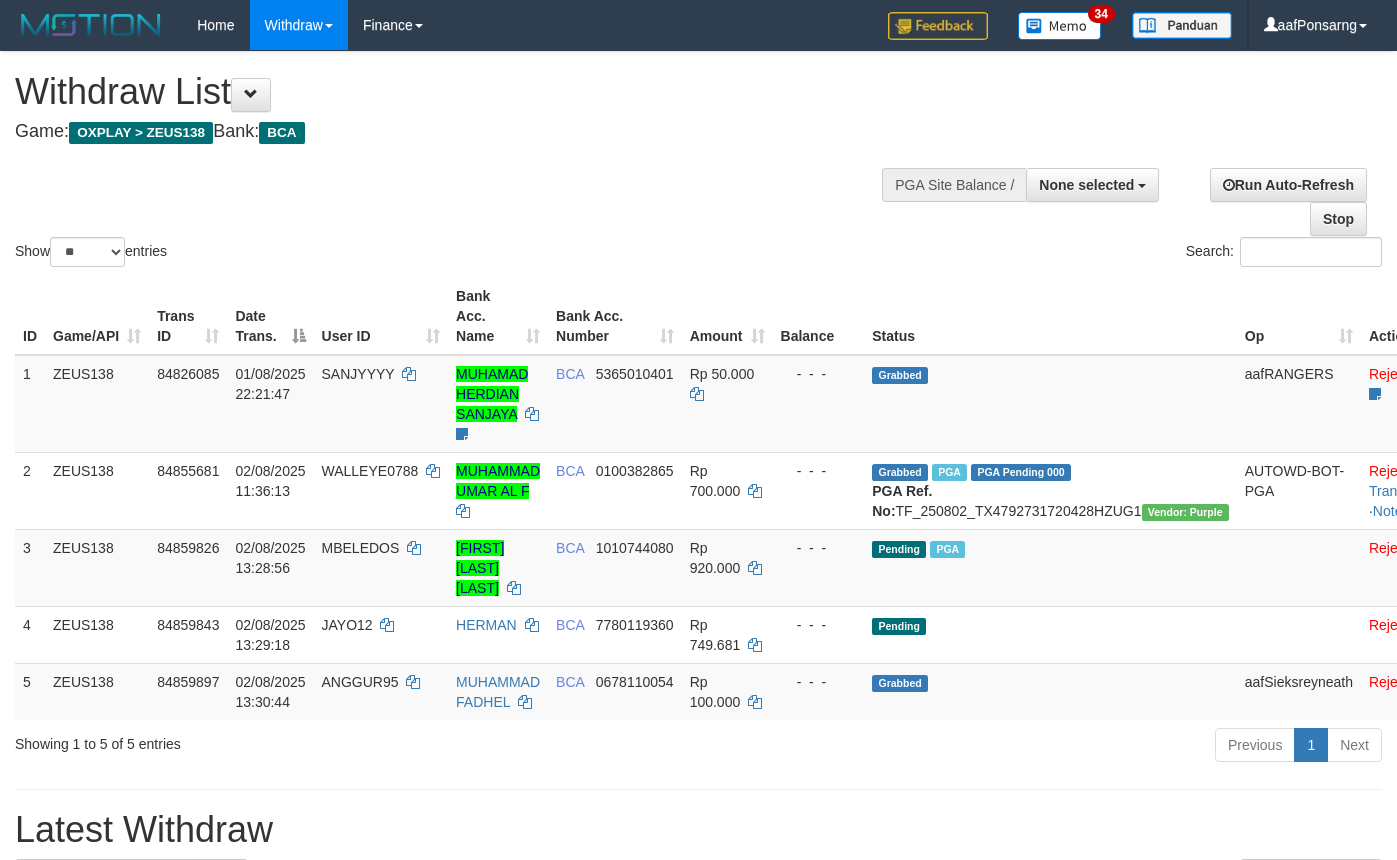 select 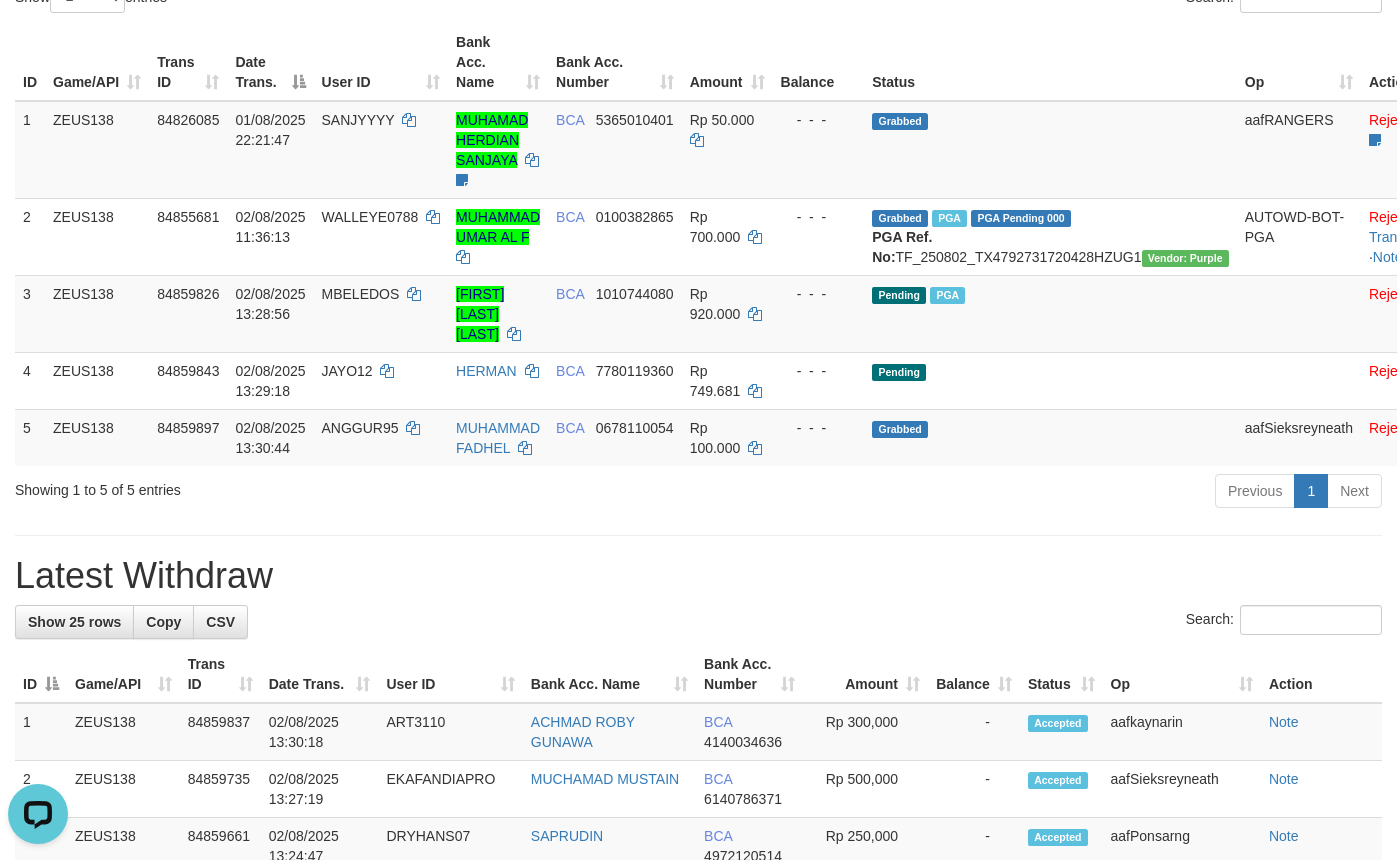 scroll, scrollTop: 0, scrollLeft: 0, axis: both 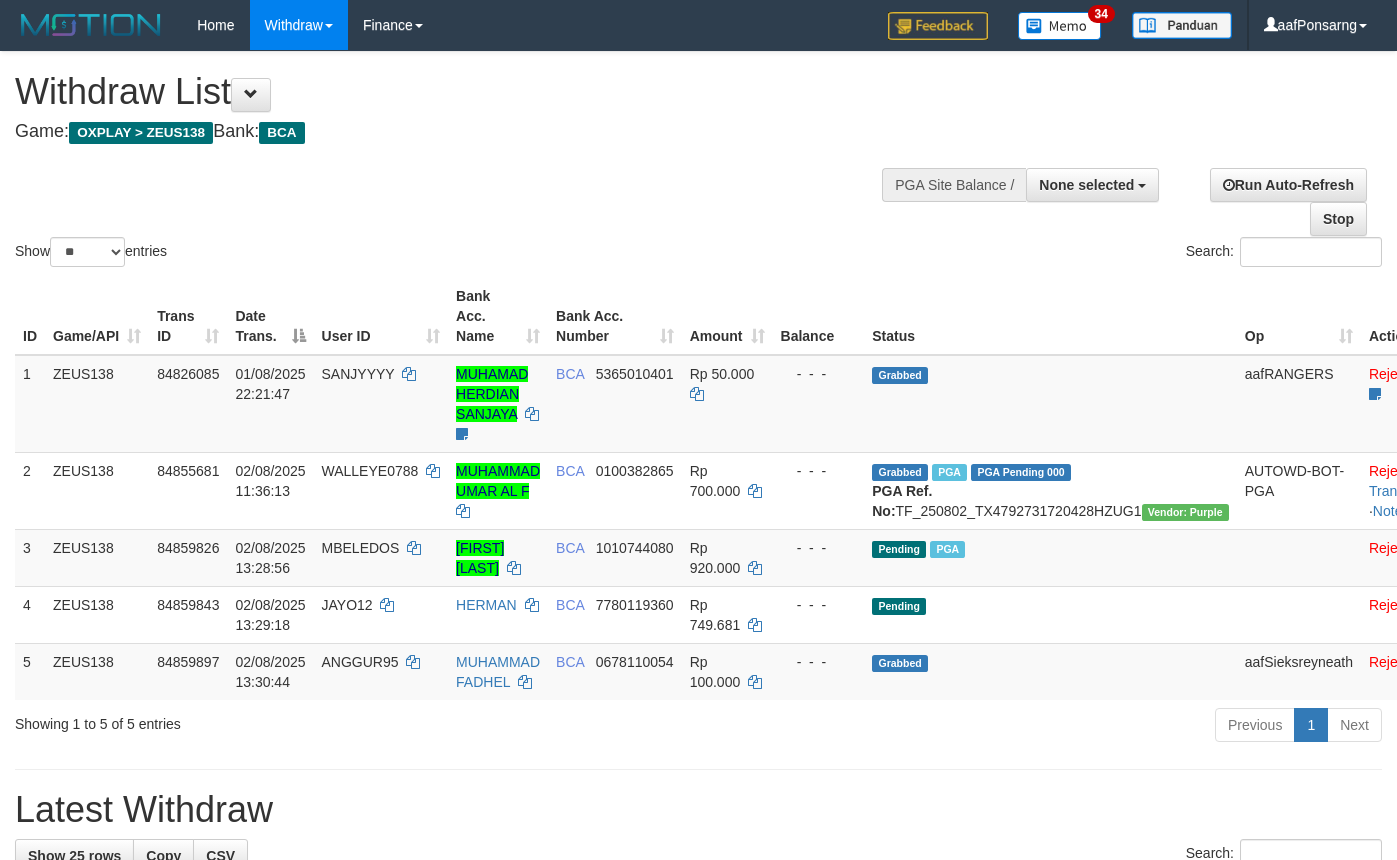 select 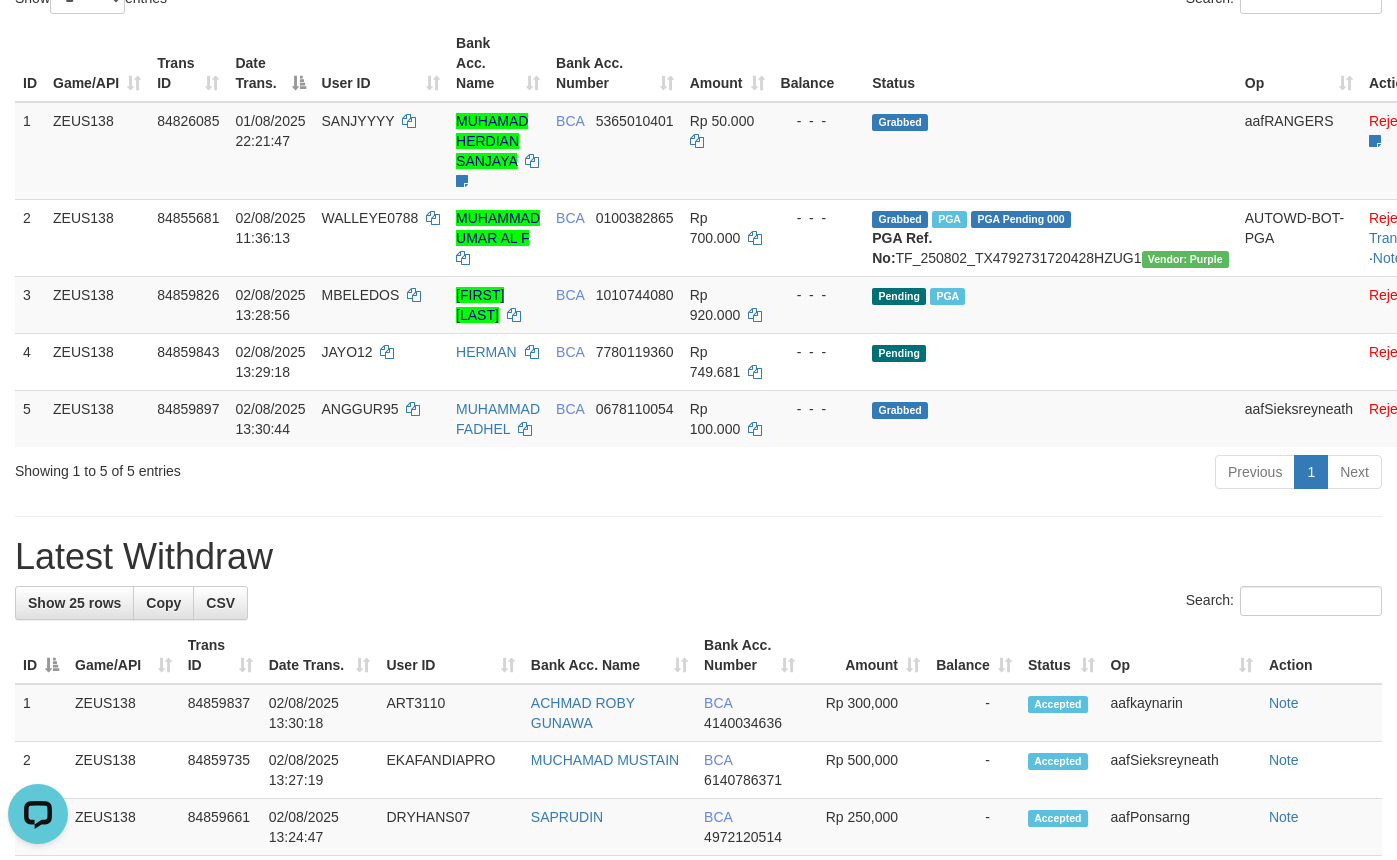 scroll, scrollTop: 0, scrollLeft: 0, axis: both 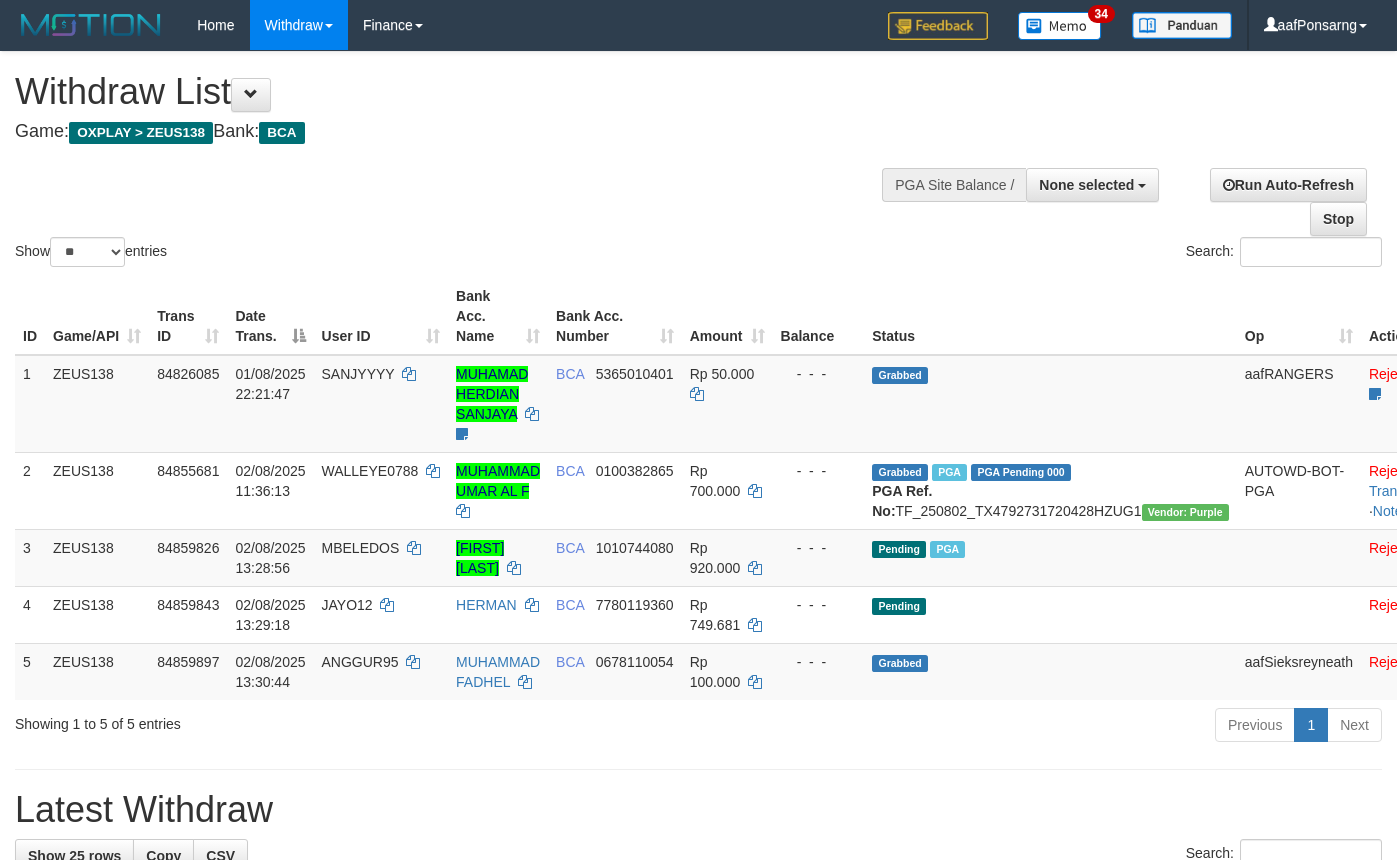 select 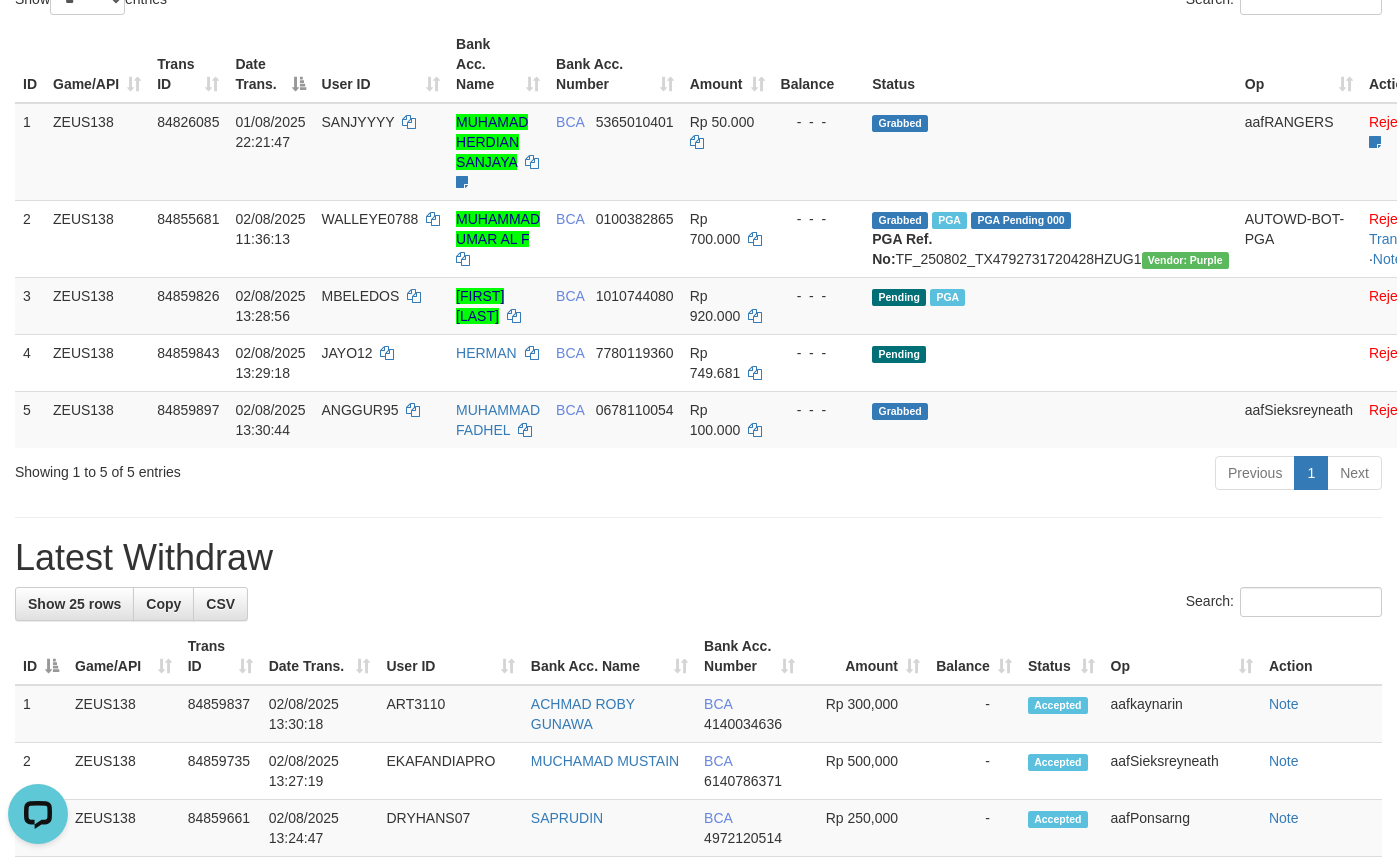 scroll, scrollTop: 0, scrollLeft: 0, axis: both 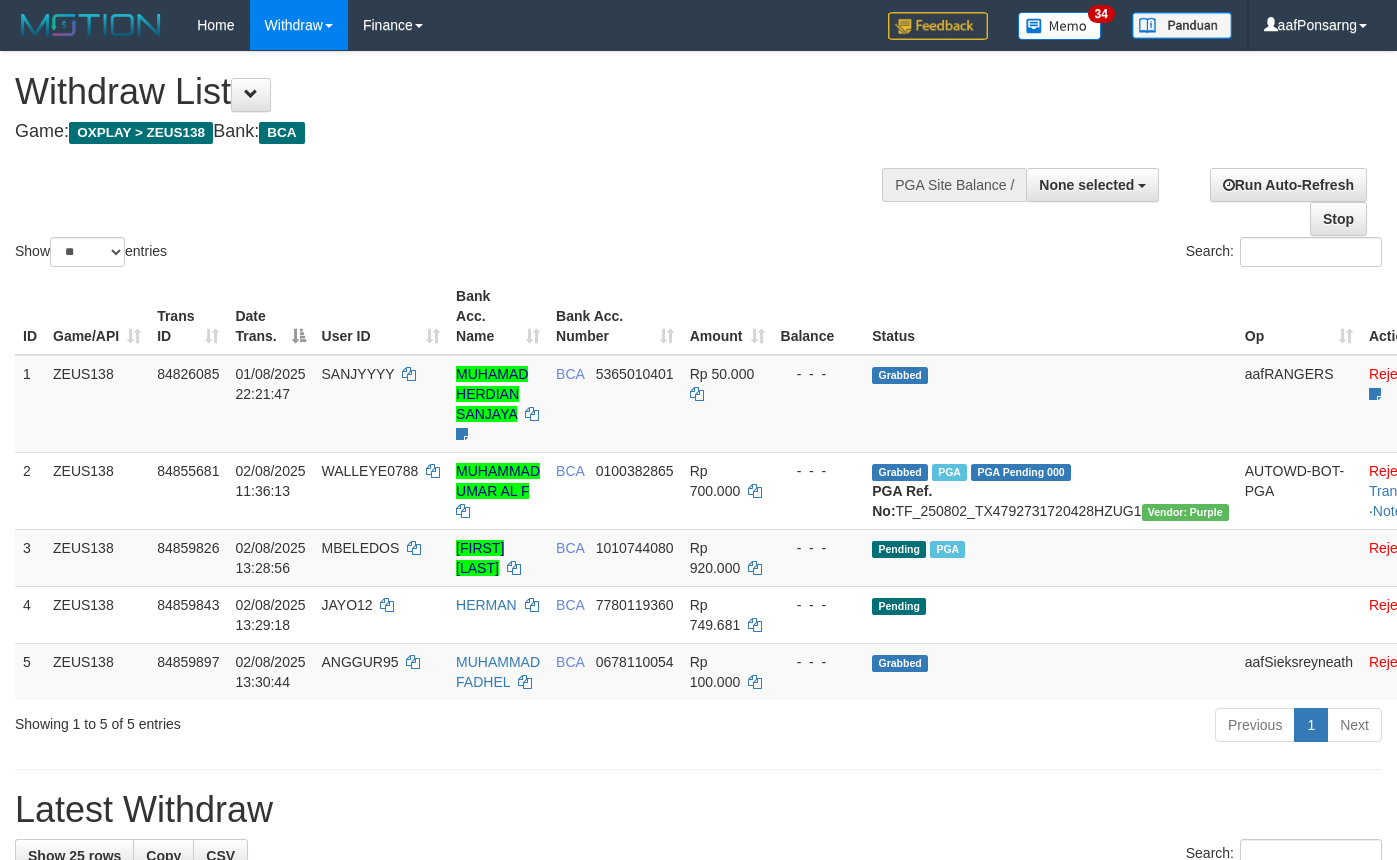select 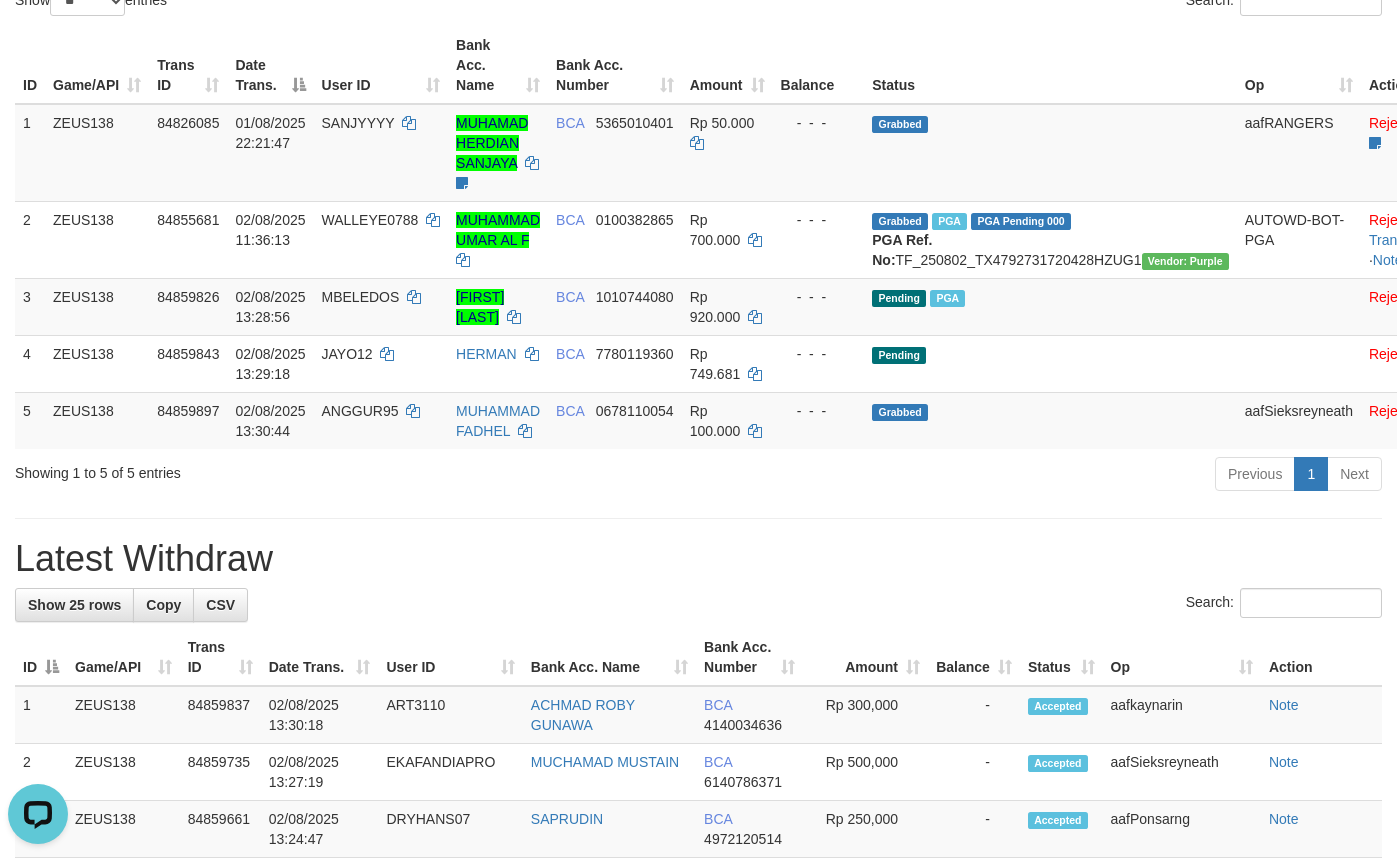 scroll, scrollTop: 0, scrollLeft: 0, axis: both 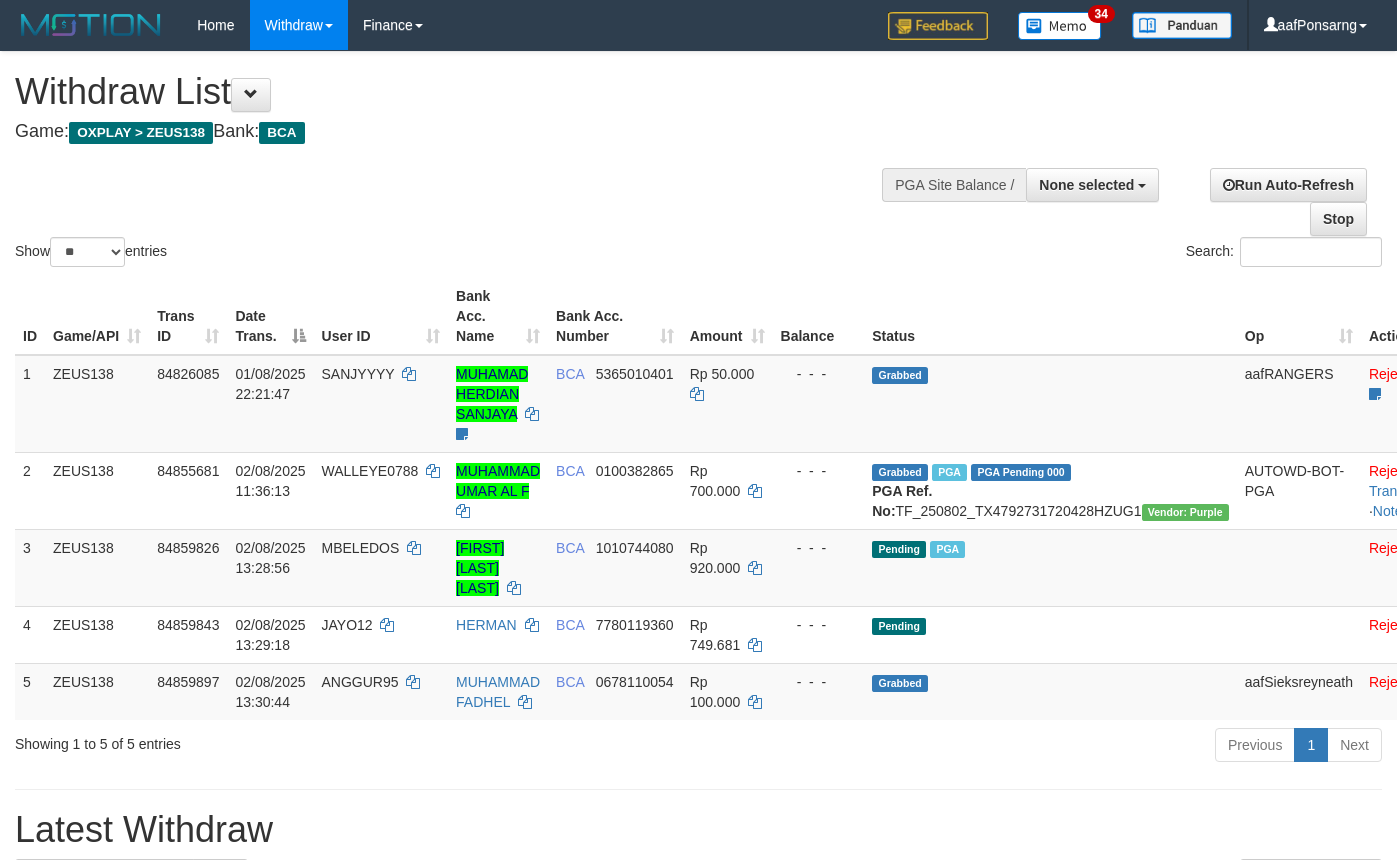 select 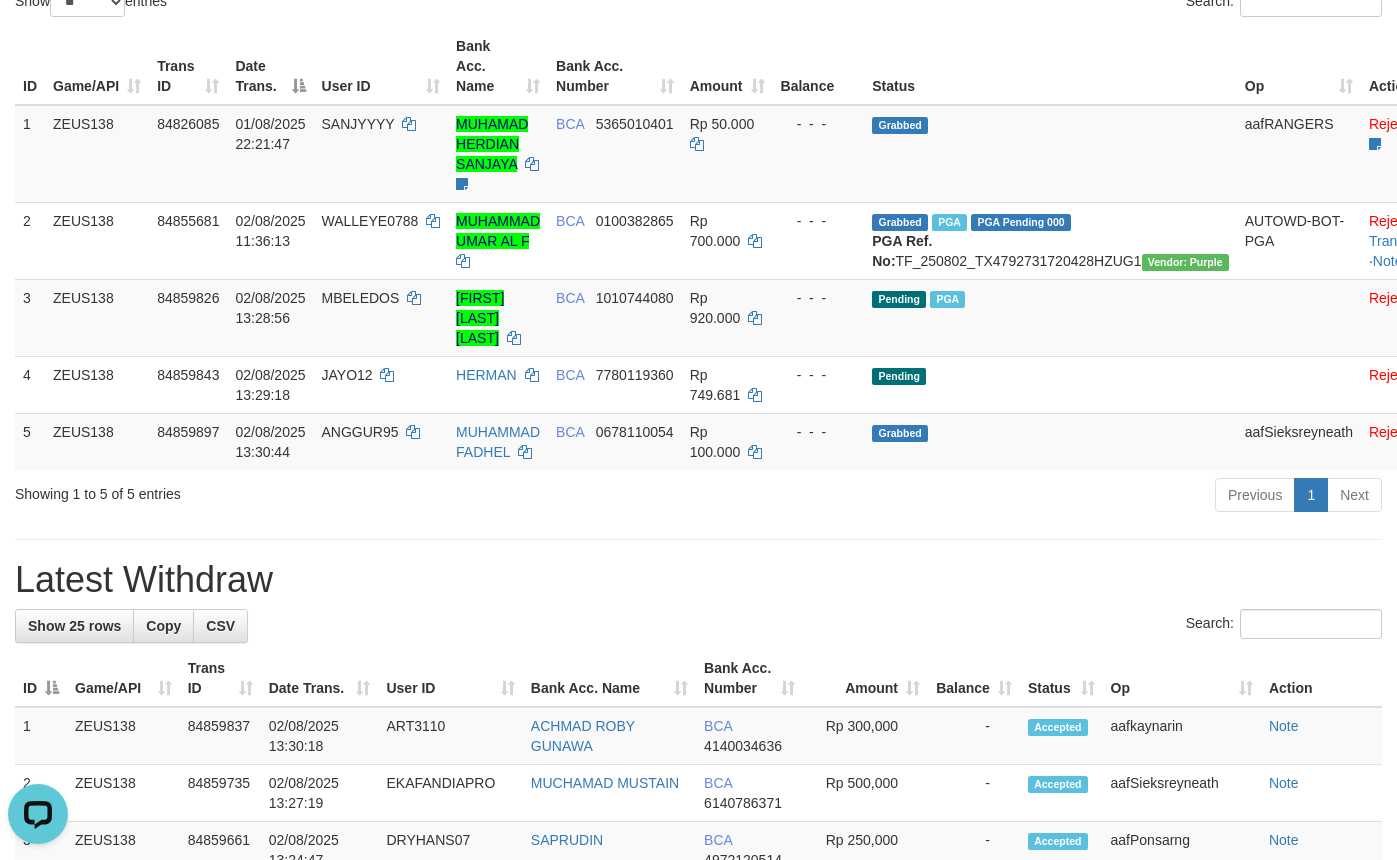 scroll, scrollTop: 0, scrollLeft: 0, axis: both 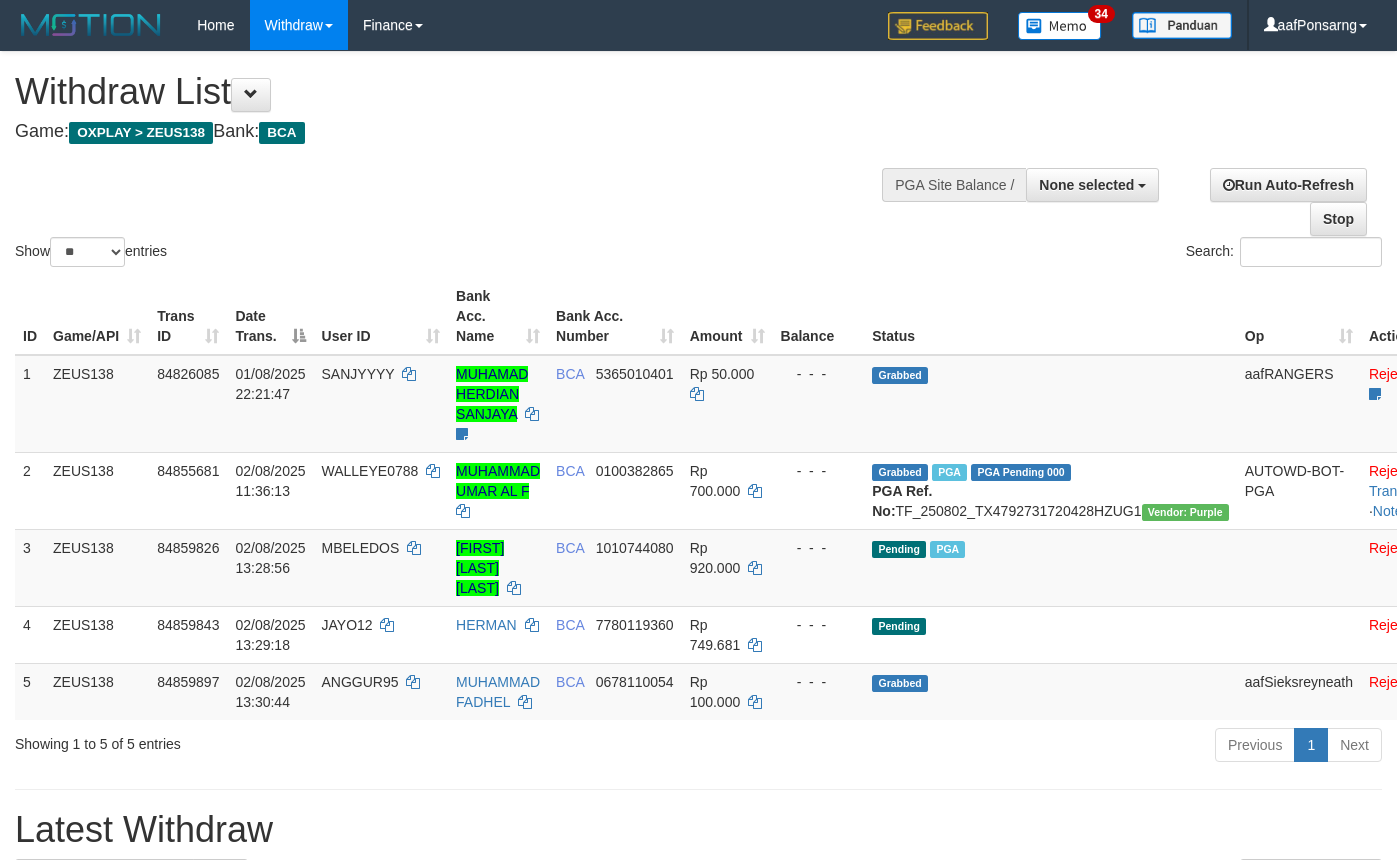 select 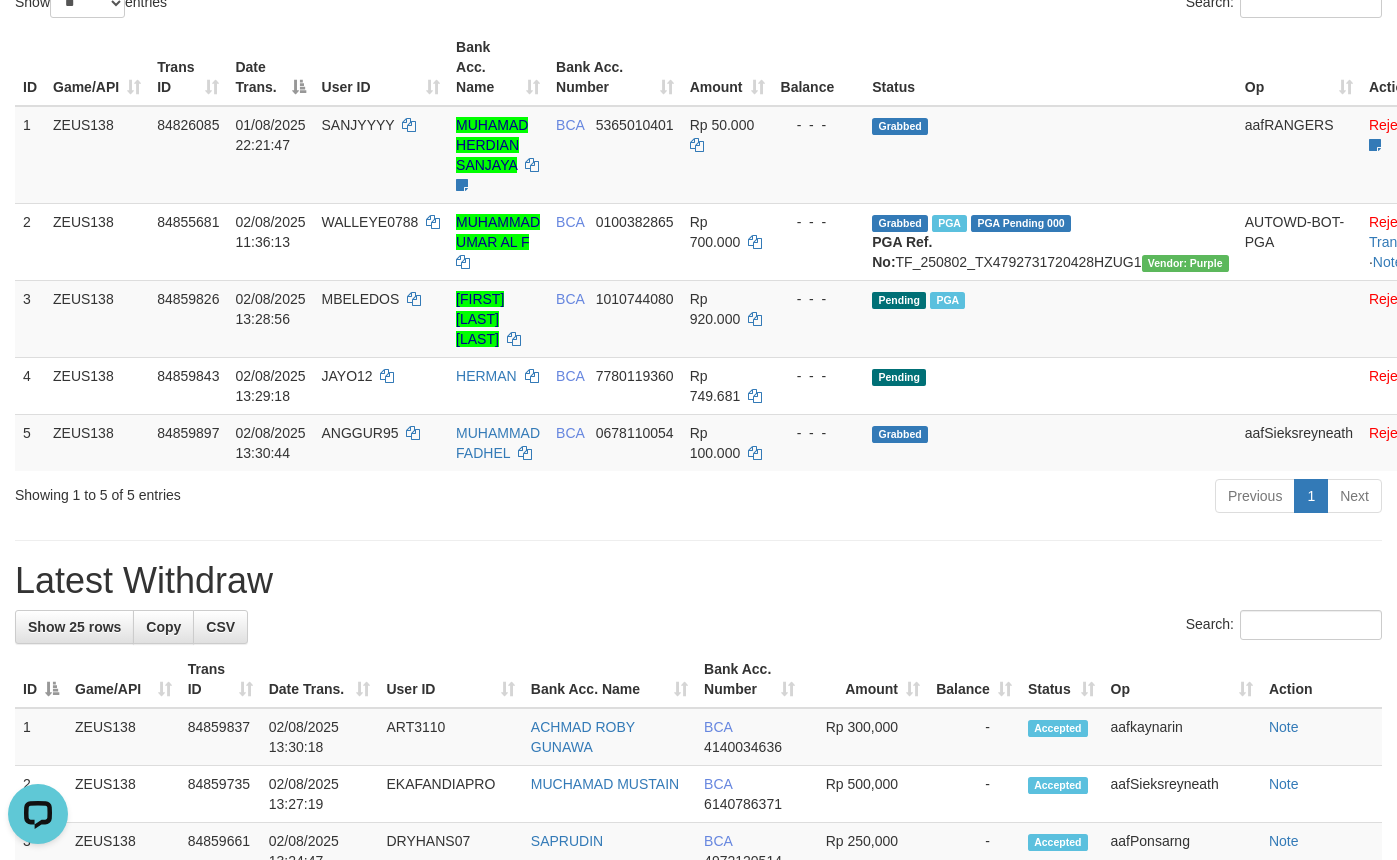 scroll, scrollTop: 0, scrollLeft: 0, axis: both 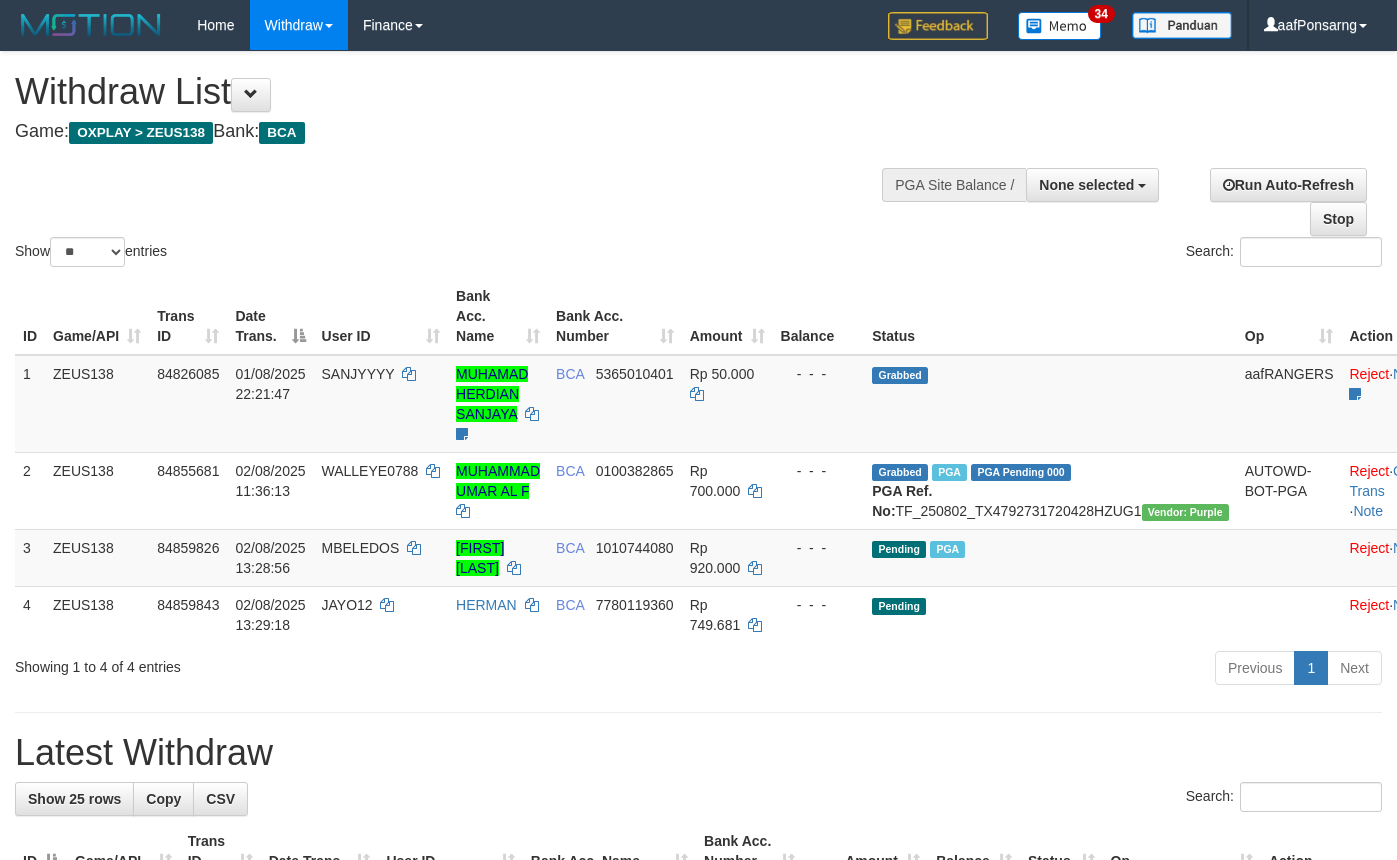 select 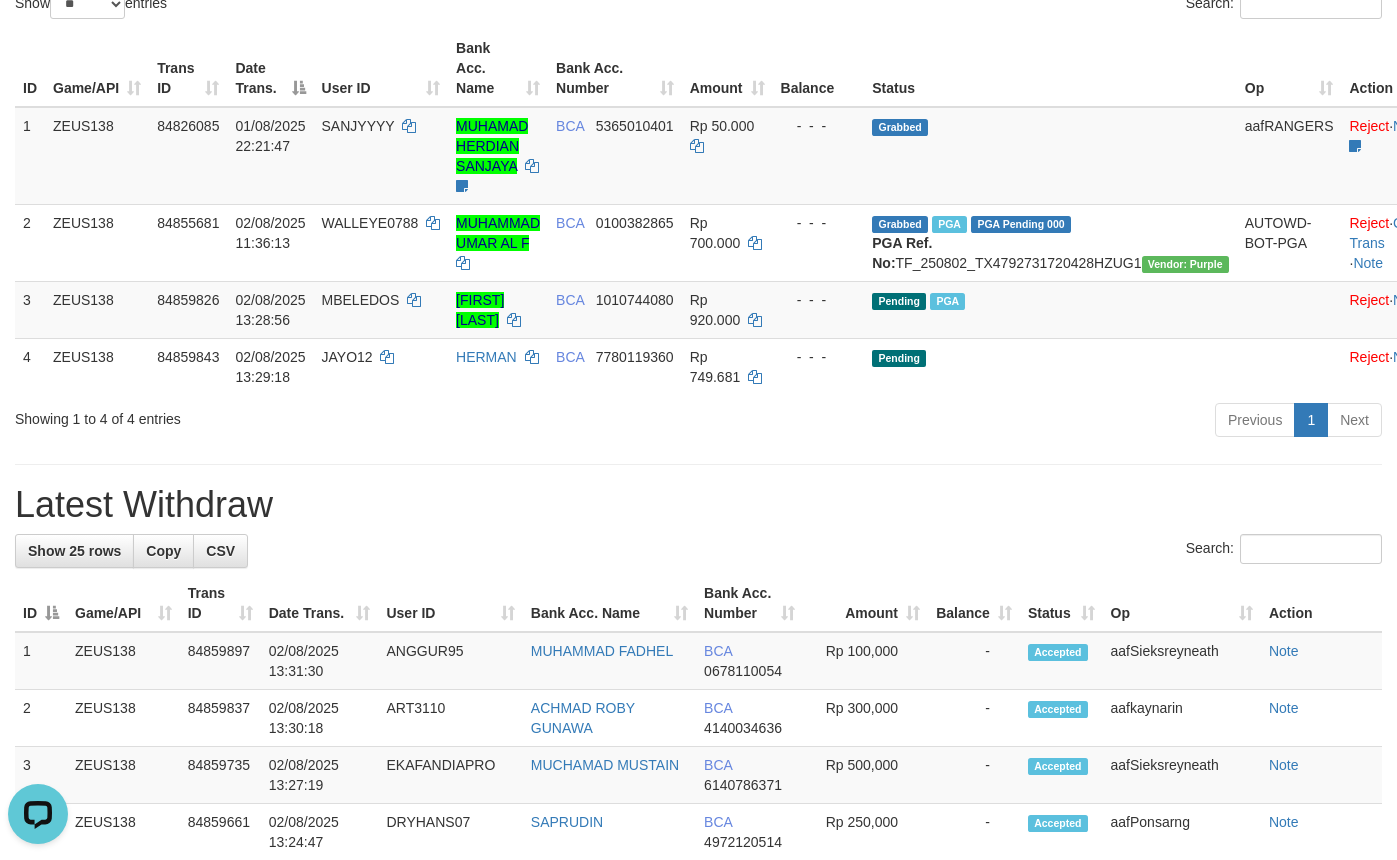 scroll, scrollTop: 0, scrollLeft: 0, axis: both 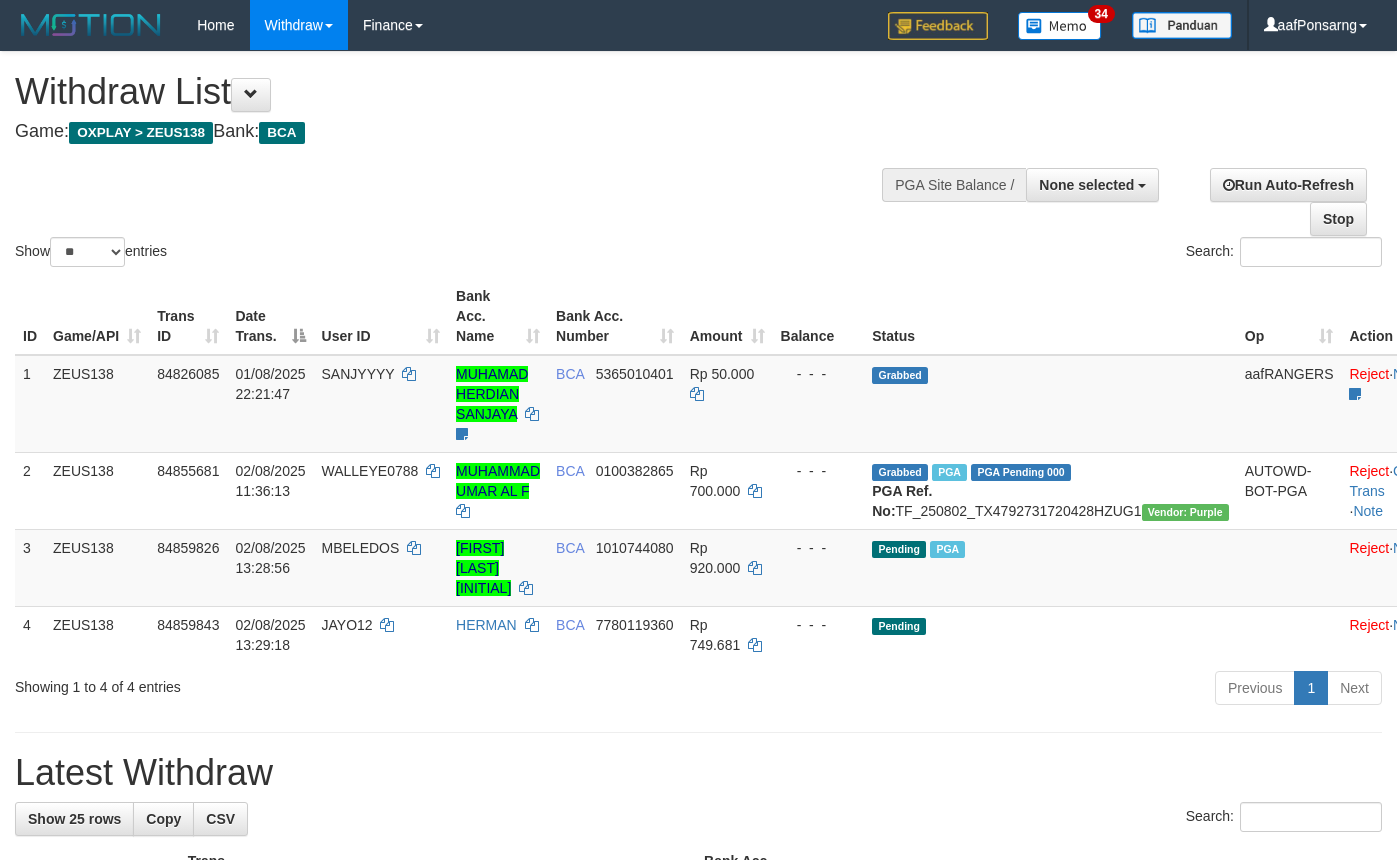 select 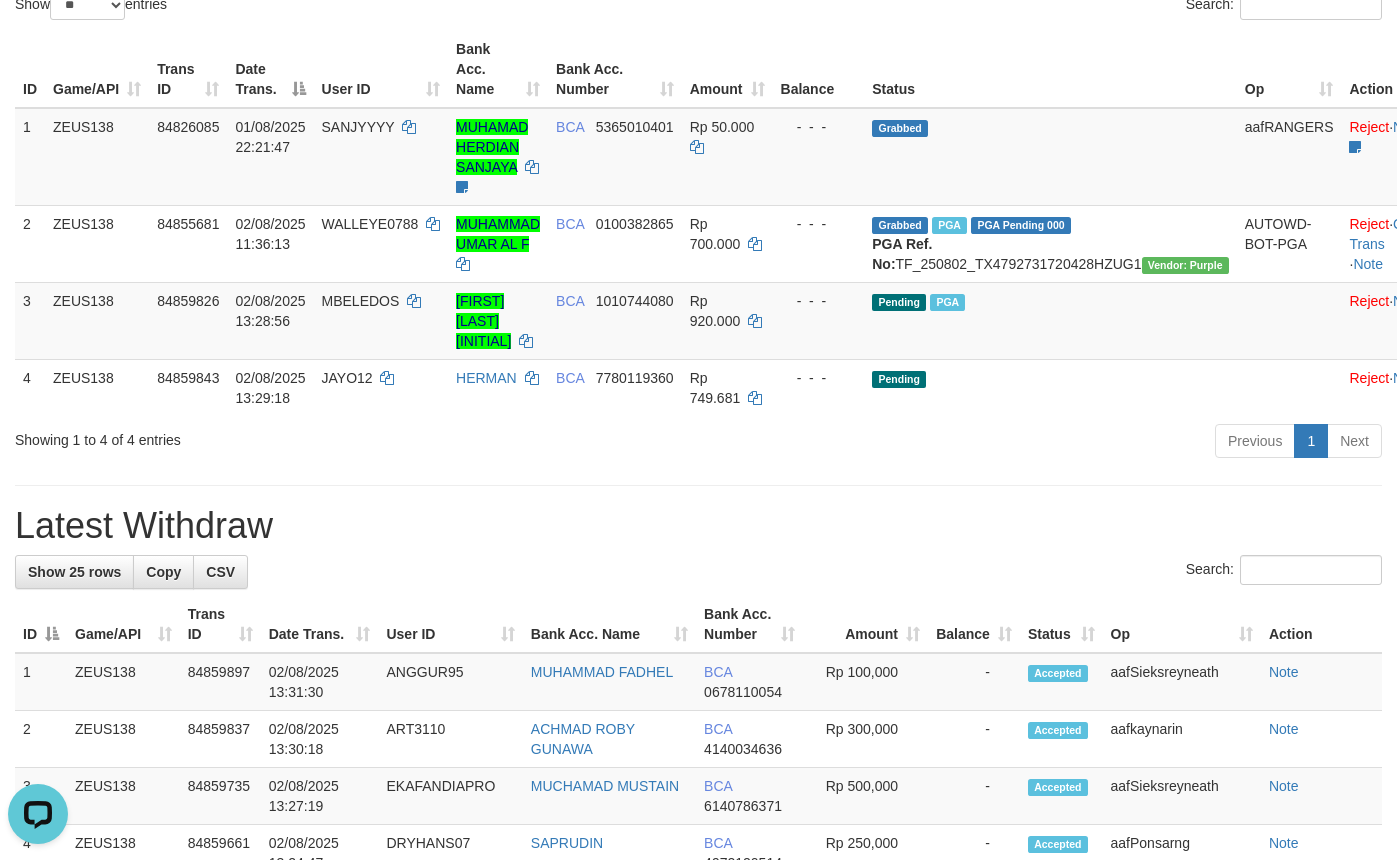 scroll, scrollTop: 0, scrollLeft: 0, axis: both 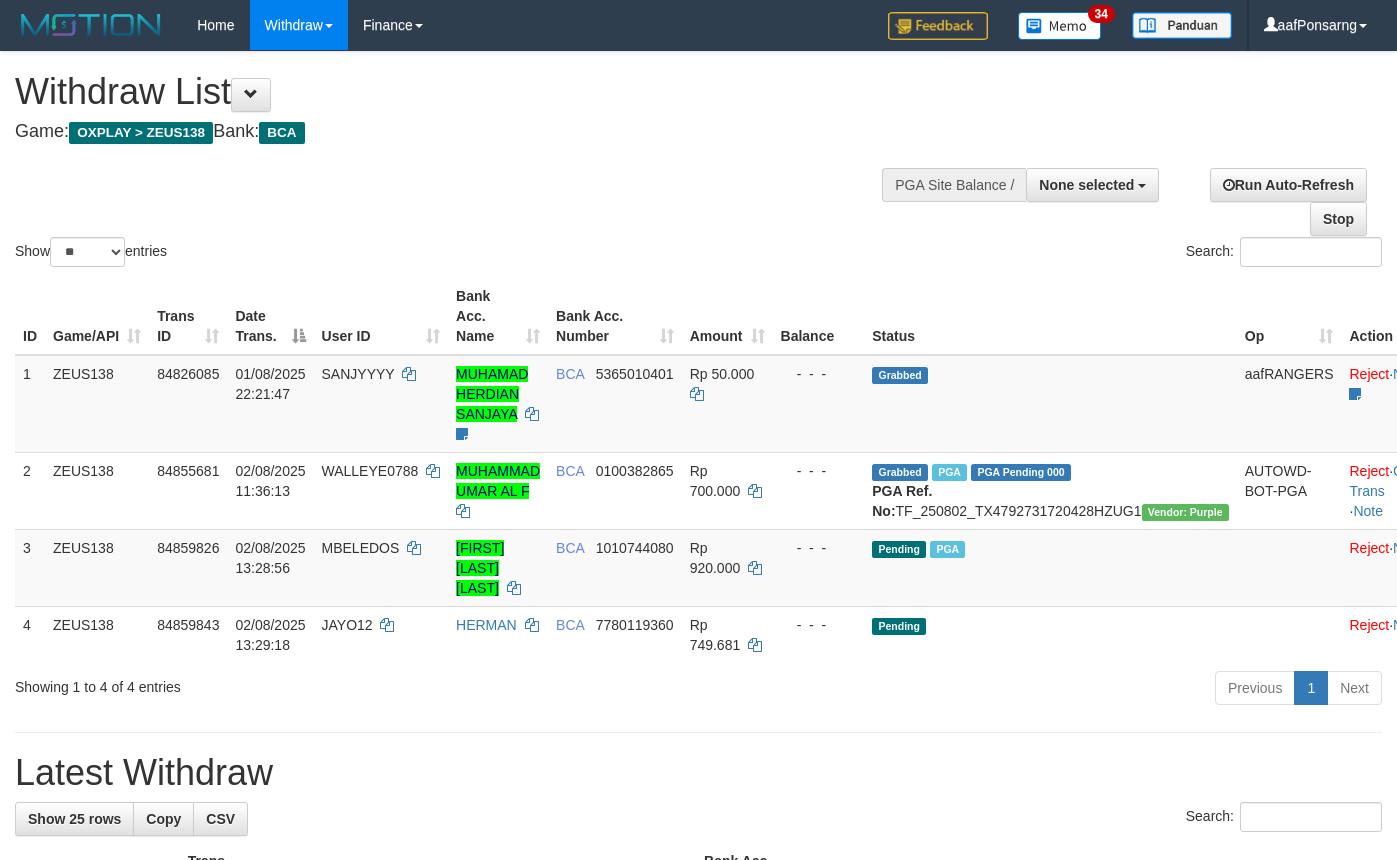 select 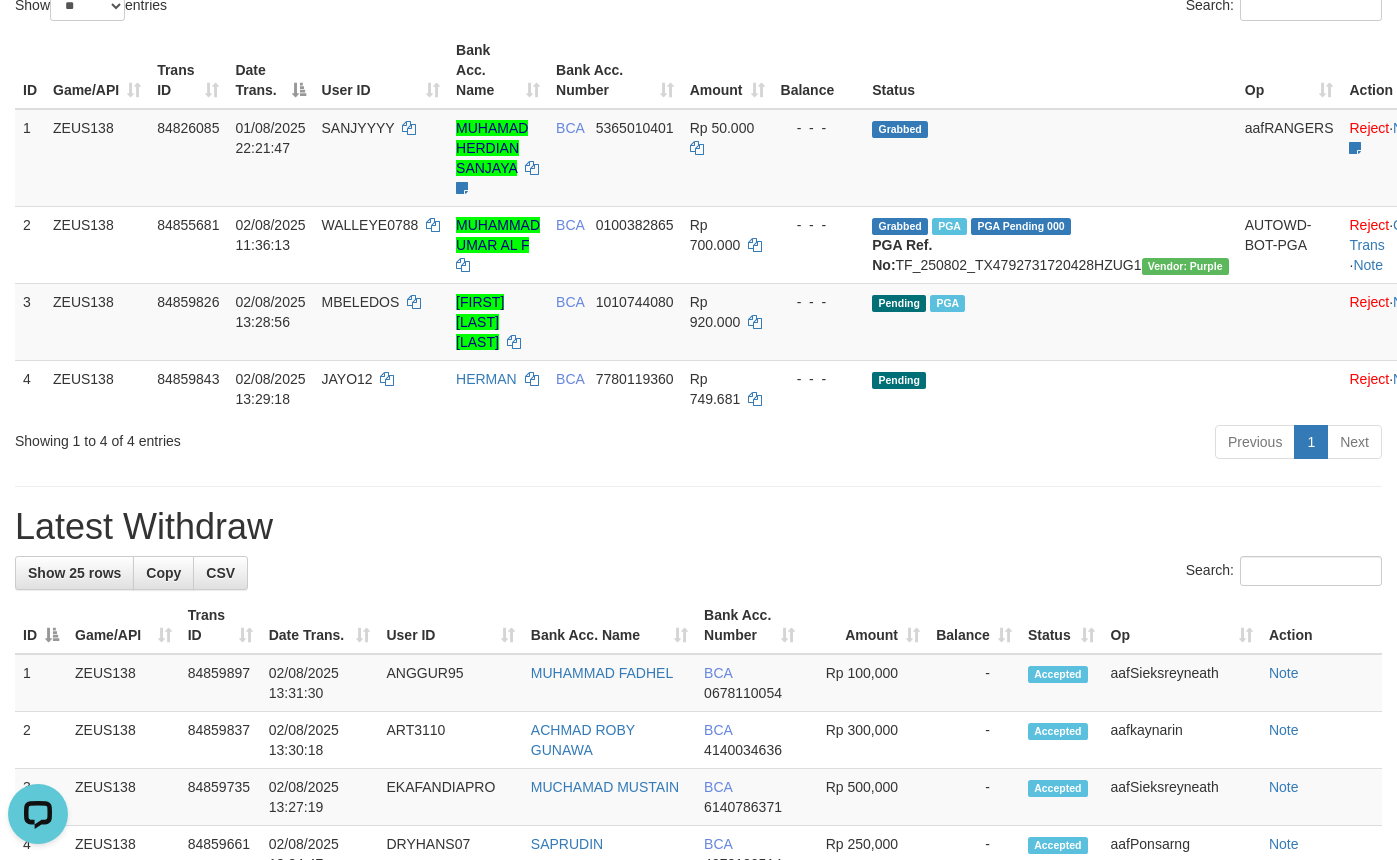 scroll, scrollTop: 0, scrollLeft: 0, axis: both 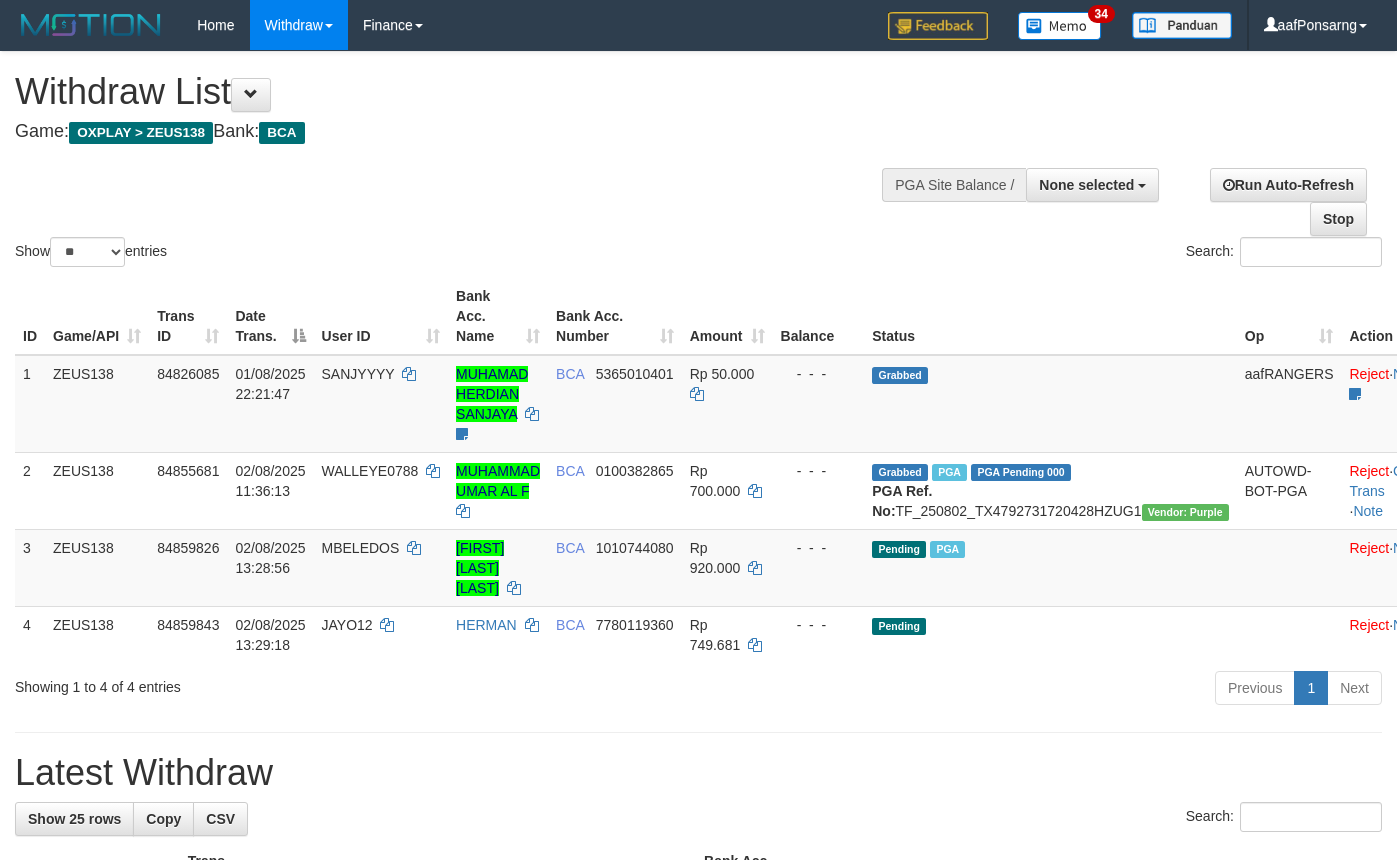 select 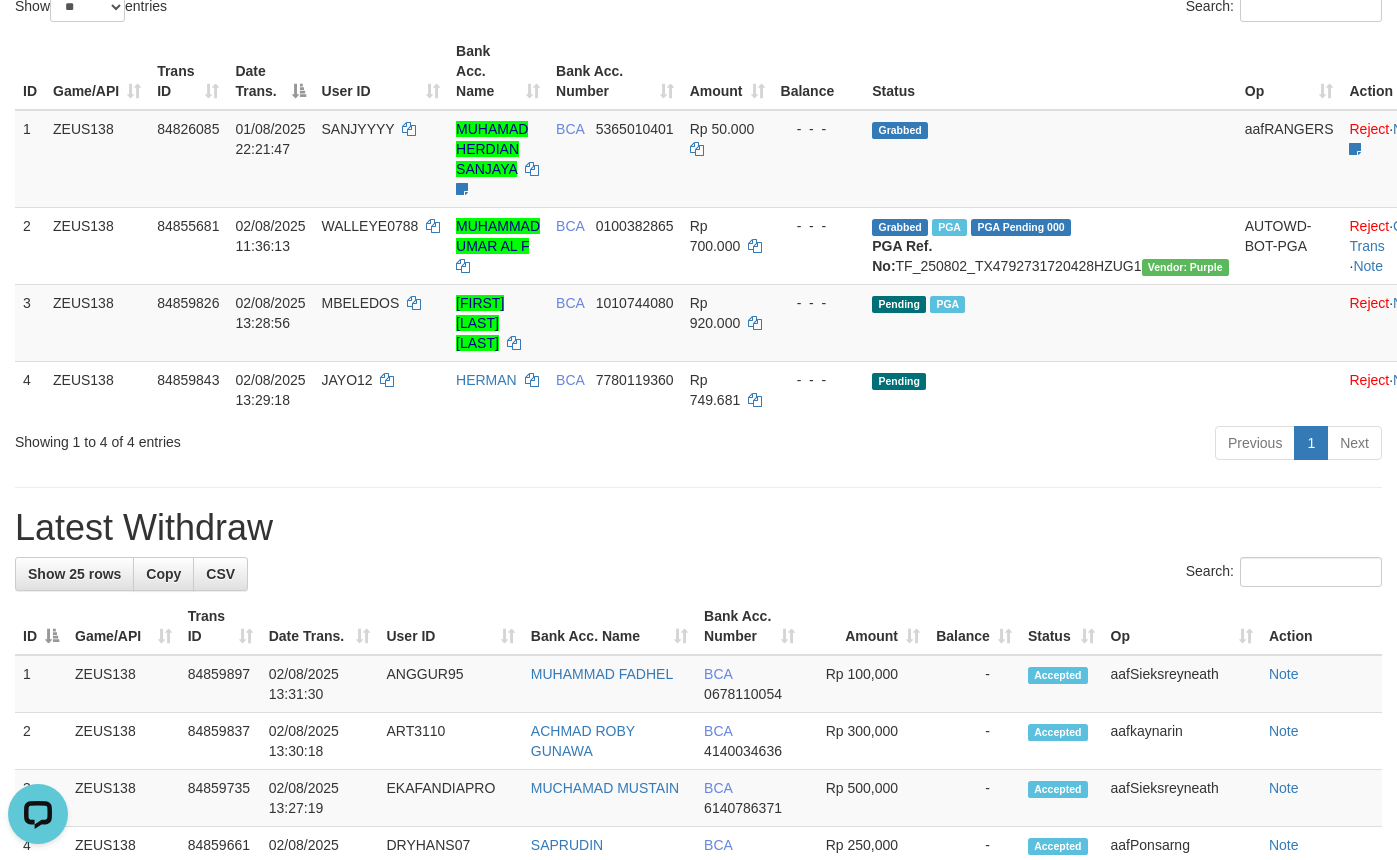 scroll, scrollTop: 0, scrollLeft: 0, axis: both 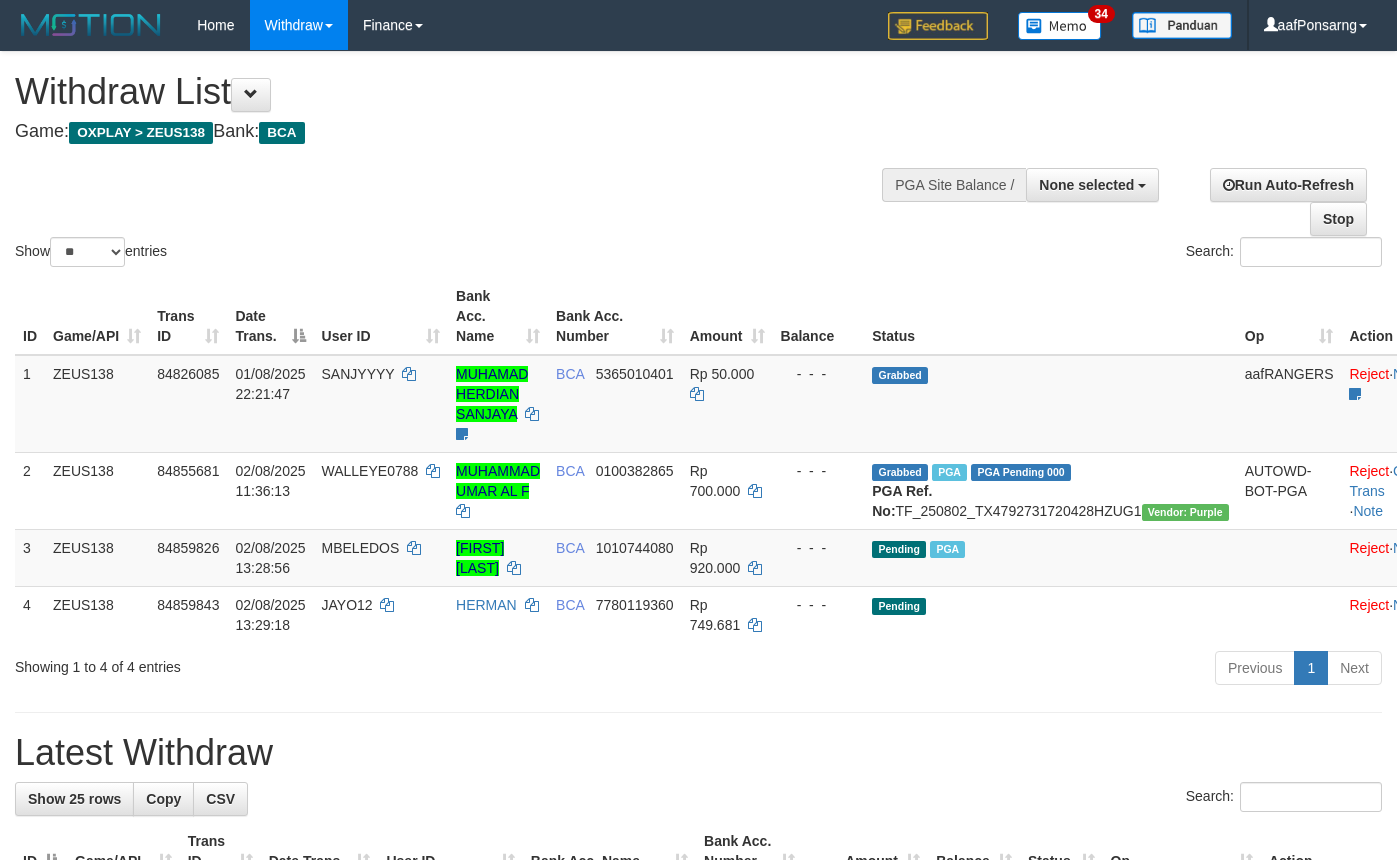 select 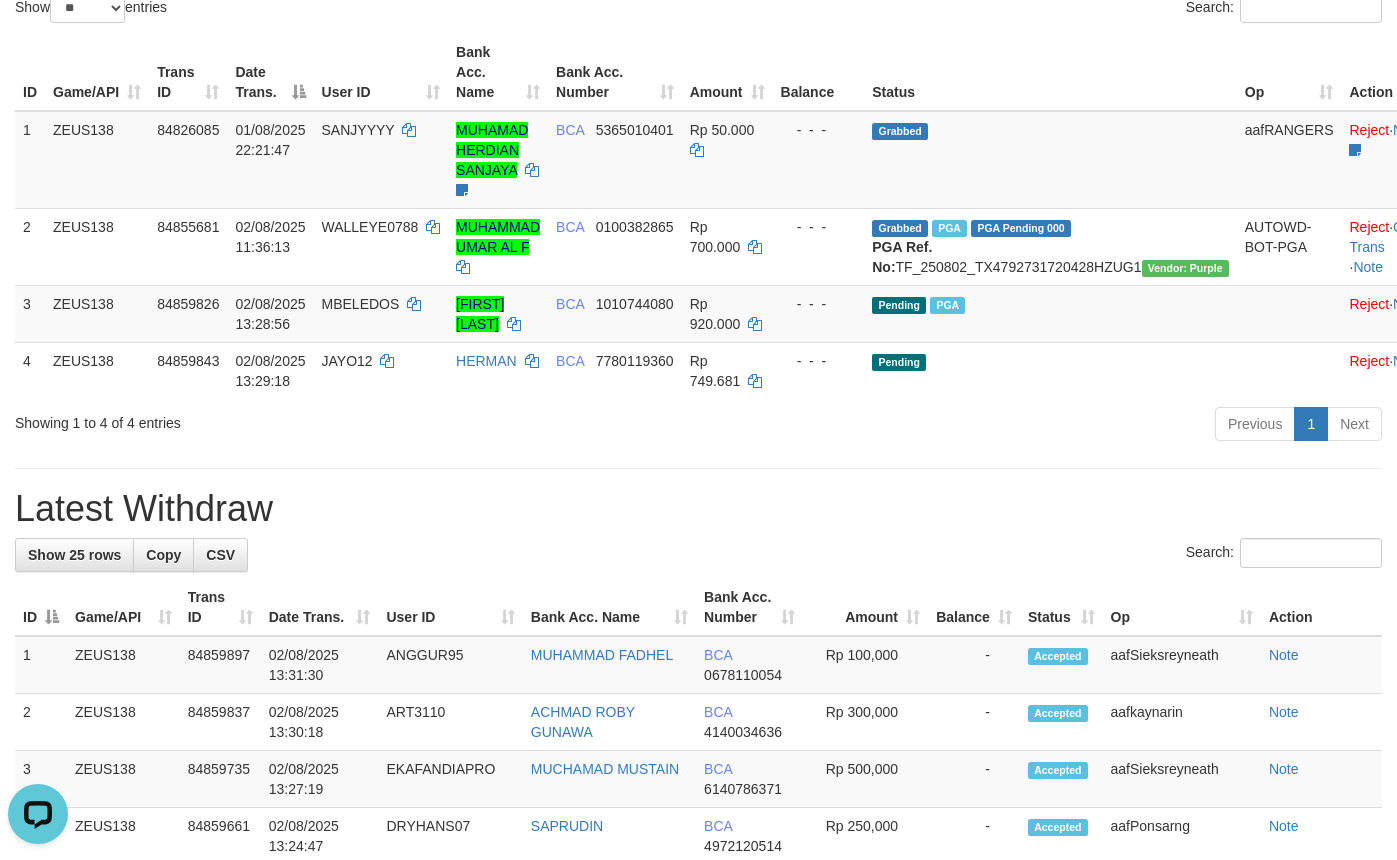 scroll, scrollTop: 0, scrollLeft: 0, axis: both 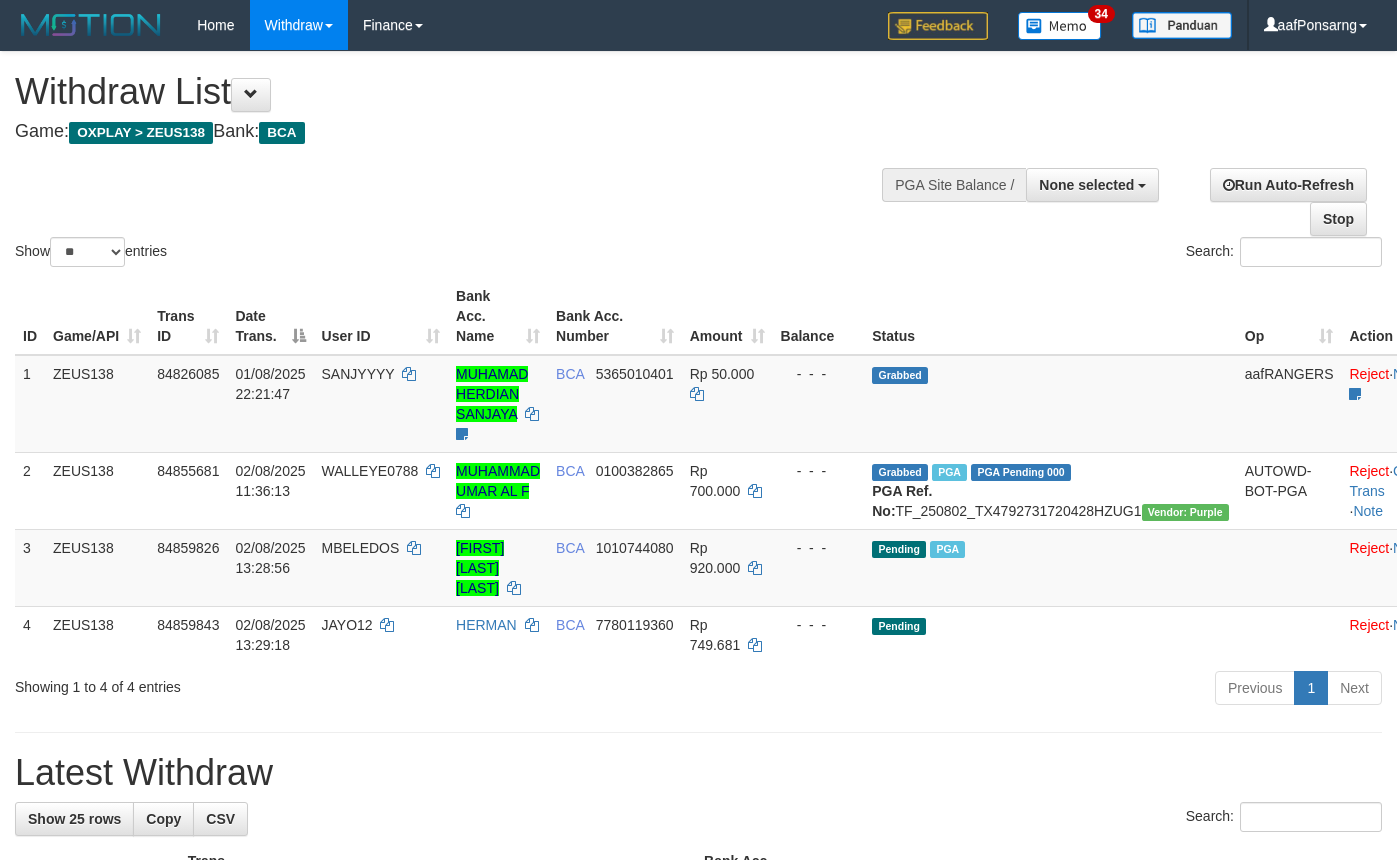 select 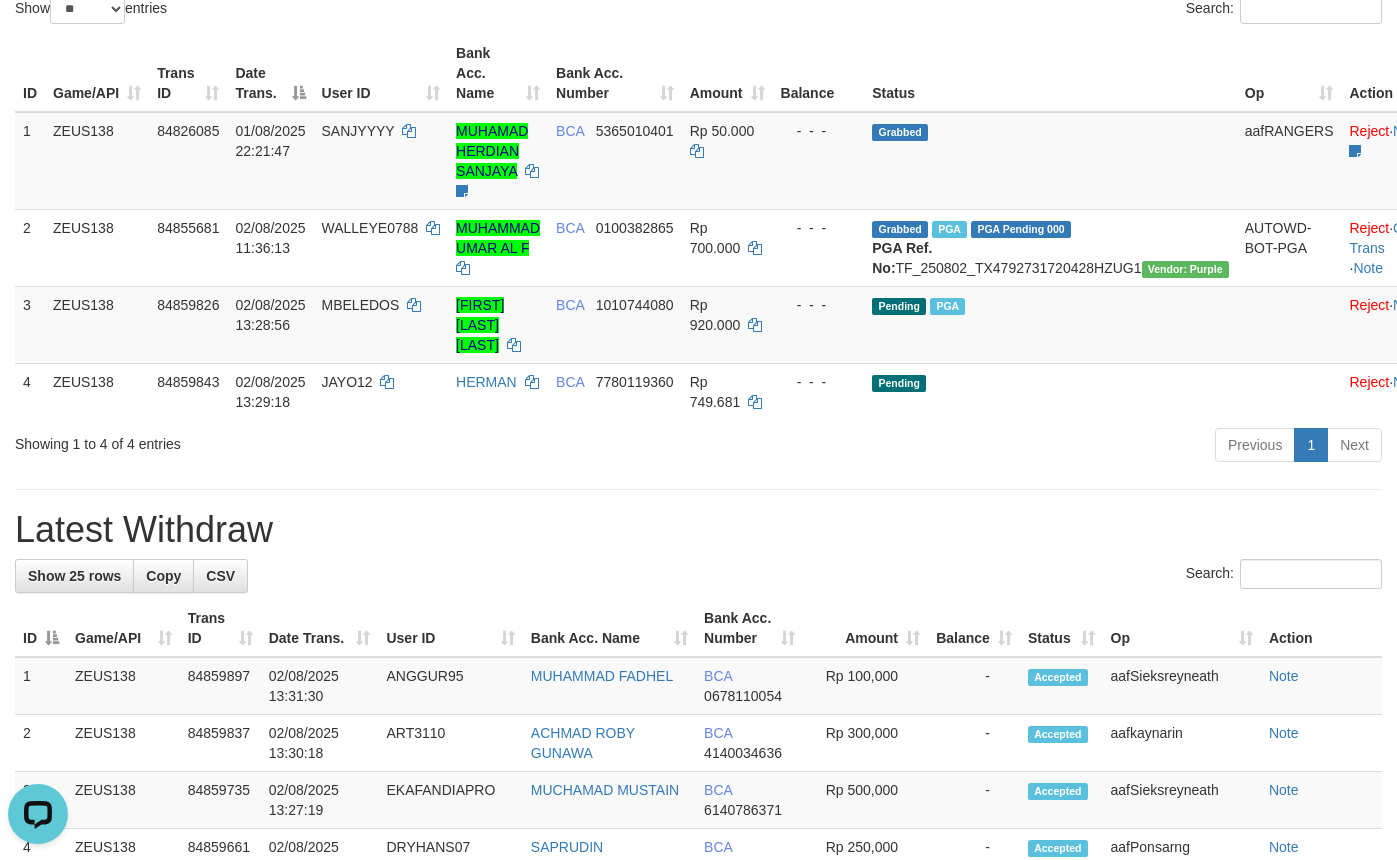 scroll, scrollTop: 0, scrollLeft: 0, axis: both 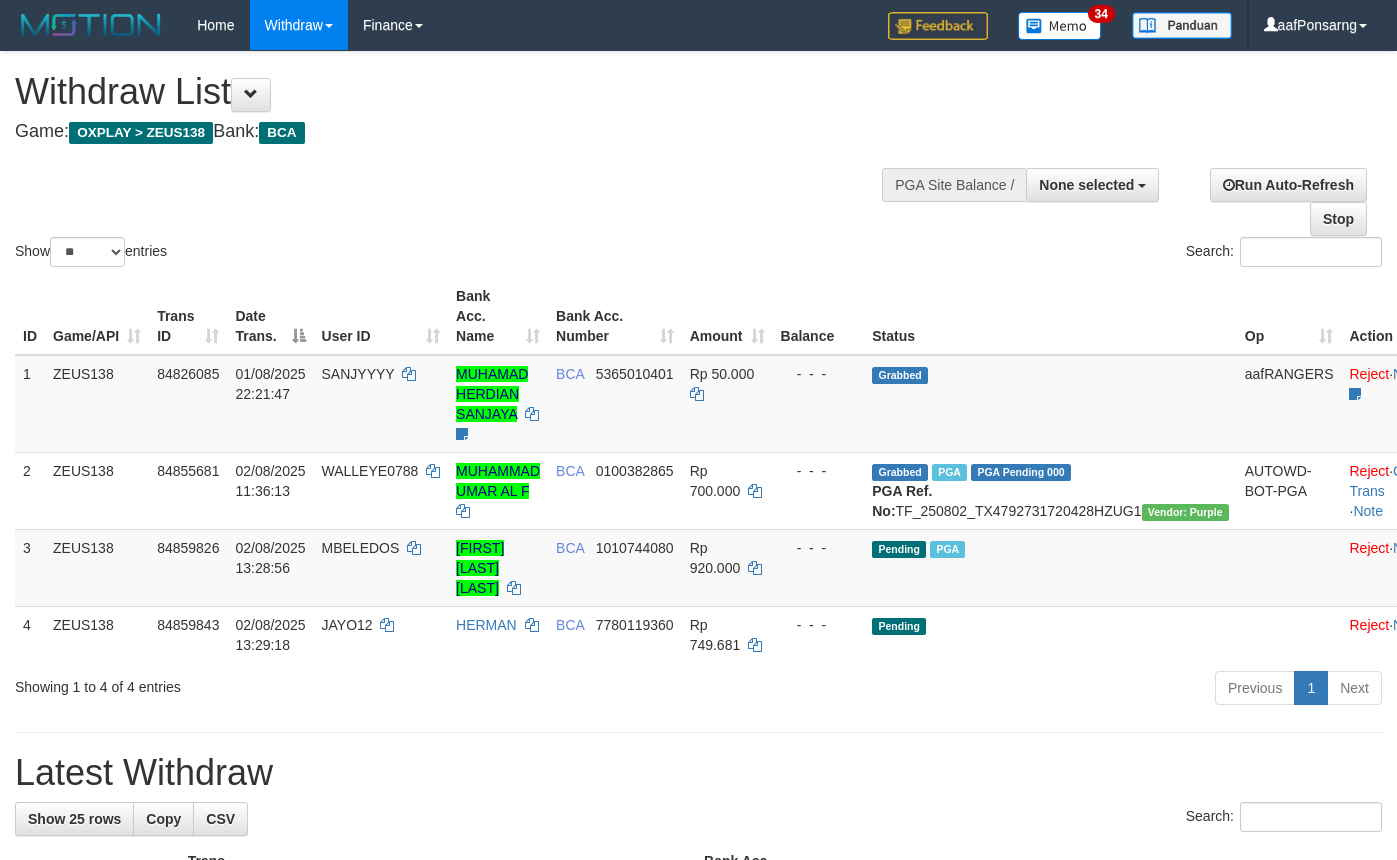 select 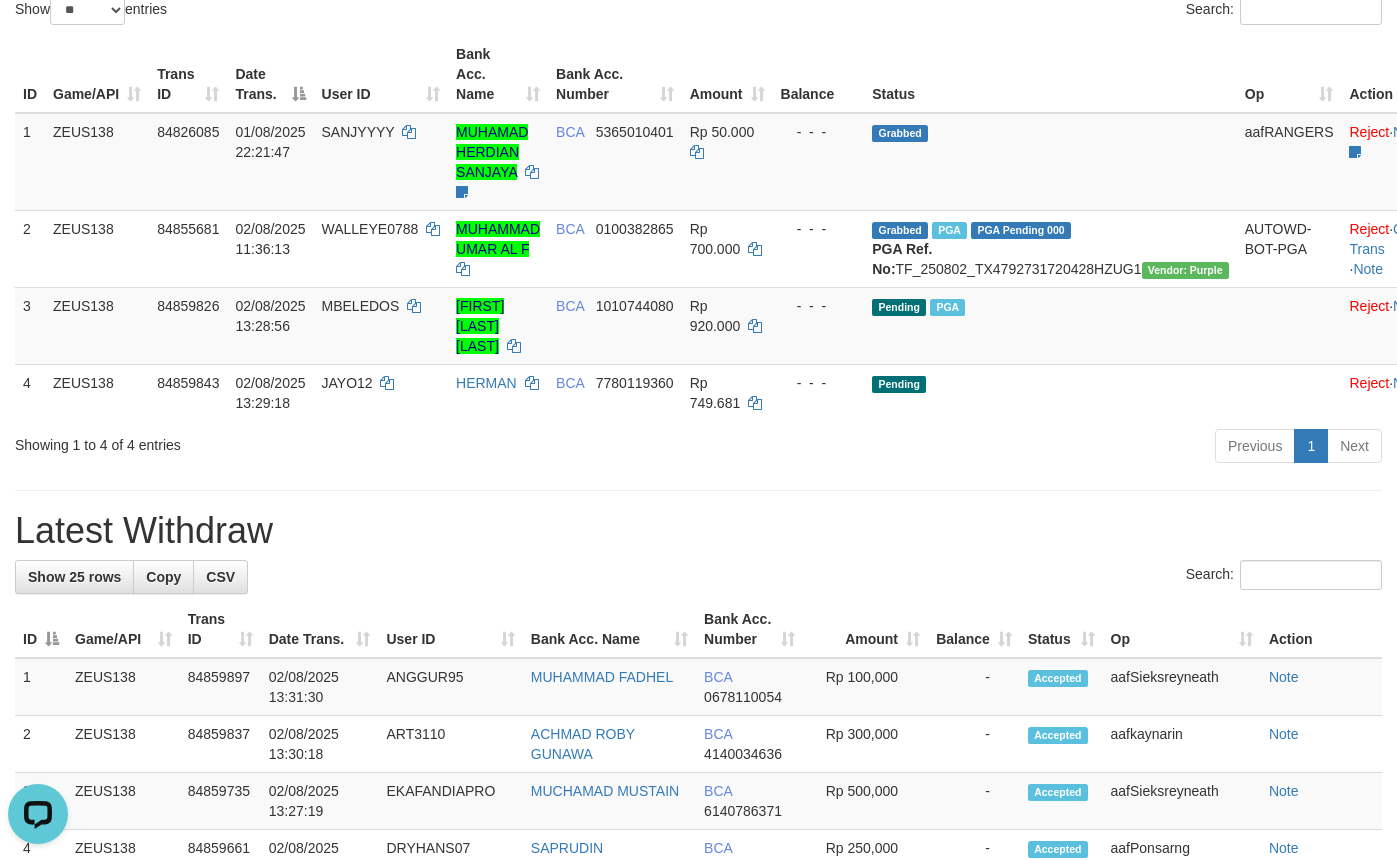scroll, scrollTop: 0, scrollLeft: 0, axis: both 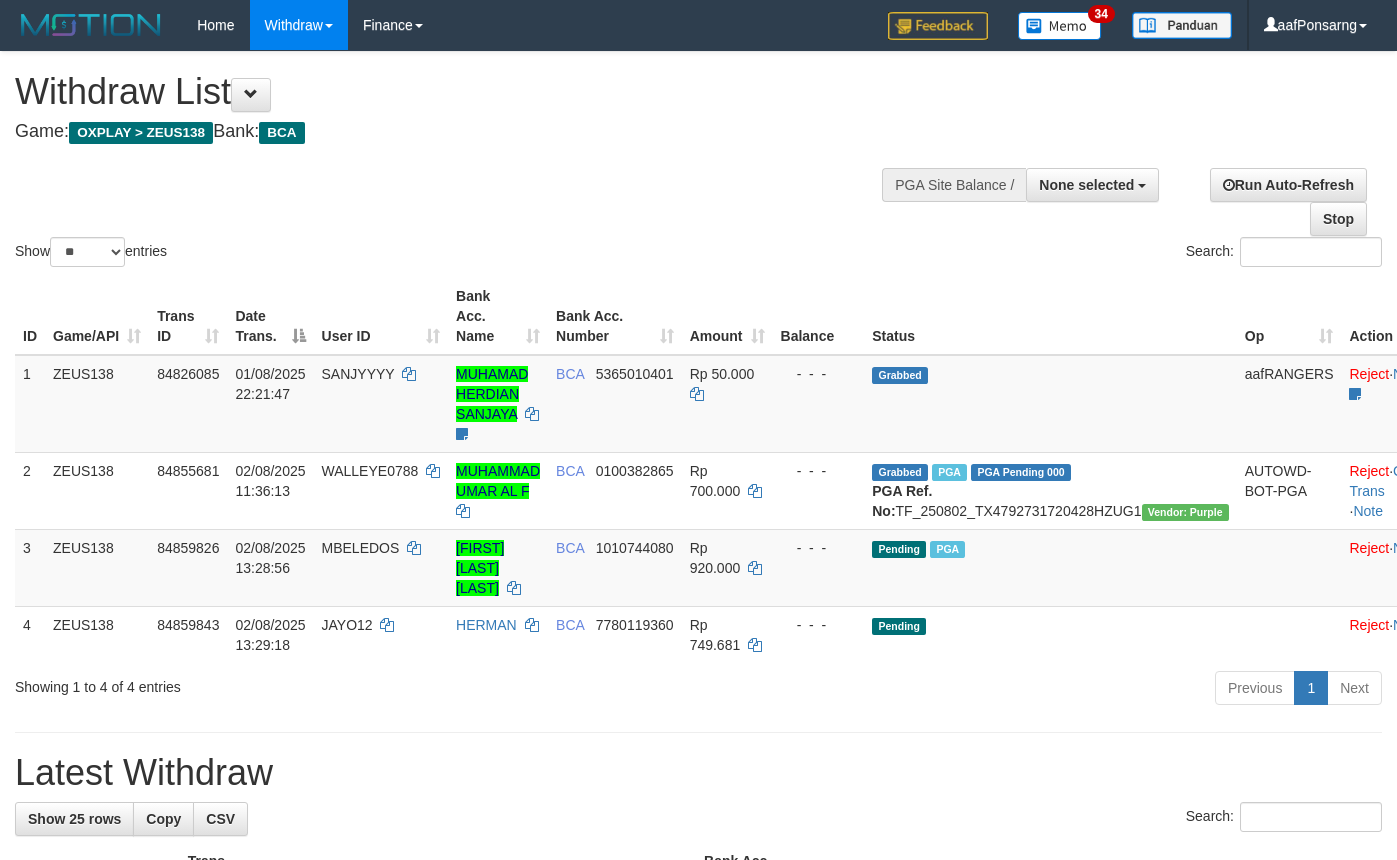 select 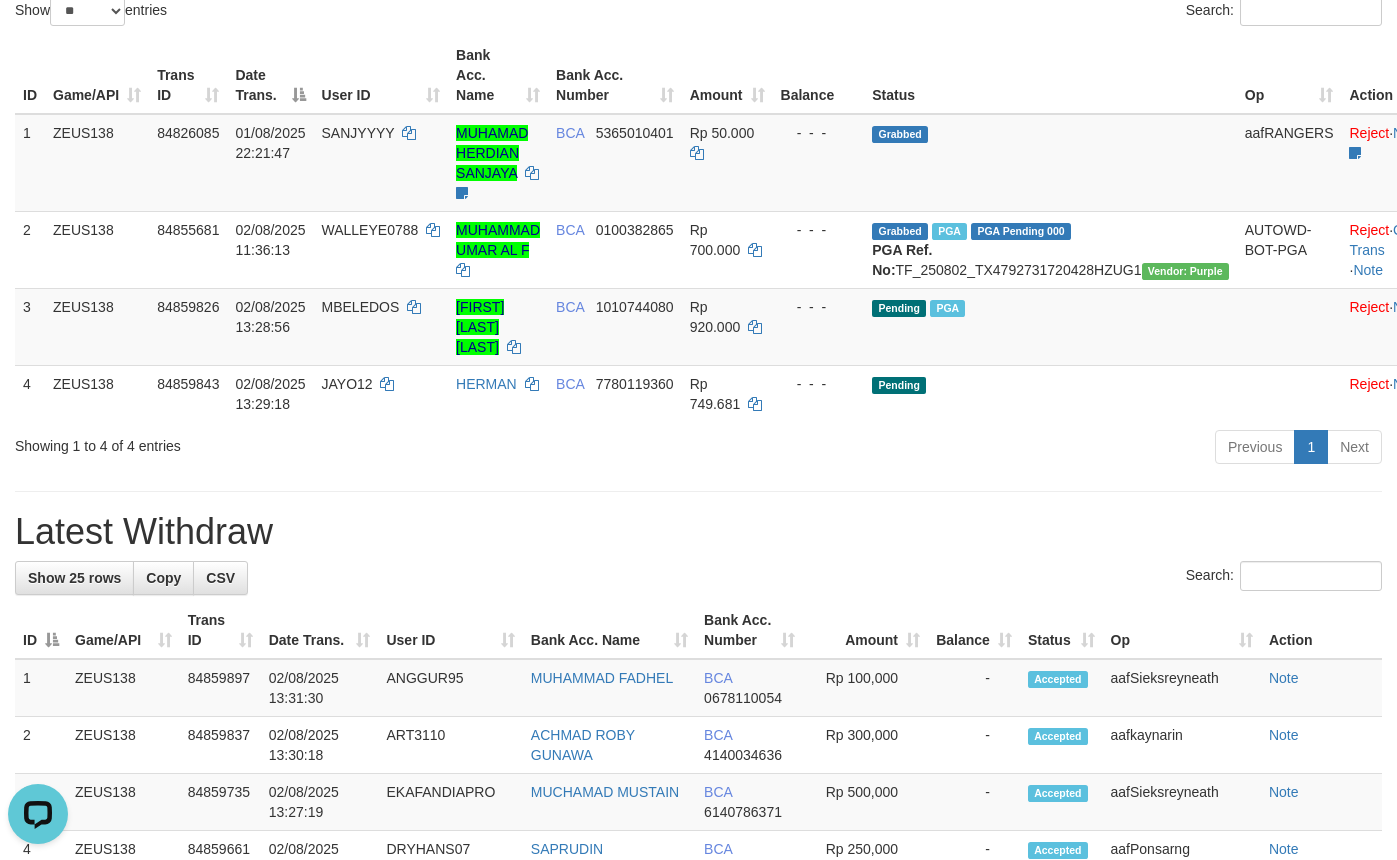 scroll, scrollTop: 0, scrollLeft: 0, axis: both 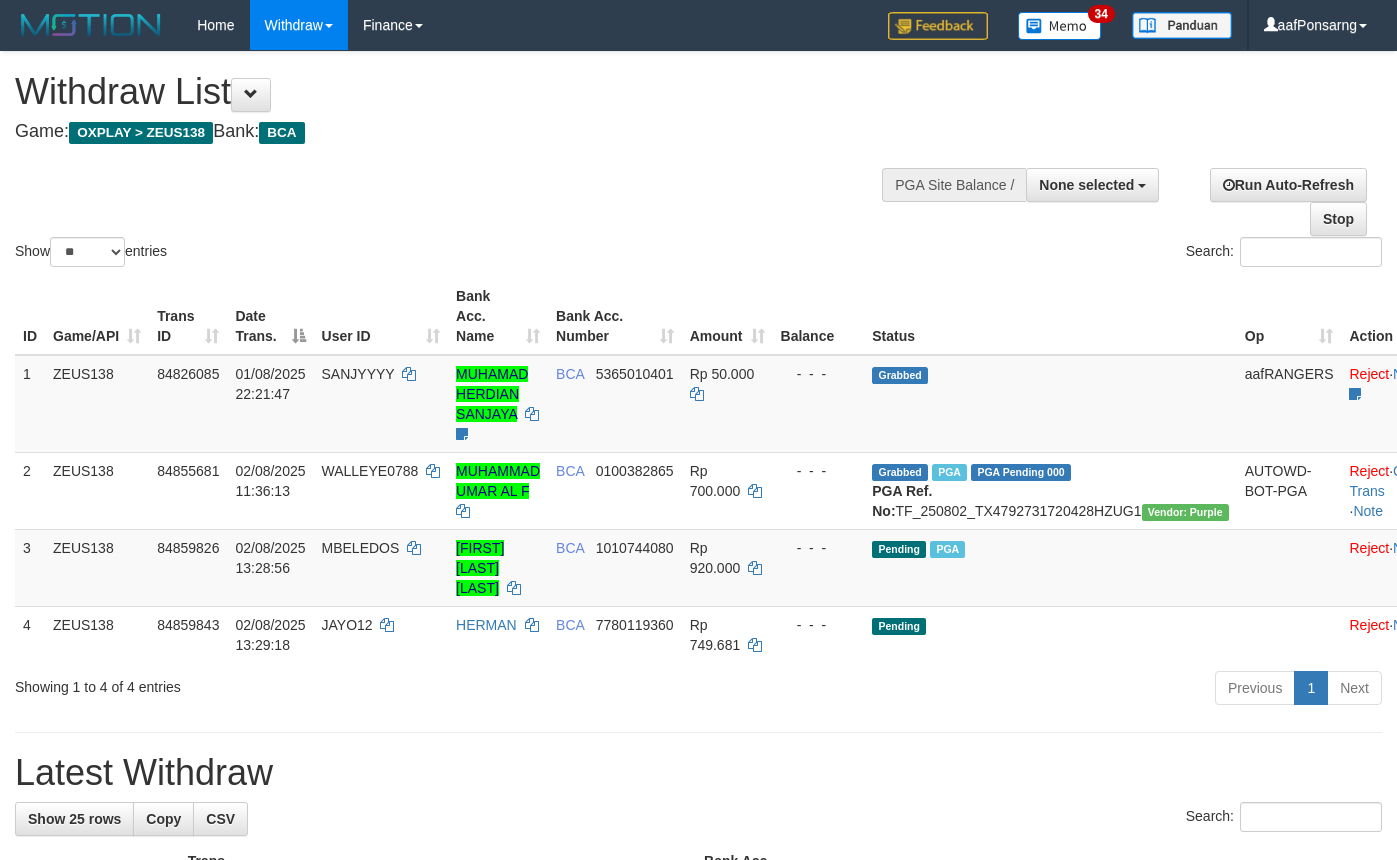 select 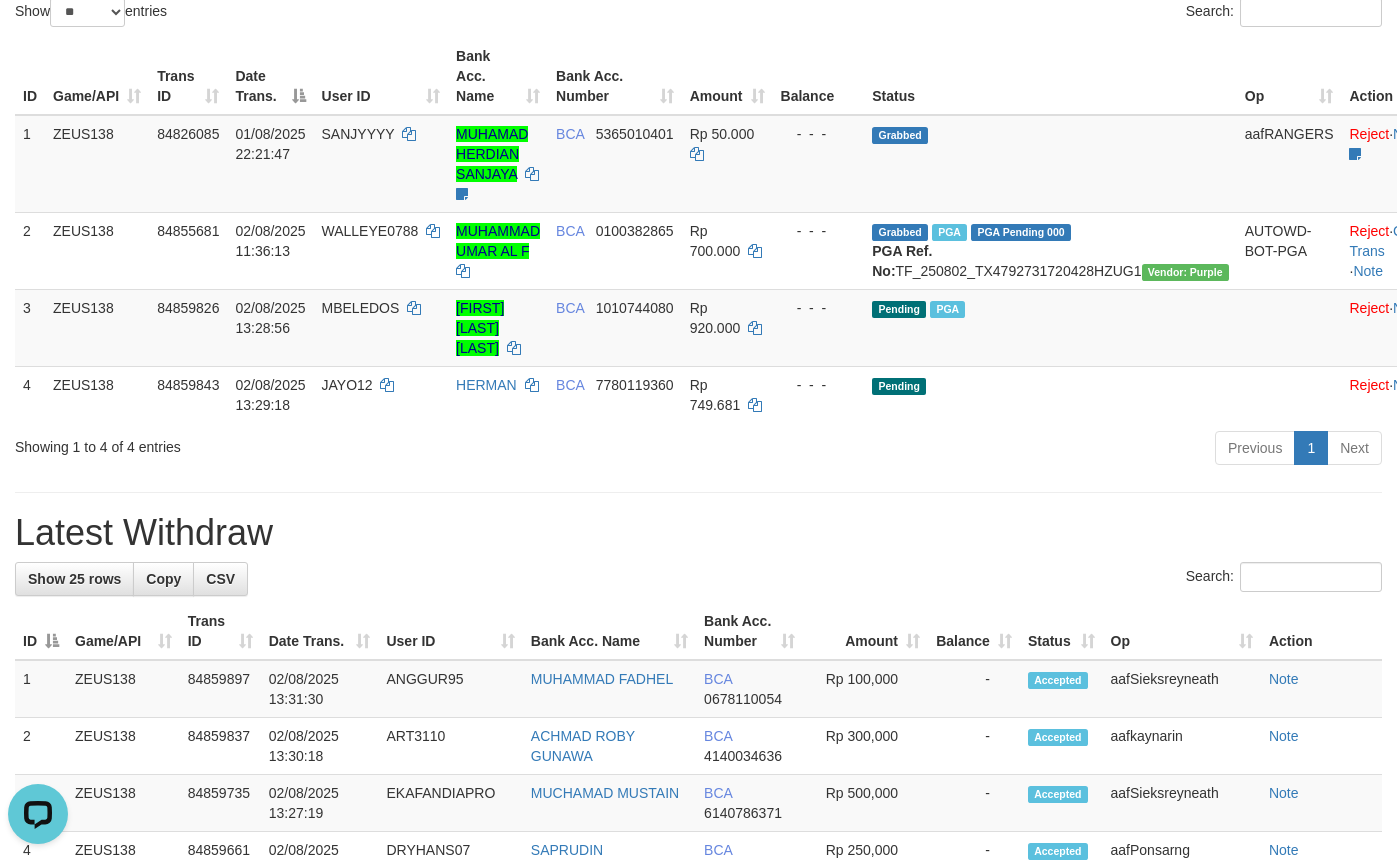 scroll, scrollTop: 0, scrollLeft: 0, axis: both 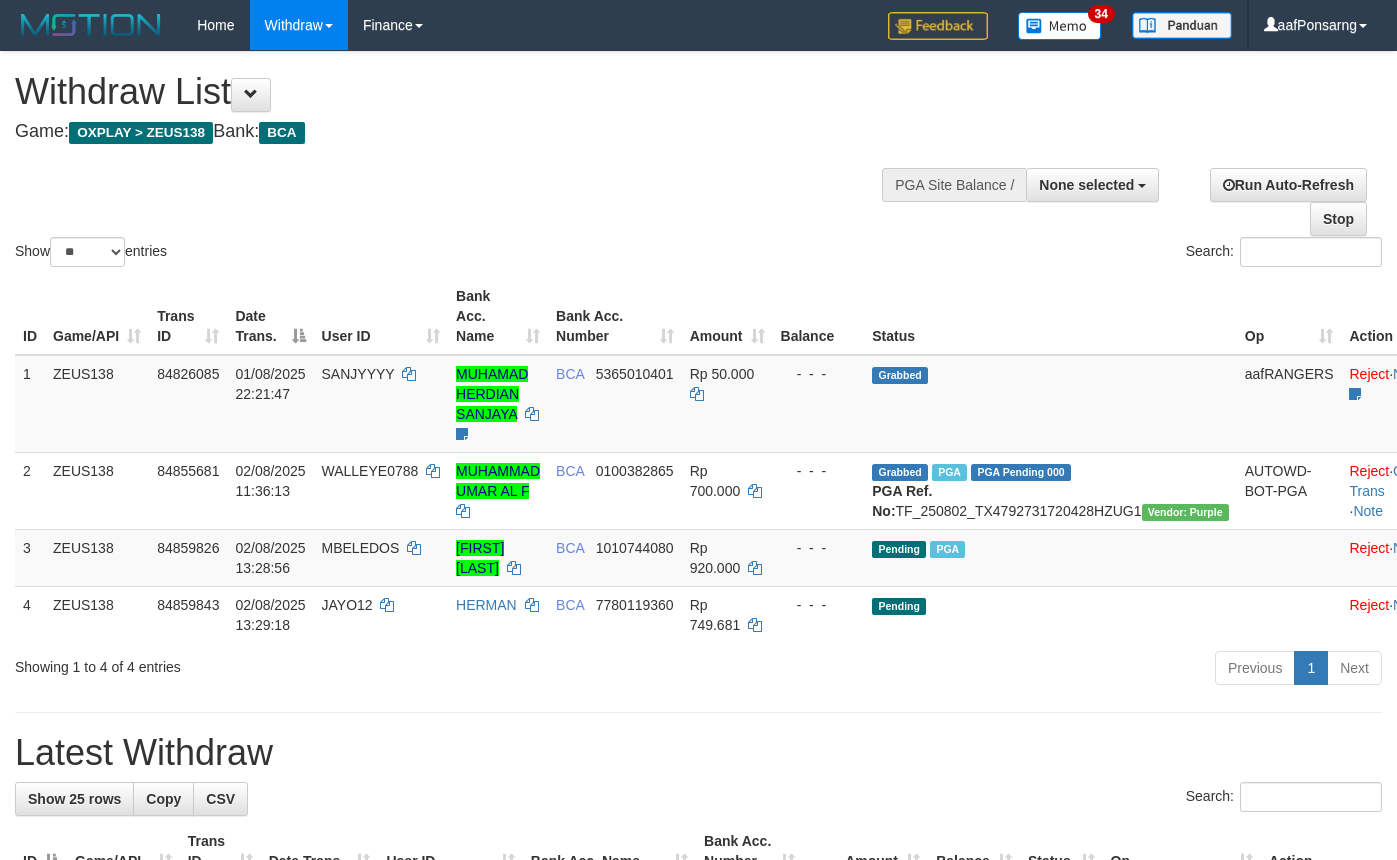 select 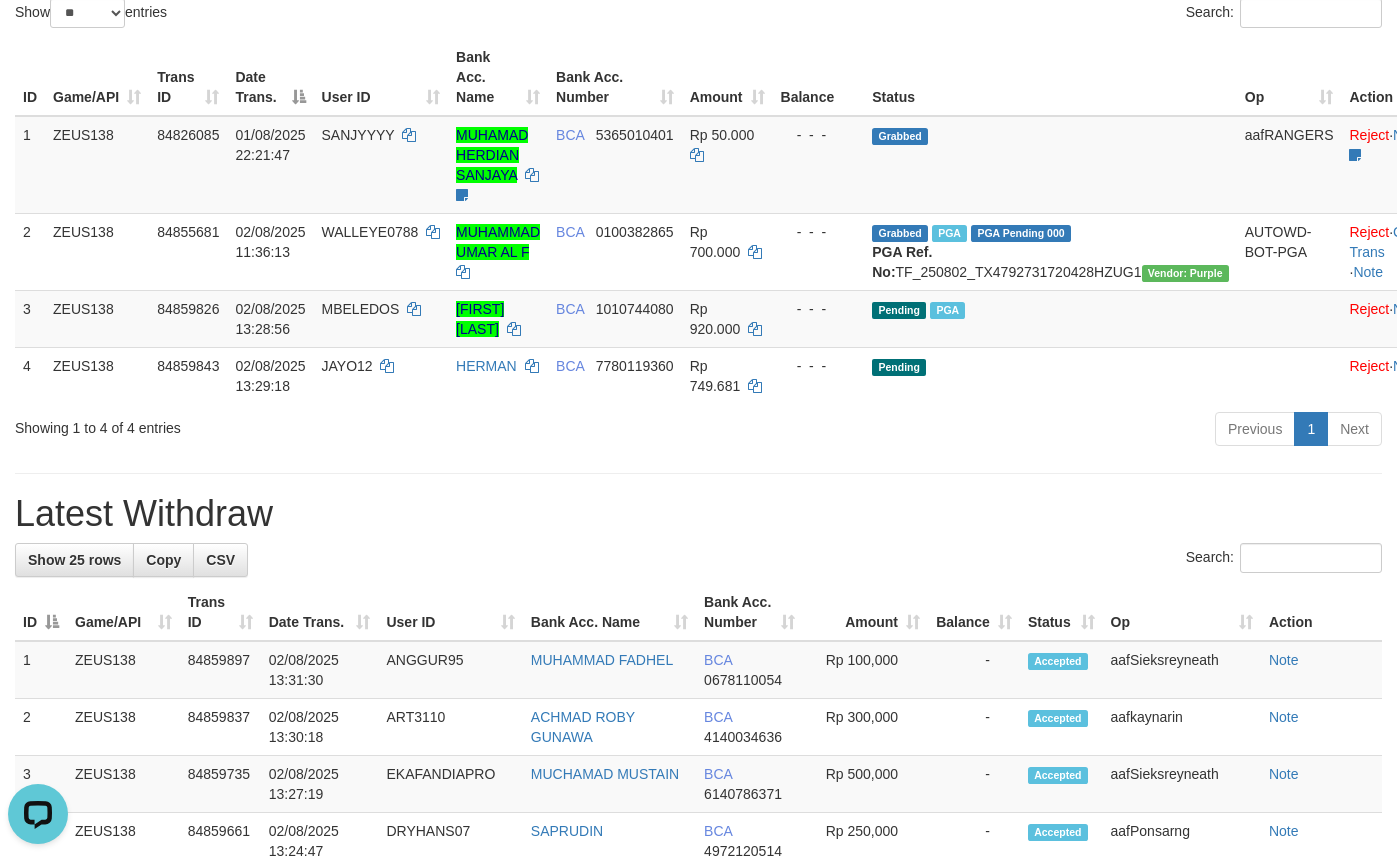 scroll, scrollTop: 0, scrollLeft: 0, axis: both 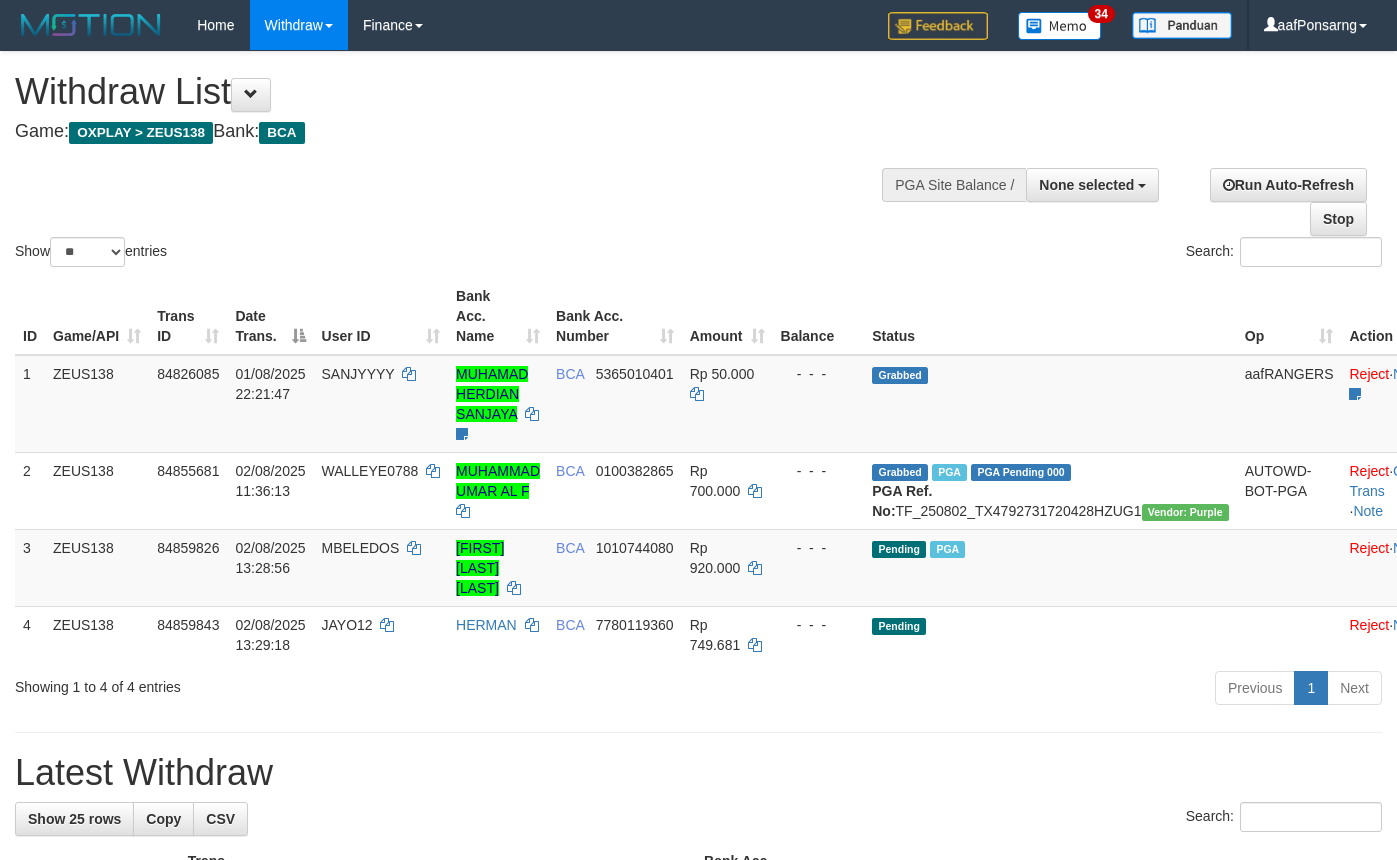 select 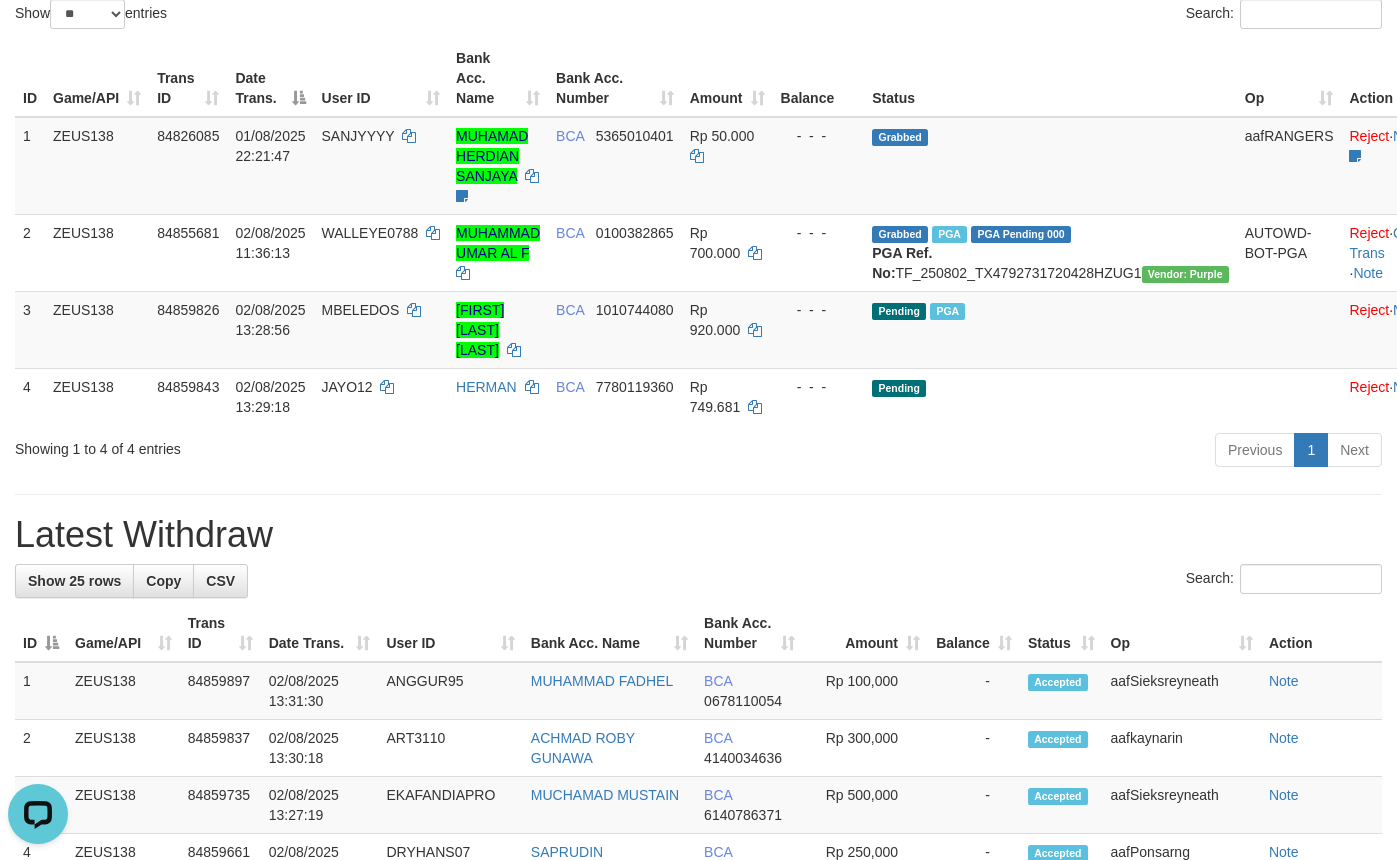 scroll, scrollTop: 0, scrollLeft: 0, axis: both 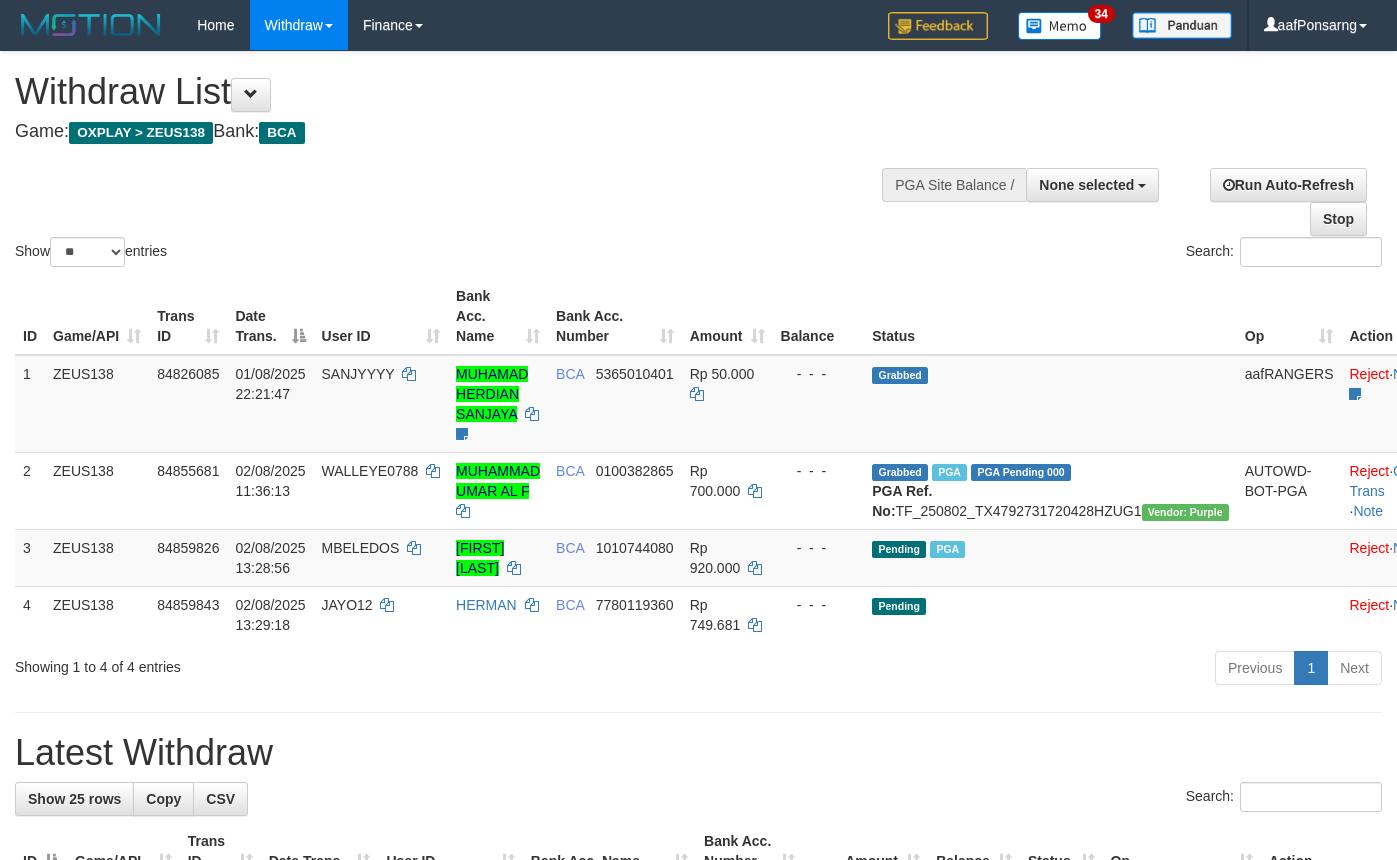 select 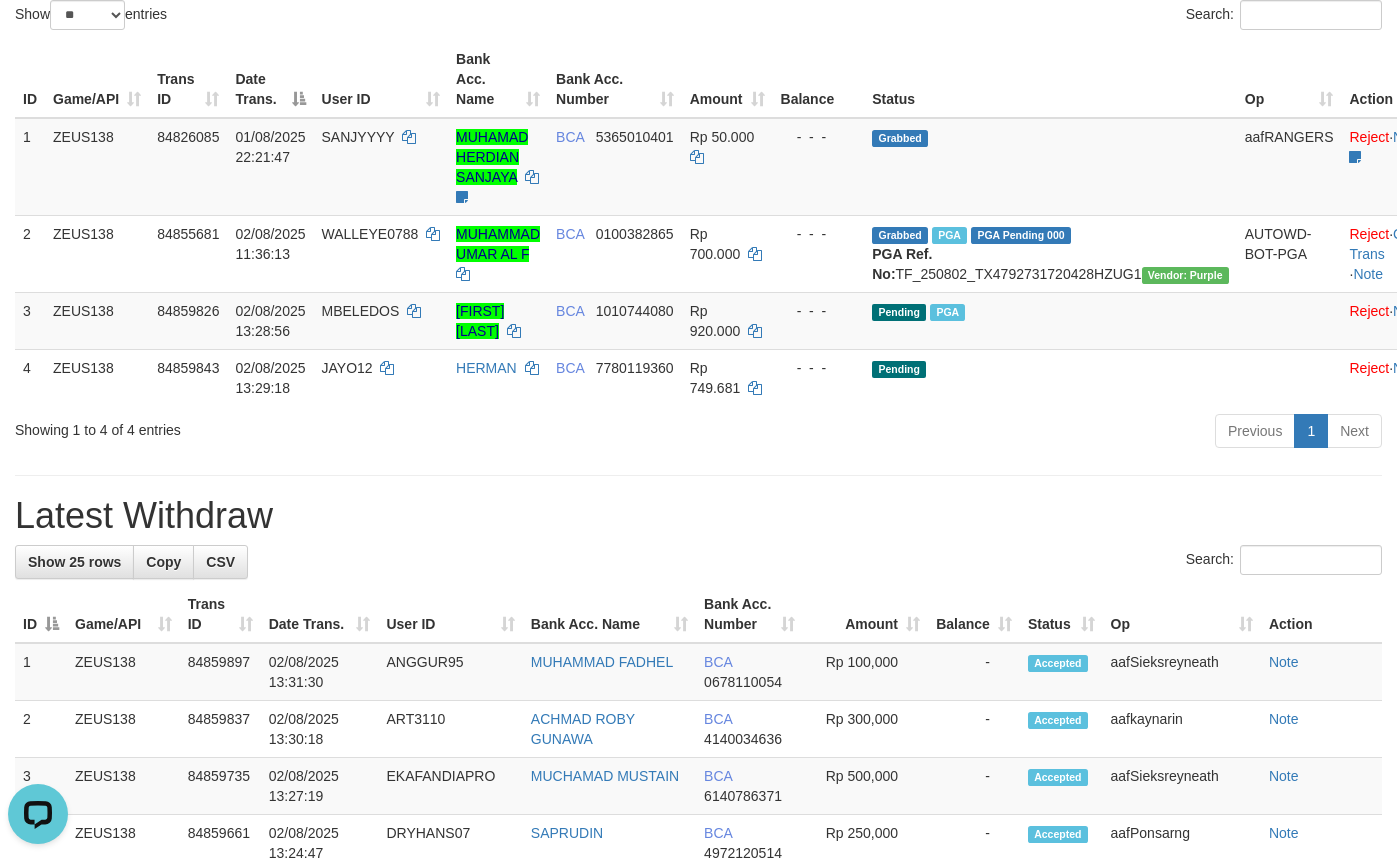 scroll, scrollTop: 0, scrollLeft: 0, axis: both 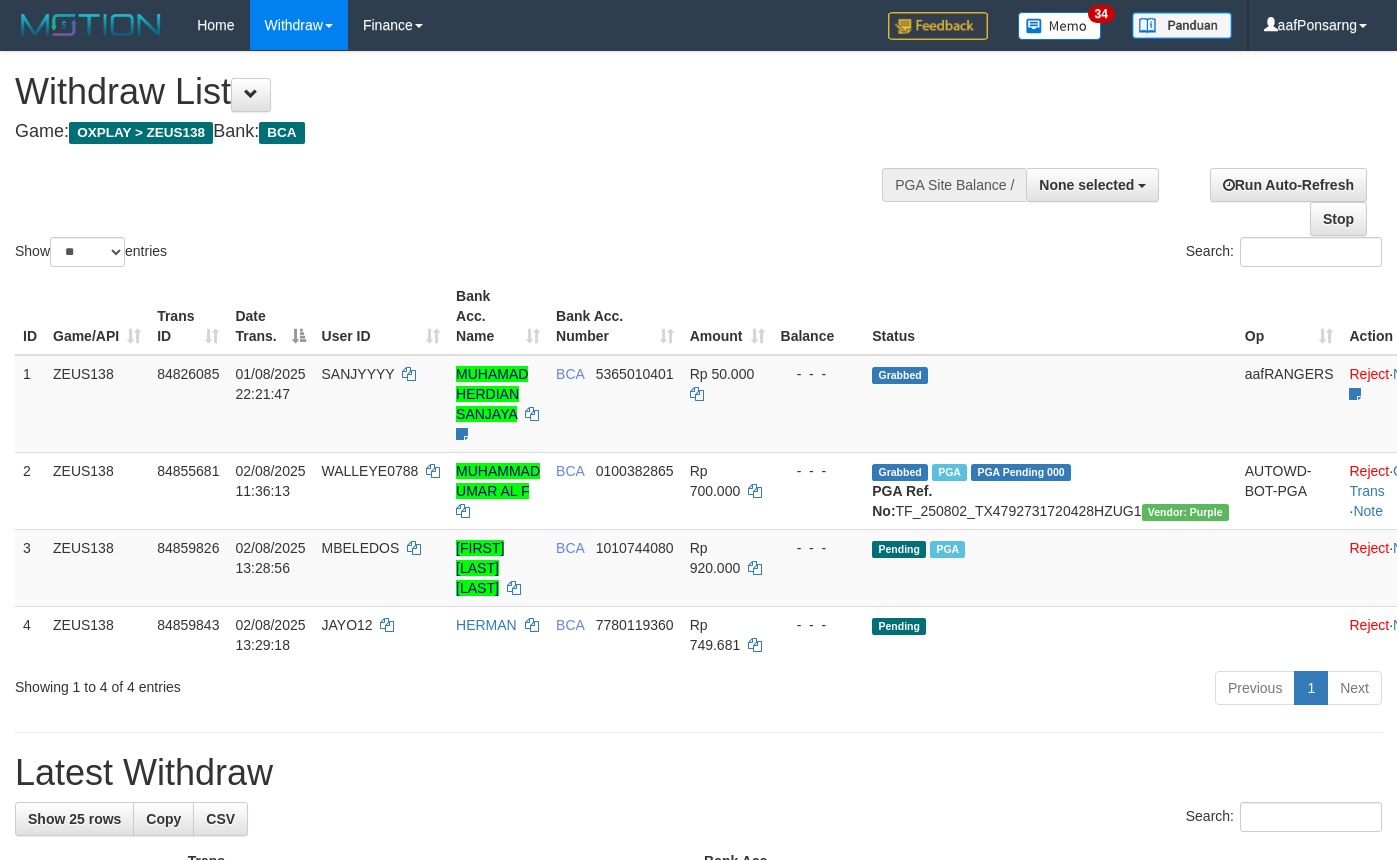 select 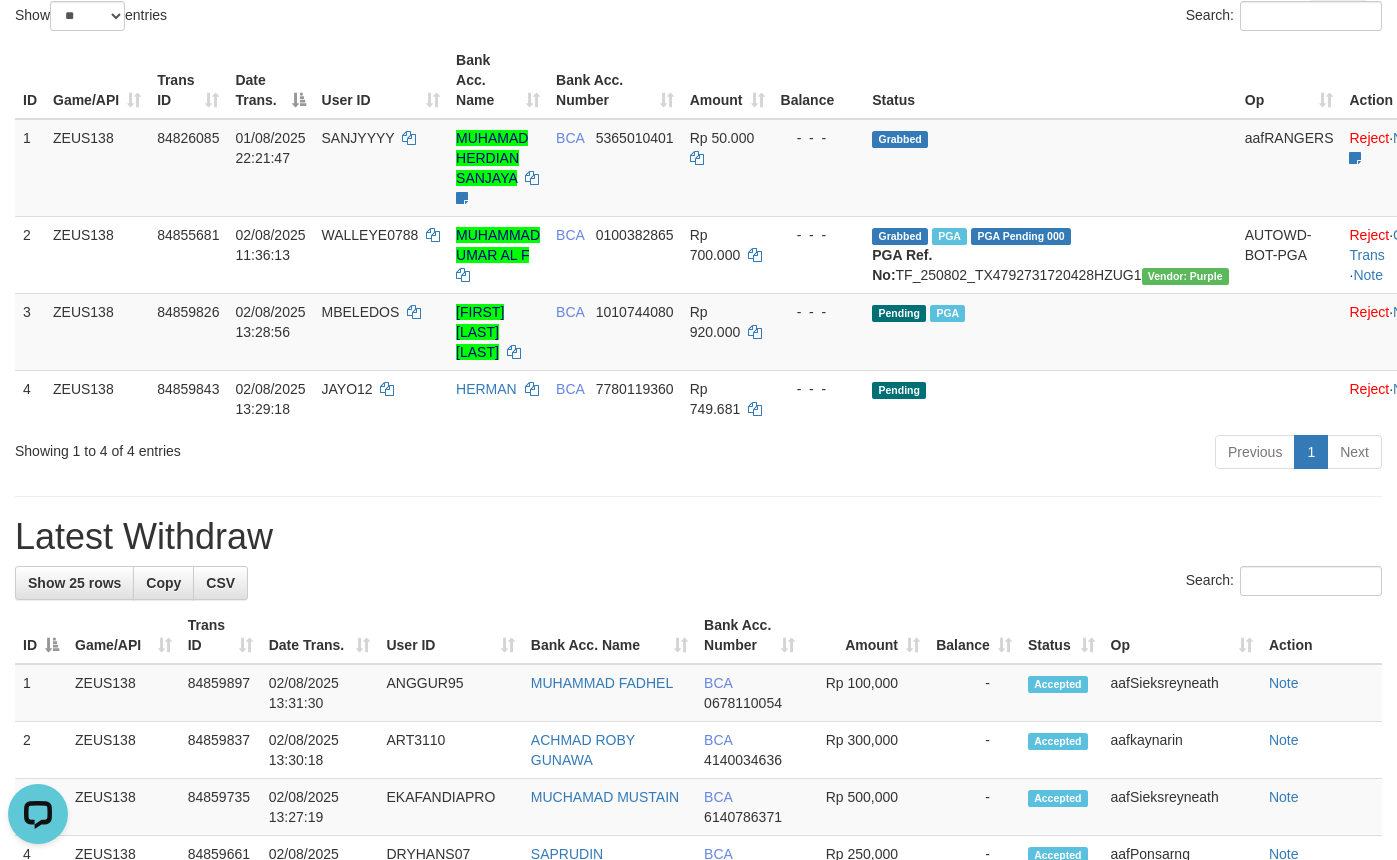 scroll, scrollTop: 0, scrollLeft: 0, axis: both 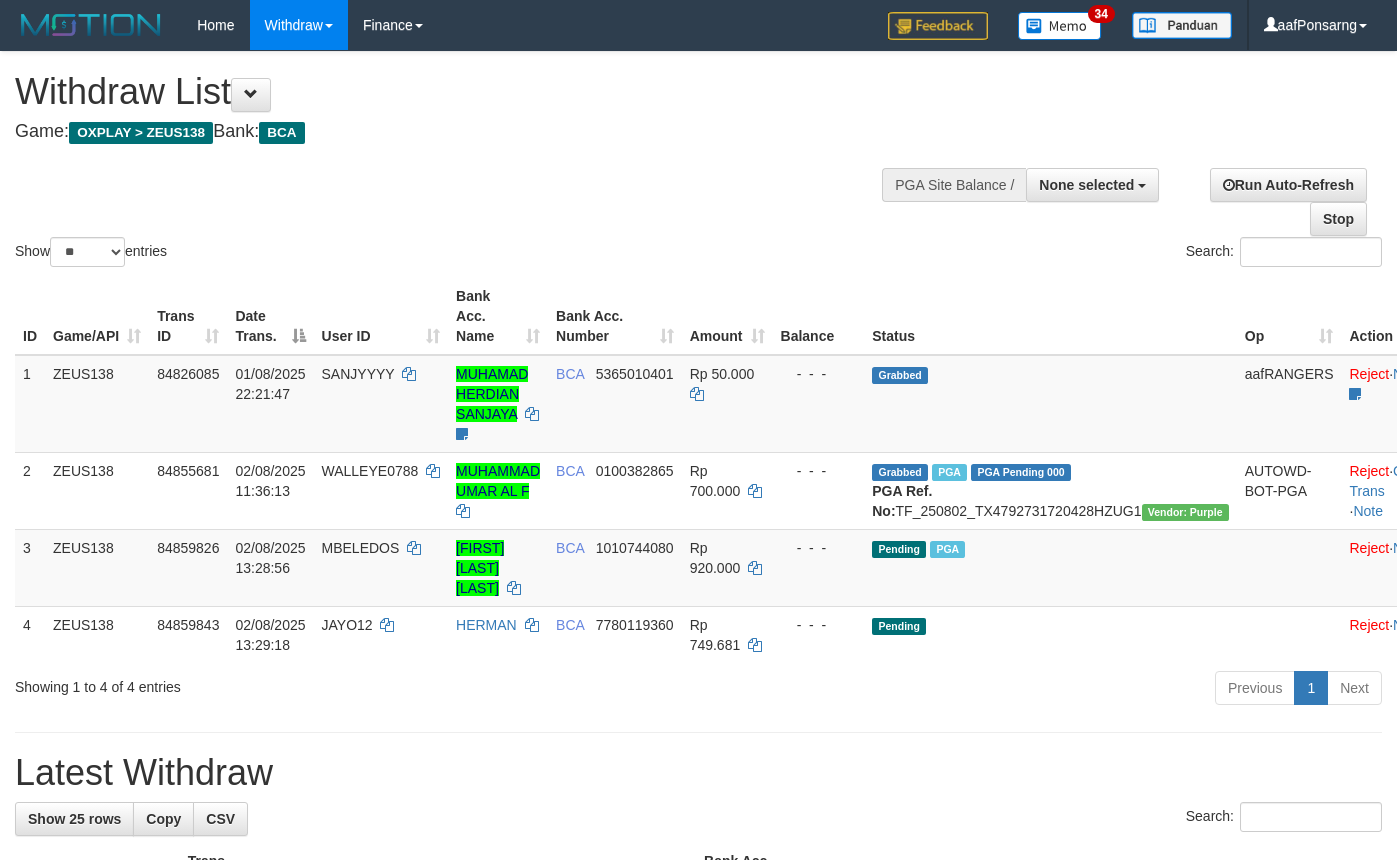 select 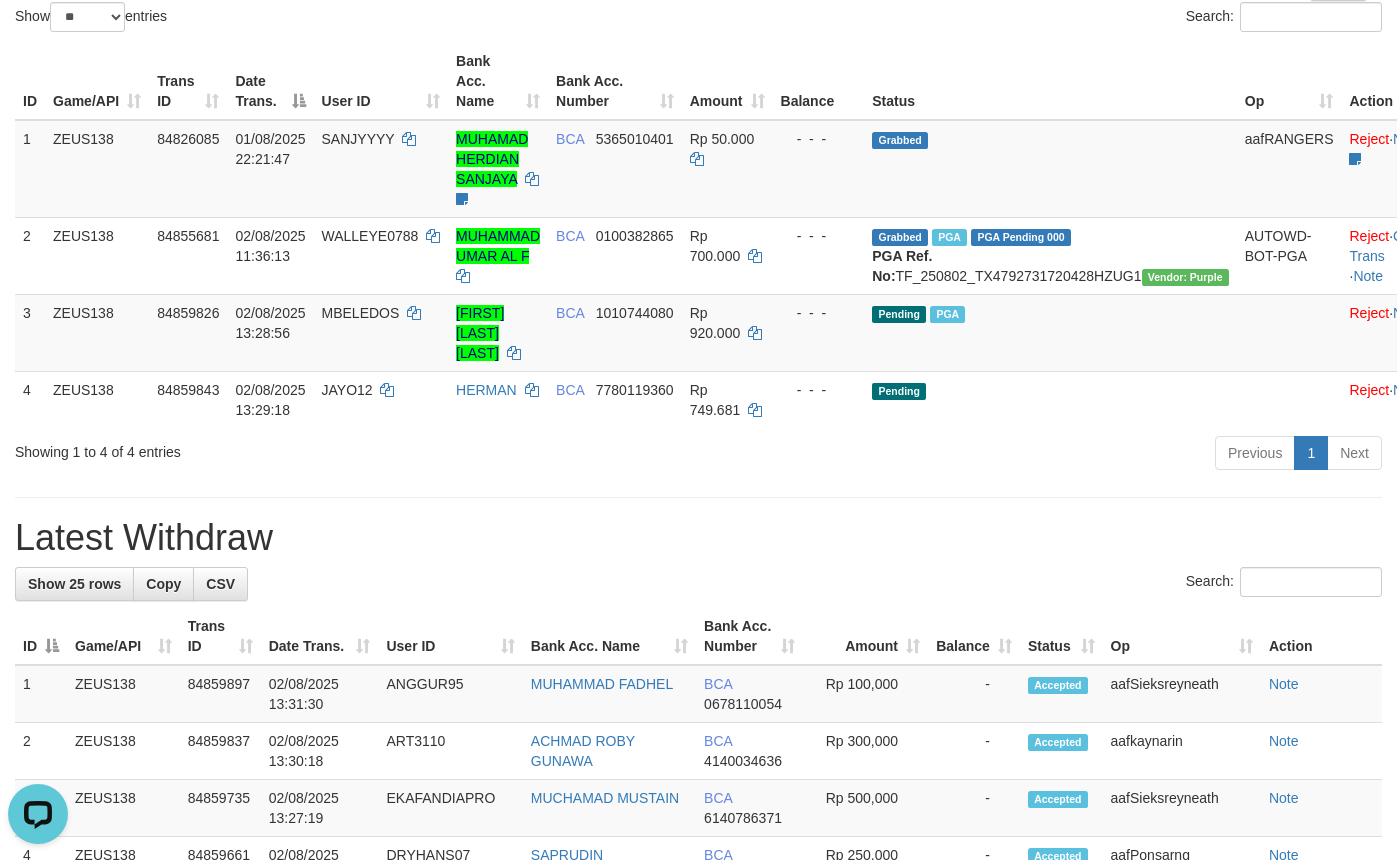 scroll, scrollTop: 0, scrollLeft: 0, axis: both 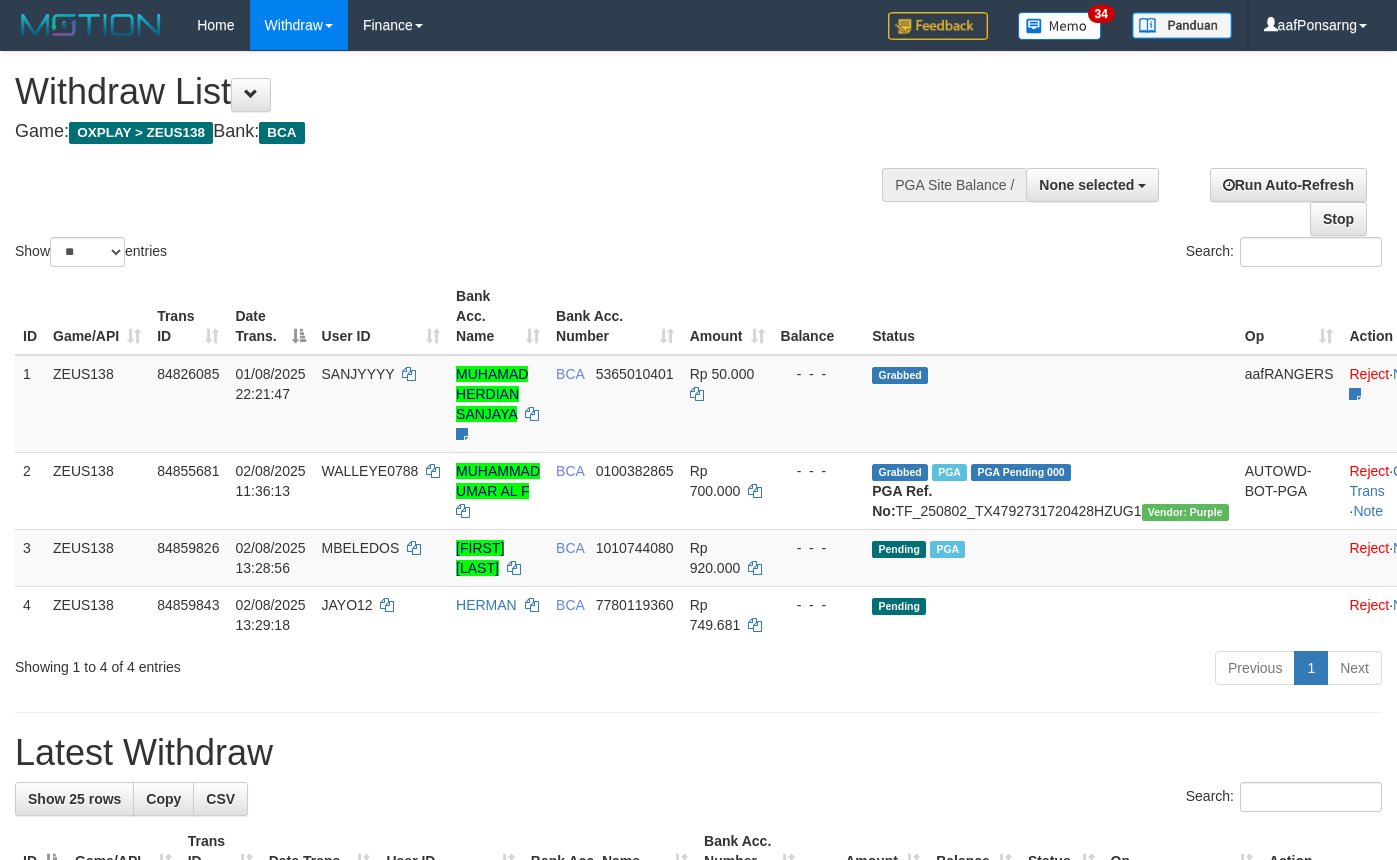 select 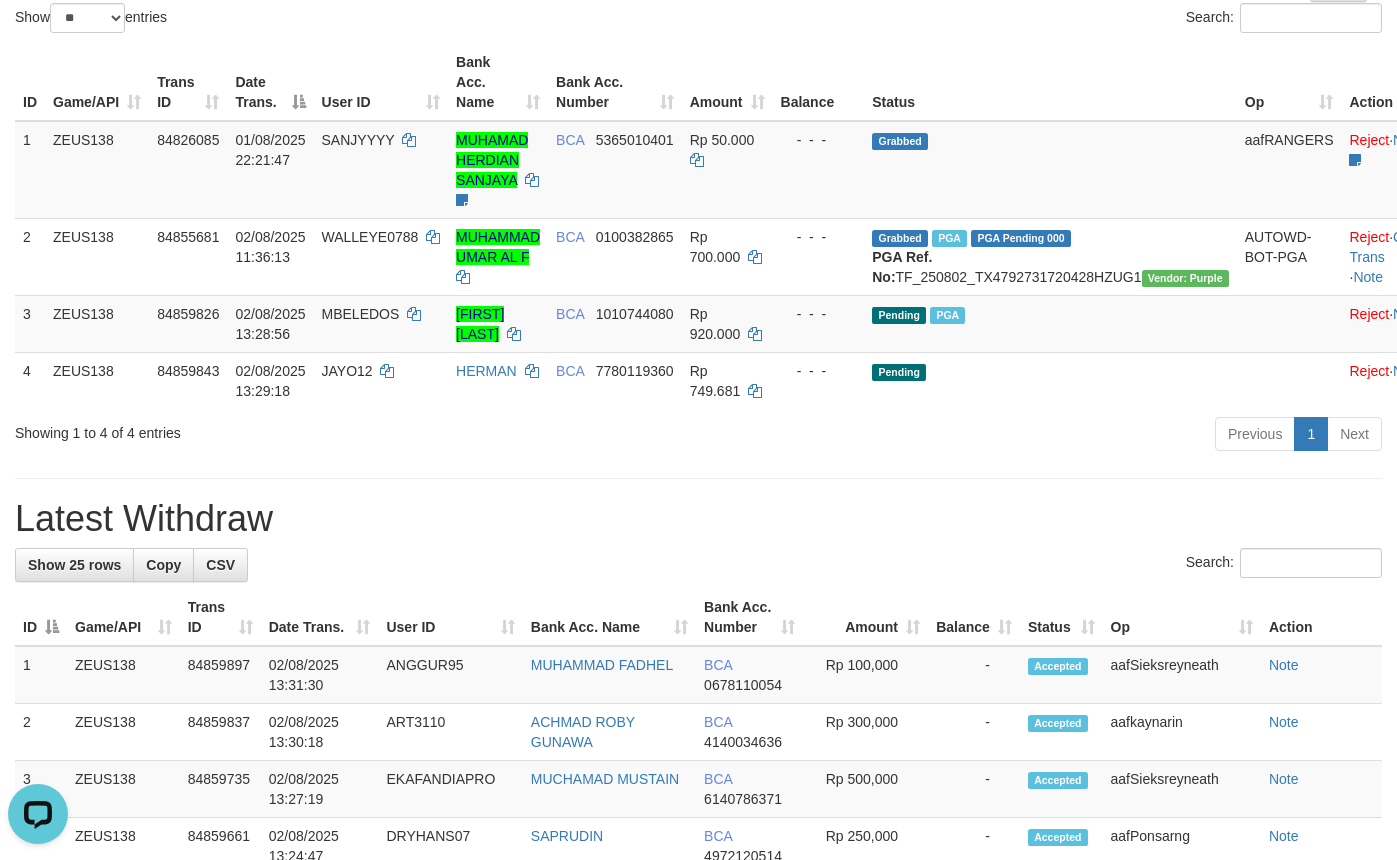 scroll, scrollTop: 0, scrollLeft: 0, axis: both 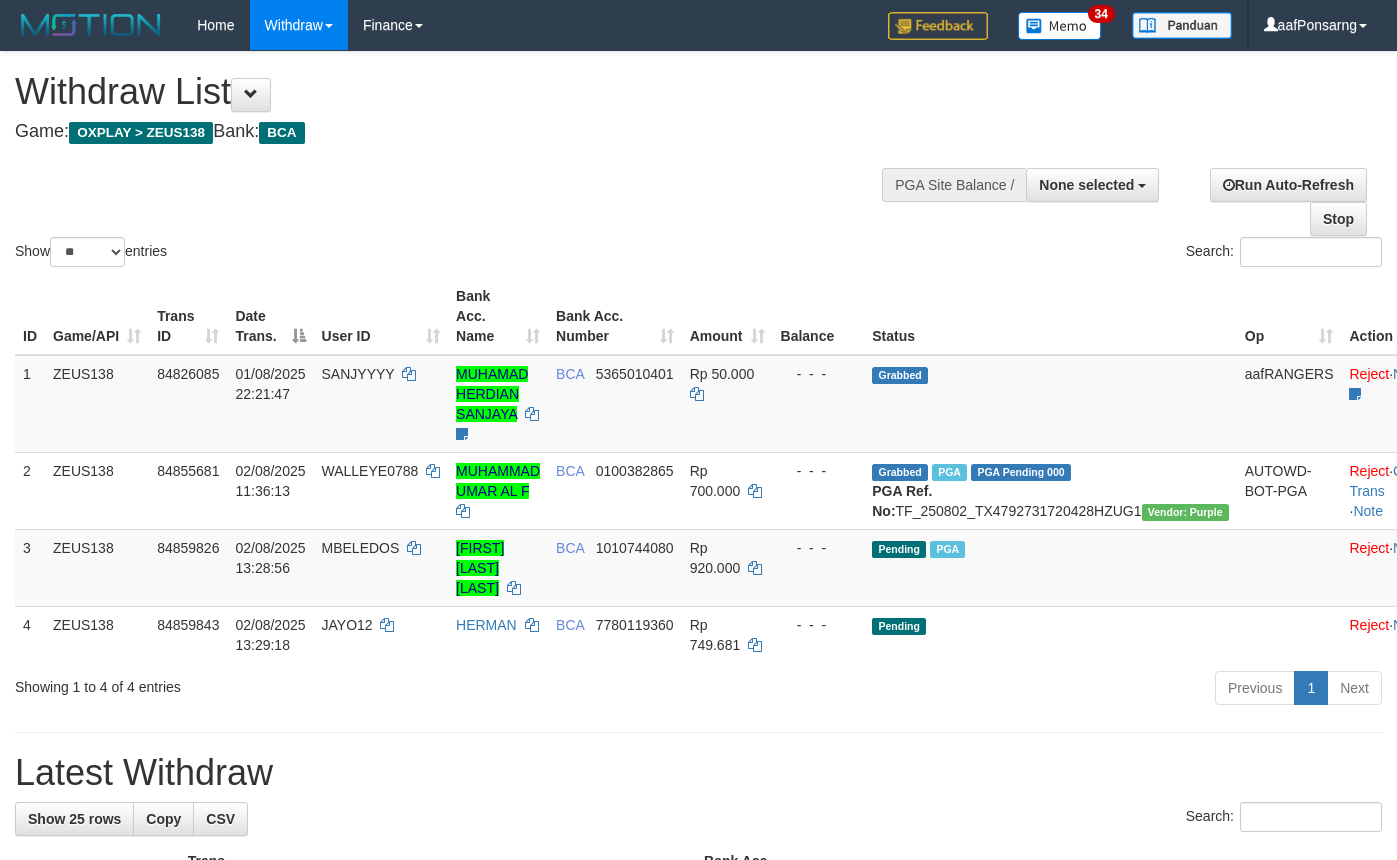 select 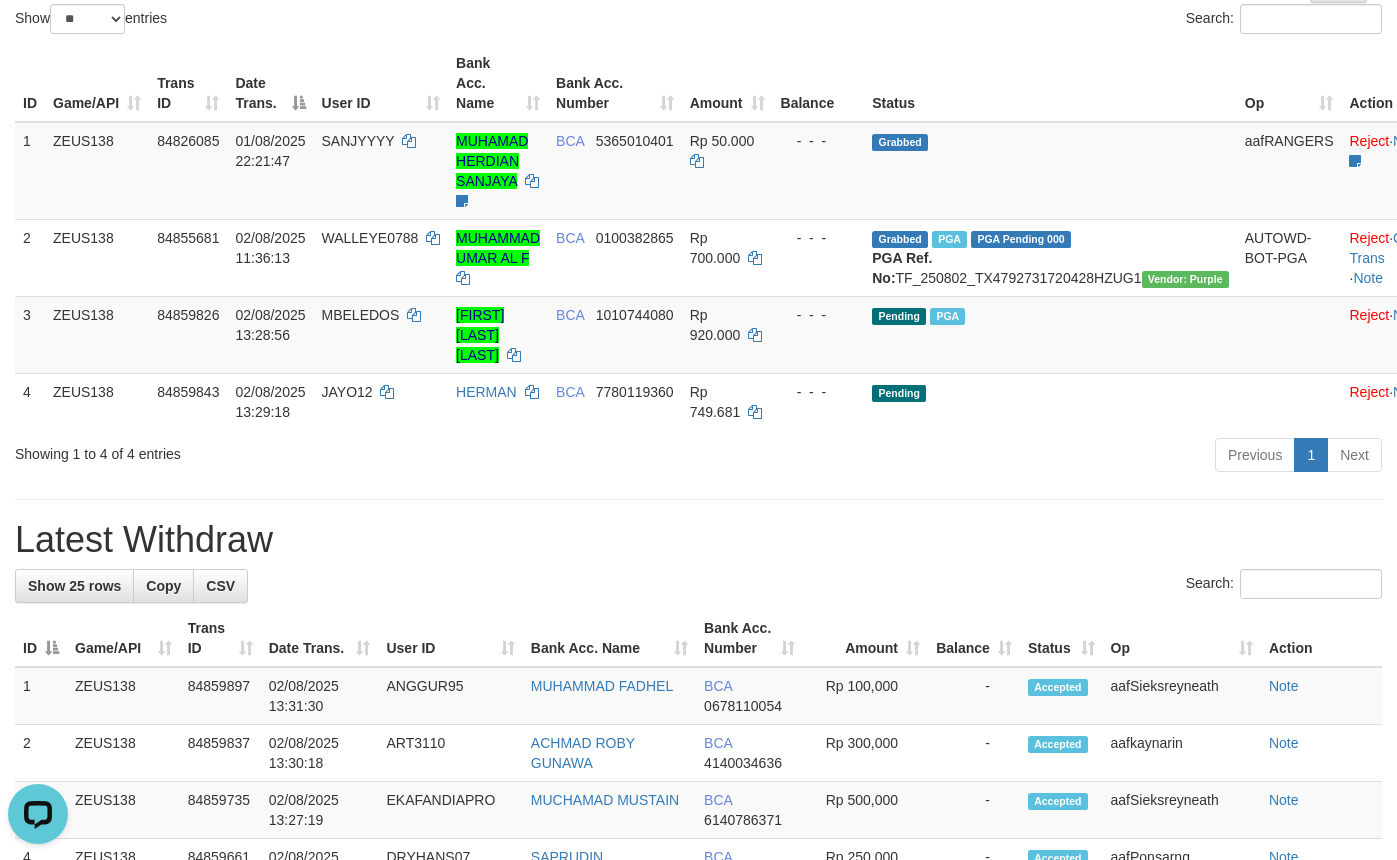 scroll, scrollTop: 0, scrollLeft: 0, axis: both 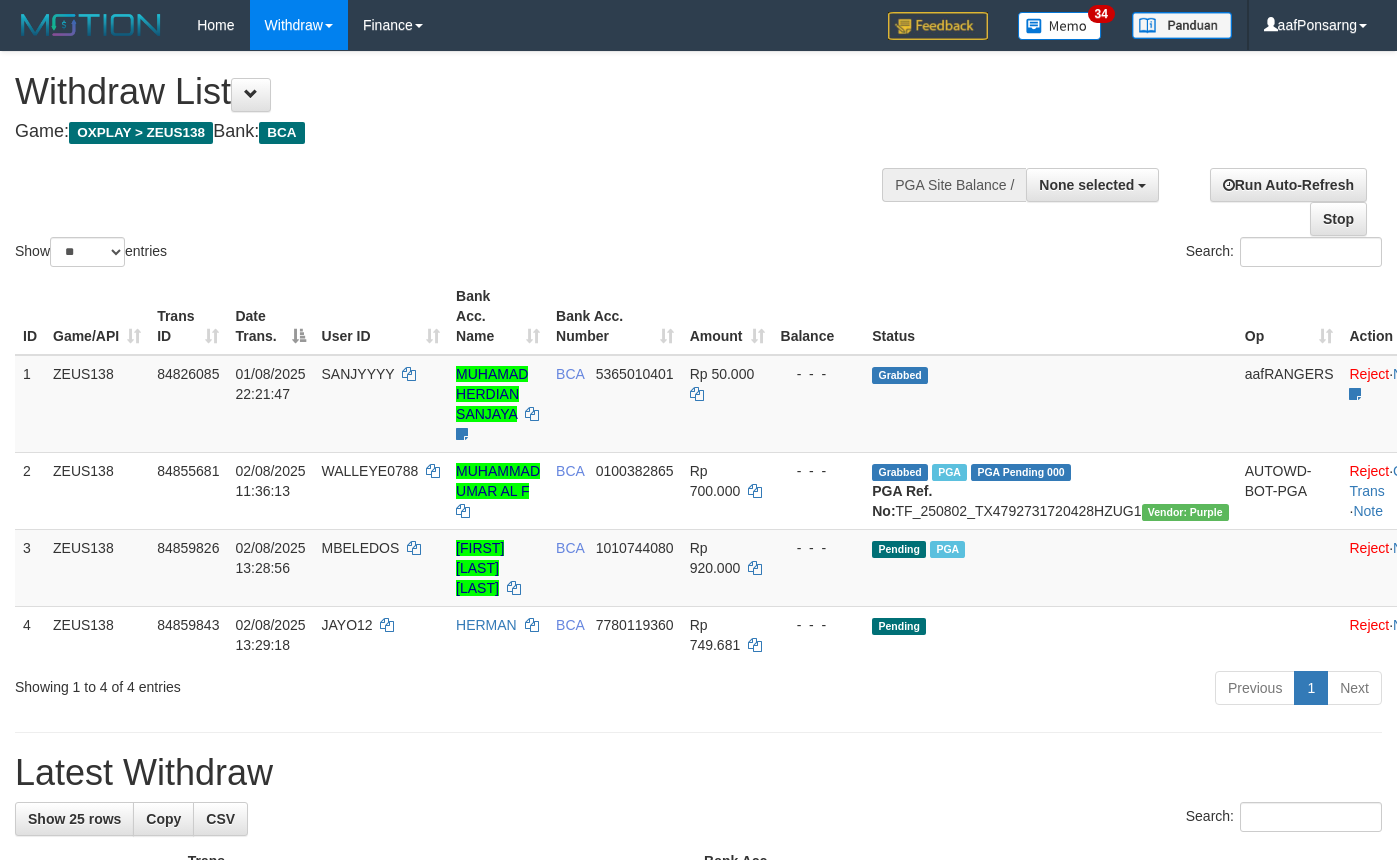 select 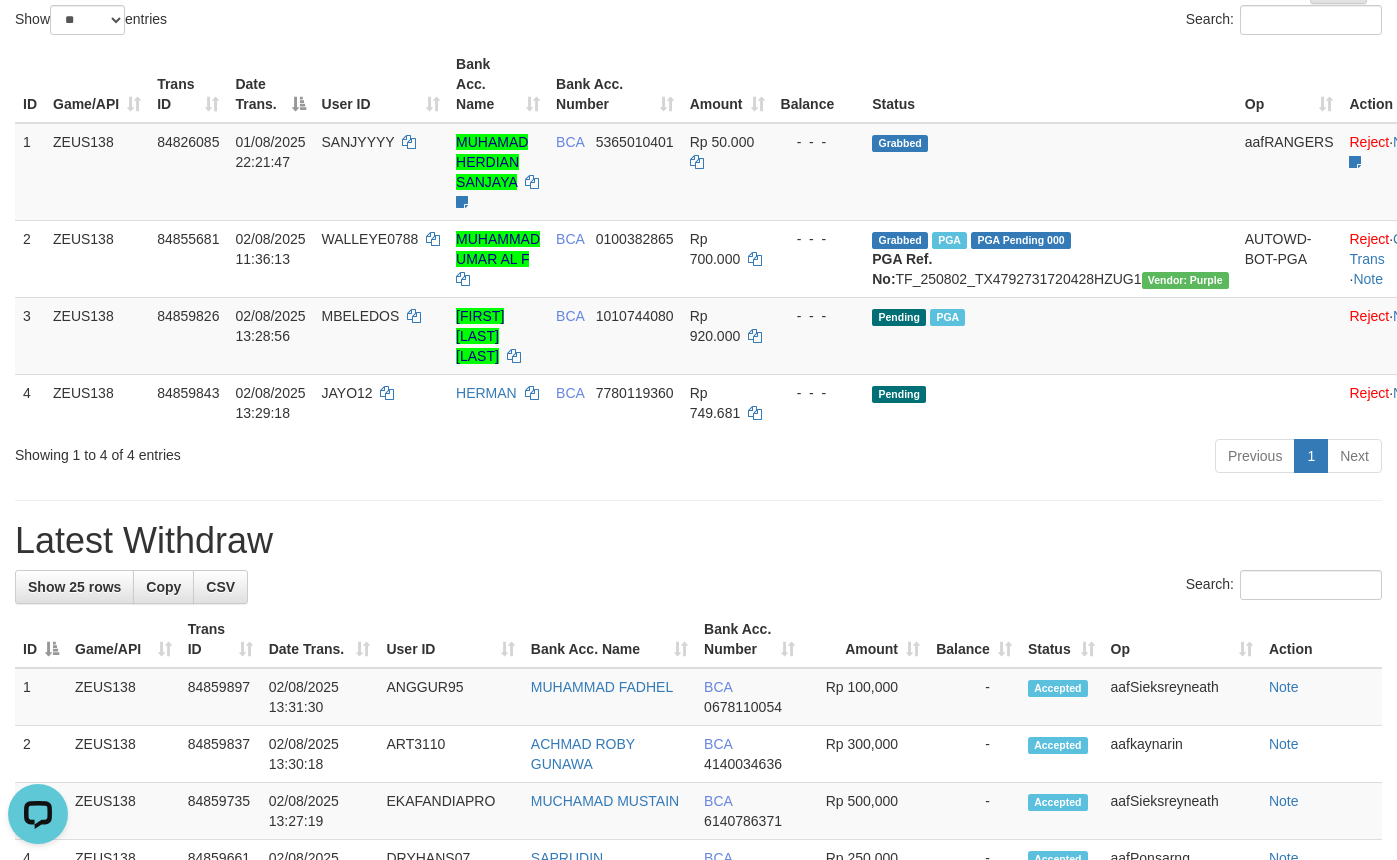 scroll, scrollTop: 0, scrollLeft: 0, axis: both 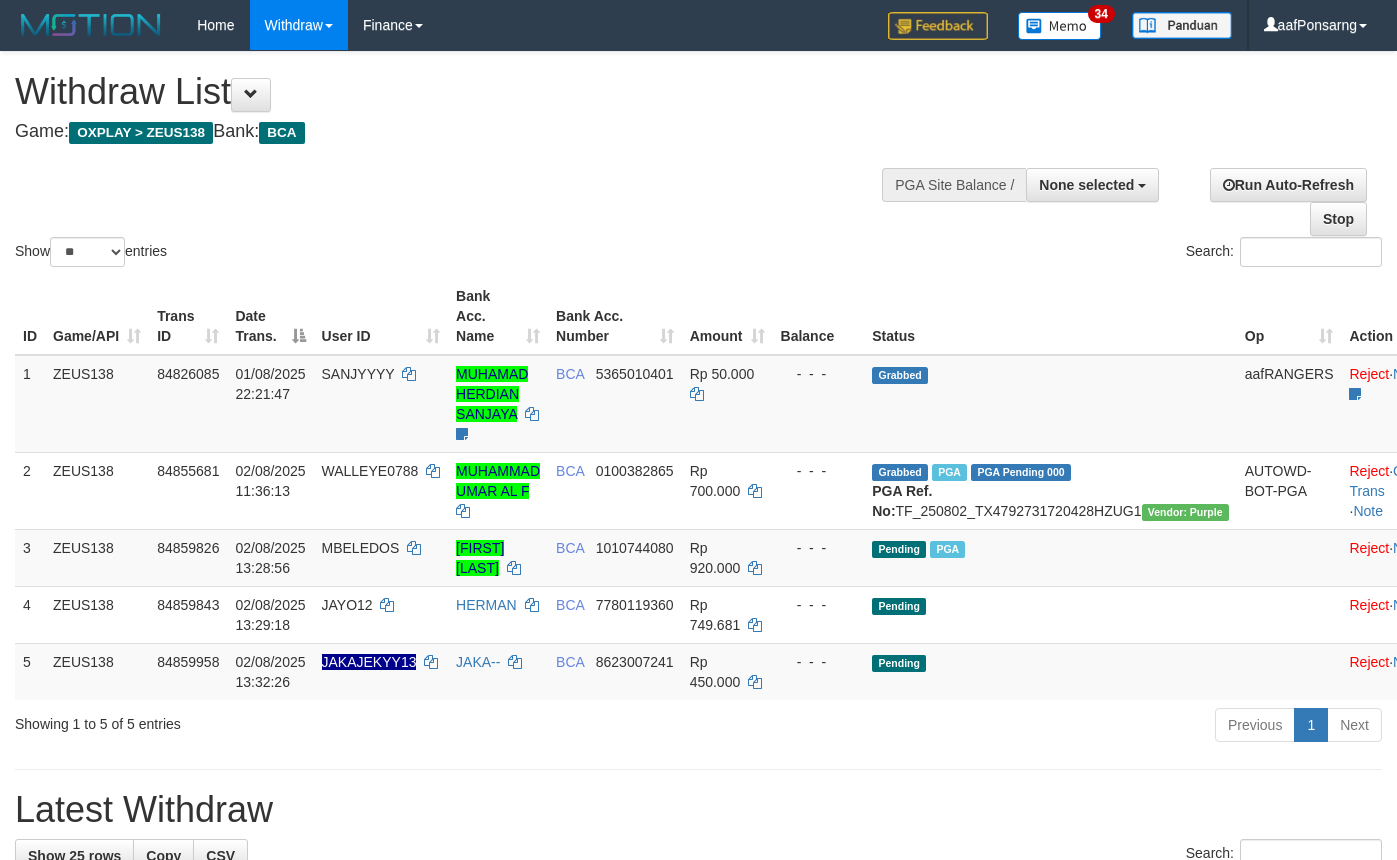 select 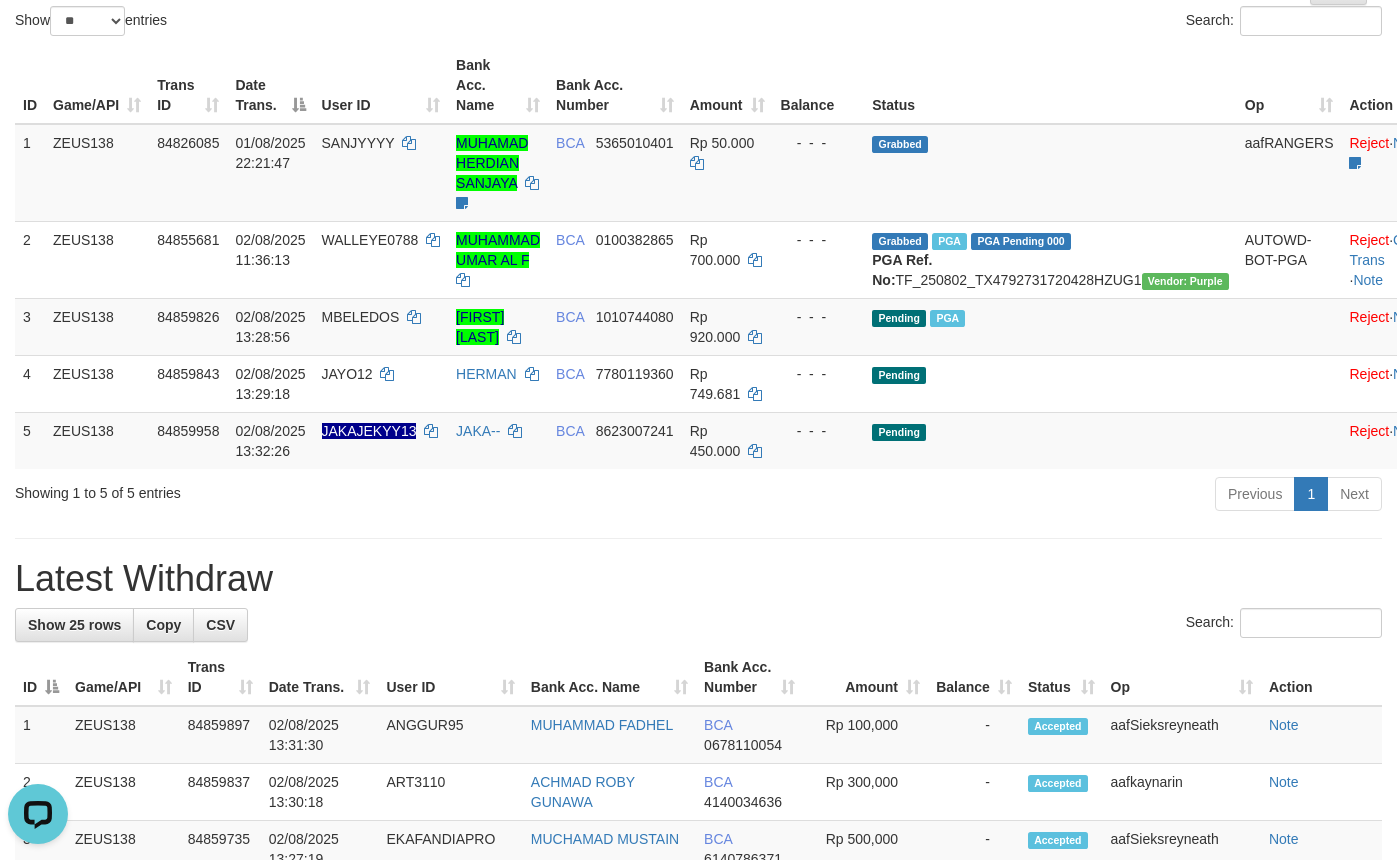 scroll, scrollTop: 0, scrollLeft: 0, axis: both 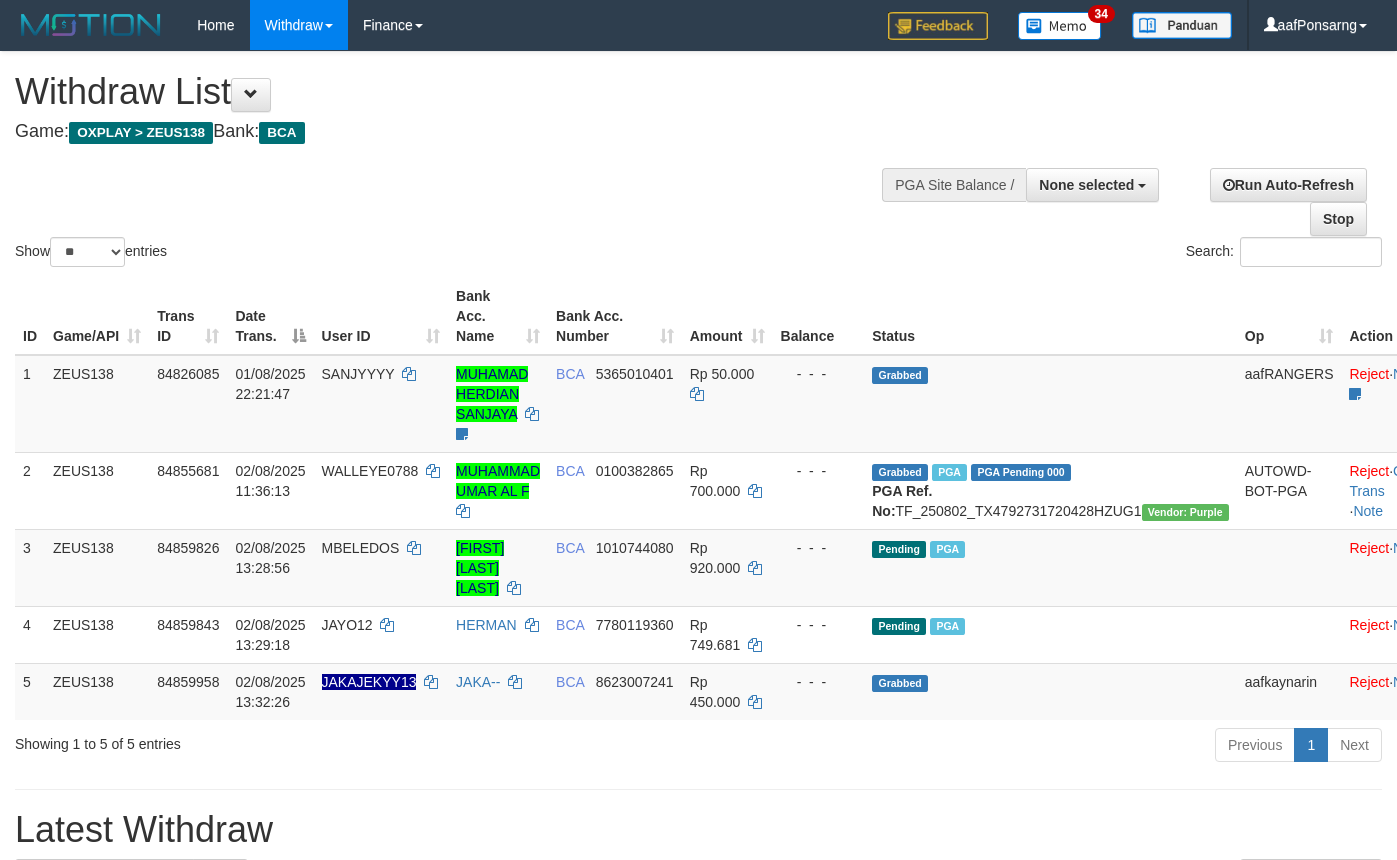 select 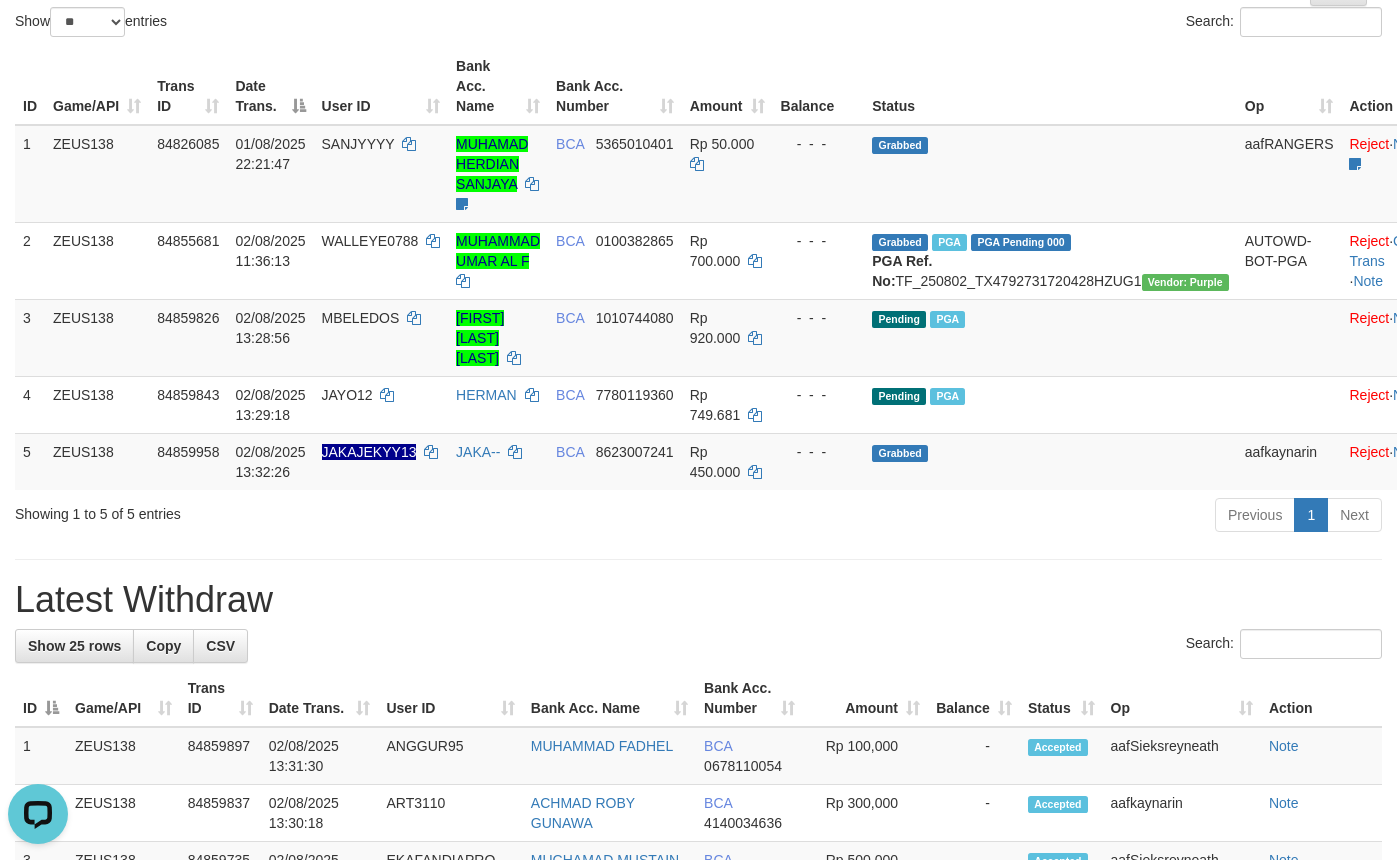 scroll, scrollTop: 0, scrollLeft: 0, axis: both 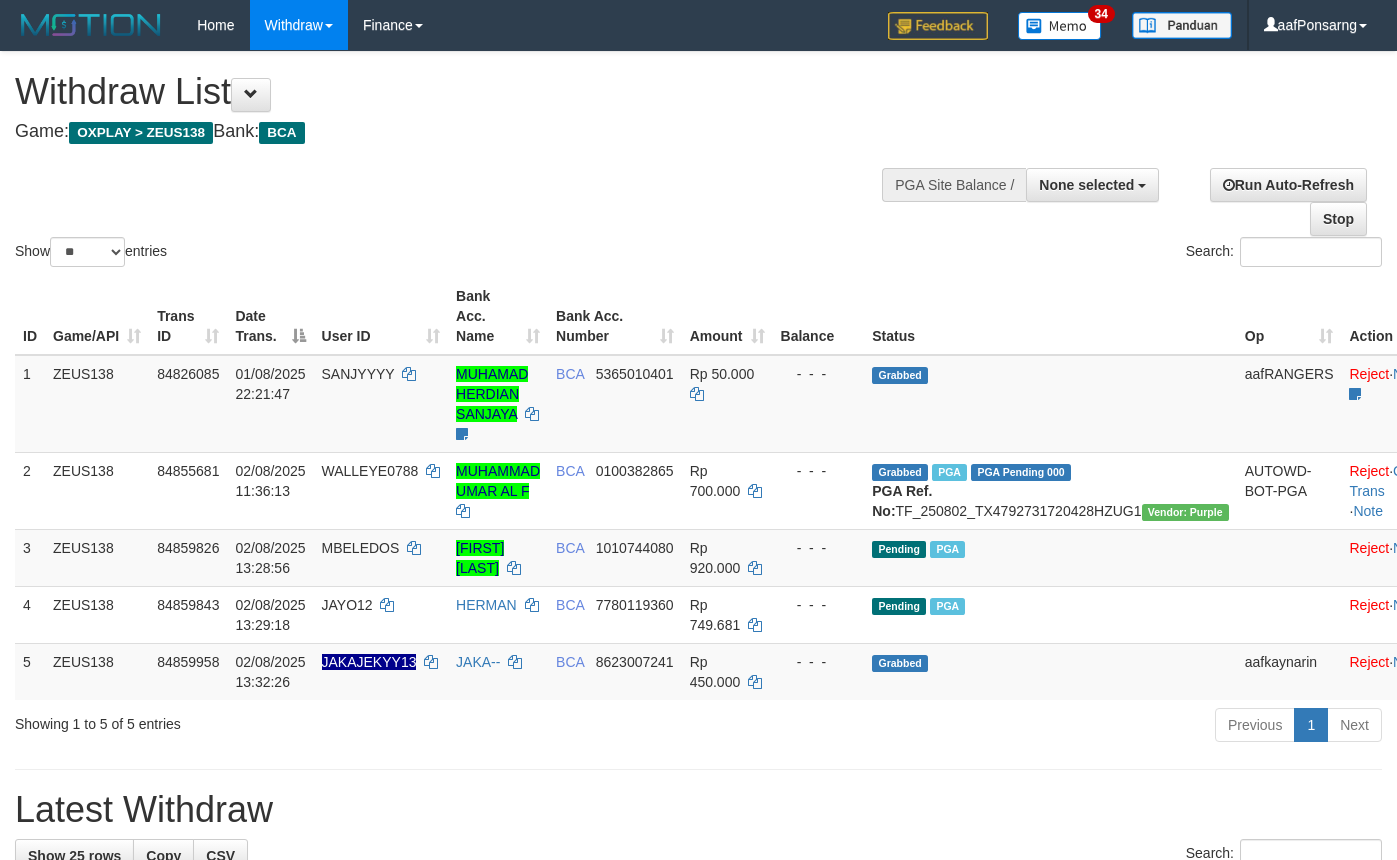 select 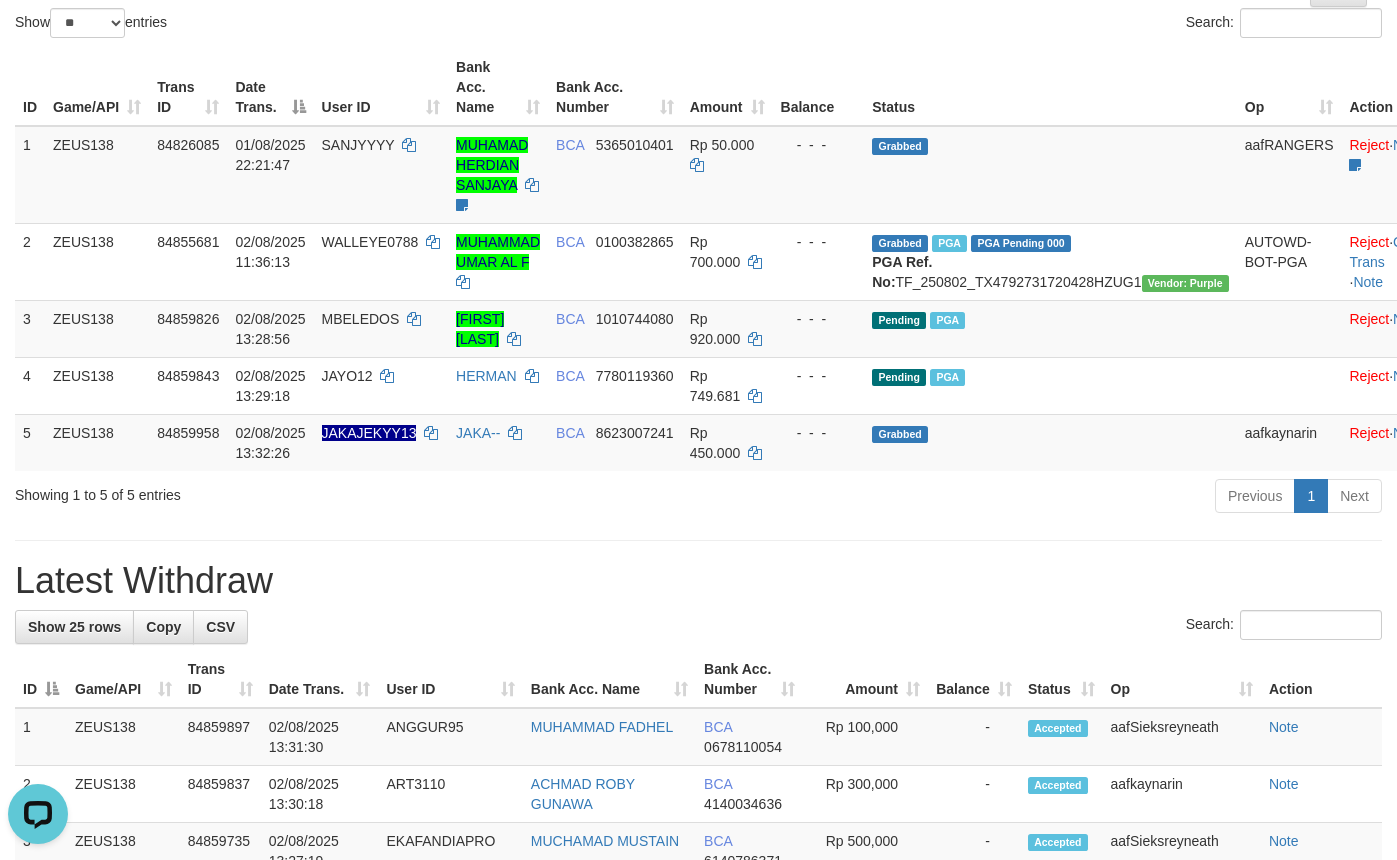 scroll, scrollTop: 0, scrollLeft: 0, axis: both 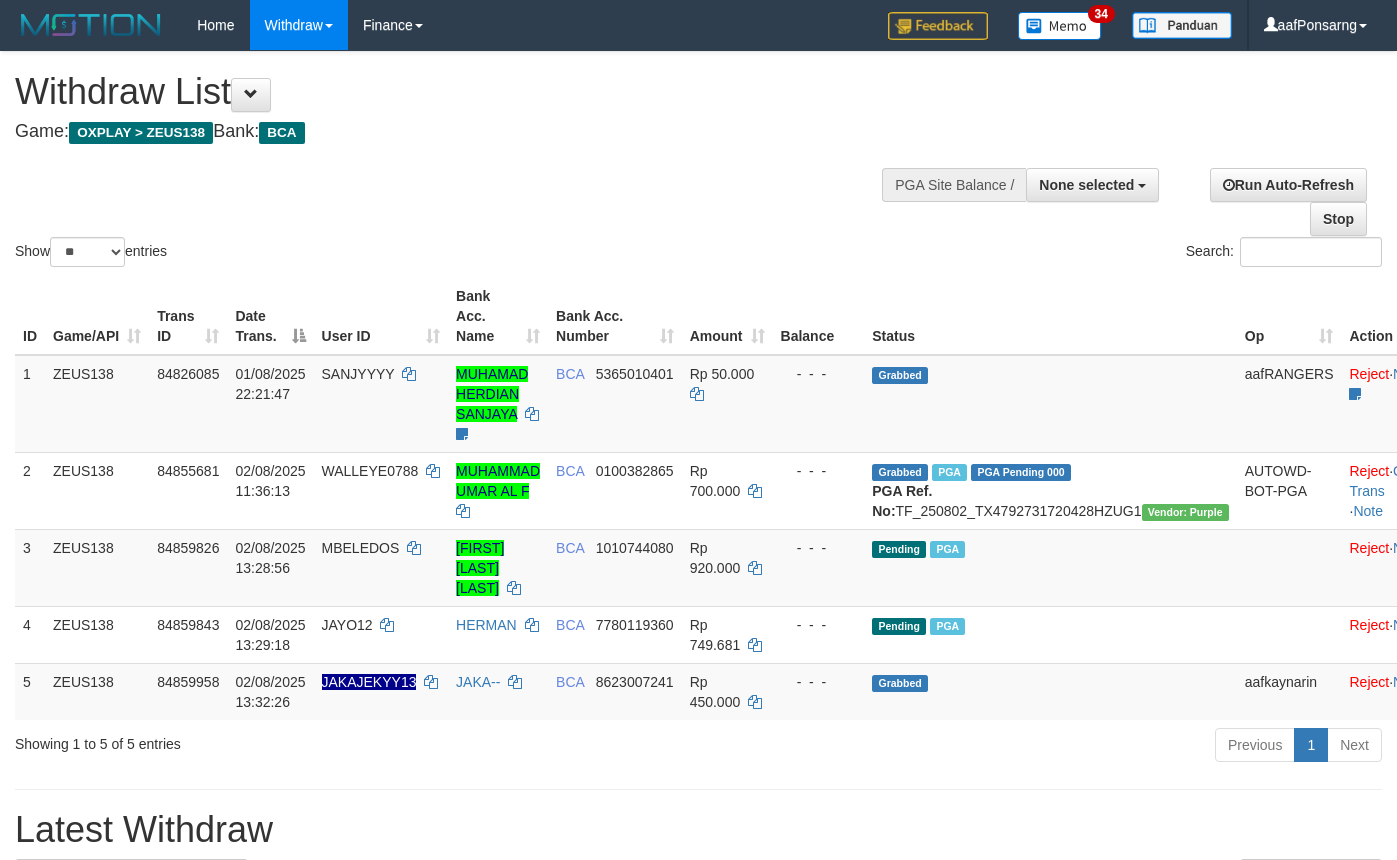 select 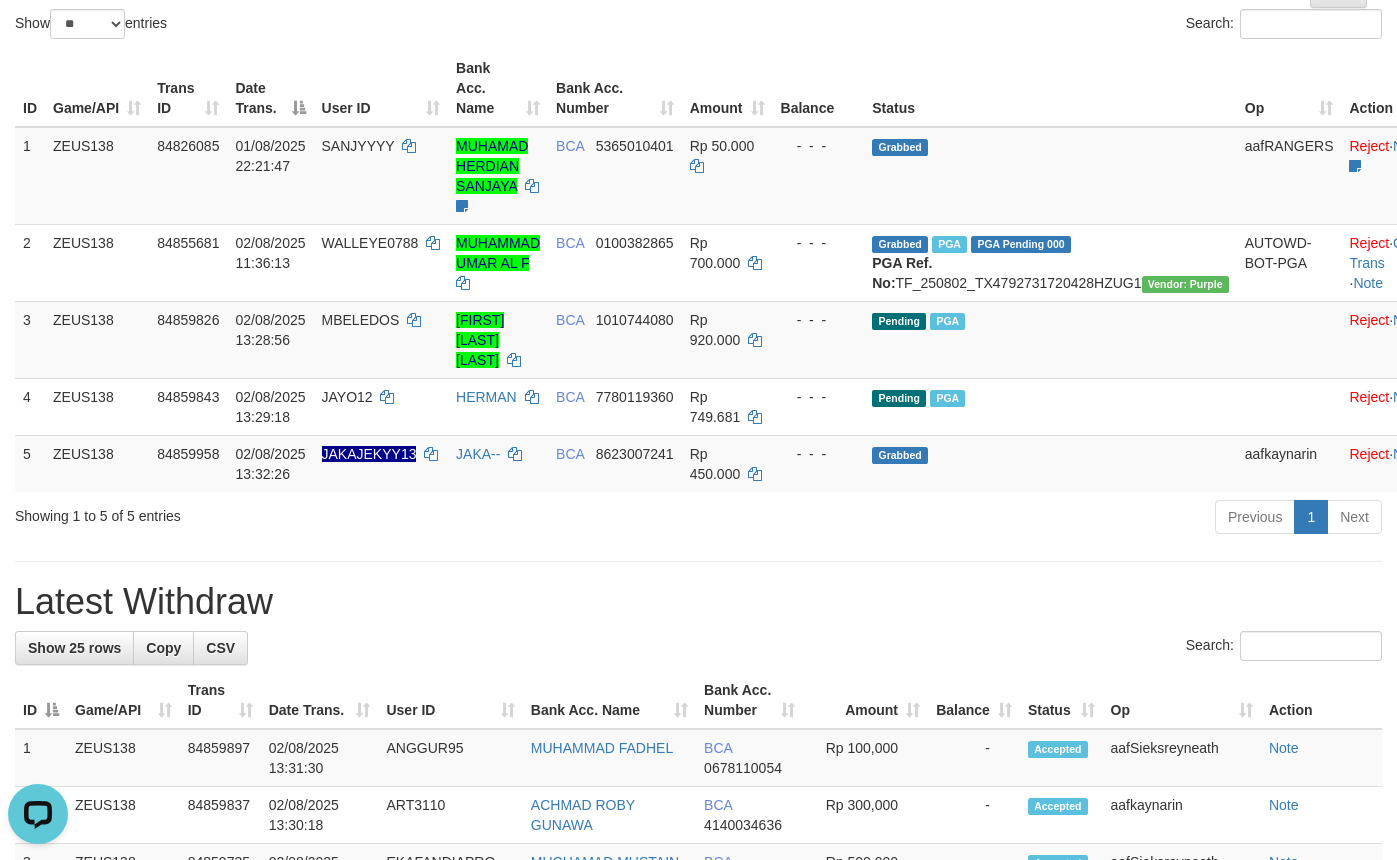 scroll, scrollTop: 0, scrollLeft: 0, axis: both 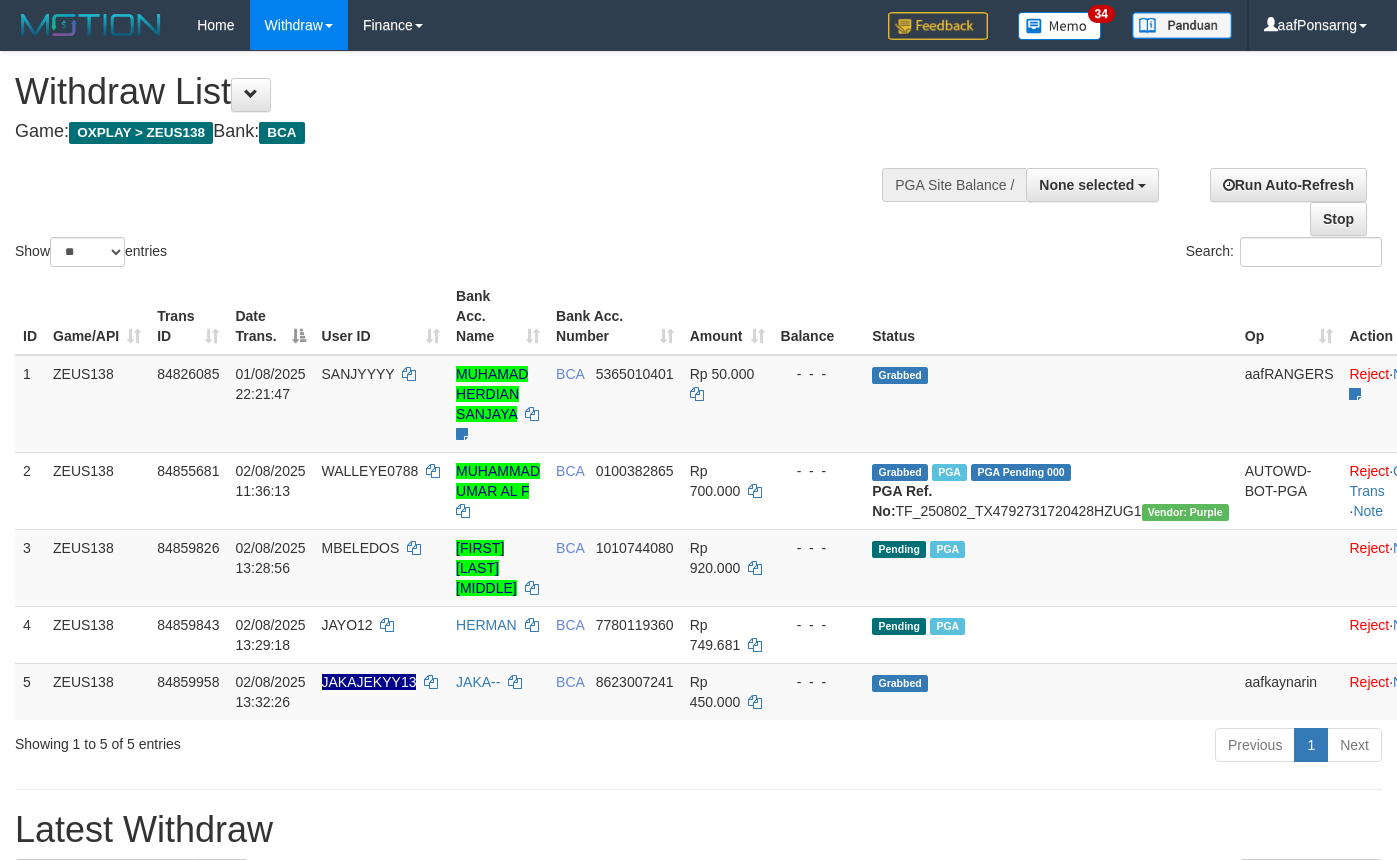 select 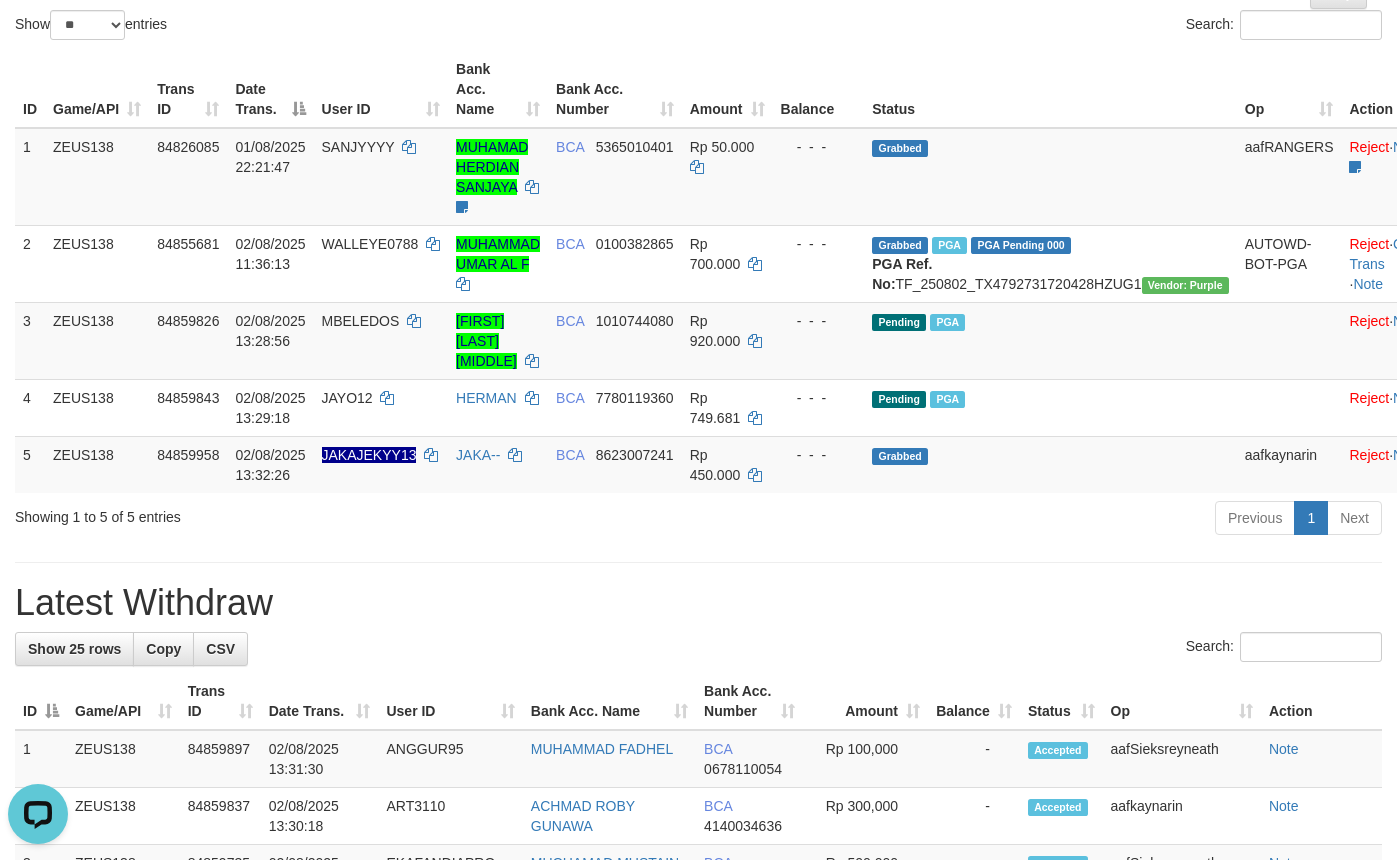 scroll, scrollTop: 0, scrollLeft: 0, axis: both 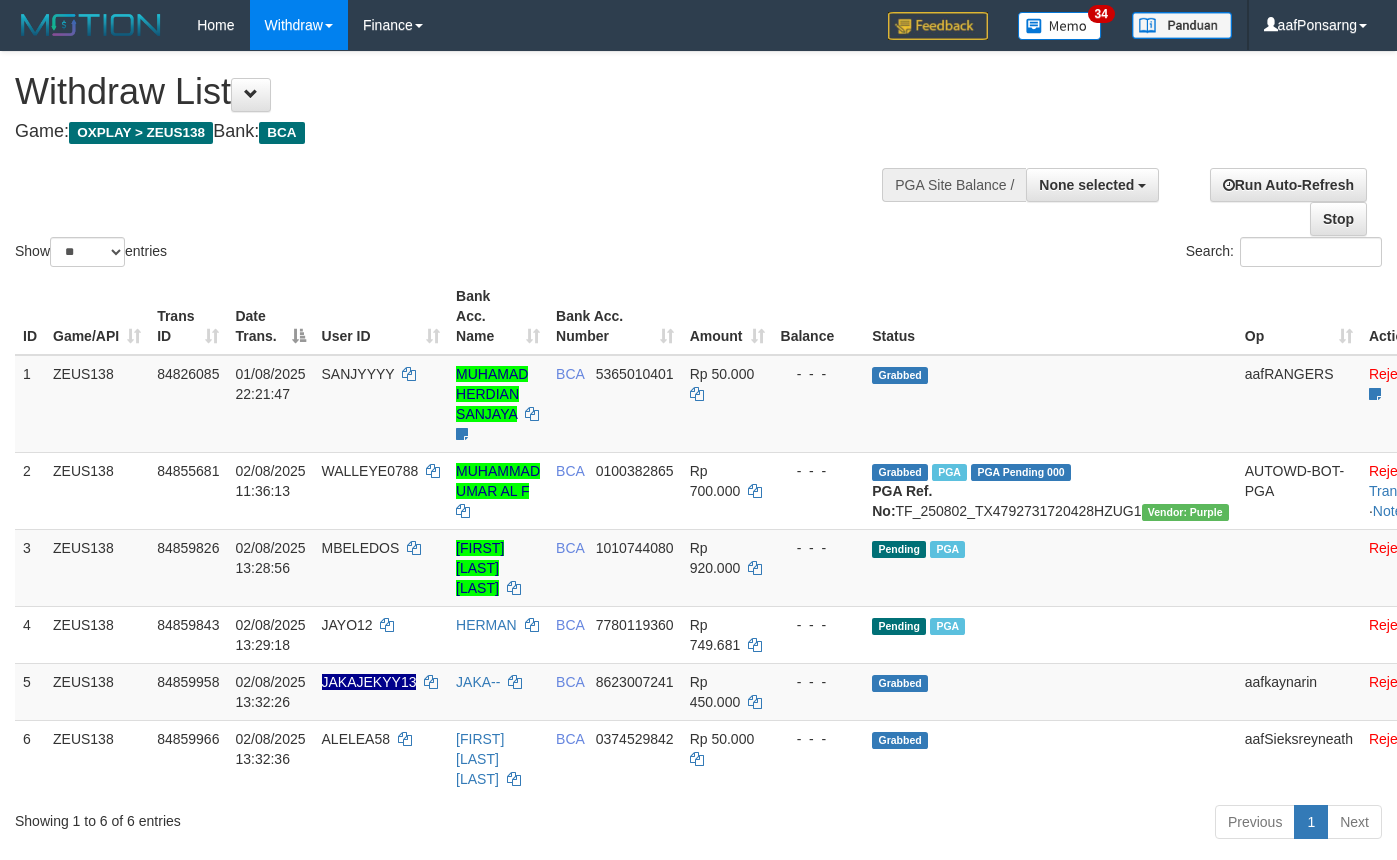 select 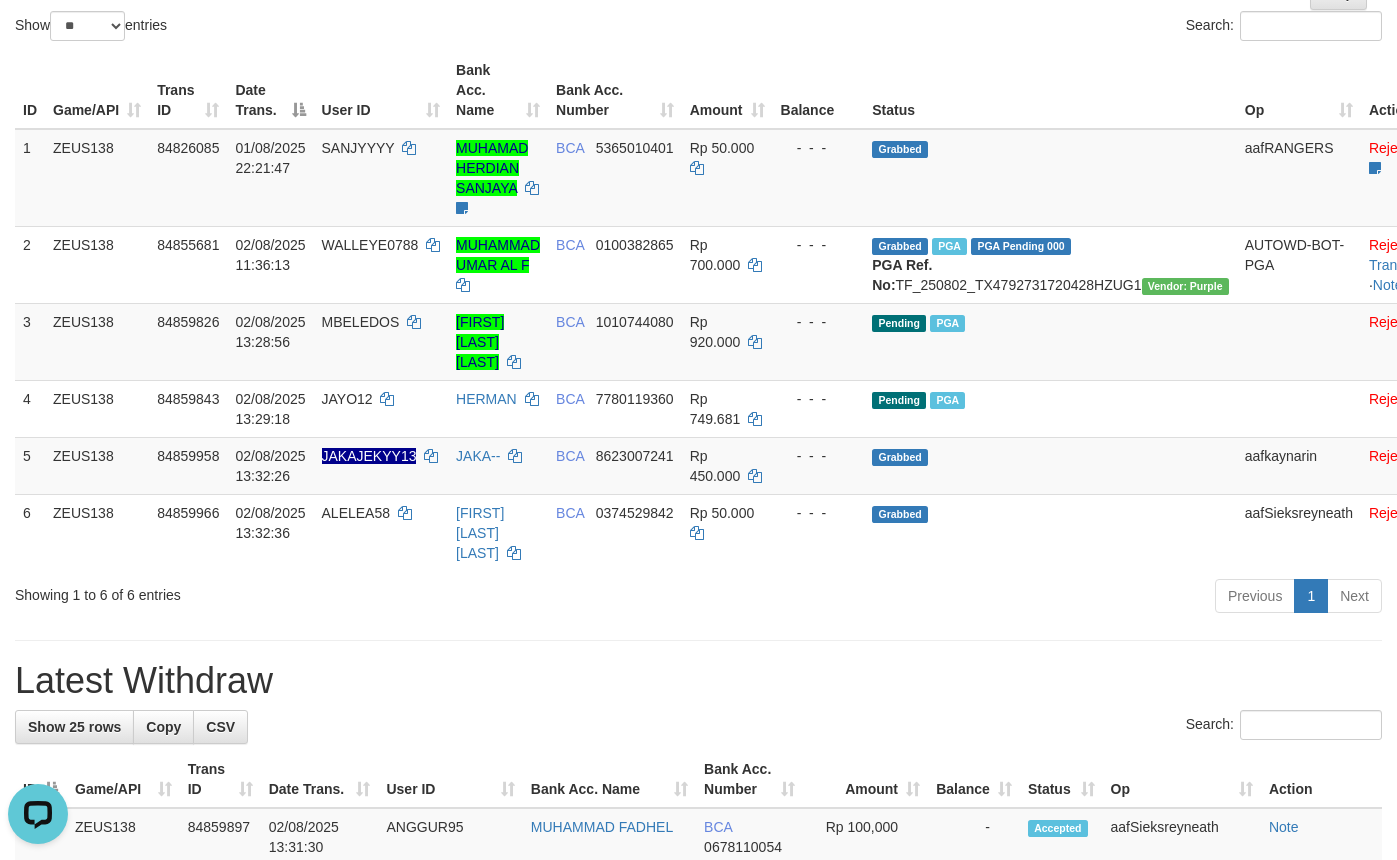 scroll, scrollTop: 0, scrollLeft: 0, axis: both 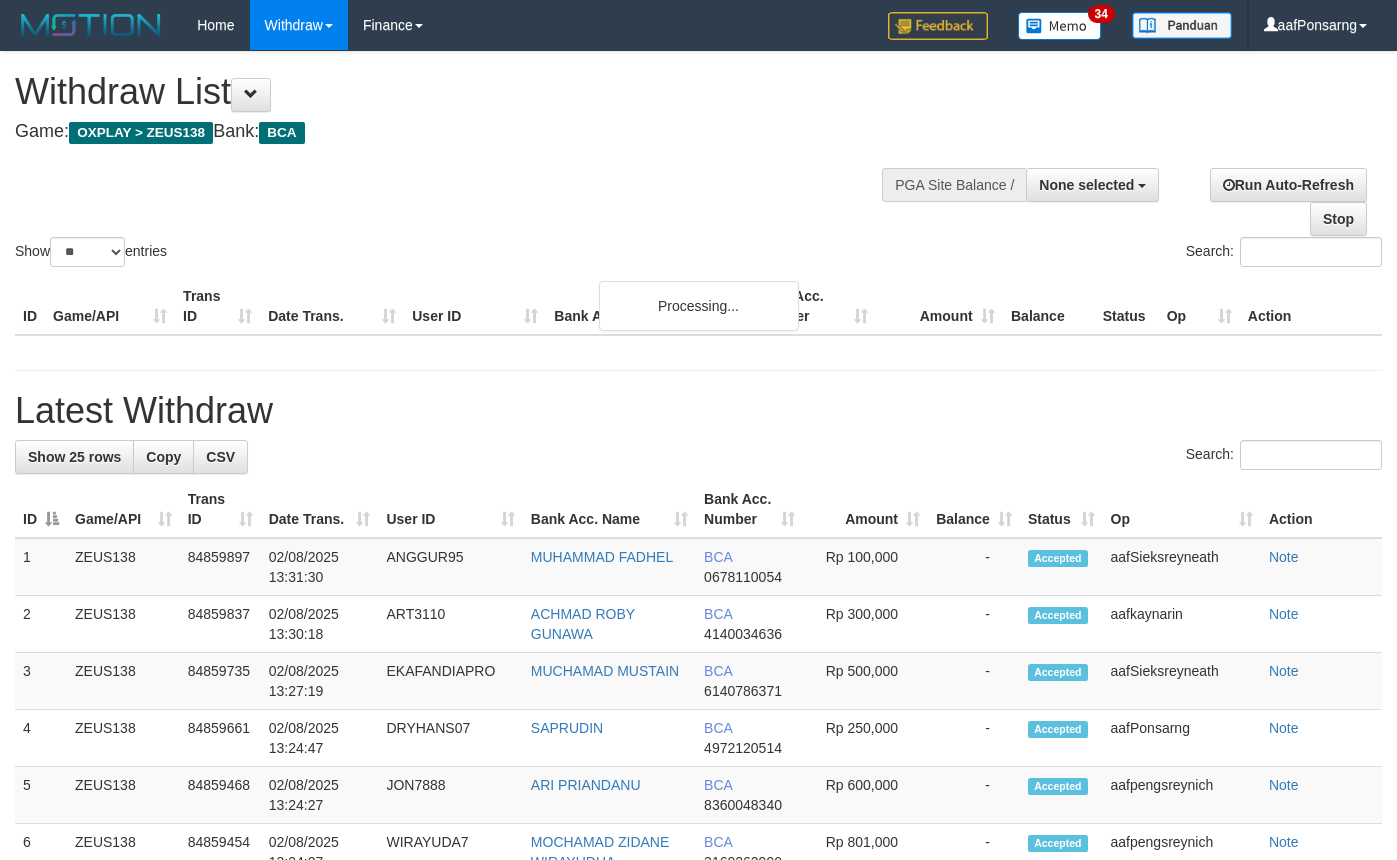 select 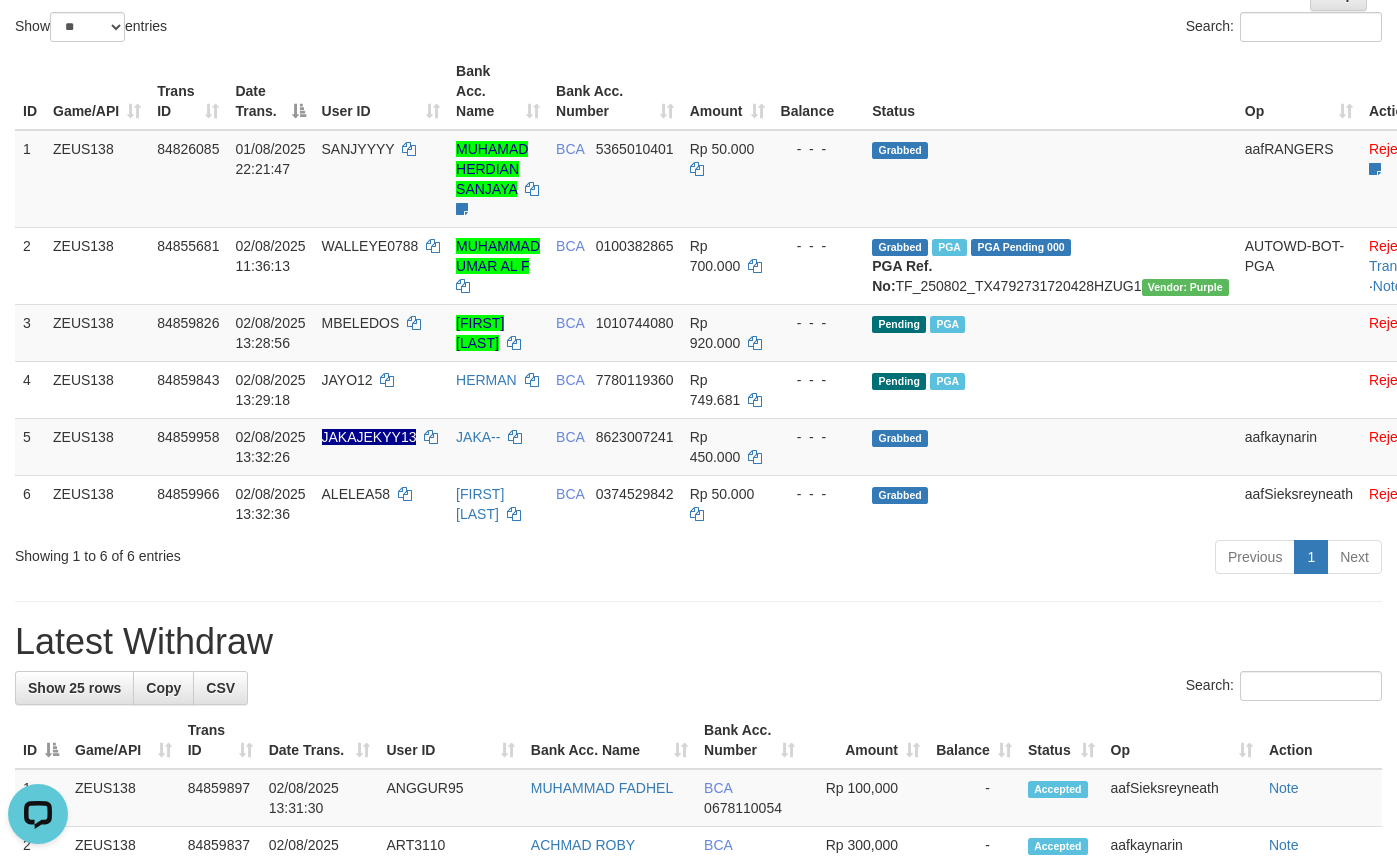 scroll, scrollTop: 0, scrollLeft: 0, axis: both 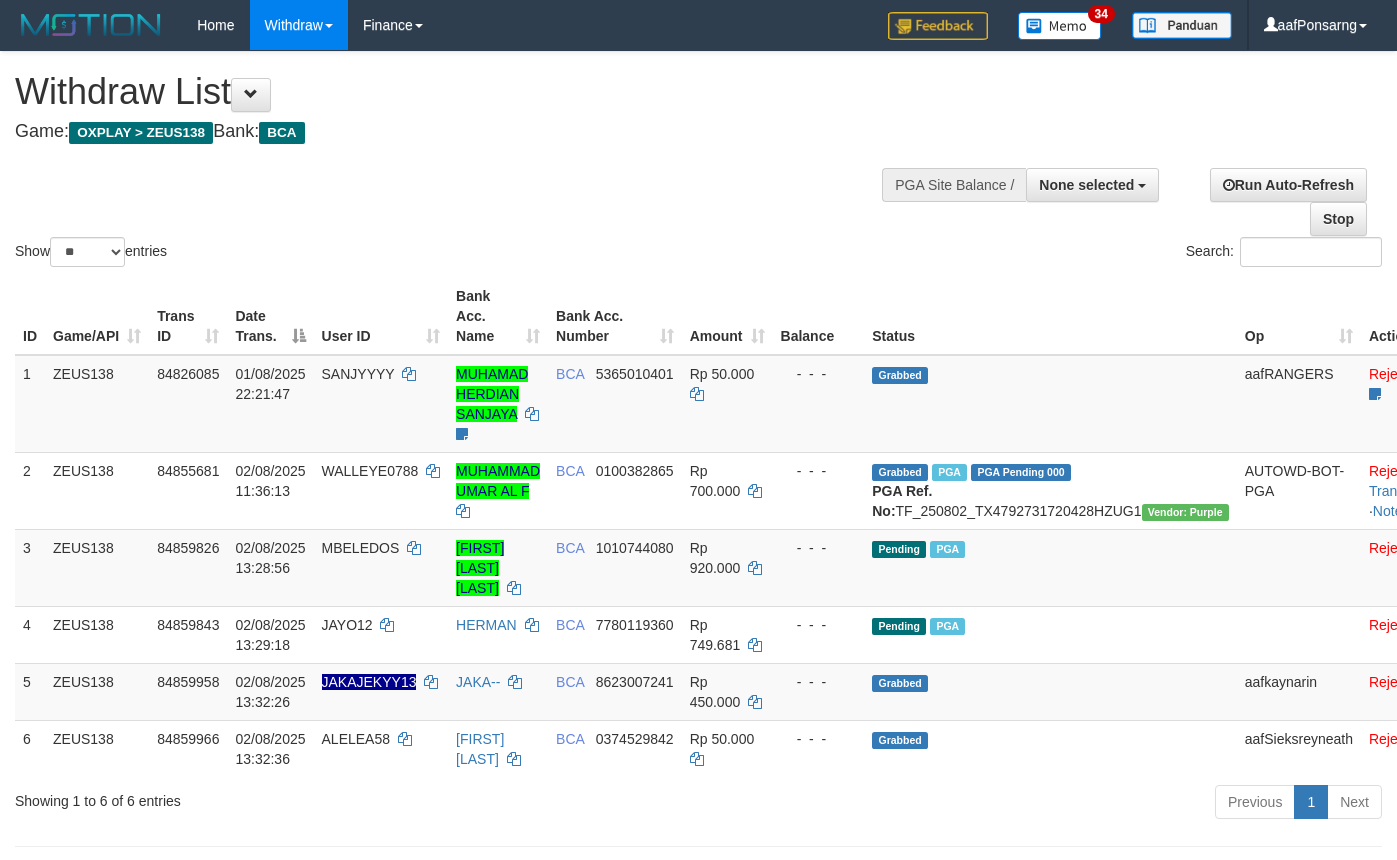 select 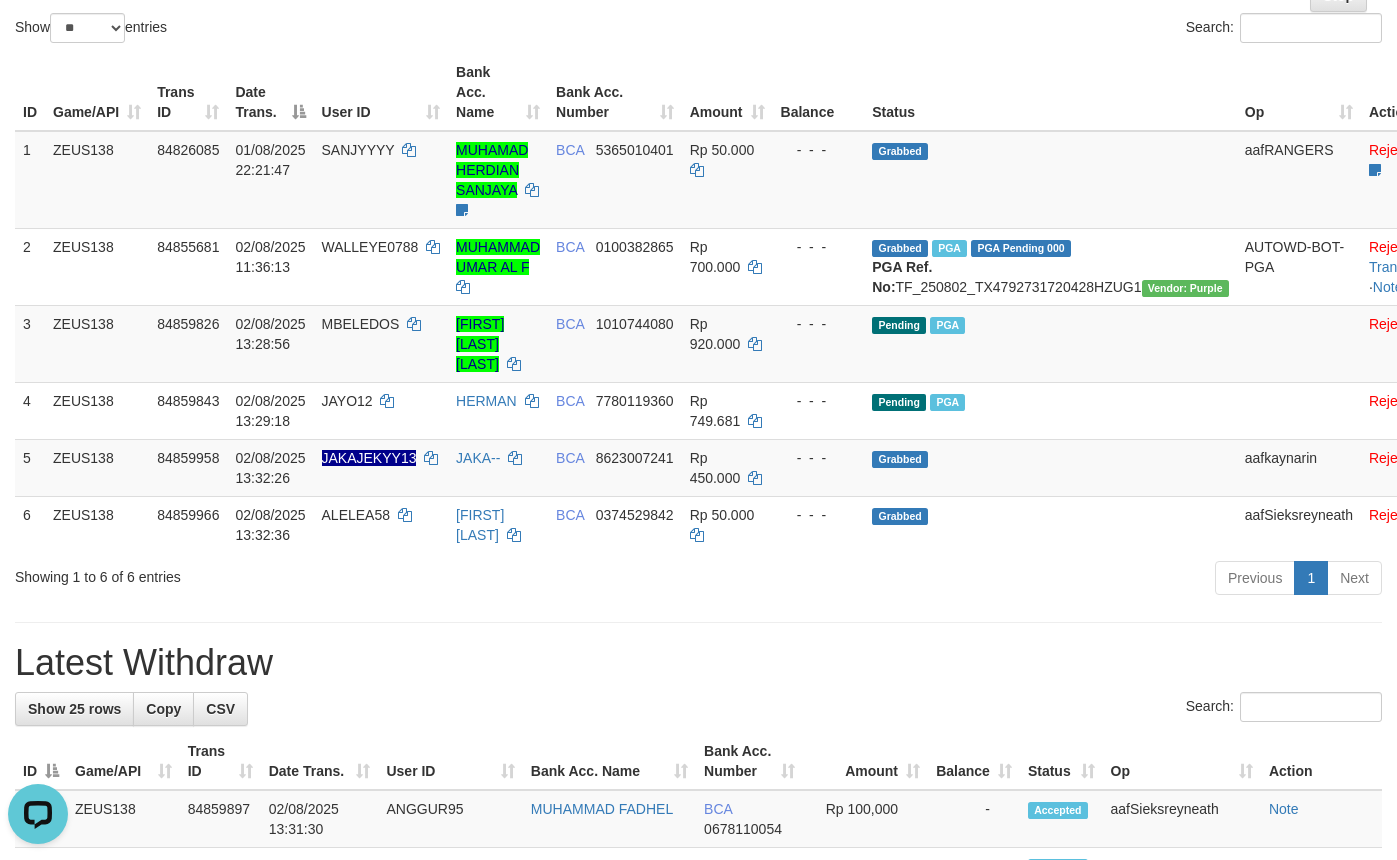 scroll, scrollTop: 0, scrollLeft: 0, axis: both 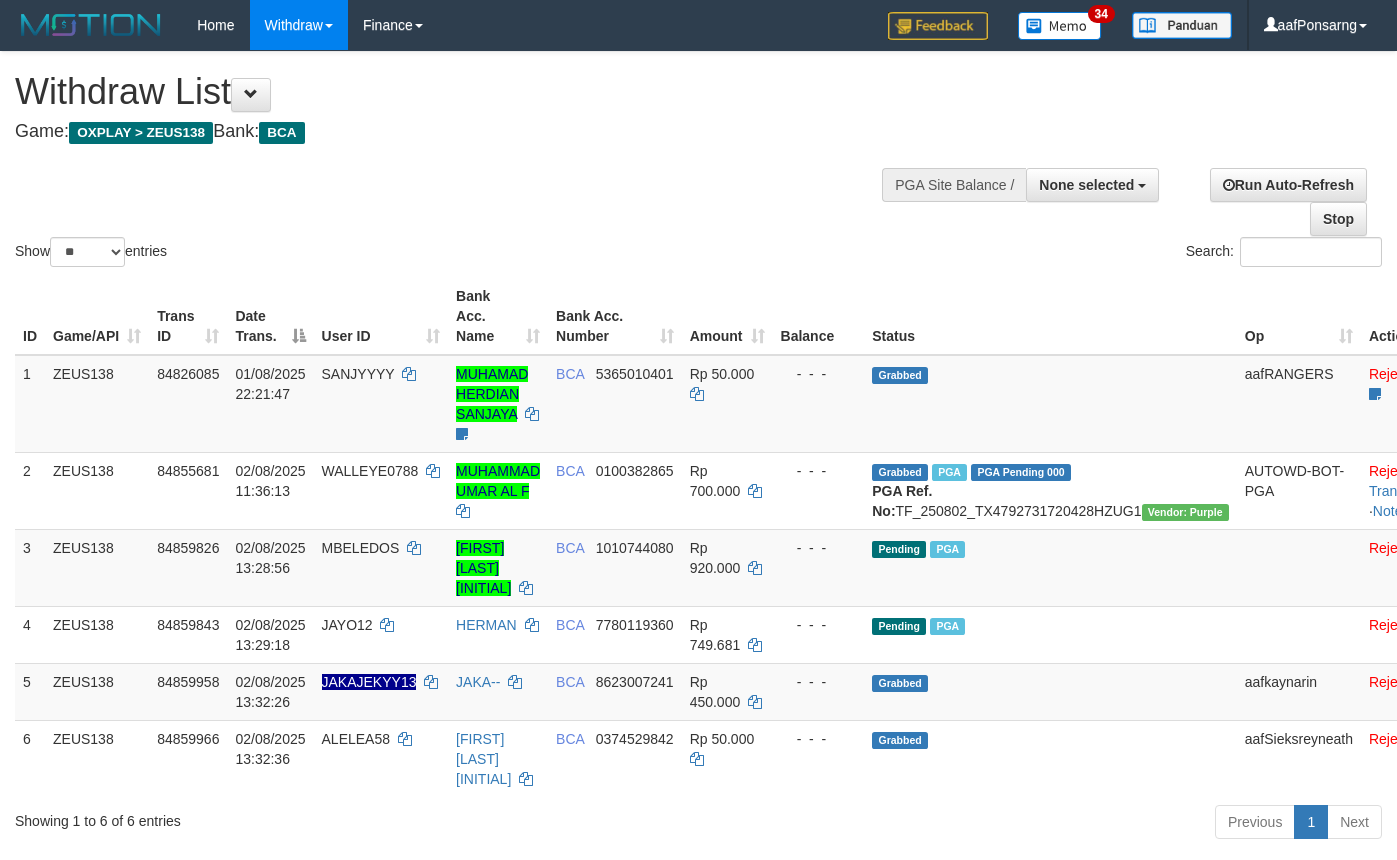 select 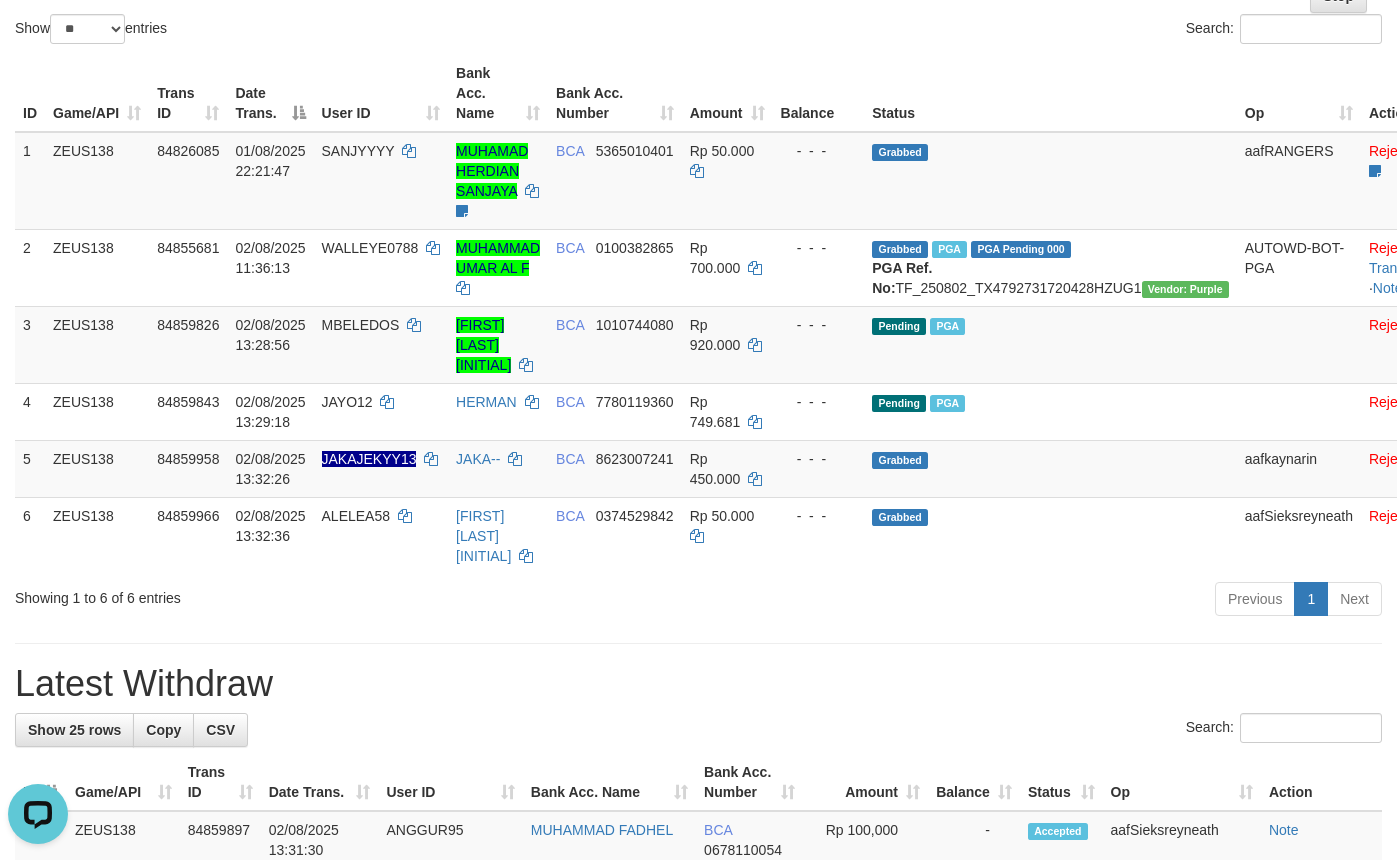 scroll, scrollTop: 0, scrollLeft: 0, axis: both 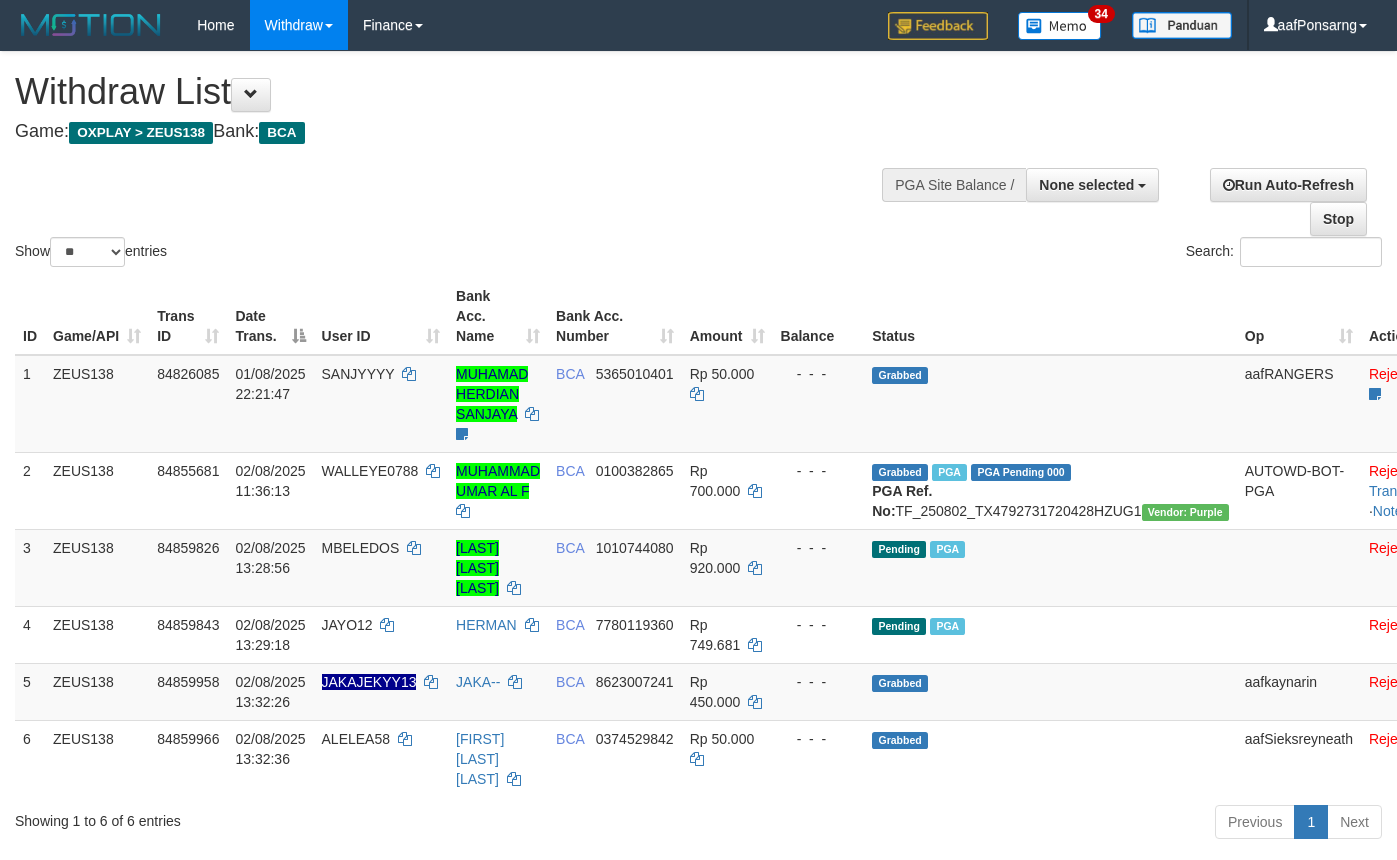 select 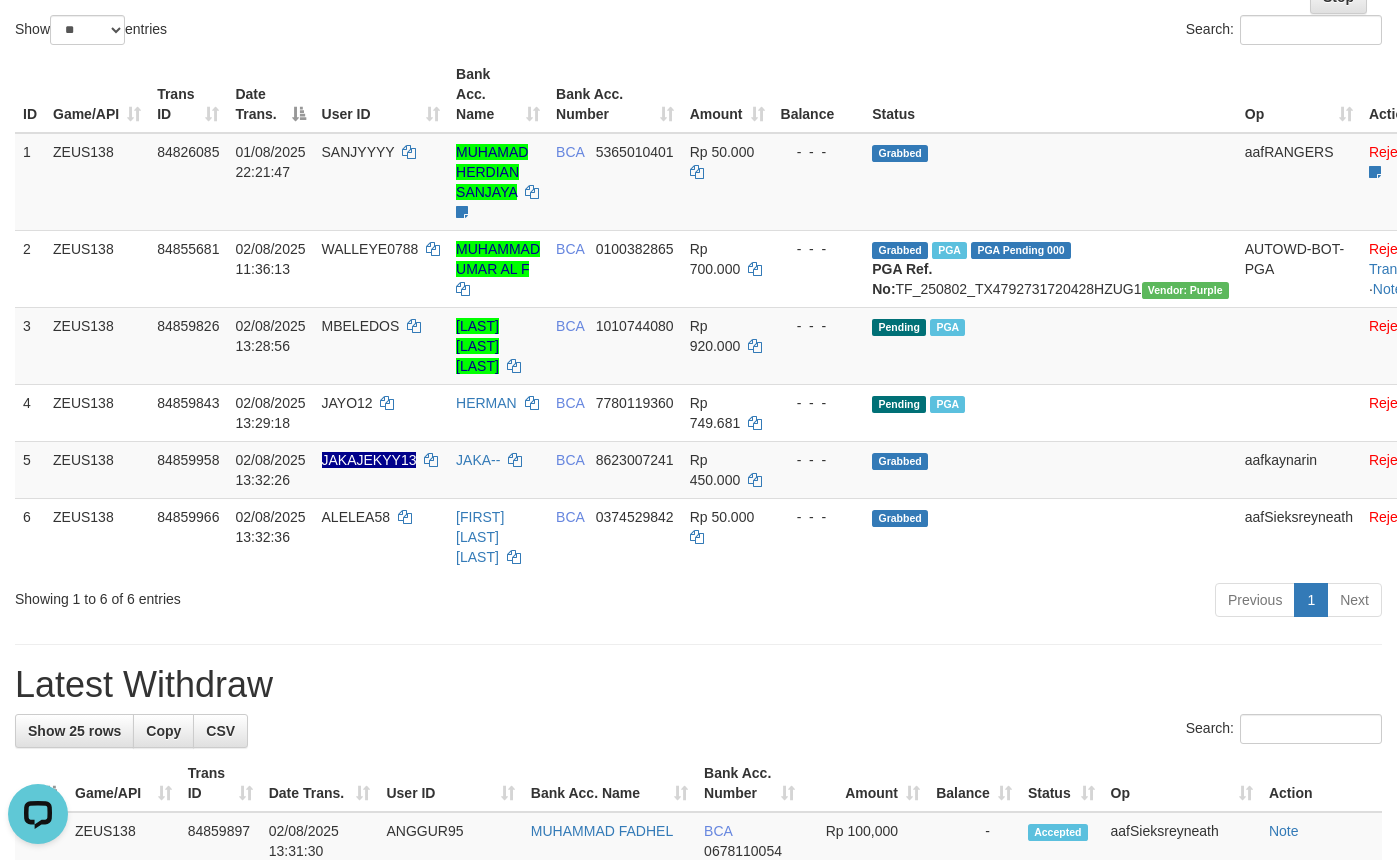 scroll, scrollTop: 0, scrollLeft: 0, axis: both 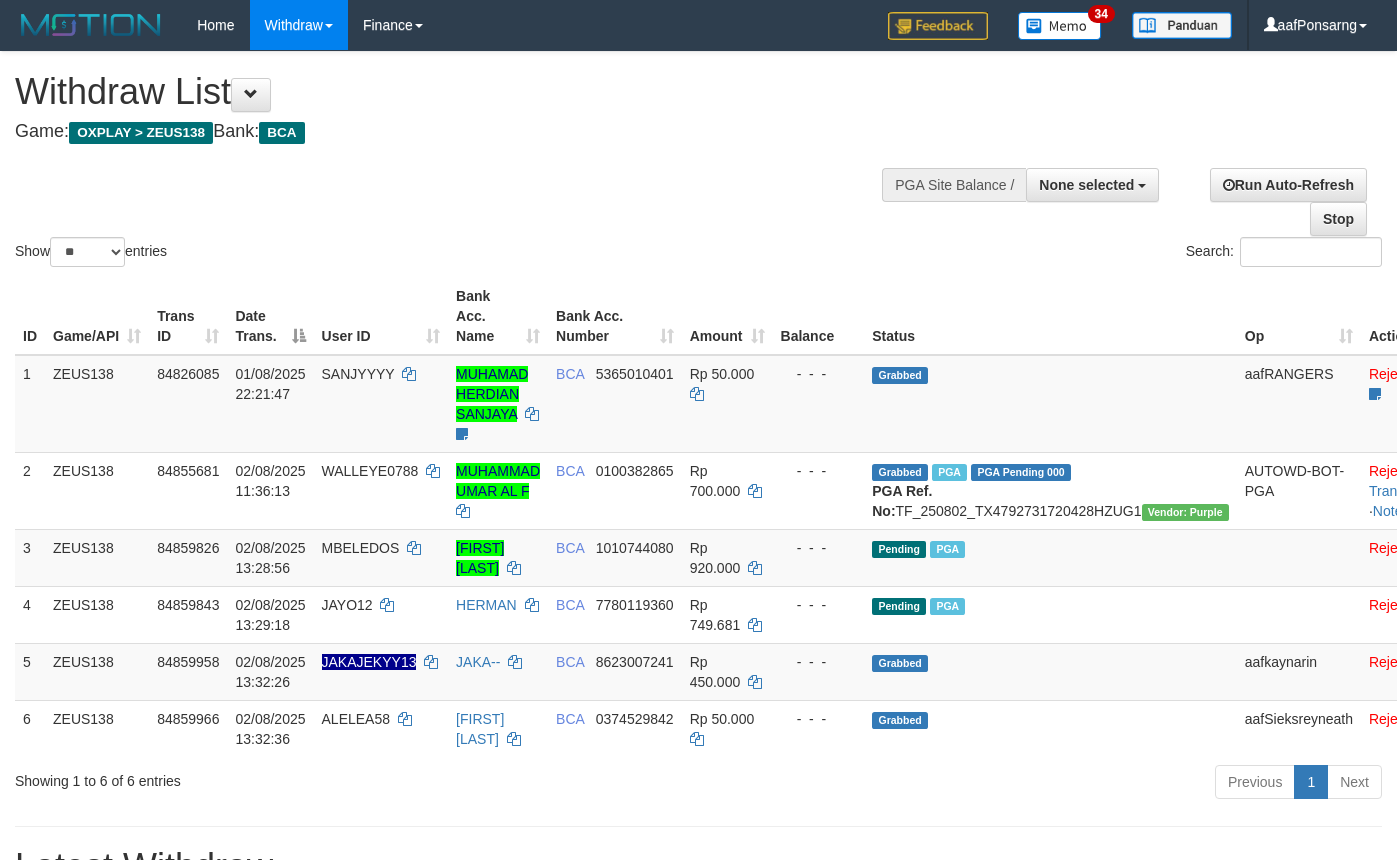 select 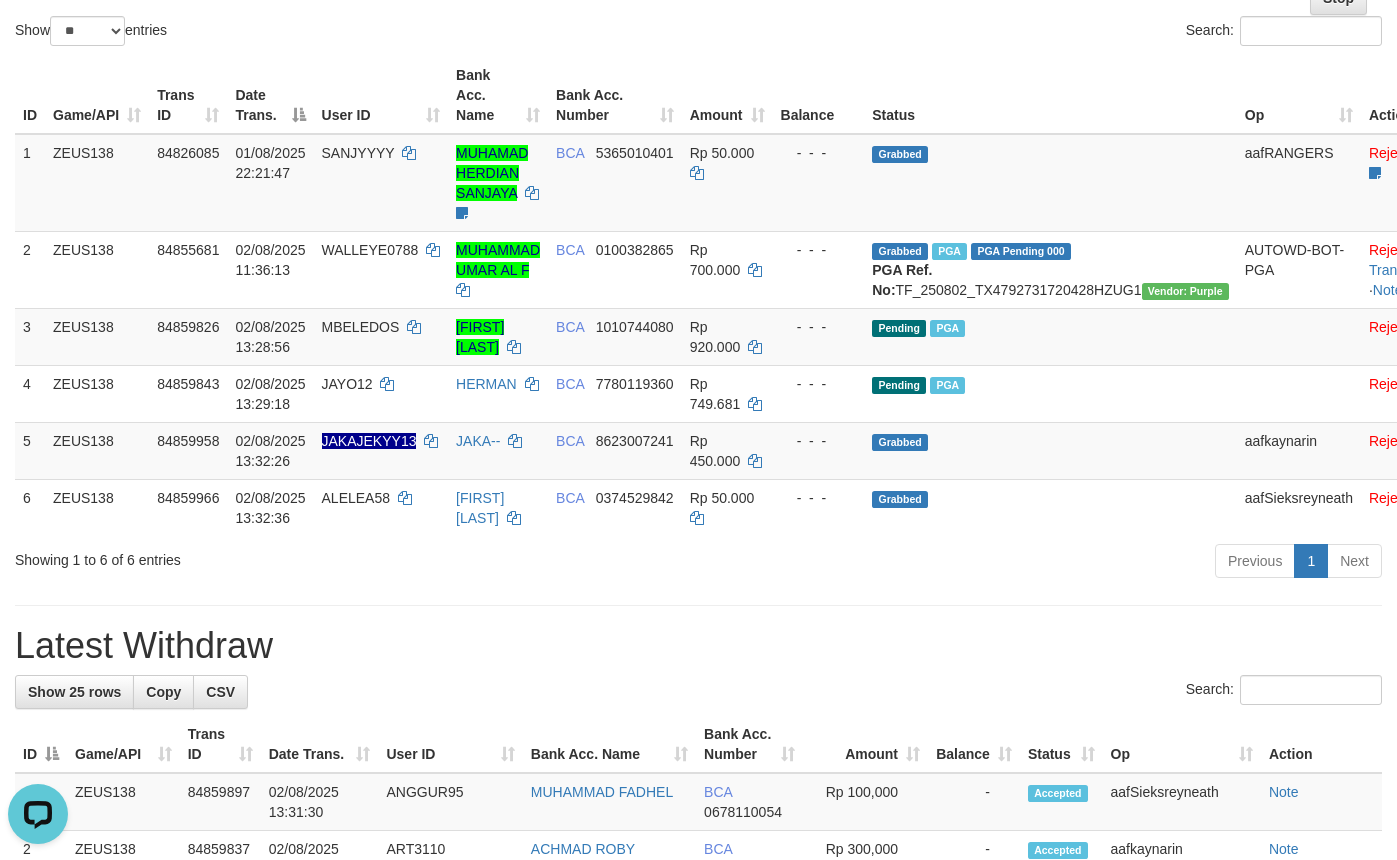 scroll, scrollTop: 0, scrollLeft: 0, axis: both 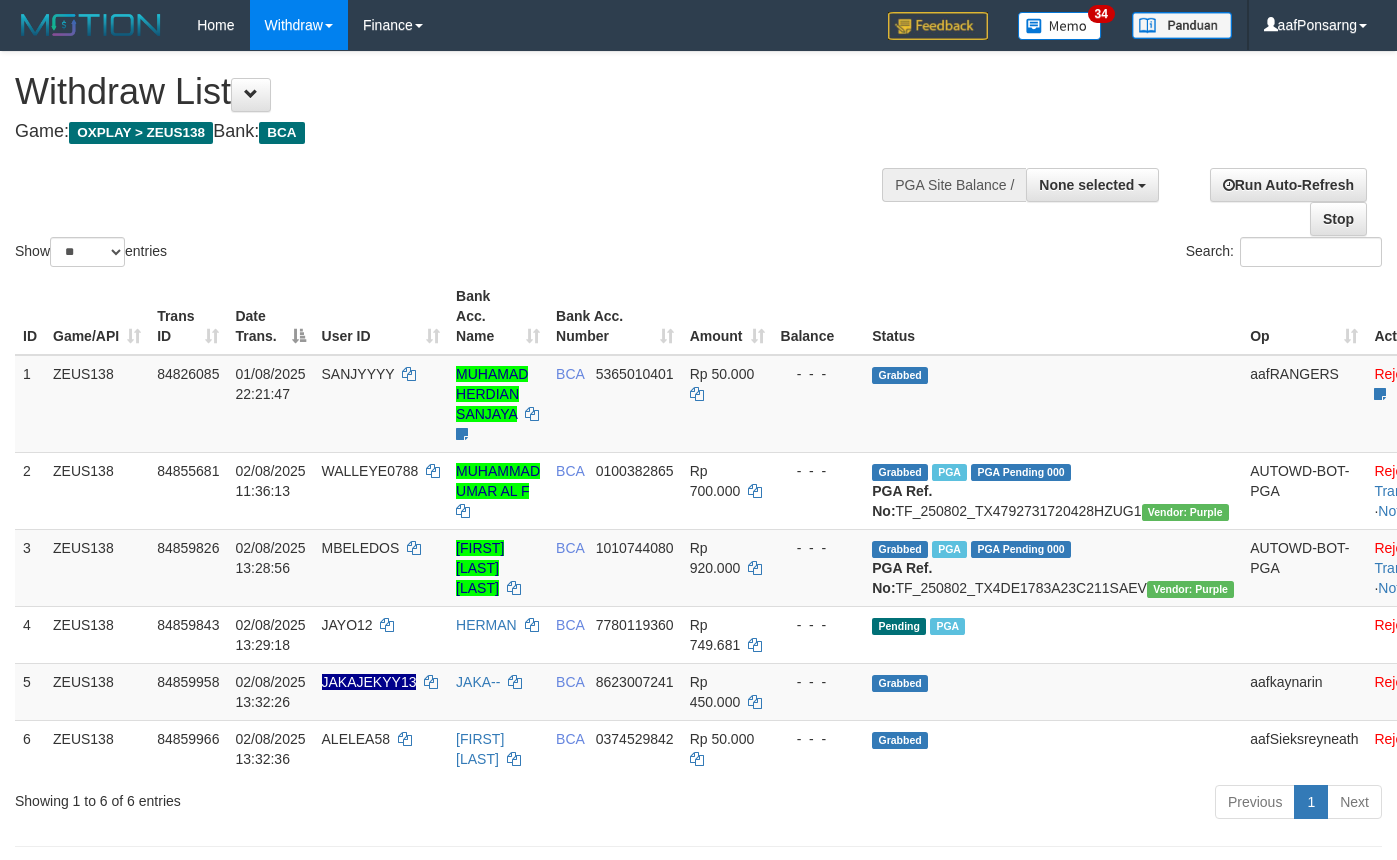 select 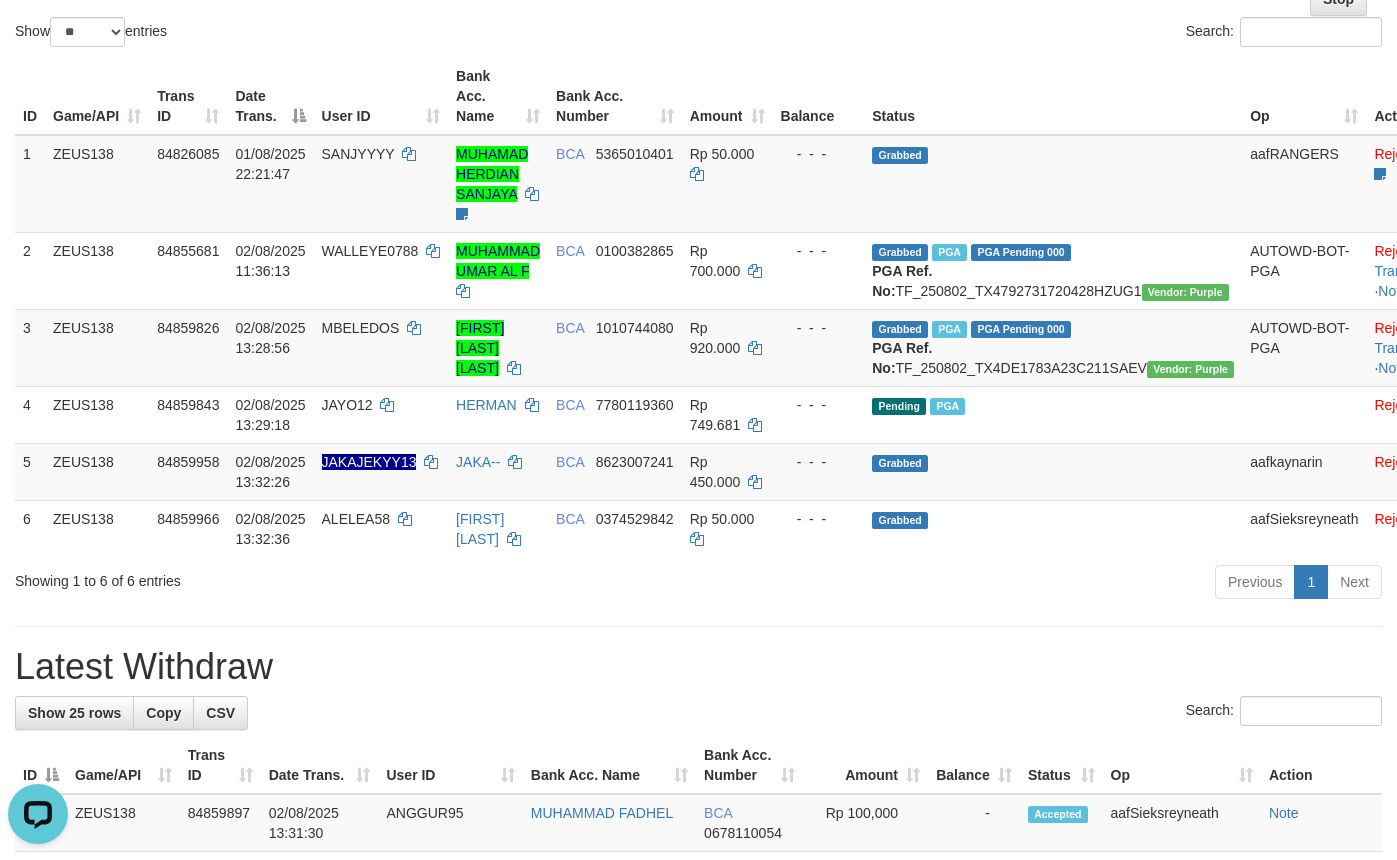 scroll, scrollTop: 0, scrollLeft: 0, axis: both 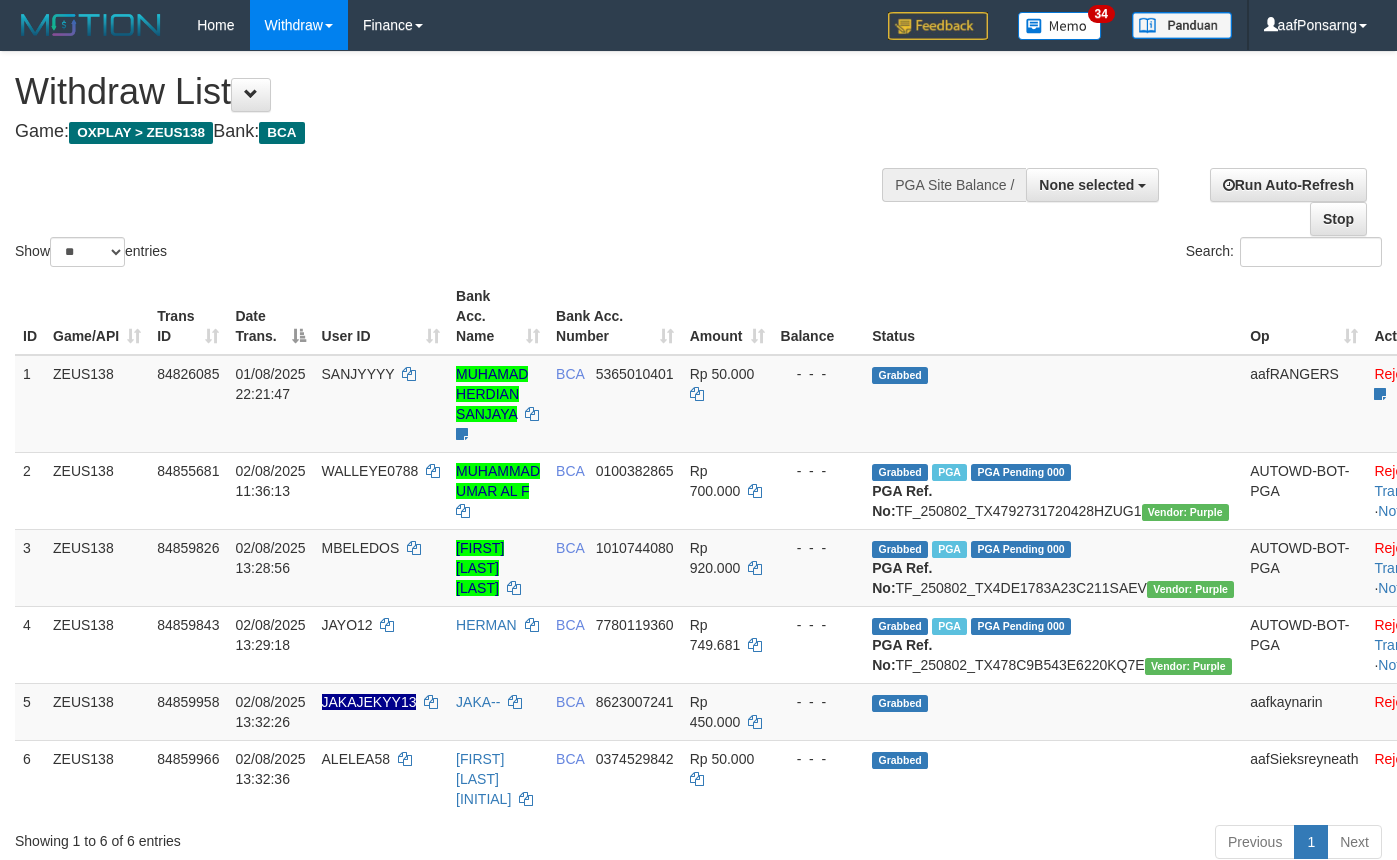 select 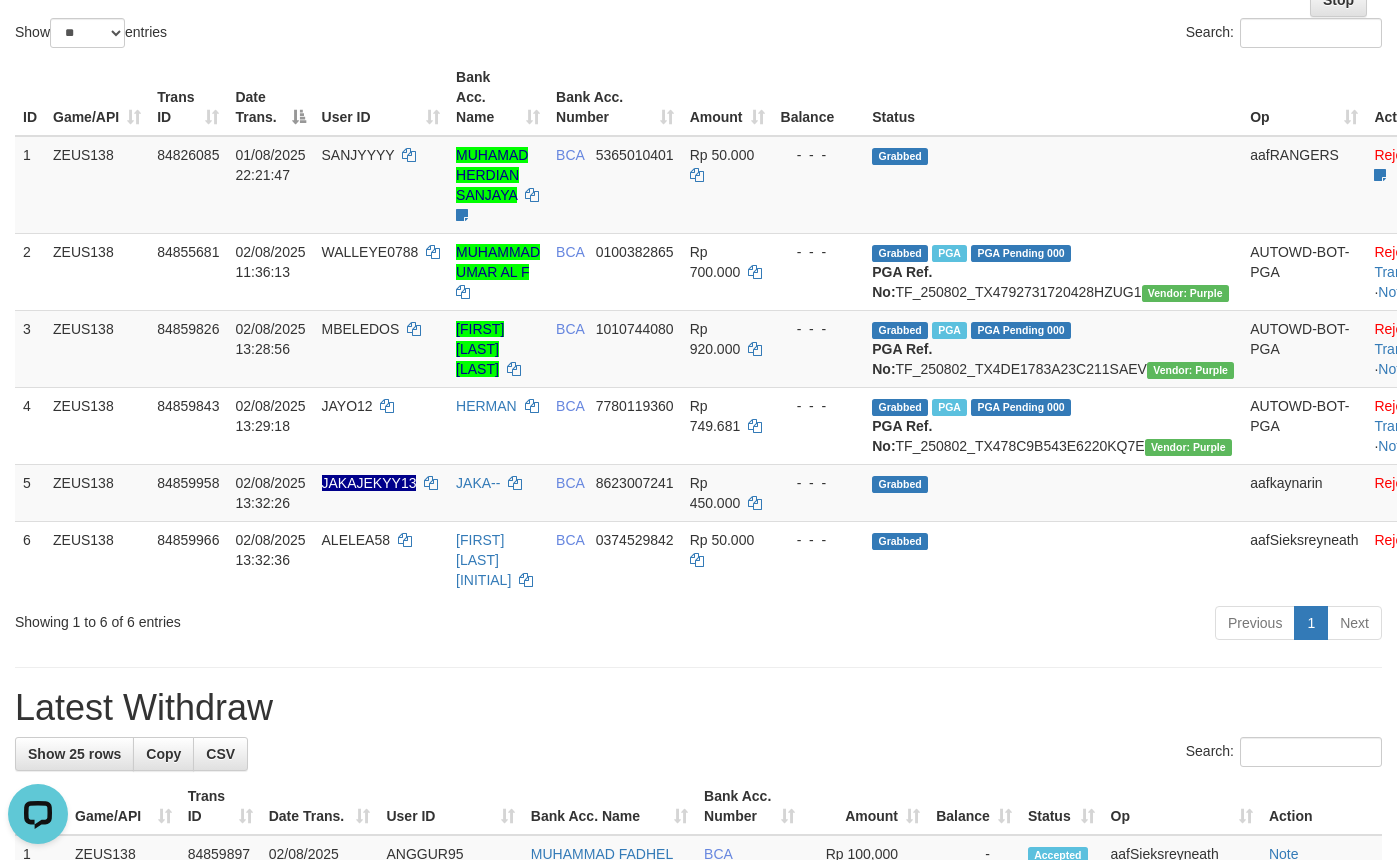 scroll, scrollTop: 0, scrollLeft: 0, axis: both 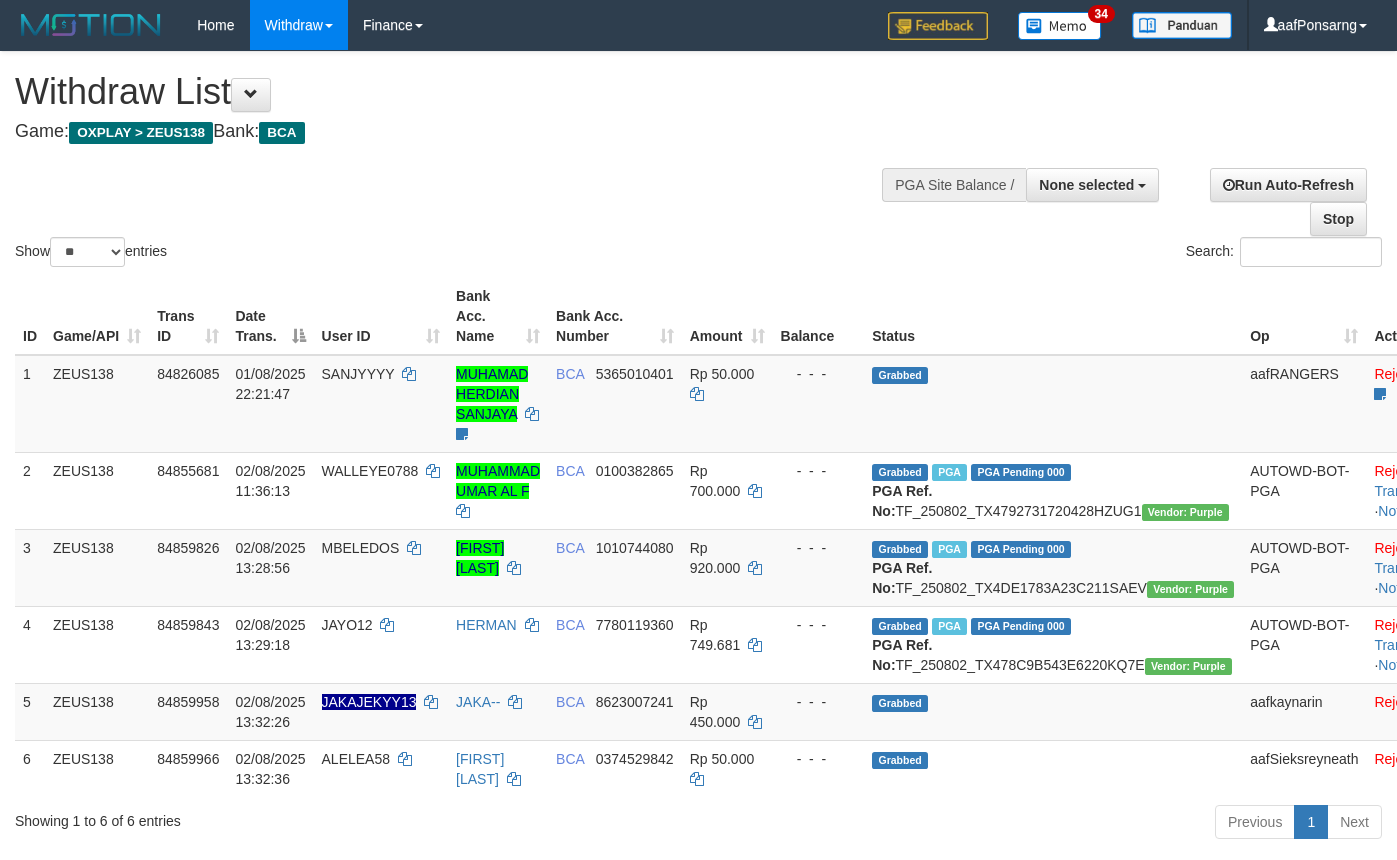 select 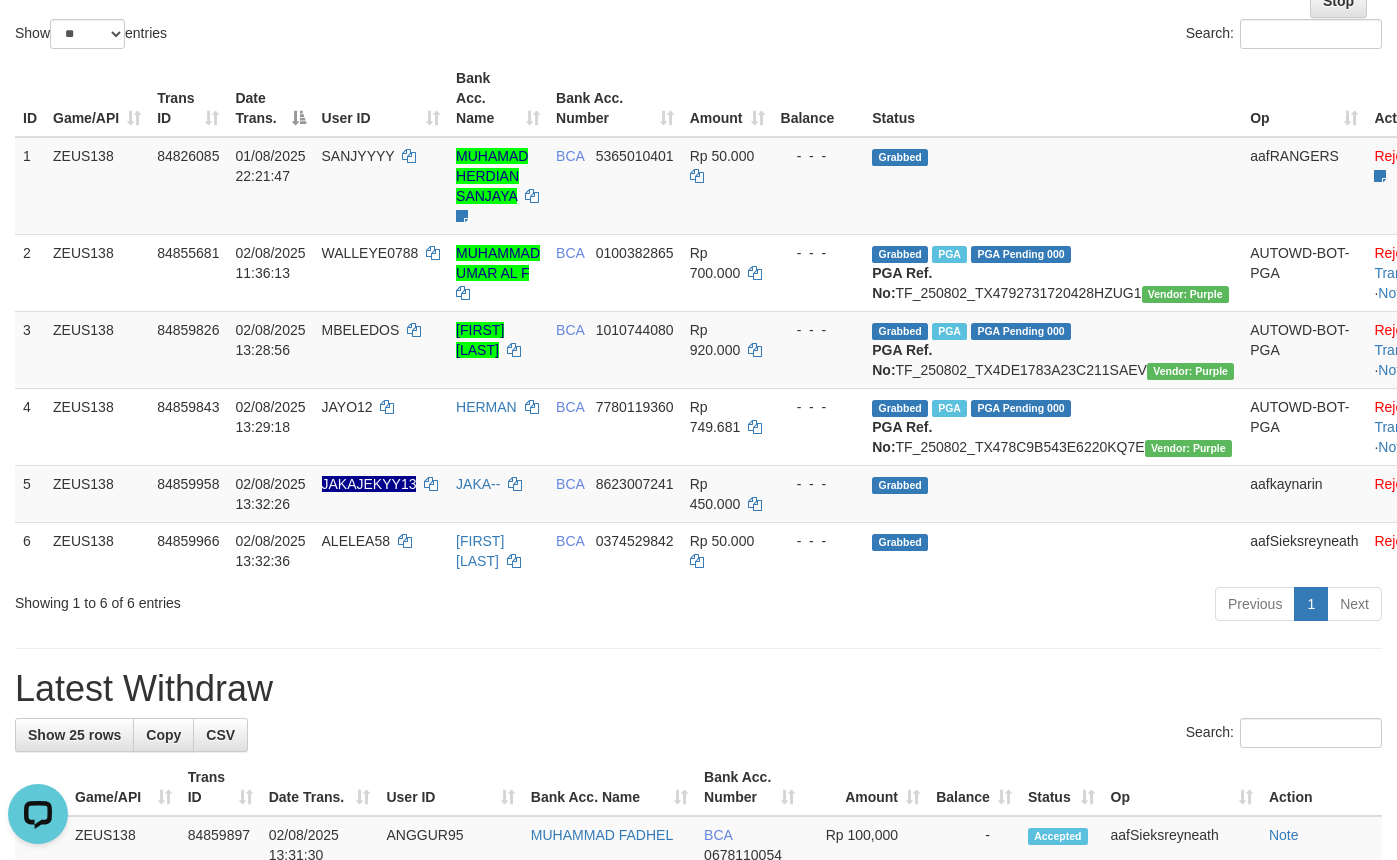 scroll, scrollTop: 0, scrollLeft: 0, axis: both 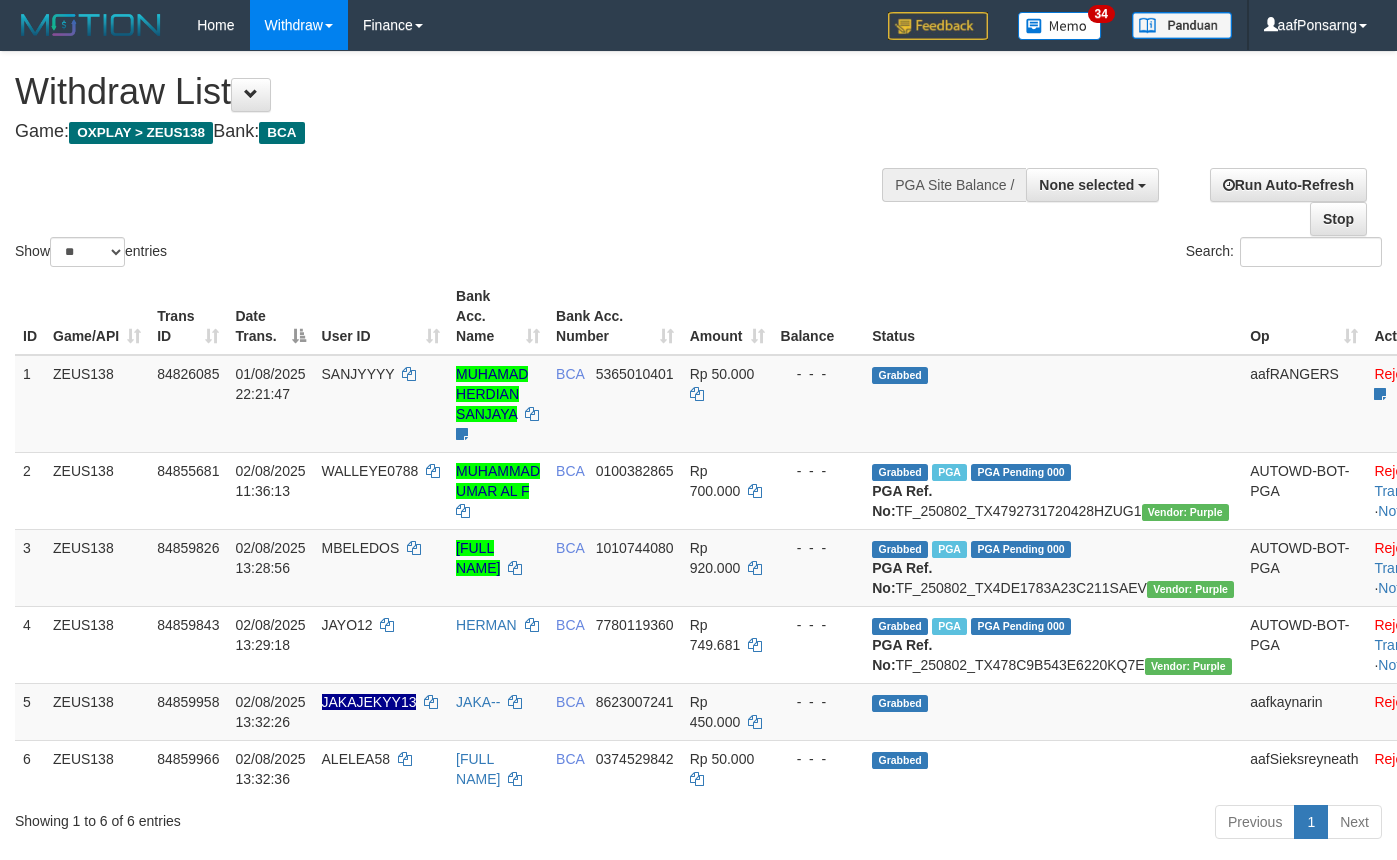select 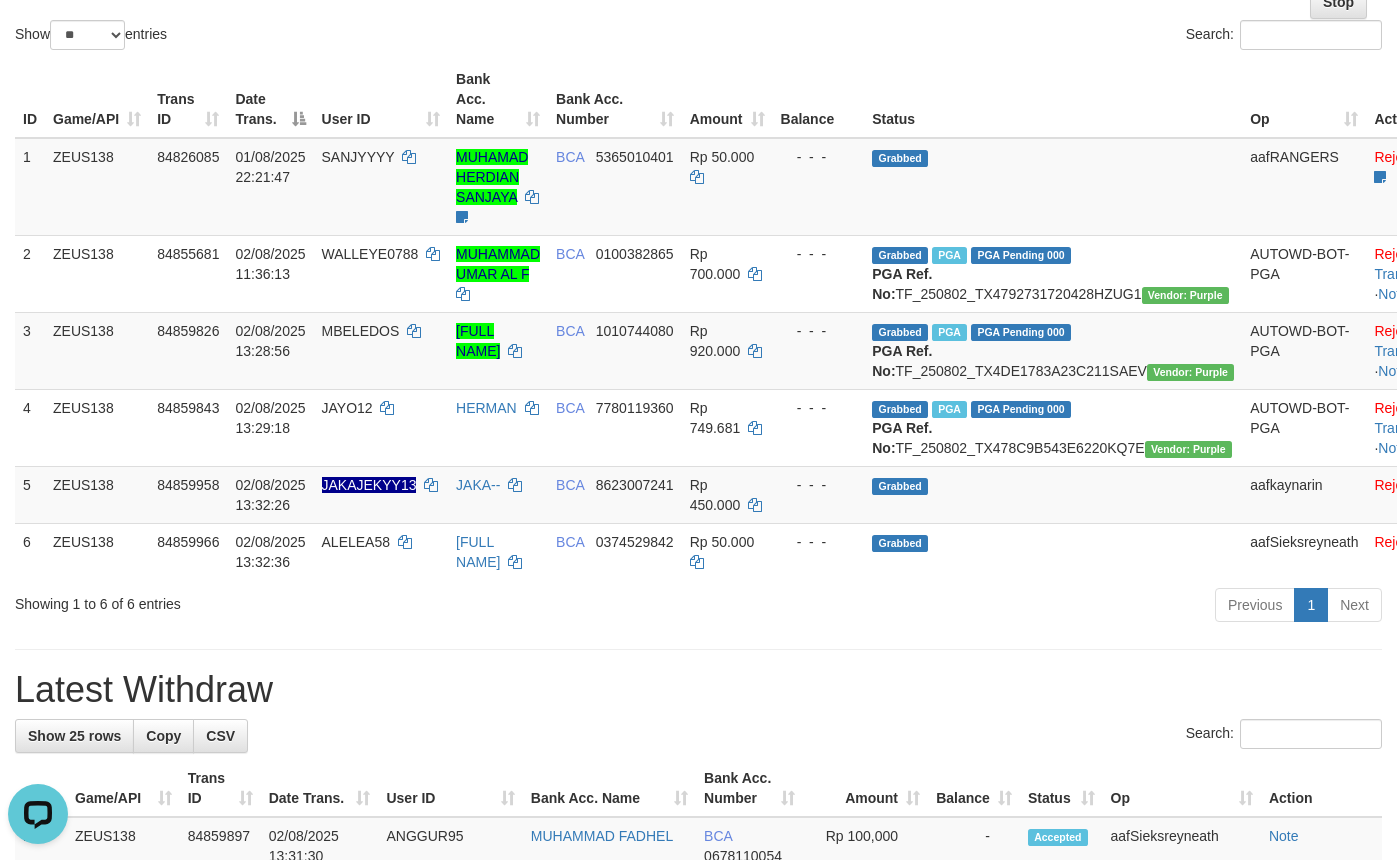 scroll, scrollTop: 0, scrollLeft: 0, axis: both 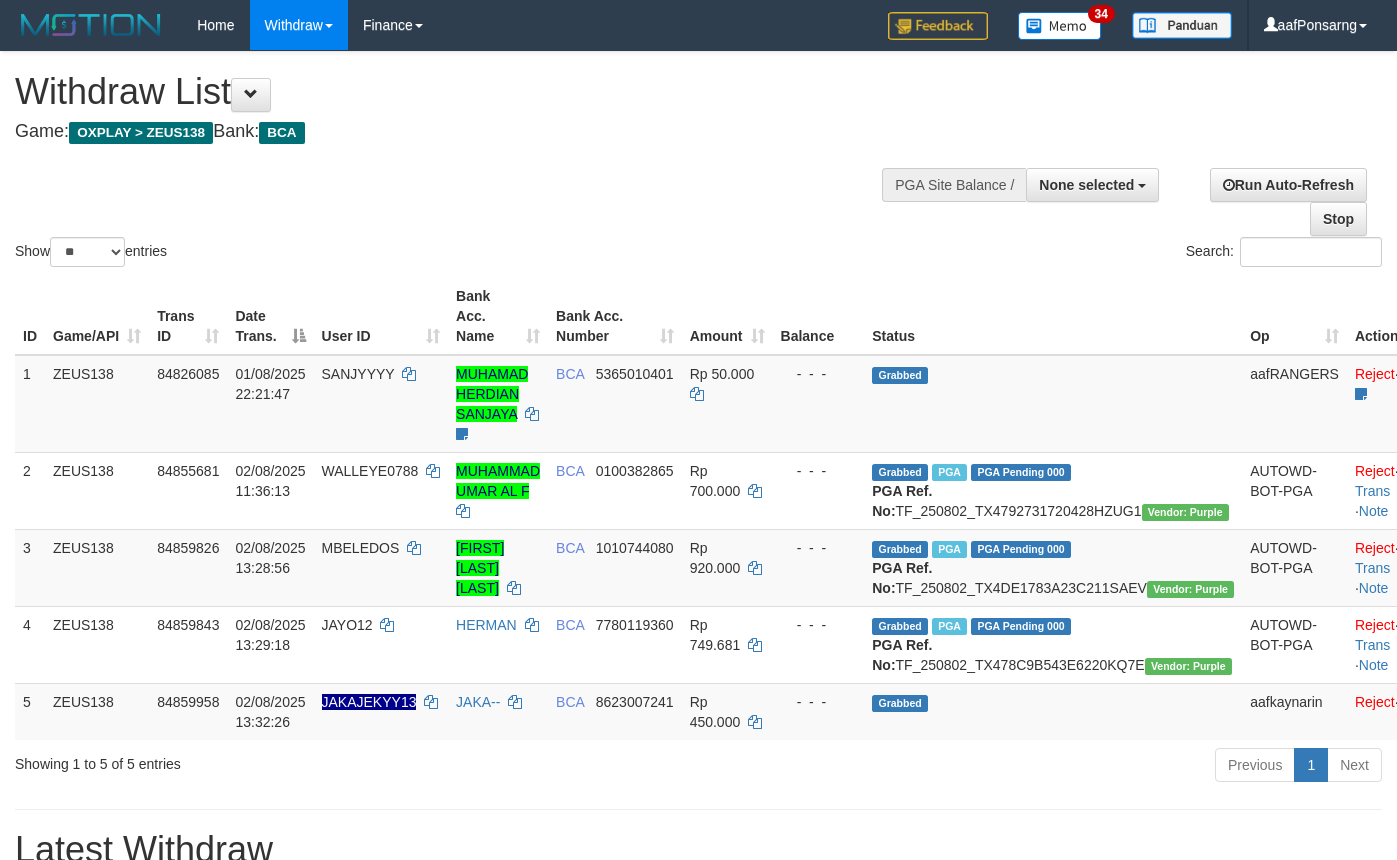 select 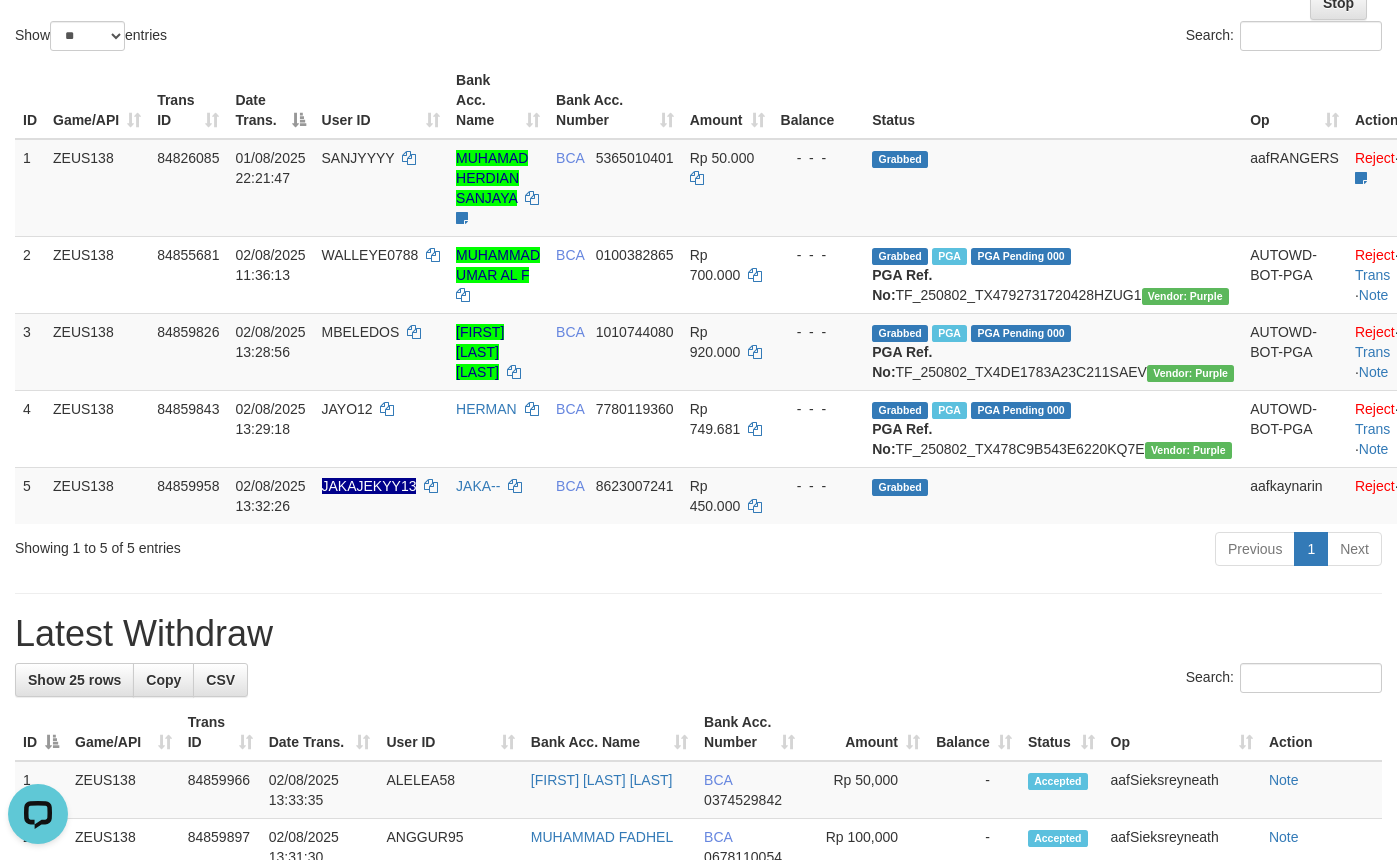 scroll, scrollTop: 0, scrollLeft: 0, axis: both 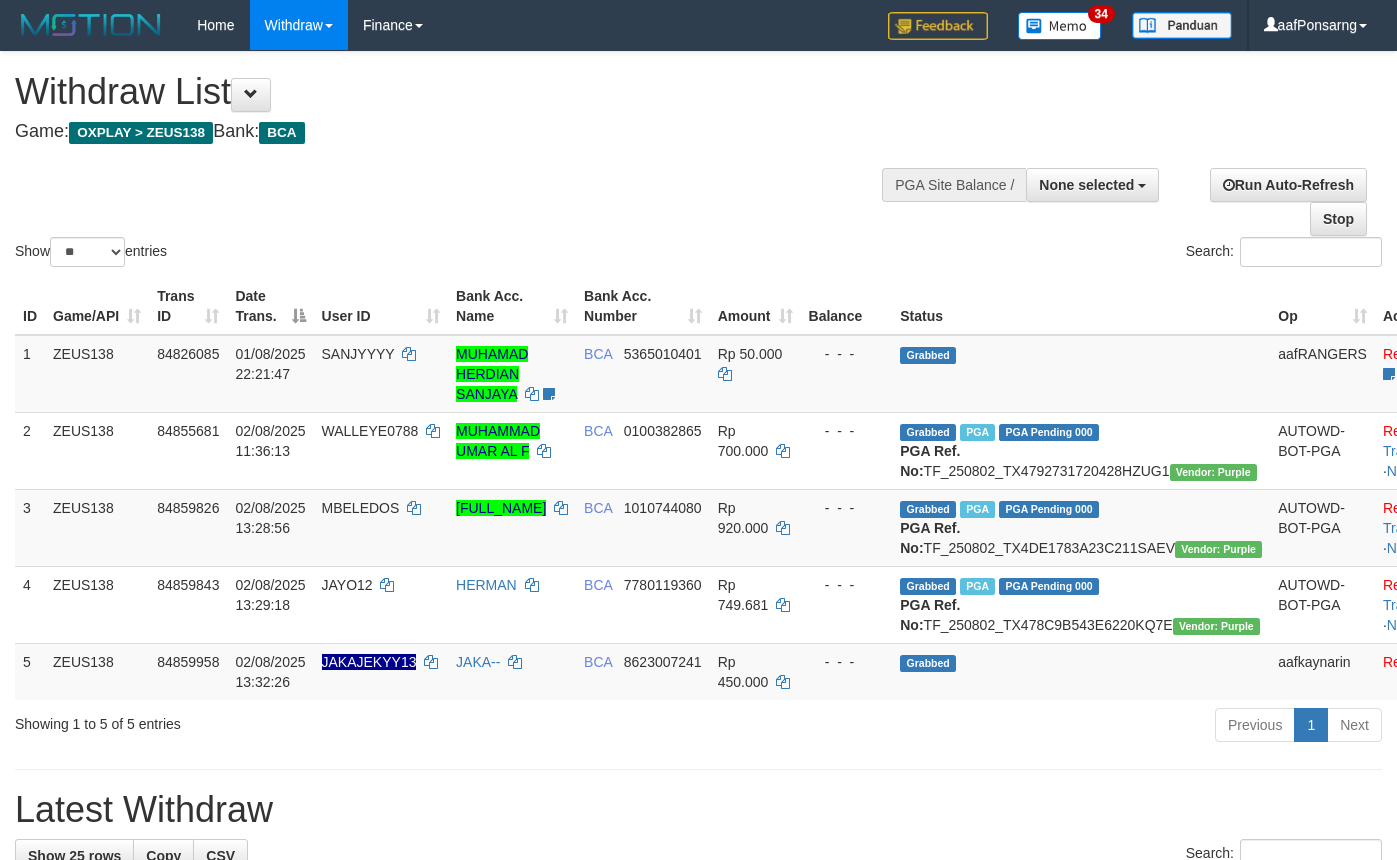 select 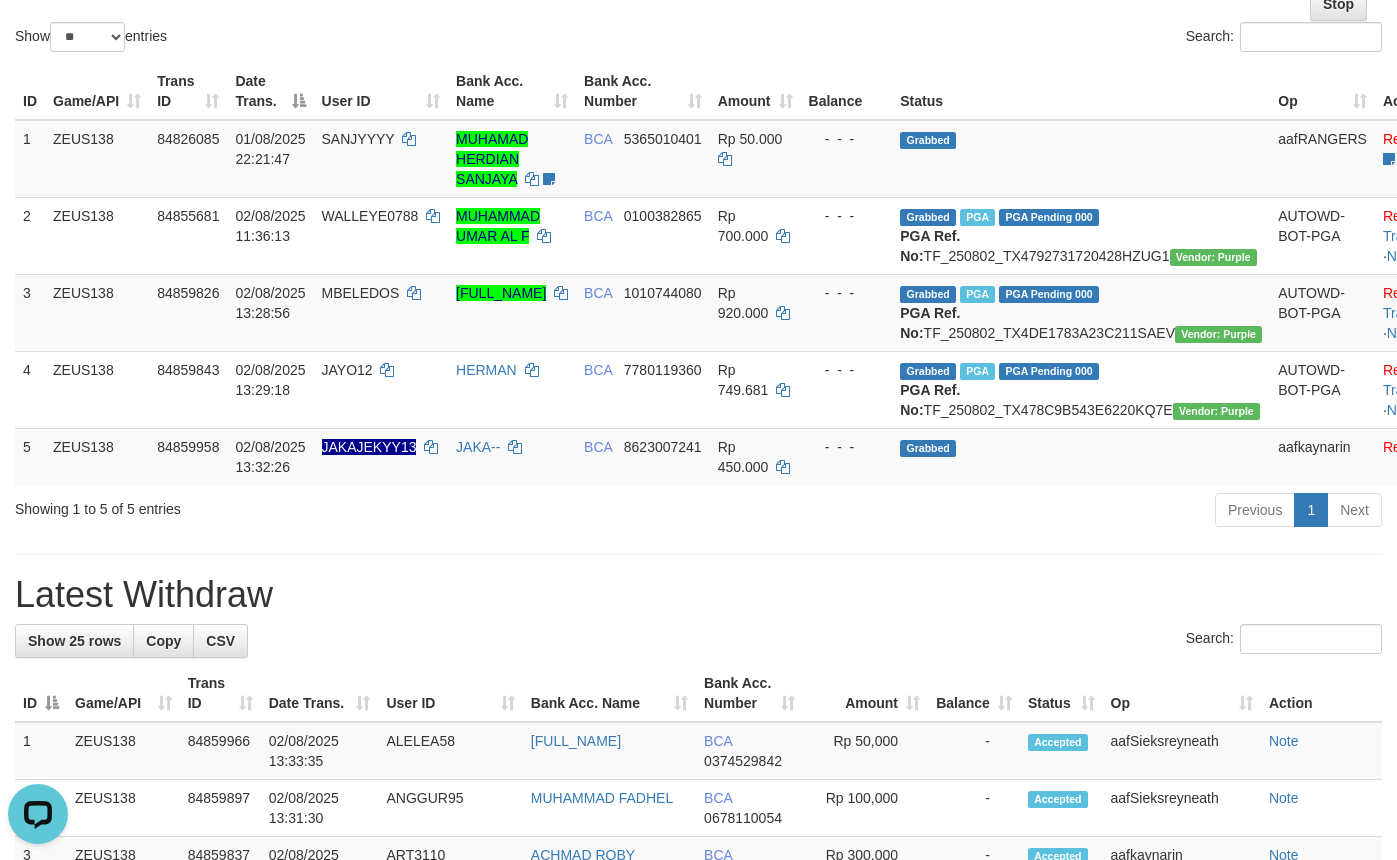 scroll, scrollTop: 0, scrollLeft: 0, axis: both 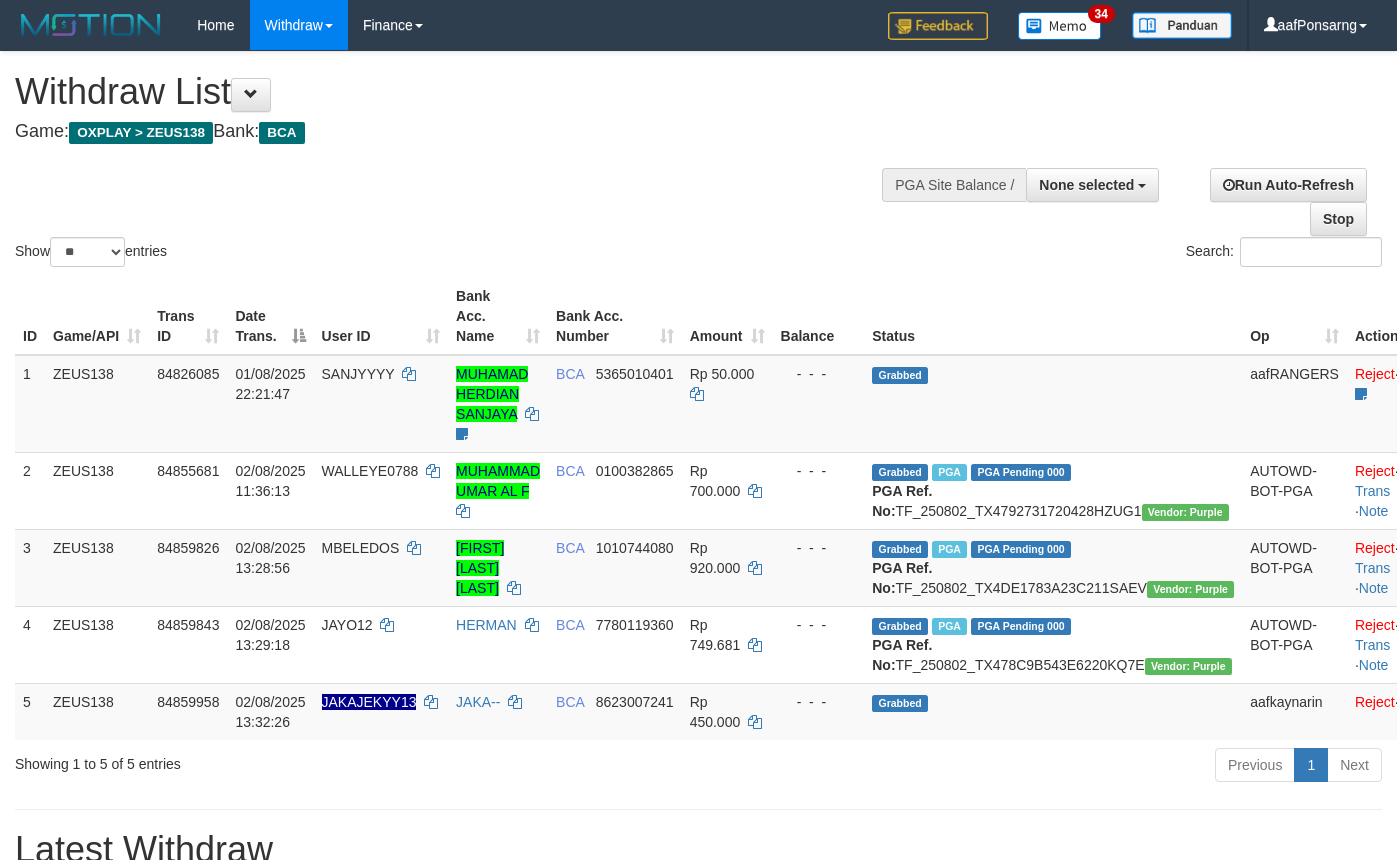 select 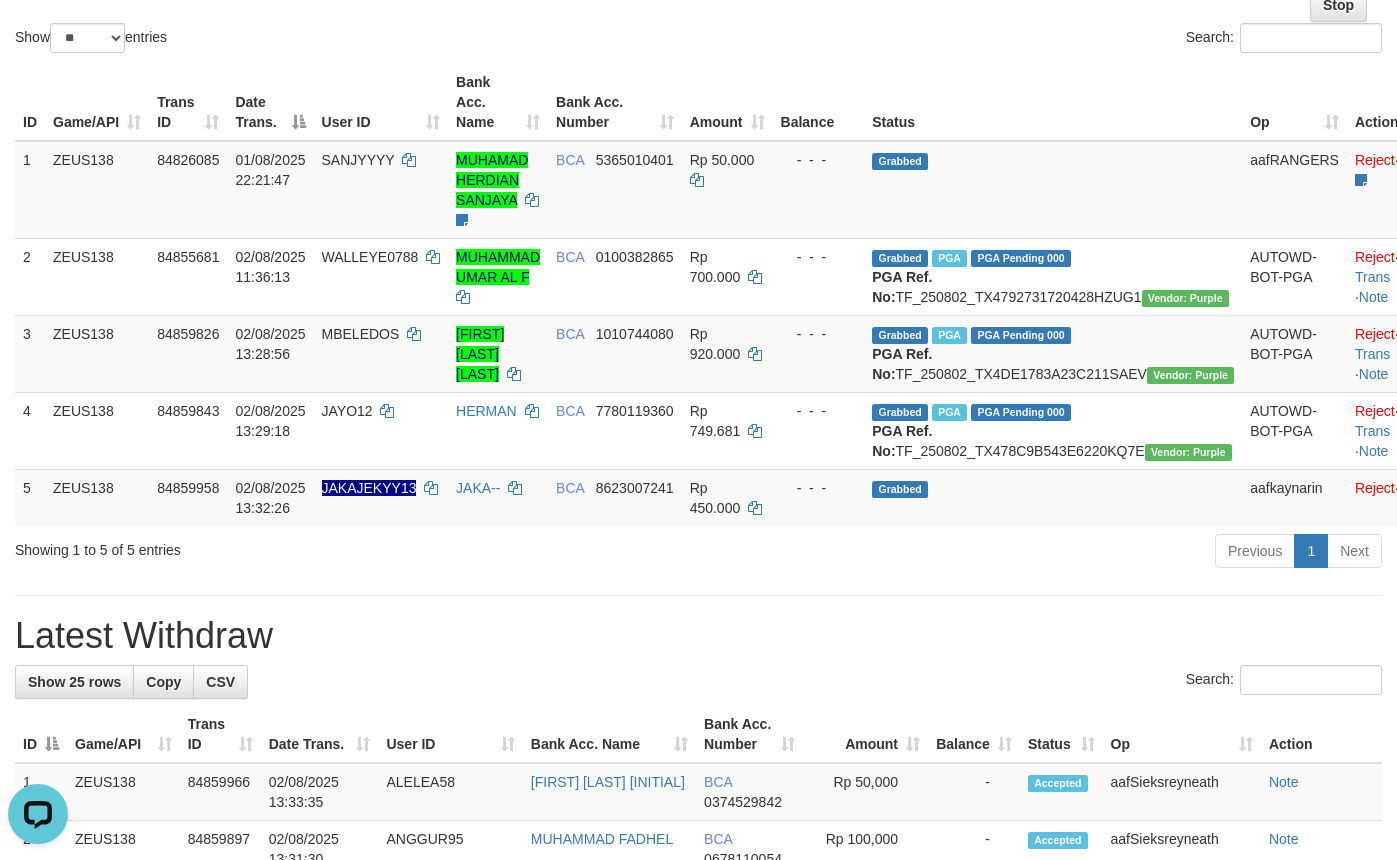 scroll, scrollTop: 0, scrollLeft: 0, axis: both 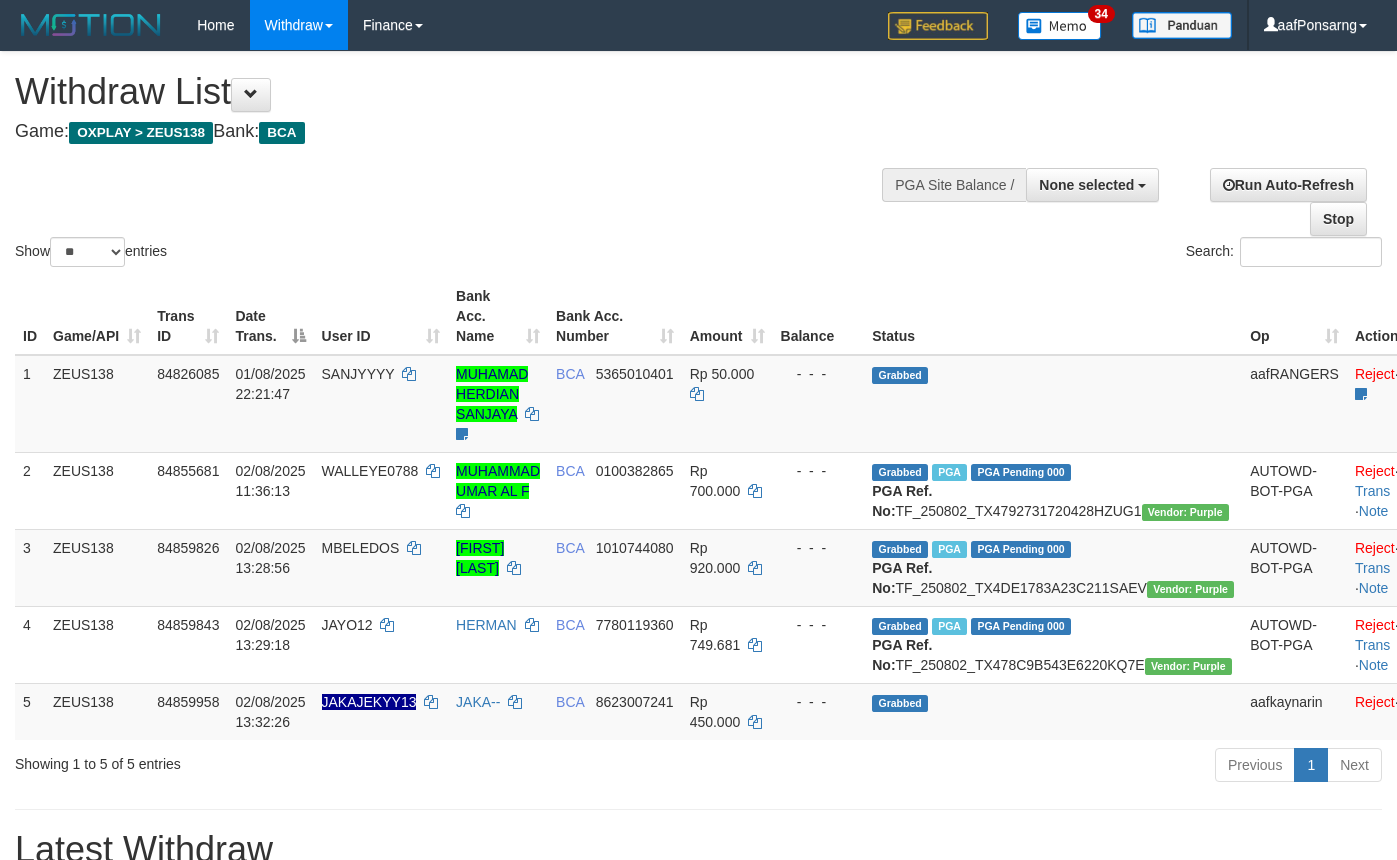 select 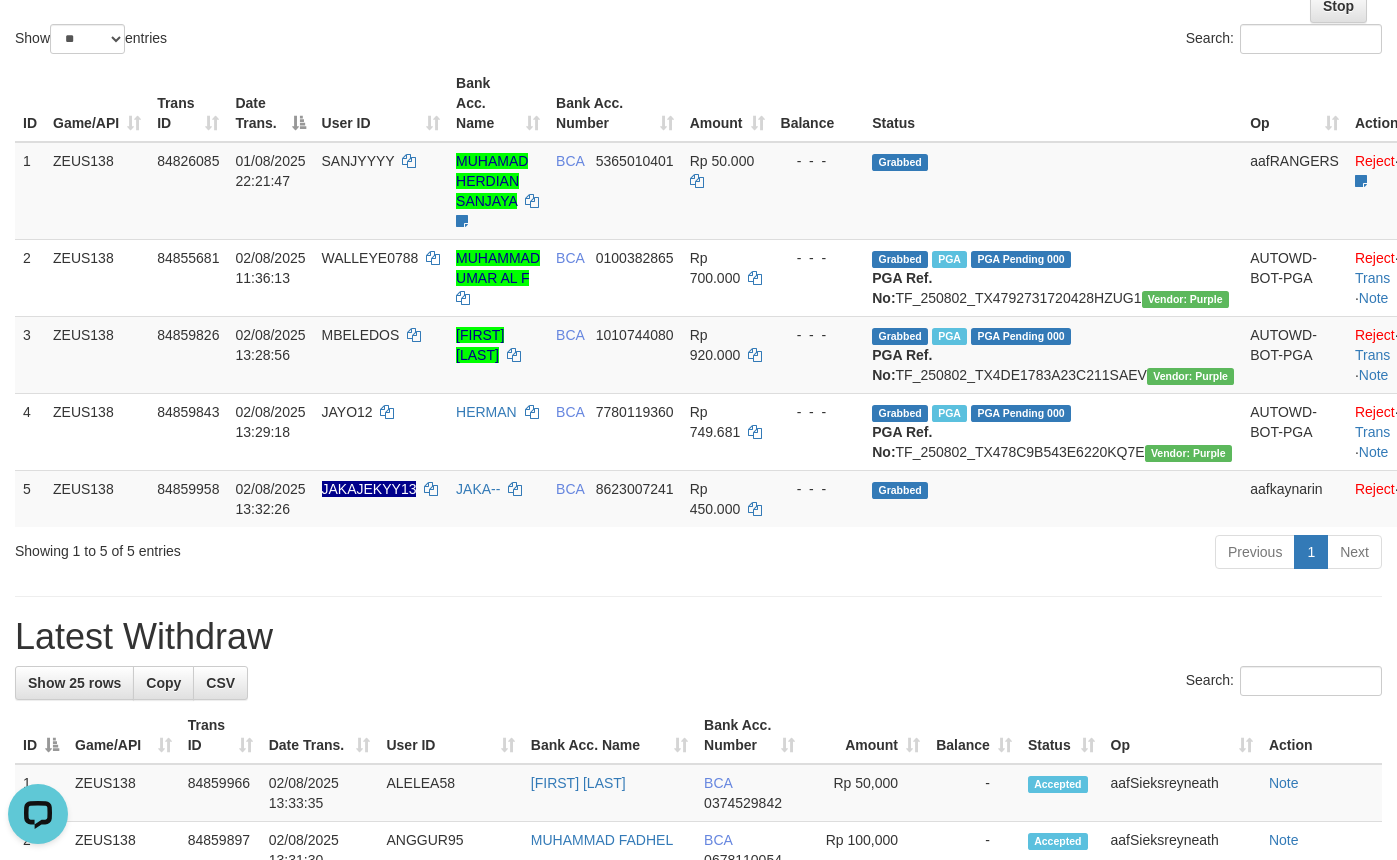scroll, scrollTop: 0, scrollLeft: 0, axis: both 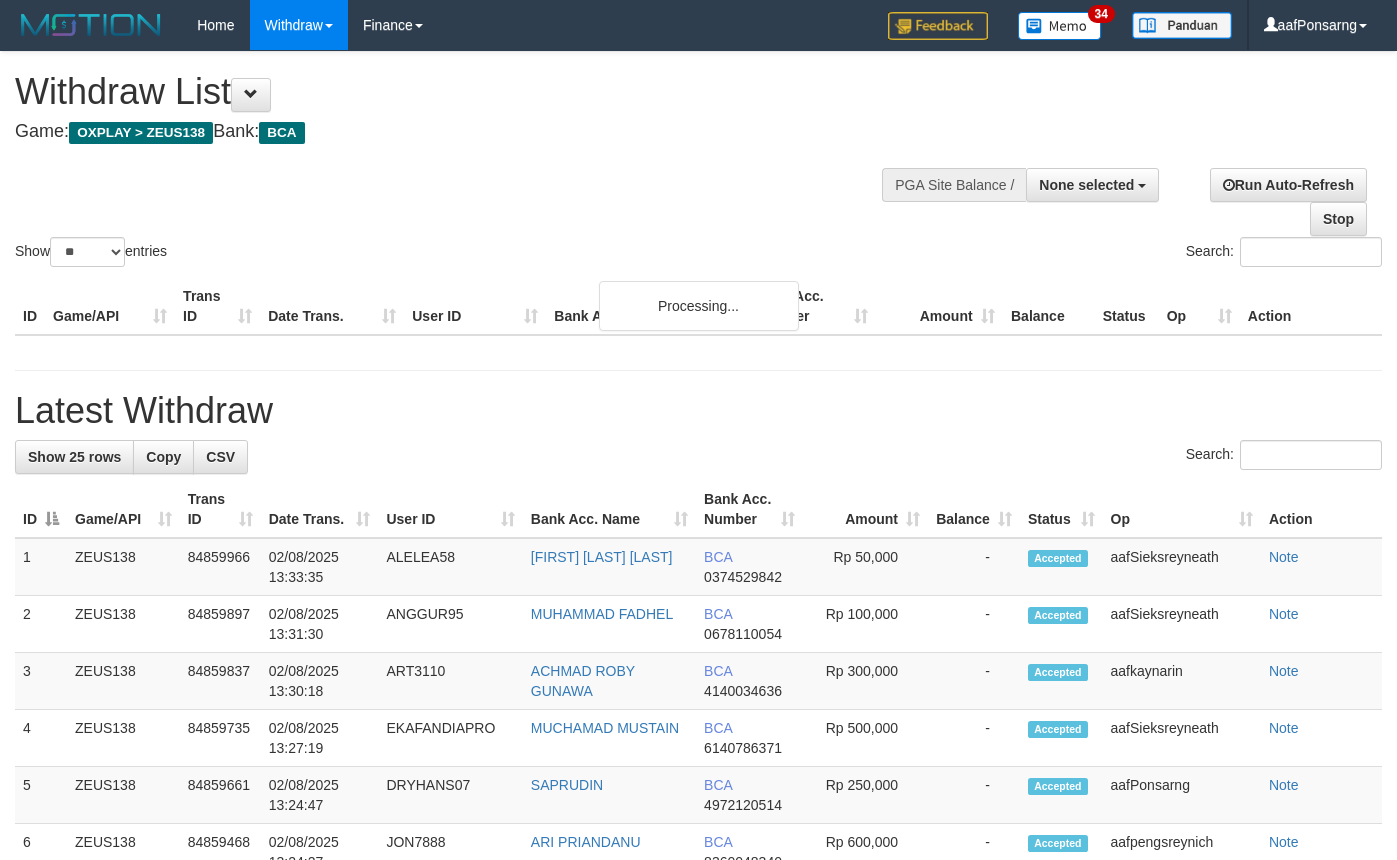 select 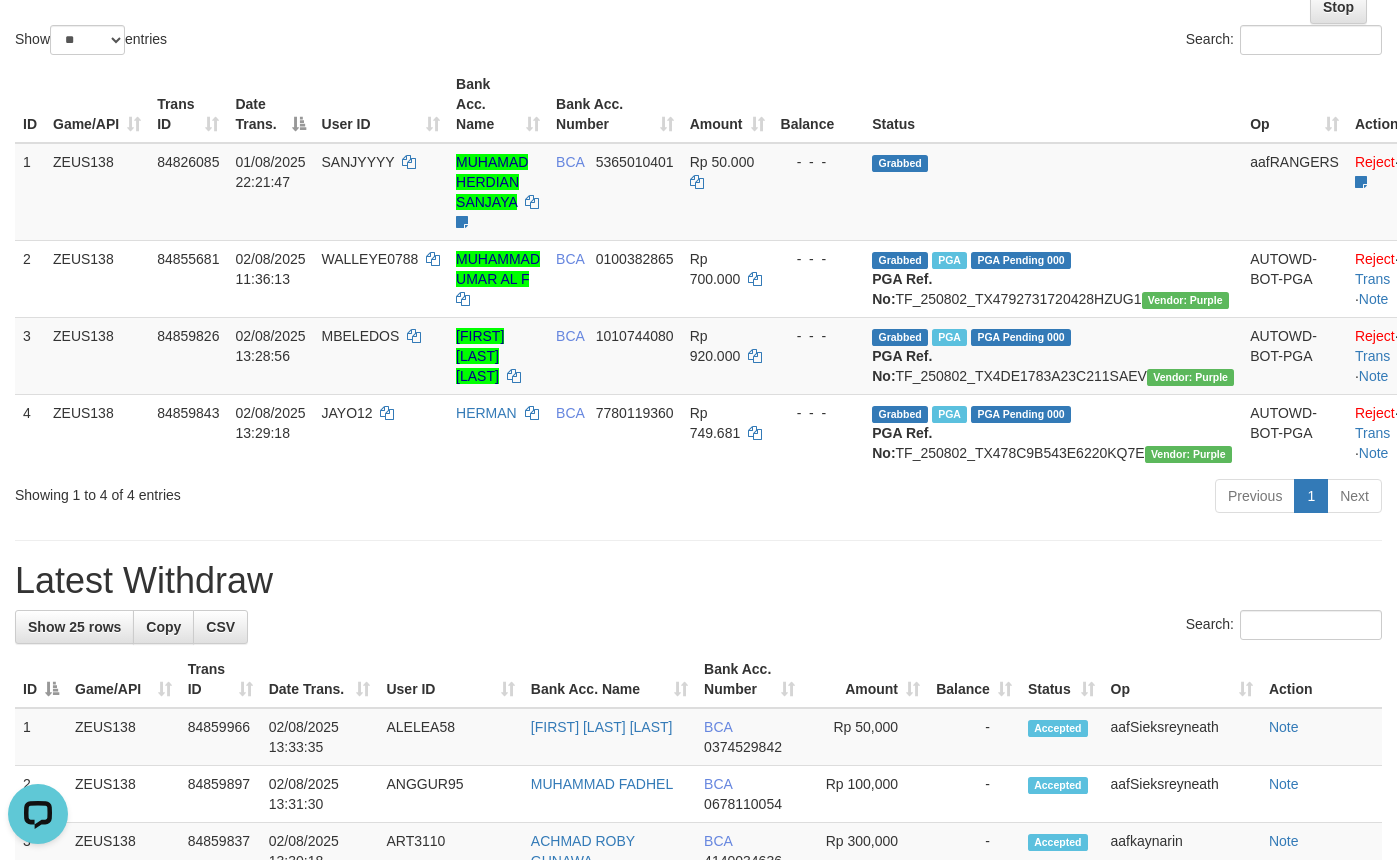 scroll, scrollTop: 0, scrollLeft: 0, axis: both 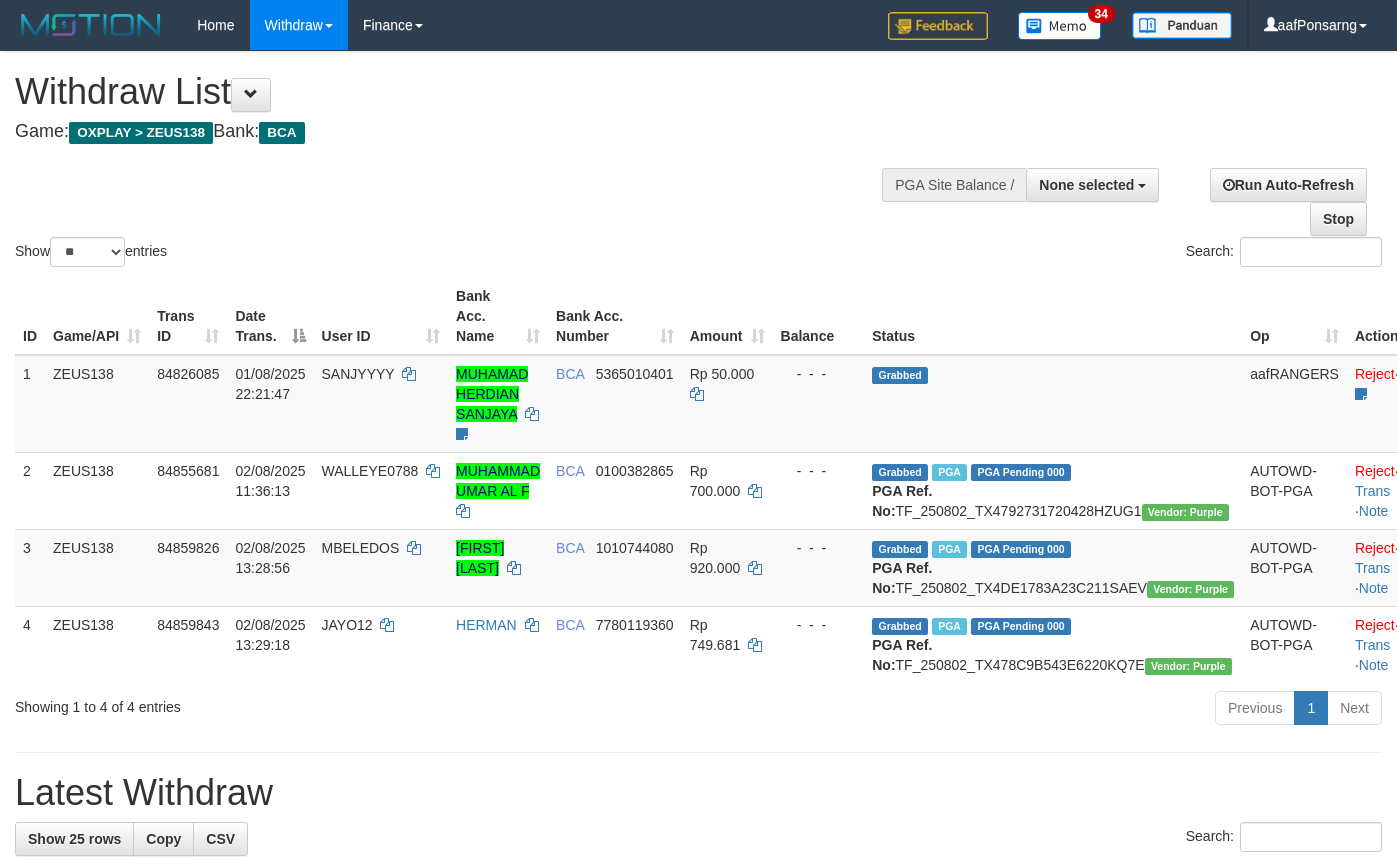 select 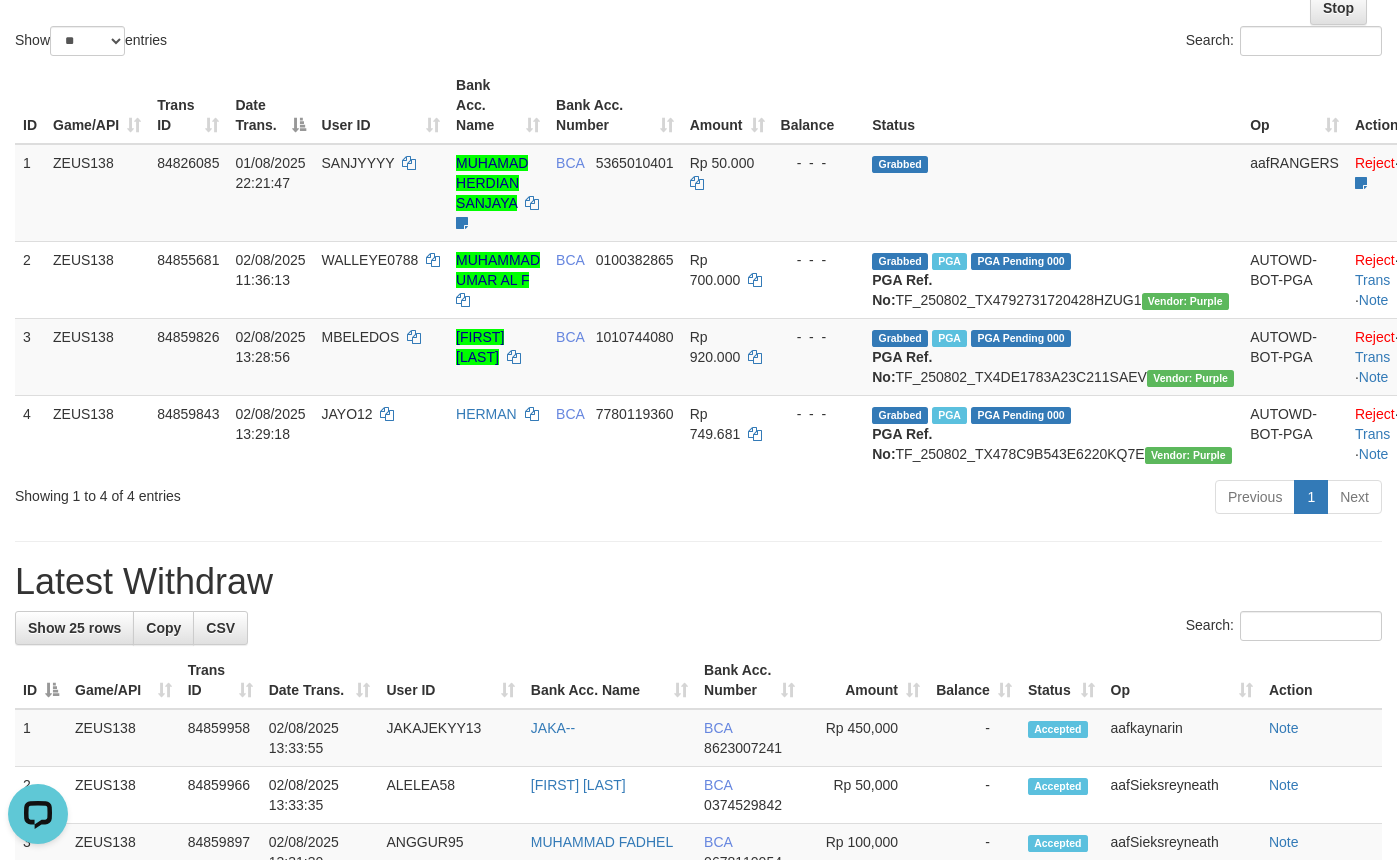 scroll, scrollTop: 0, scrollLeft: 0, axis: both 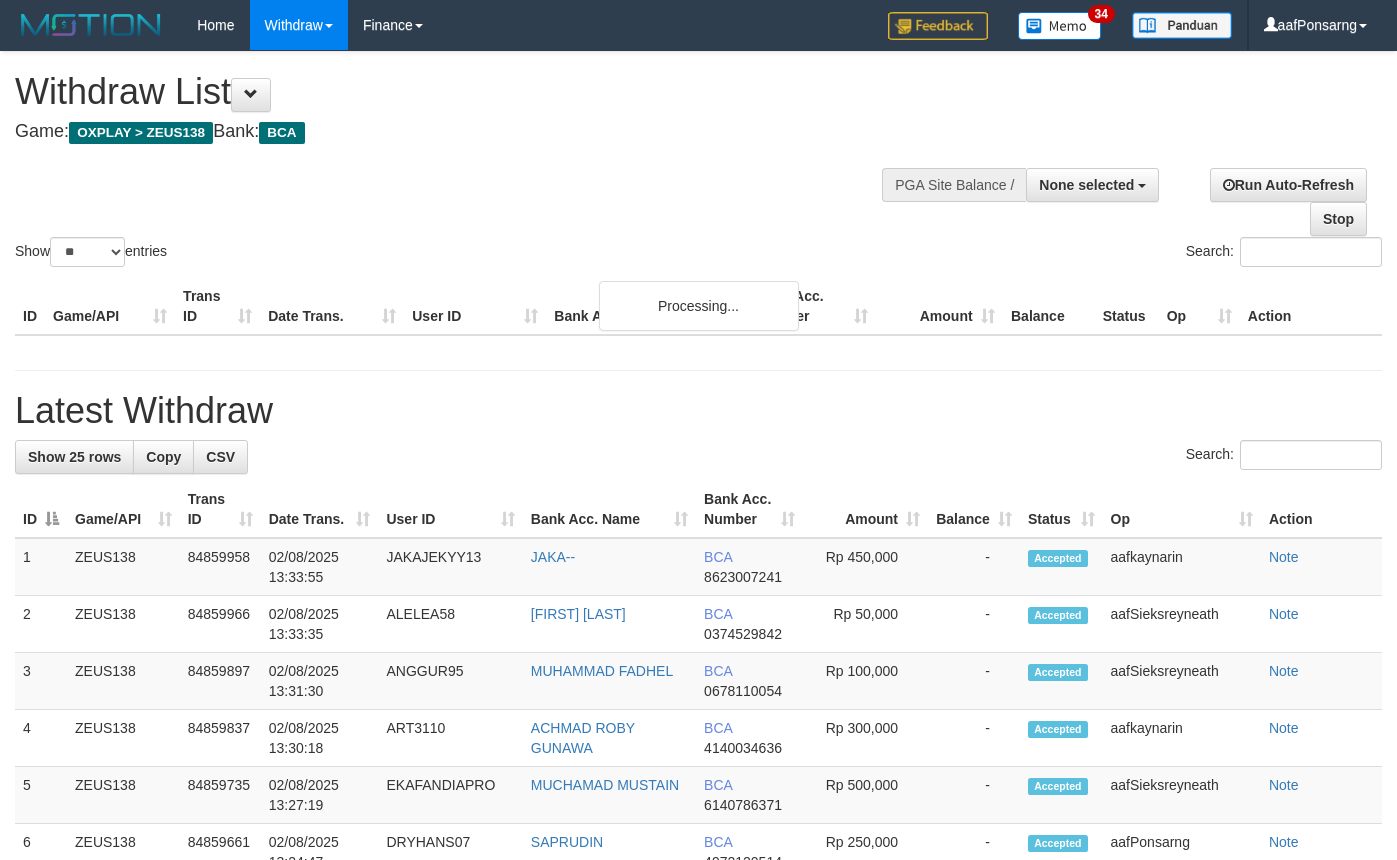 select 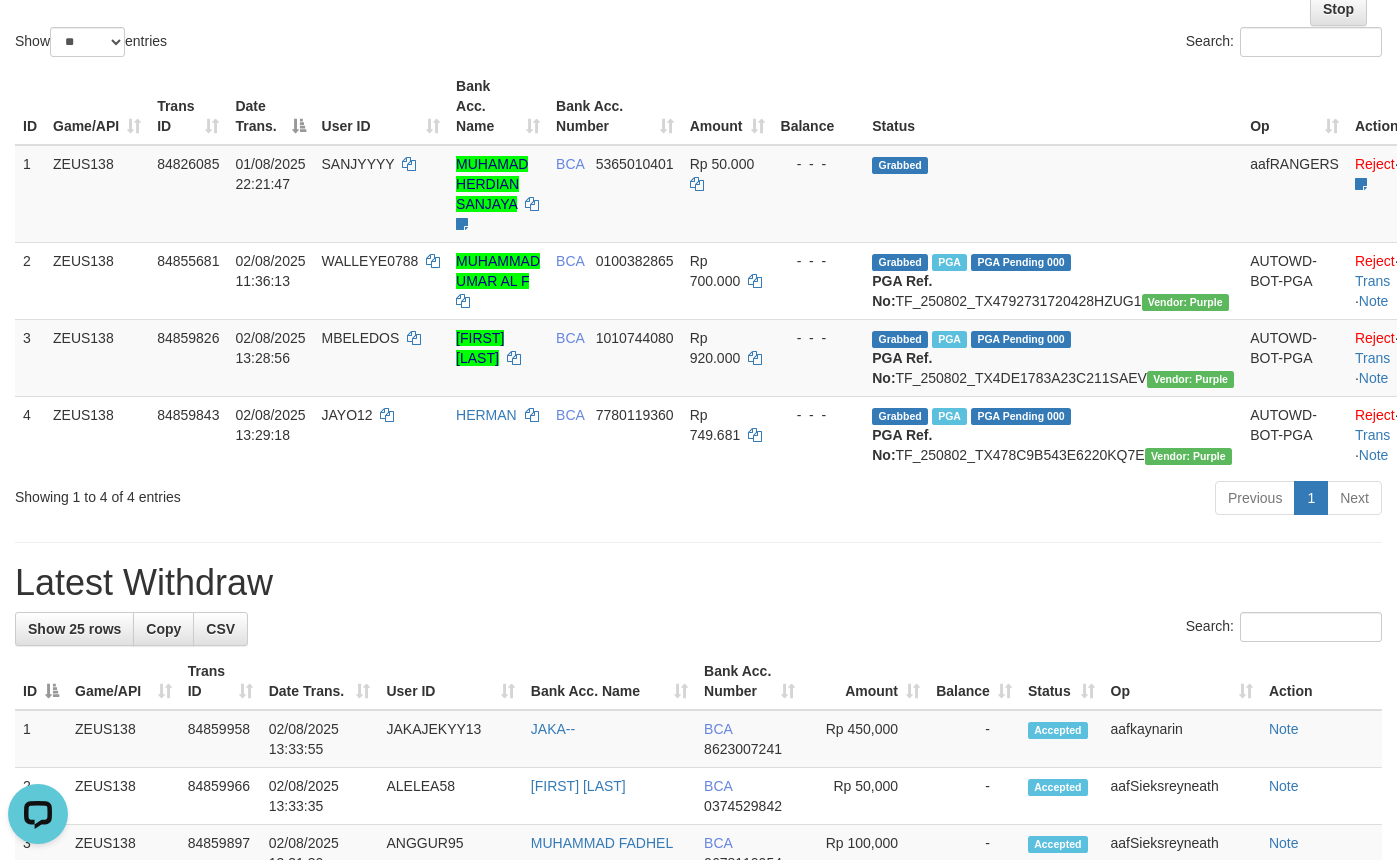 scroll, scrollTop: 0, scrollLeft: 0, axis: both 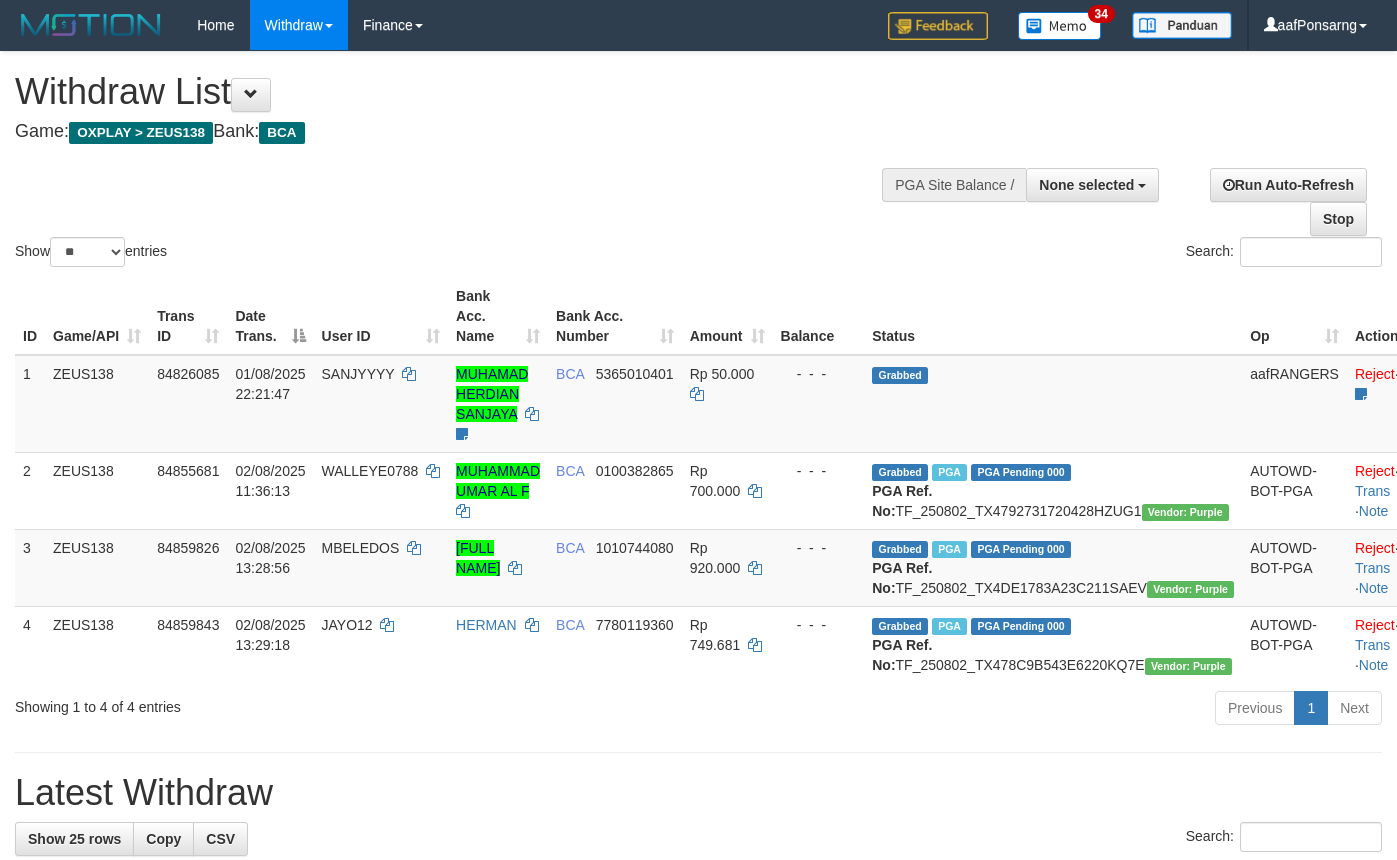 select 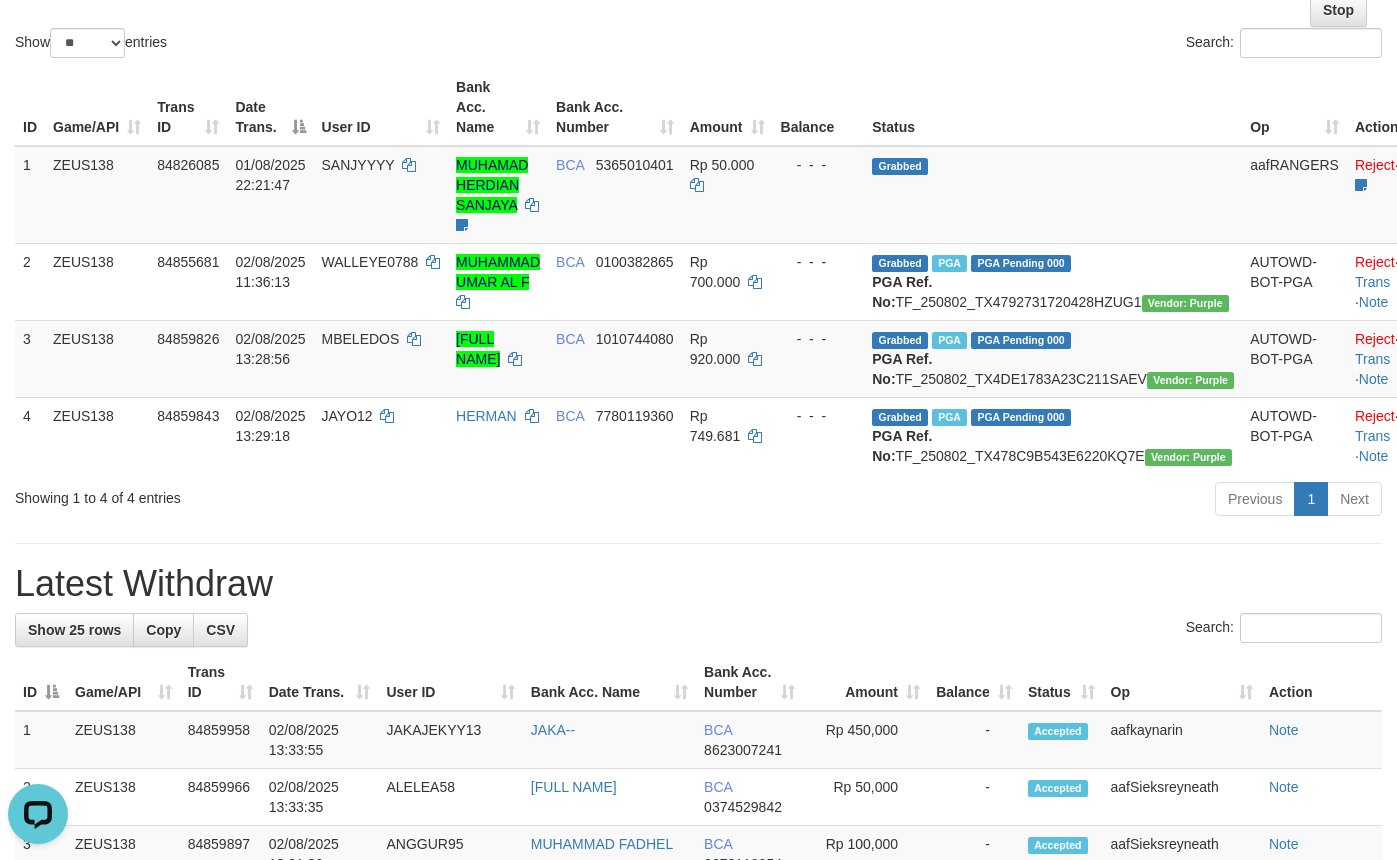 scroll, scrollTop: 0, scrollLeft: 0, axis: both 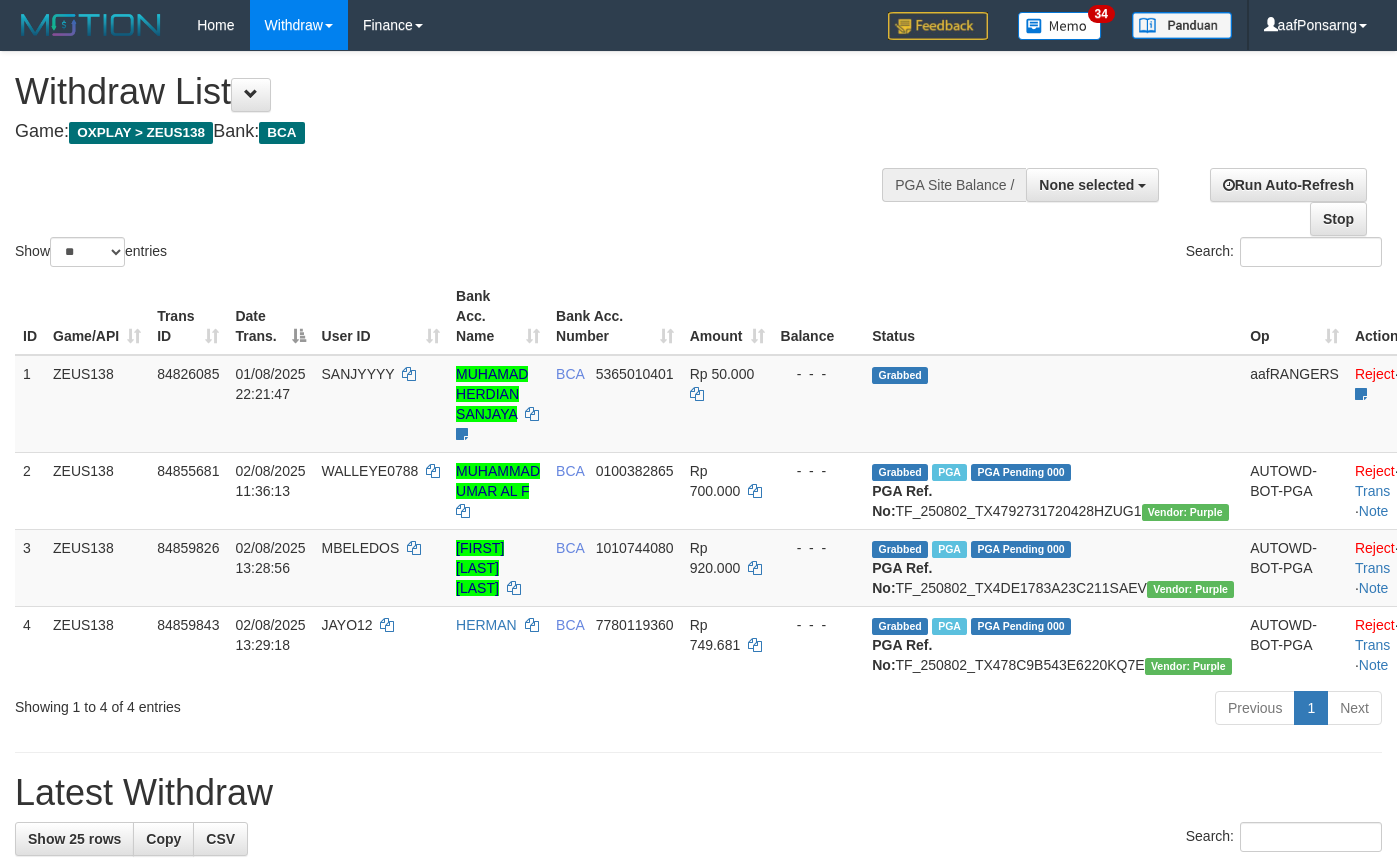 select 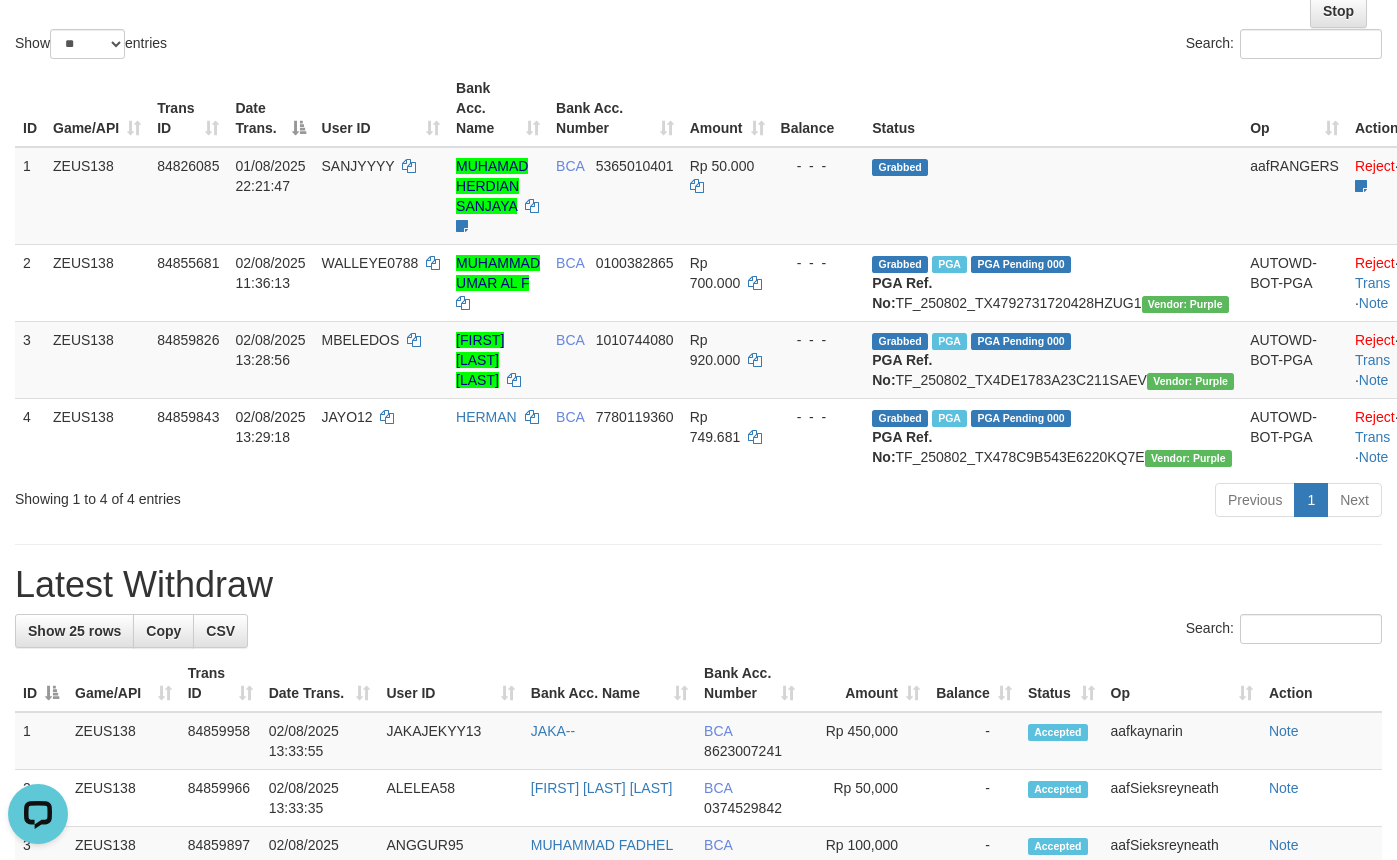 scroll, scrollTop: 0, scrollLeft: 0, axis: both 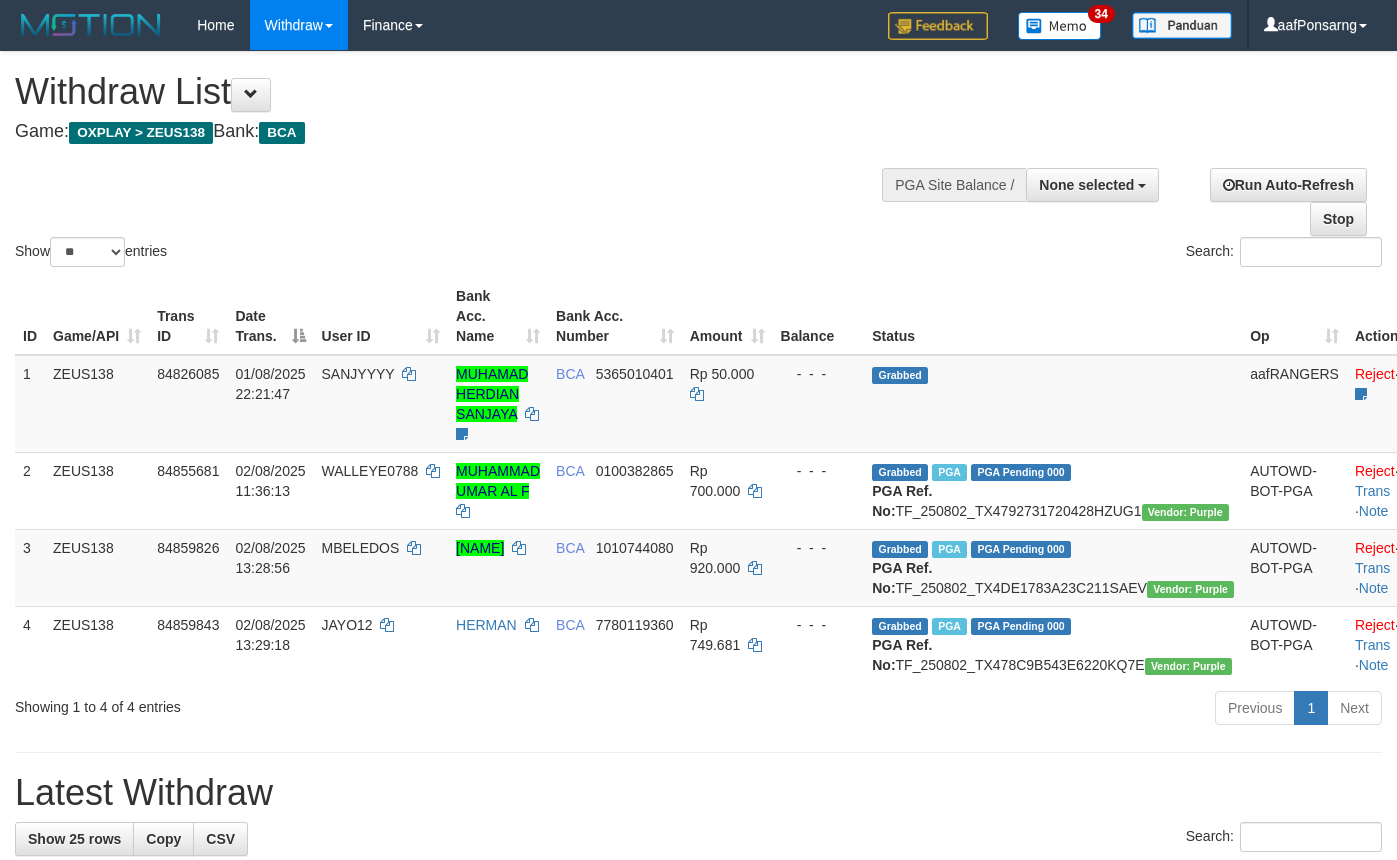 select 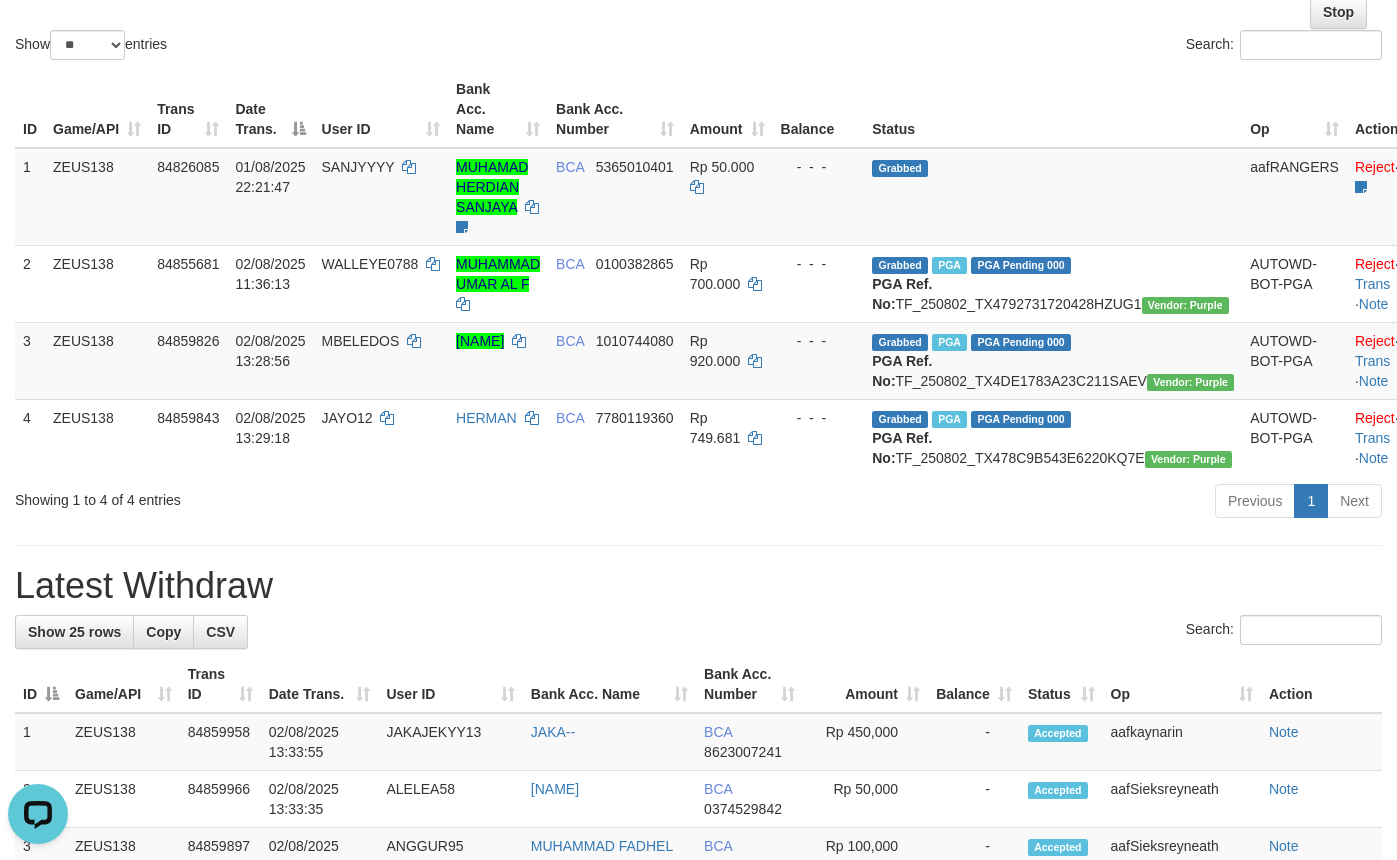 scroll, scrollTop: 0, scrollLeft: 0, axis: both 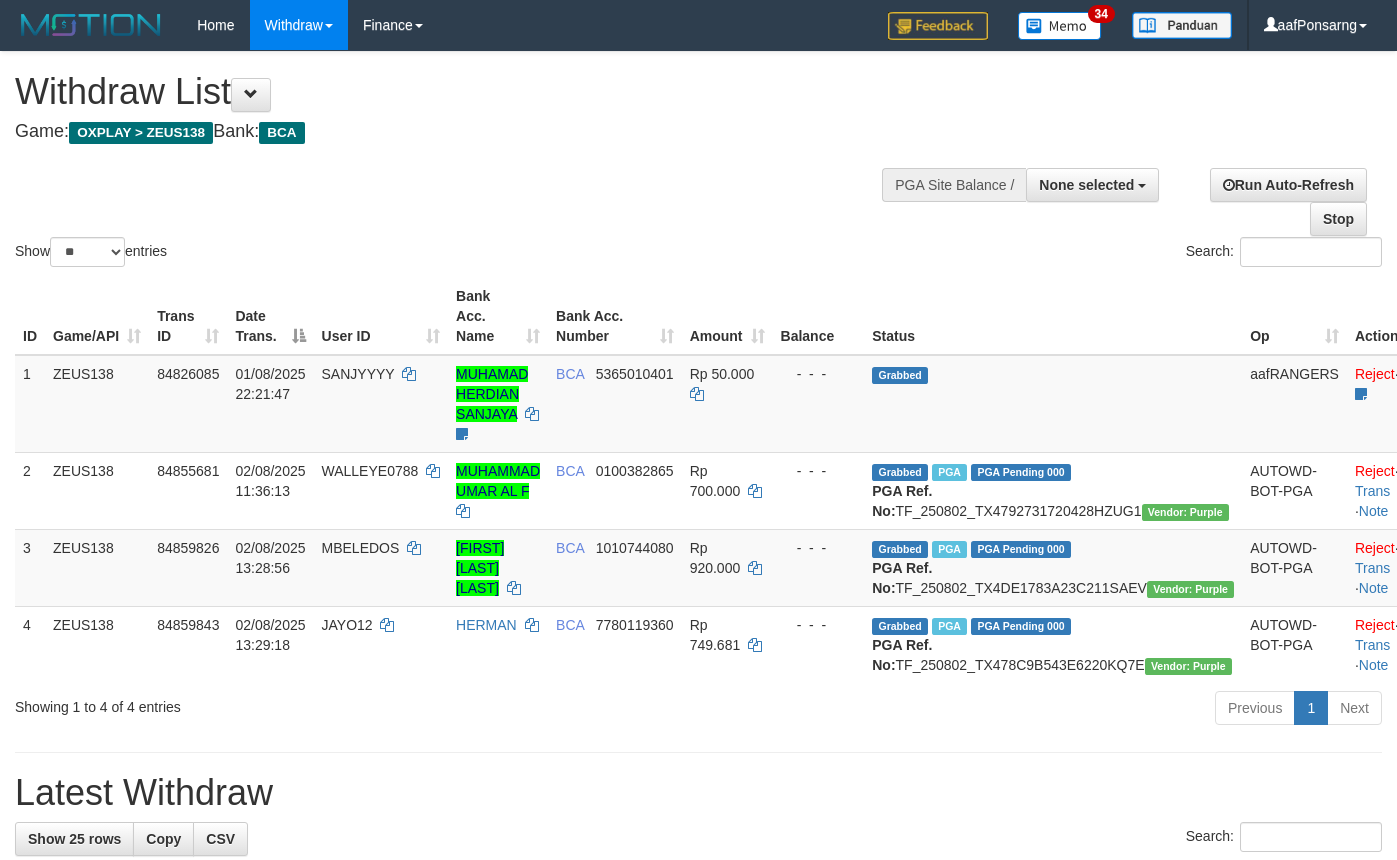 select 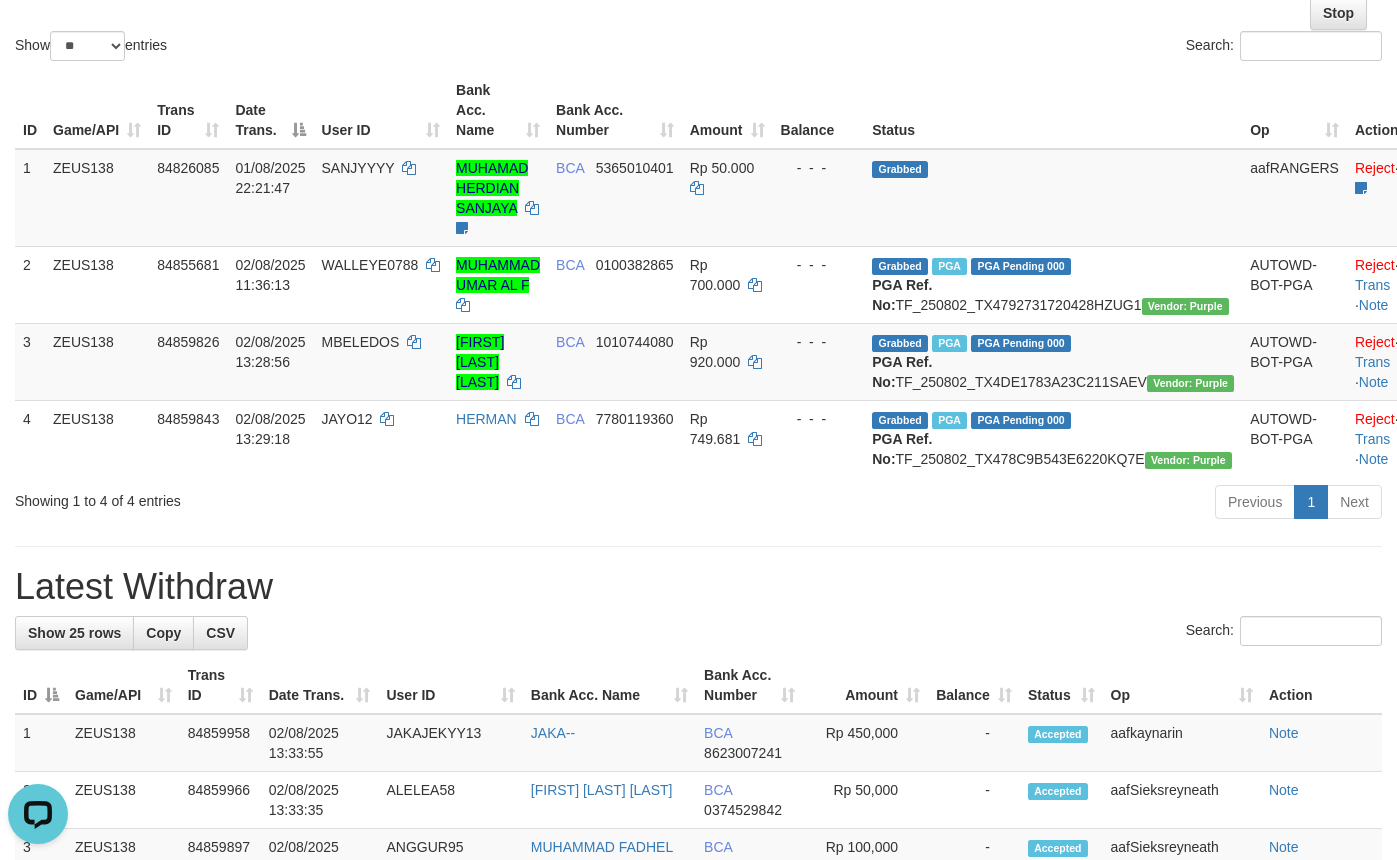scroll, scrollTop: 0, scrollLeft: 0, axis: both 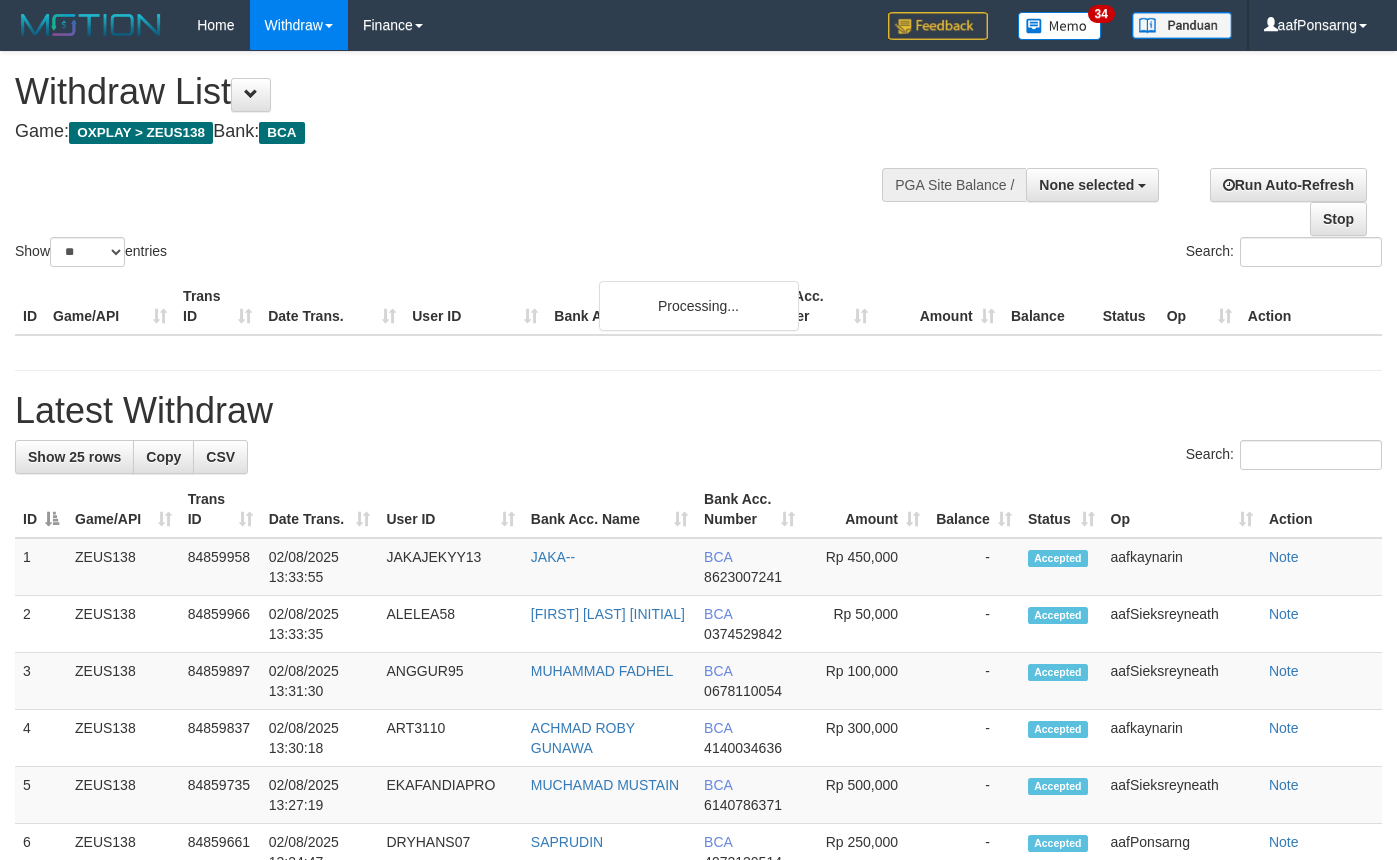 select 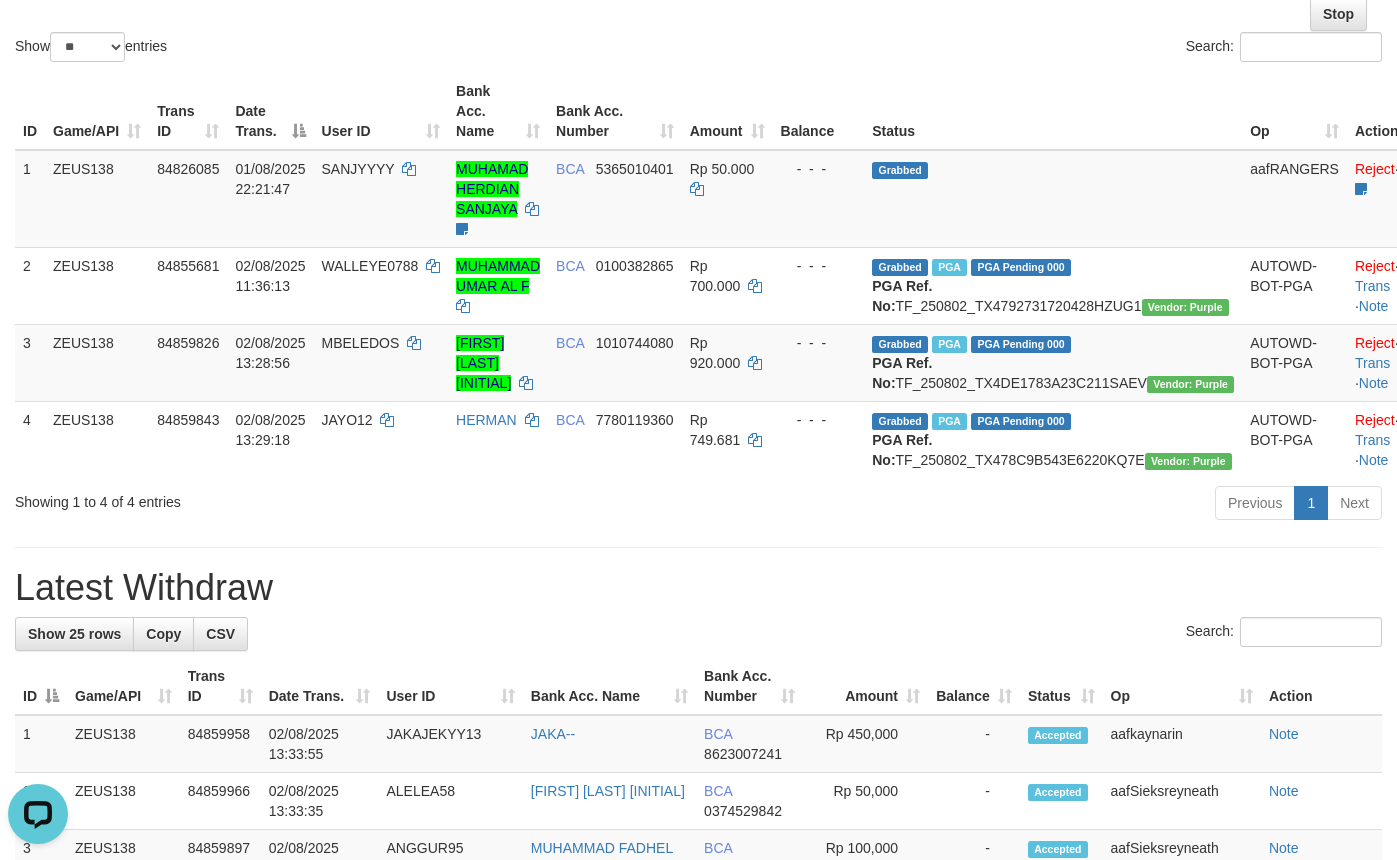 scroll, scrollTop: 0, scrollLeft: 0, axis: both 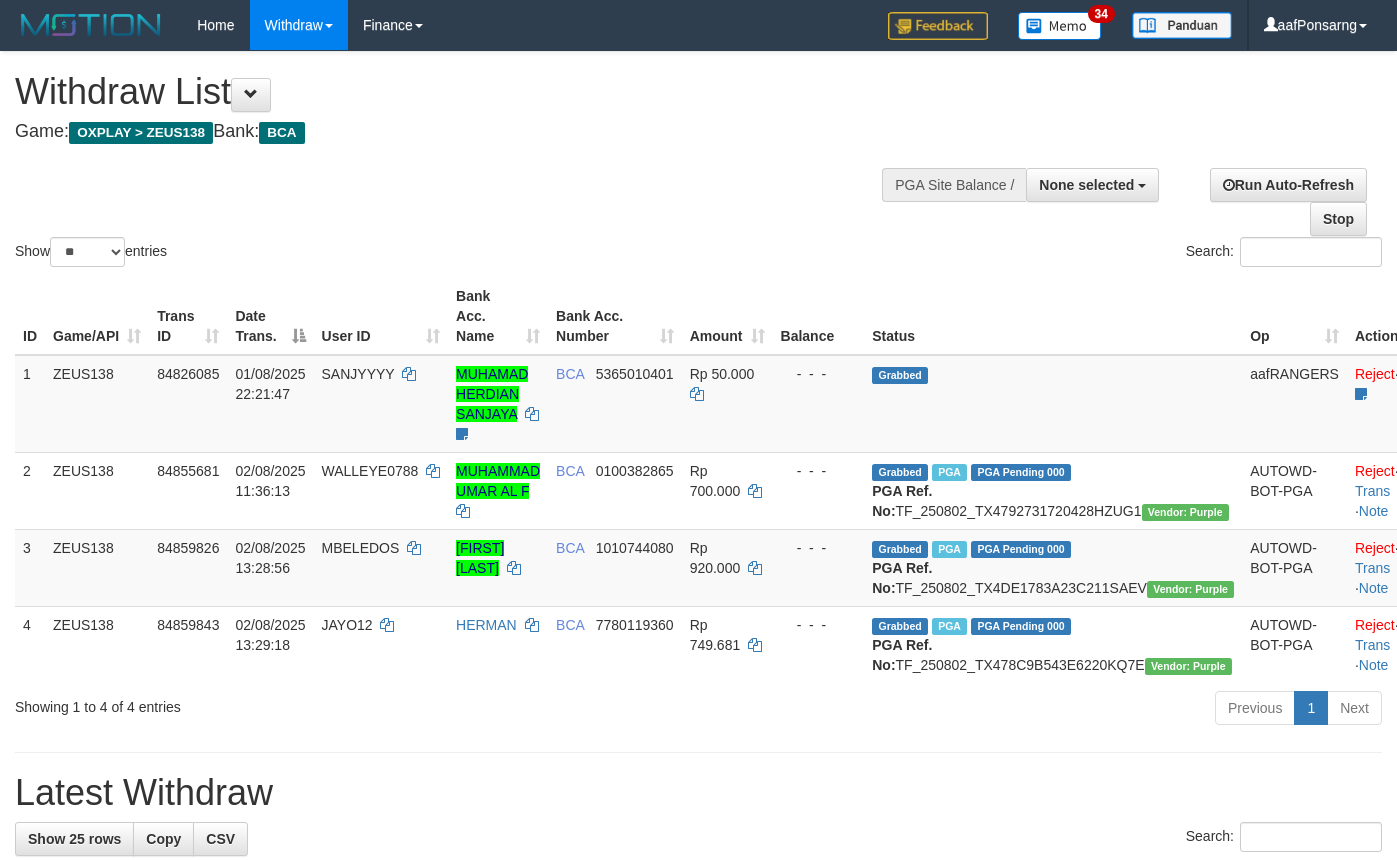 select 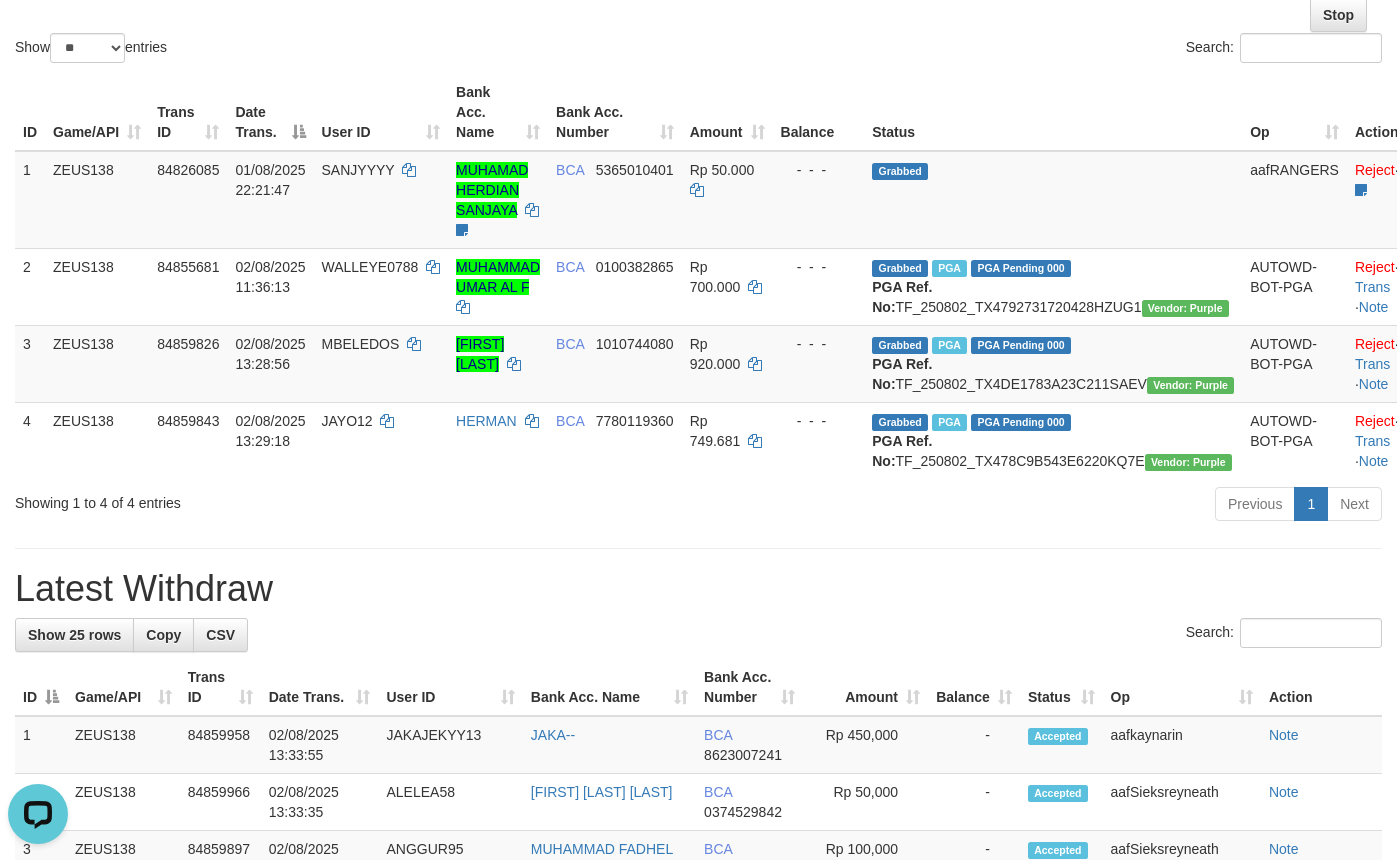 scroll, scrollTop: 0, scrollLeft: 0, axis: both 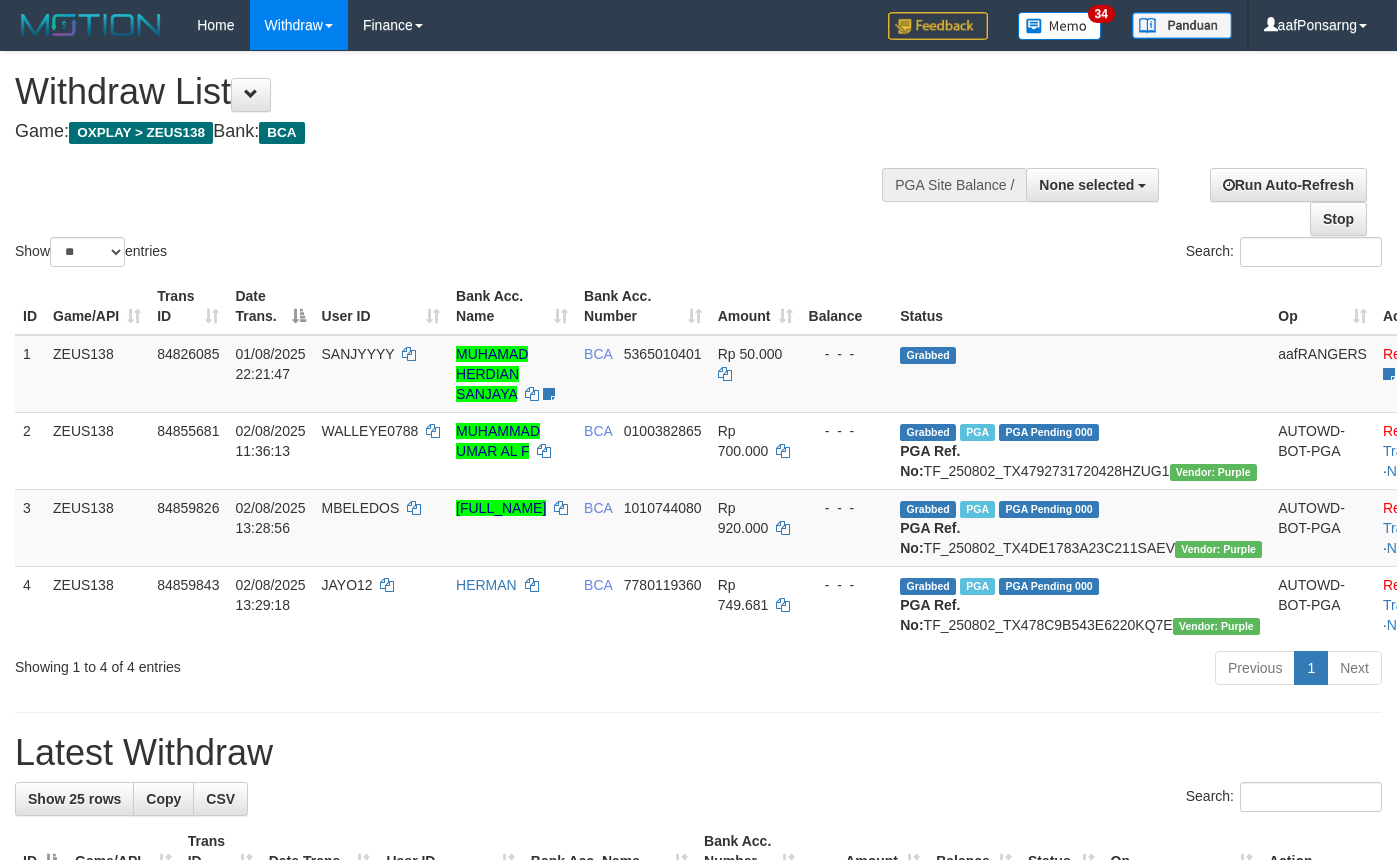 select 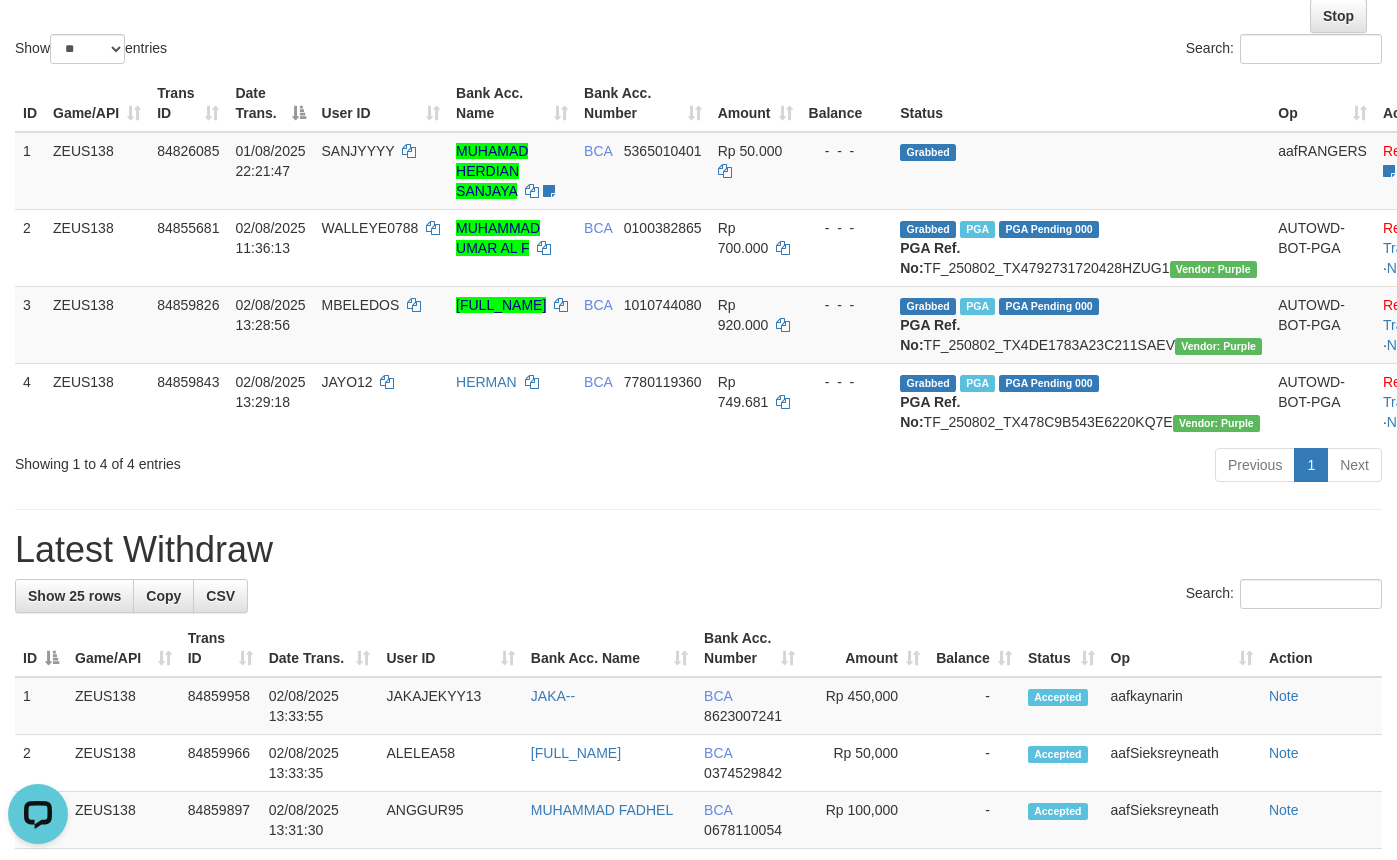 scroll, scrollTop: 0, scrollLeft: 0, axis: both 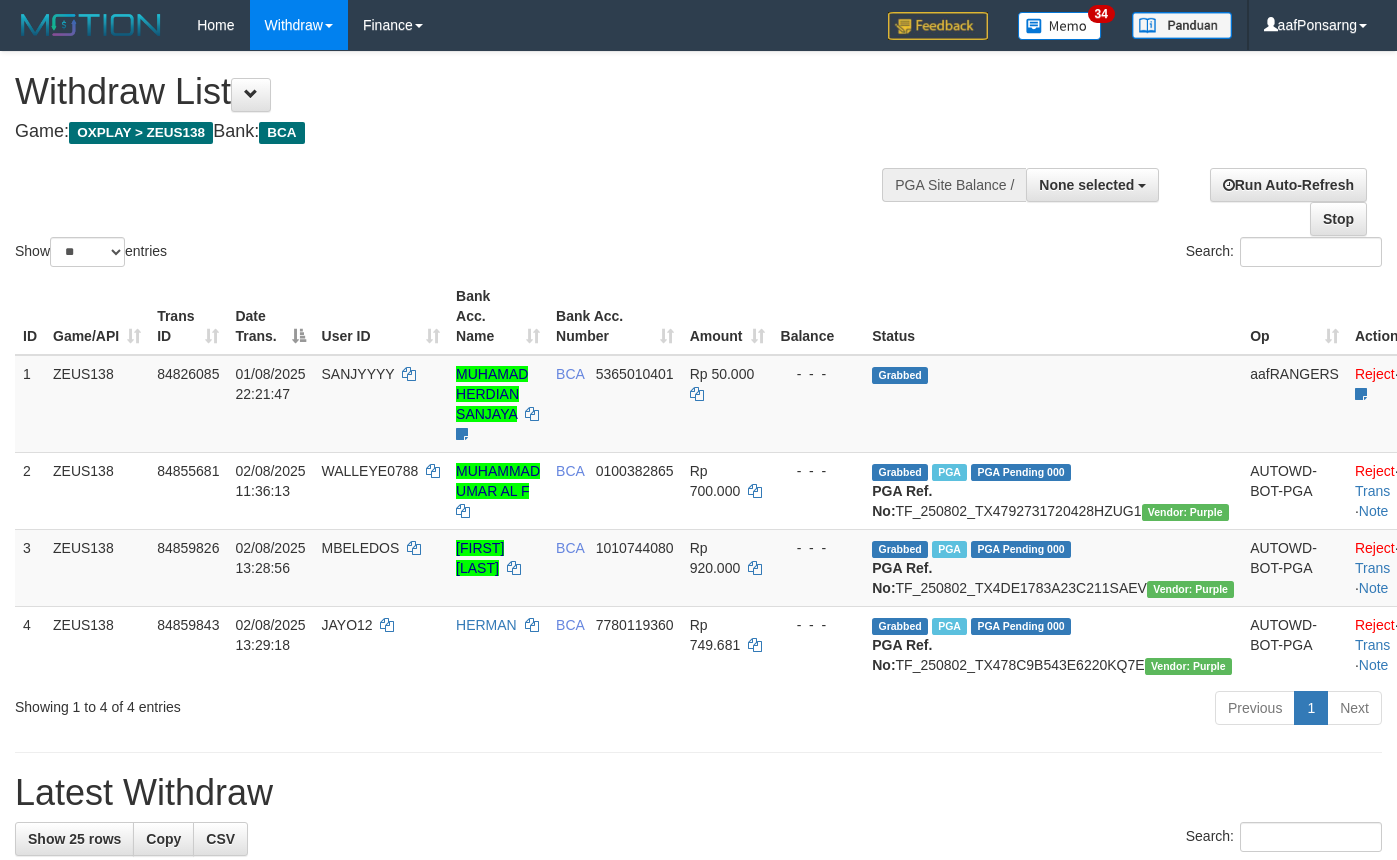 select 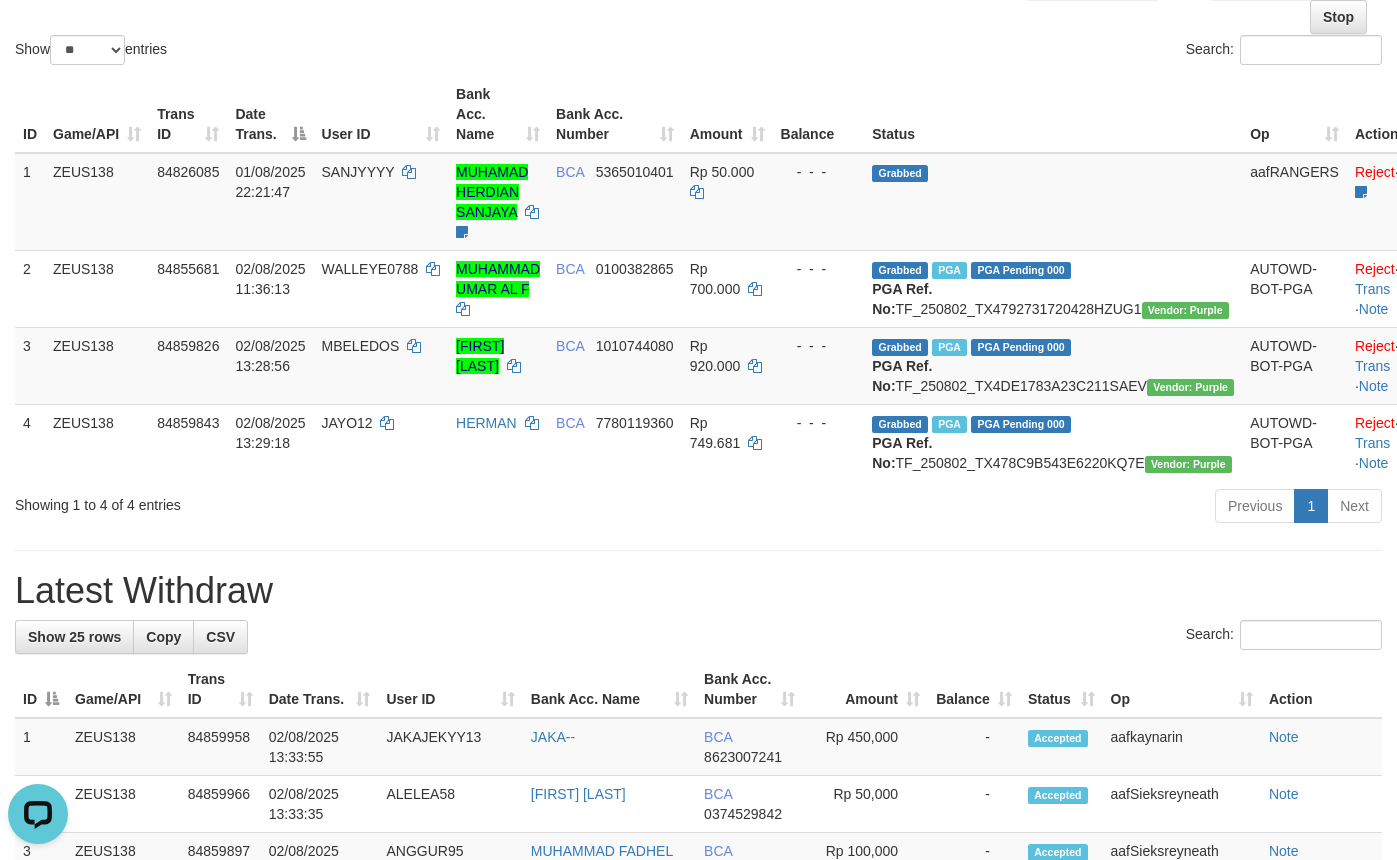 scroll, scrollTop: 0, scrollLeft: 0, axis: both 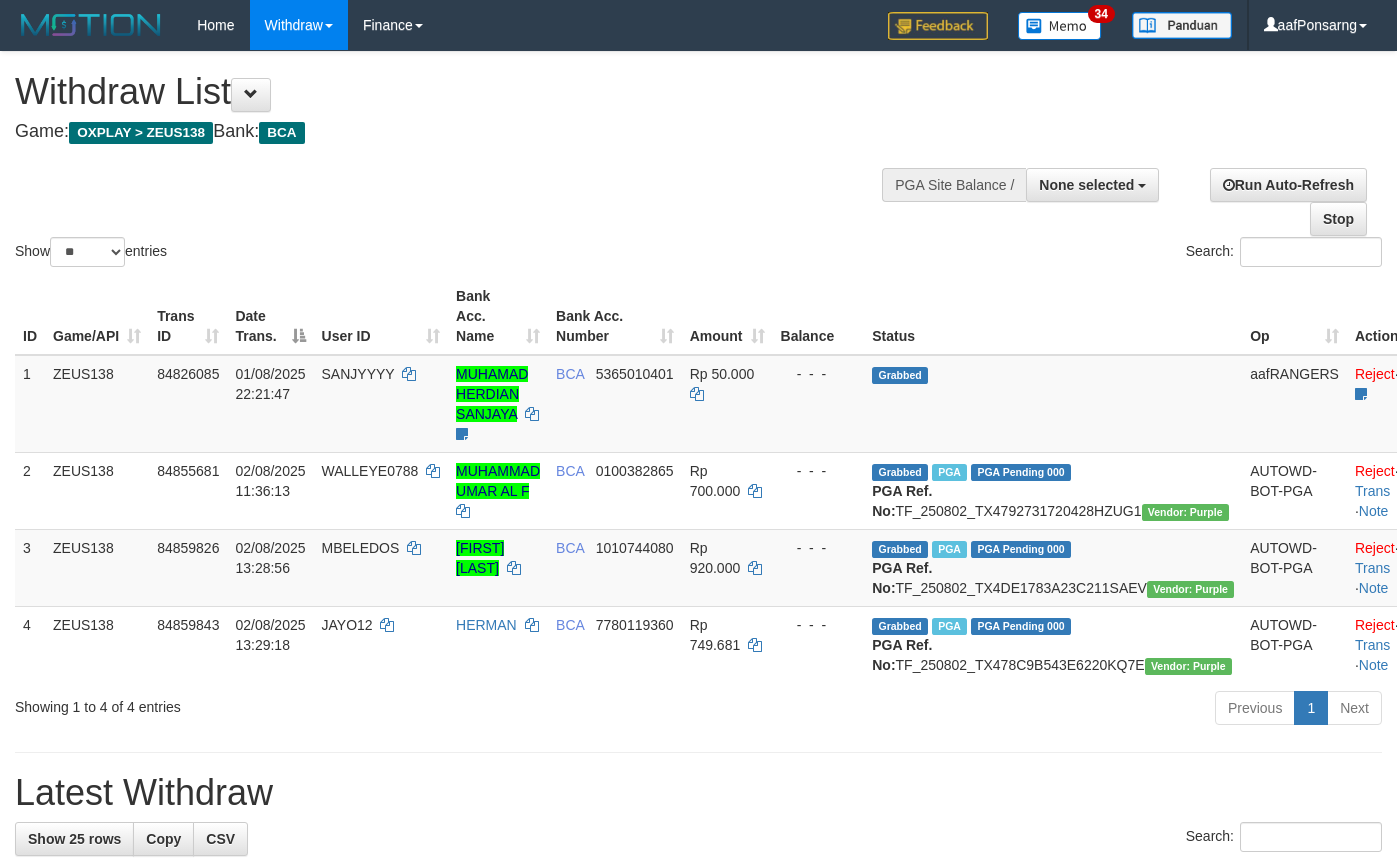 select 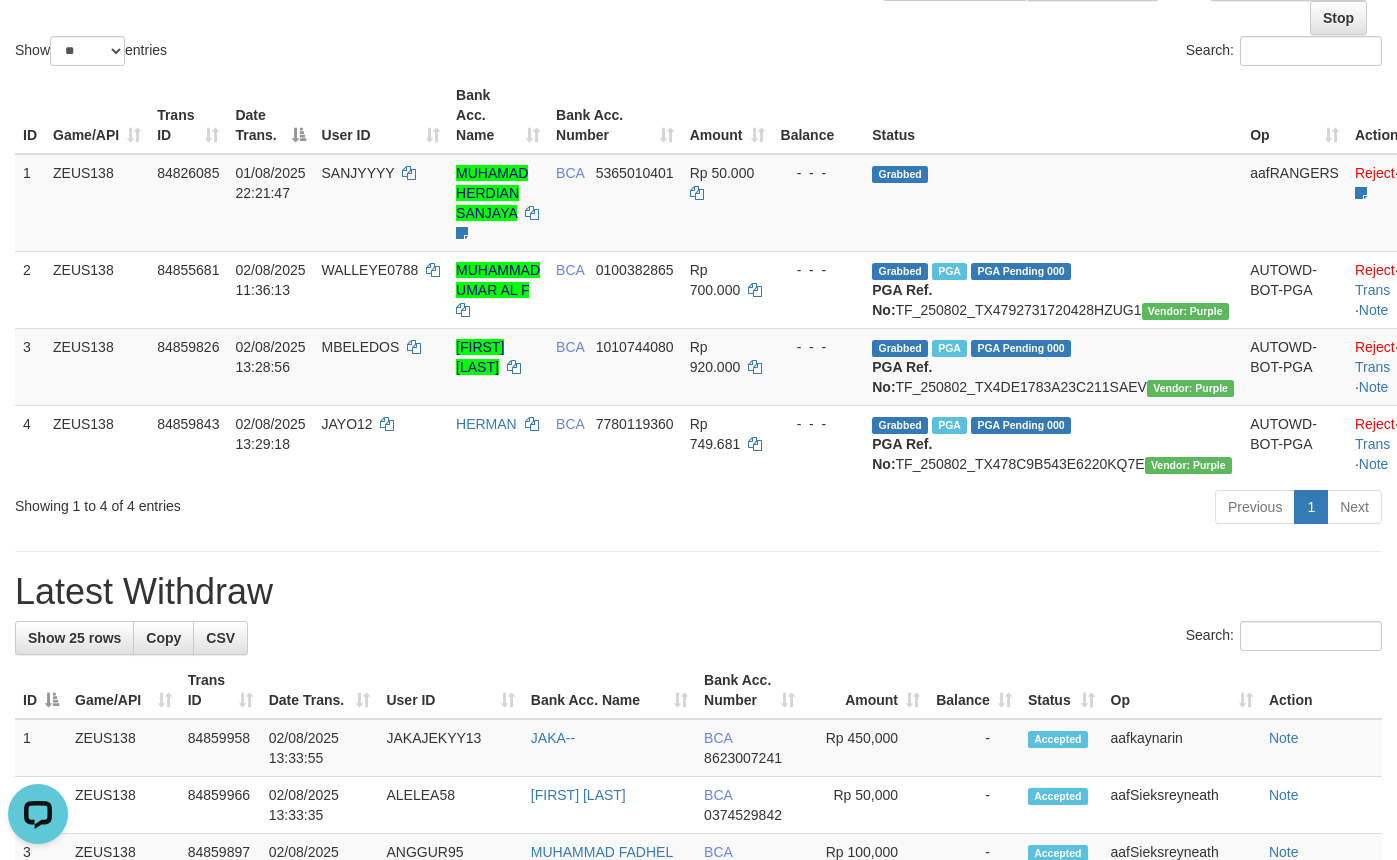 scroll, scrollTop: 0, scrollLeft: 0, axis: both 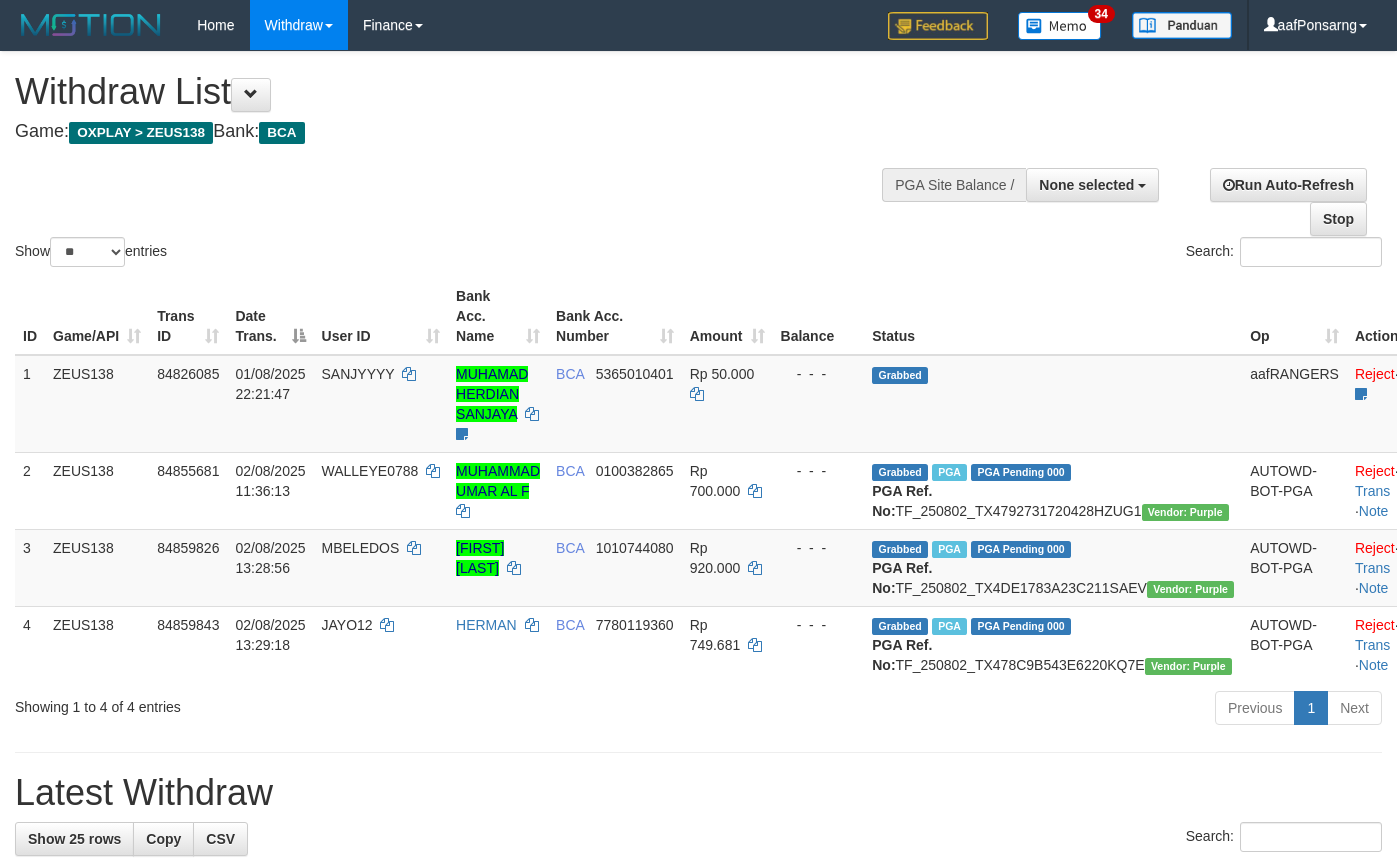 select 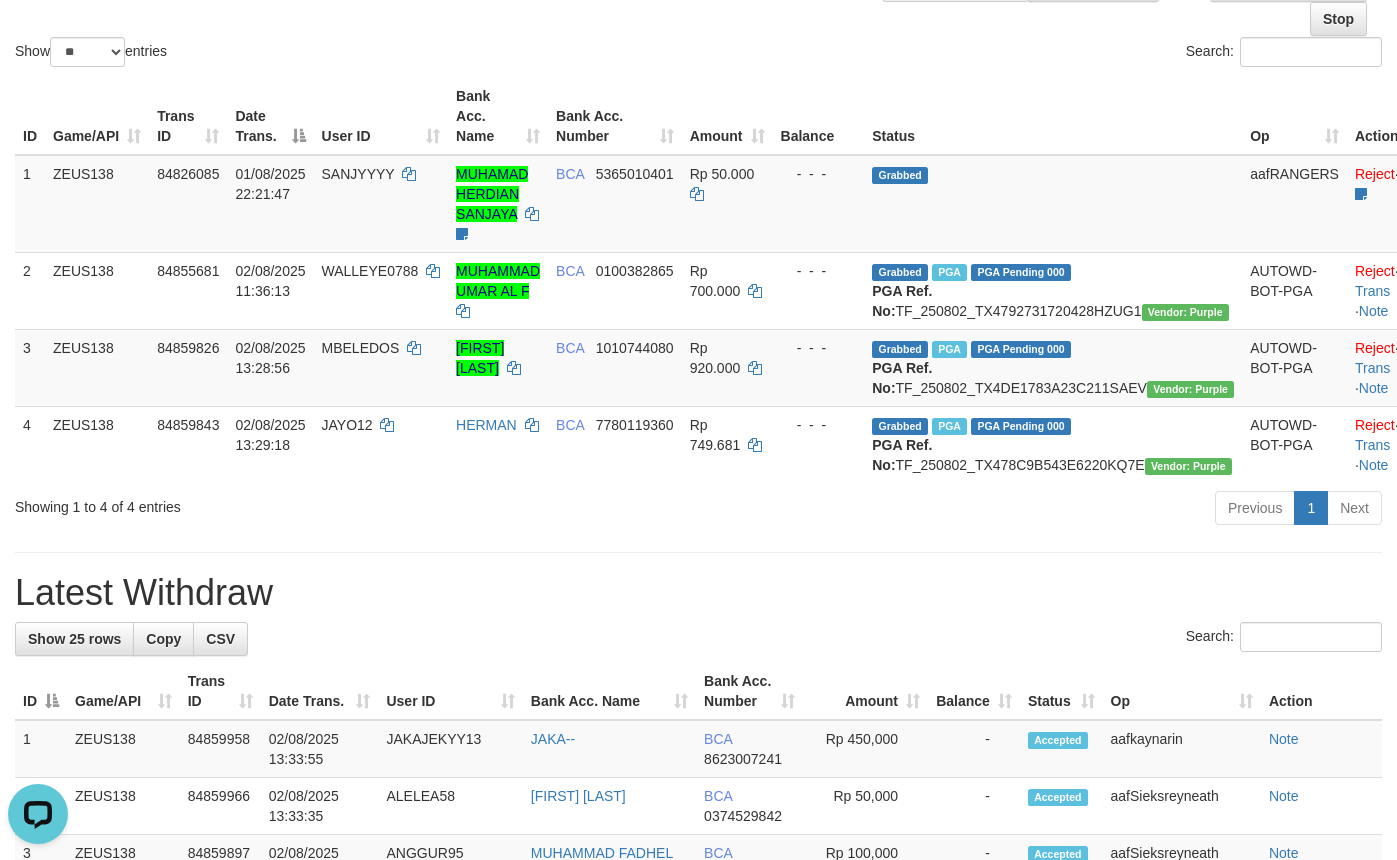 scroll, scrollTop: 0, scrollLeft: 0, axis: both 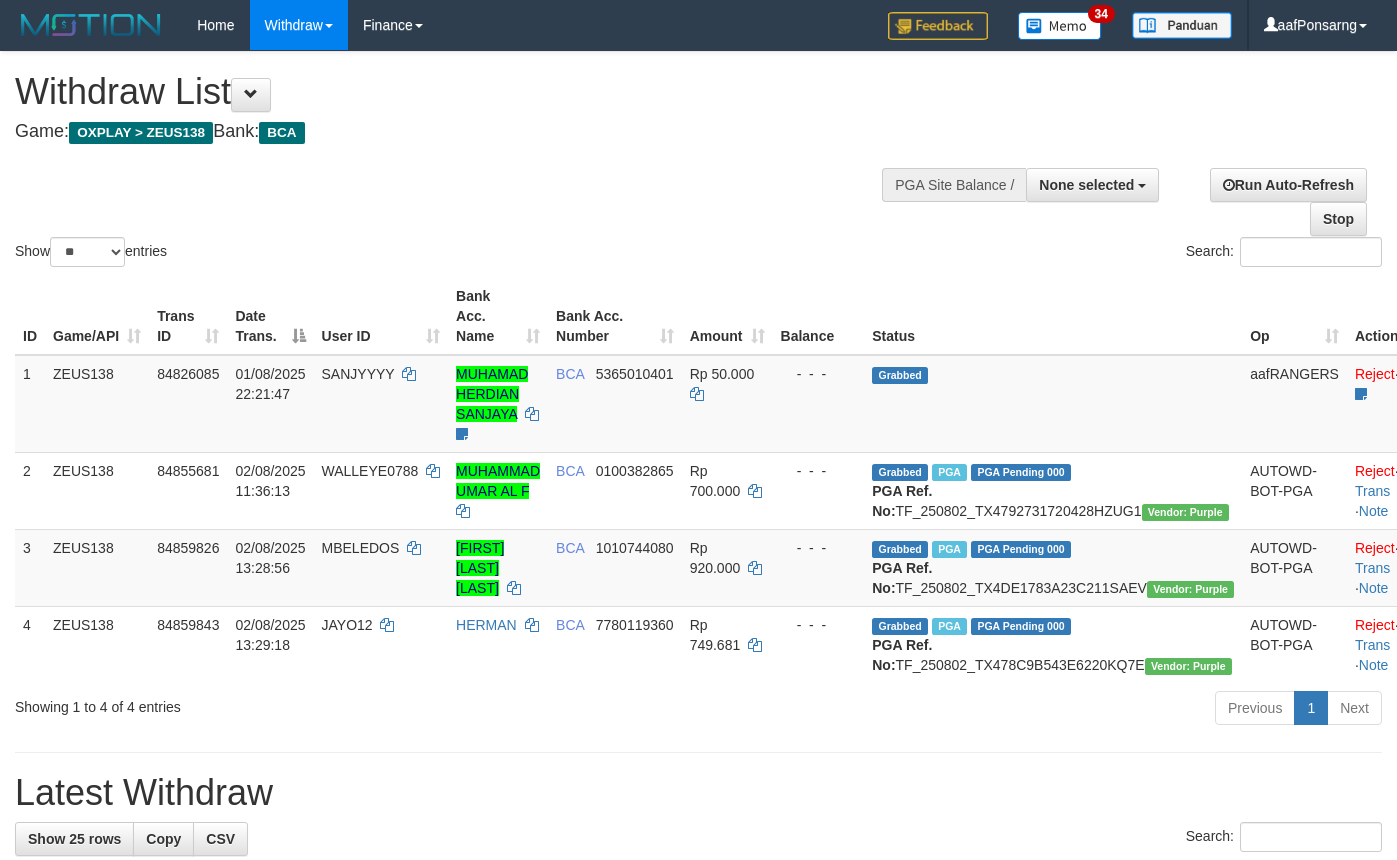 select 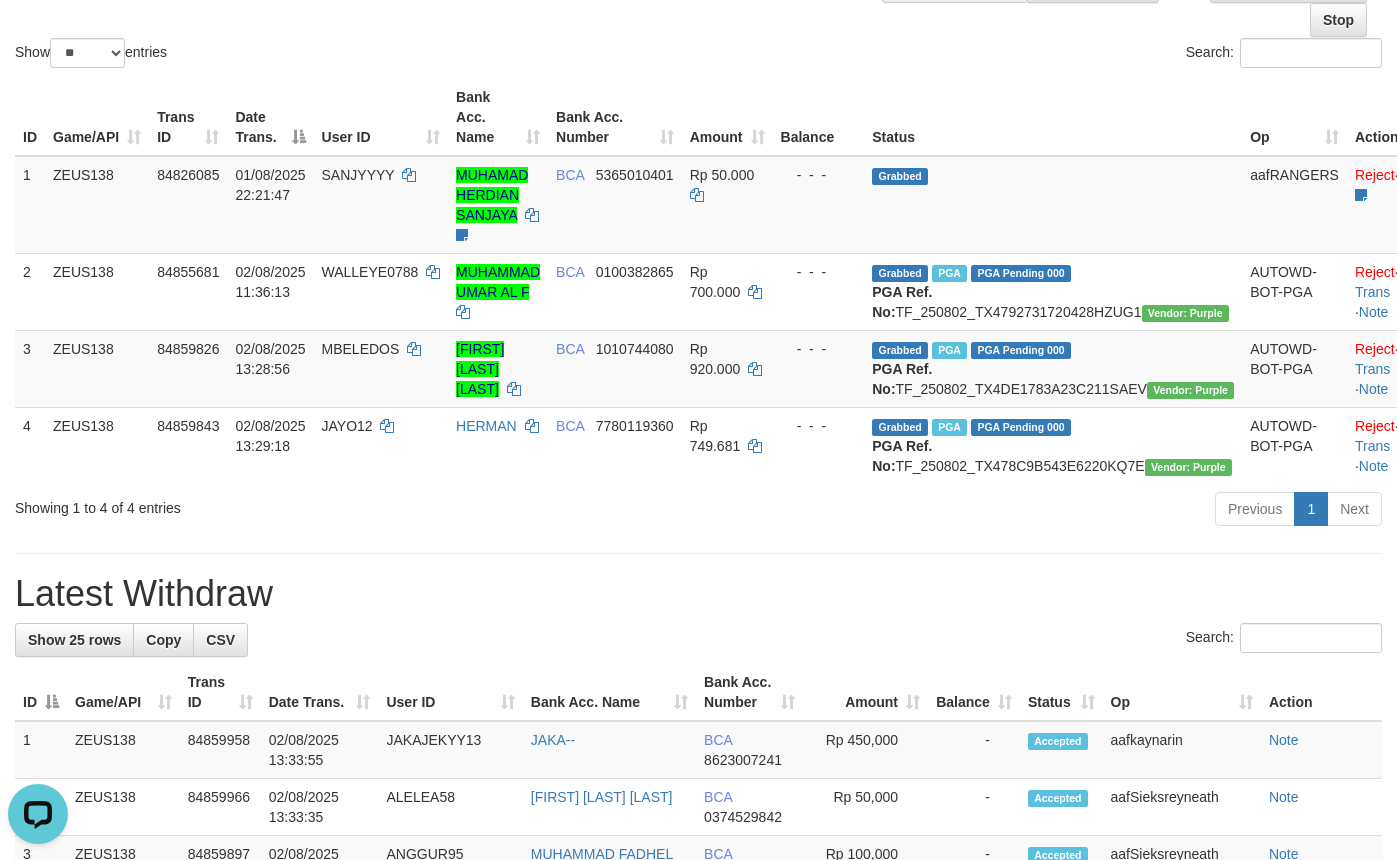 scroll, scrollTop: 0, scrollLeft: 0, axis: both 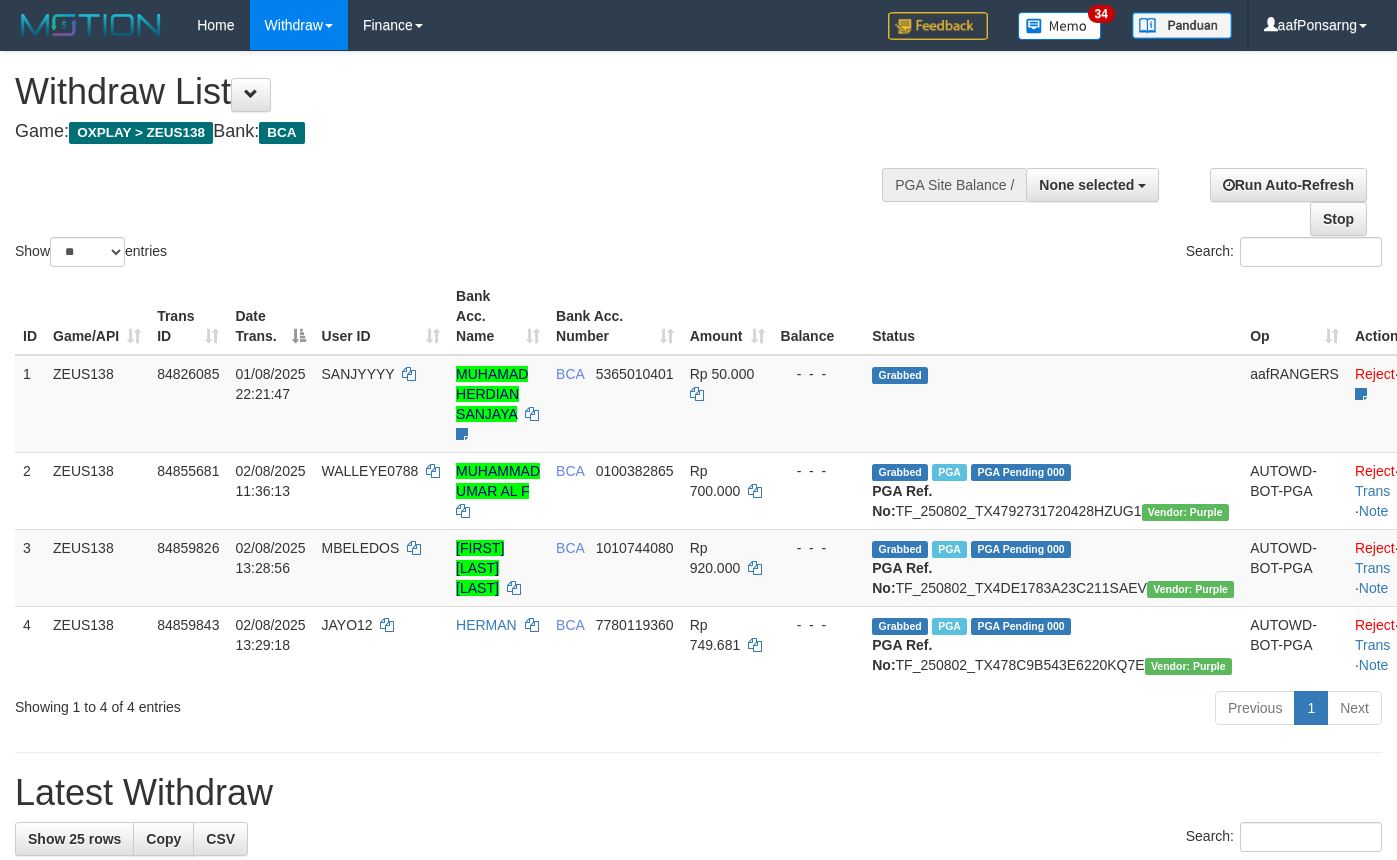 select 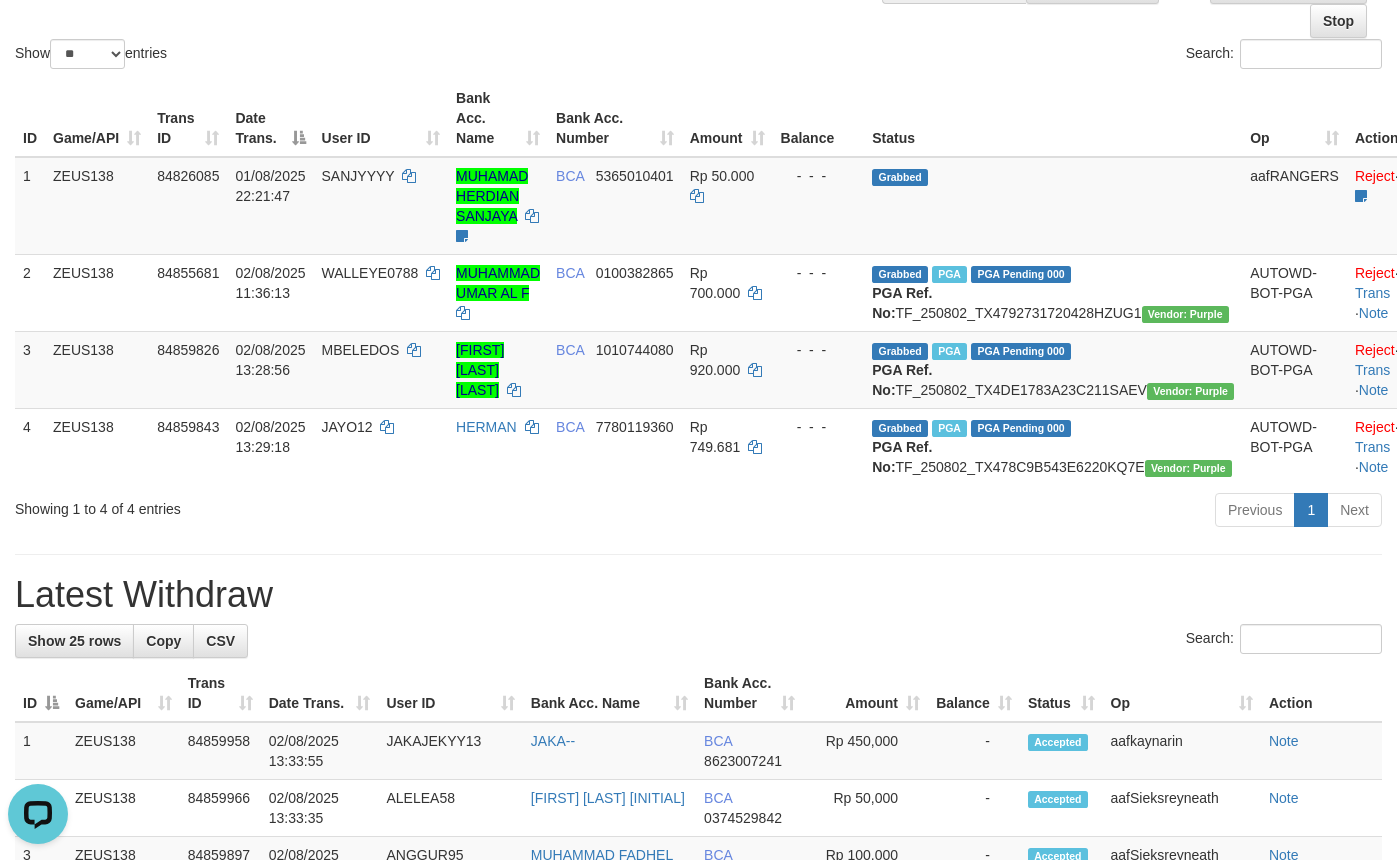 scroll, scrollTop: 0, scrollLeft: 0, axis: both 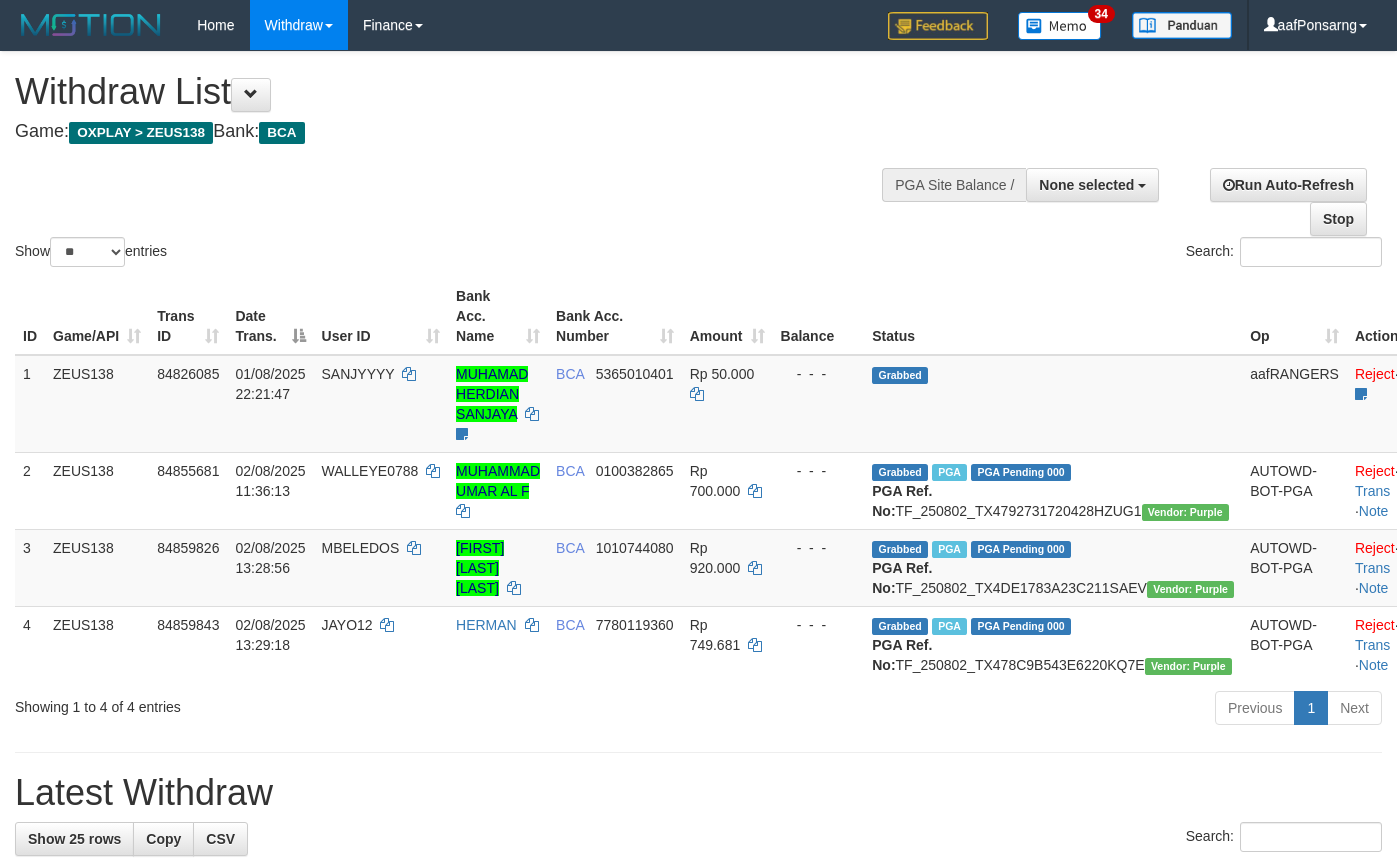 select 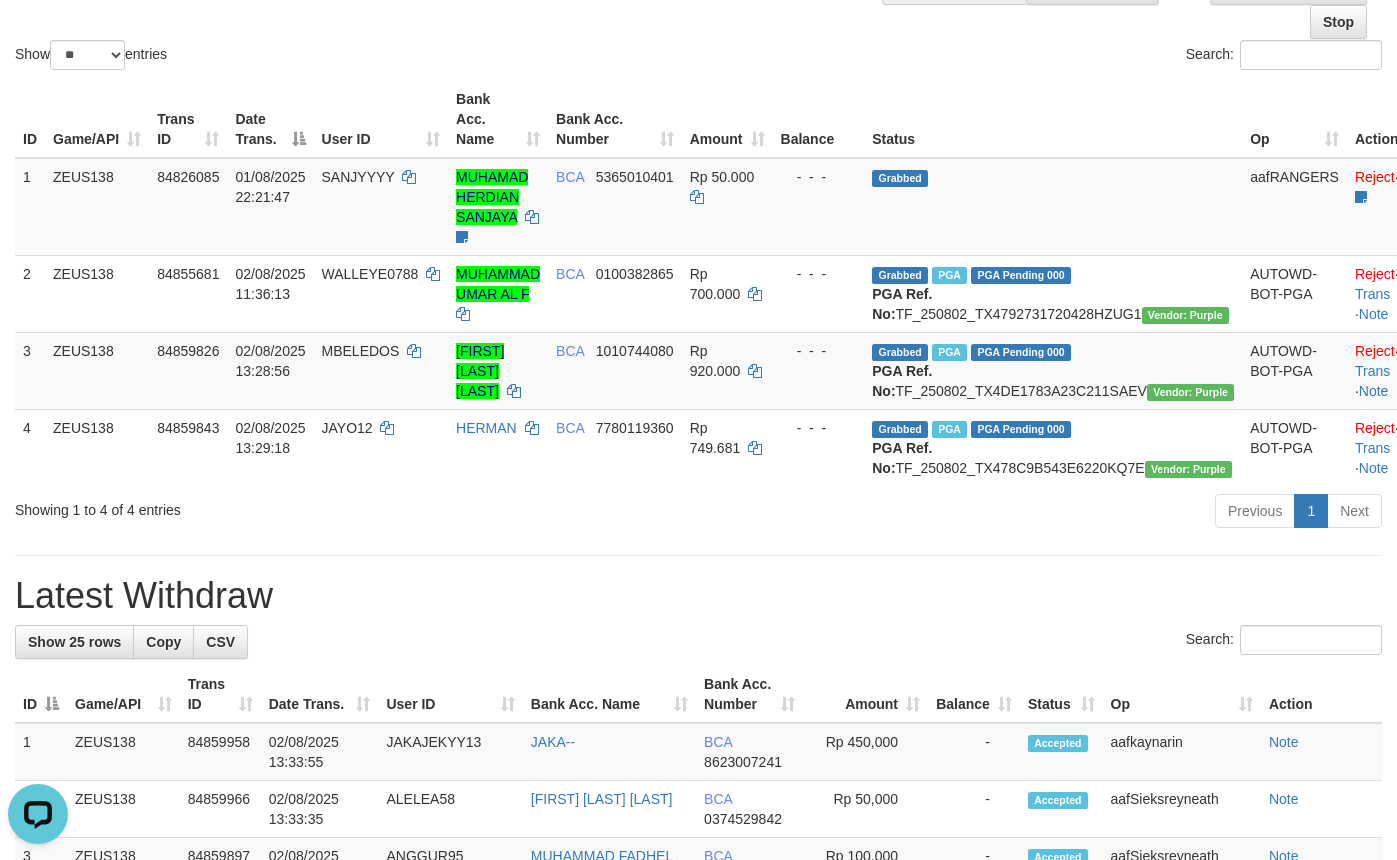 scroll, scrollTop: 0, scrollLeft: 0, axis: both 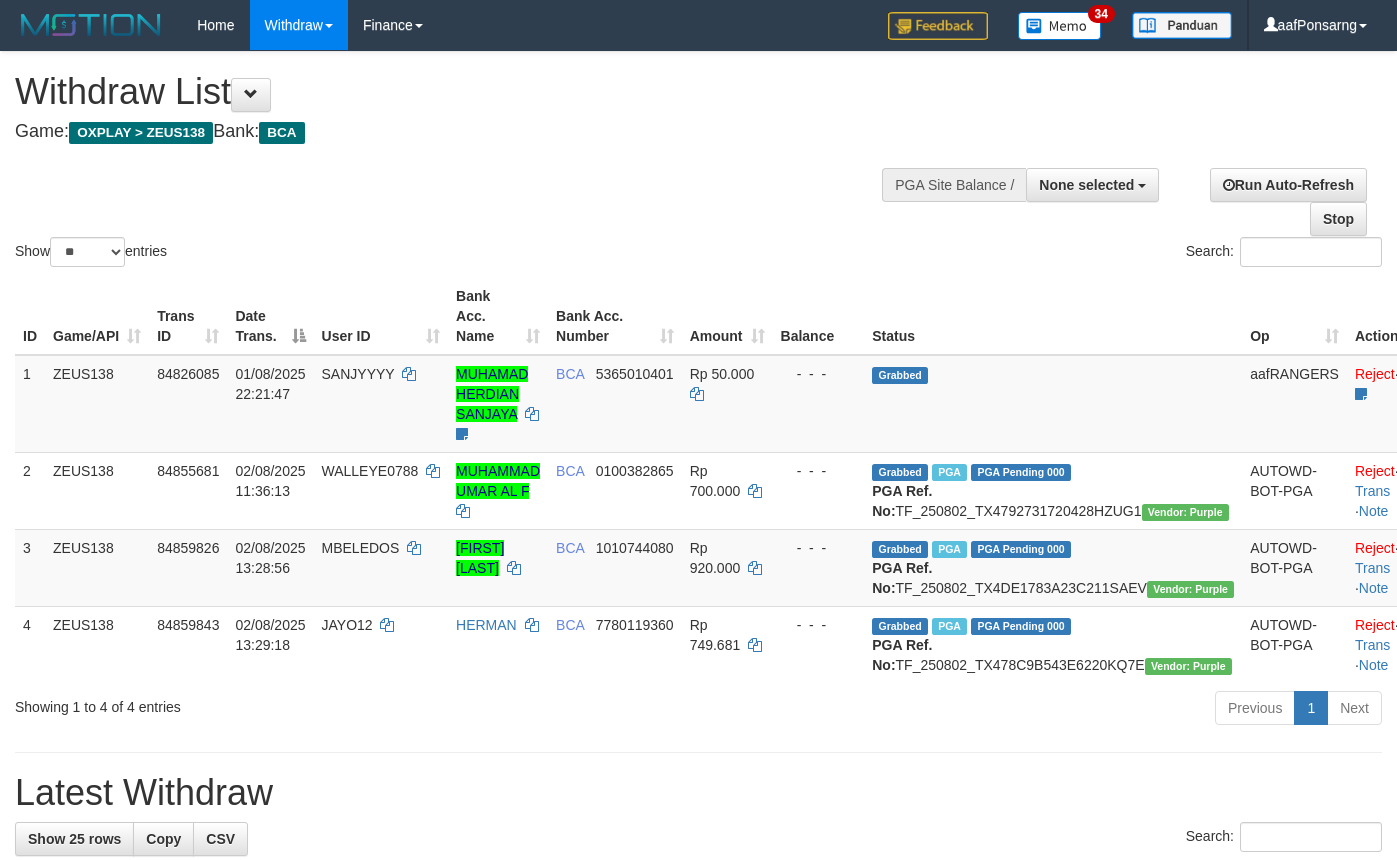 select 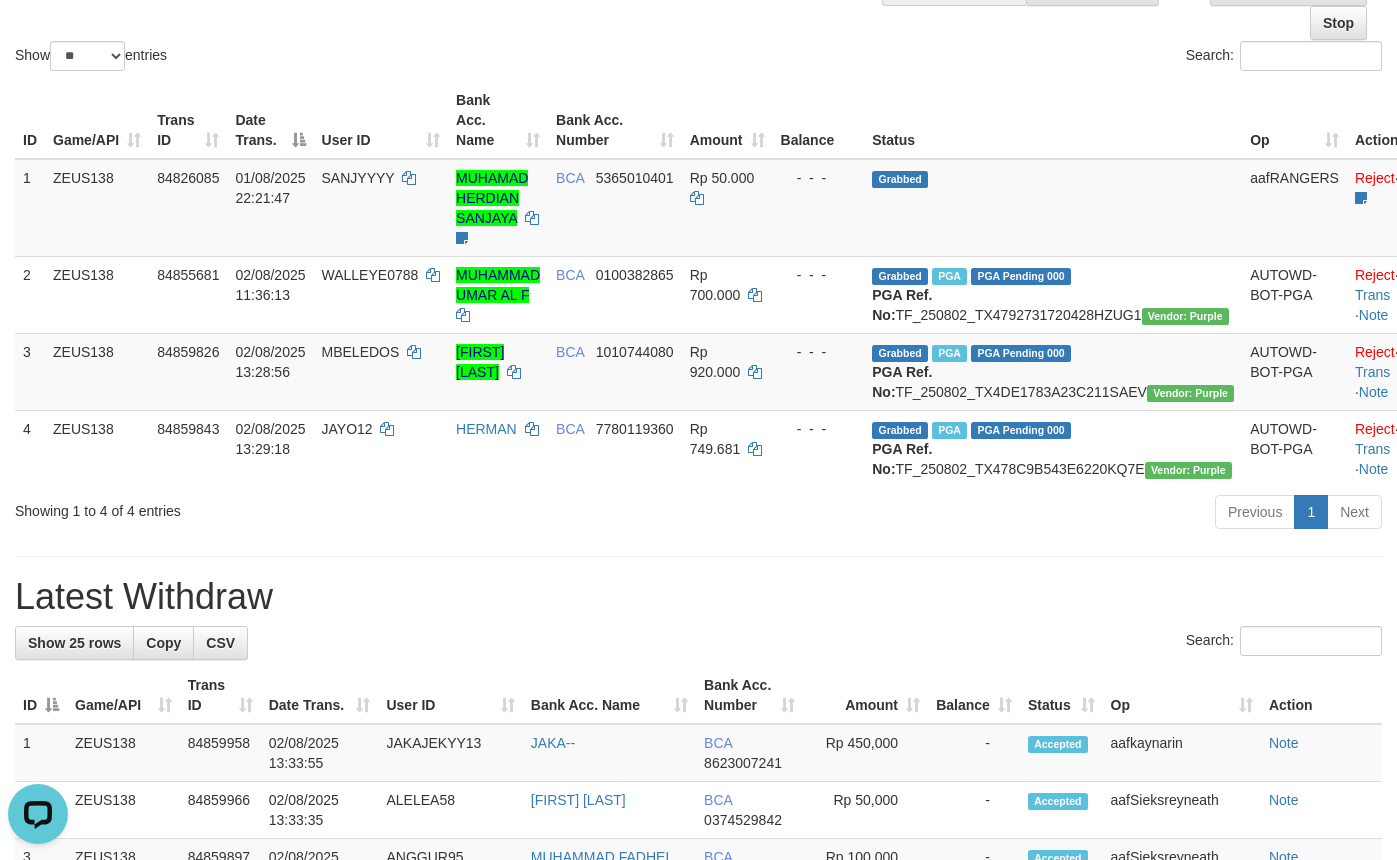 scroll, scrollTop: 0, scrollLeft: 0, axis: both 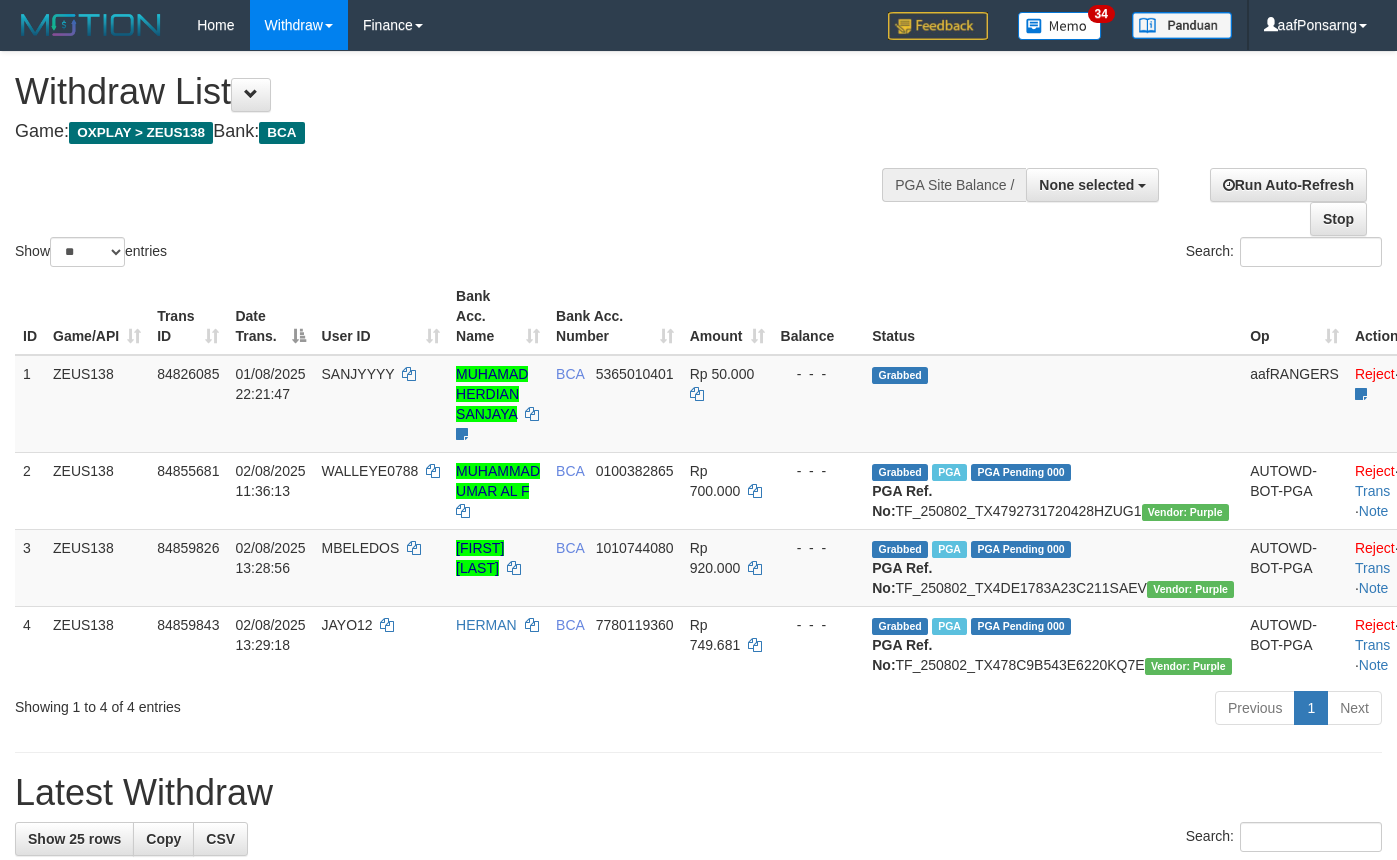 select 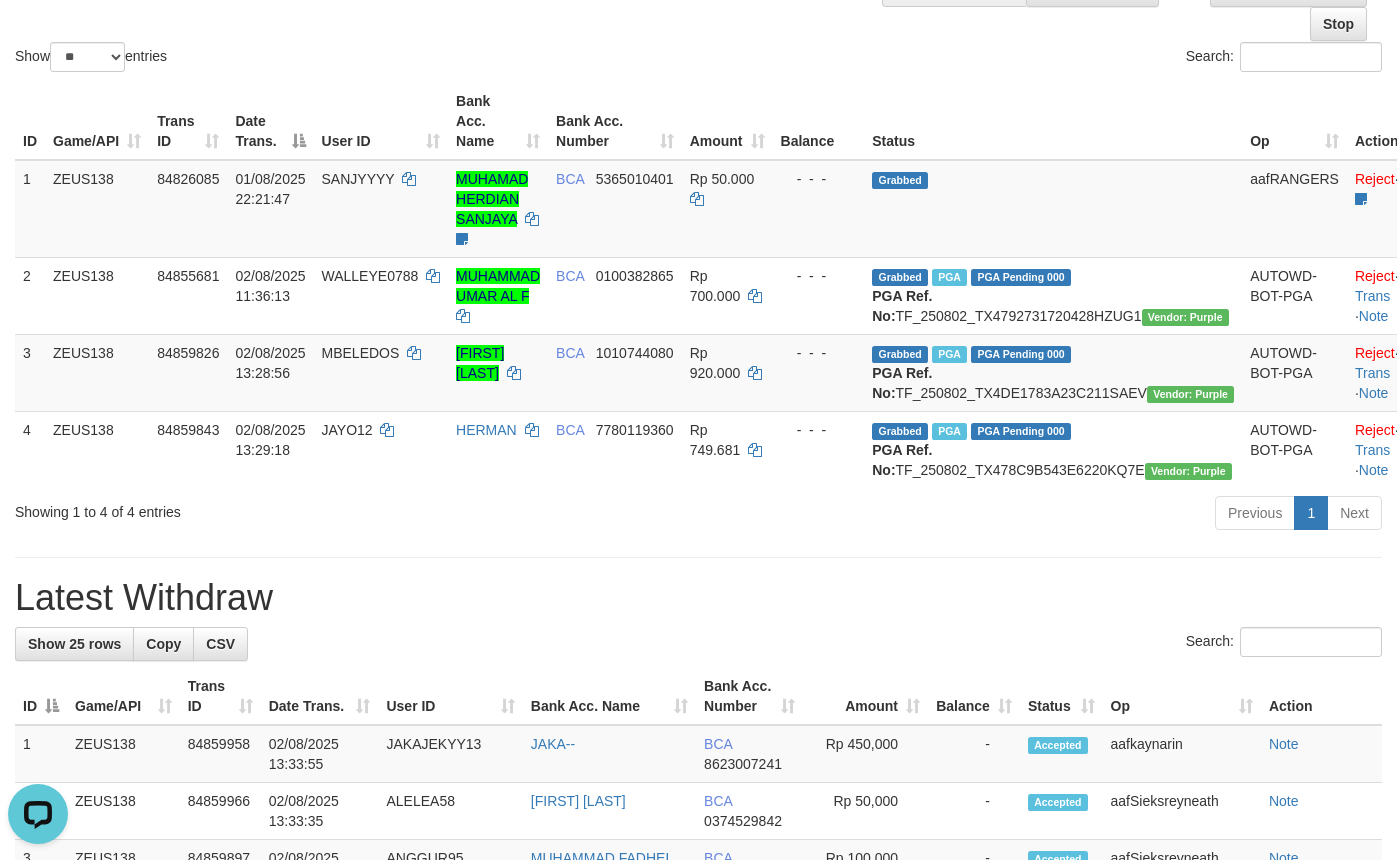 scroll, scrollTop: 0, scrollLeft: 0, axis: both 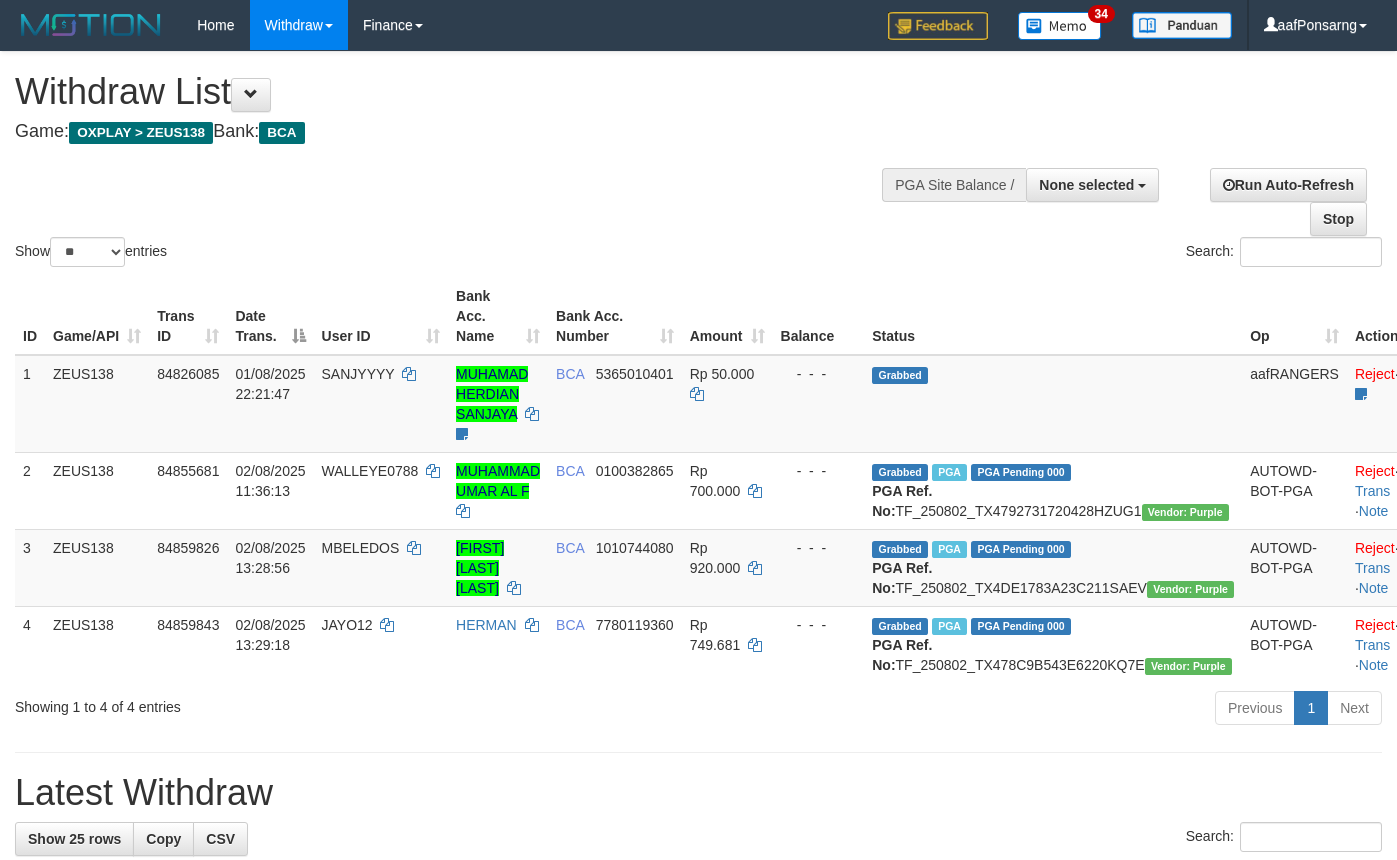 select 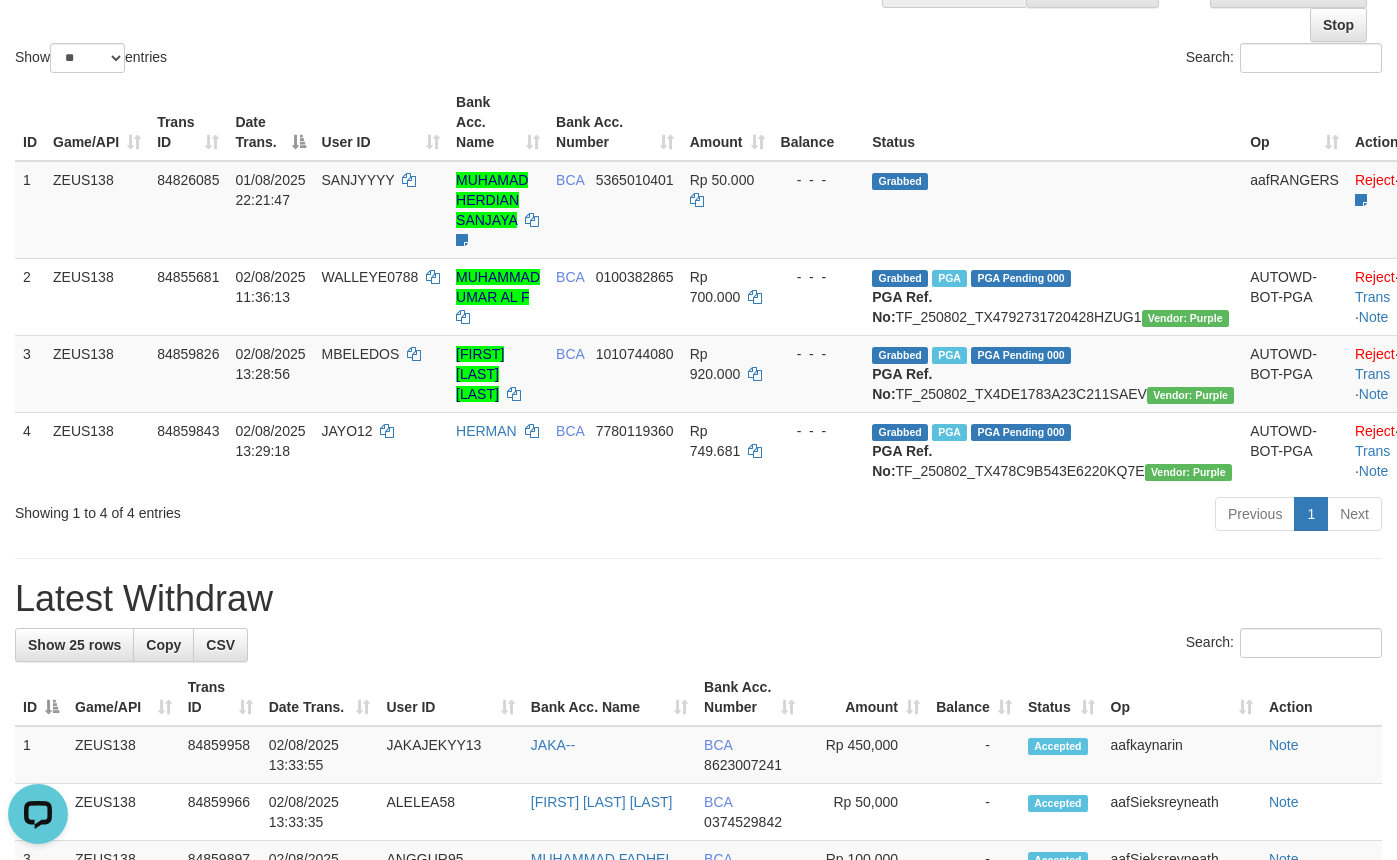 scroll, scrollTop: 0, scrollLeft: 0, axis: both 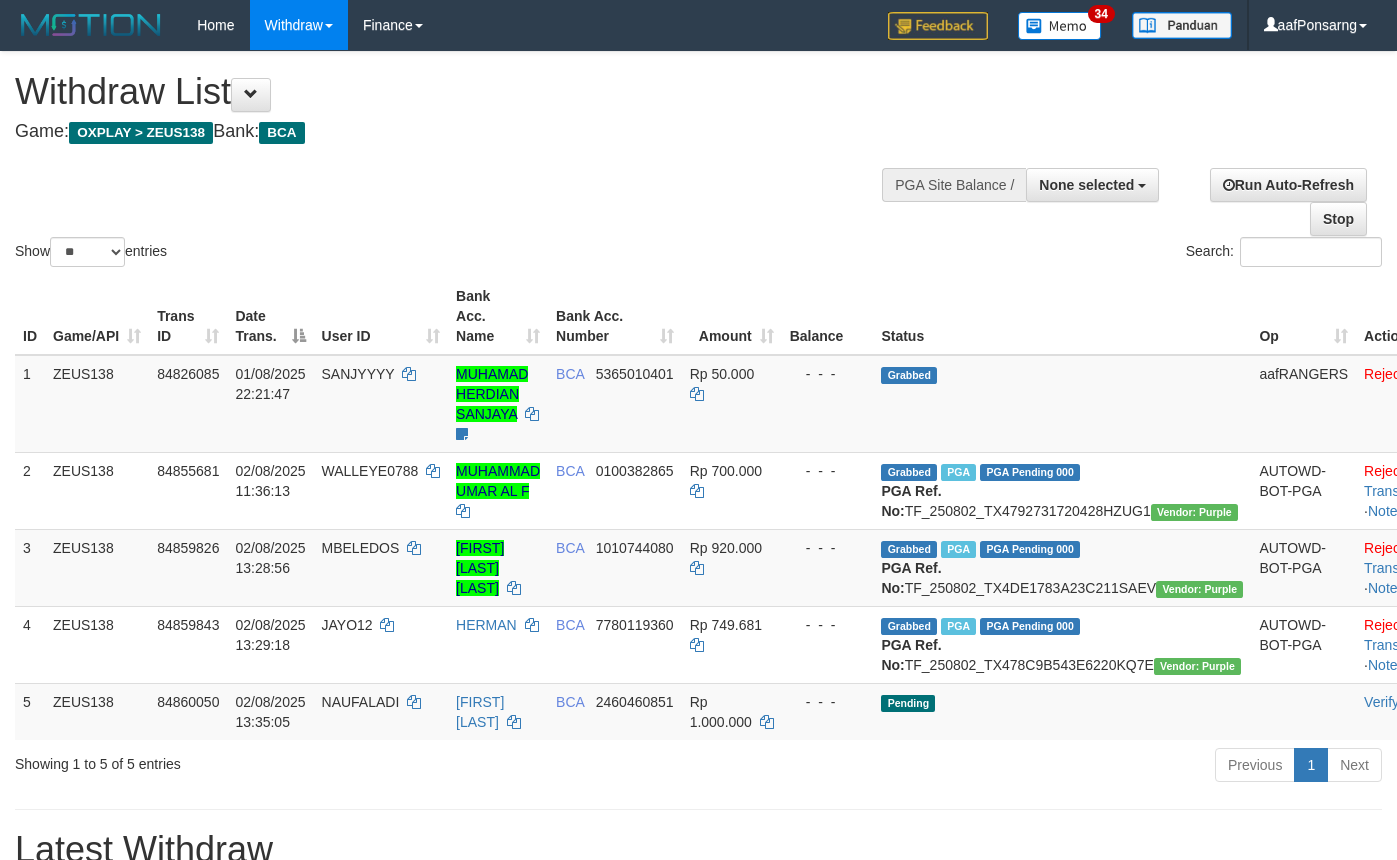 select 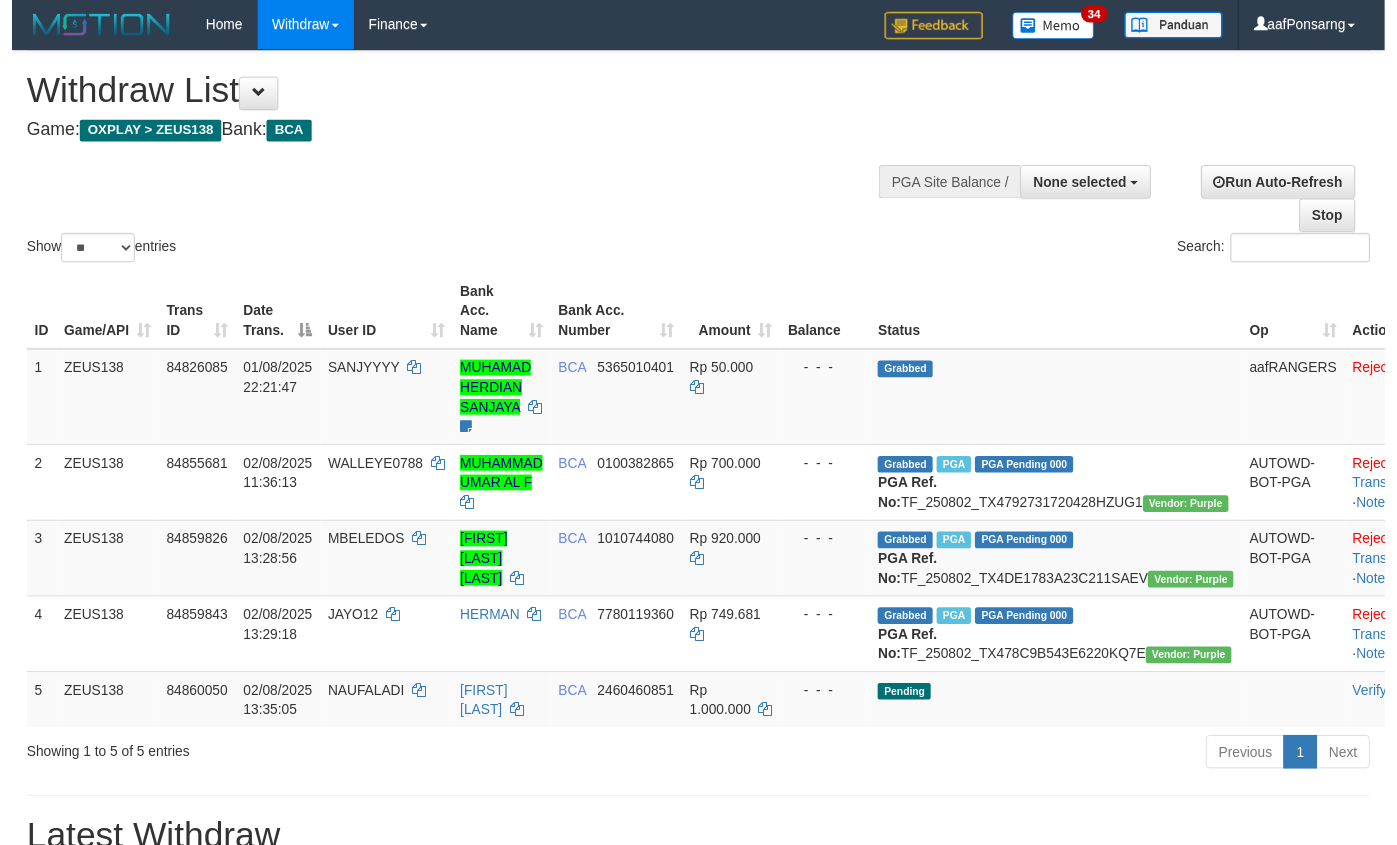 scroll, scrollTop: 193, scrollLeft: 0, axis: vertical 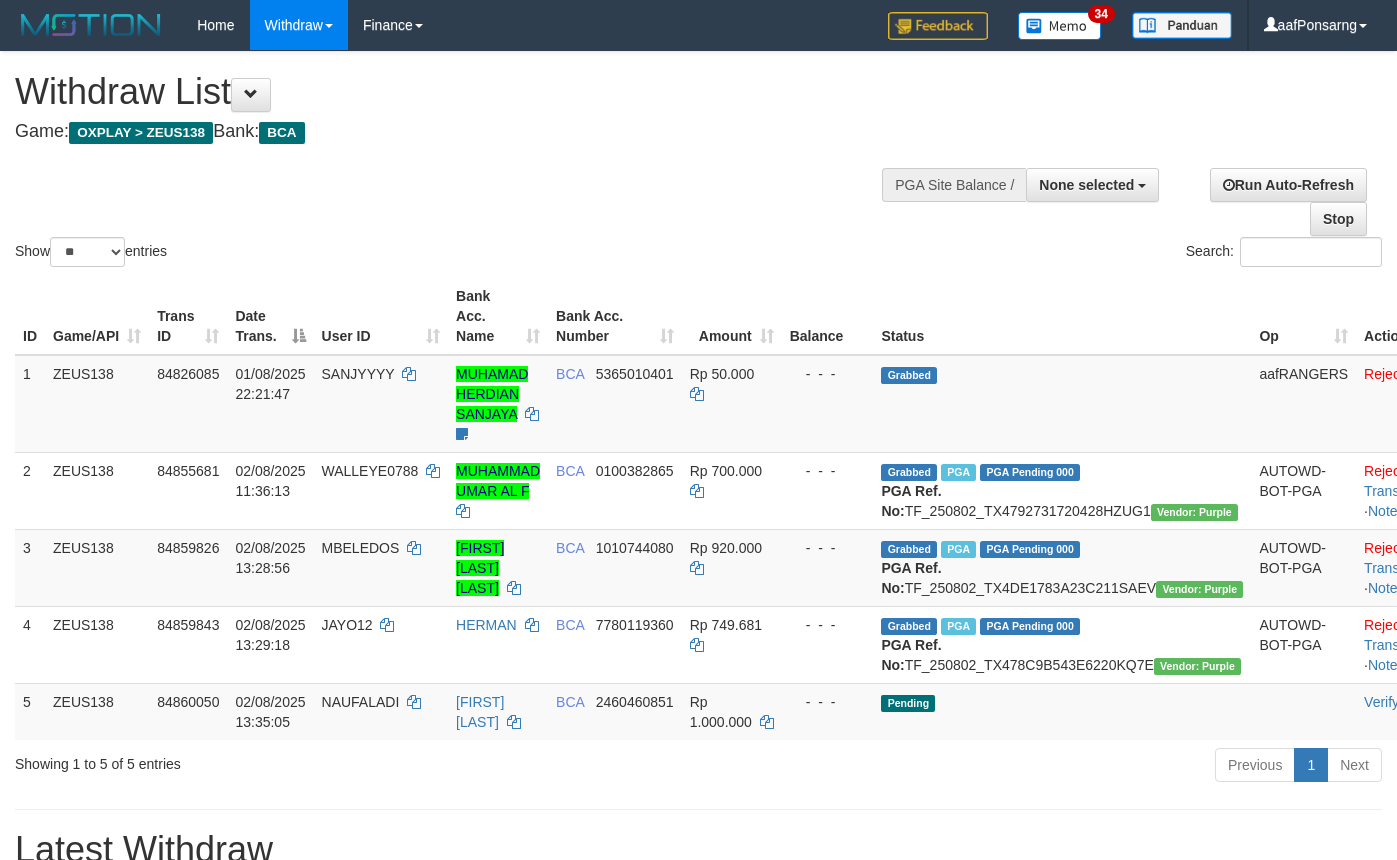 select 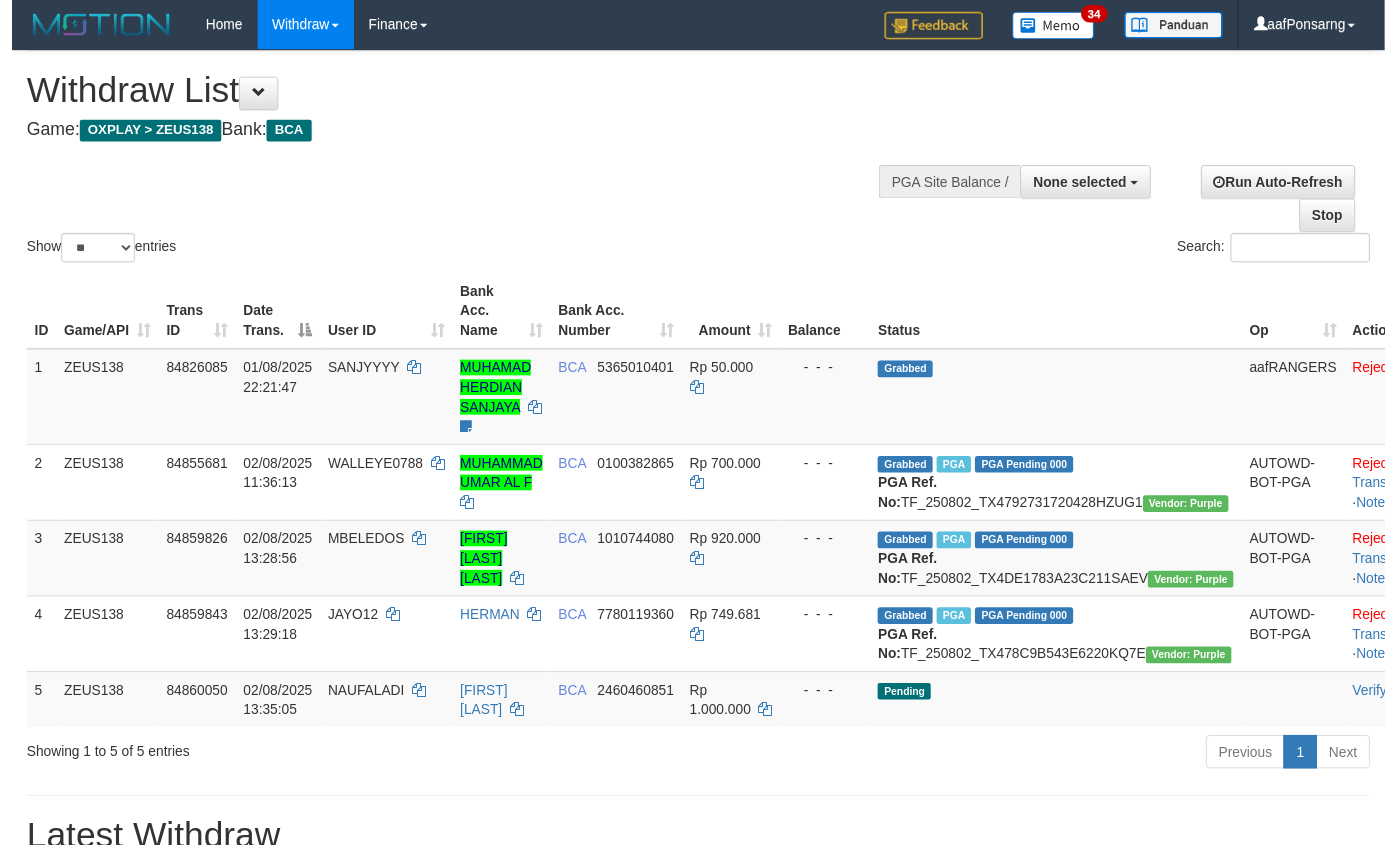 scroll, scrollTop: 192, scrollLeft: 0, axis: vertical 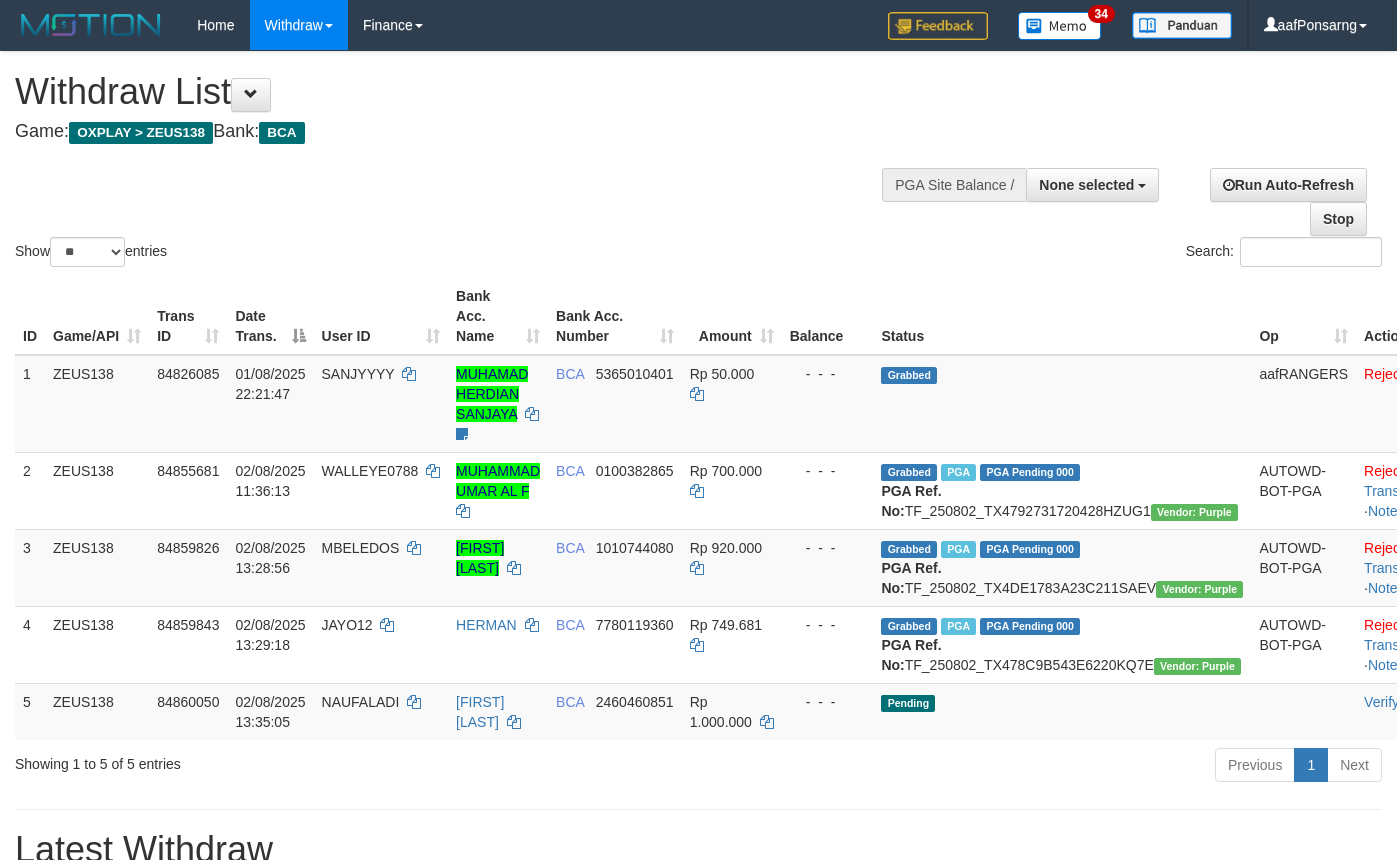 select 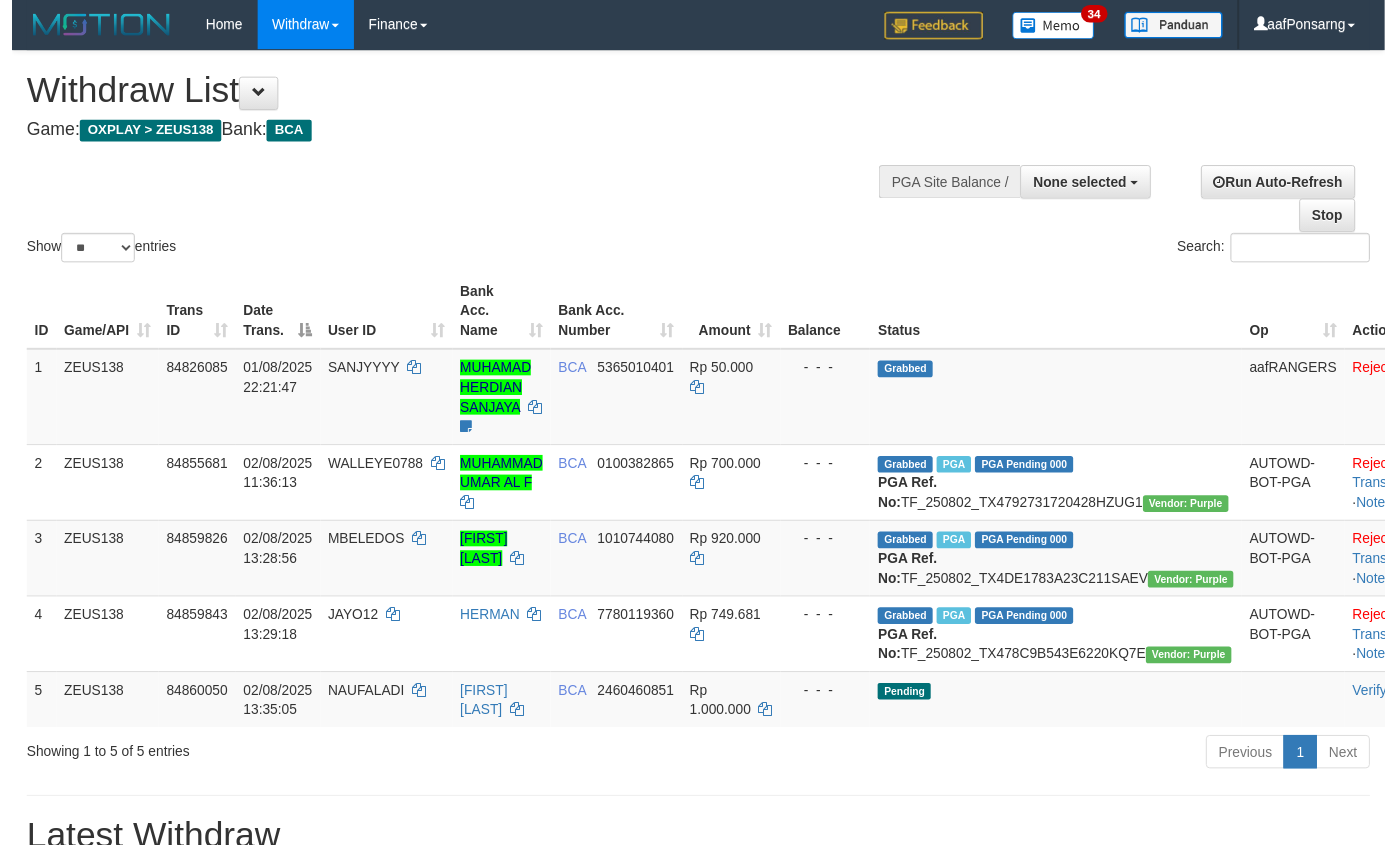 scroll, scrollTop: 191, scrollLeft: 0, axis: vertical 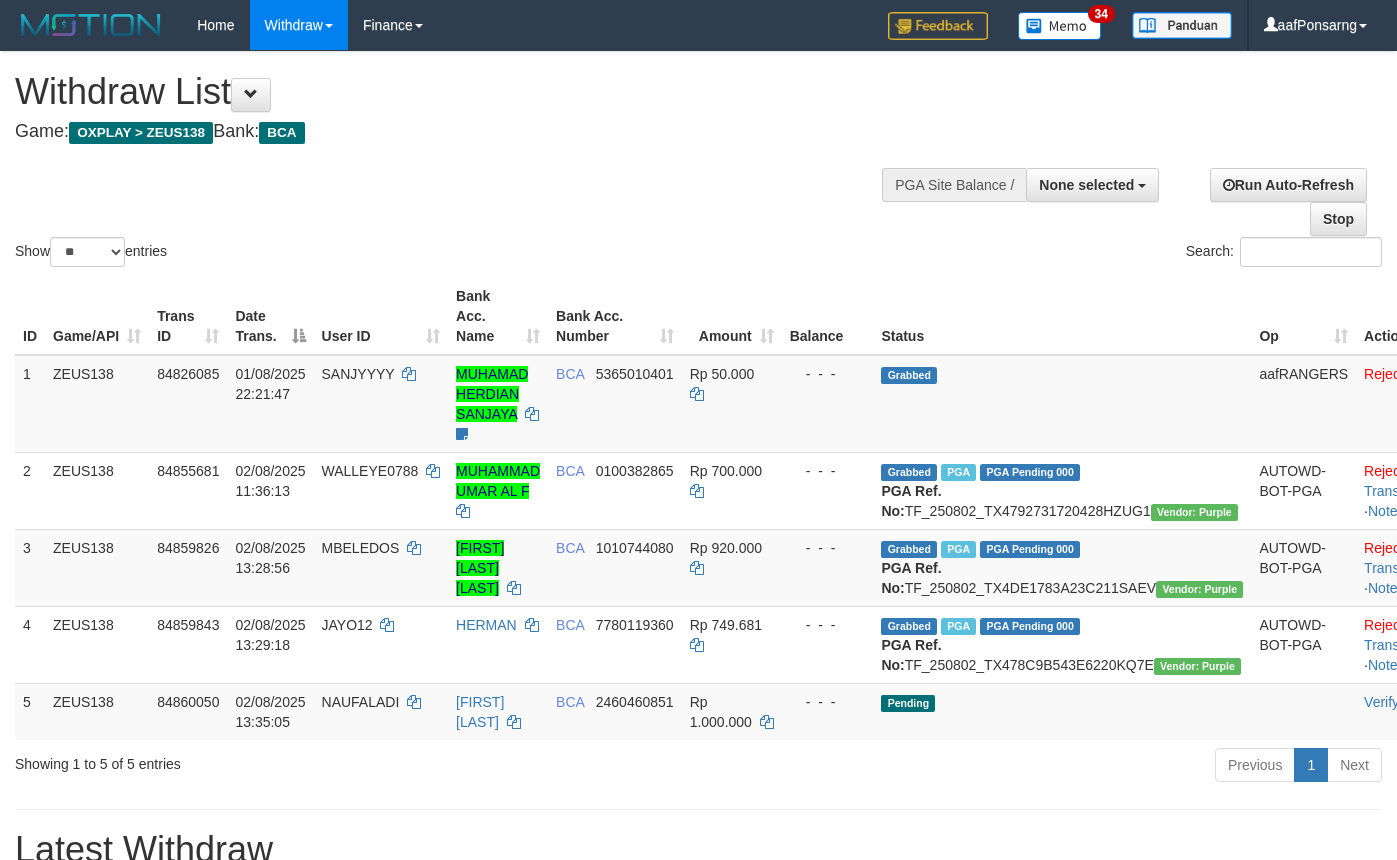 select 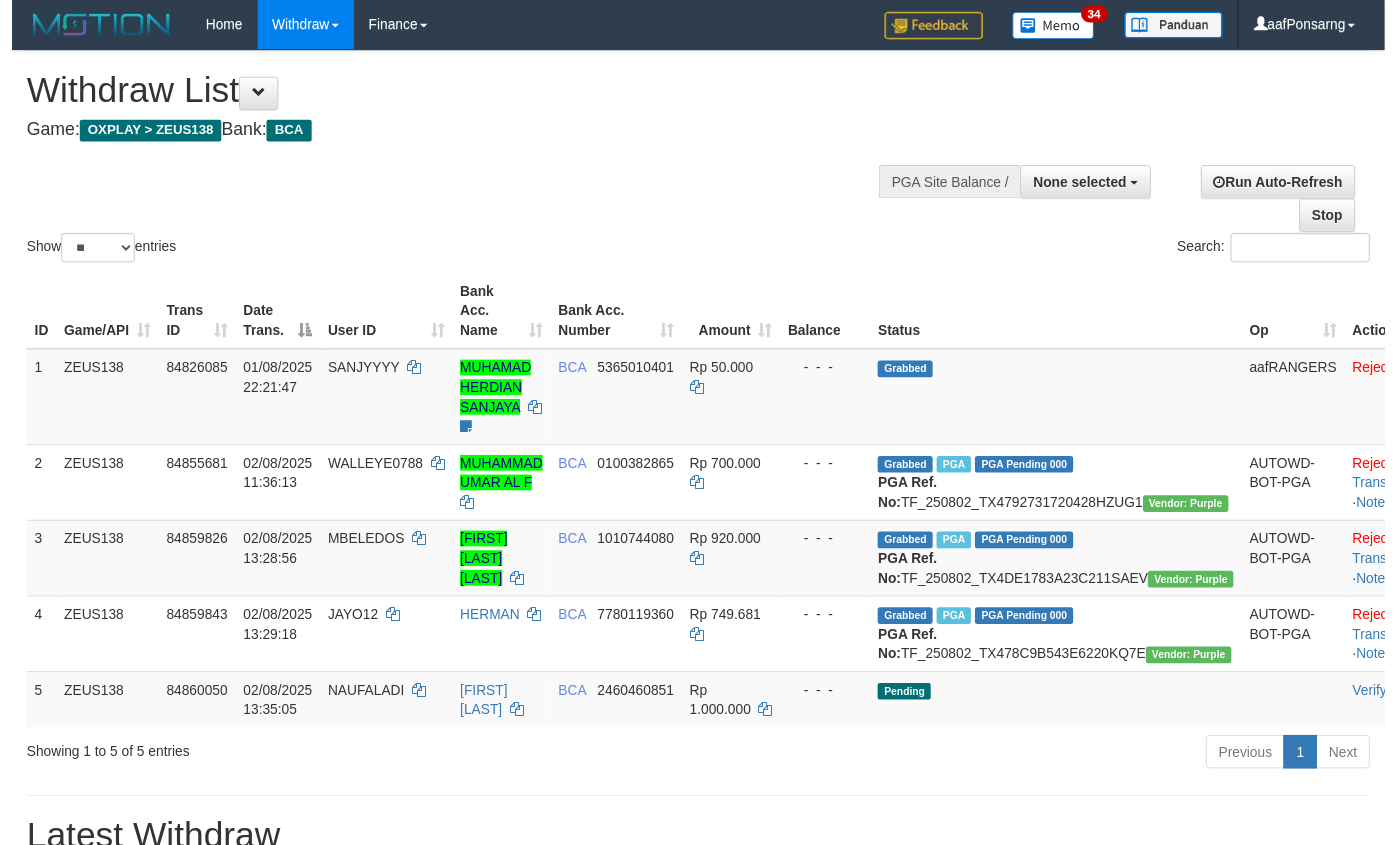 scroll, scrollTop: 190, scrollLeft: 0, axis: vertical 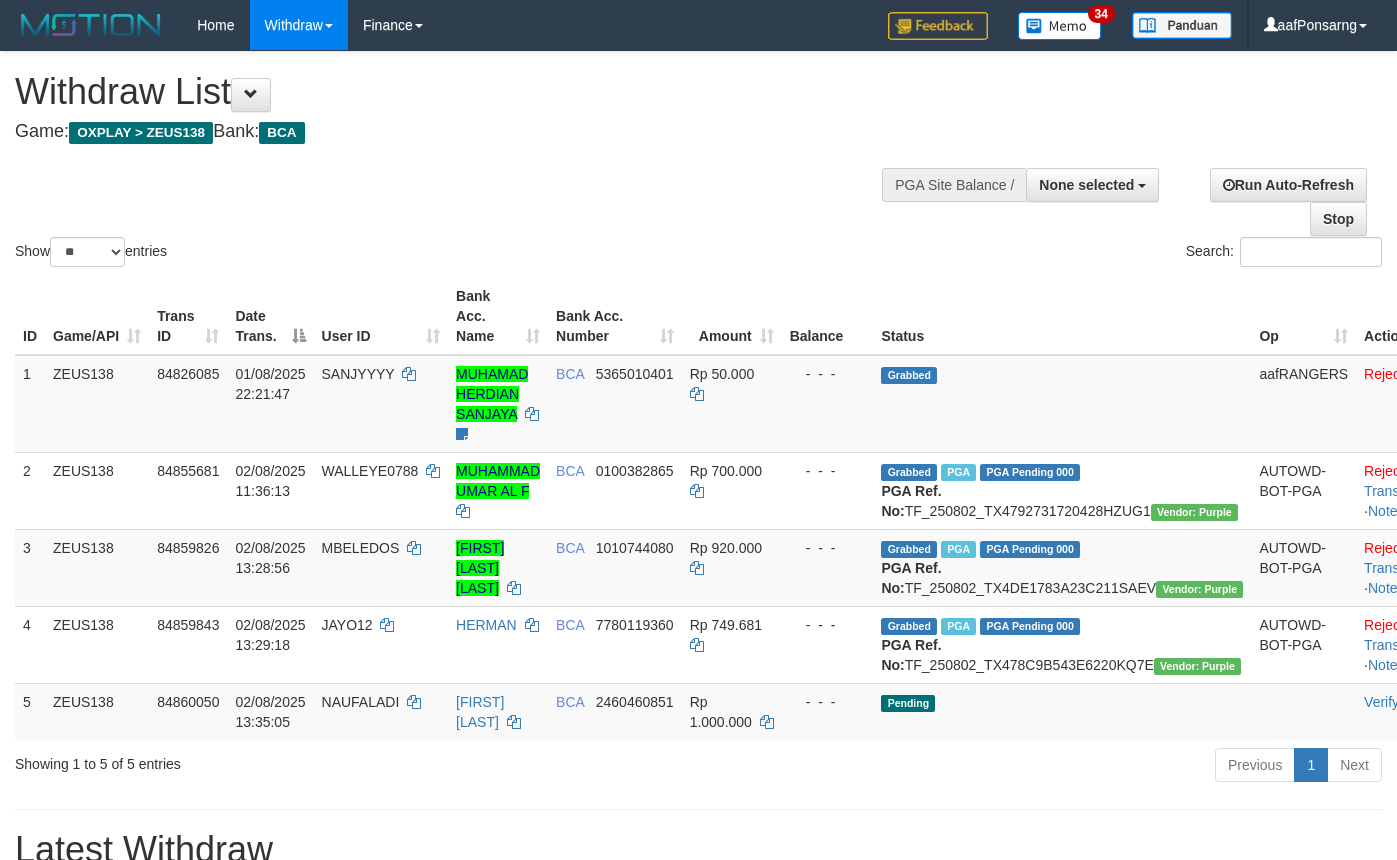 select 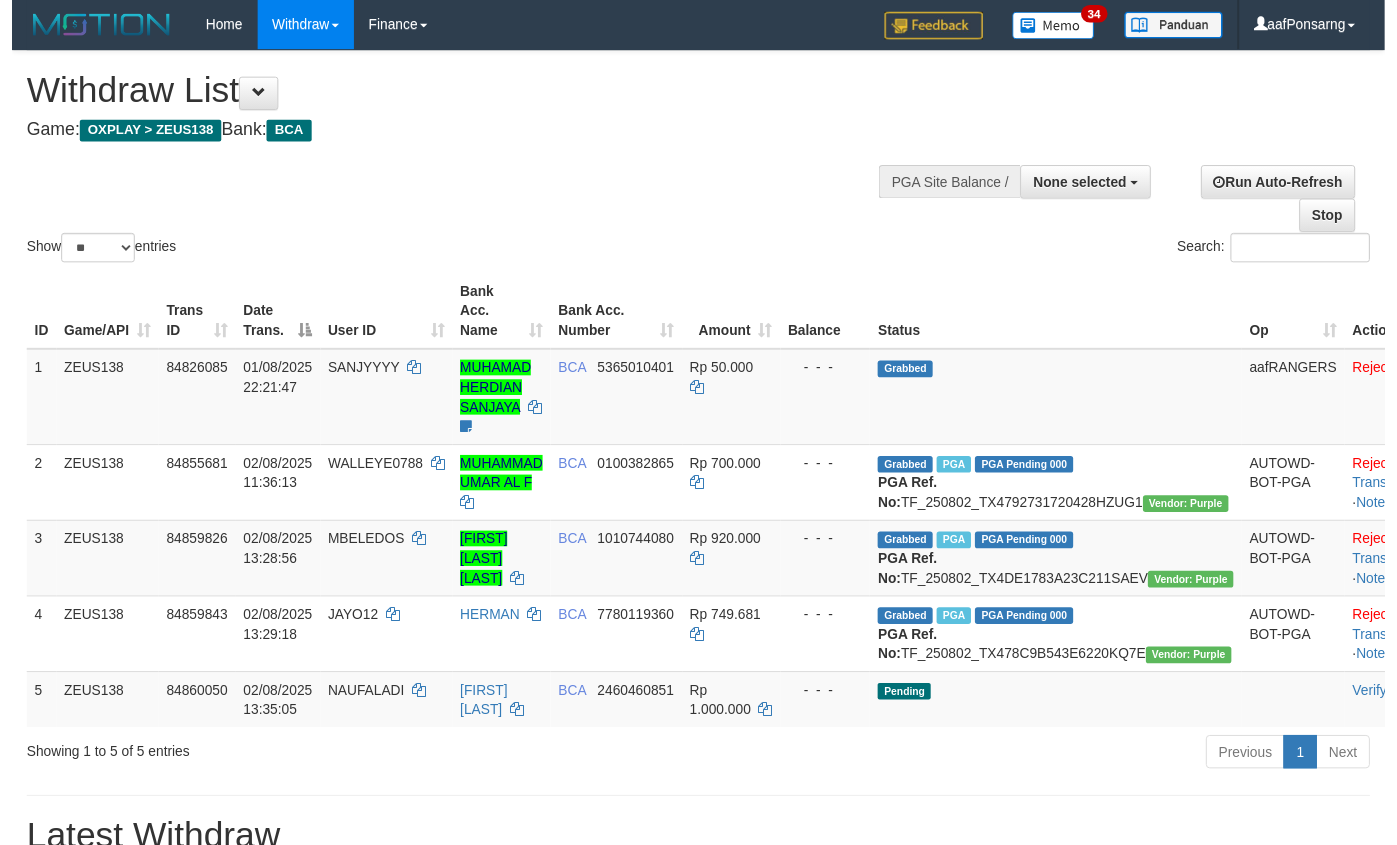 scroll, scrollTop: 189, scrollLeft: 0, axis: vertical 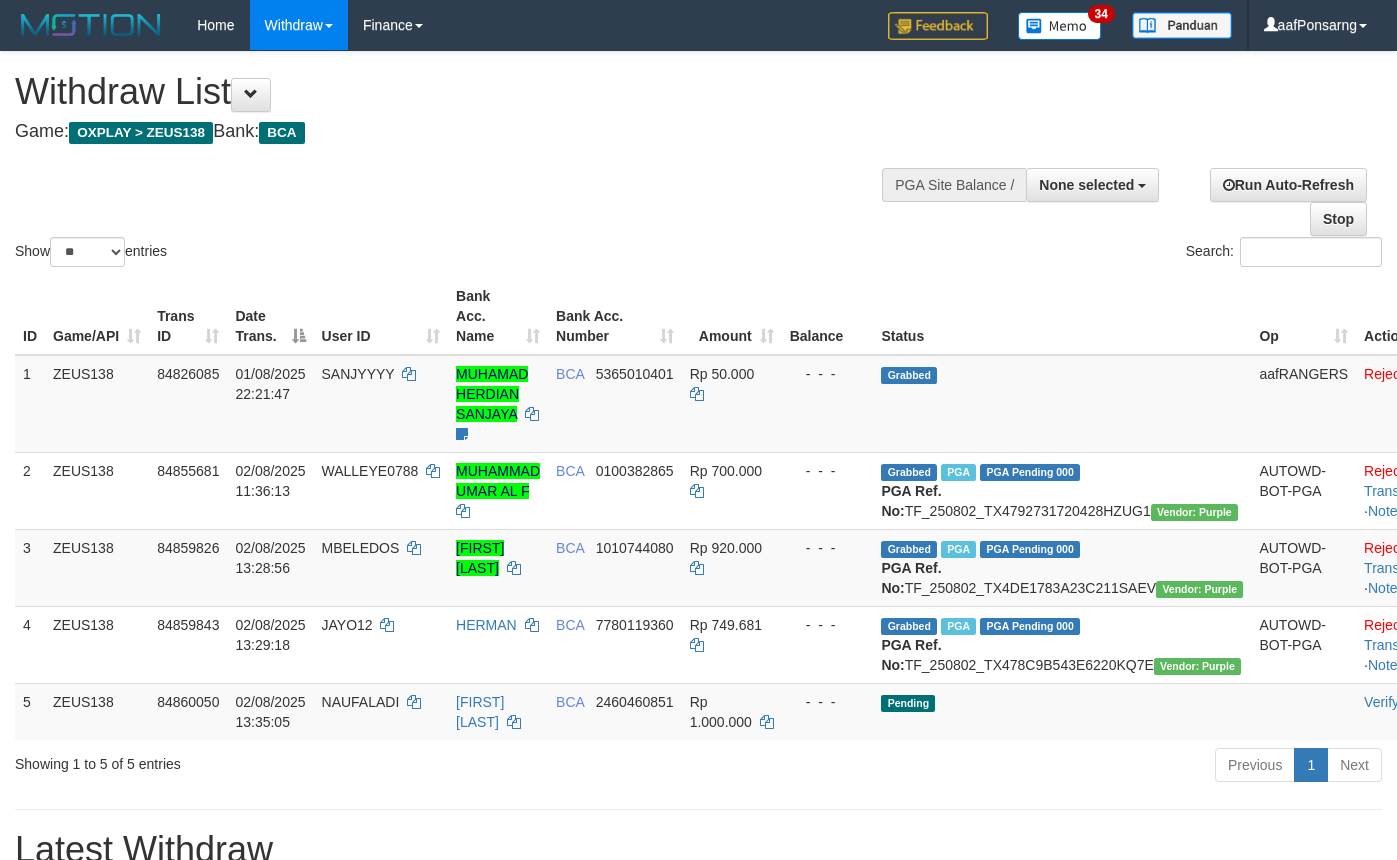 select 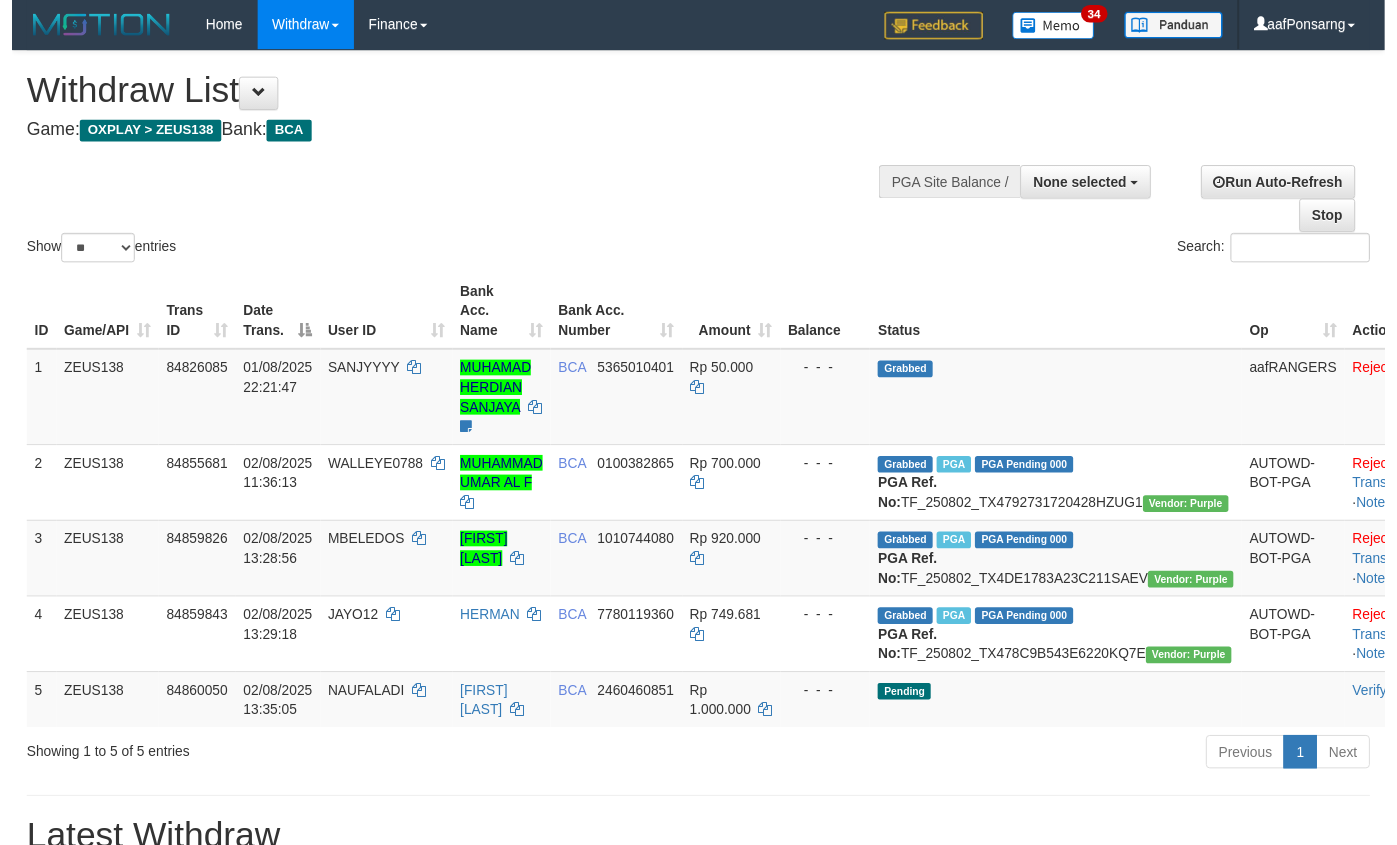 scroll, scrollTop: 188, scrollLeft: 0, axis: vertical 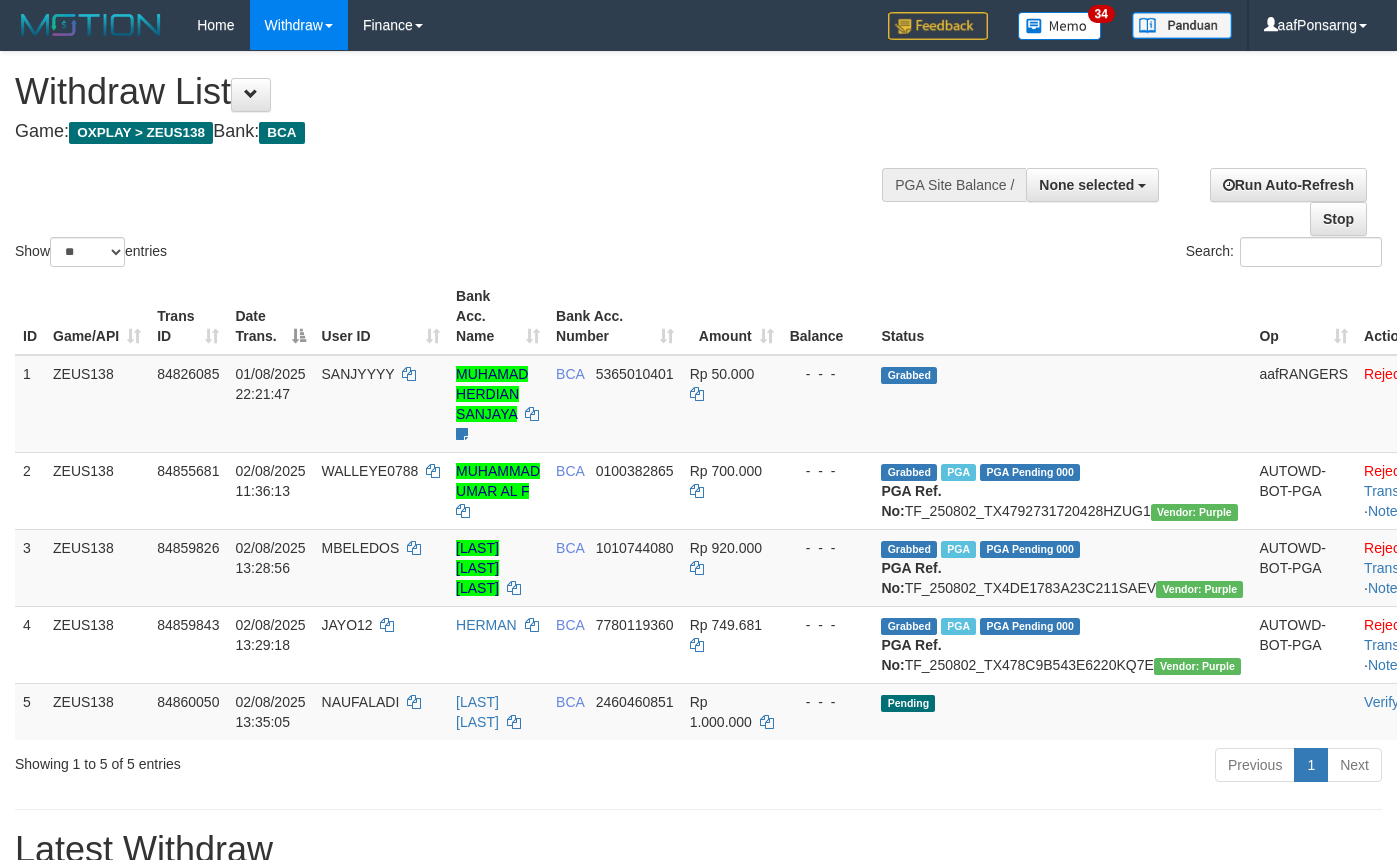 select 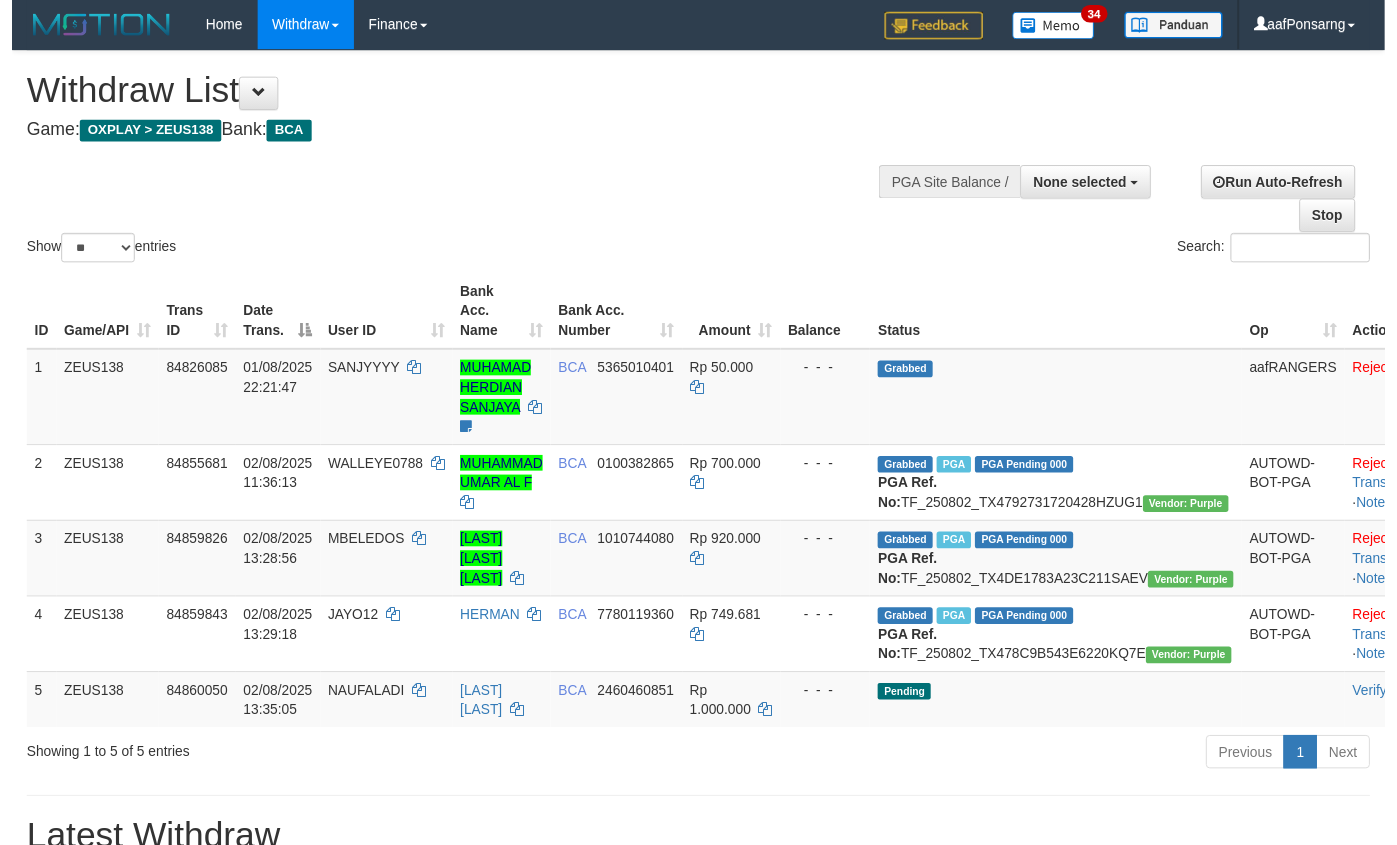 scroll, scrollTop: 187, scrollLeft: 0, axis: vertical 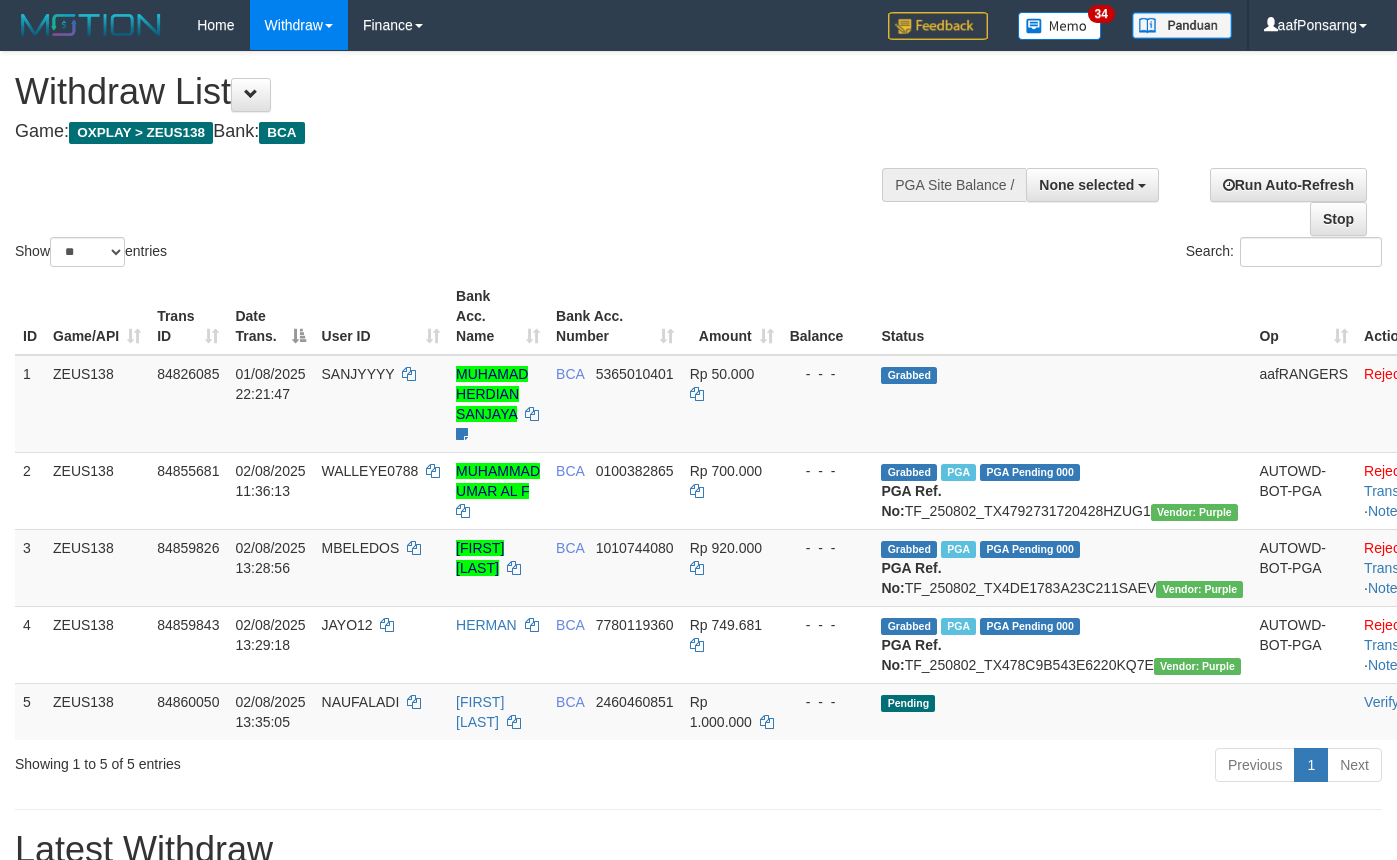 select 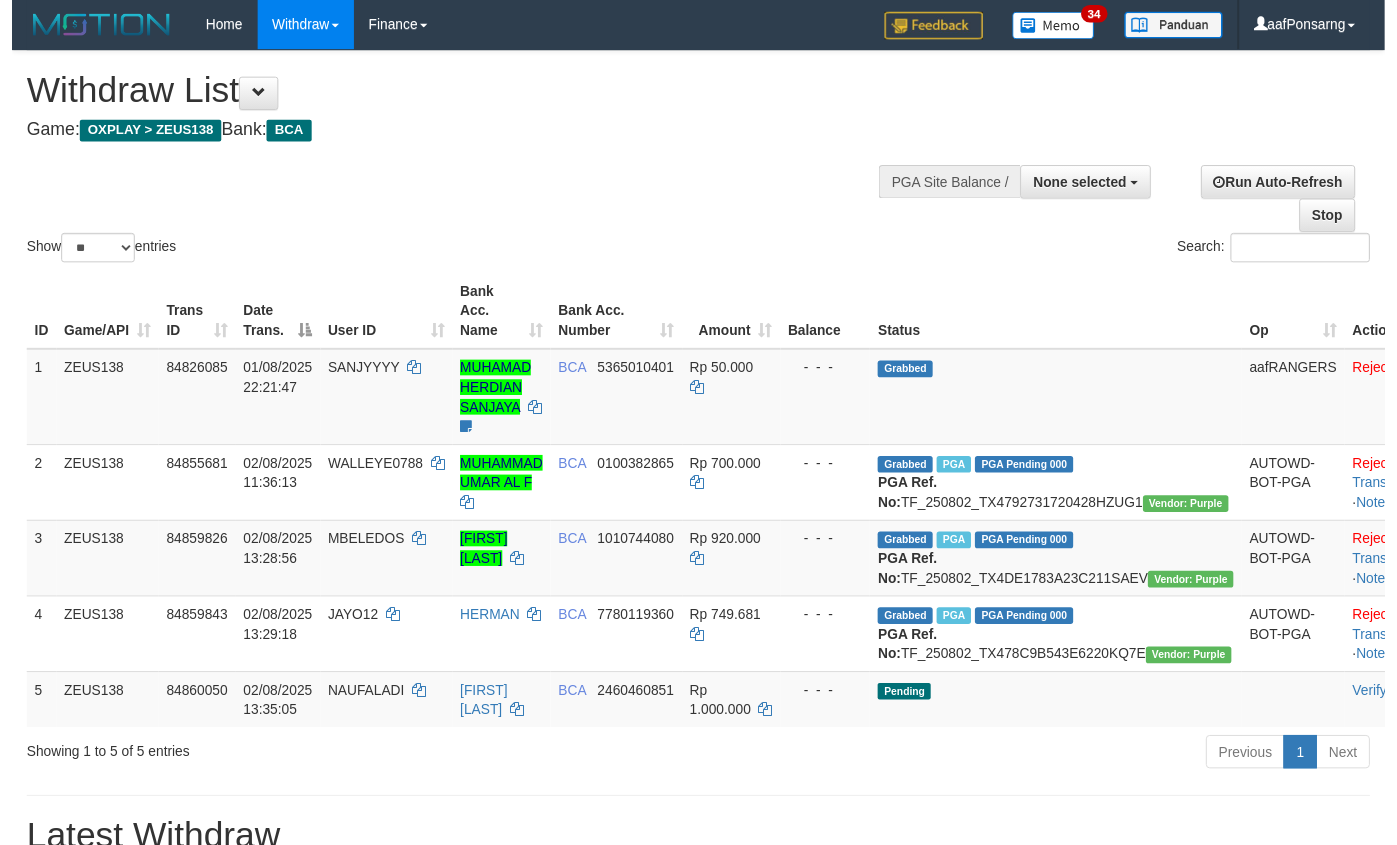 scroll, scrollTop: 186, scrollLeft: 0, axis: vertical 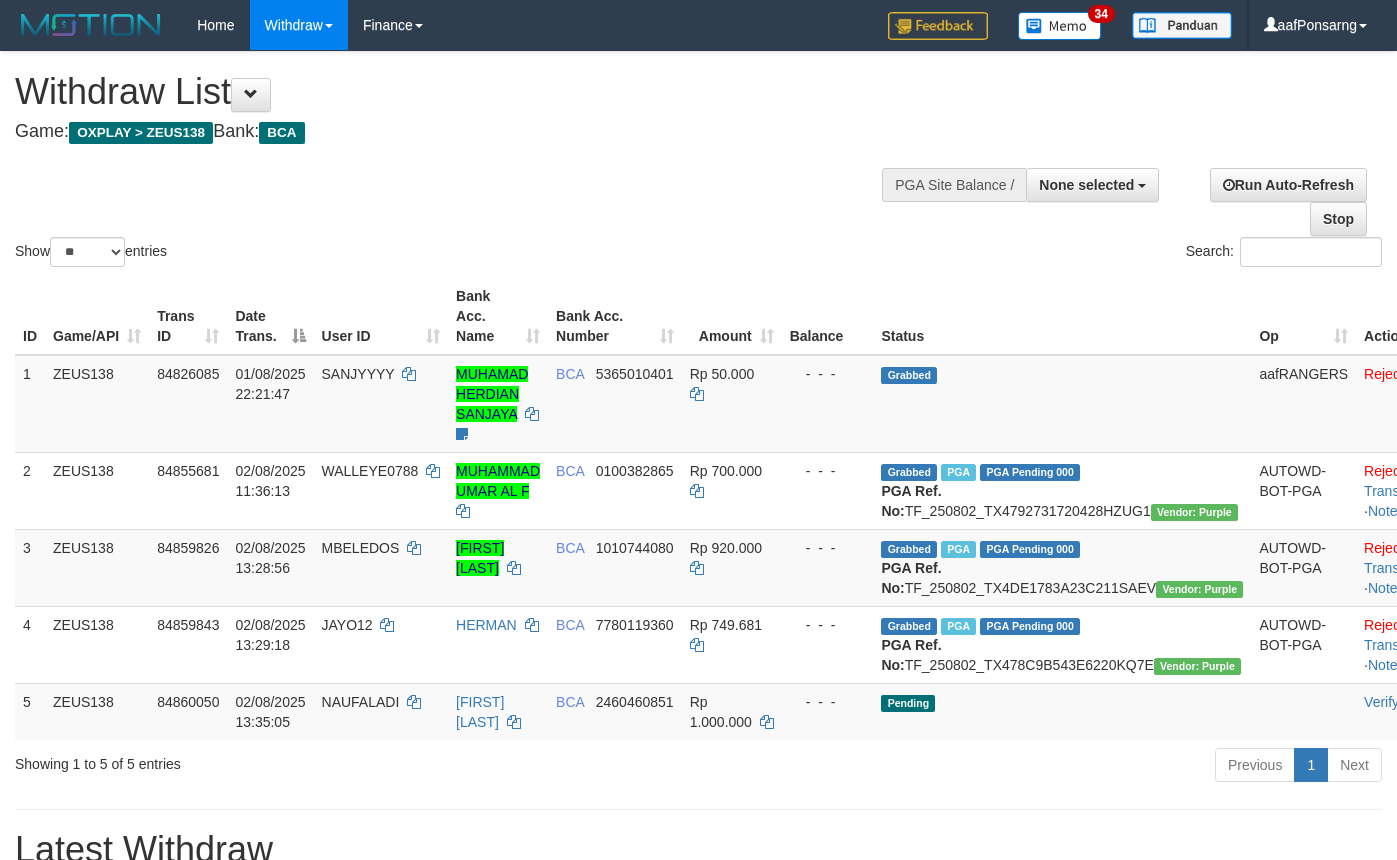 select 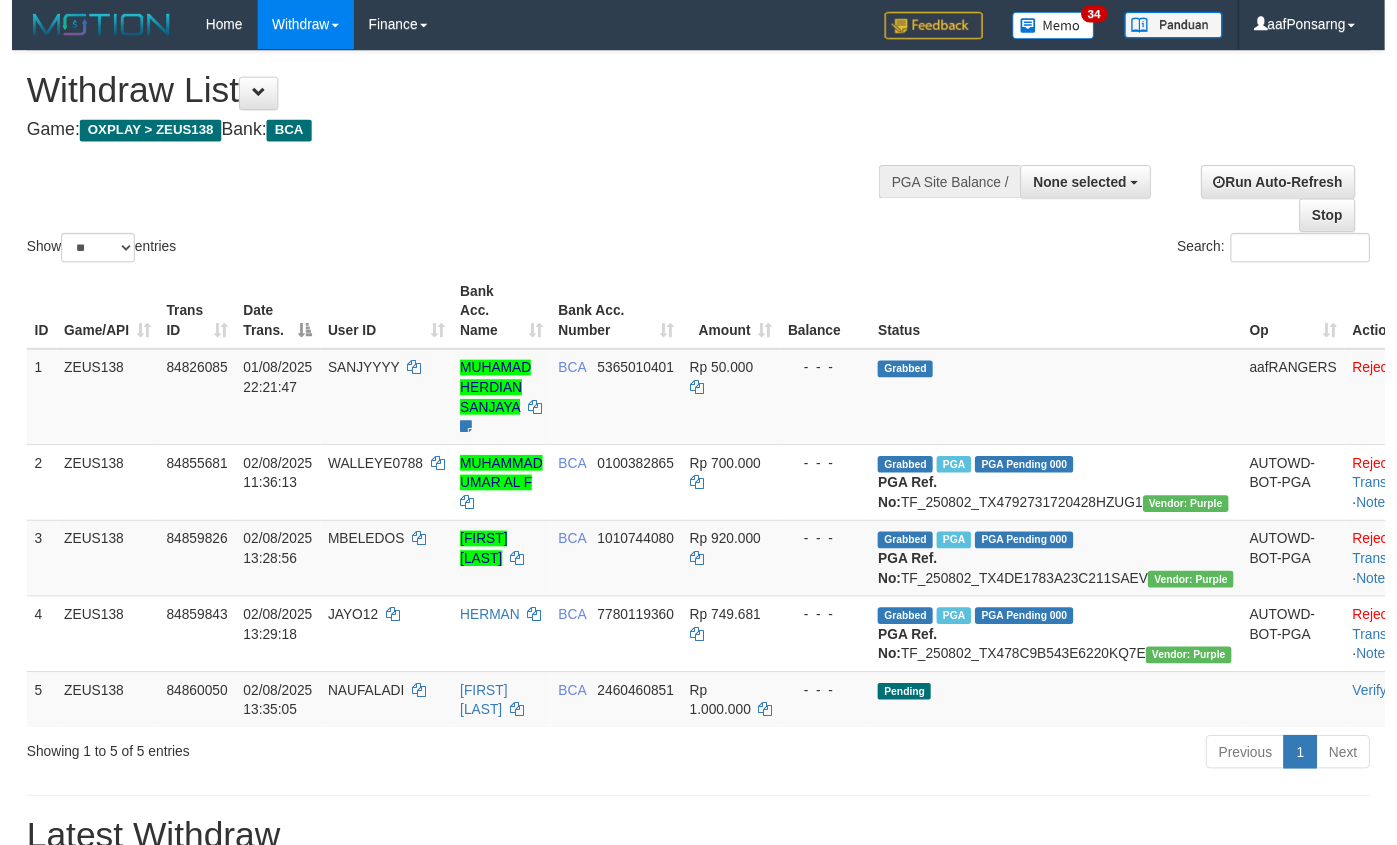 scroll, scrollTop: 185, scrollLeft: 0, axis: vertical 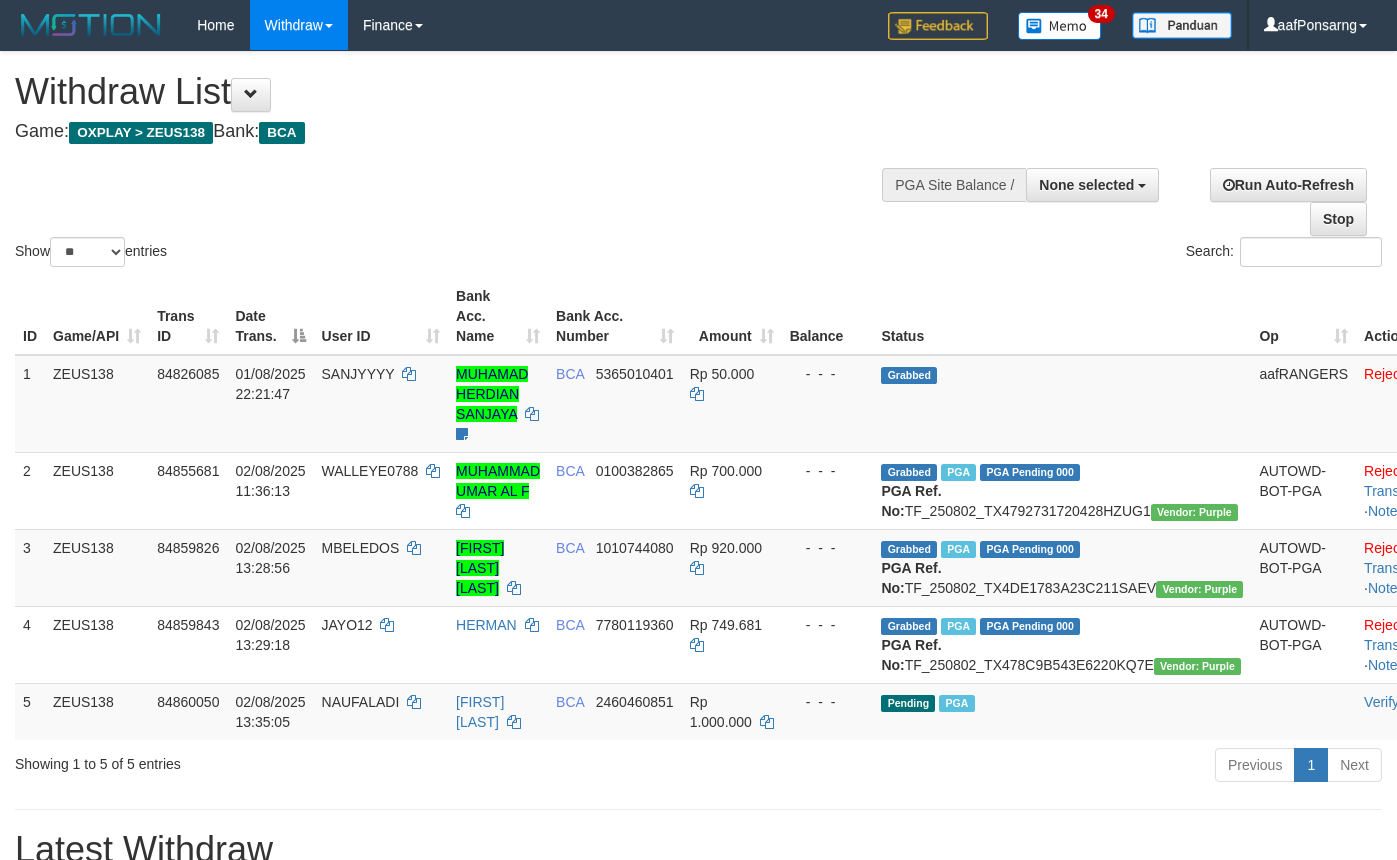 select 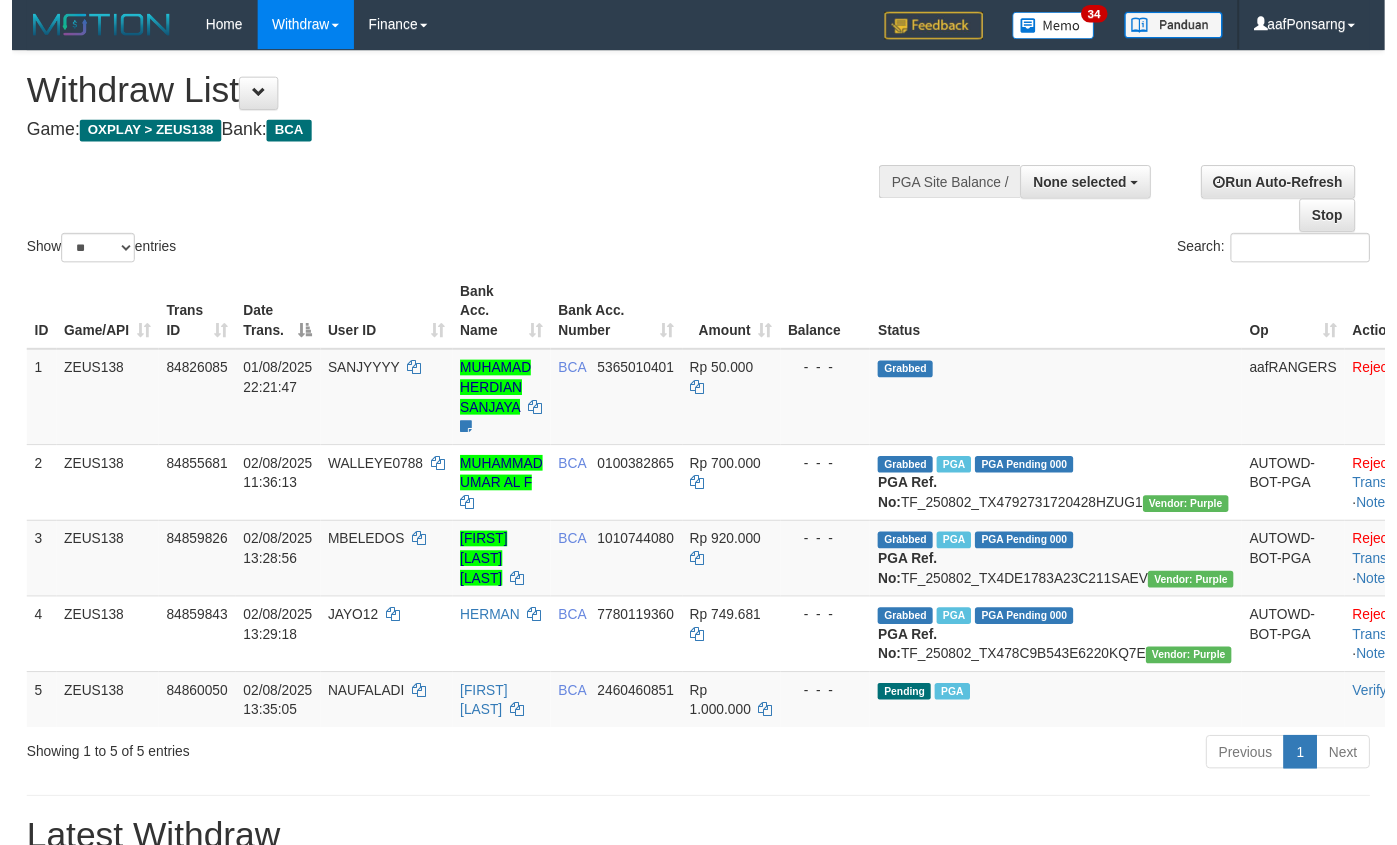 scroll, scrollTop: 184, scrollLeft: 0, axis: vertical 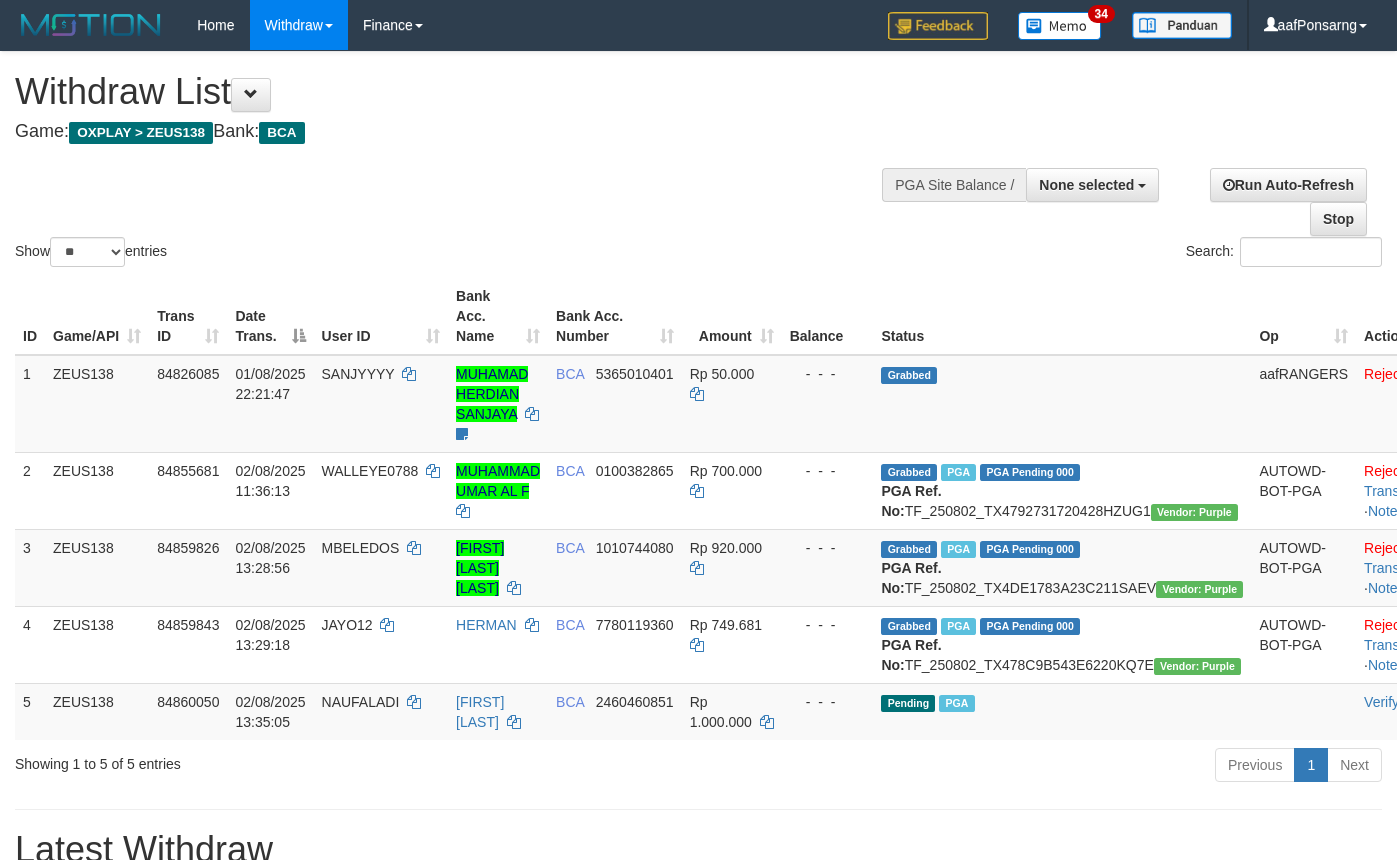 select 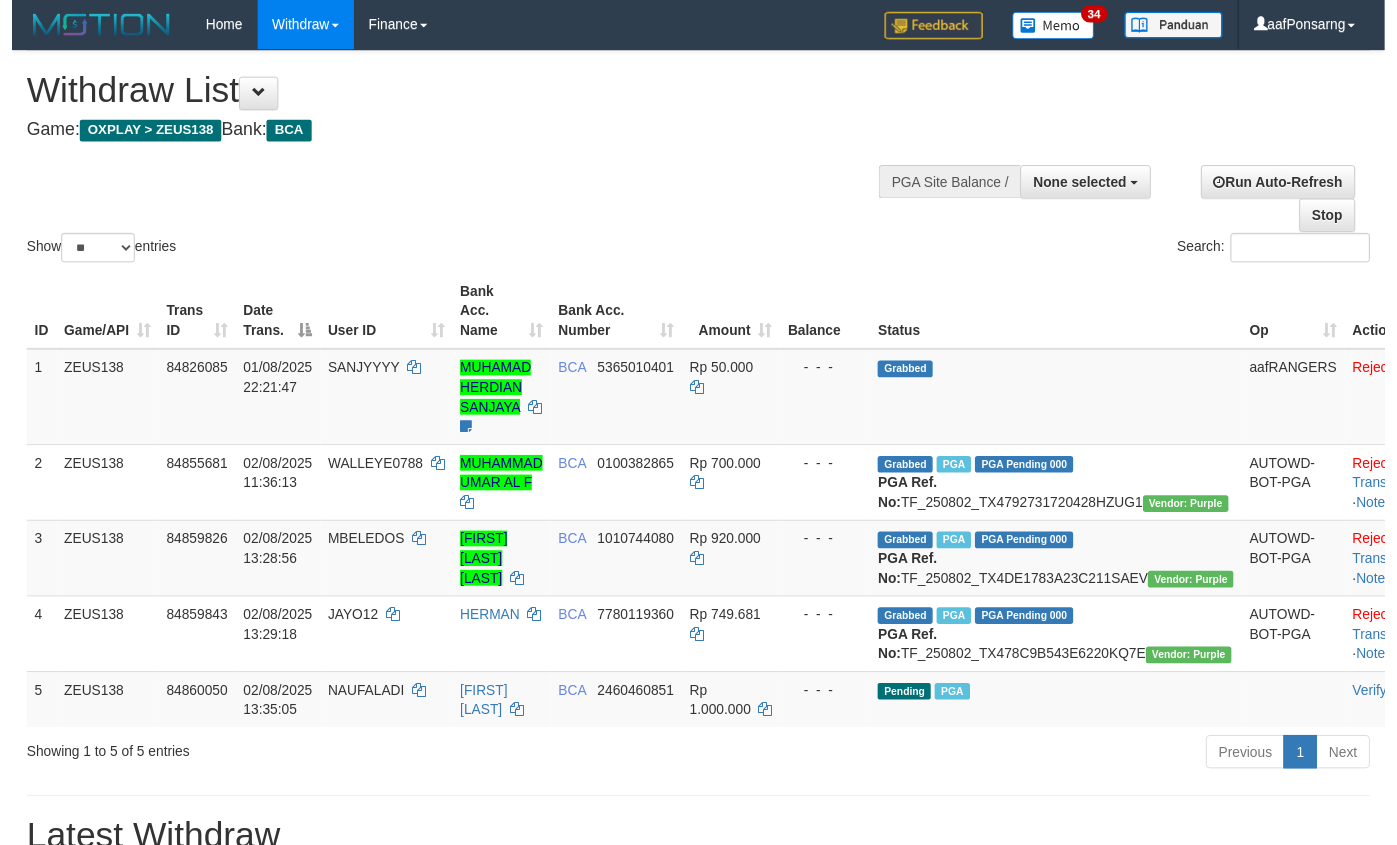 scroll, scrollTop: 183, scrollLeft: 0, axis: vertical 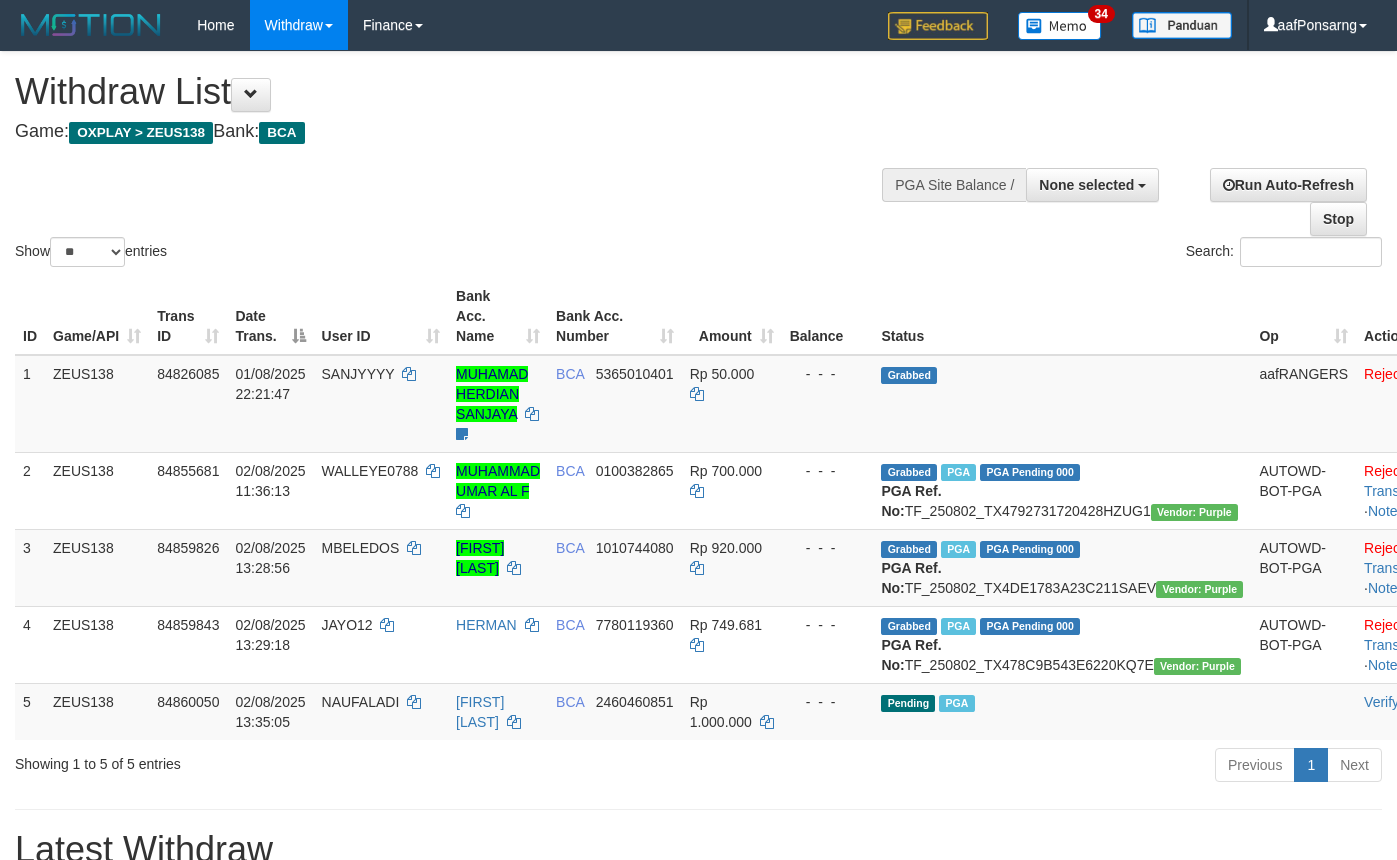 select 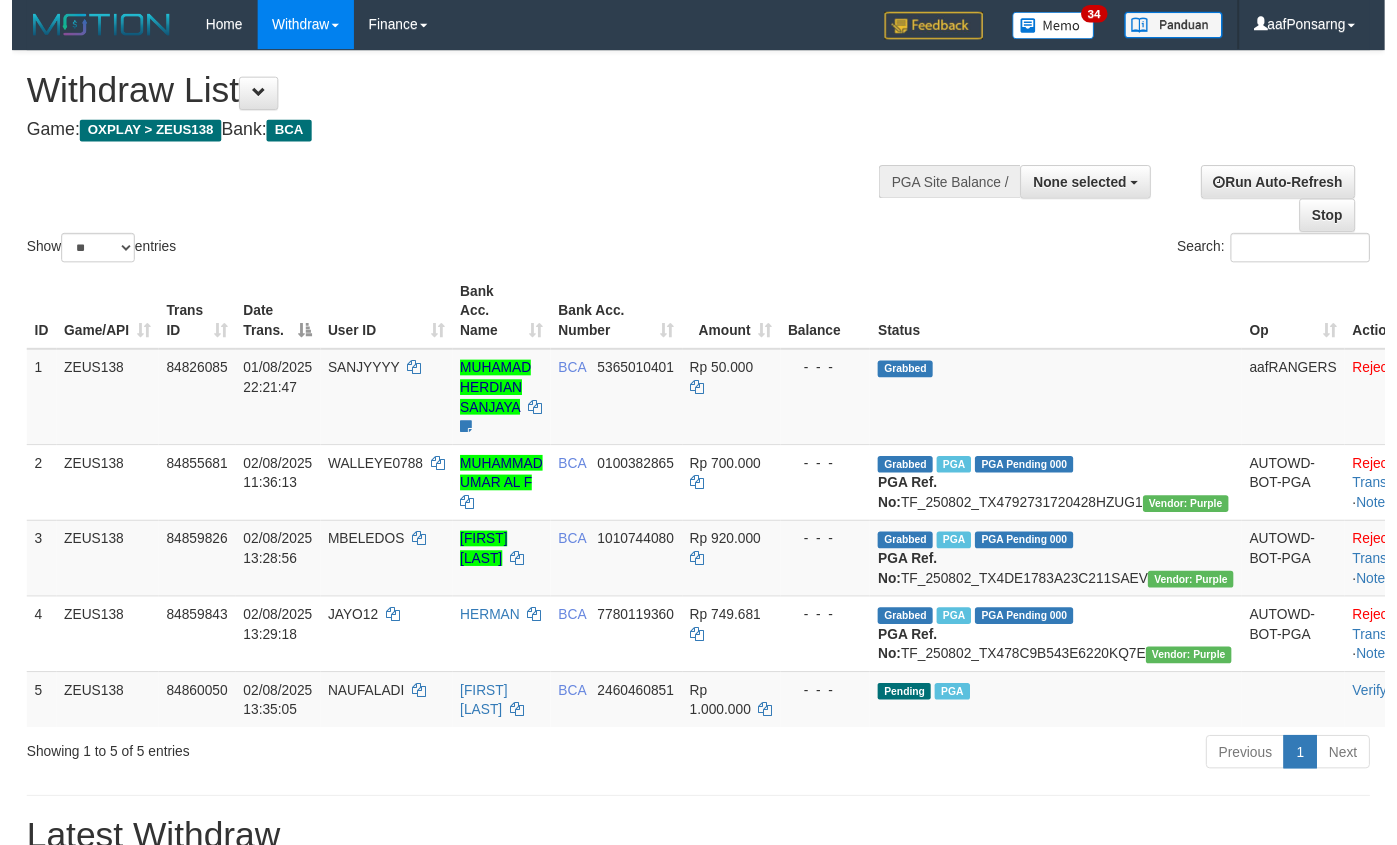 scroll, scrollTop: 182, scrollLeft: 0, axis: vertical 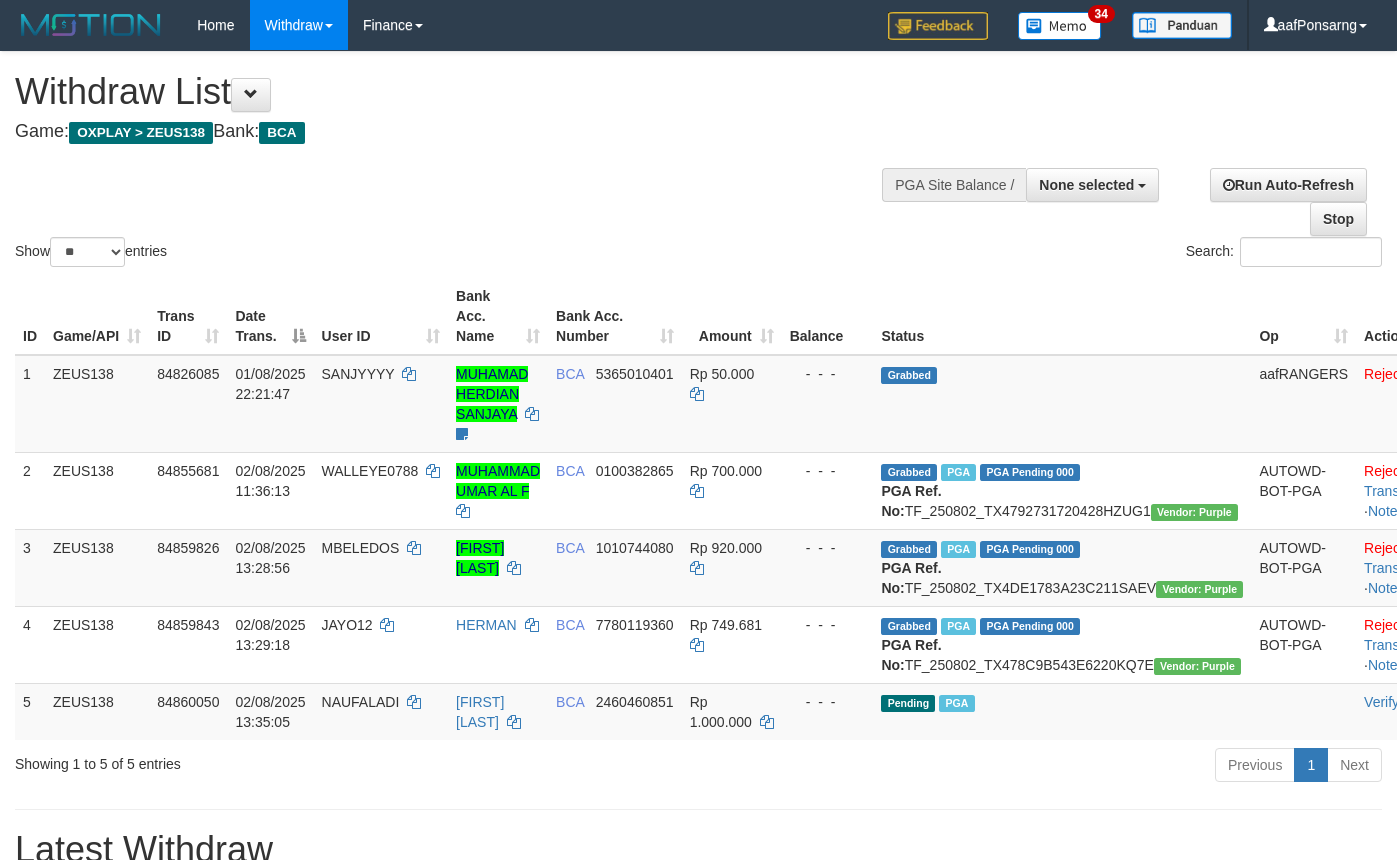 select 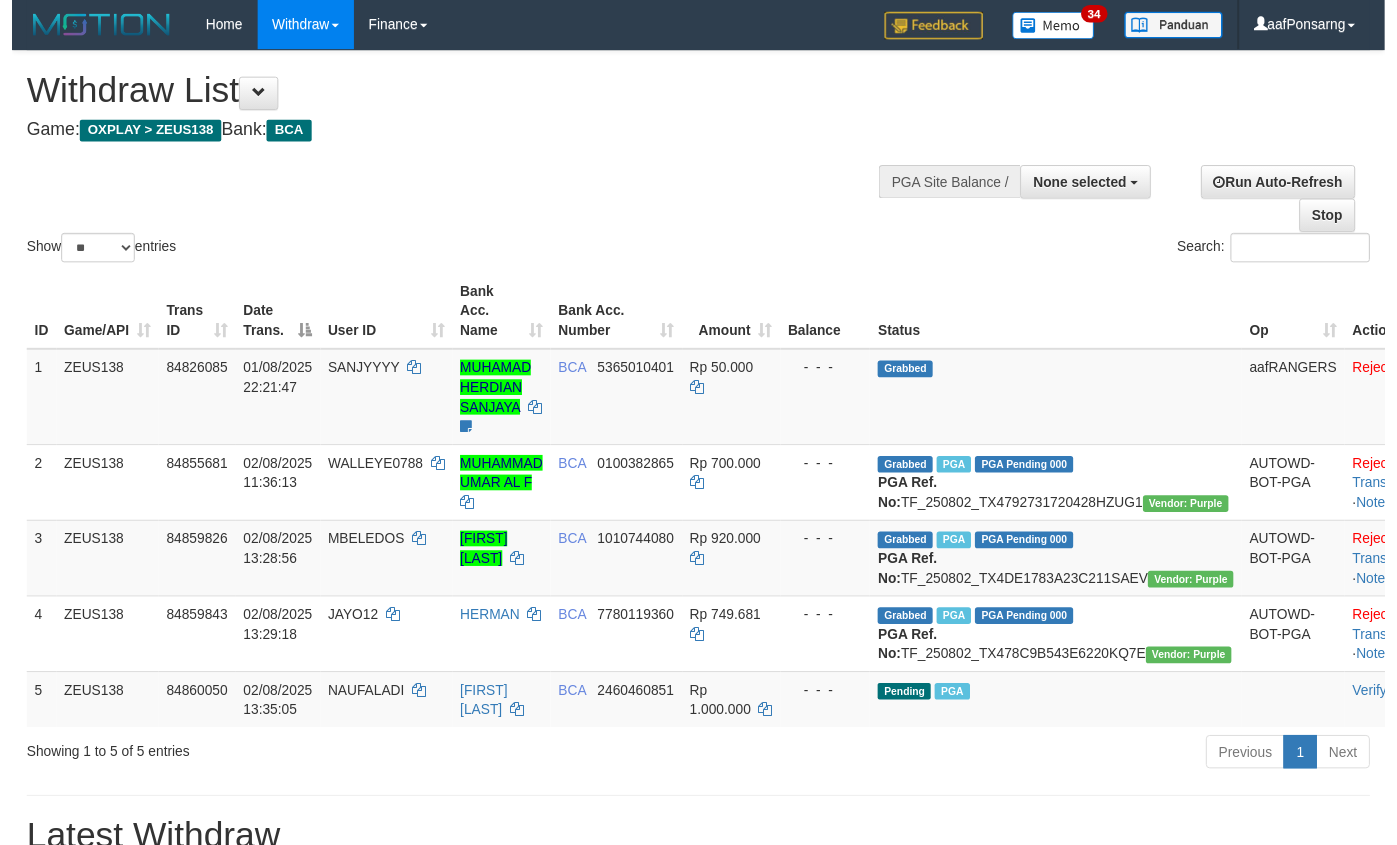 scroll, scrollTop: 181, scrollLeft: 0, axis: vertical 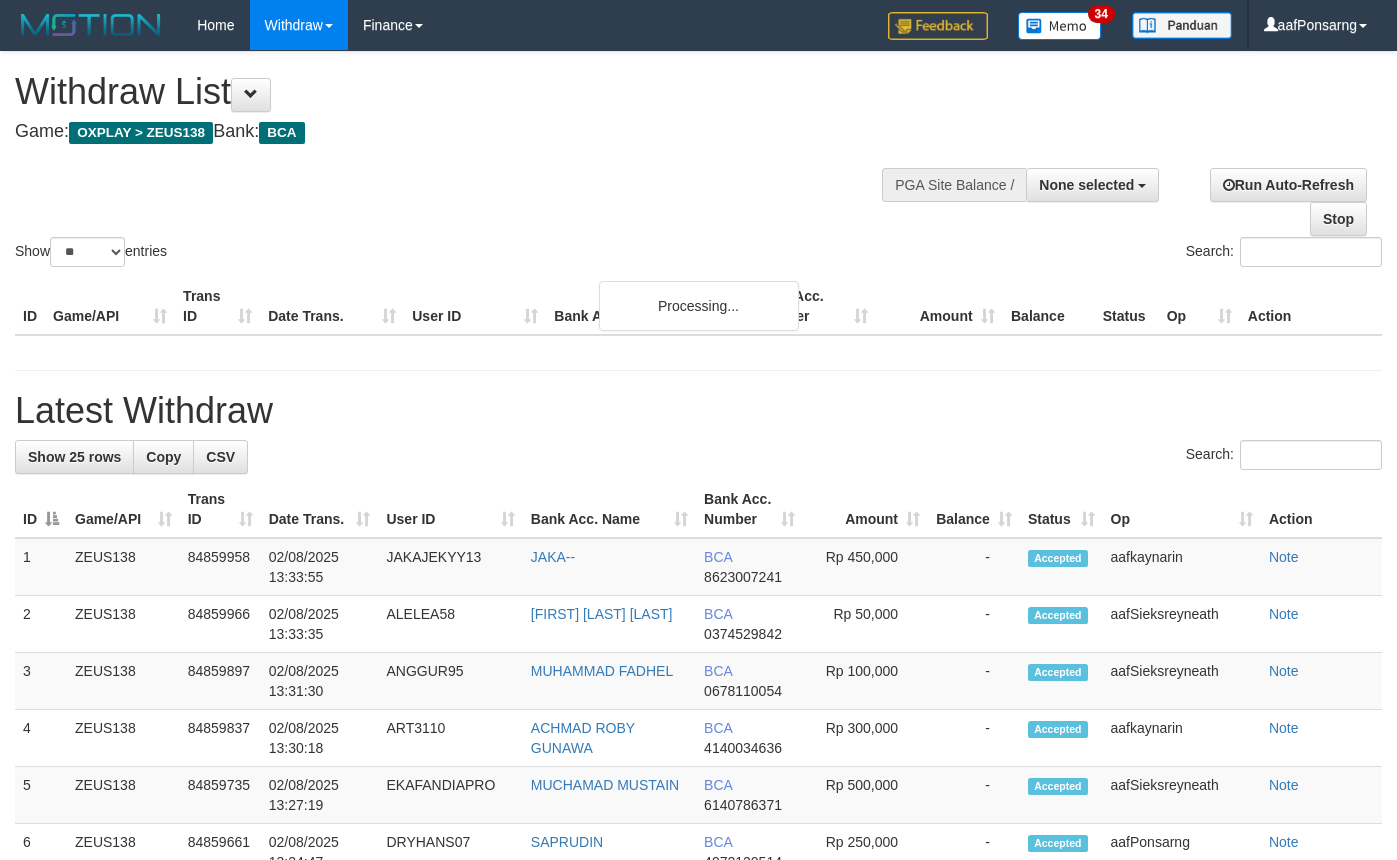 select 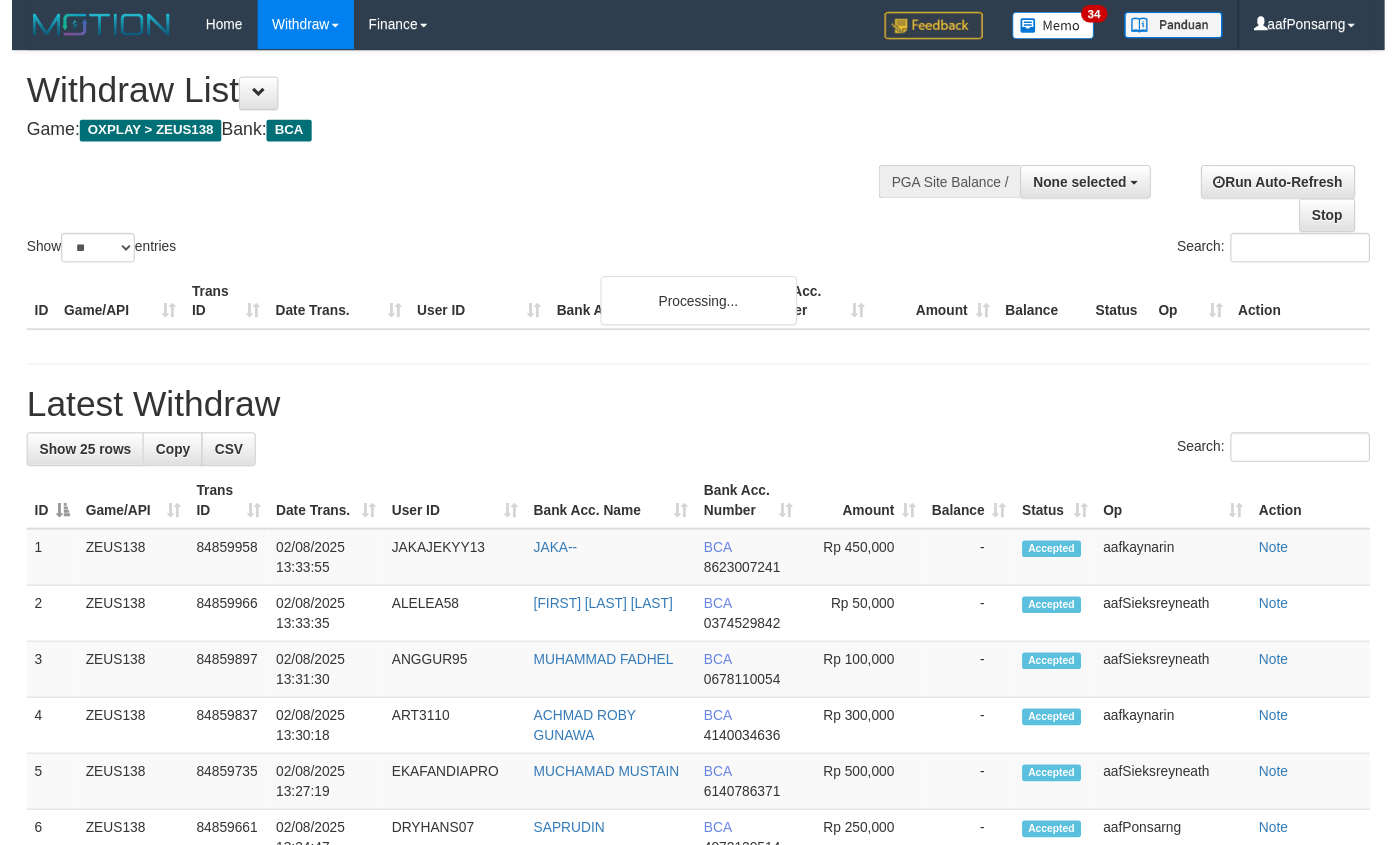 scroll, scrollTop: 180, scrollLeft: 0, axis: vertical 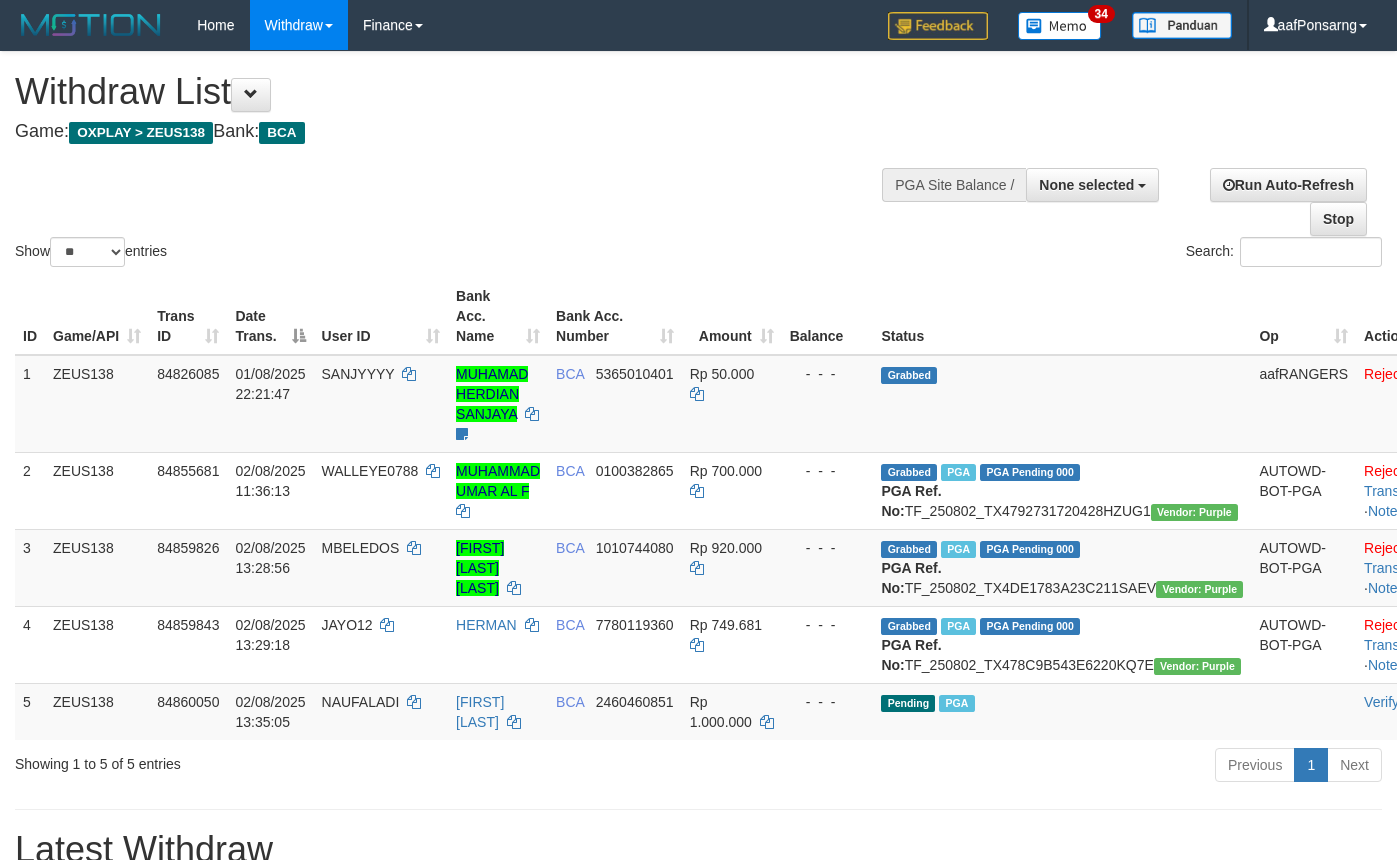 select 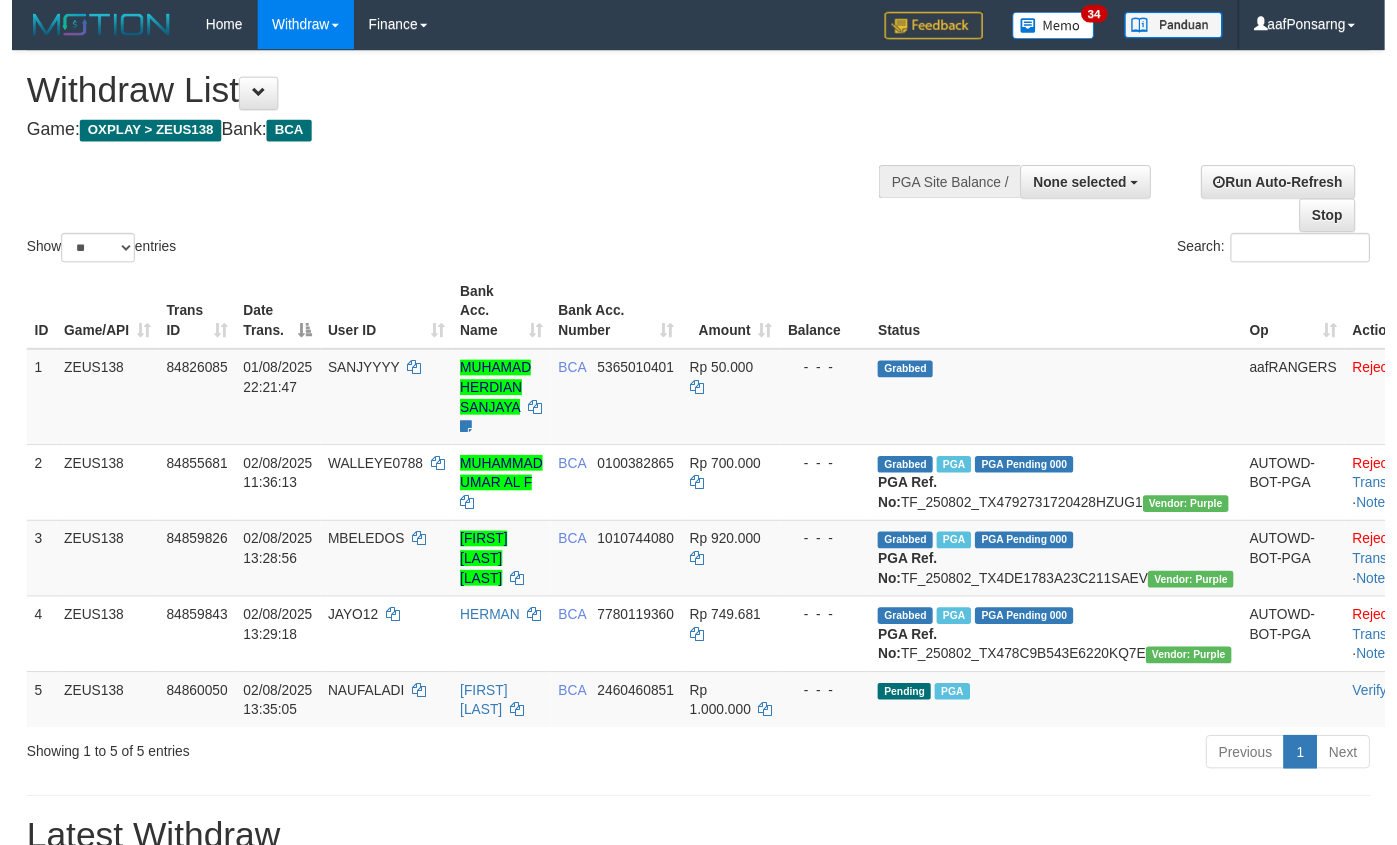 scroll, scrollTop: 179, scrollLeft: 0, axis: vertical 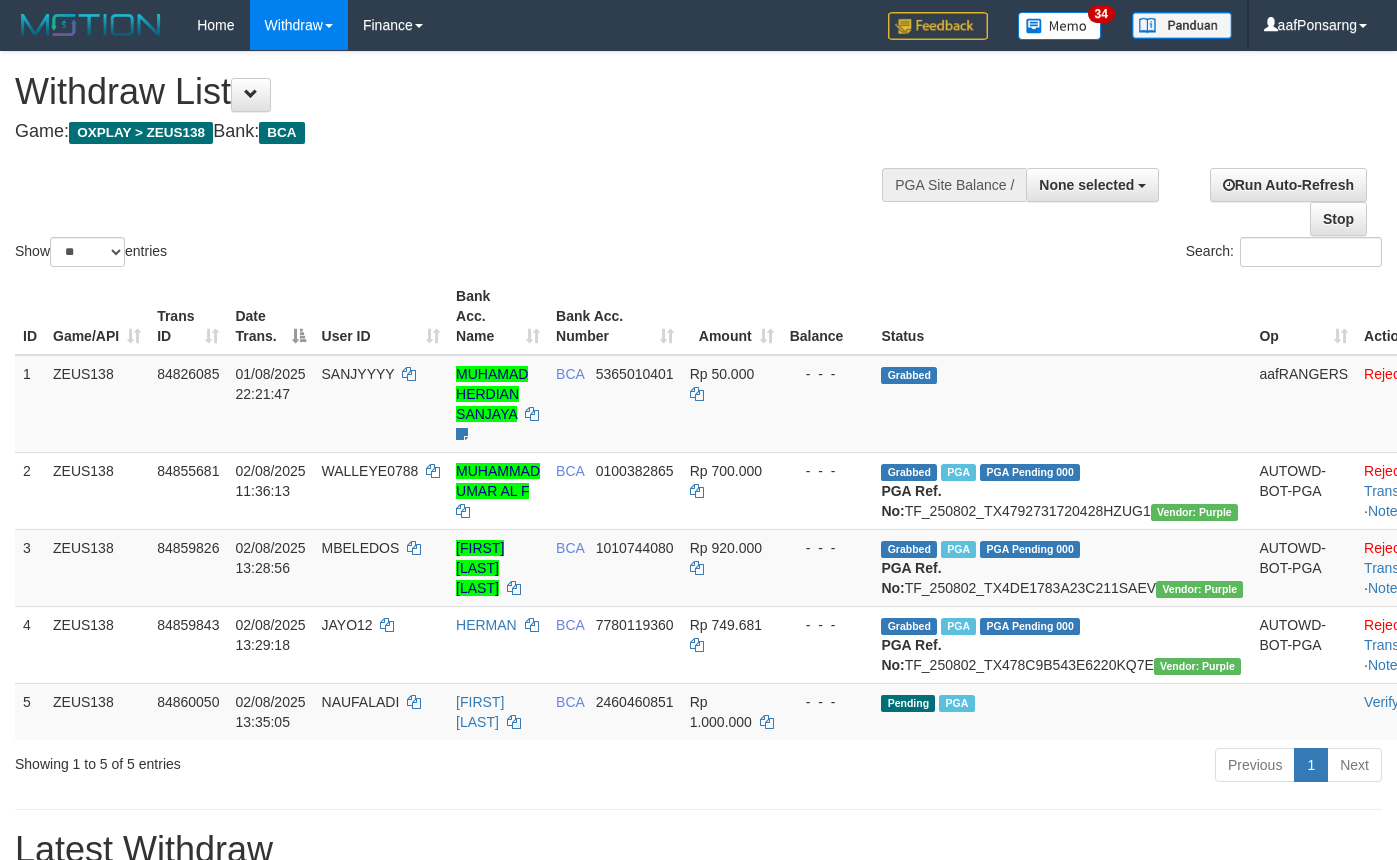 select 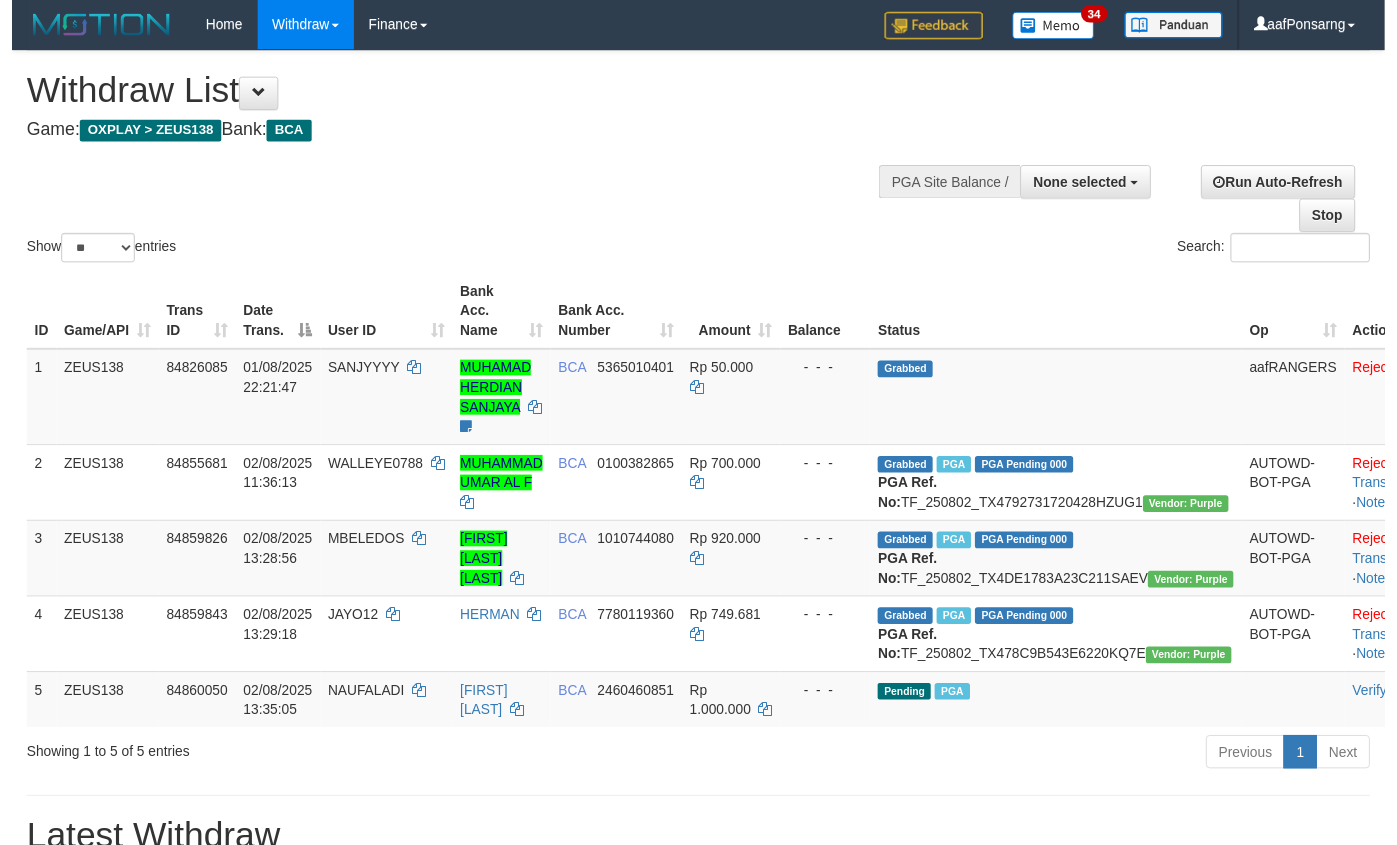 scroll, scrollTop: 178, scrollLeft: 0, axis: vertical 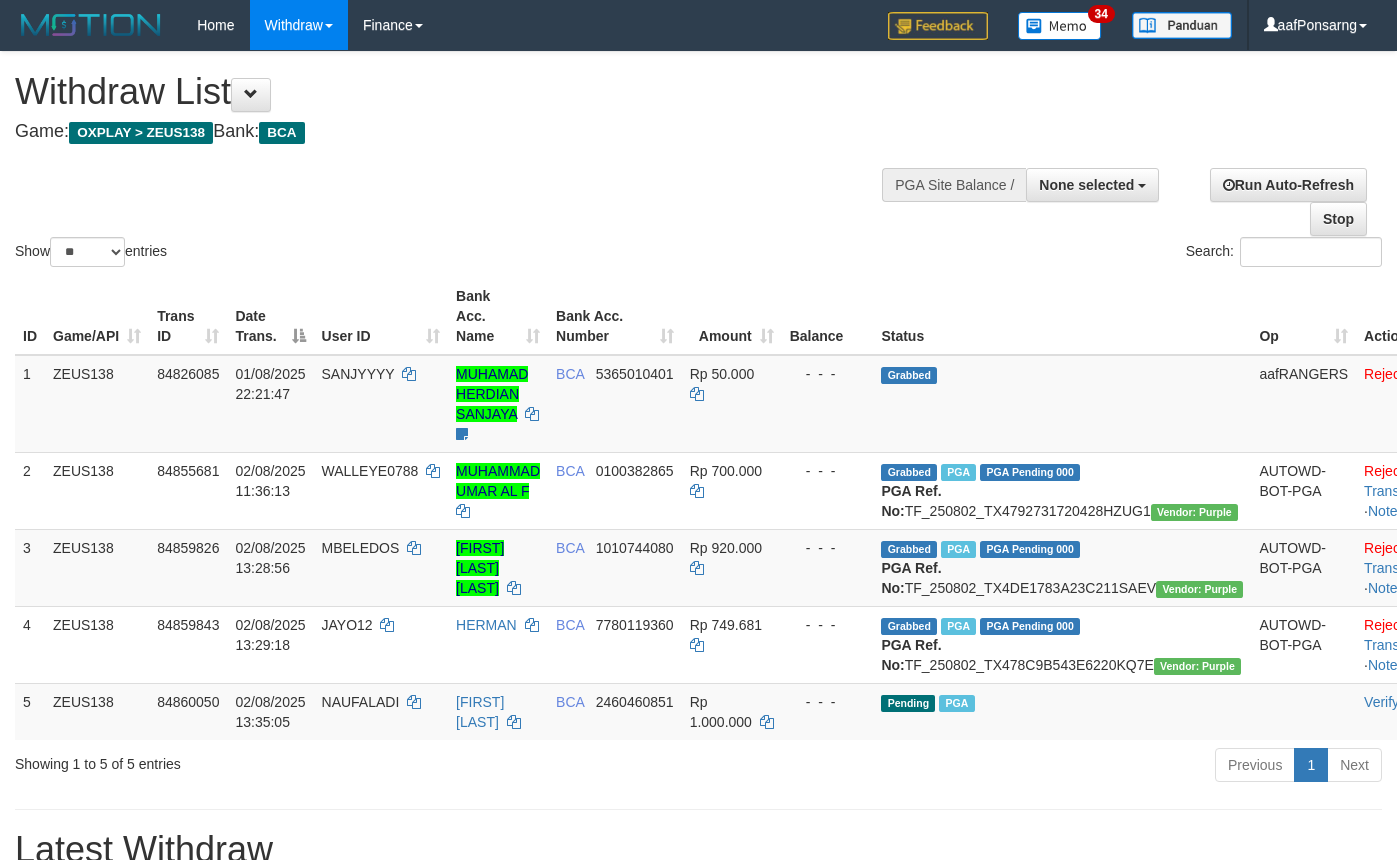 select 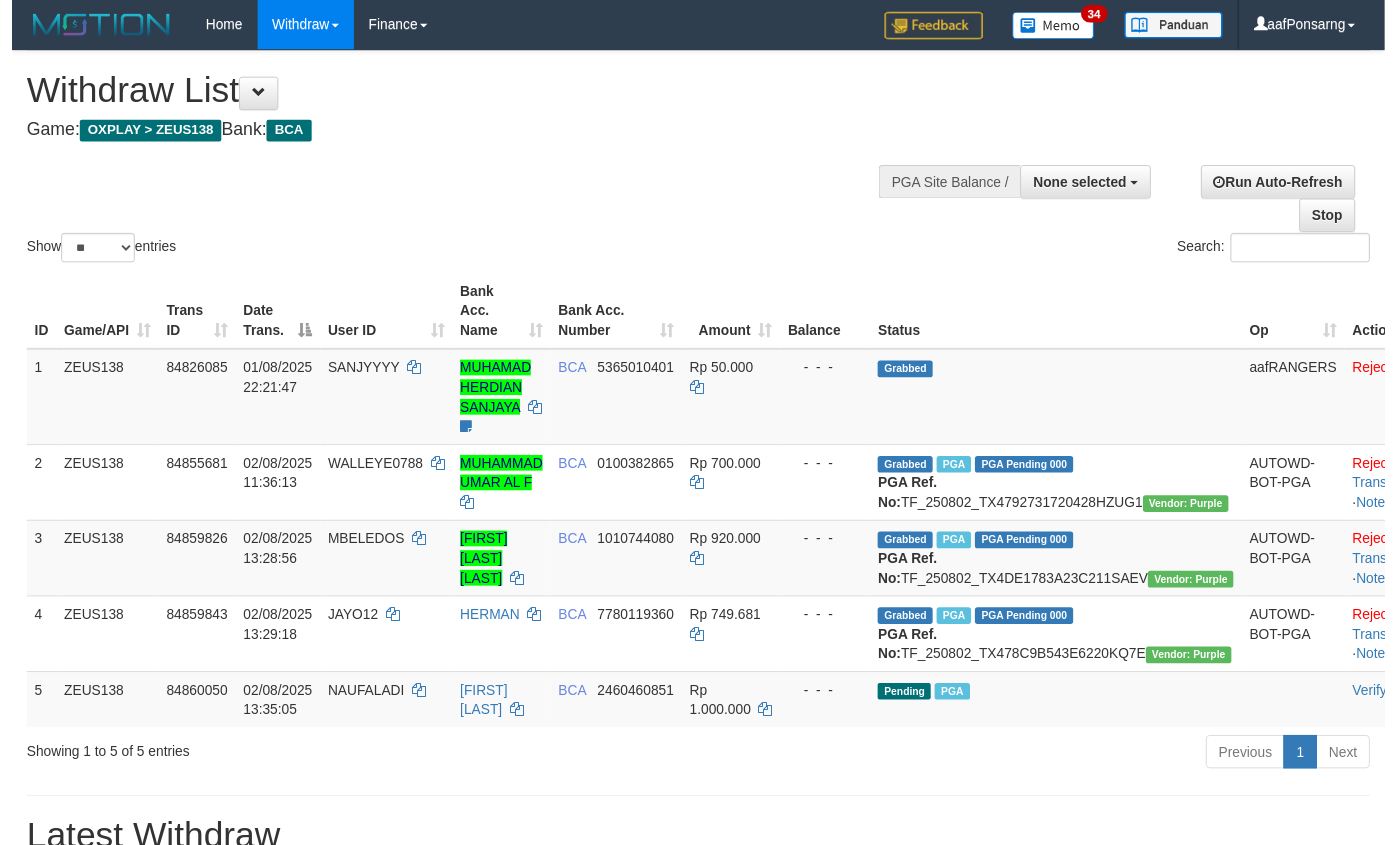 scroll, scrollTop: 177, scrollLeft: 0, axis: vertical 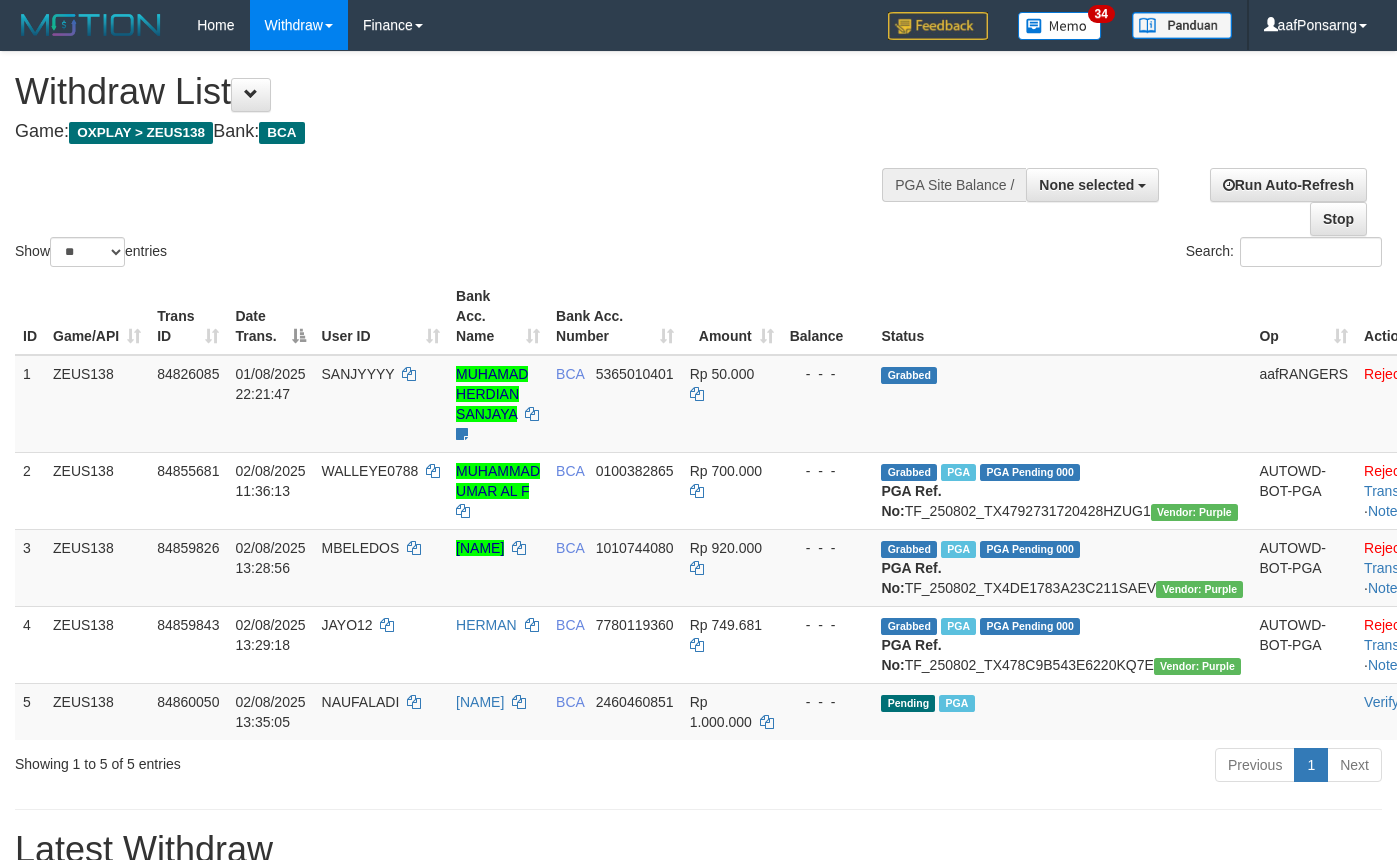 select 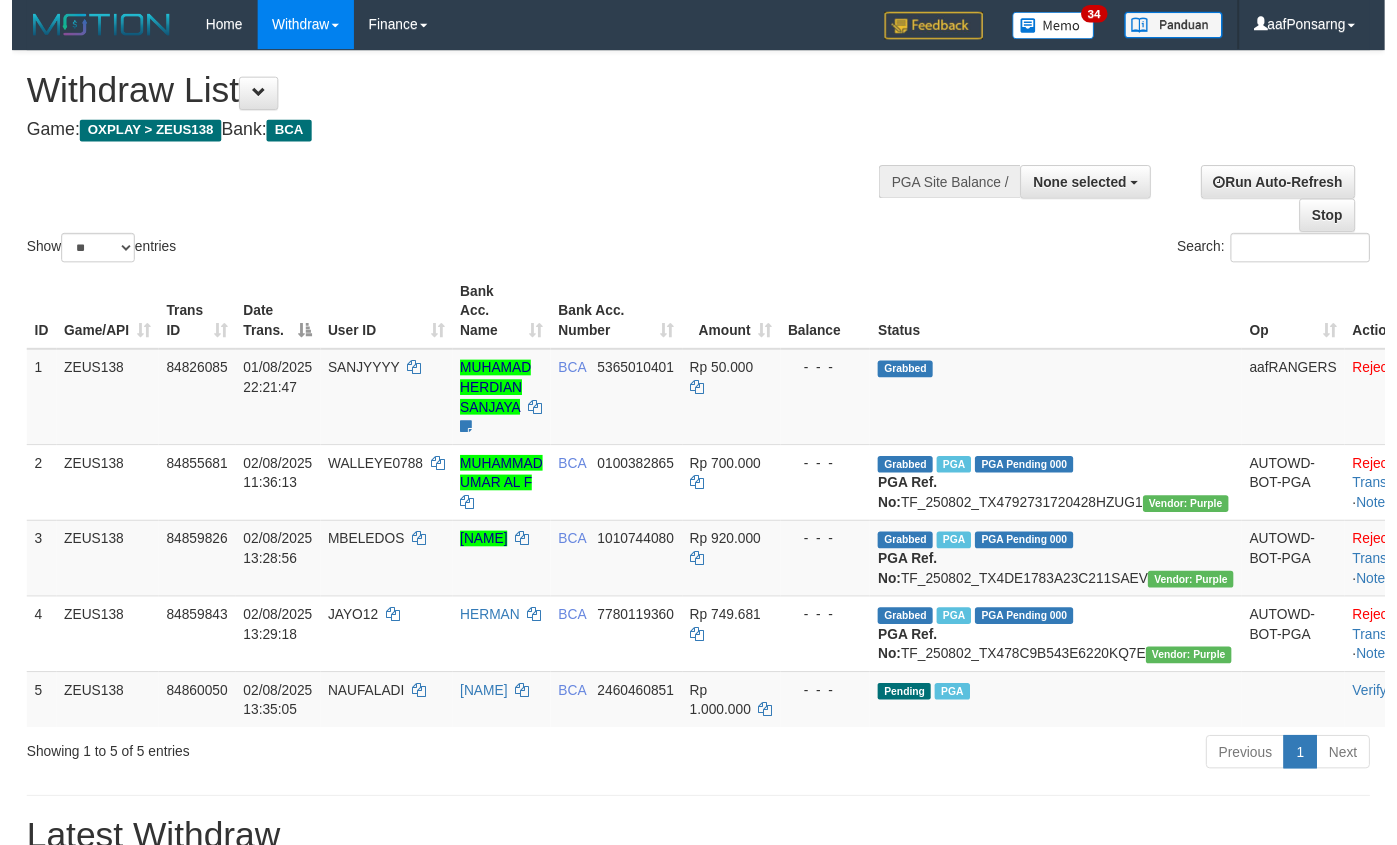 scroll, scrollTop: 176, scrollLeft: 0, axis: vertical 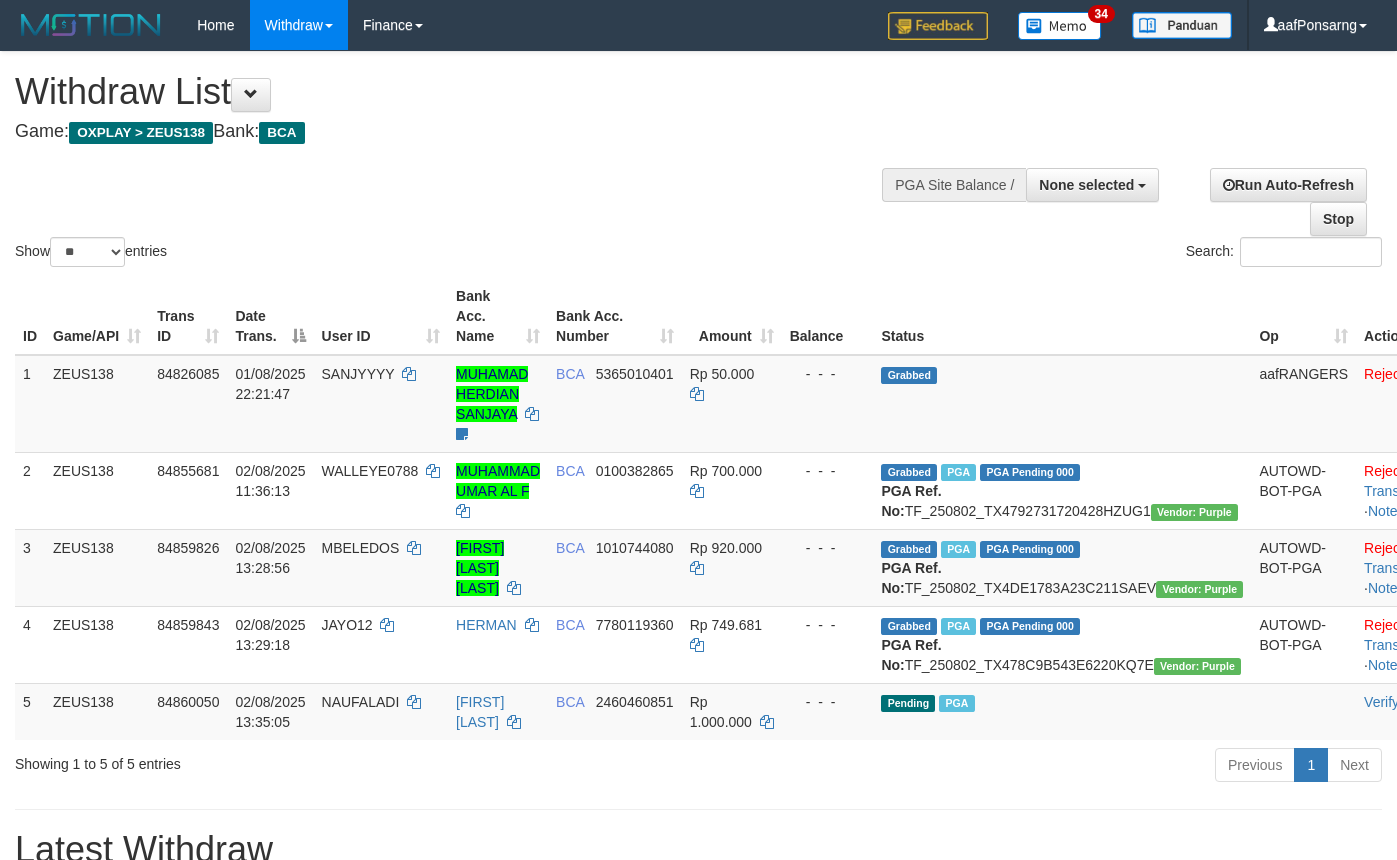 select 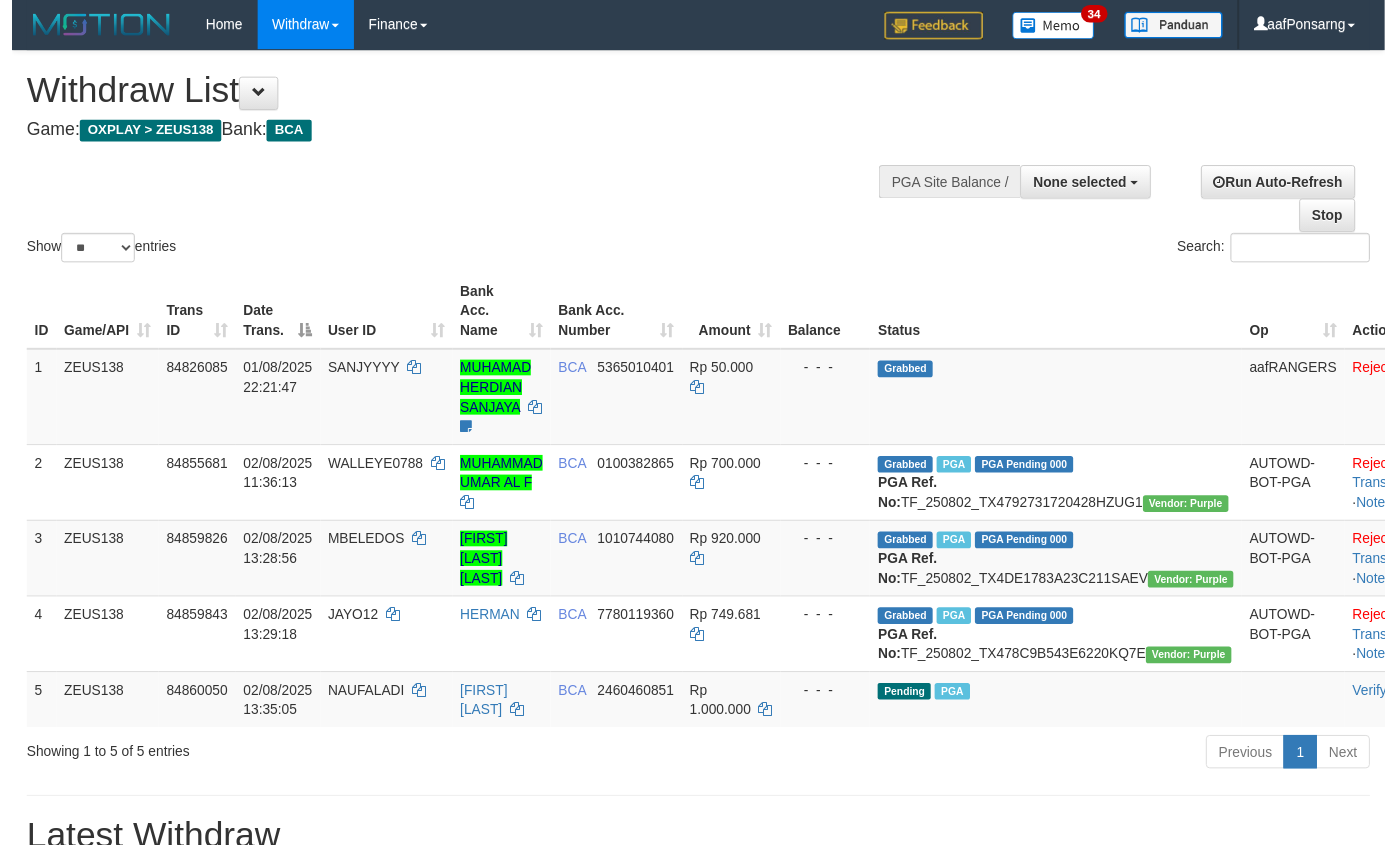 scroll, scrollTop: 175, scrollLeft: 0, axis: vertical 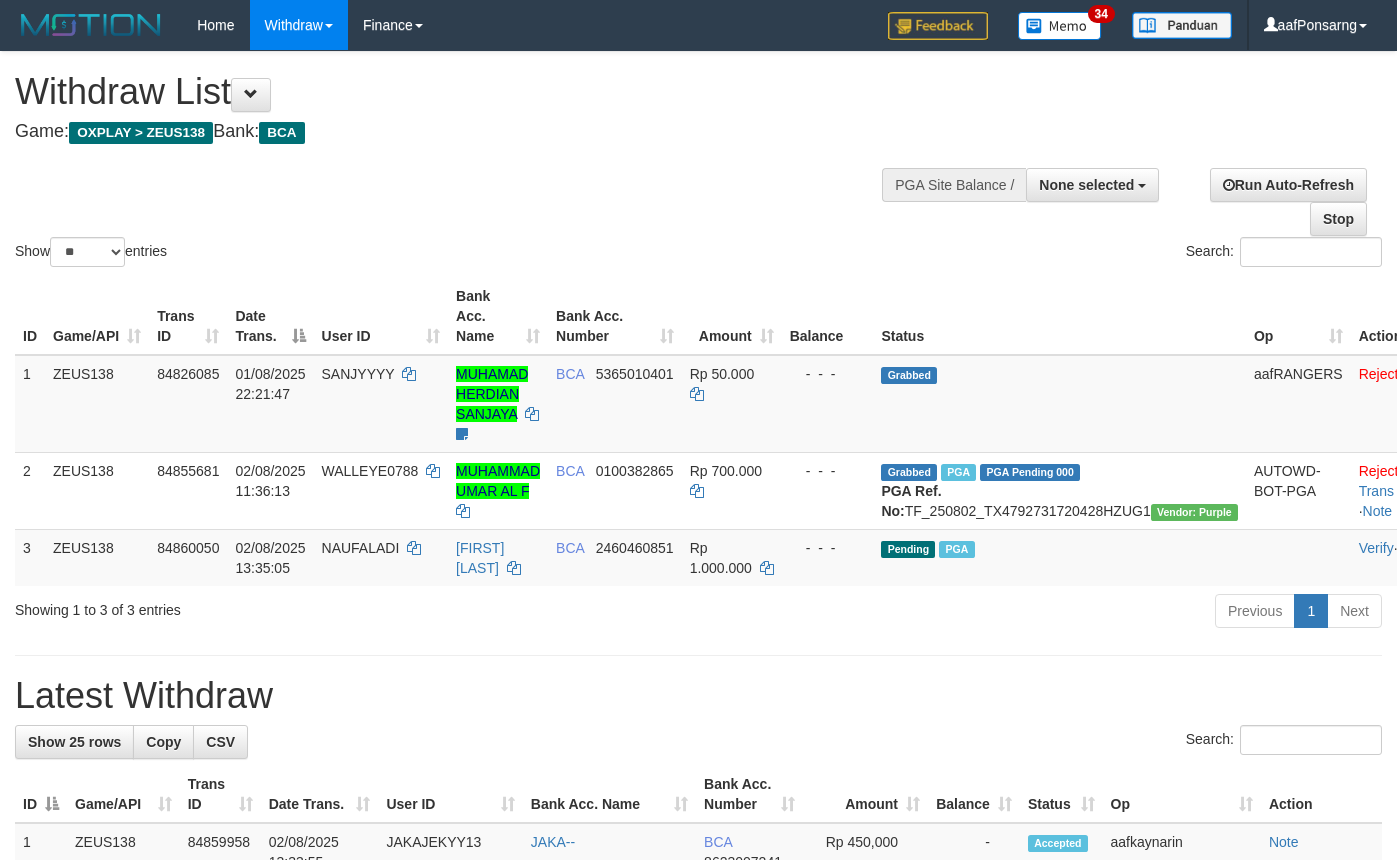 select 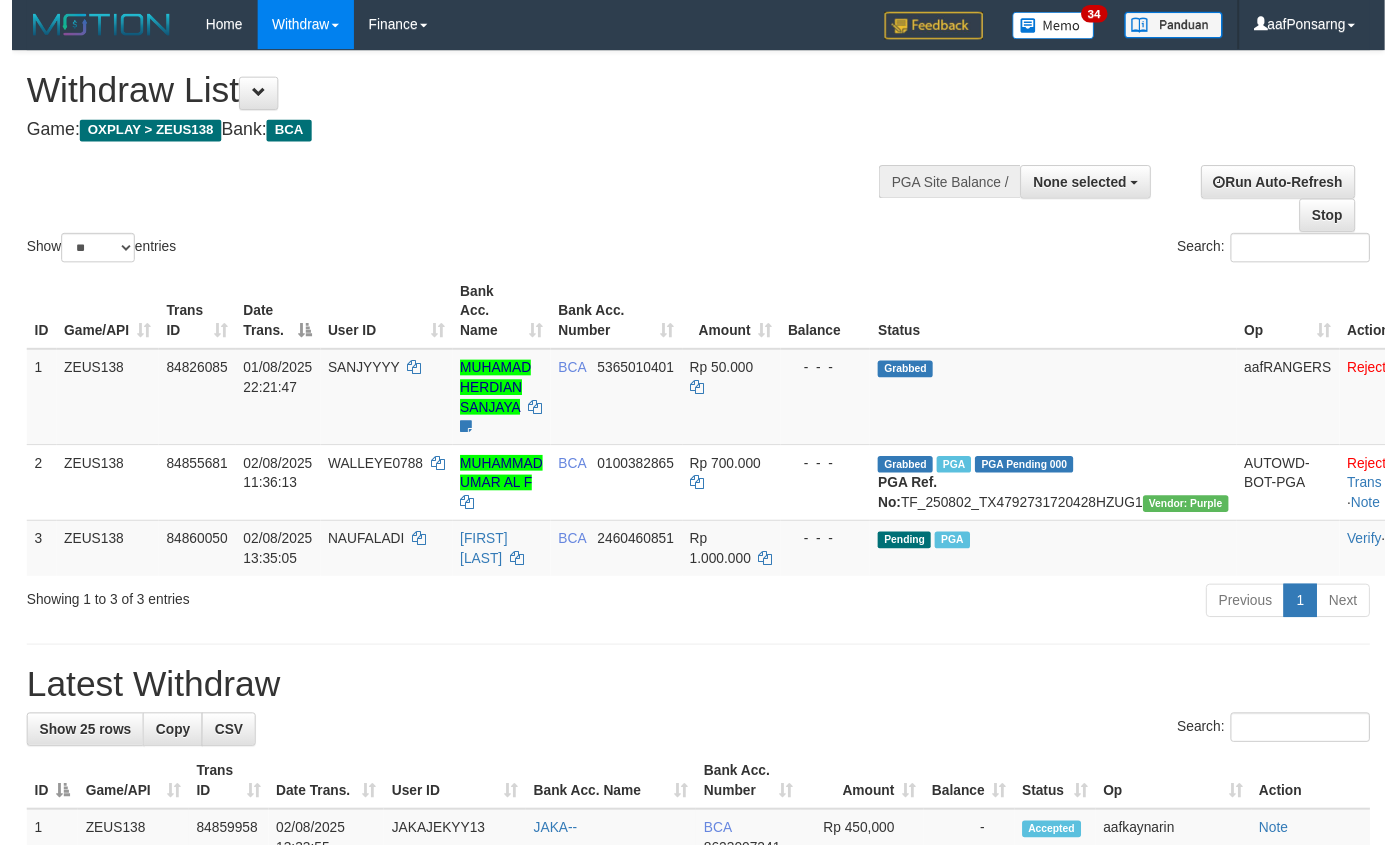 scroll, scrollTop: 174, scrollLeft: 0, axis: vertical 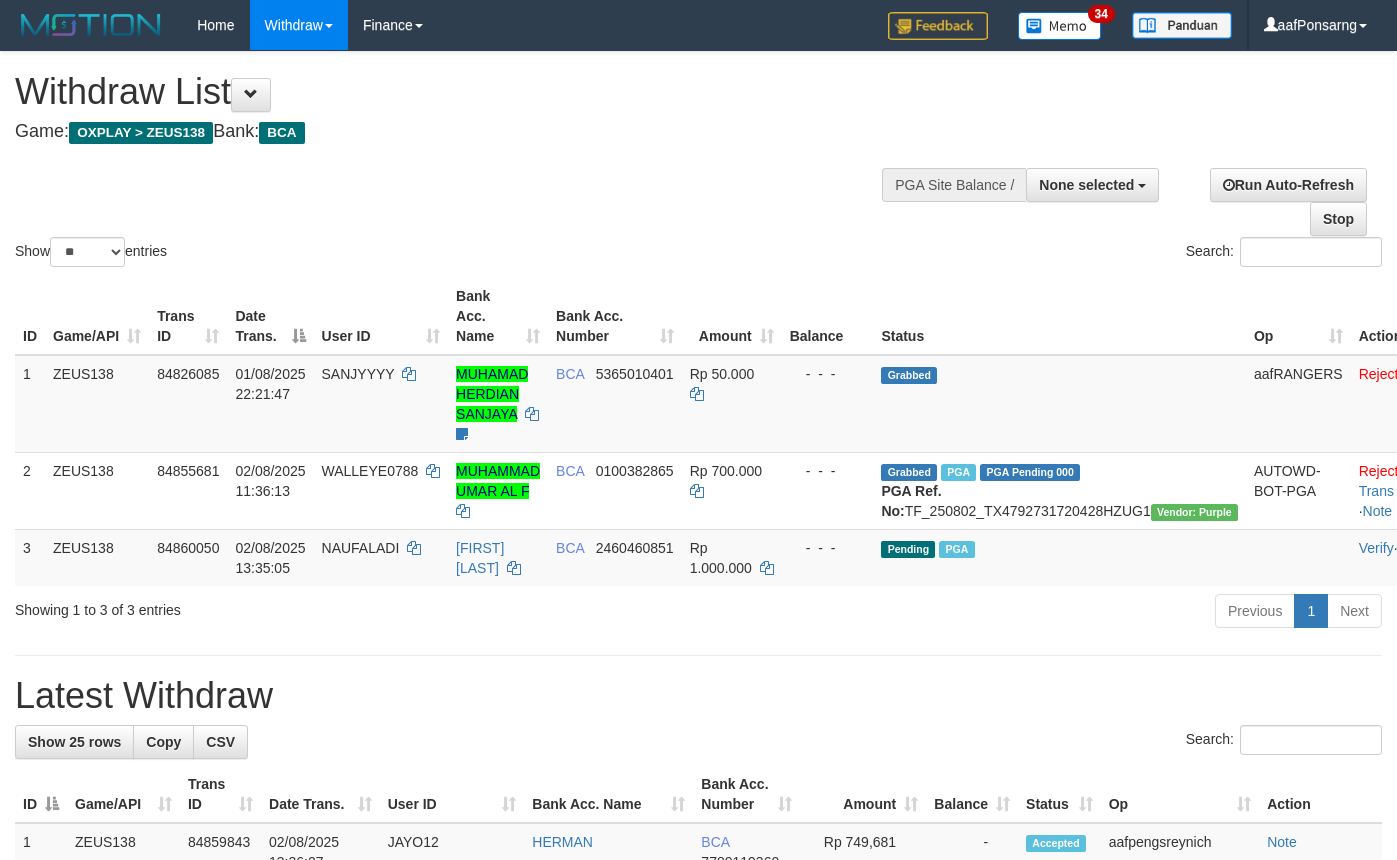 select 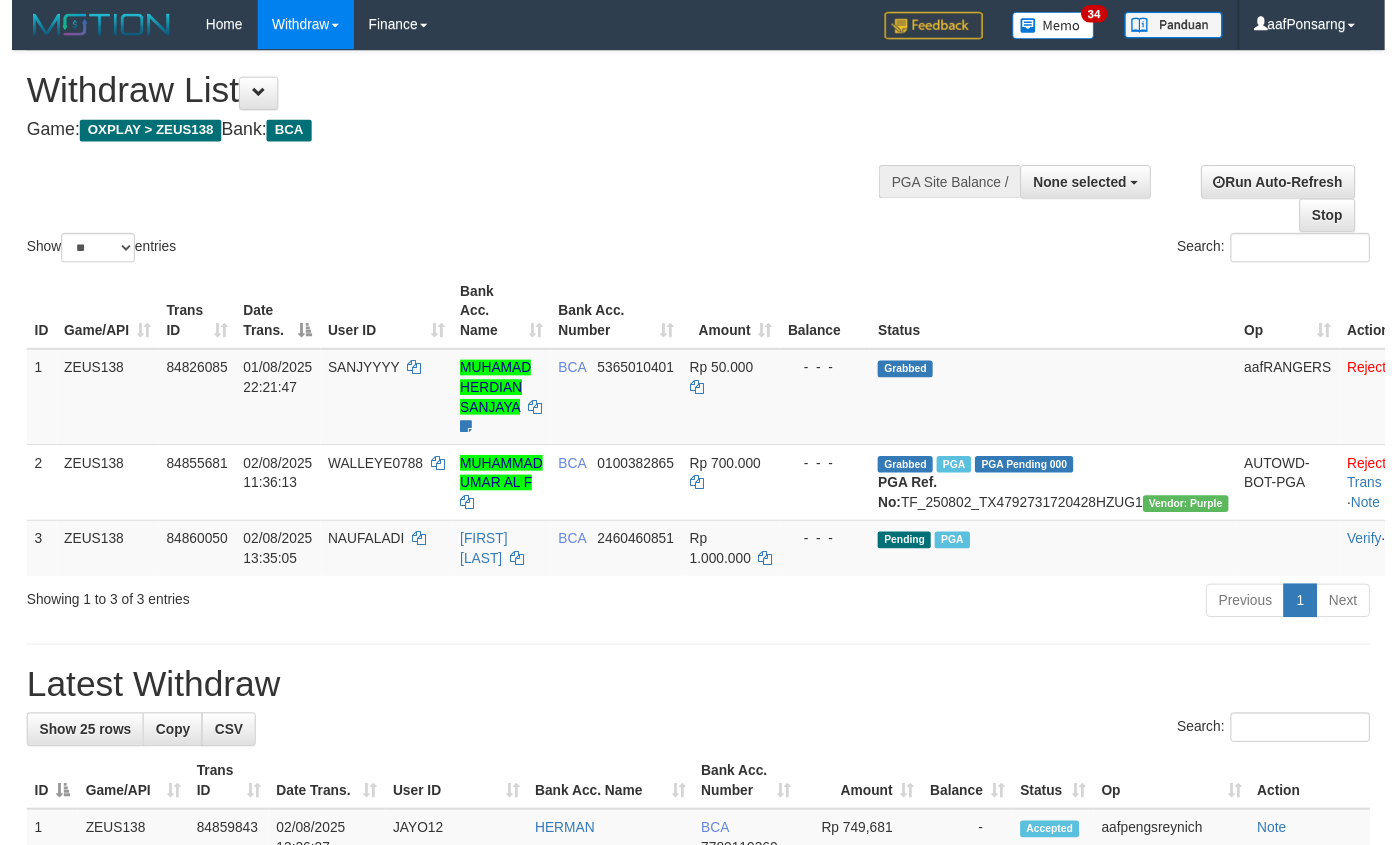 scroll, scrollTop: 173, scrollLeft: 0, axis: vertical 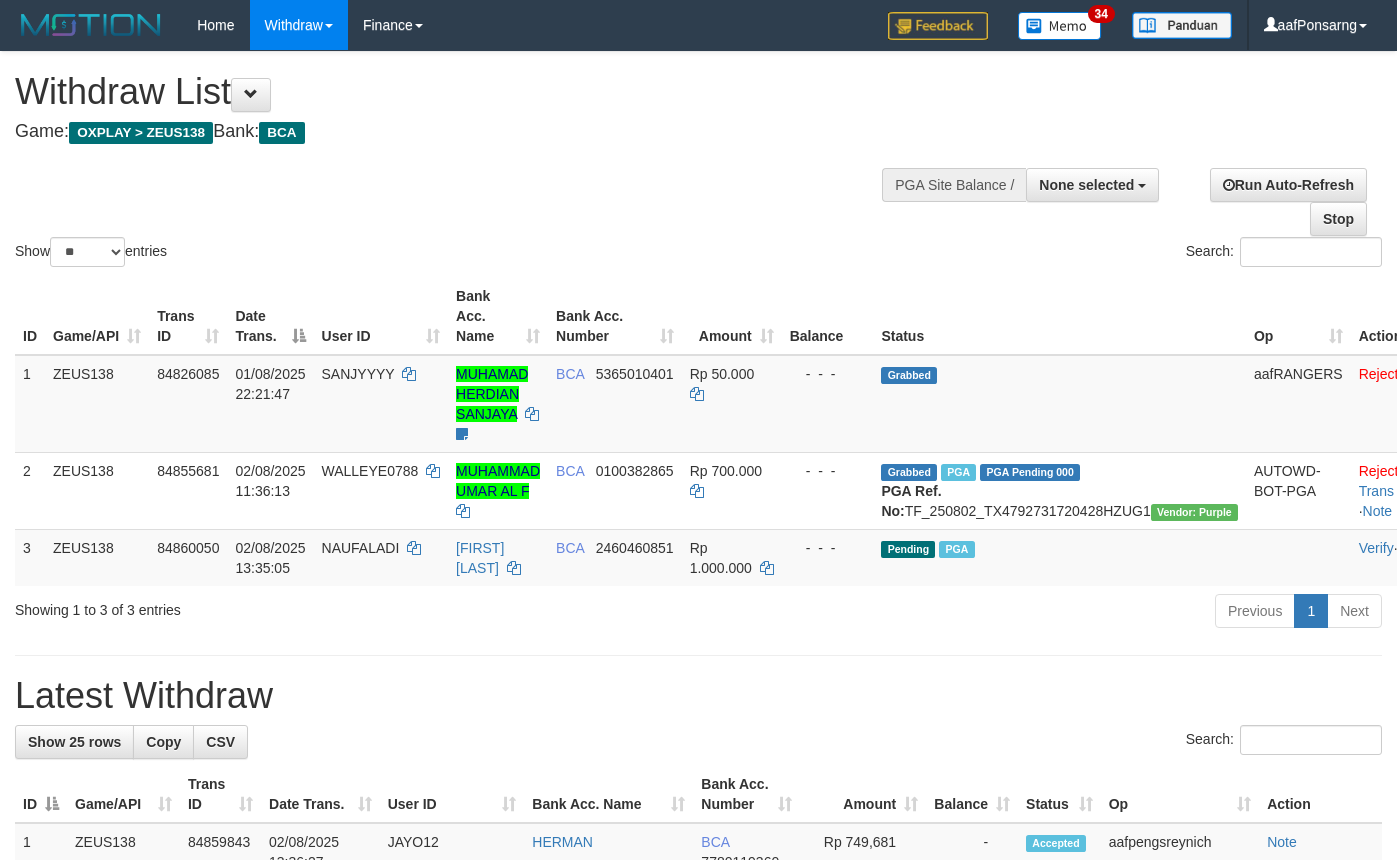 select 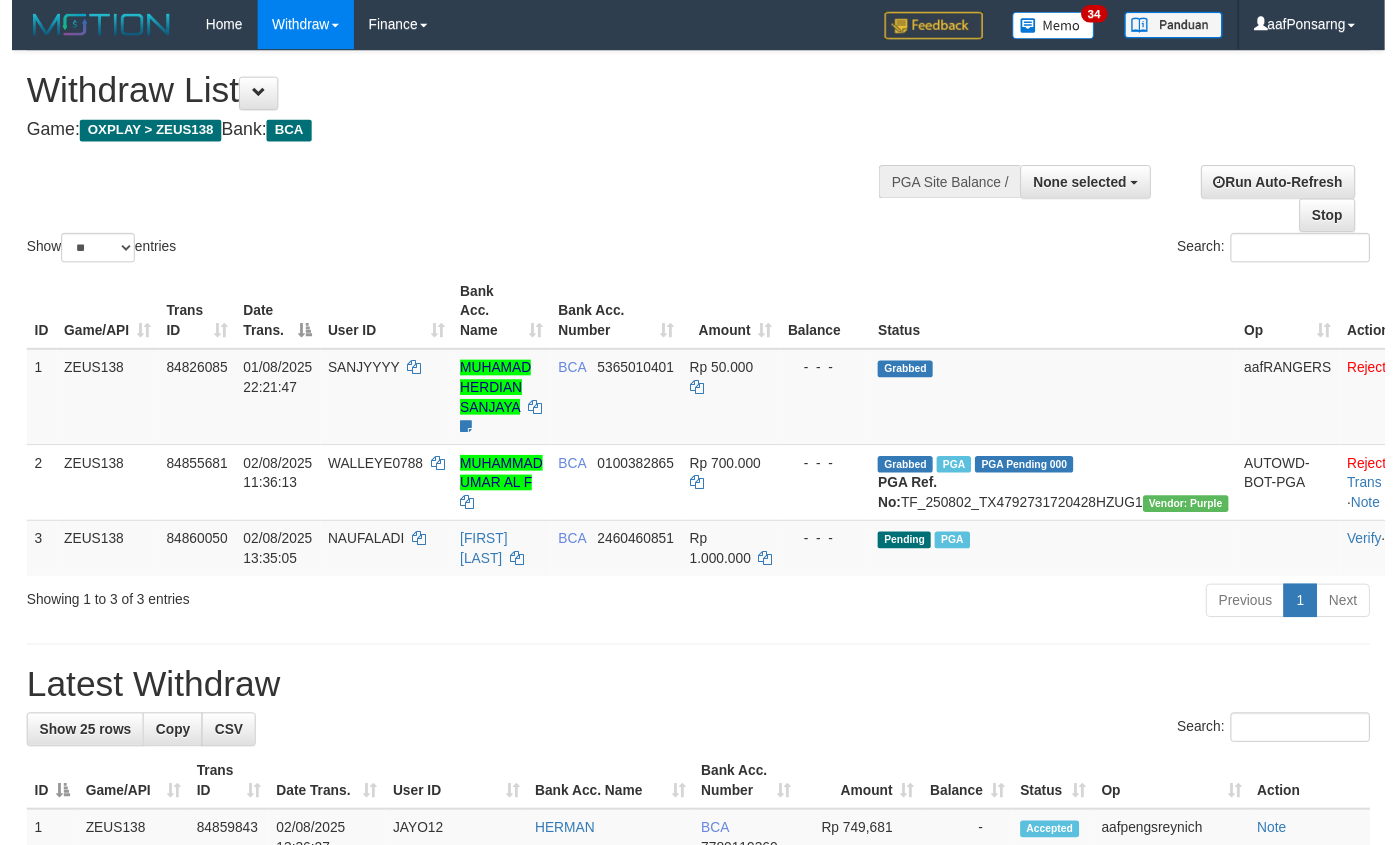 scroll, scrollTop: 172, scrollLeft: 0, axis: vertical 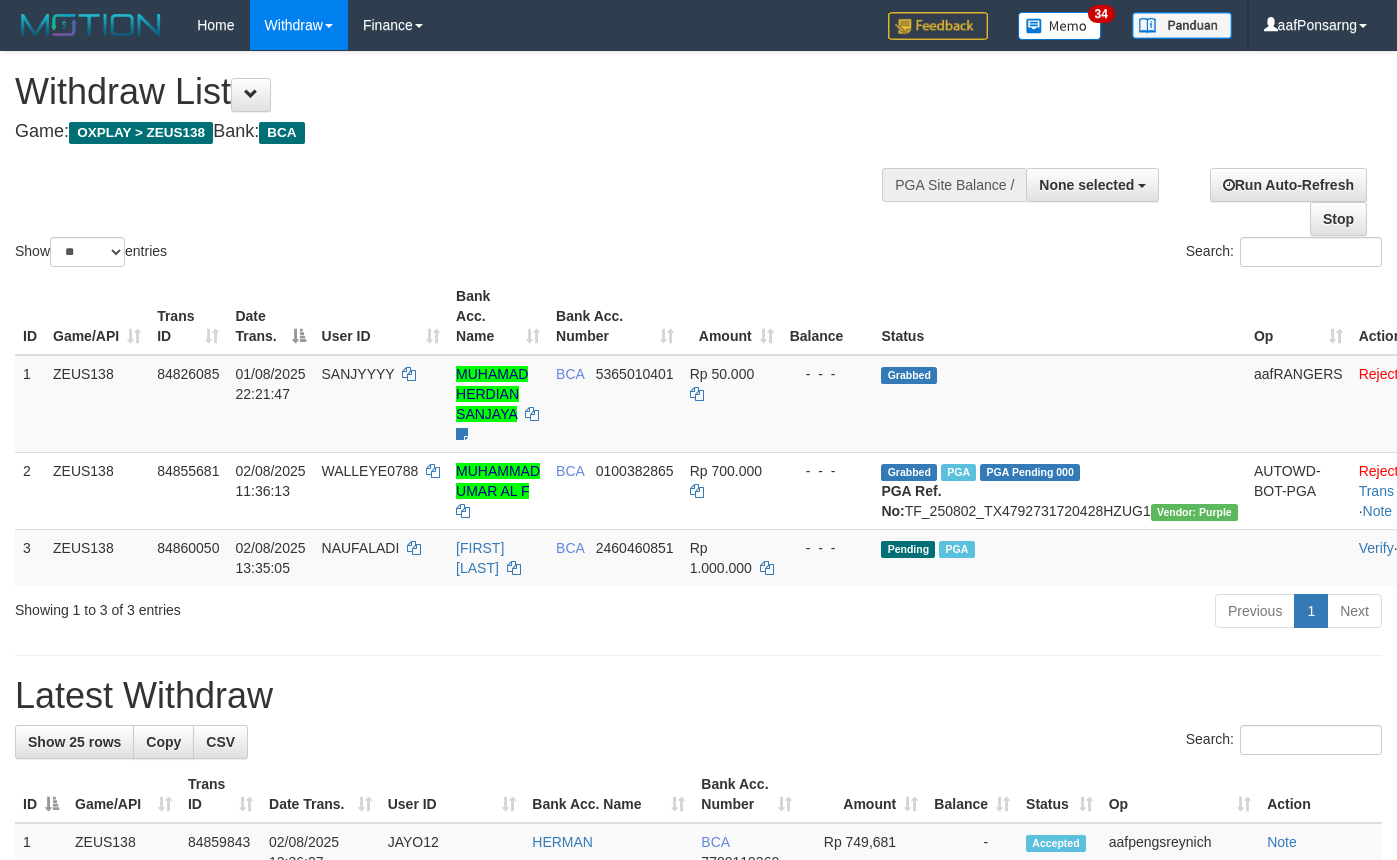 select 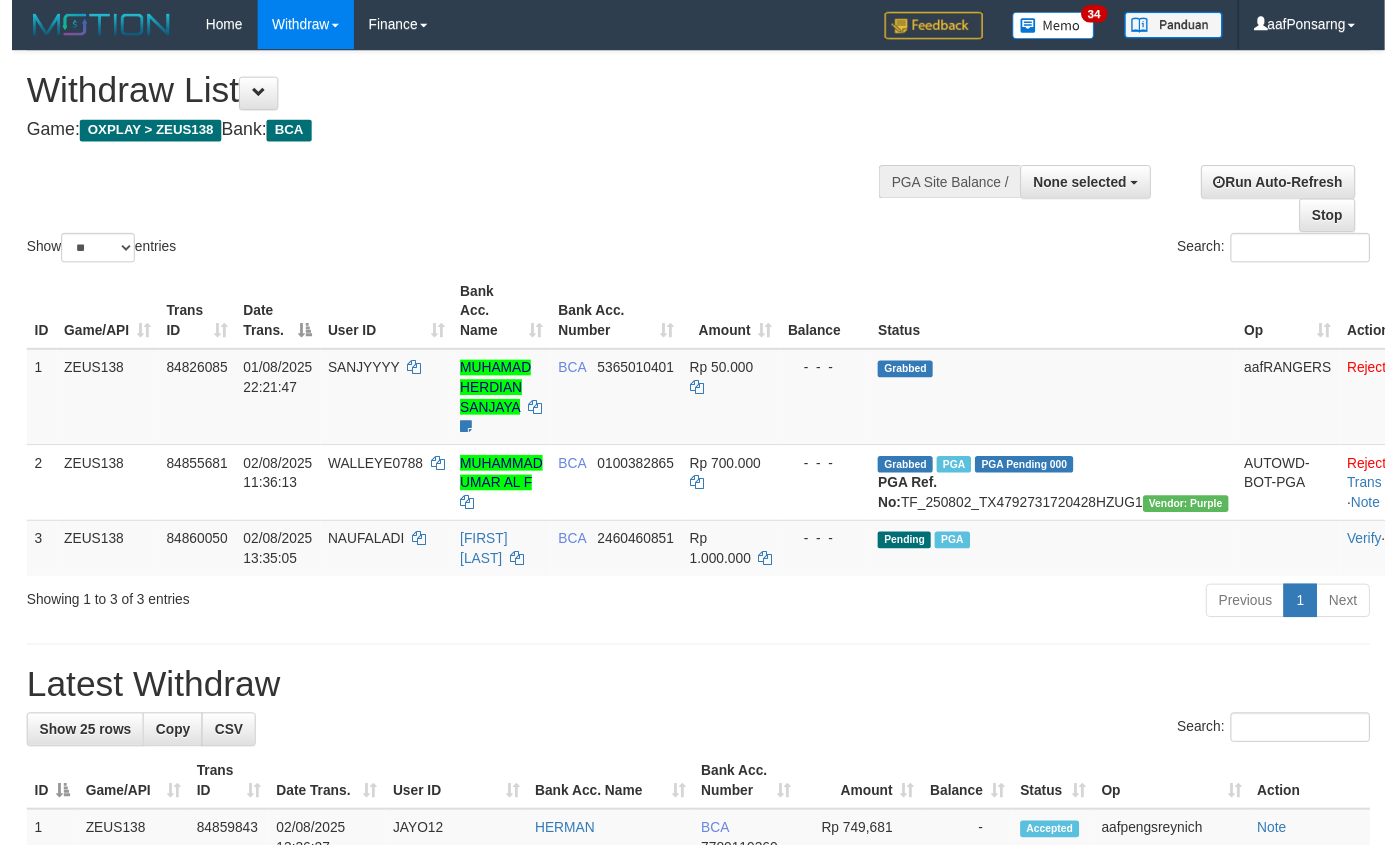 scroll, scrollTop: 171, scrollLeft: 0, axis: vertical 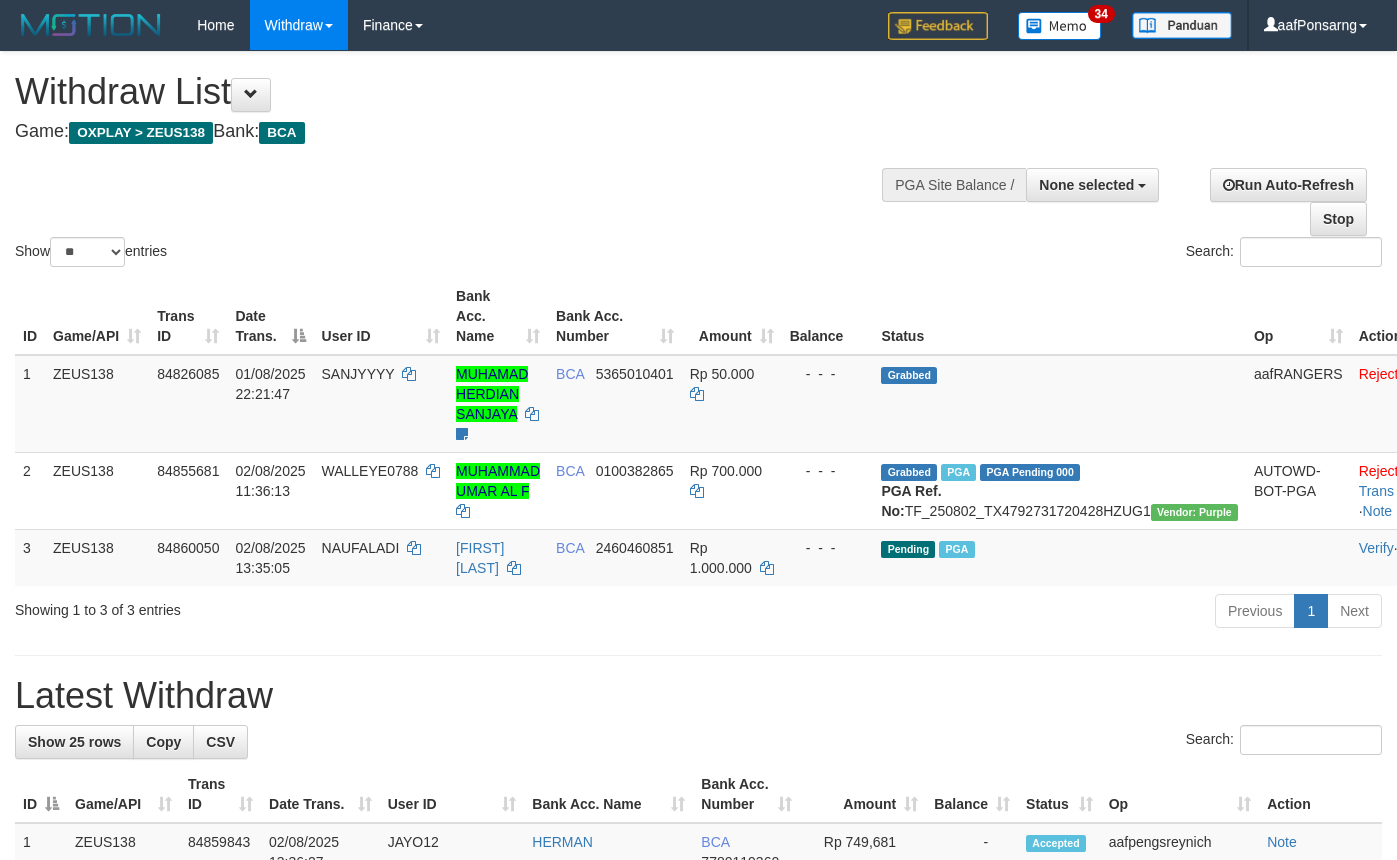 select 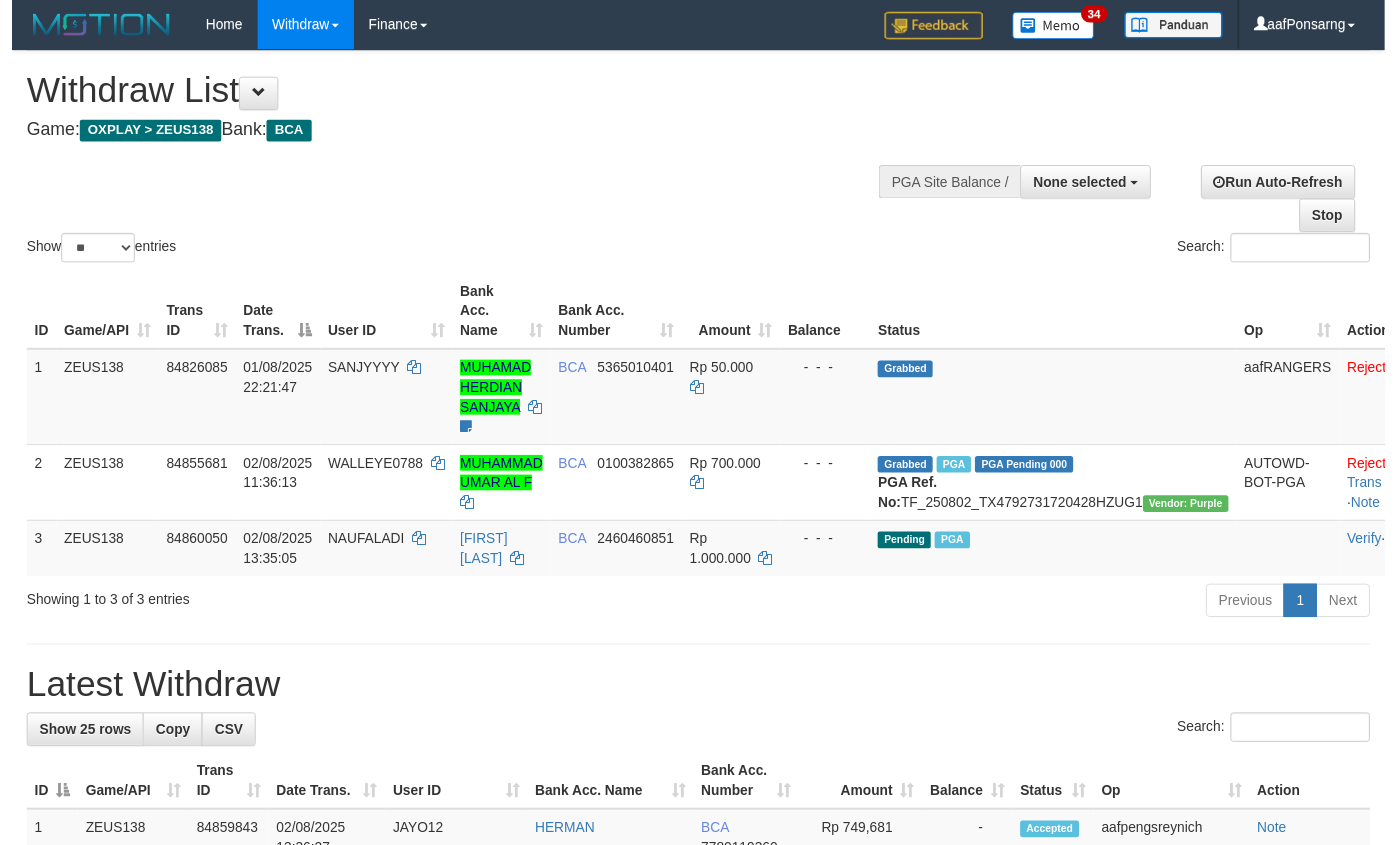 scroll, scrollTop: 170, scrollLeft: 0, axis: vertical 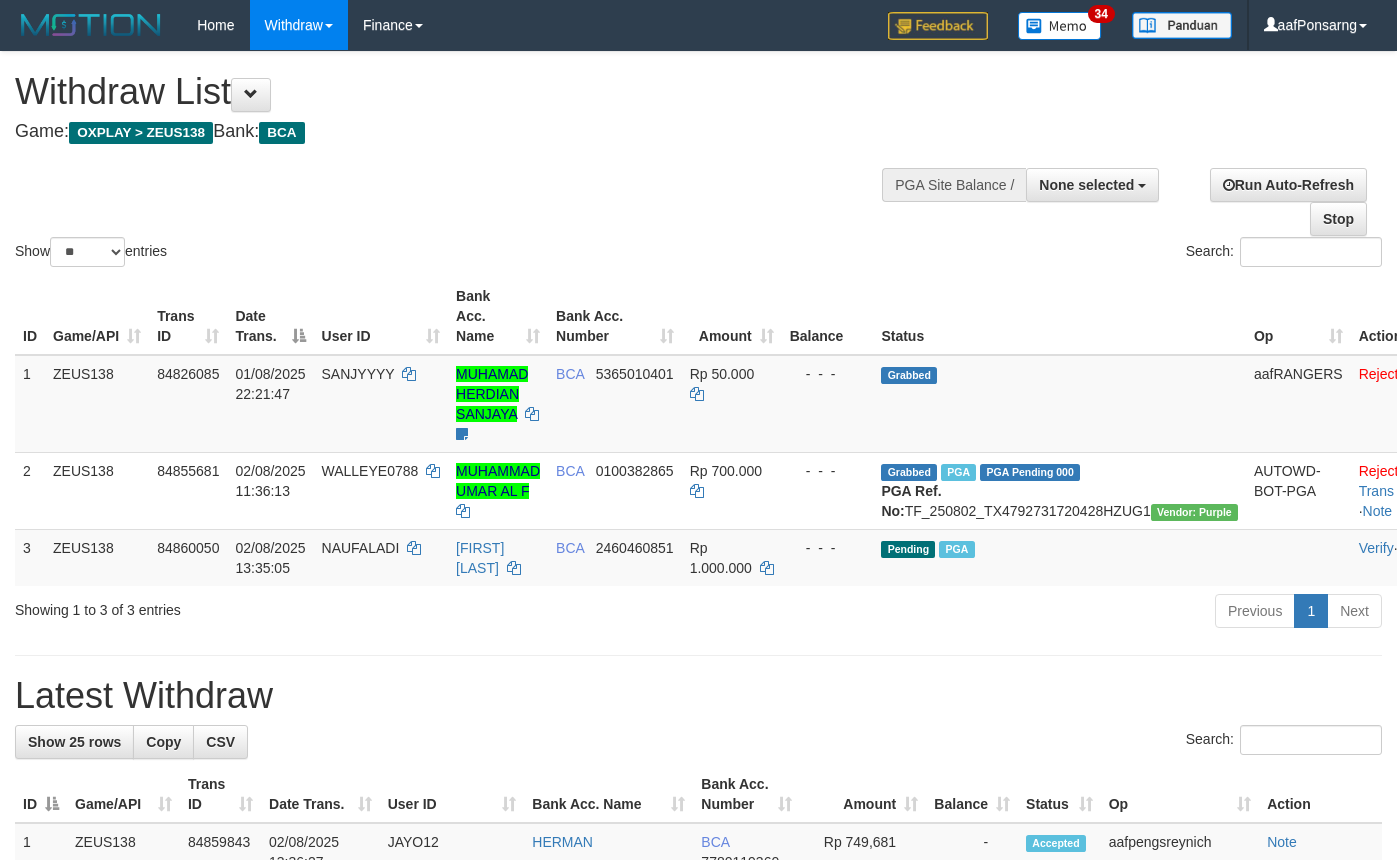 select 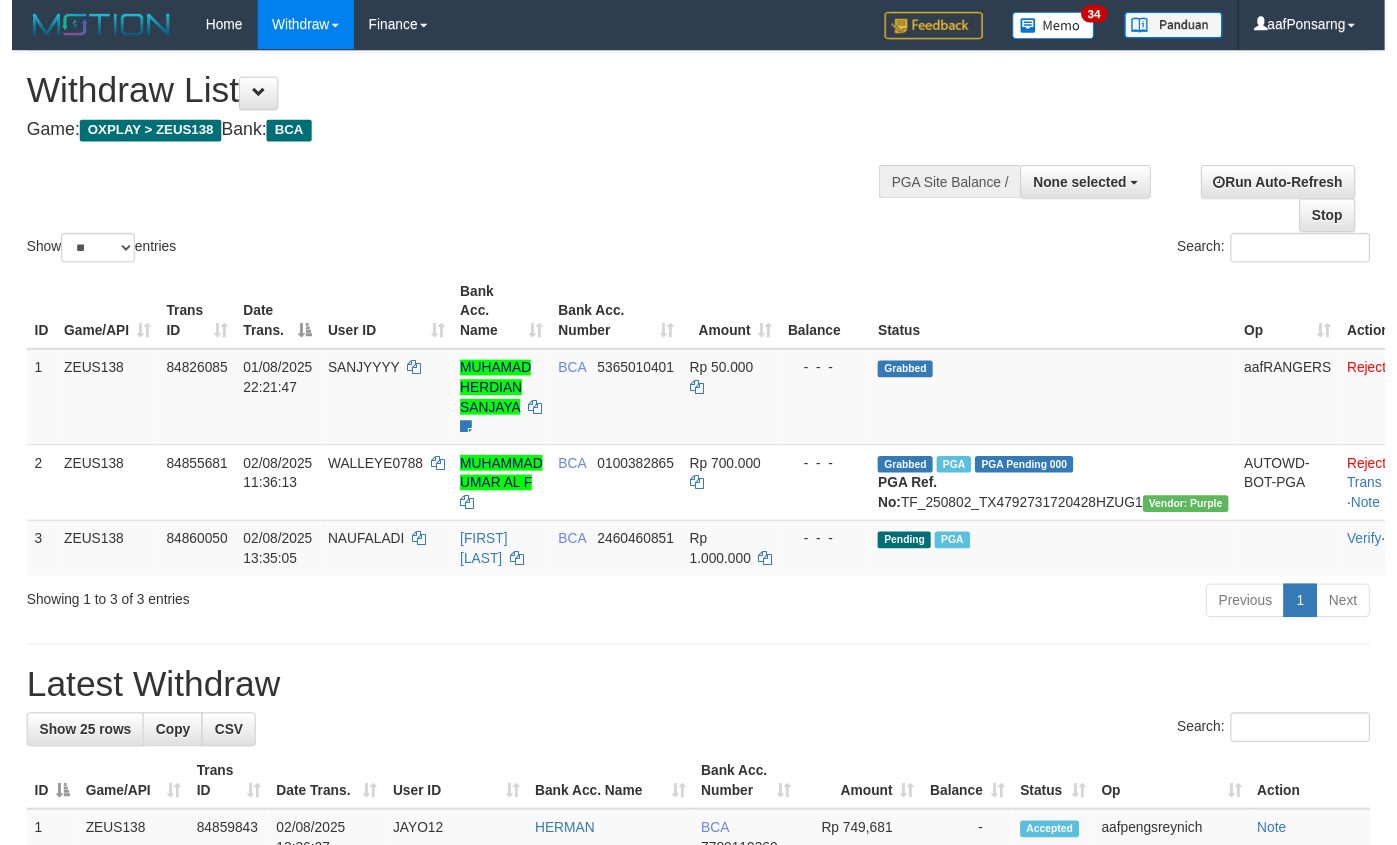 scroll, scrollTop: 169, scrollLeft: 0, axis: vertical 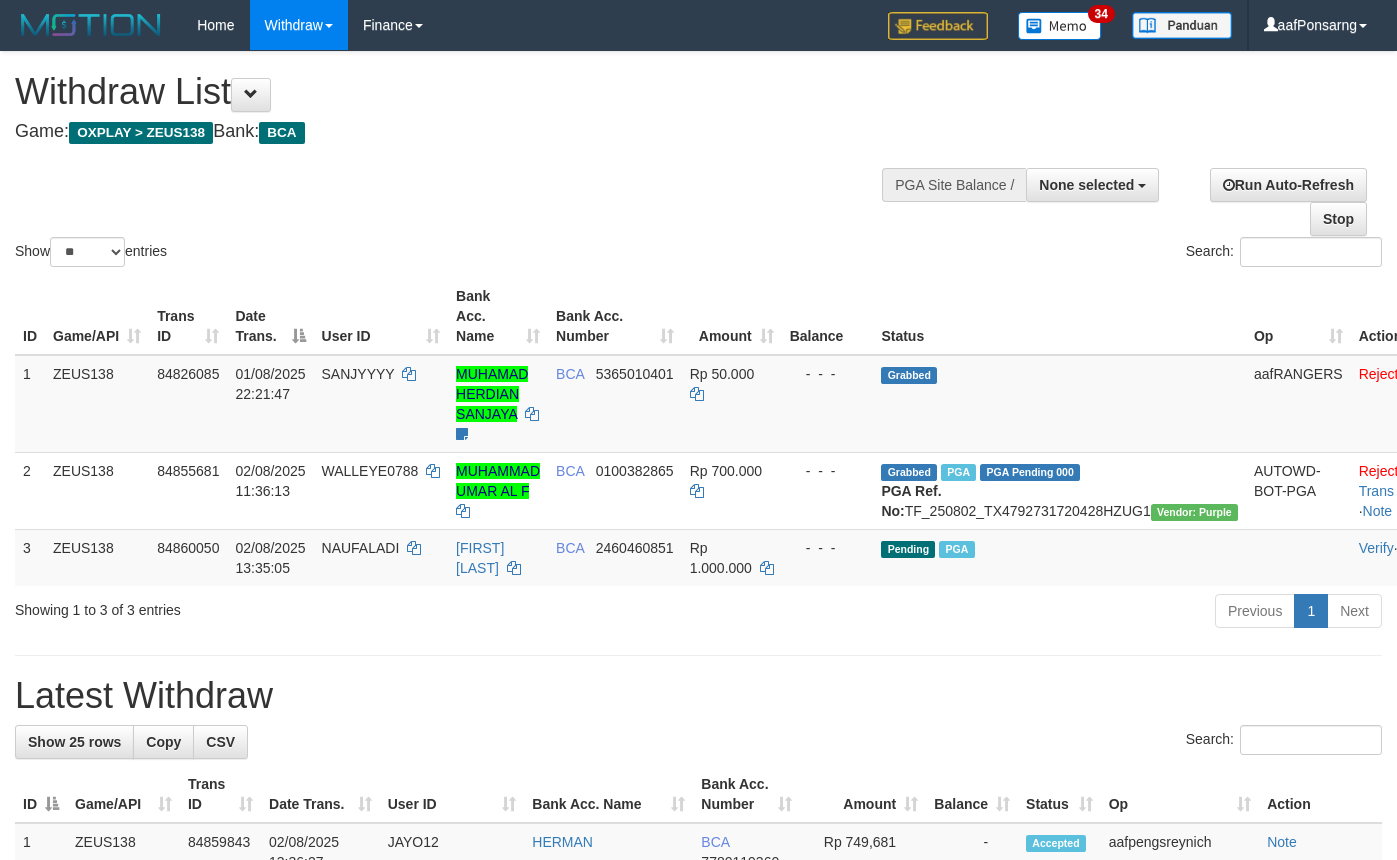 select 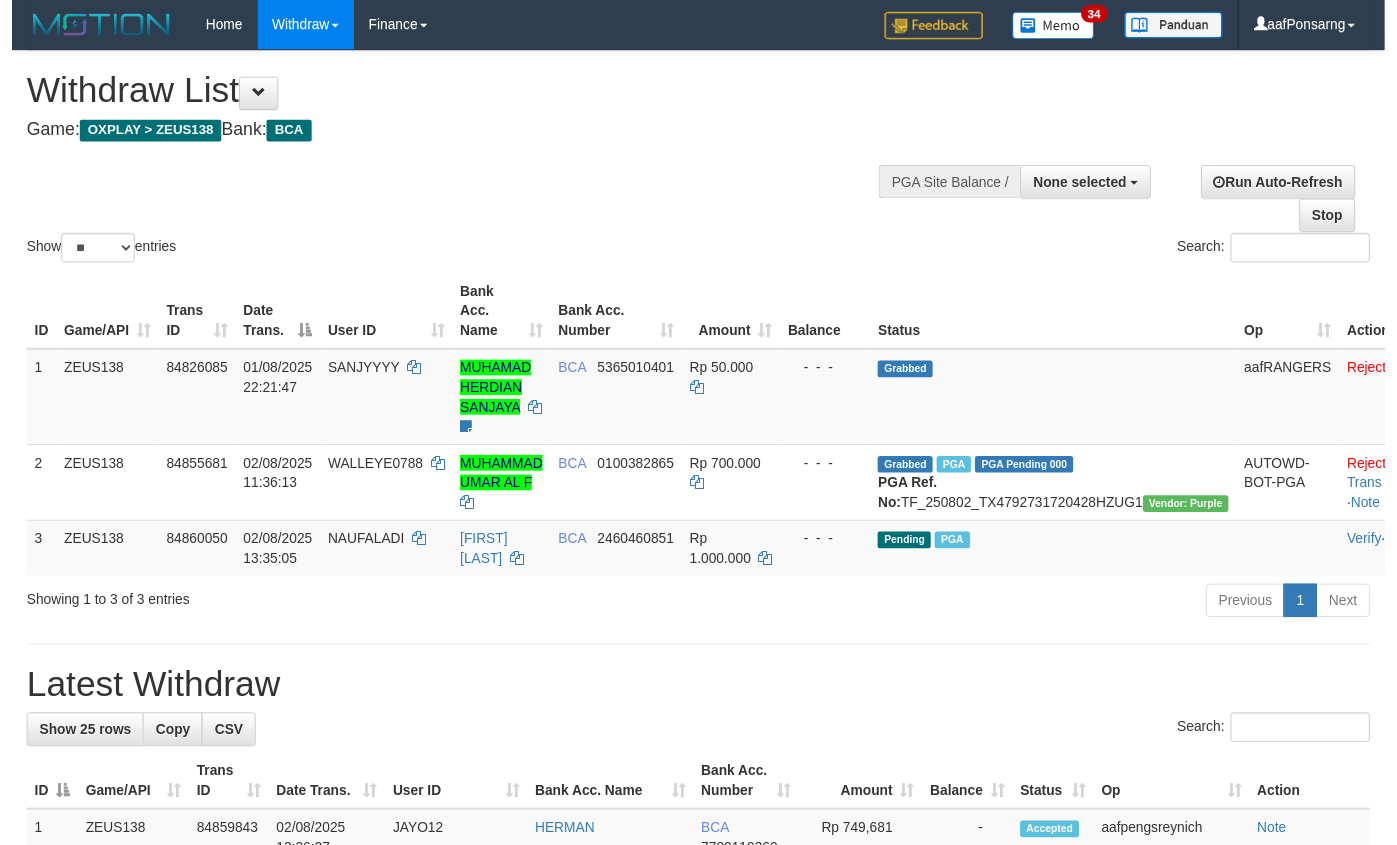 scroll, scrollTop: 168, scrollLeft: 0, axis: vertical 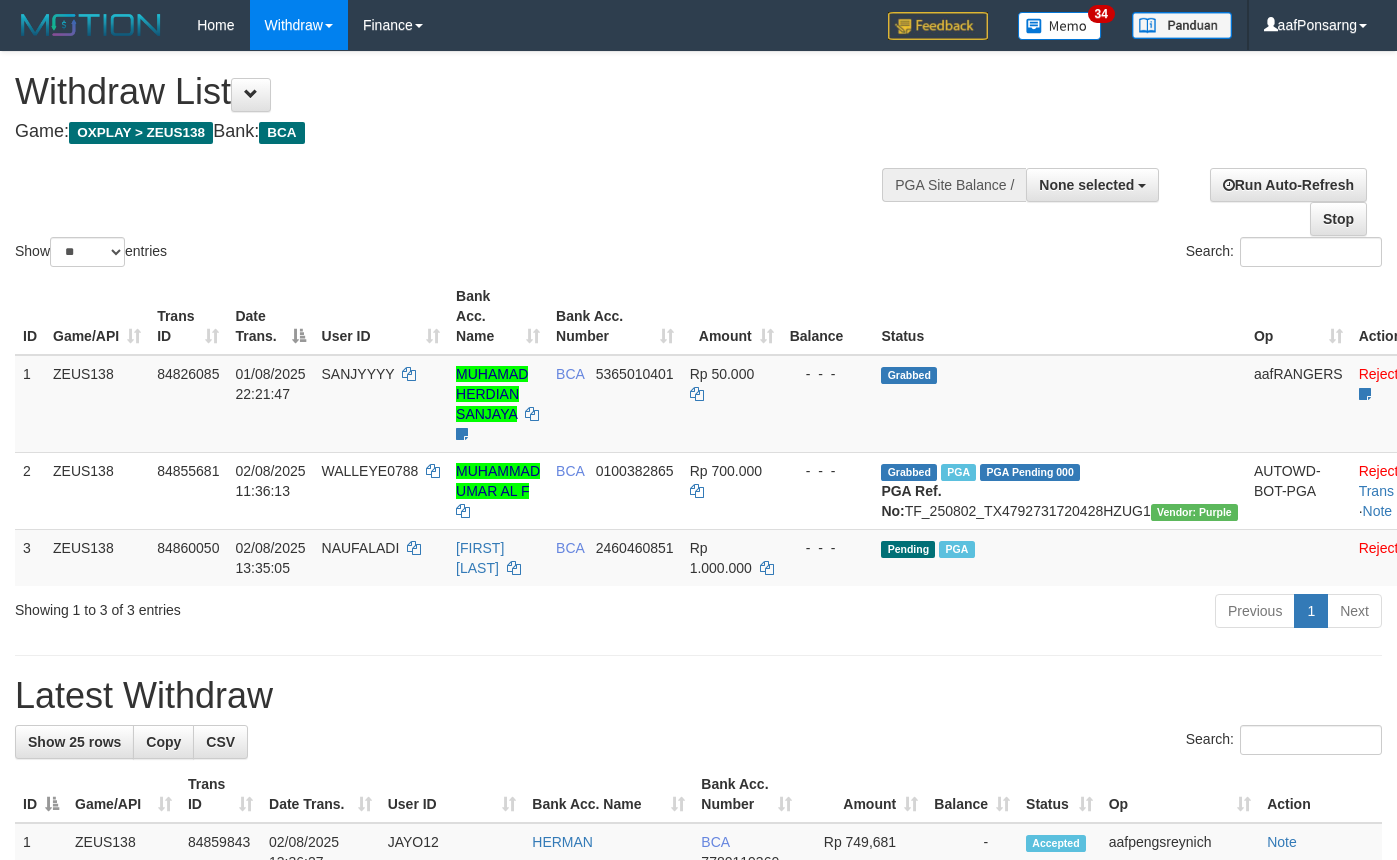 select 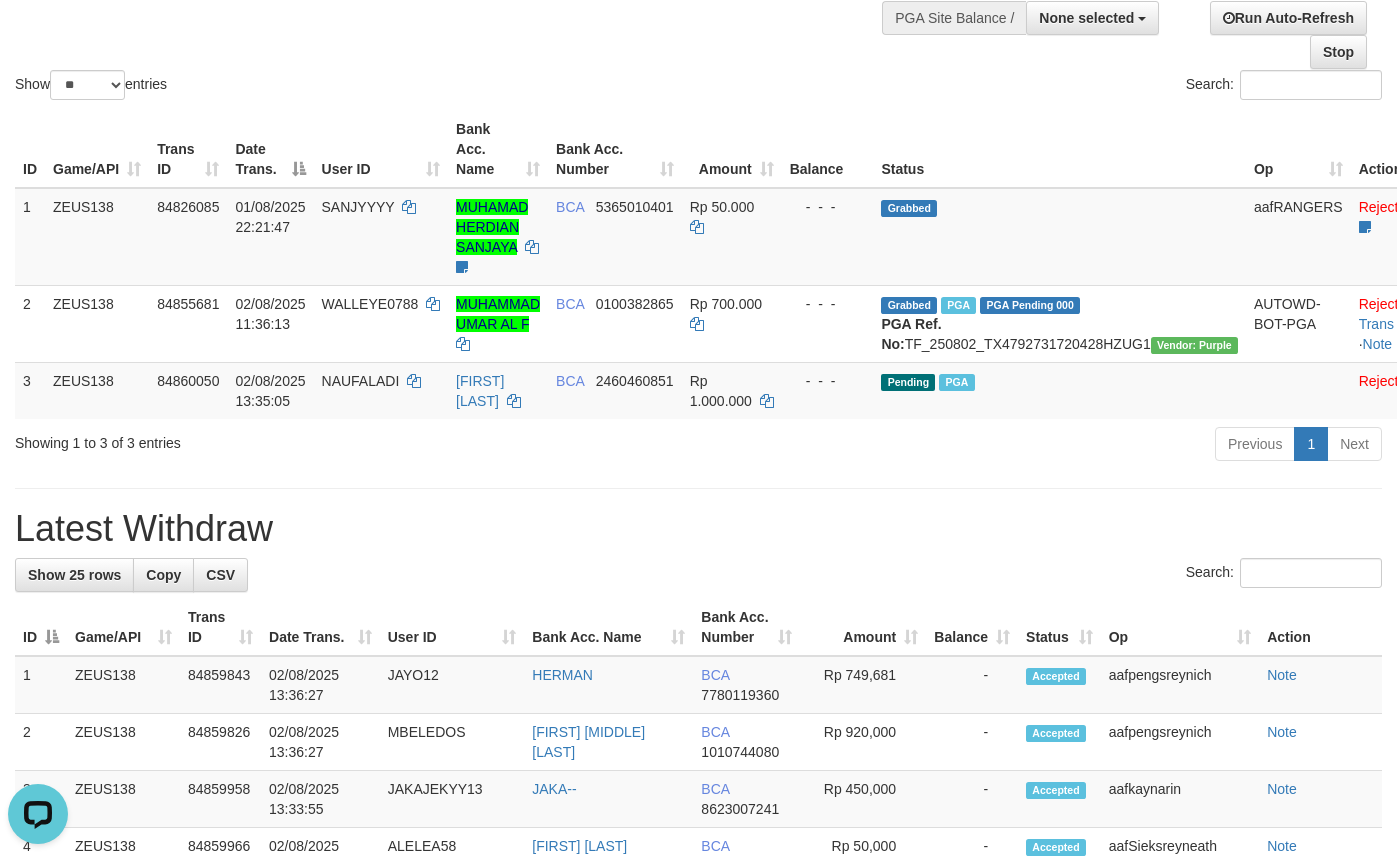 scroll, scrollTop: 0, scrollLeft: 0, axis: both 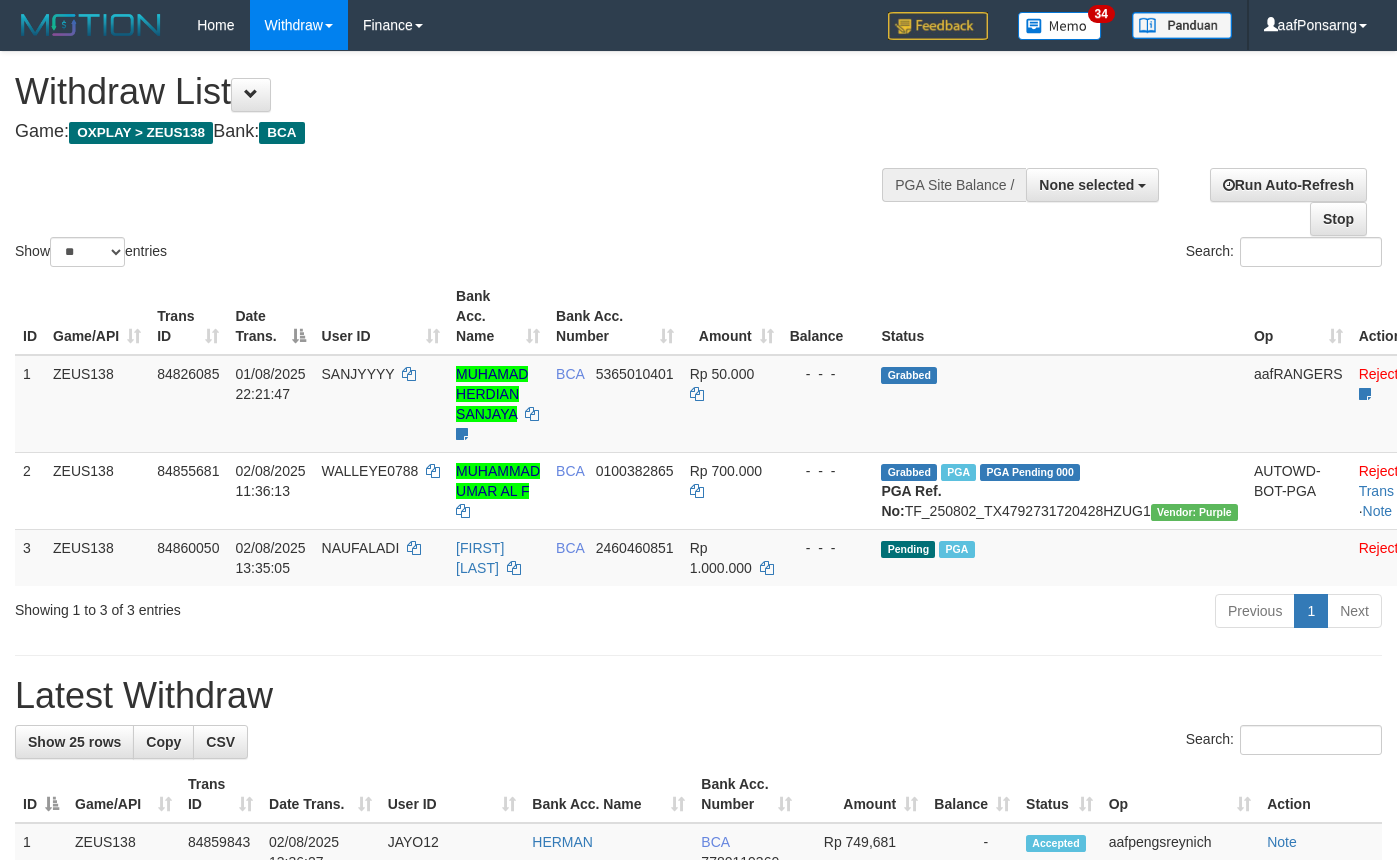select 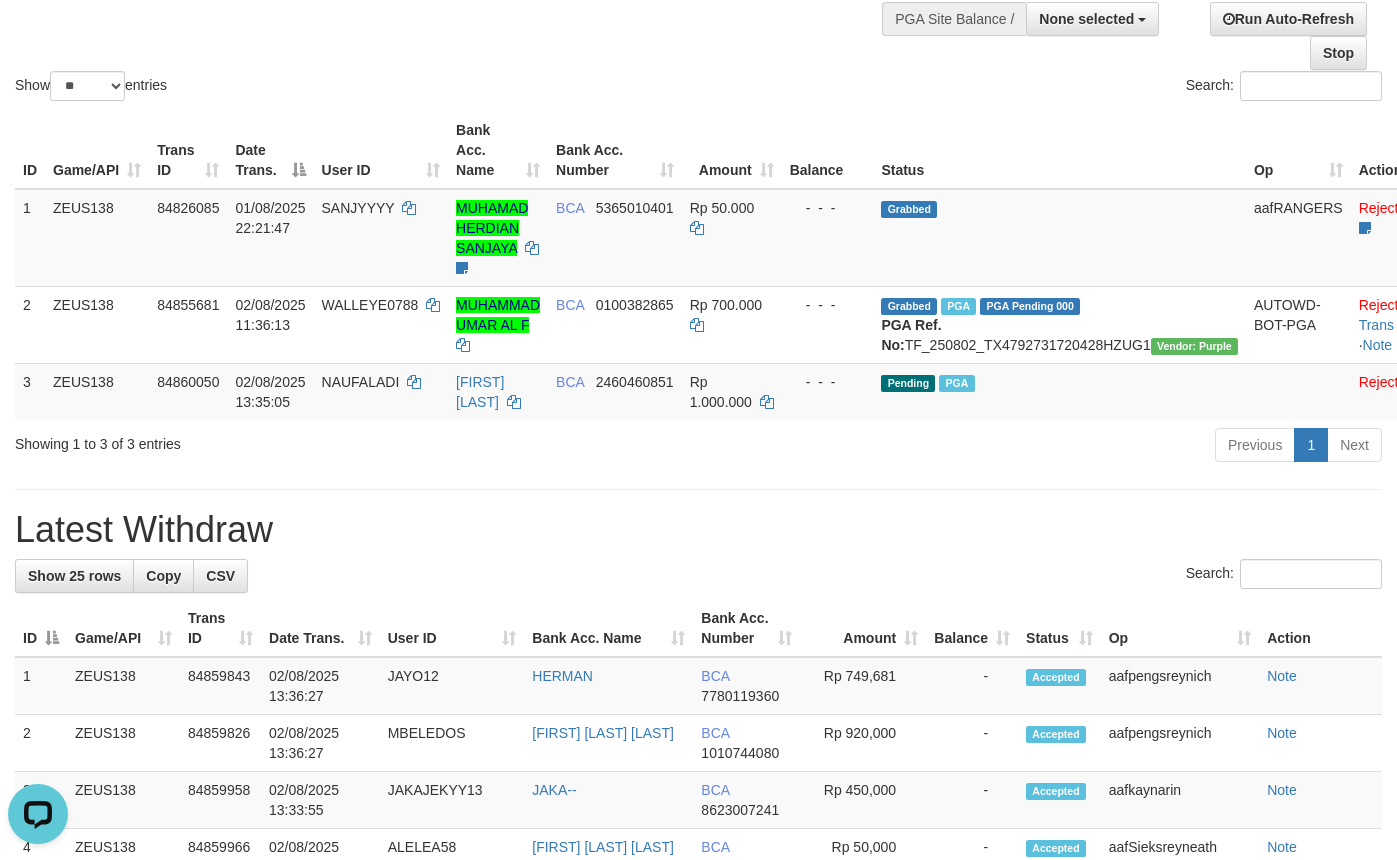 scroll, scrollTop: 0, scrollLeft: 0, axis: both 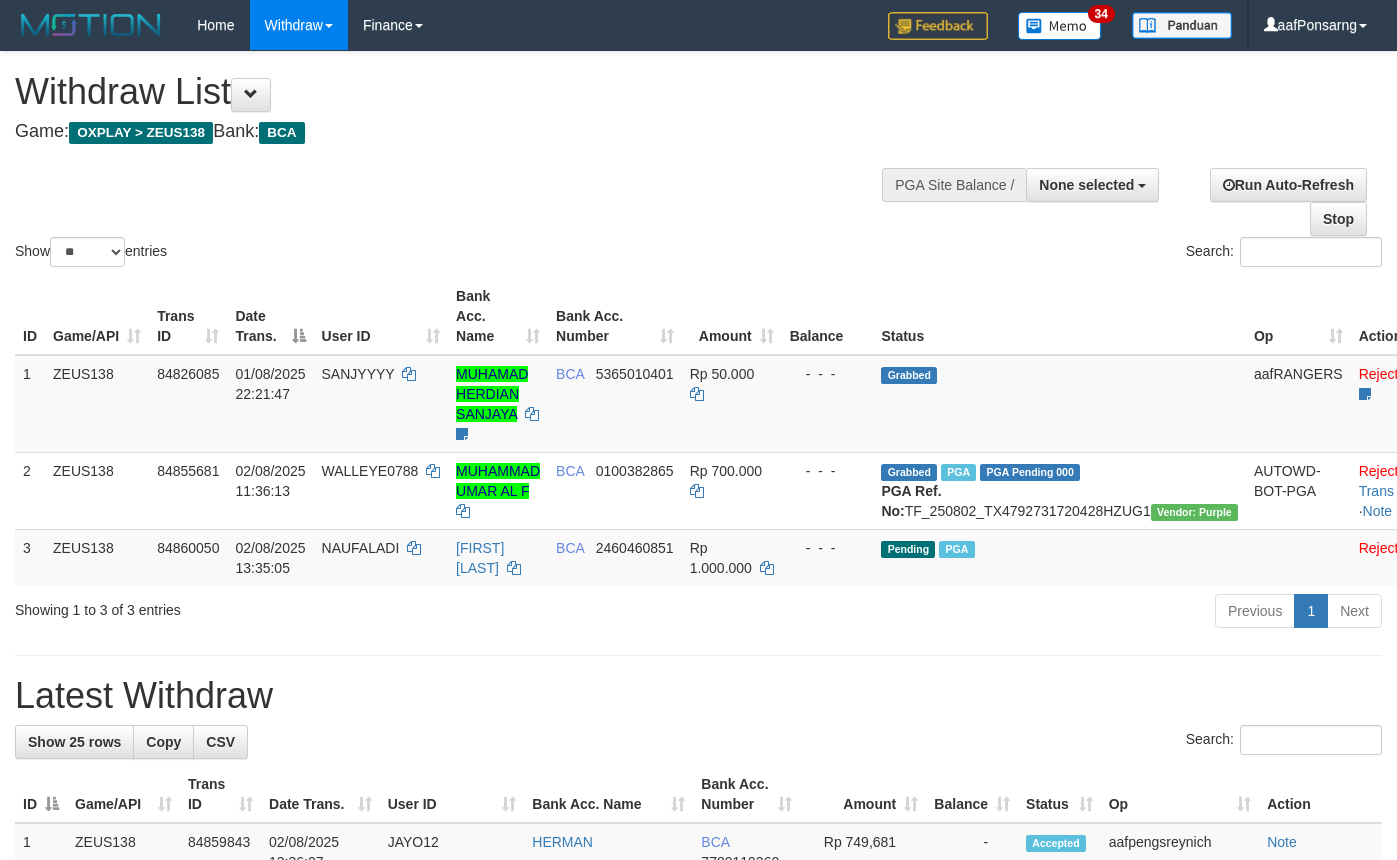 select 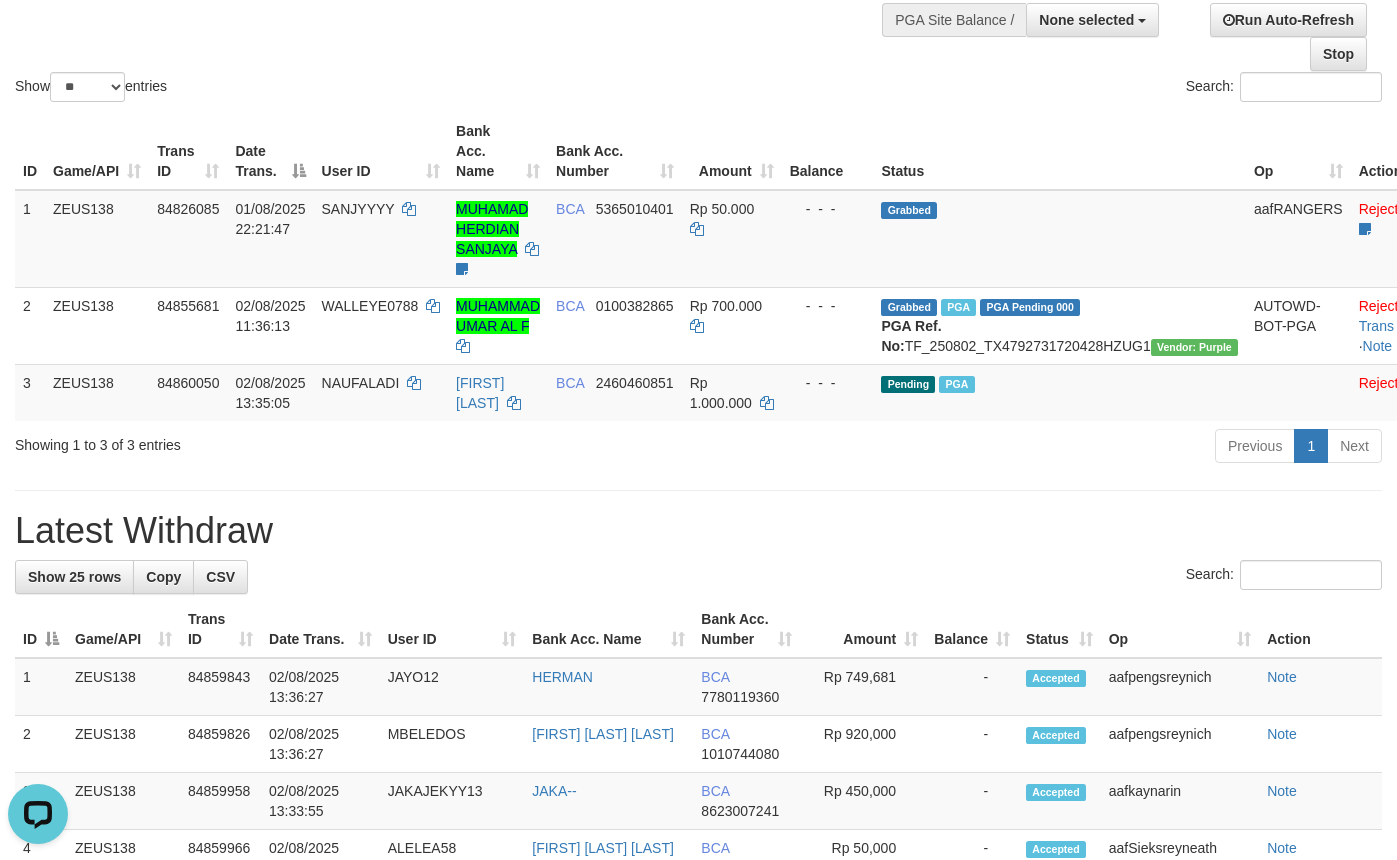 scroll, scrollTop: 0, scrollLeft: 0, axis: both 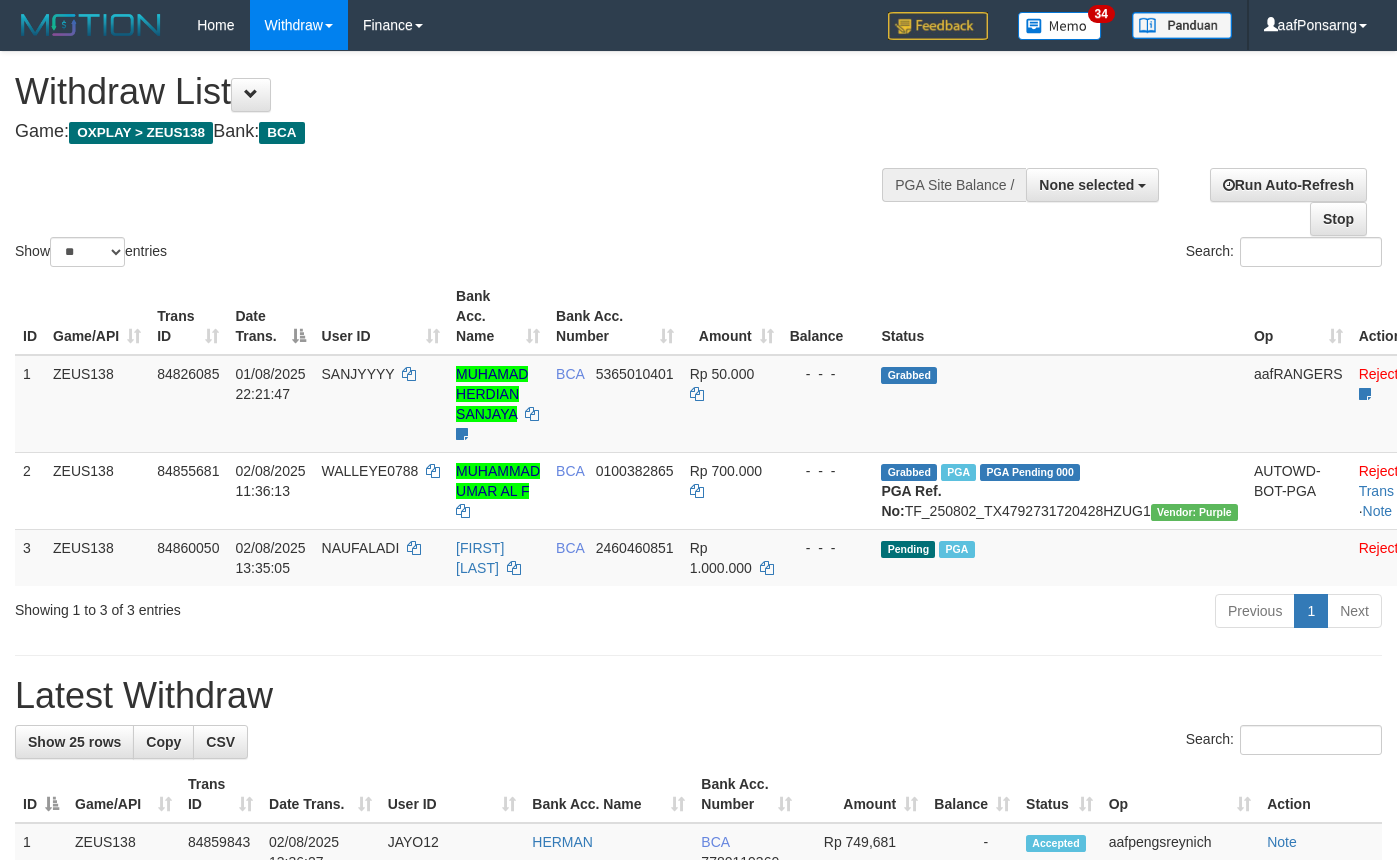 select 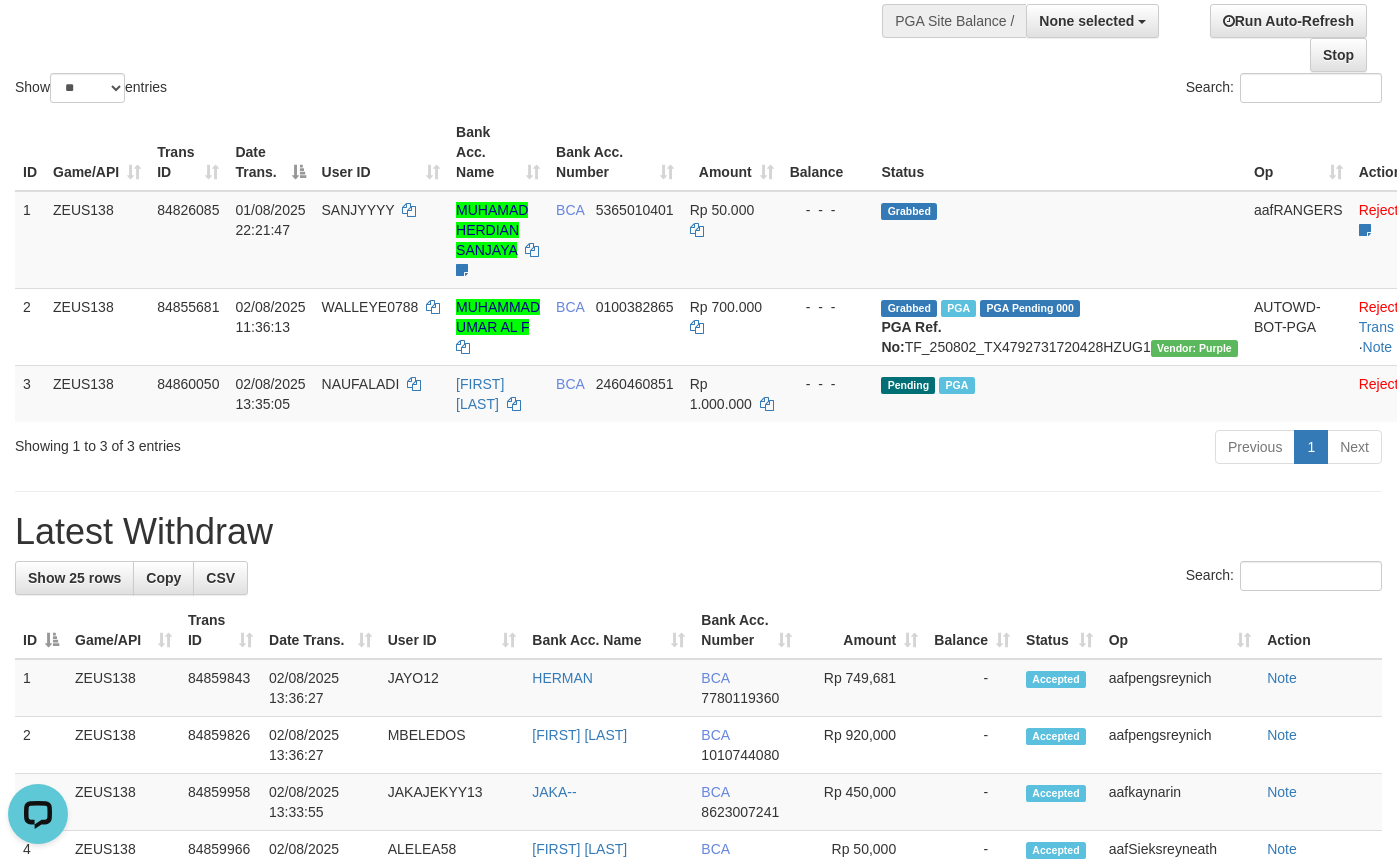 scroll, scrollTop: 0, scrollLeft: 0, axis: both 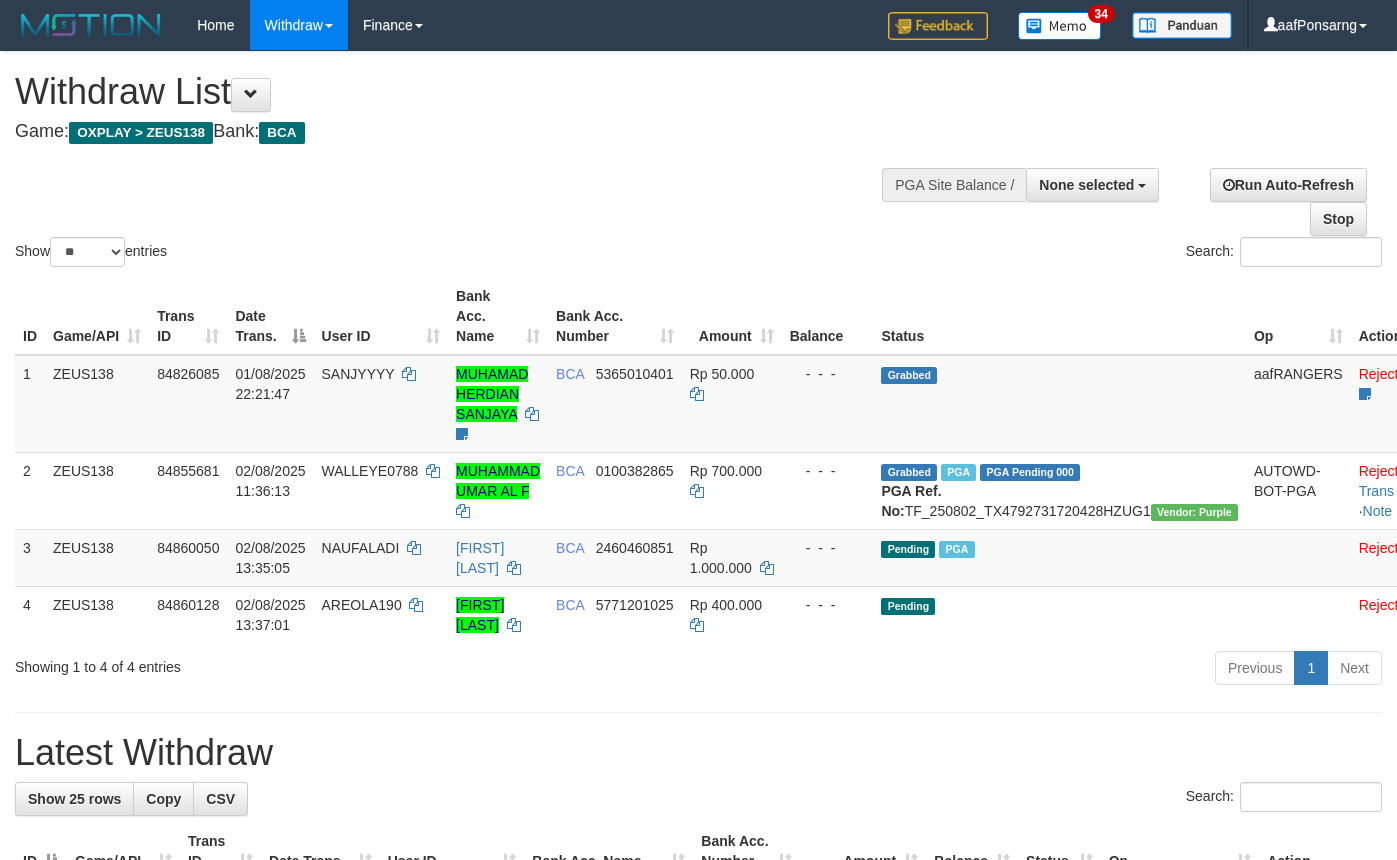 select 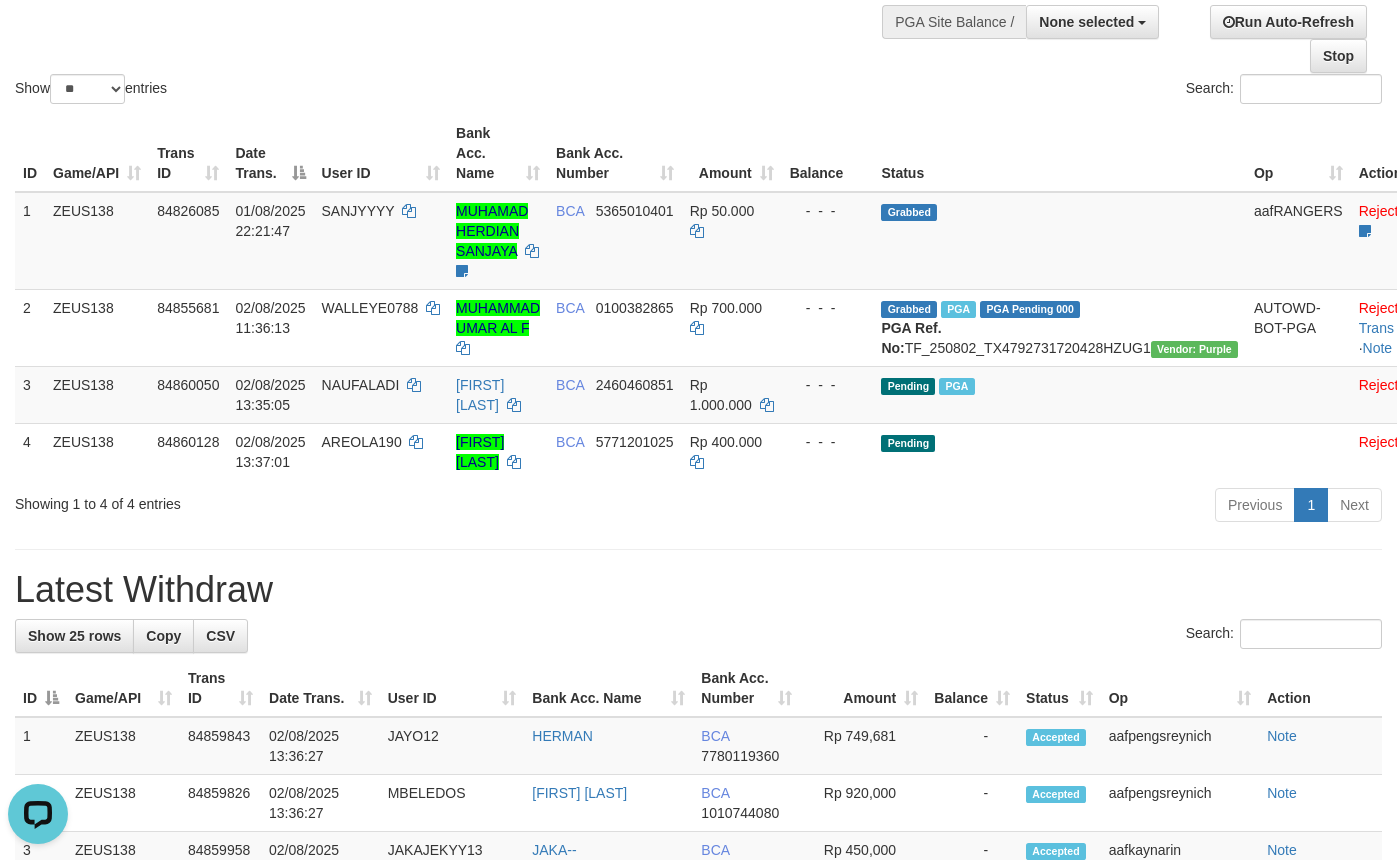 scroll, scrollTop: 0, scrollLeft: 0, axis: both 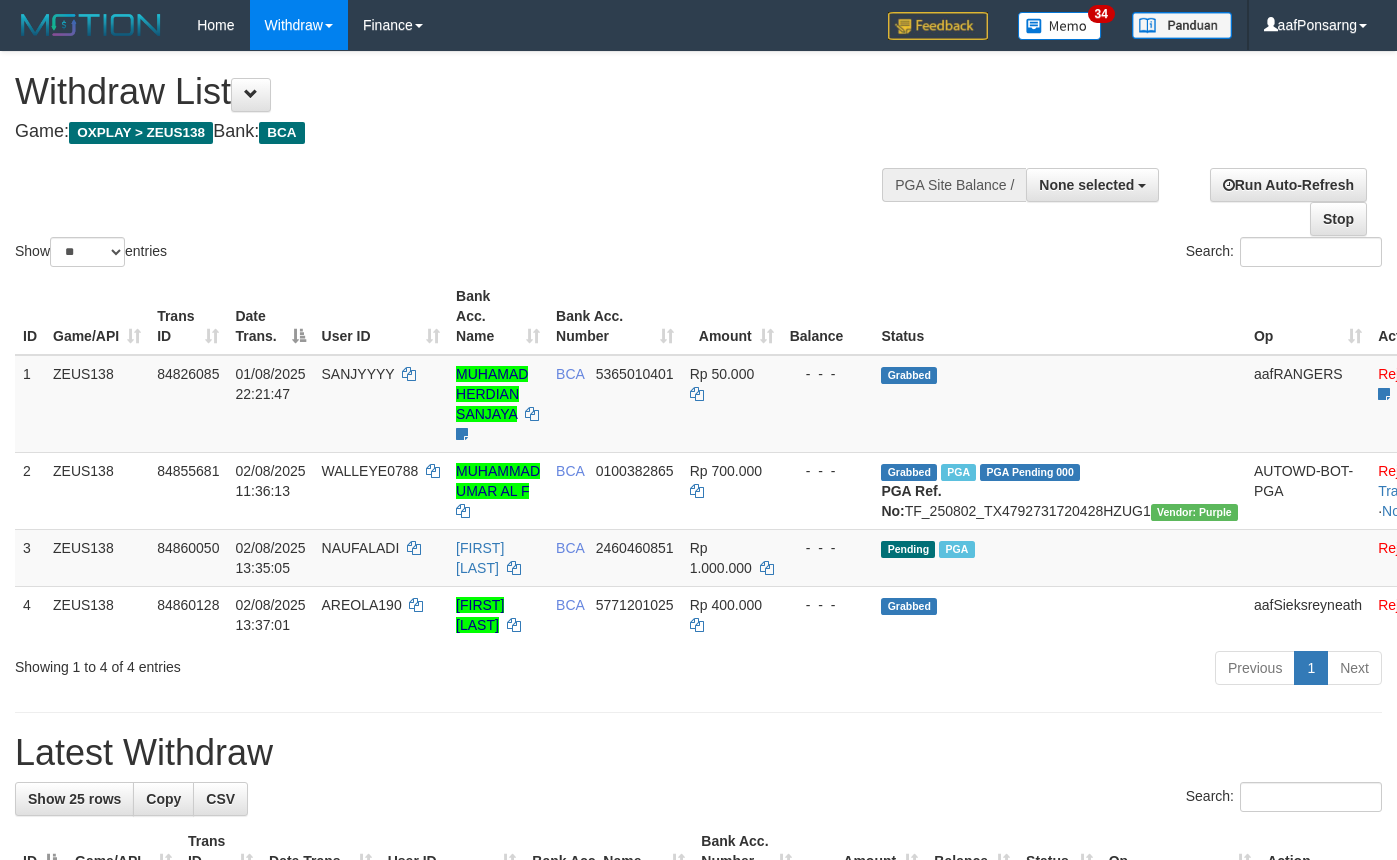 select 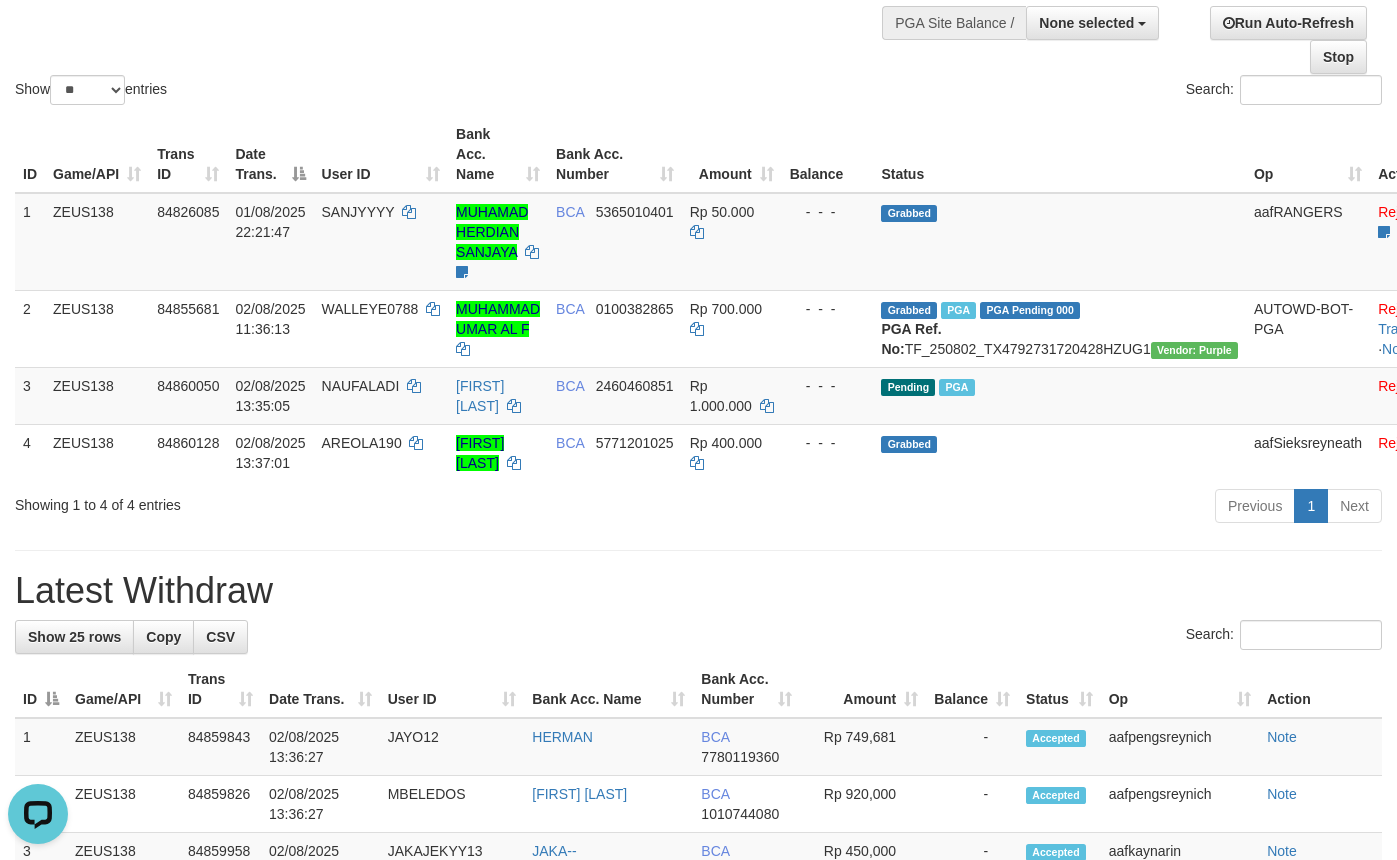 scroll, scrollTop: 0, scrollLeft: 0, axis: both 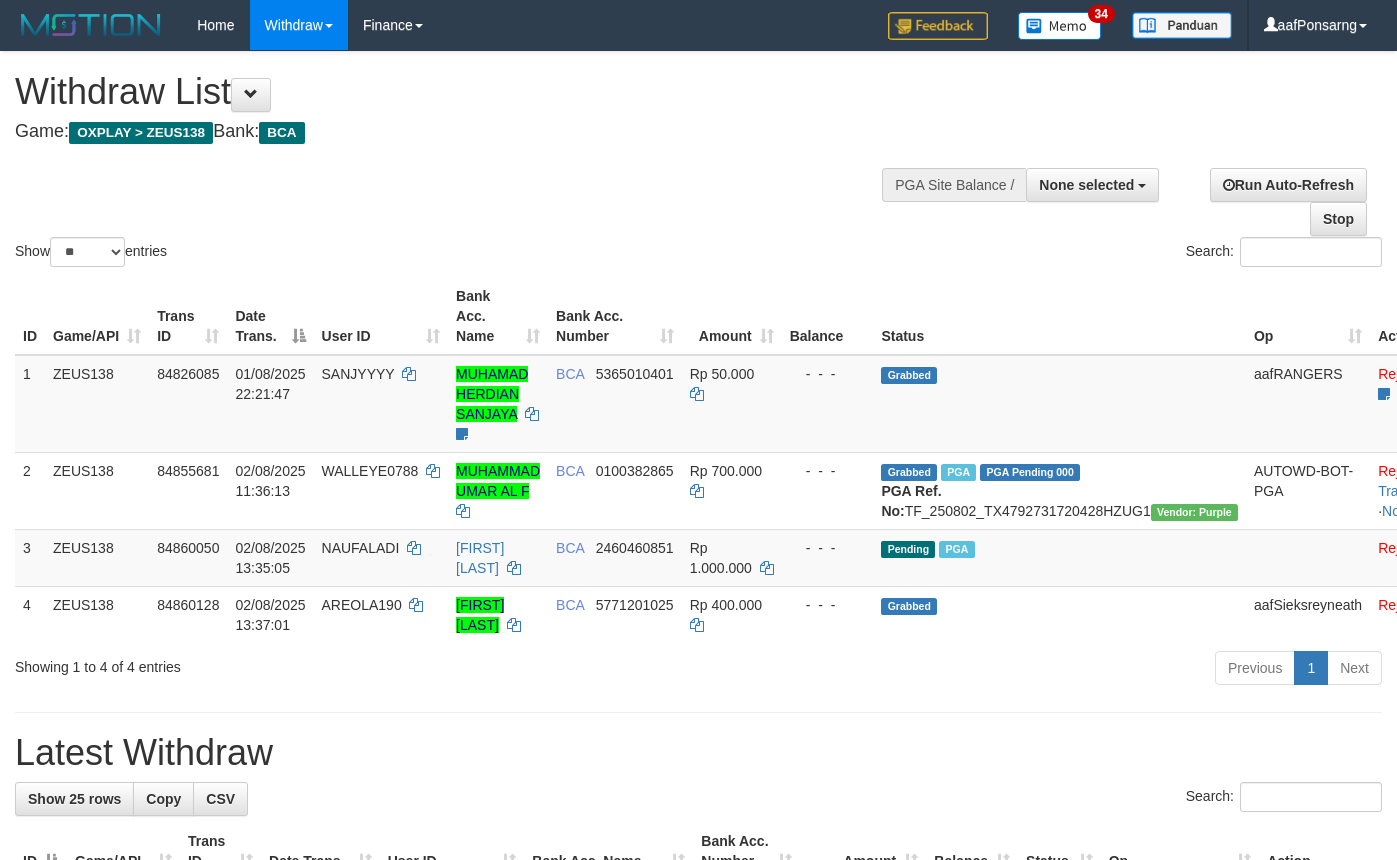 select 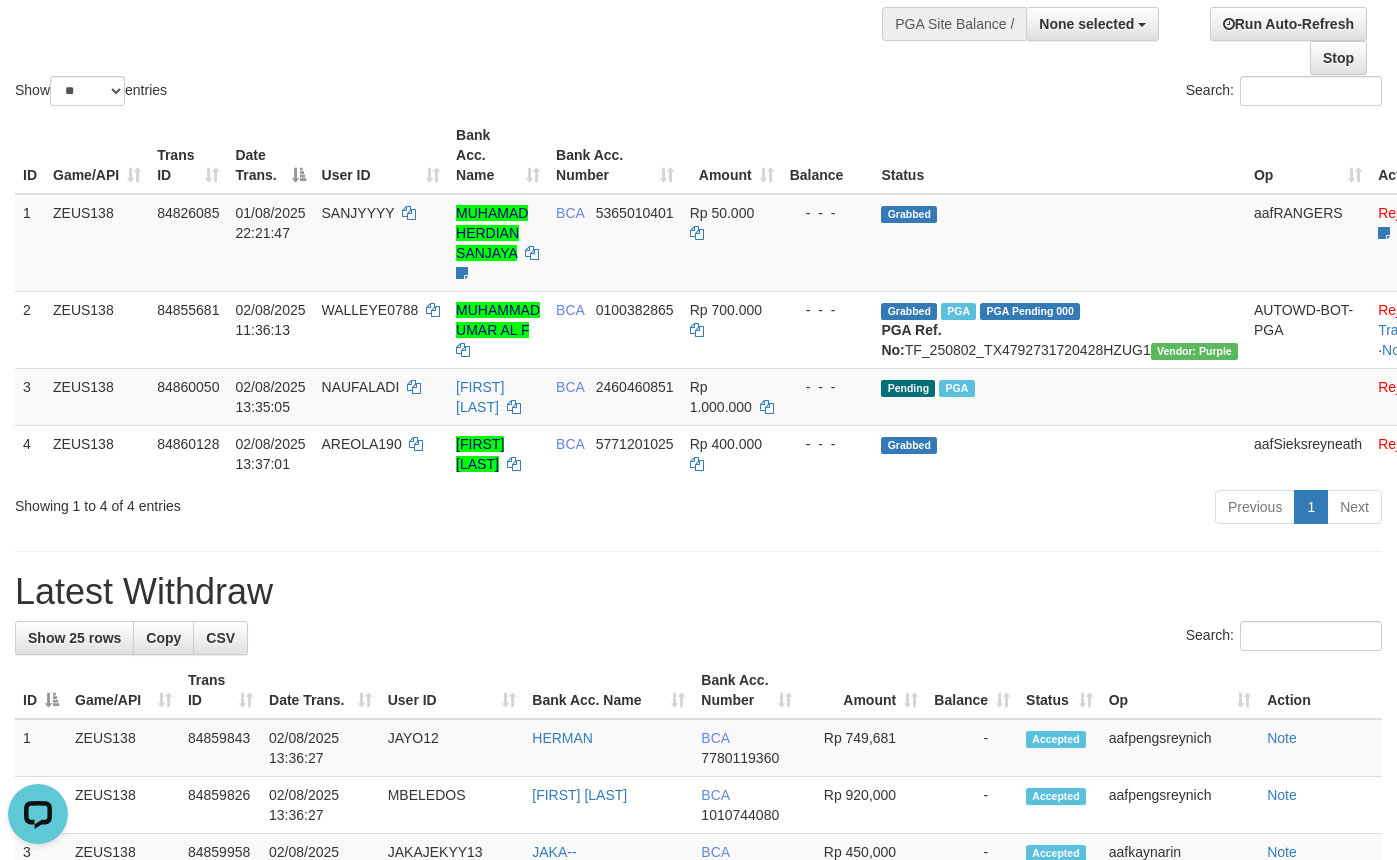 scroll, scrollTop: 0, scrollLeft: 0, axis: both 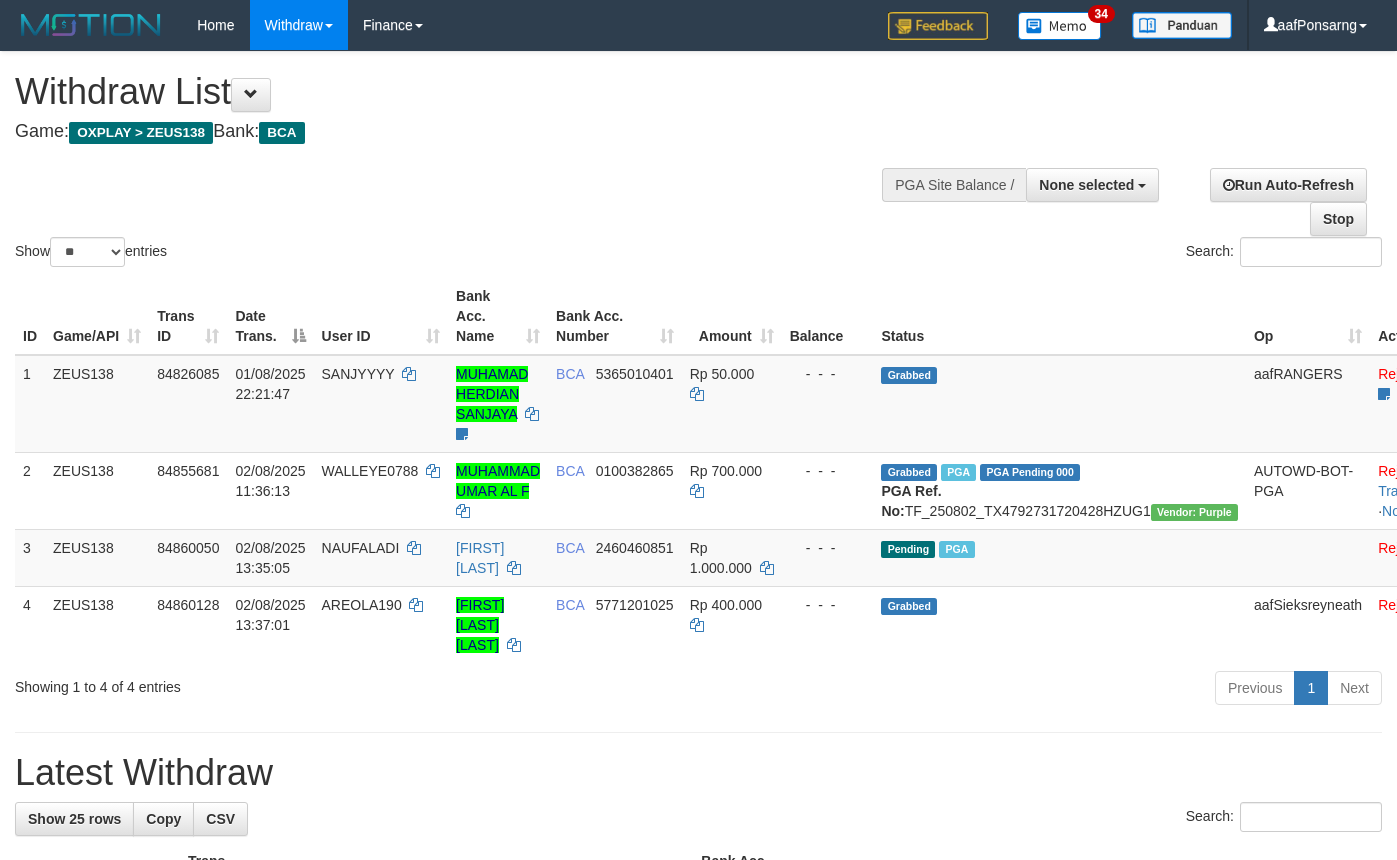 select 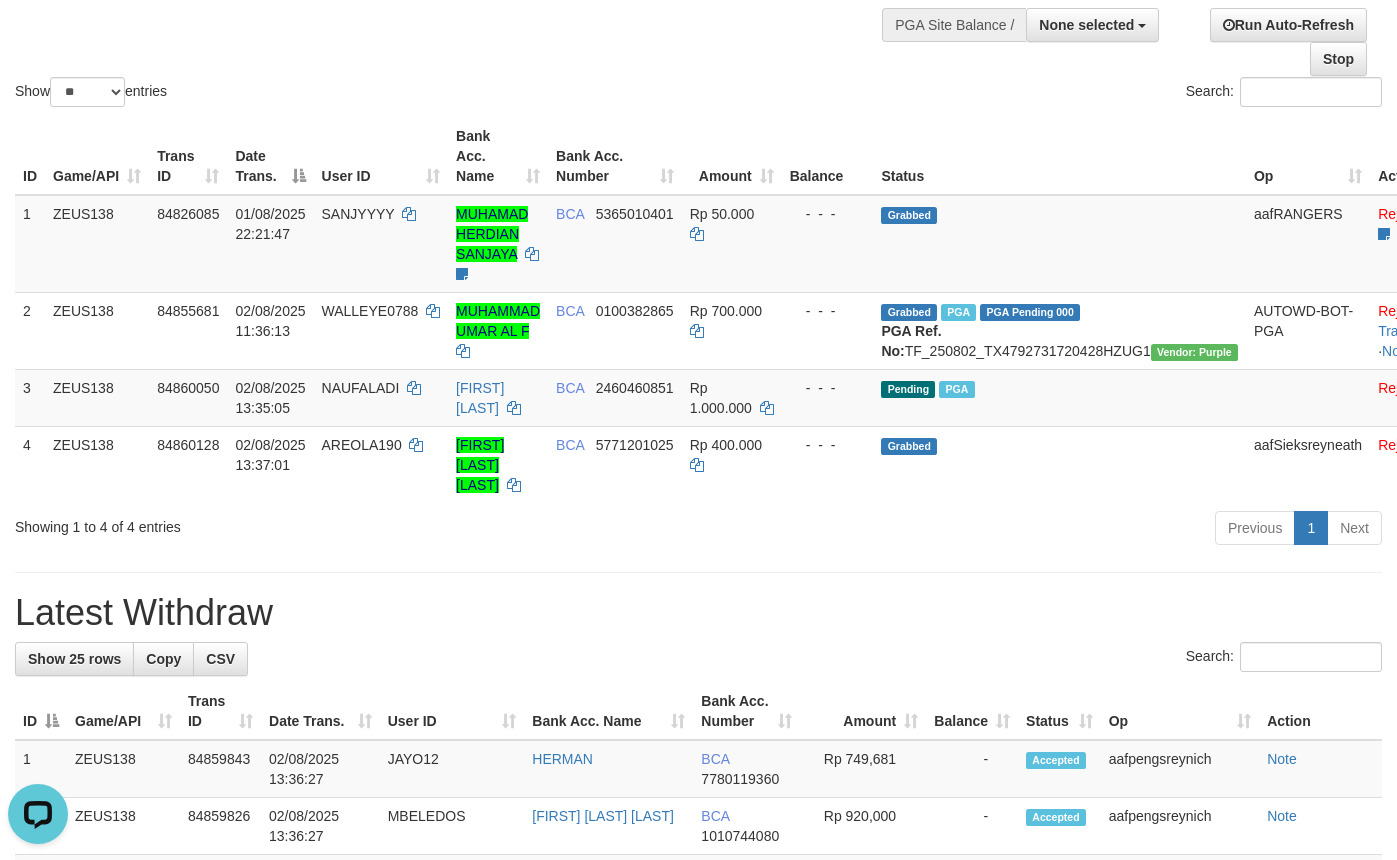 scroll, scrollTop: 0, scrollLeft: 0, axis: both 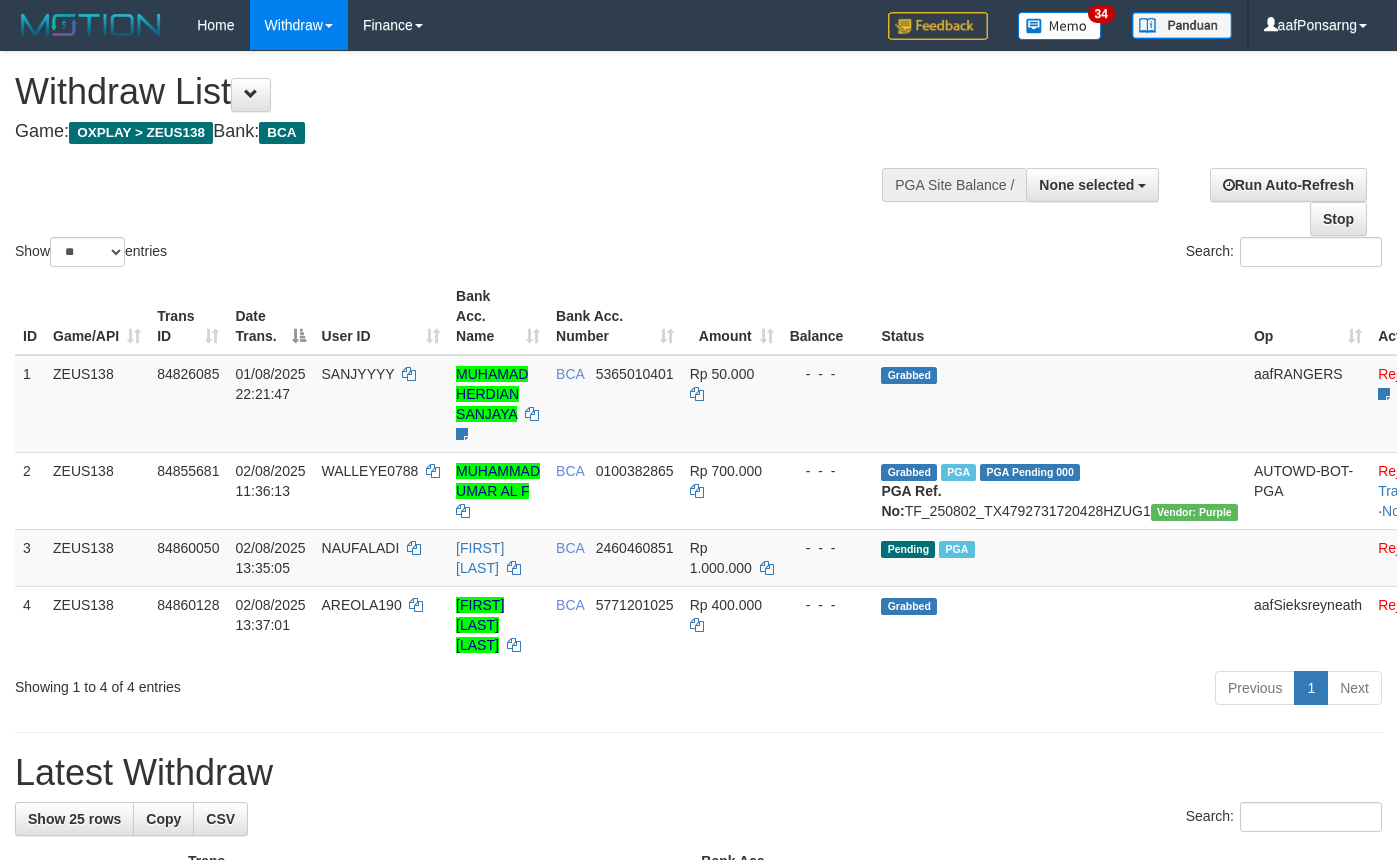 select 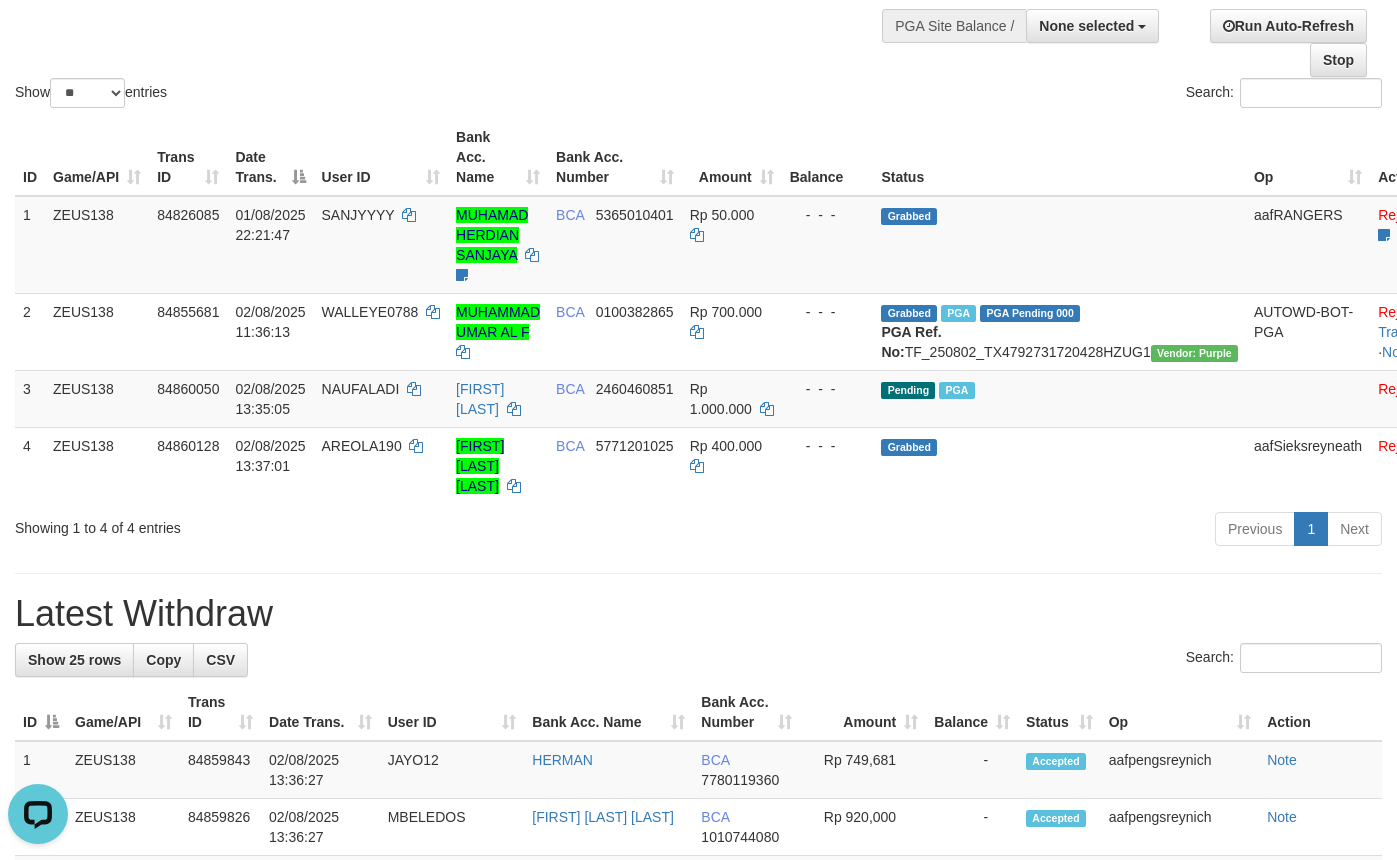 scroll, scrollTop: 0, scrollLeft: 0, axis: both 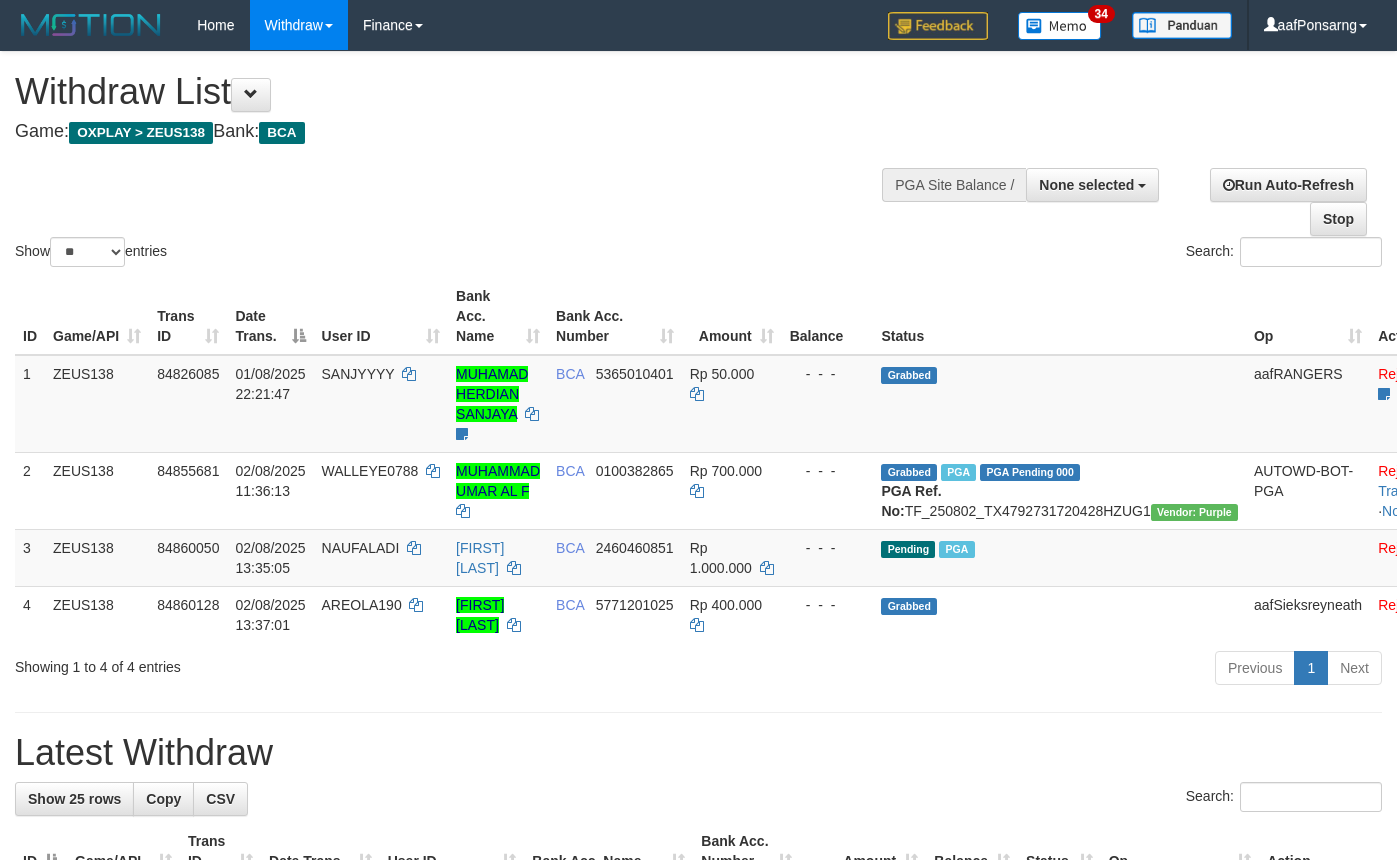 select 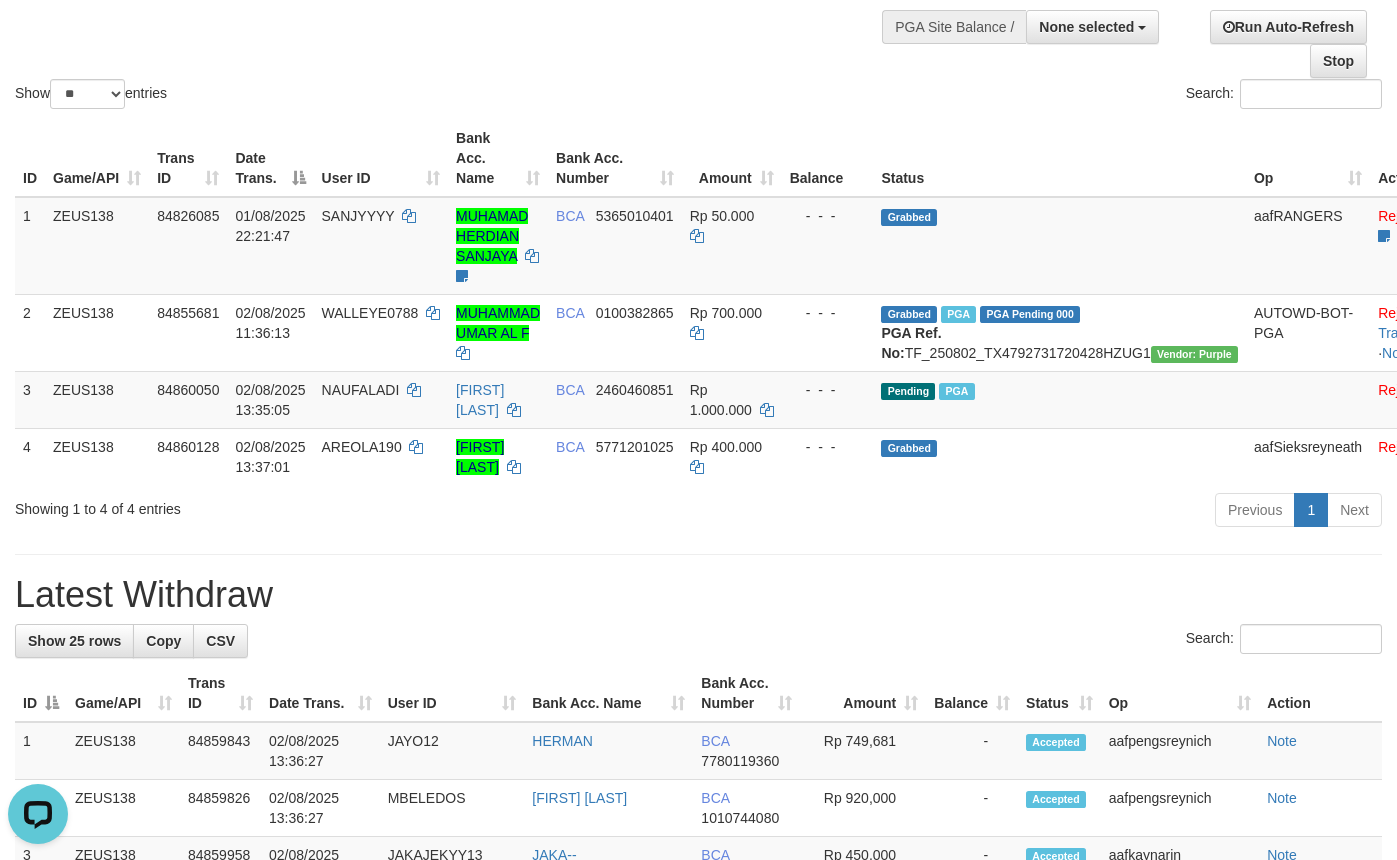 scroll, scrollTop: 0, scrollLeft: 0, axis: both 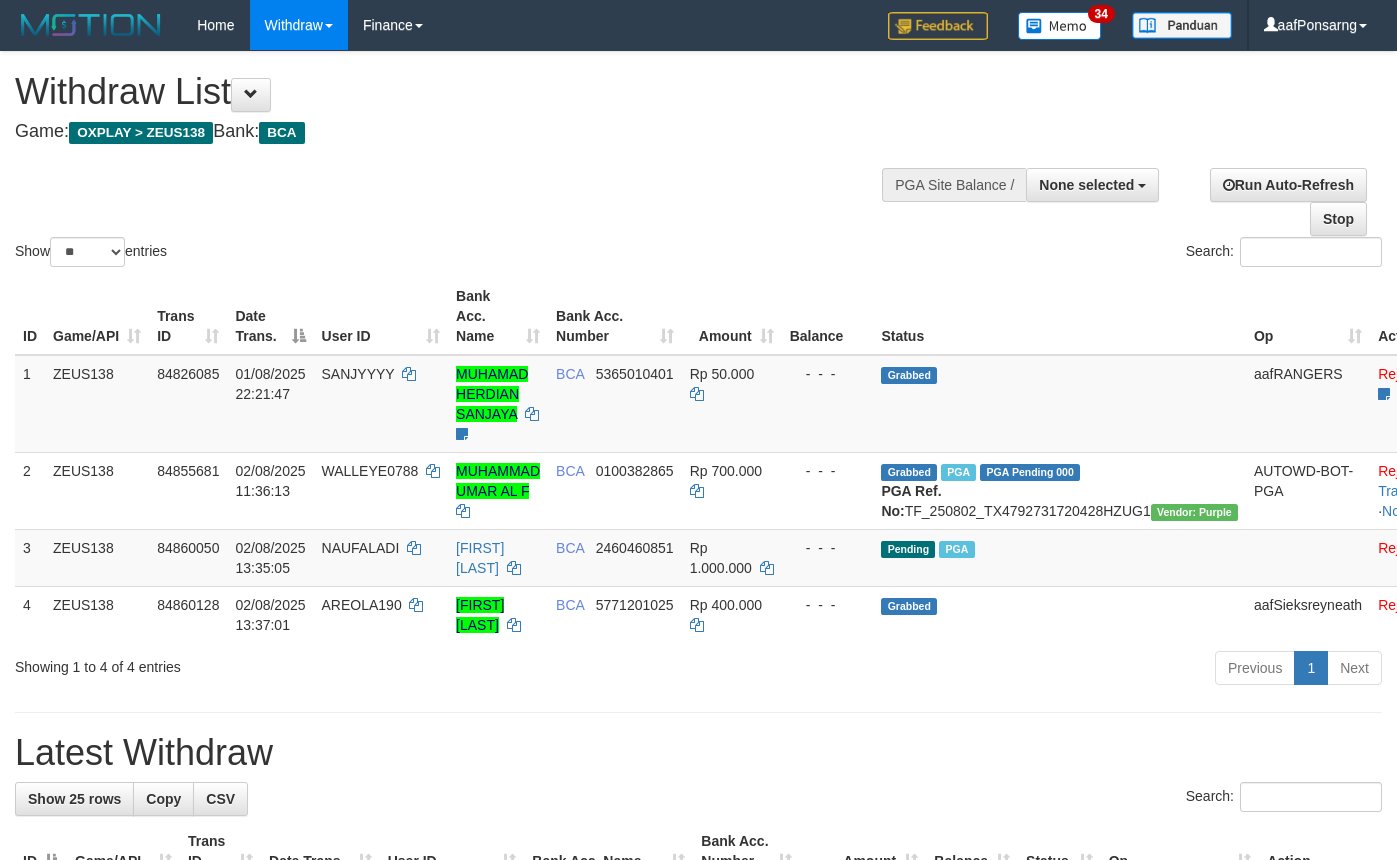 select 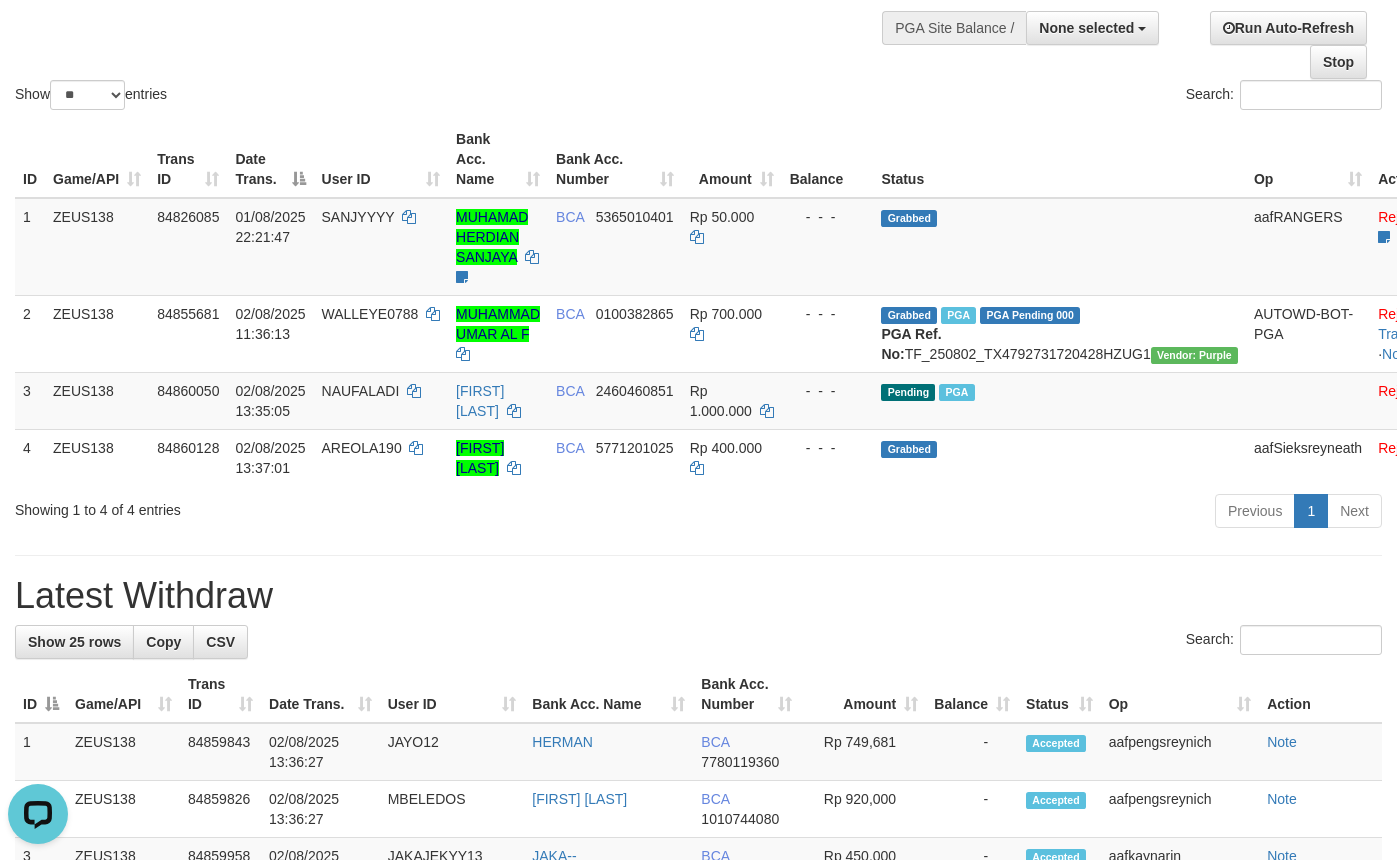 scroll, scrollTop: 0, scrollLeft: 0, axis: both 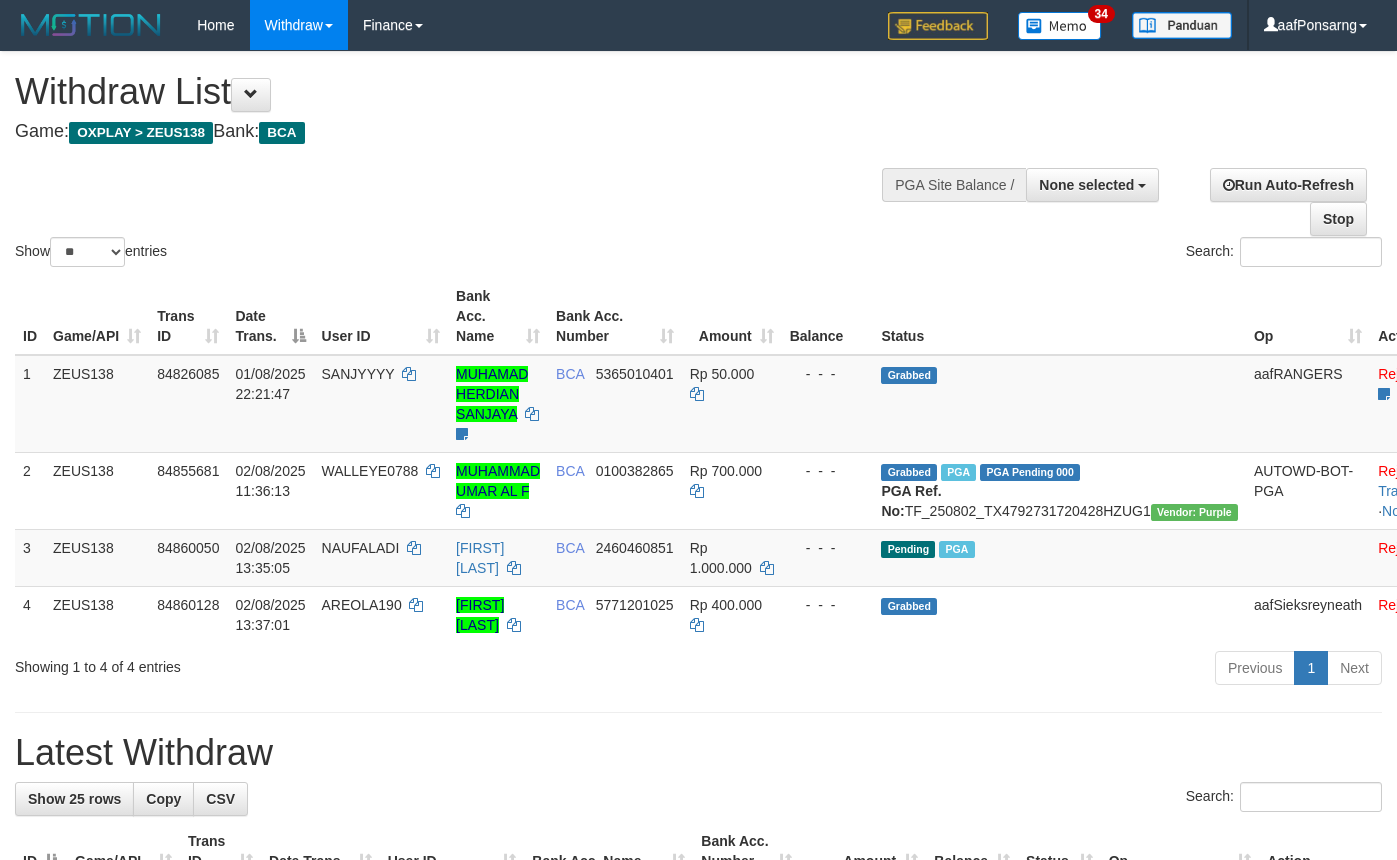 select 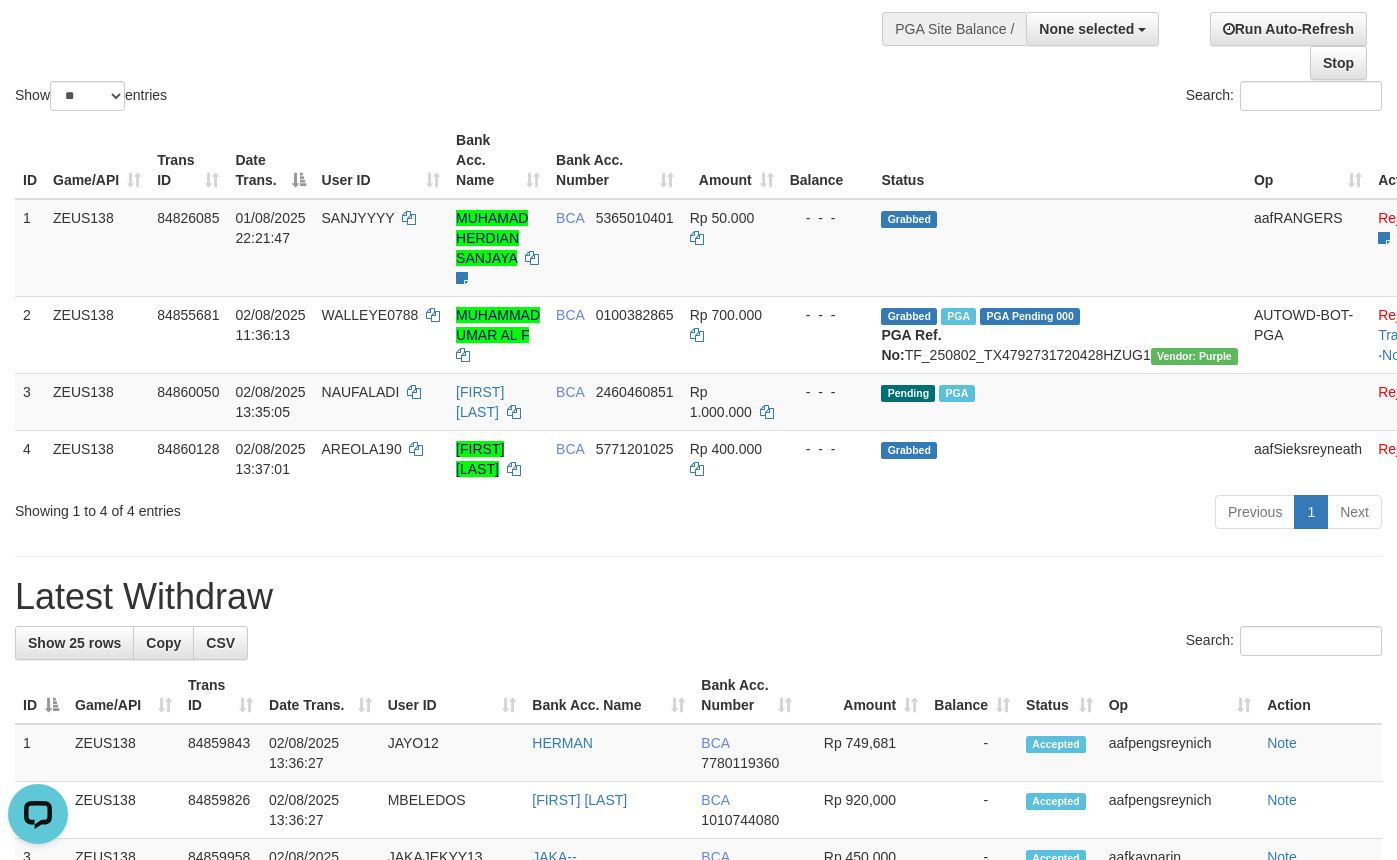 scroll, scrollTop: 0, scrollLeft: 0, axis: both 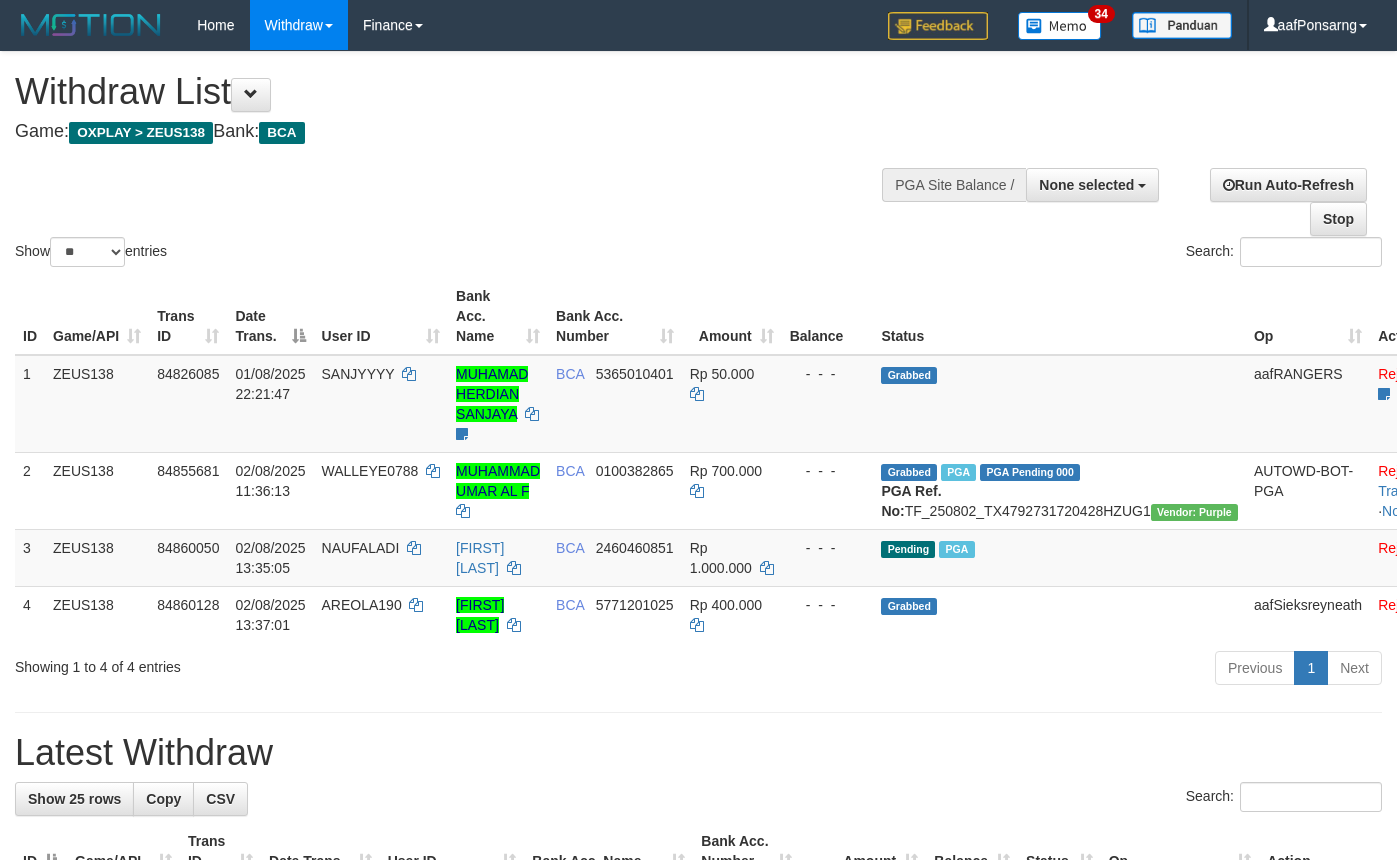 select 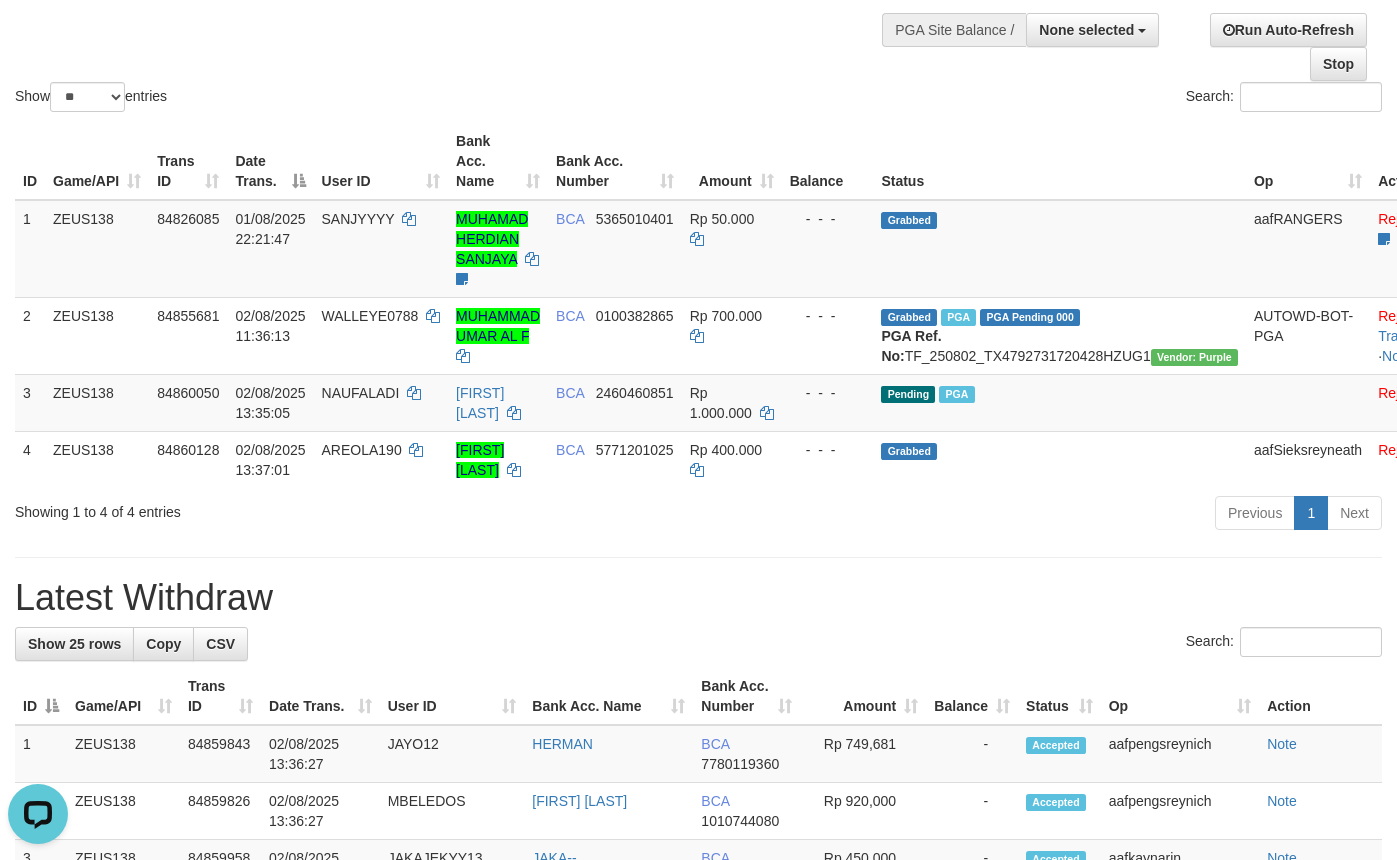 scroll, scrollTop: 0, scrollLeft: 0, axis: both 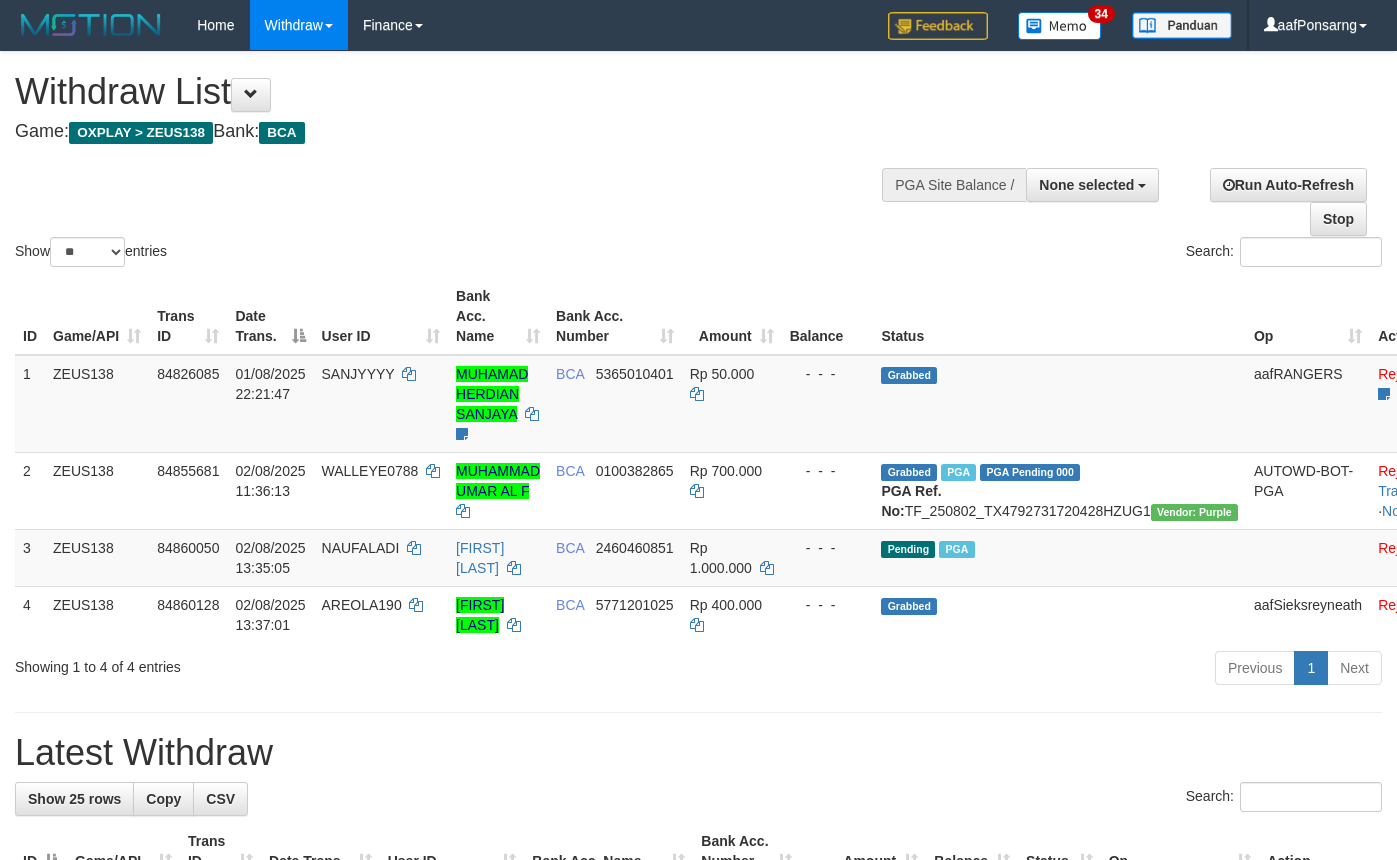 select 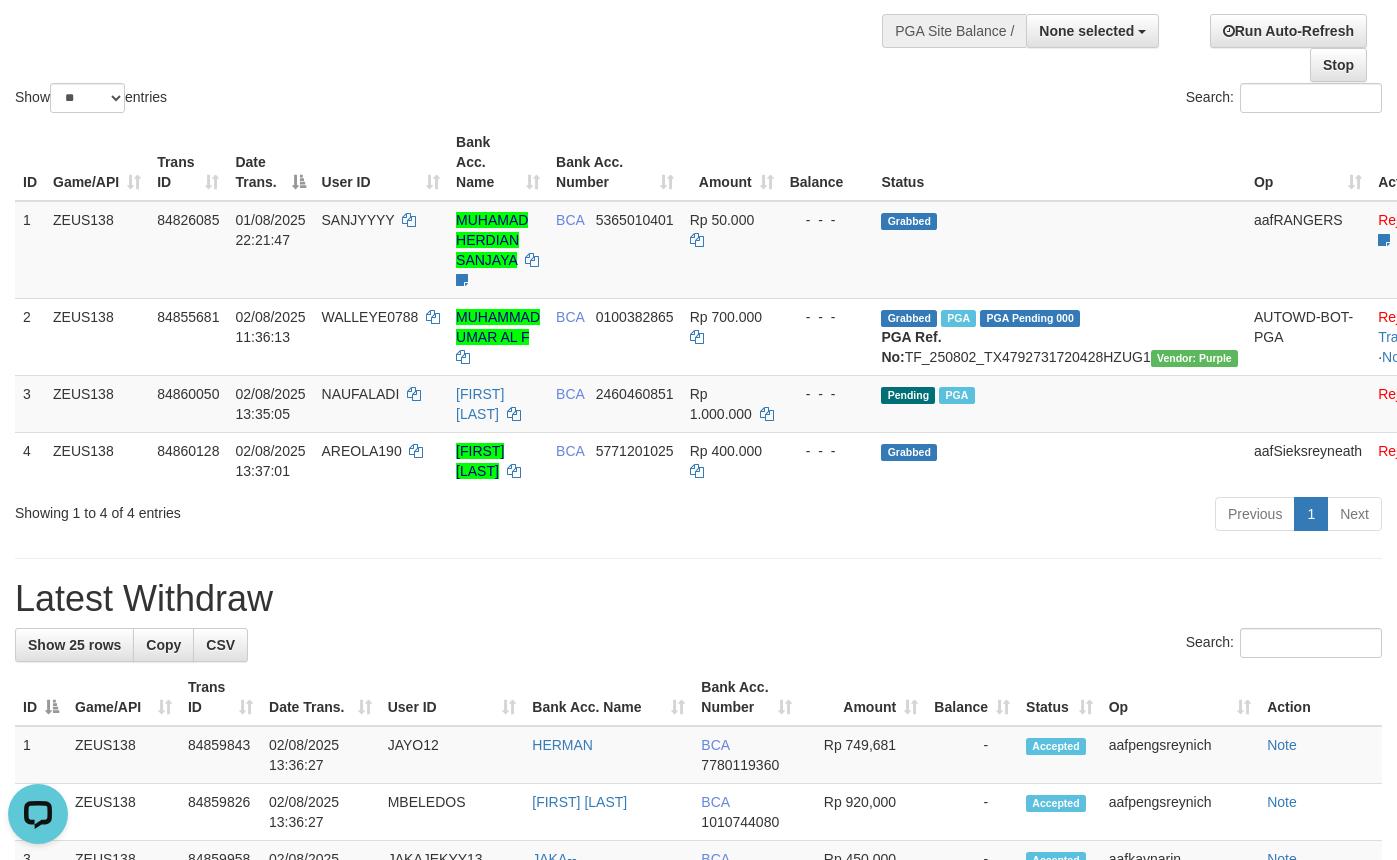scroll, scrollTop: 0, scrollLeft: 0, axis: both 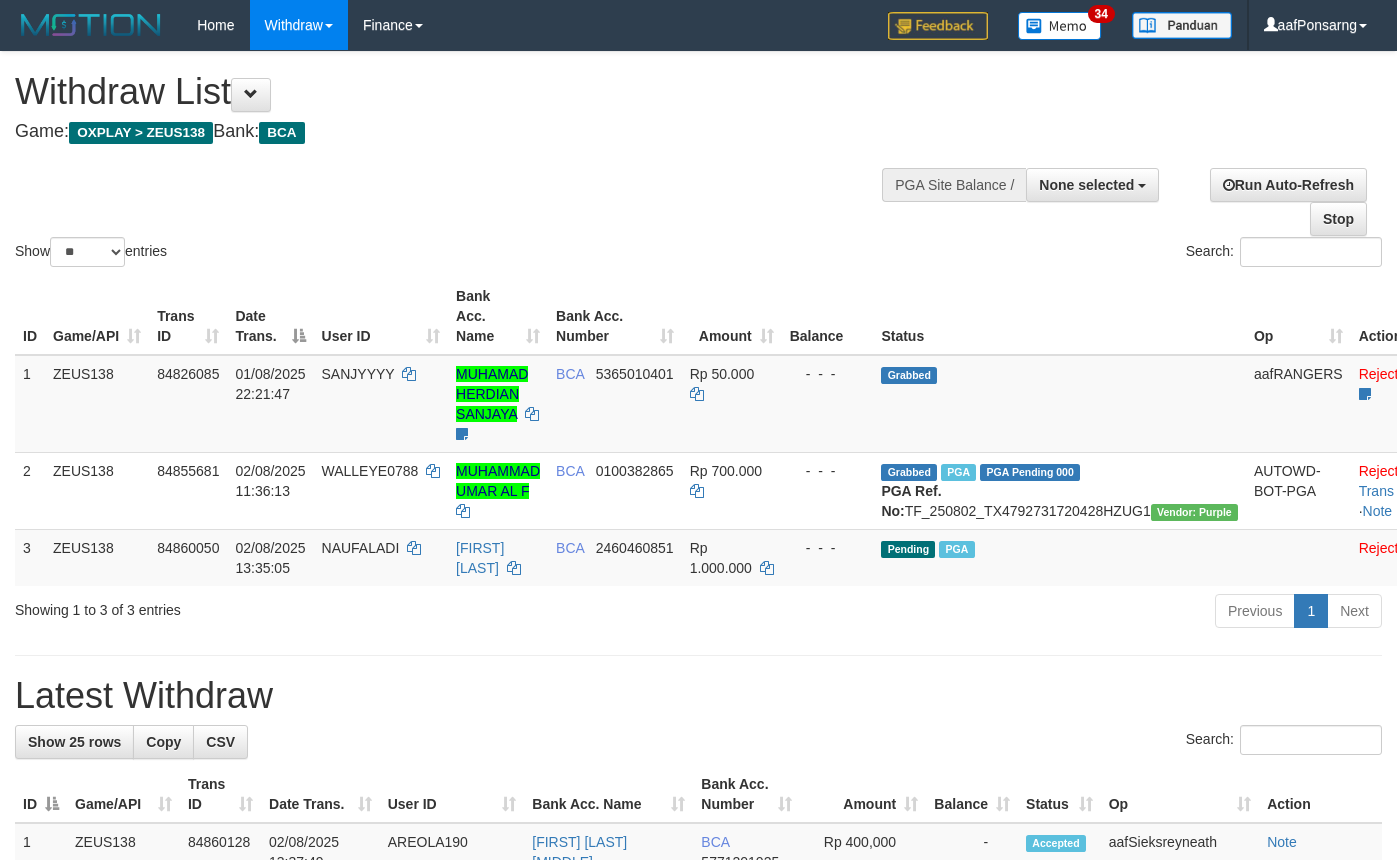 select 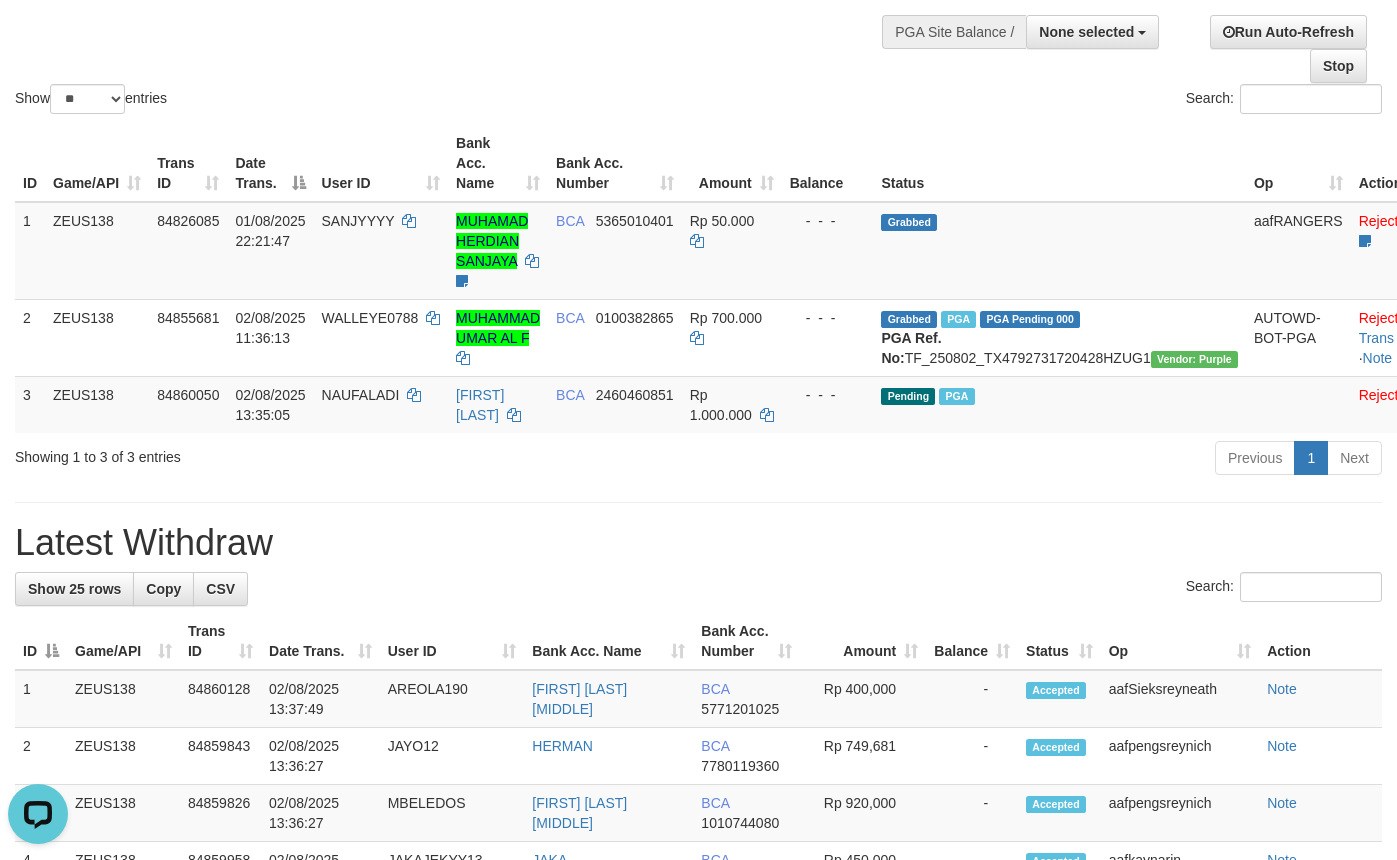 scroll, scrollTop: 0, scrollLeft: 0, axis: both 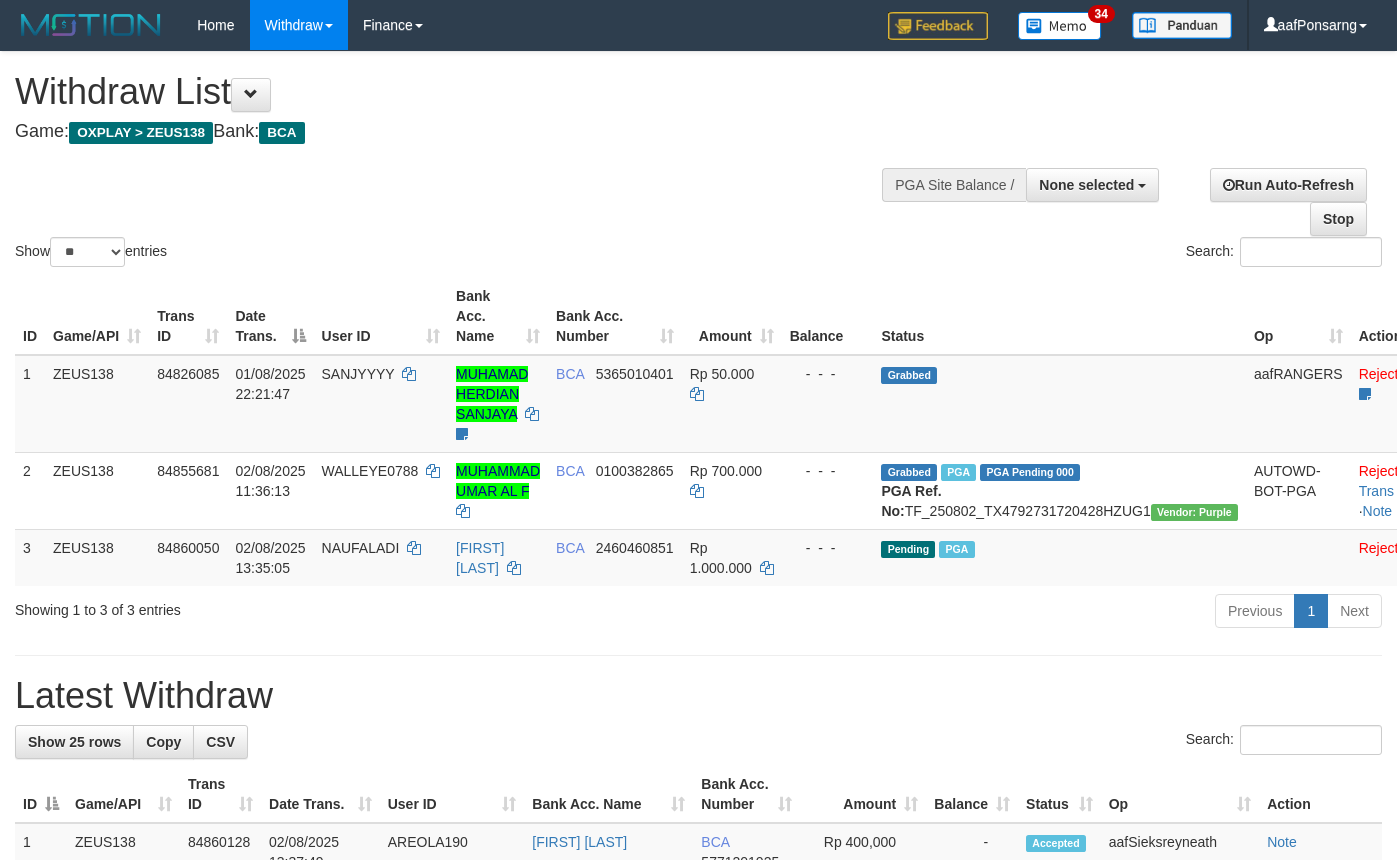 select 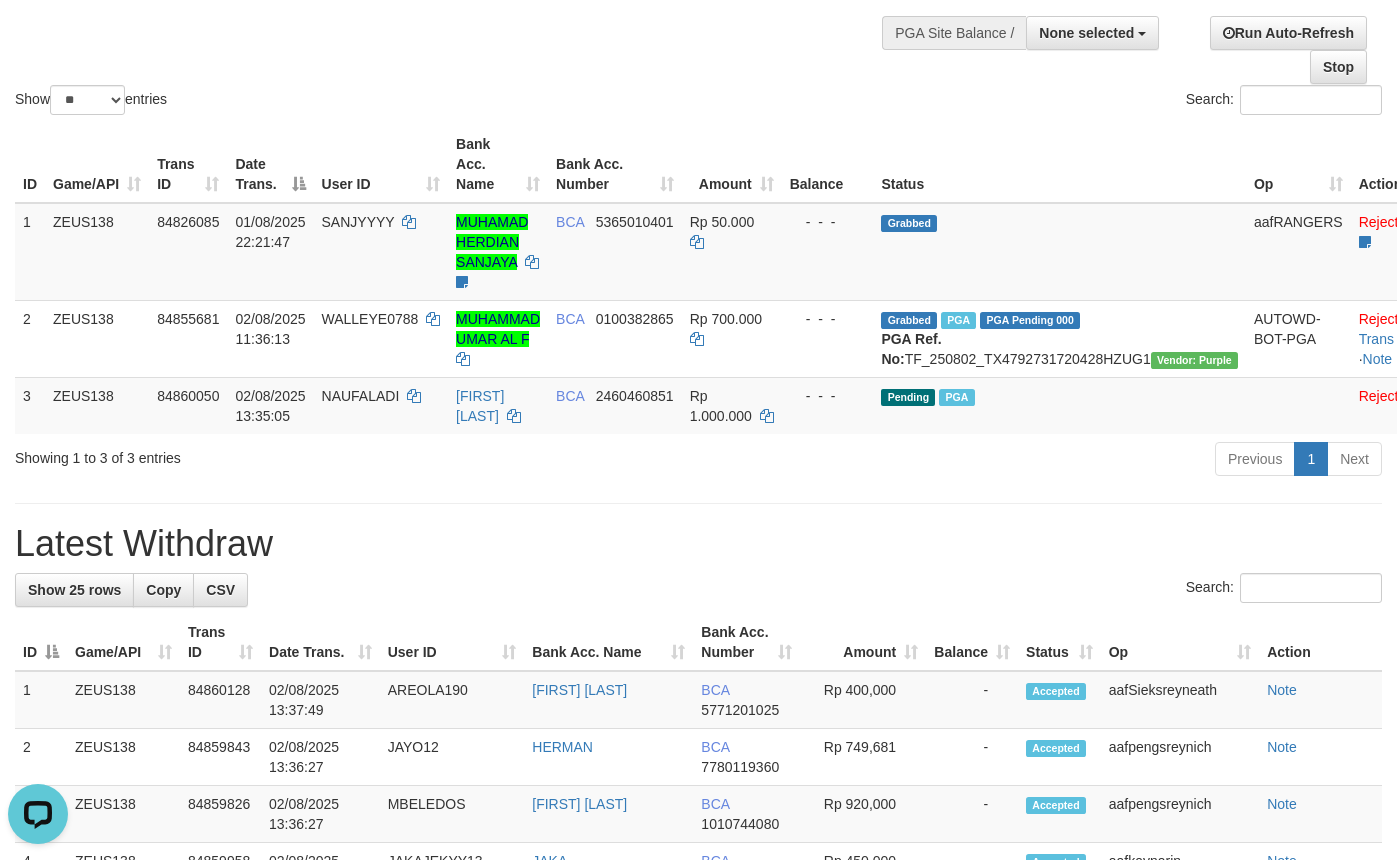 scroll, scrollTop: 0, scrollLeft: 0, axis: both 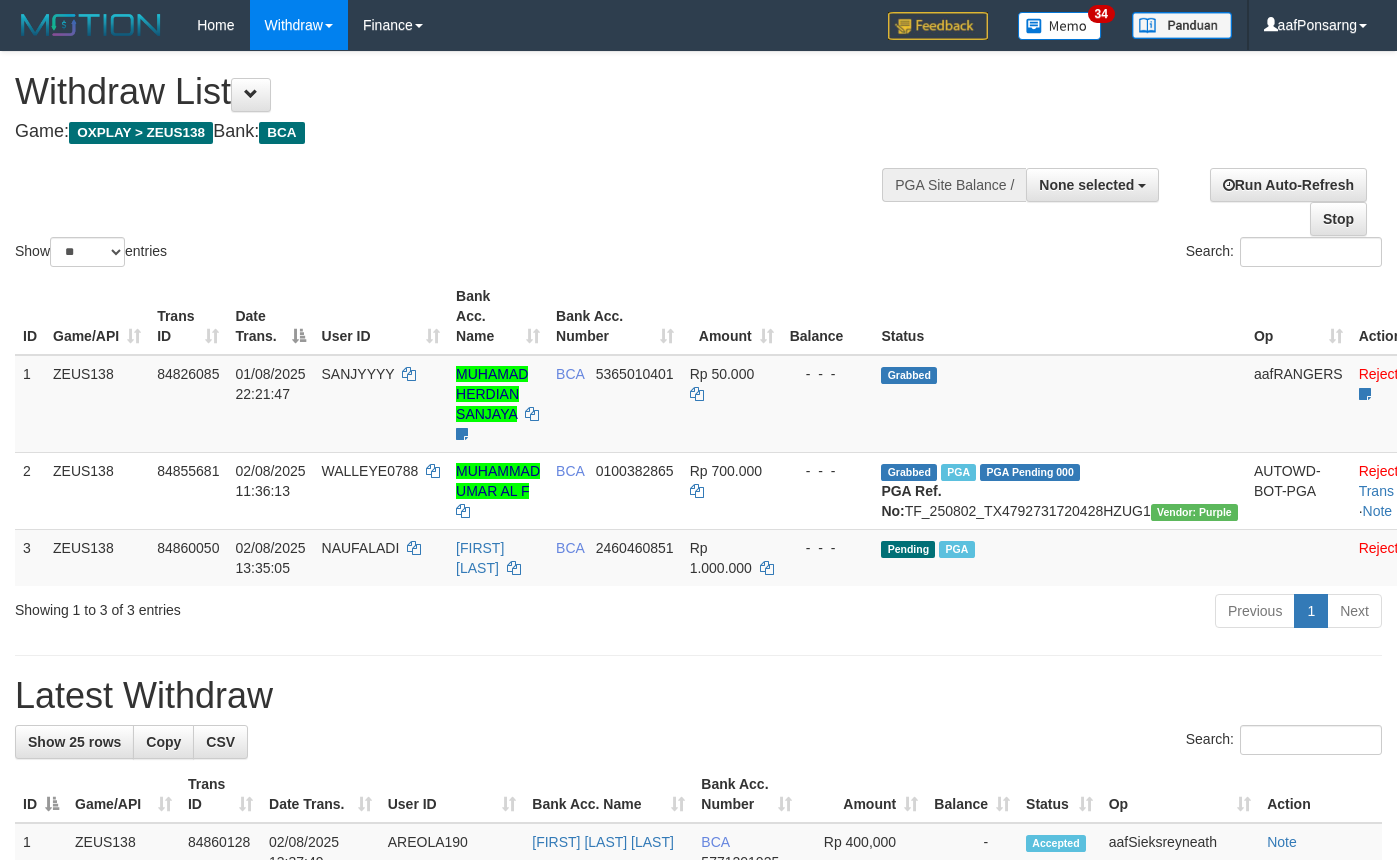 select 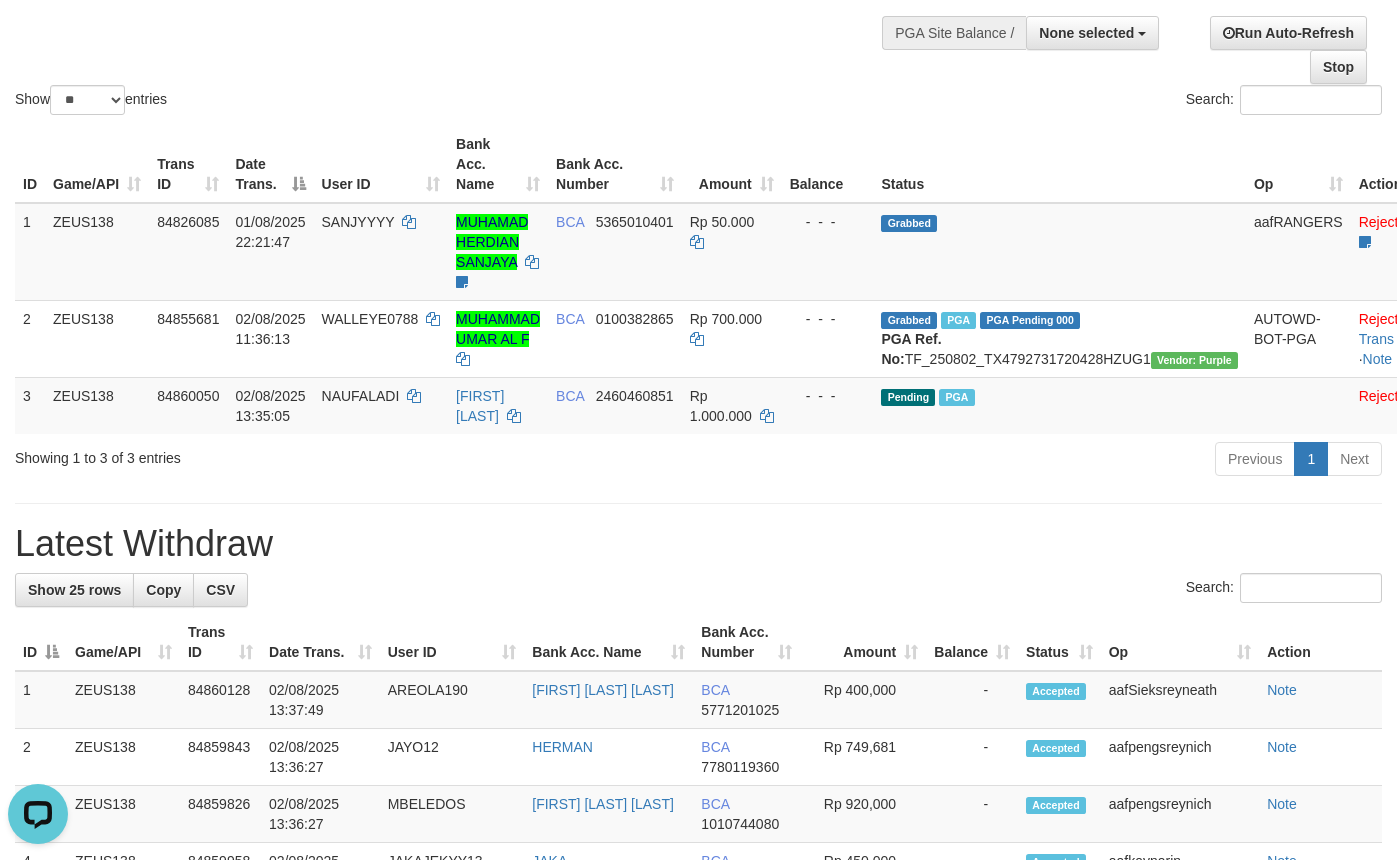 scroll, scrollTop: 0, scrollLeft: 0, axis: both 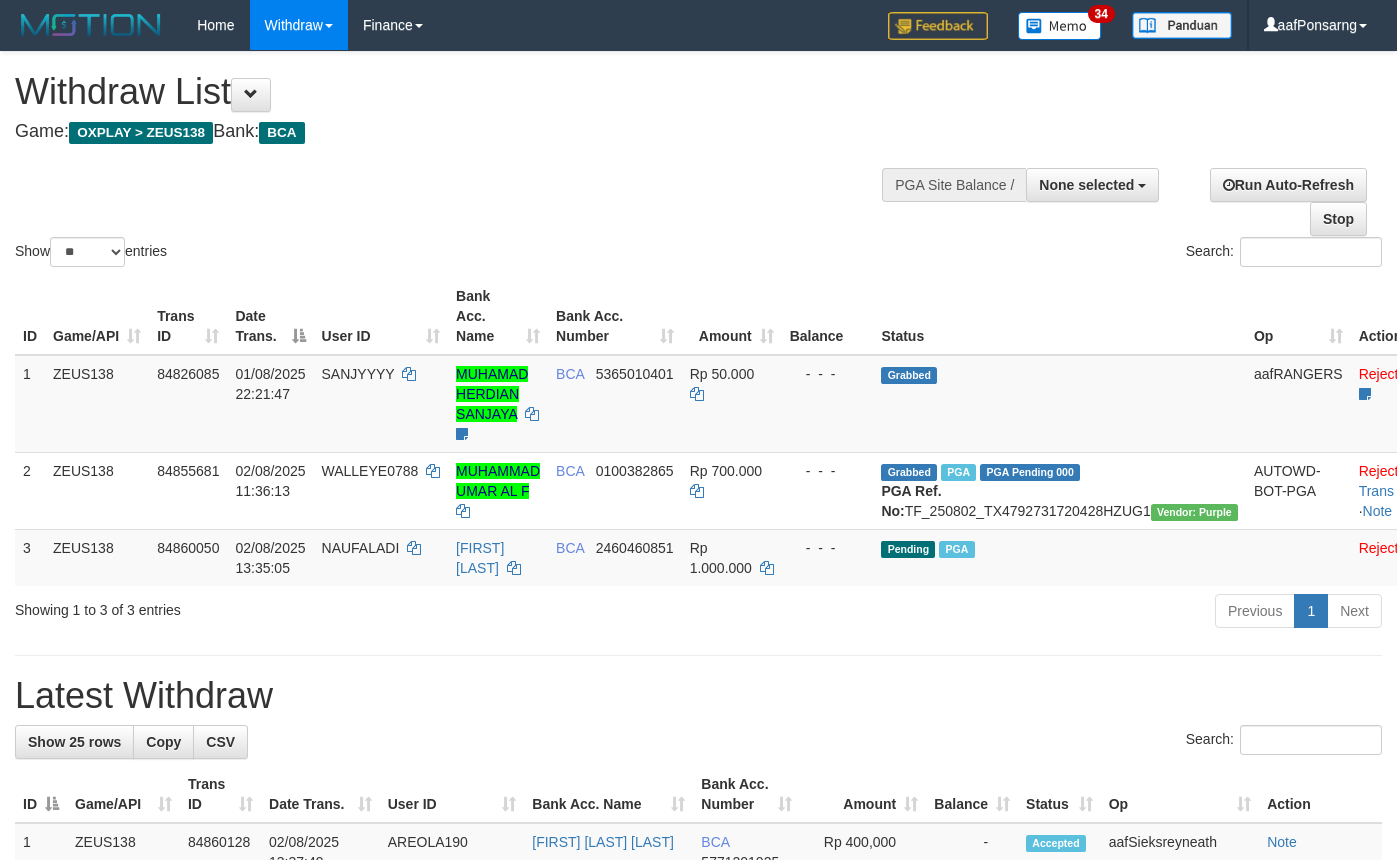 select 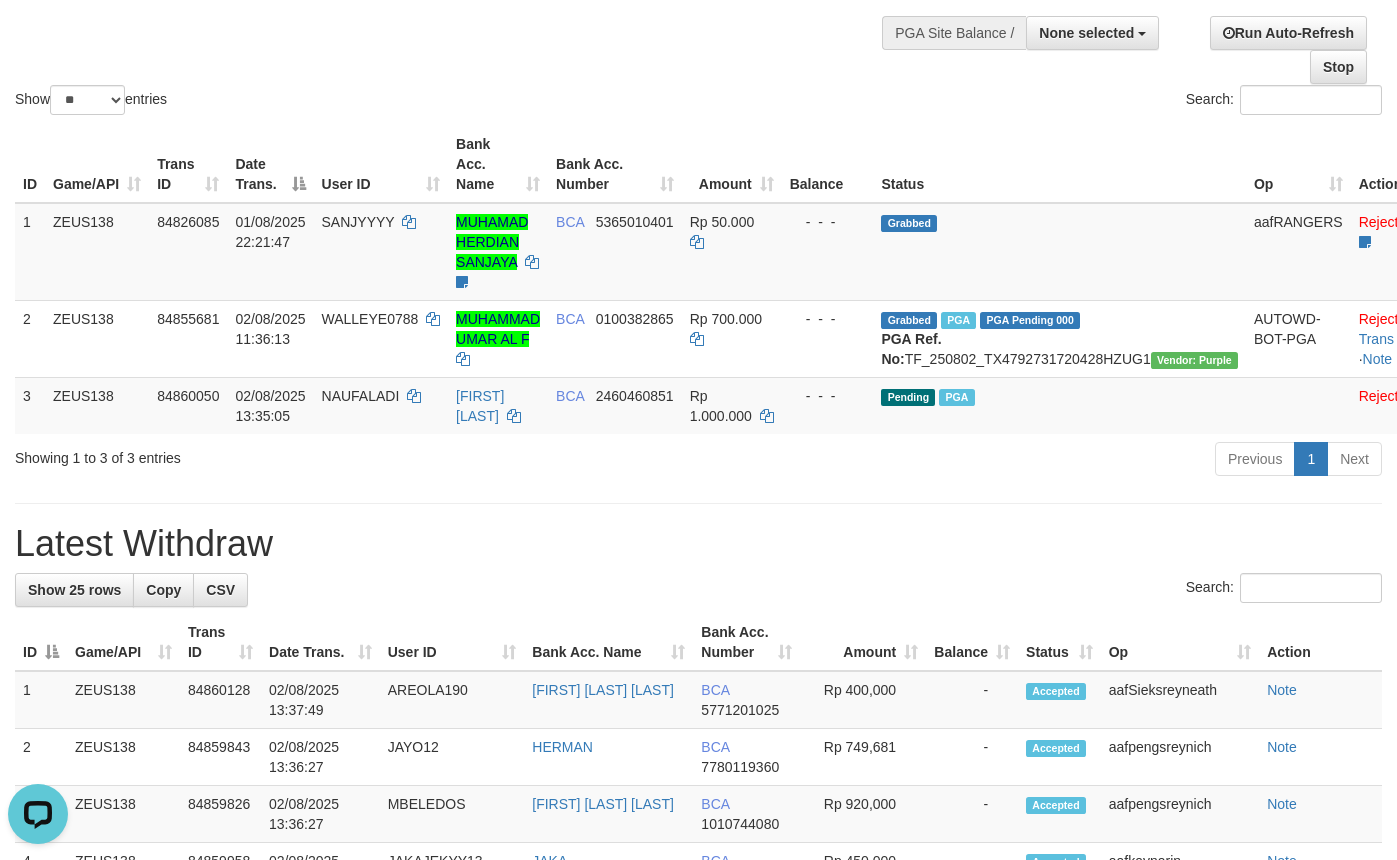 scroll, scrollTop: 0, scrollLeft: 0, axis: both 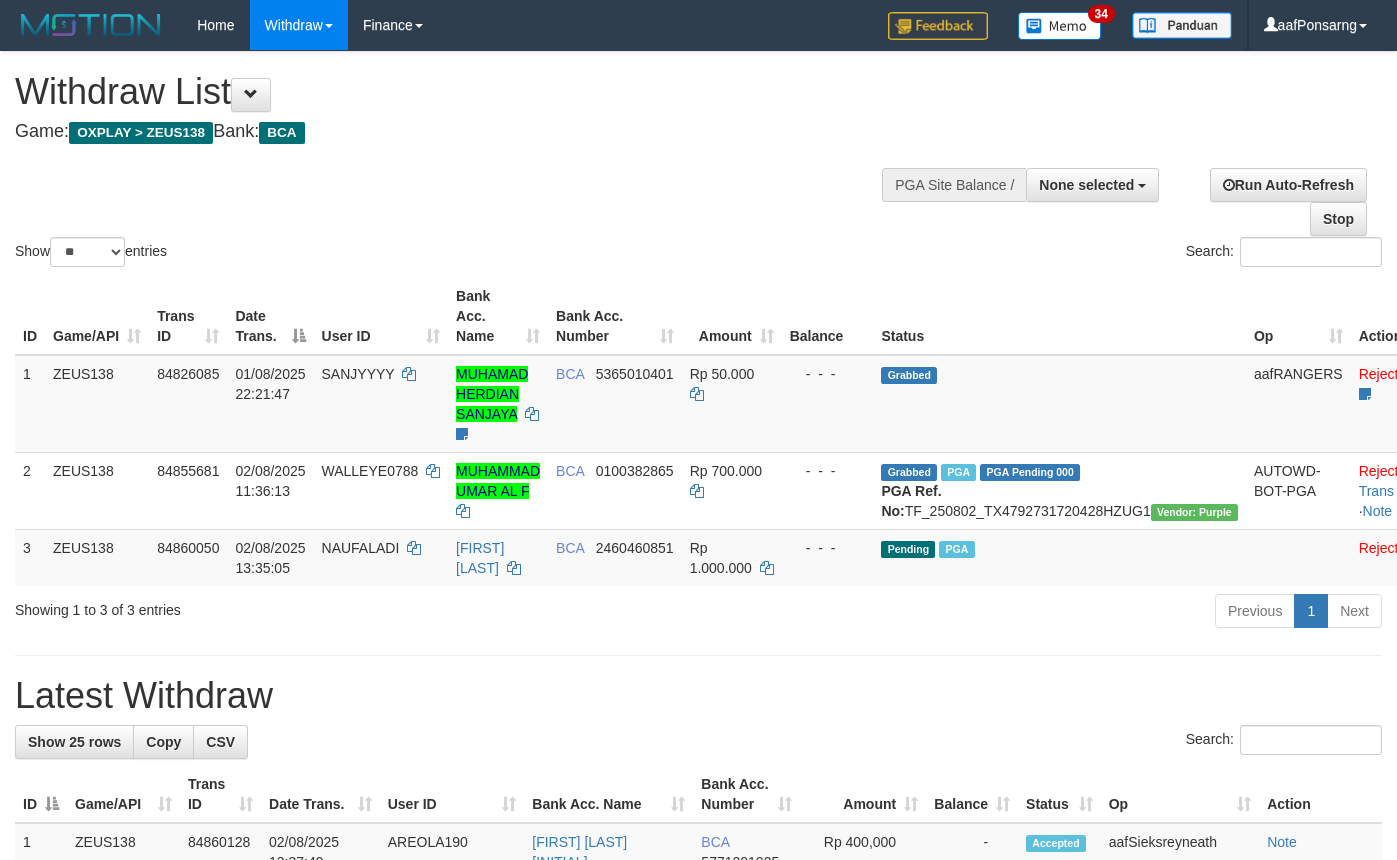 select 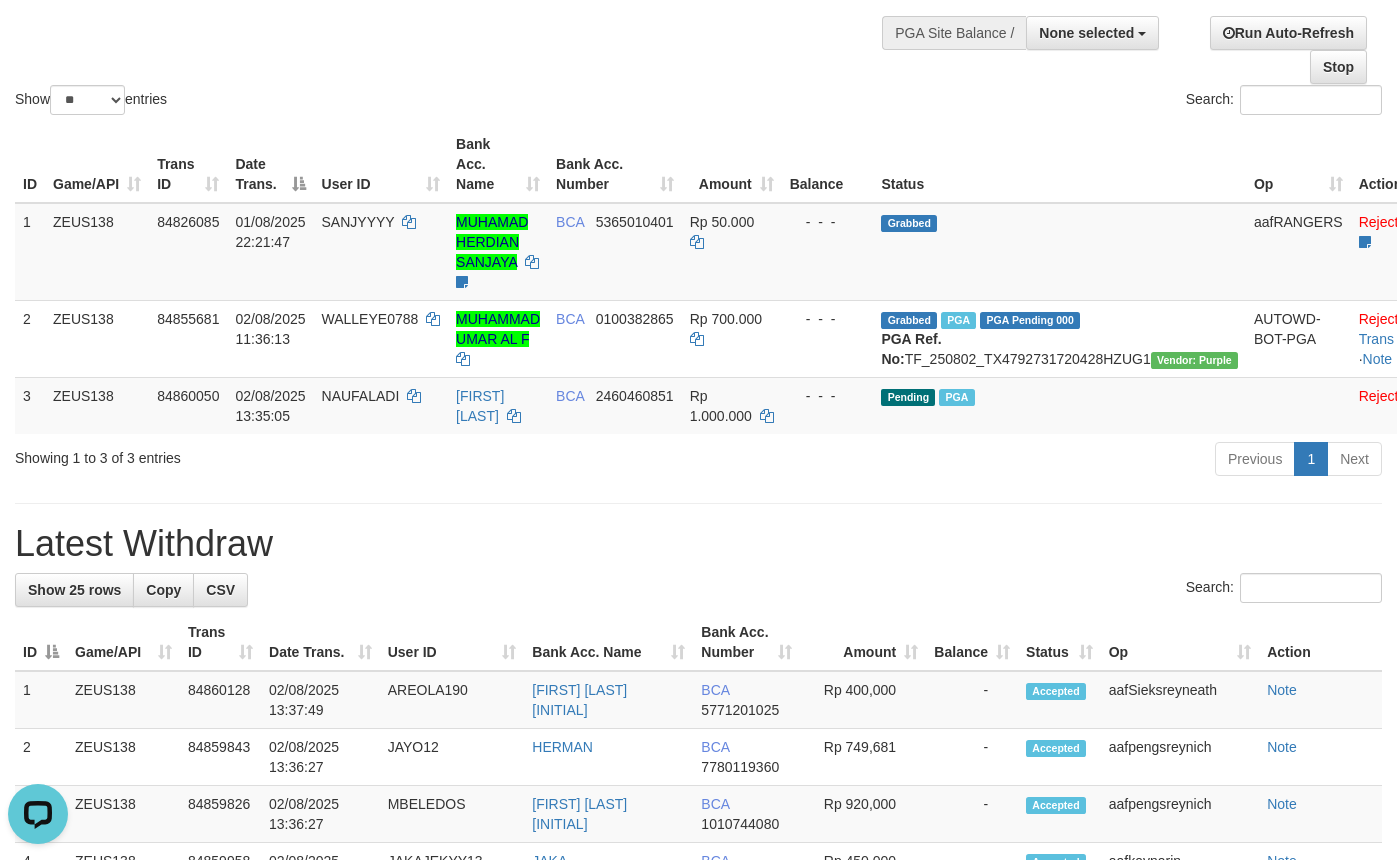 scroll, scrollTop: 0, scrollLeft: 0, axis: both 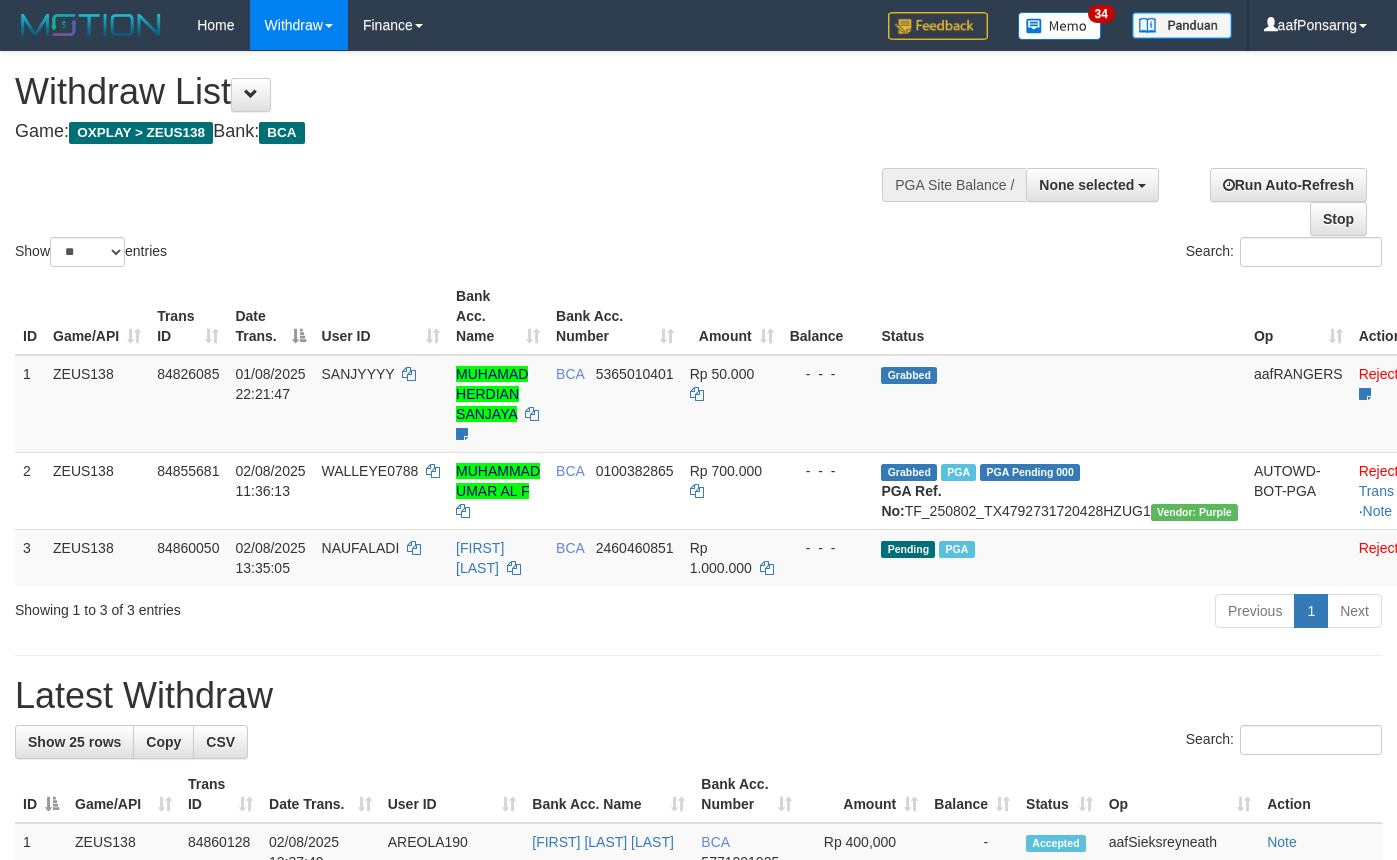 select 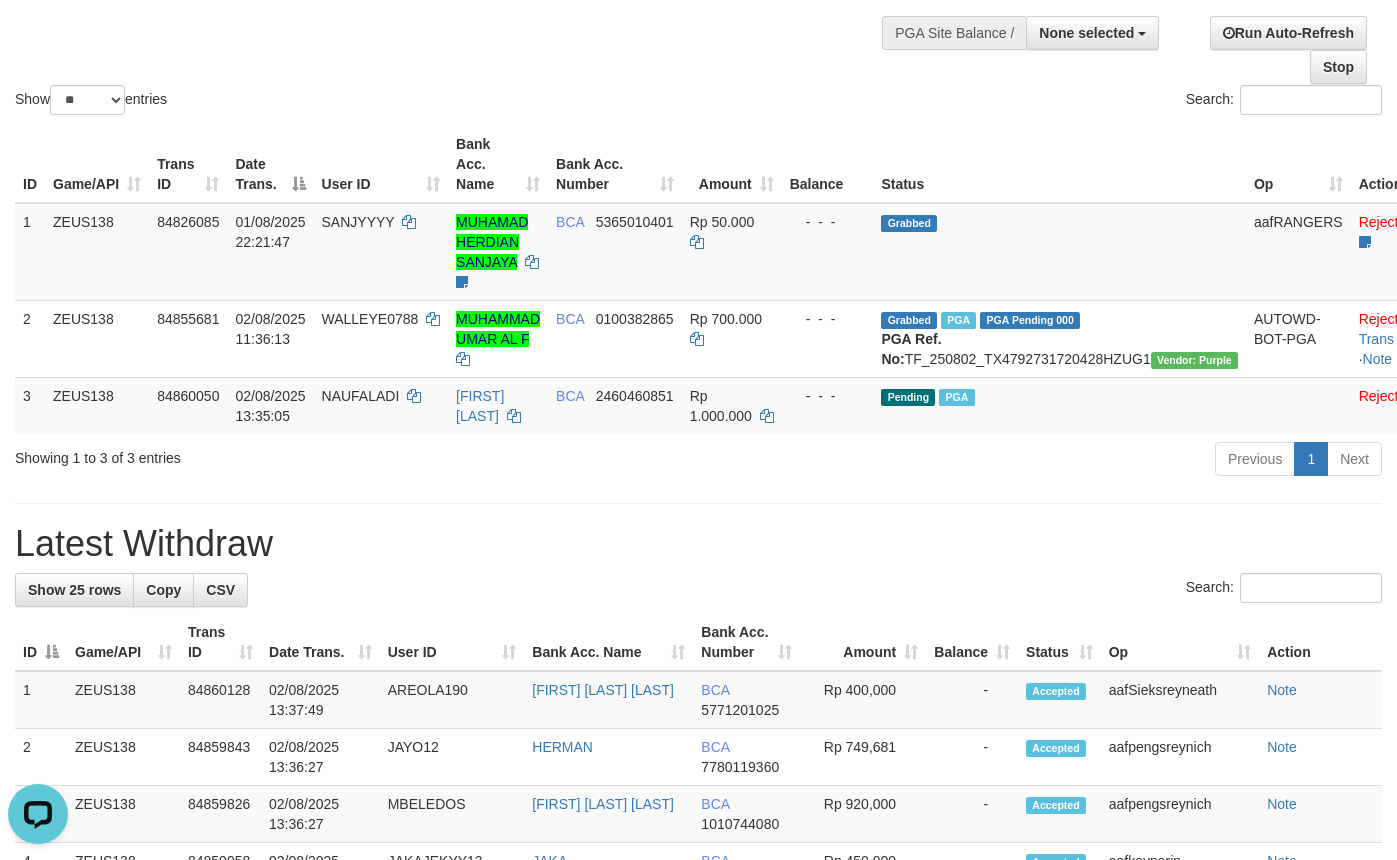 scroll, scrollTop: 0, scrollLeft: 0, axis: both 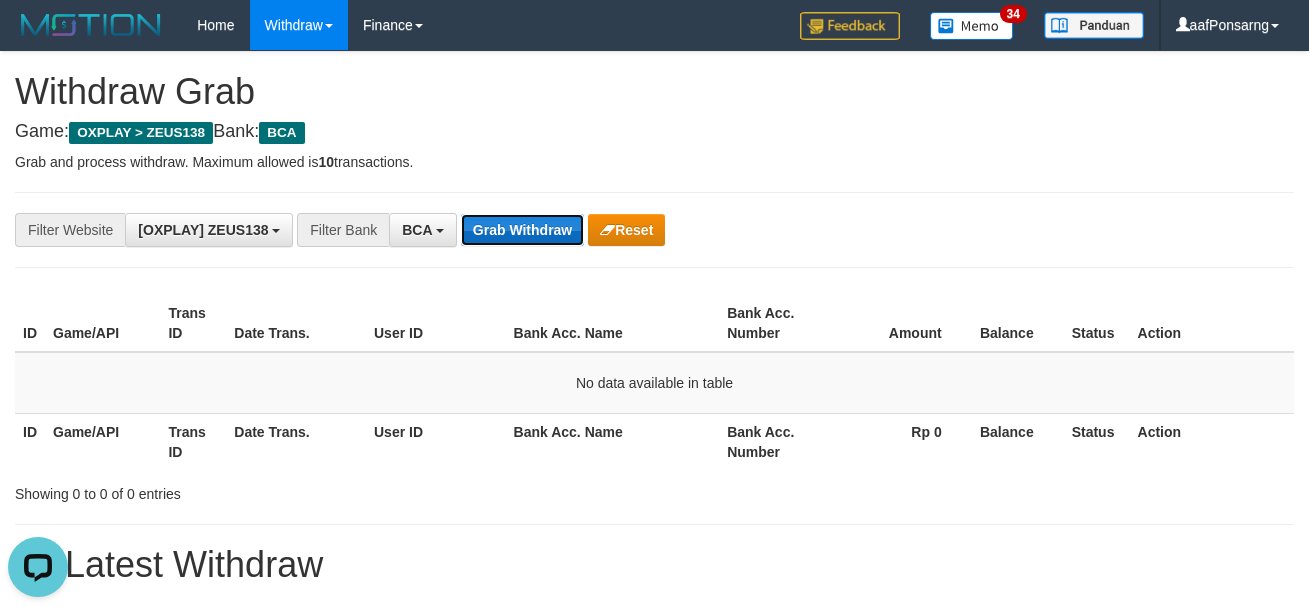 click on "Grab Withdraw" at bounding box center (522, 230) 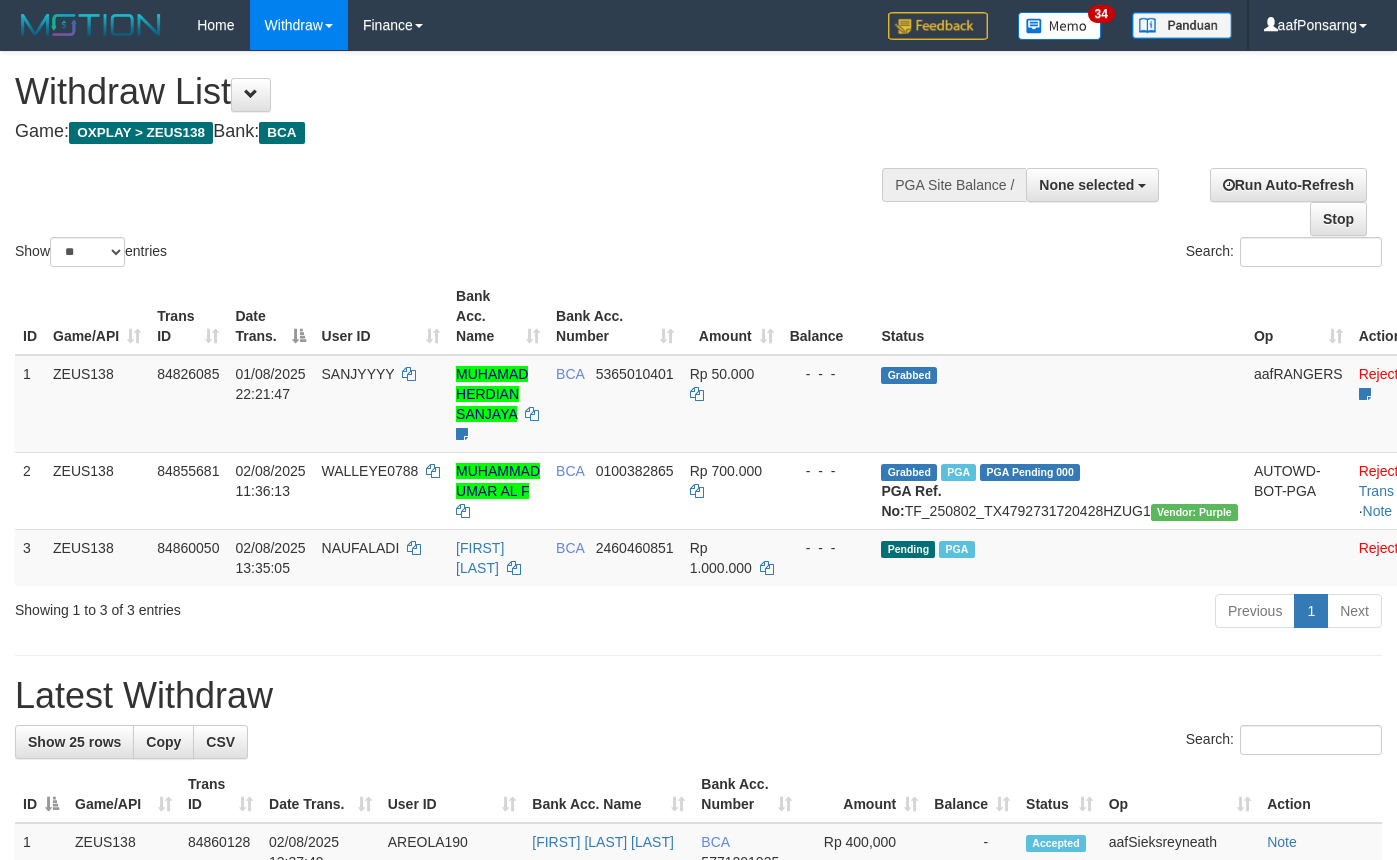select 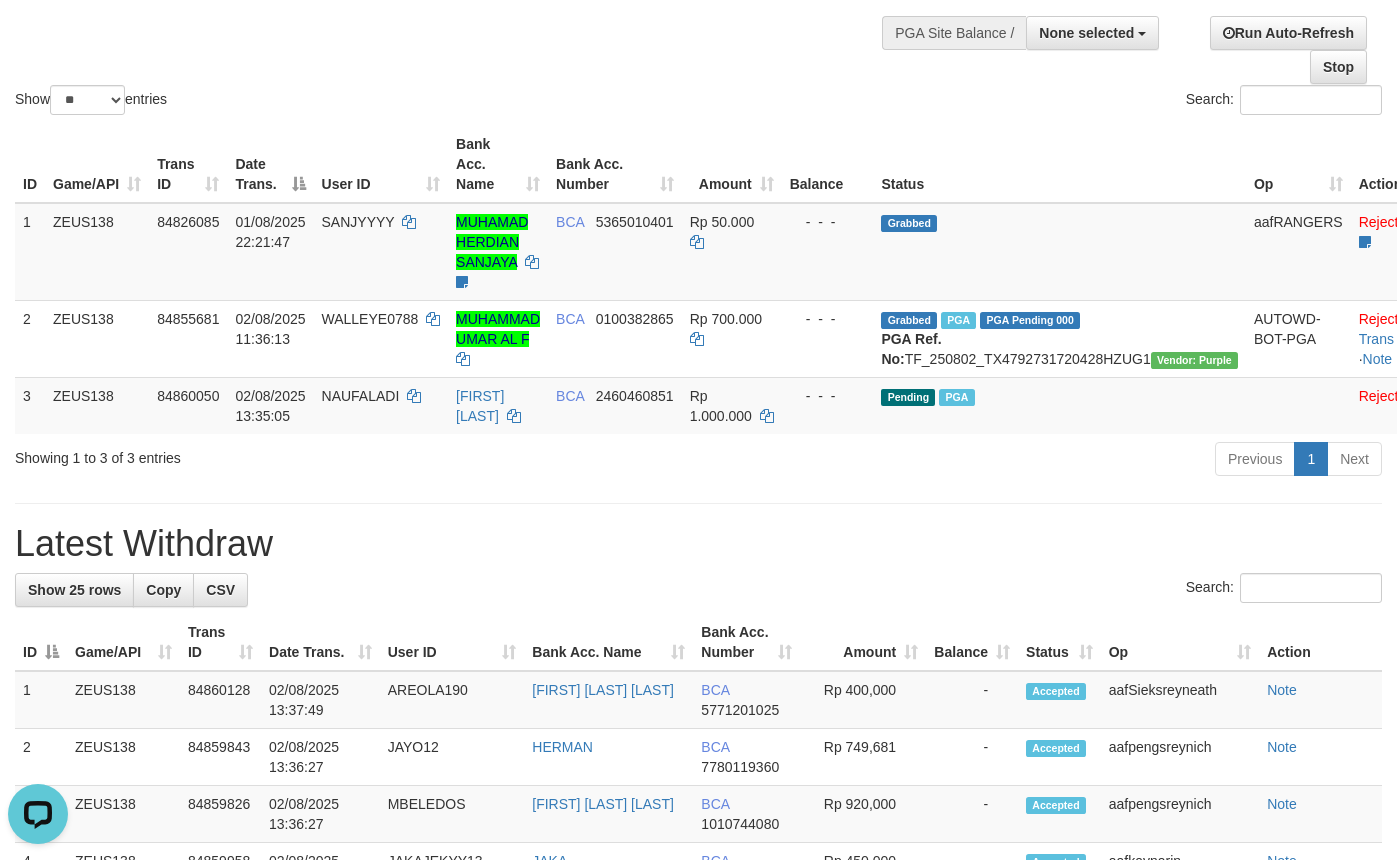 scroll, scrollTop: 0, scrollLeft: 0, axis: both 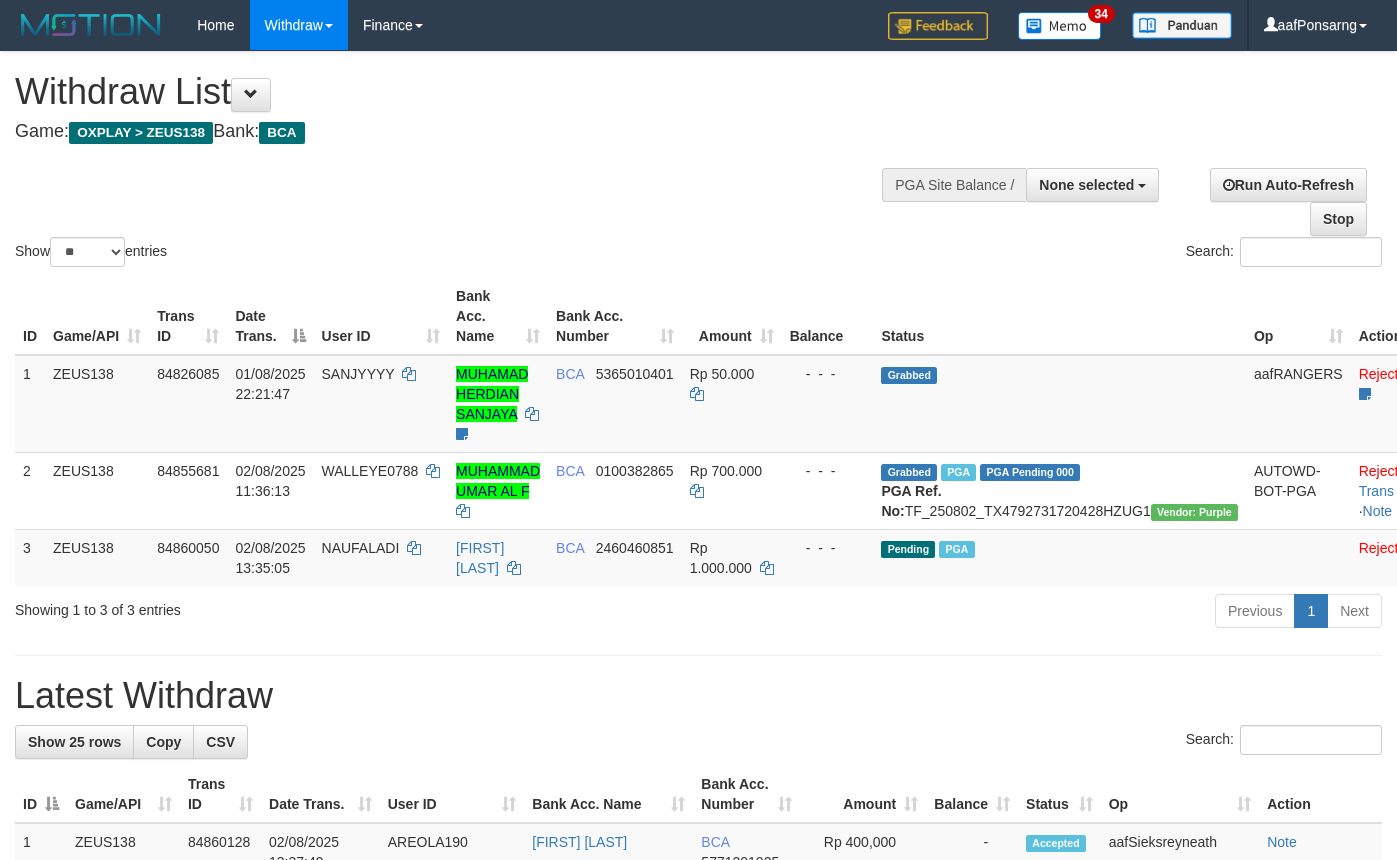 select 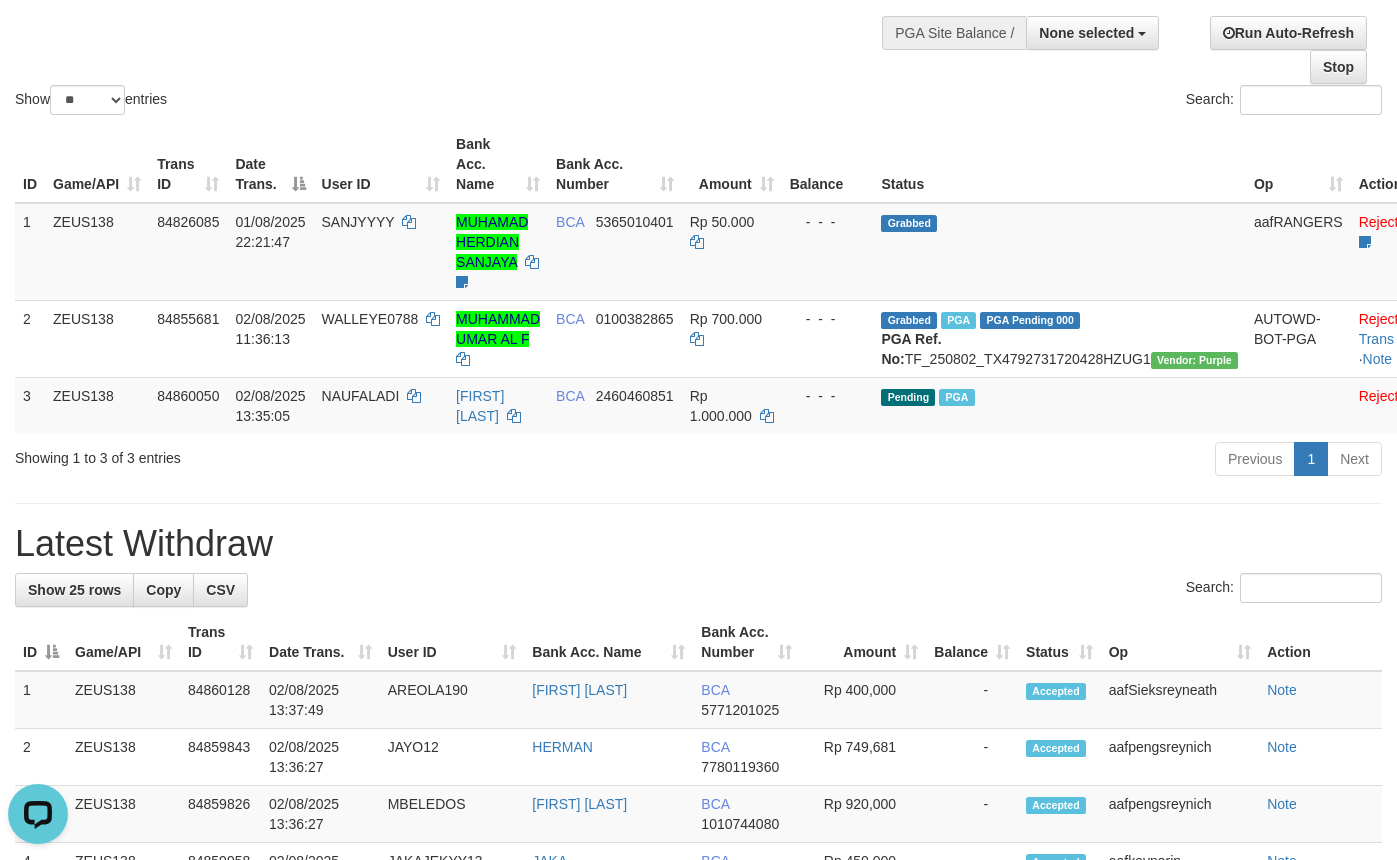 scroll, scrollTop: 0, scrollLeft: 0, axis: both 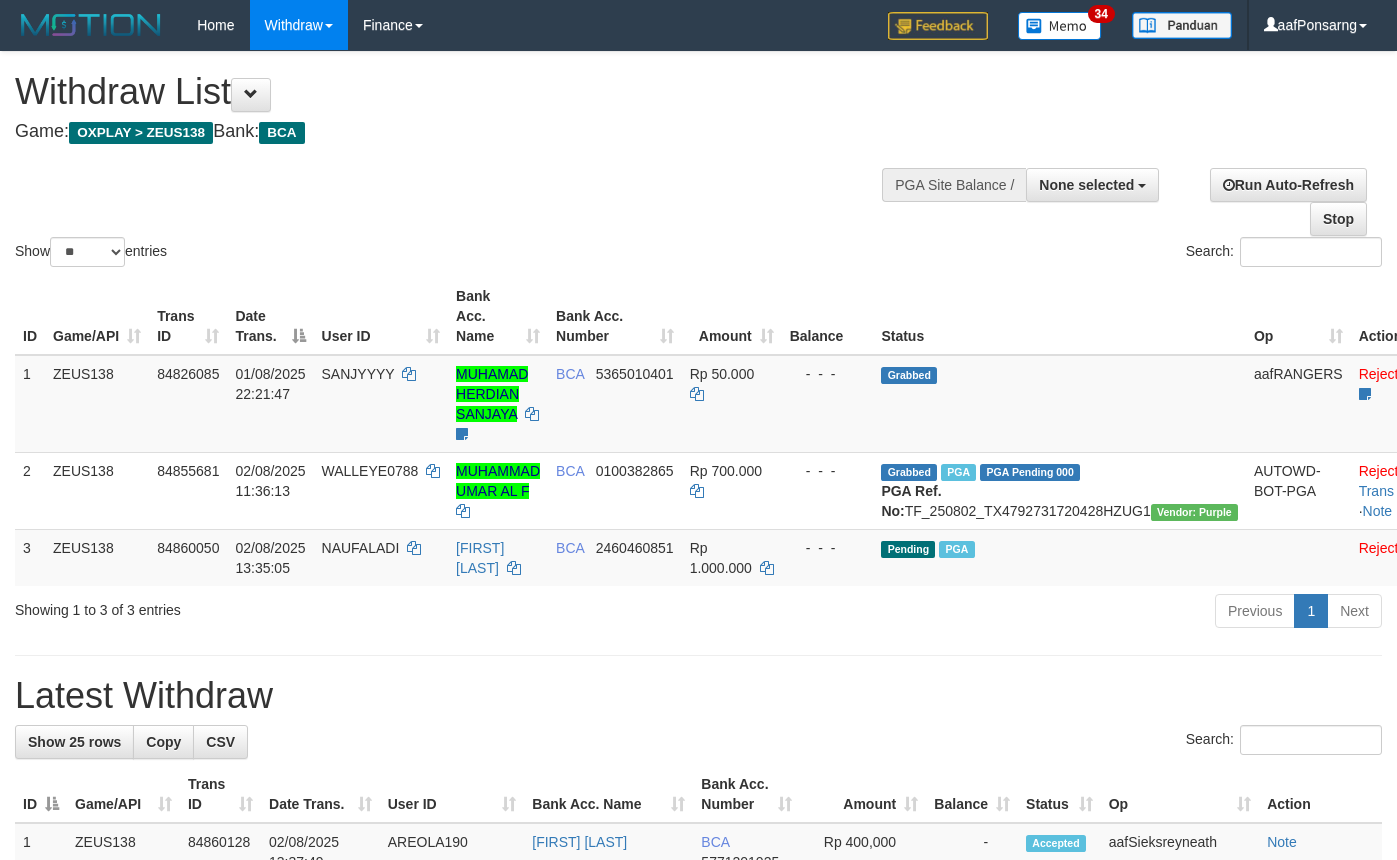 select 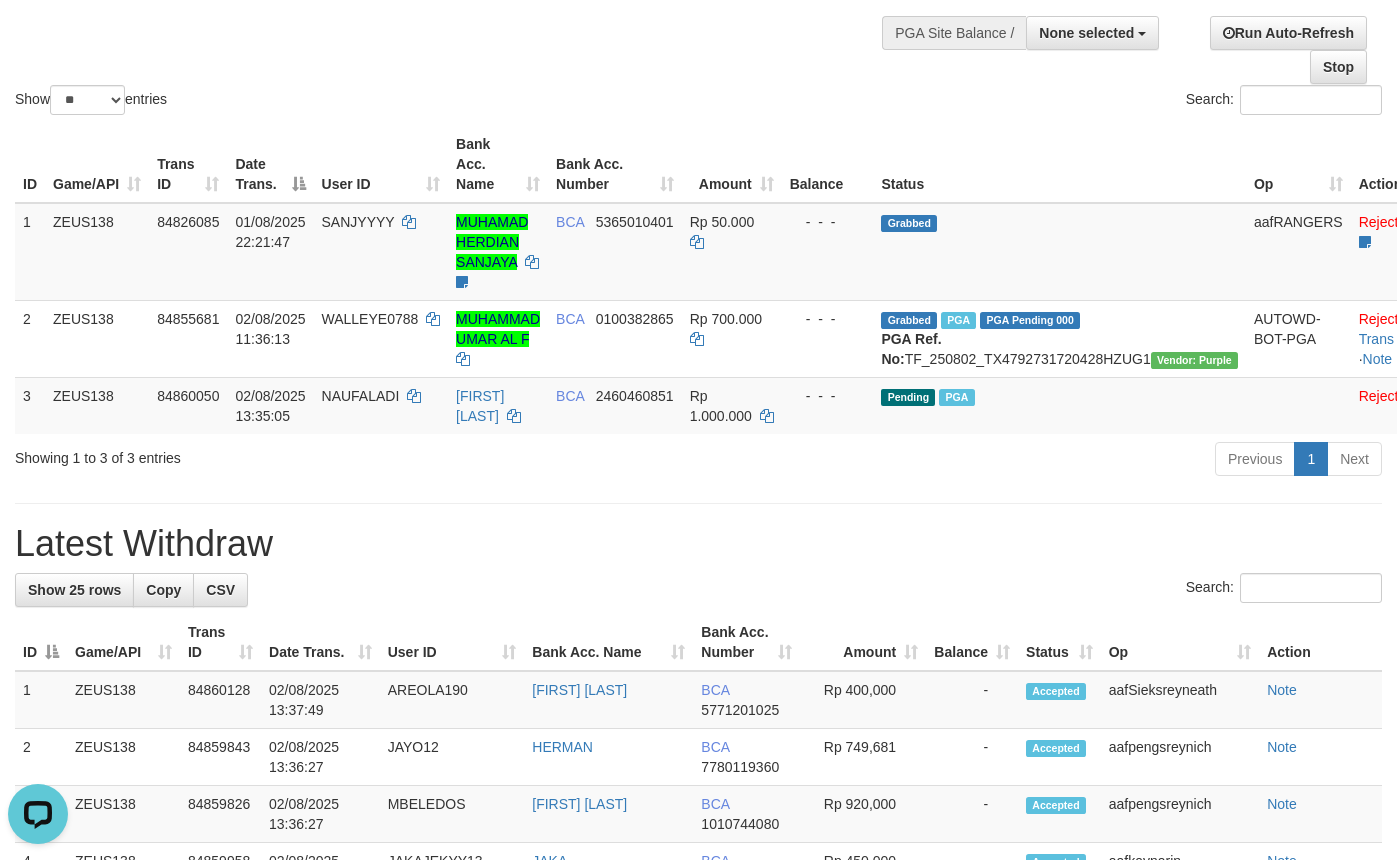 scroll, scrollTop: 0, scrollLeft: 0, axis: both 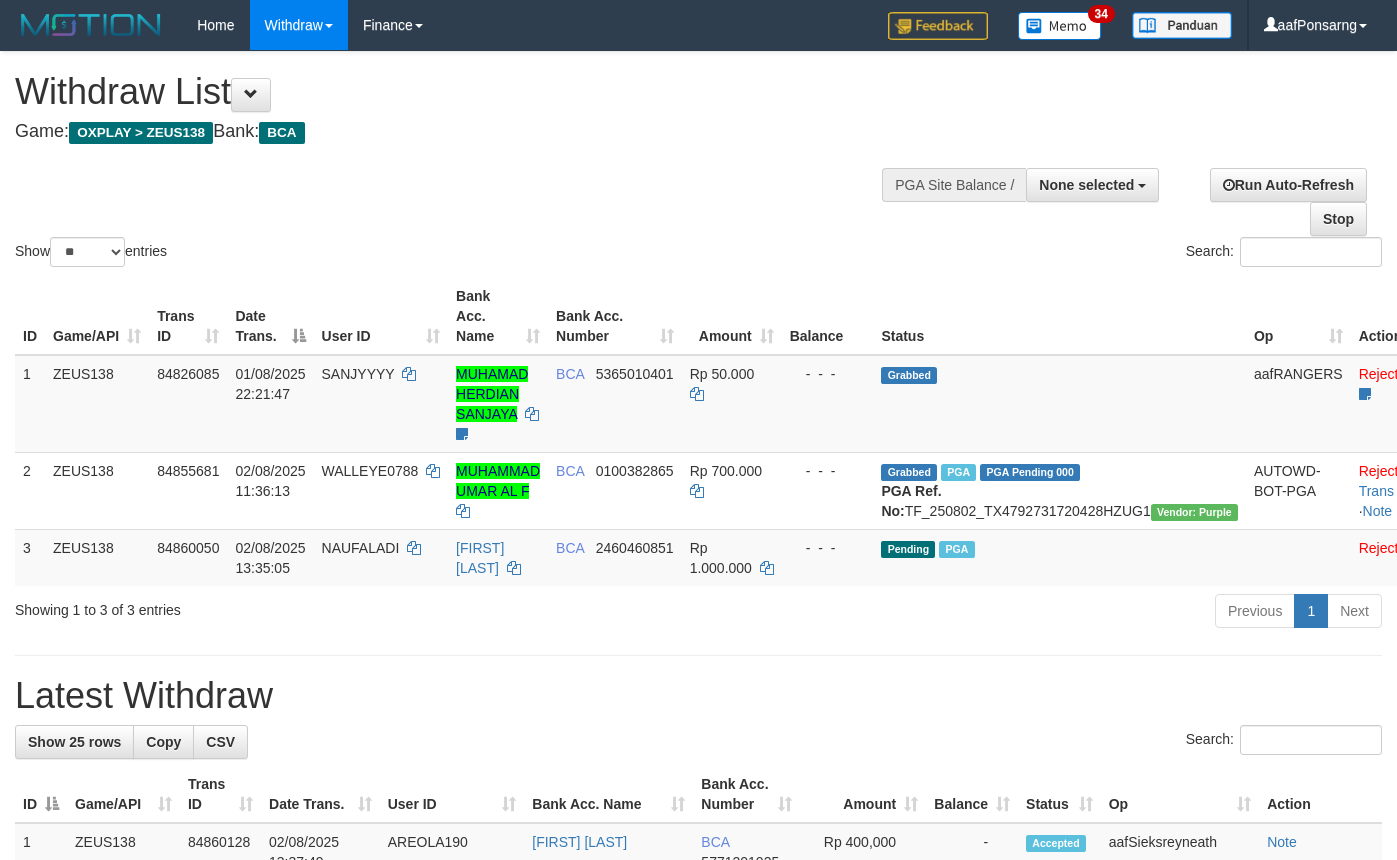 select 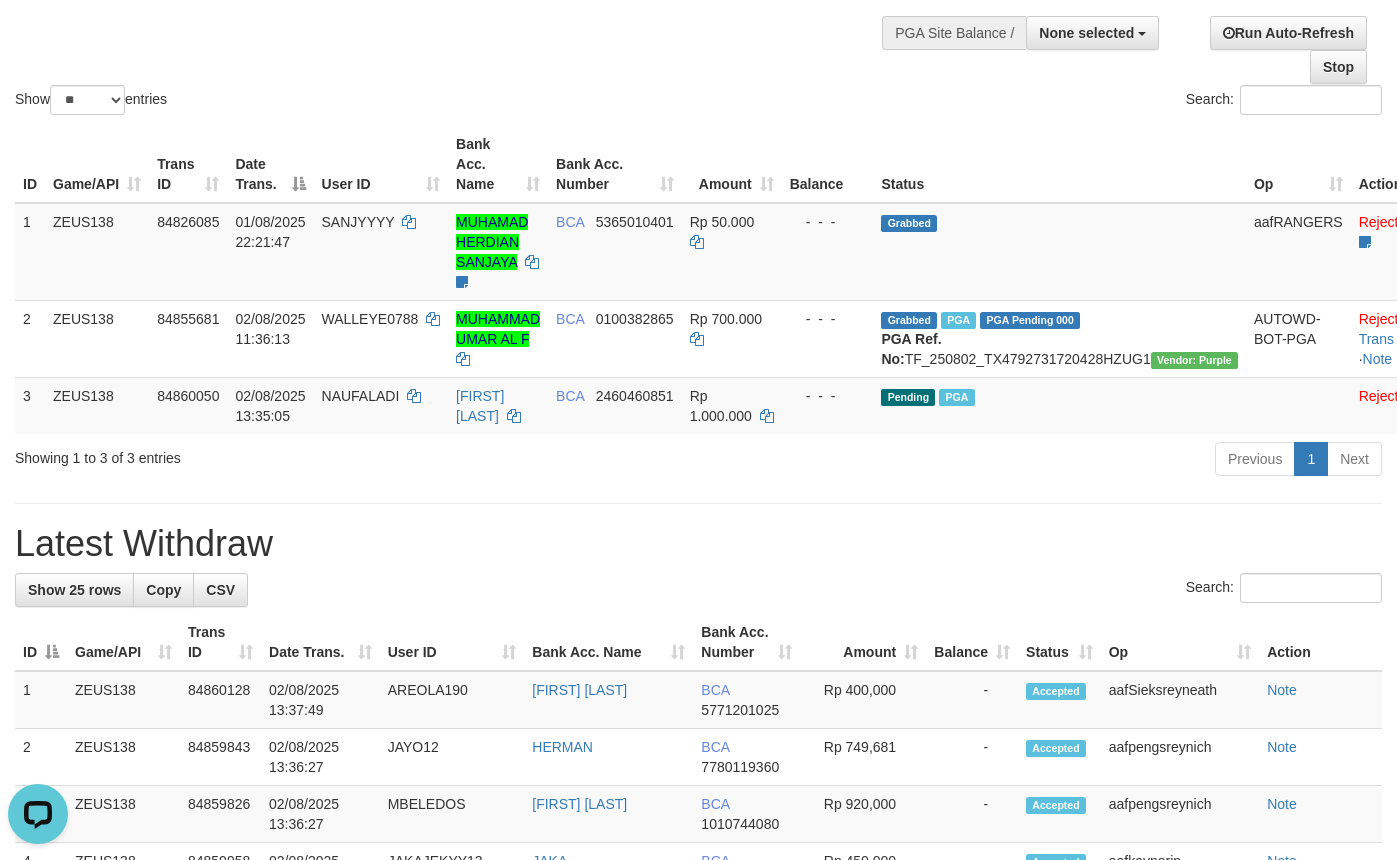 scroll, scrollTop: 0, scrollLeft: 0, axis: both 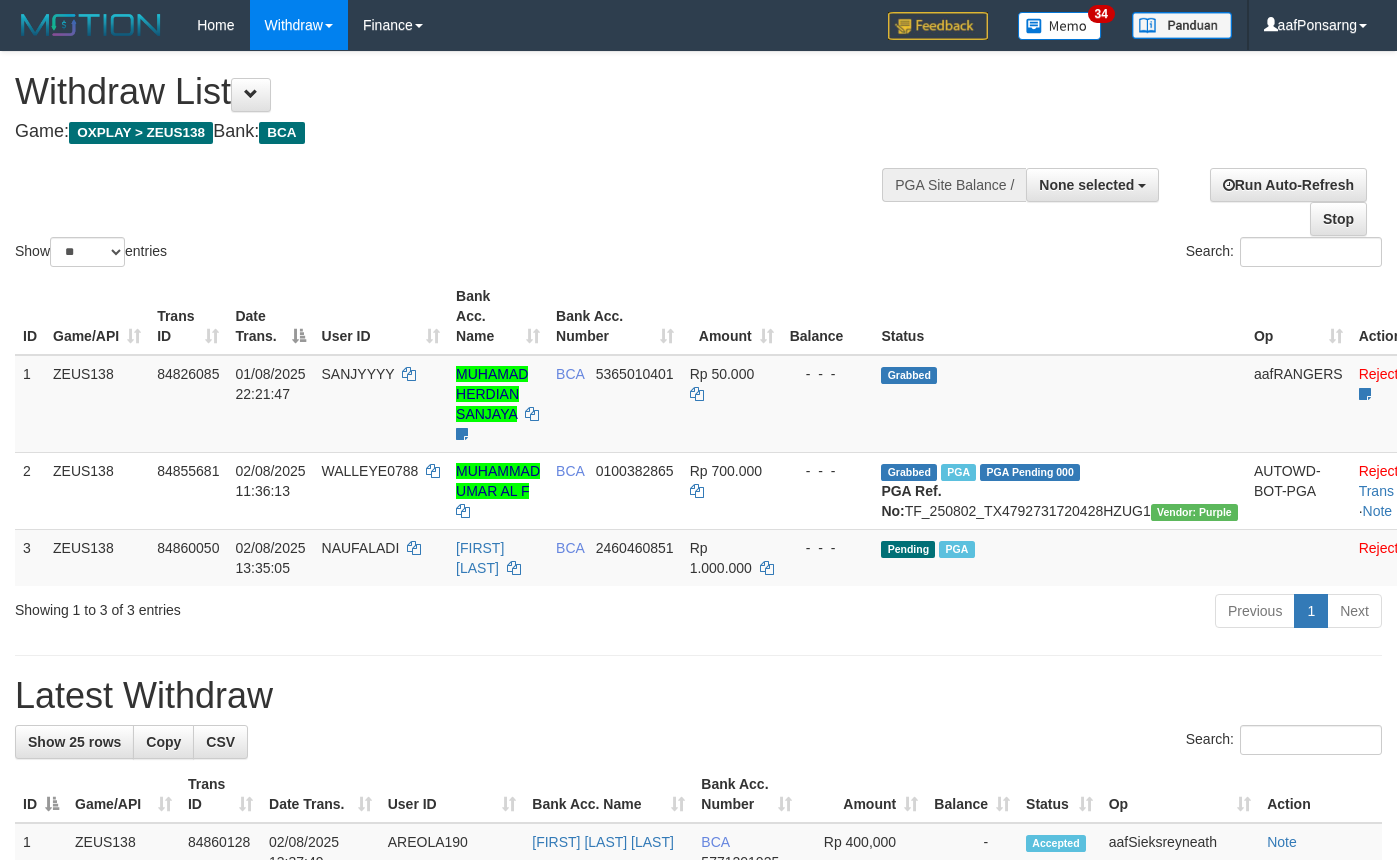 select 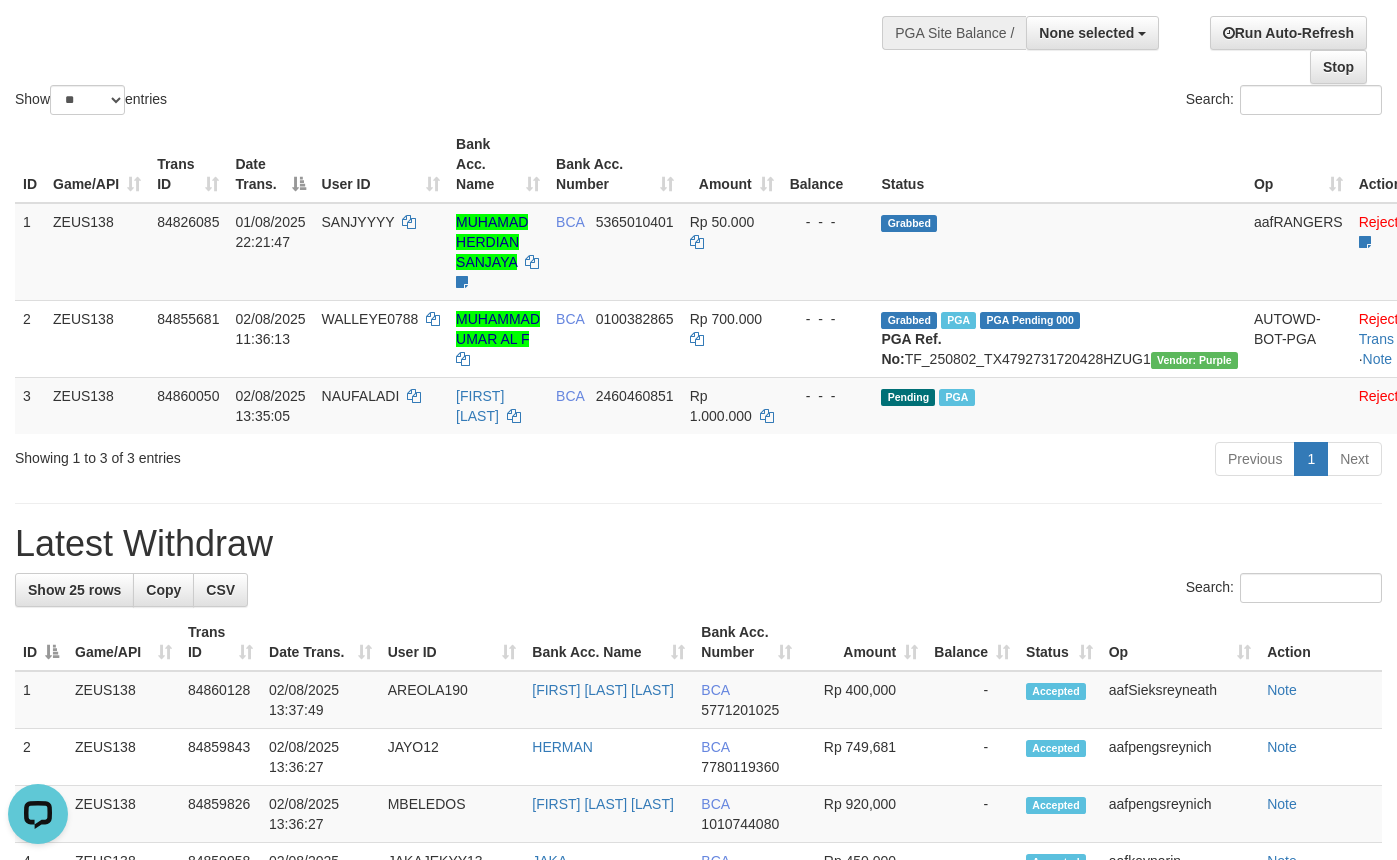 scroll, scrollTop: 0, scrollLeft: 0, axis: both 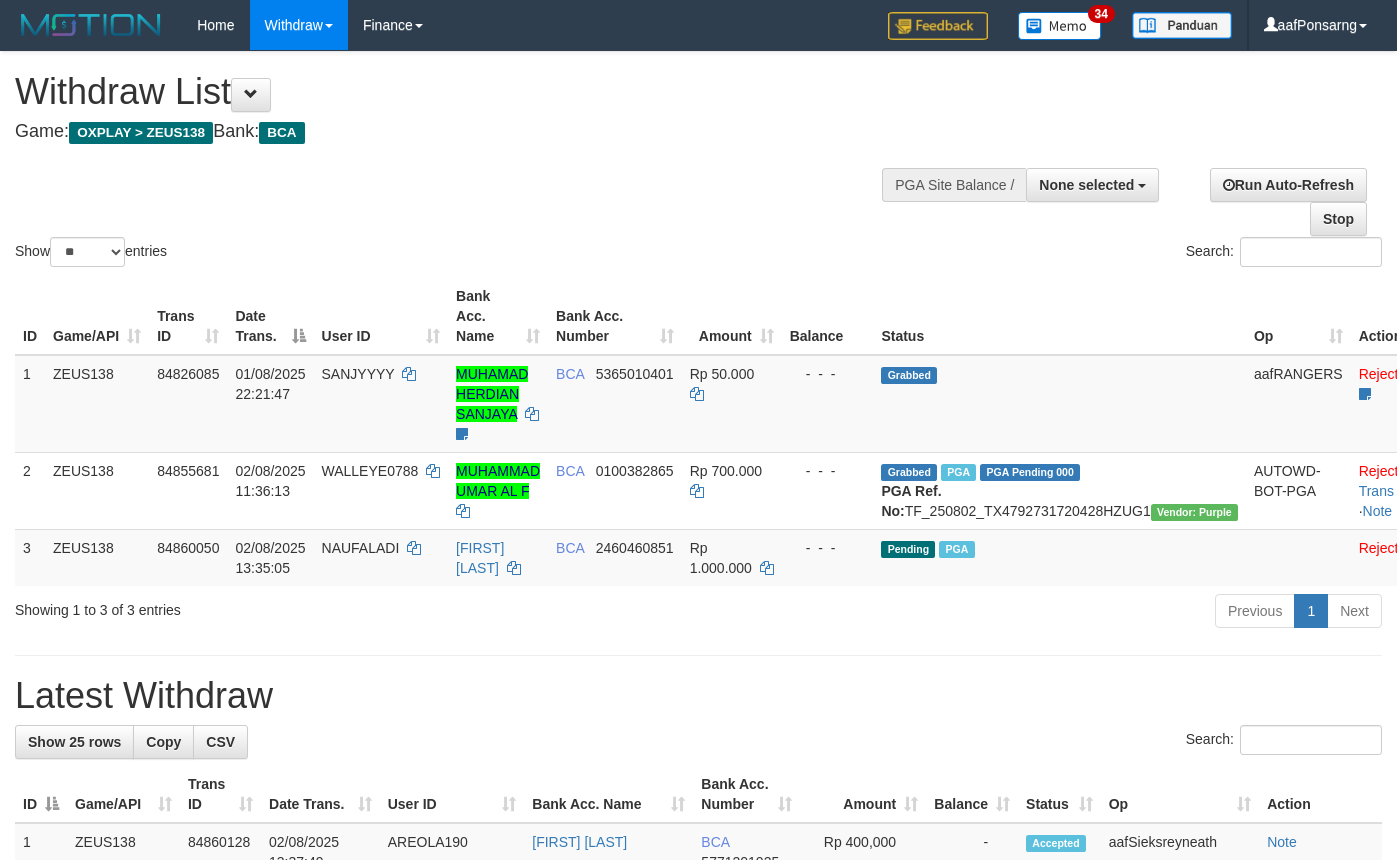 select 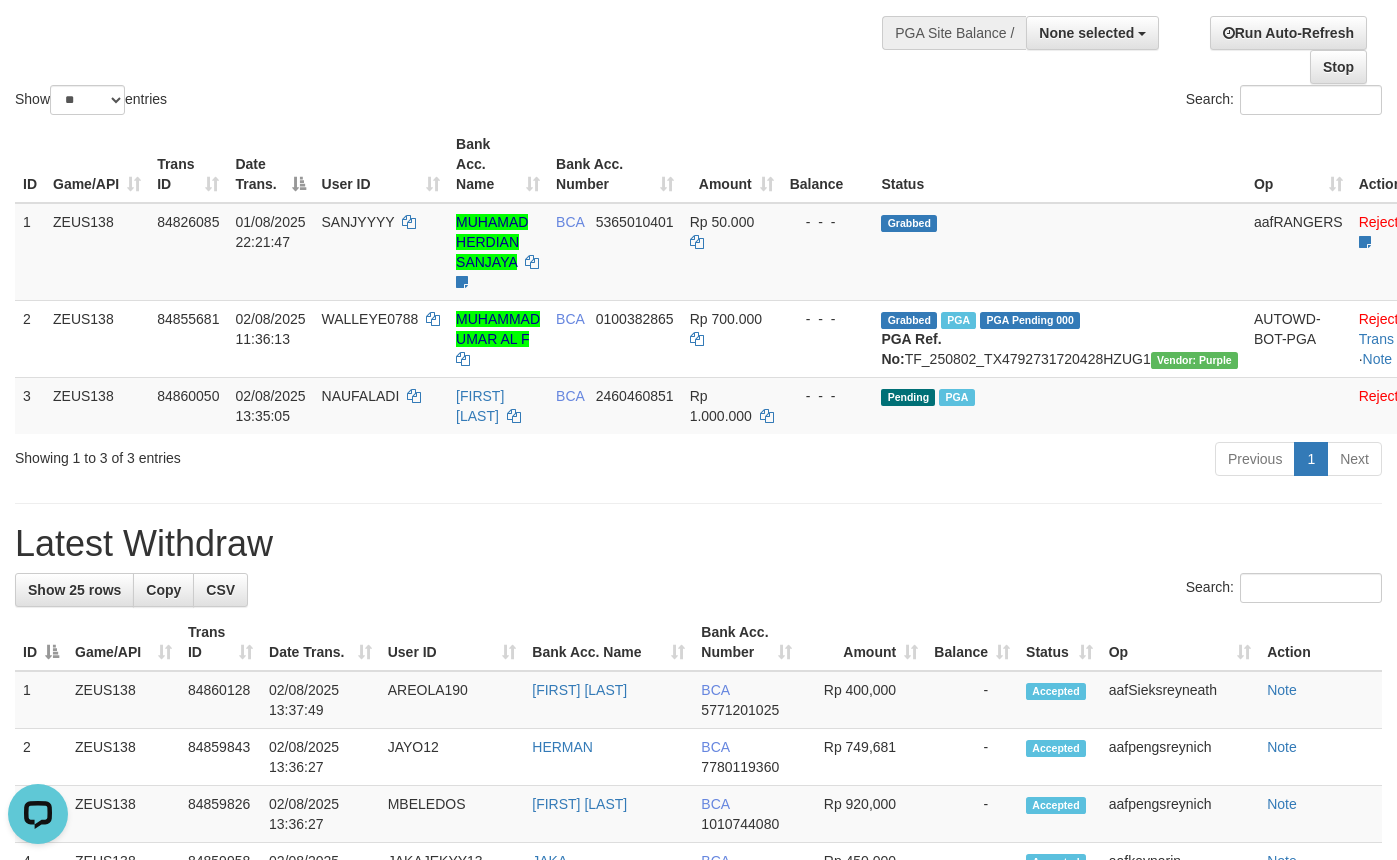 scroll, scrollTop: 0, scrollLeft: 0, axis: both 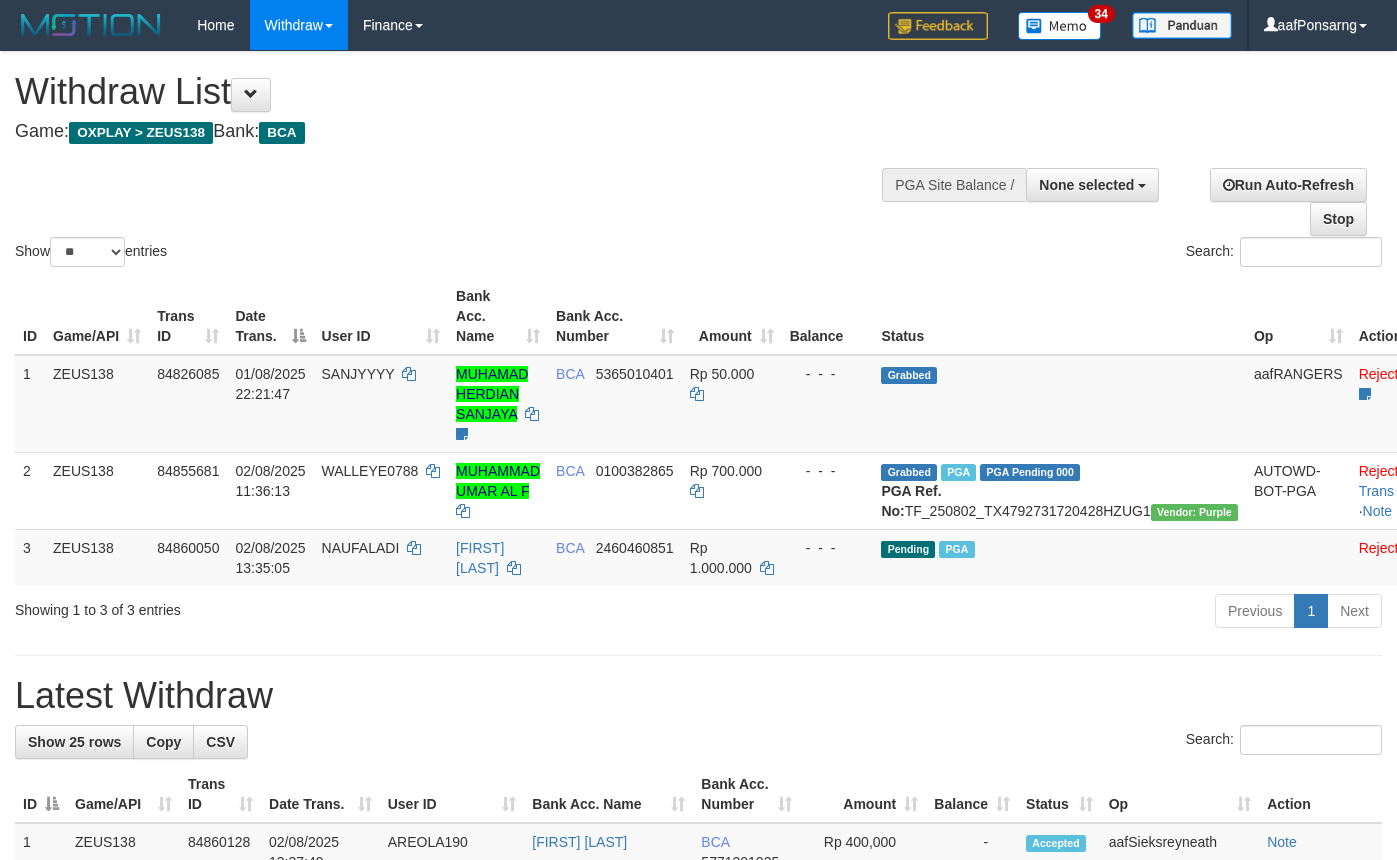 select 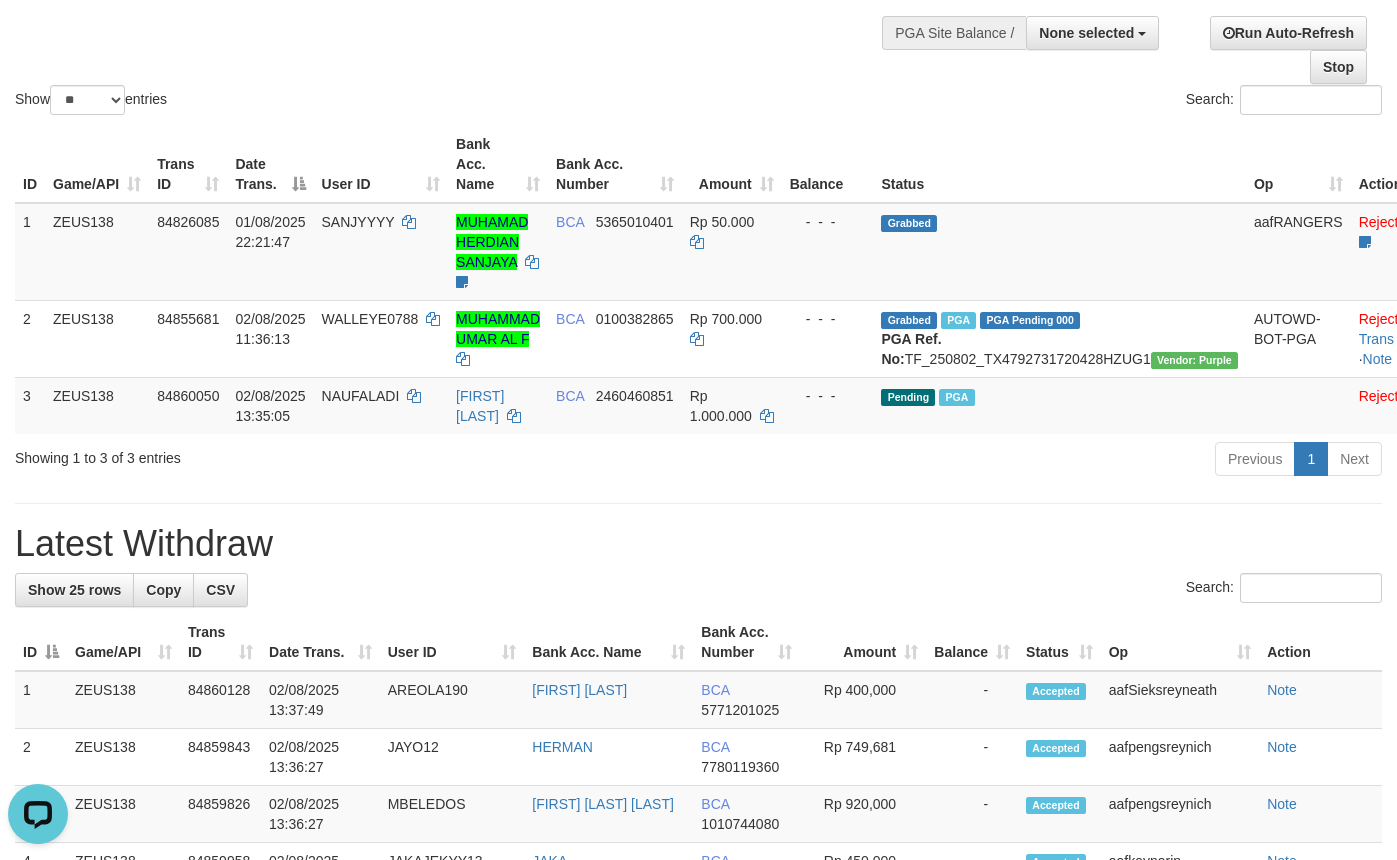 scroll, scrollTop: 0, scrollLeft: 0, axis: both 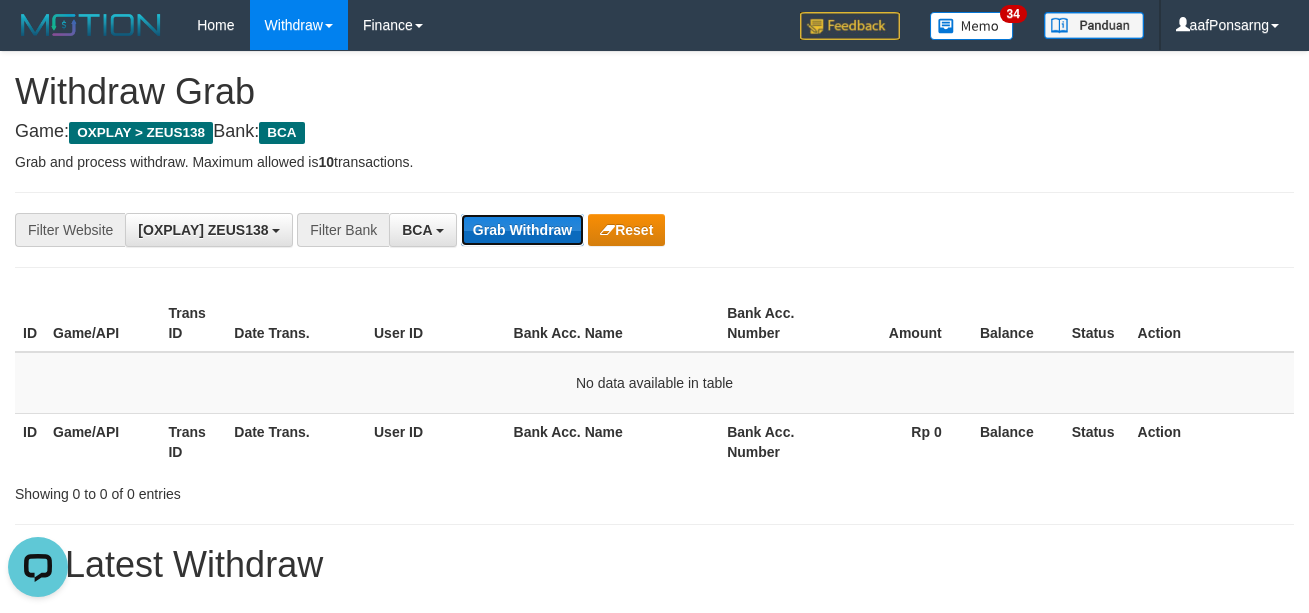 click on "Grab Withdraw" at bounding box center (522, 230) 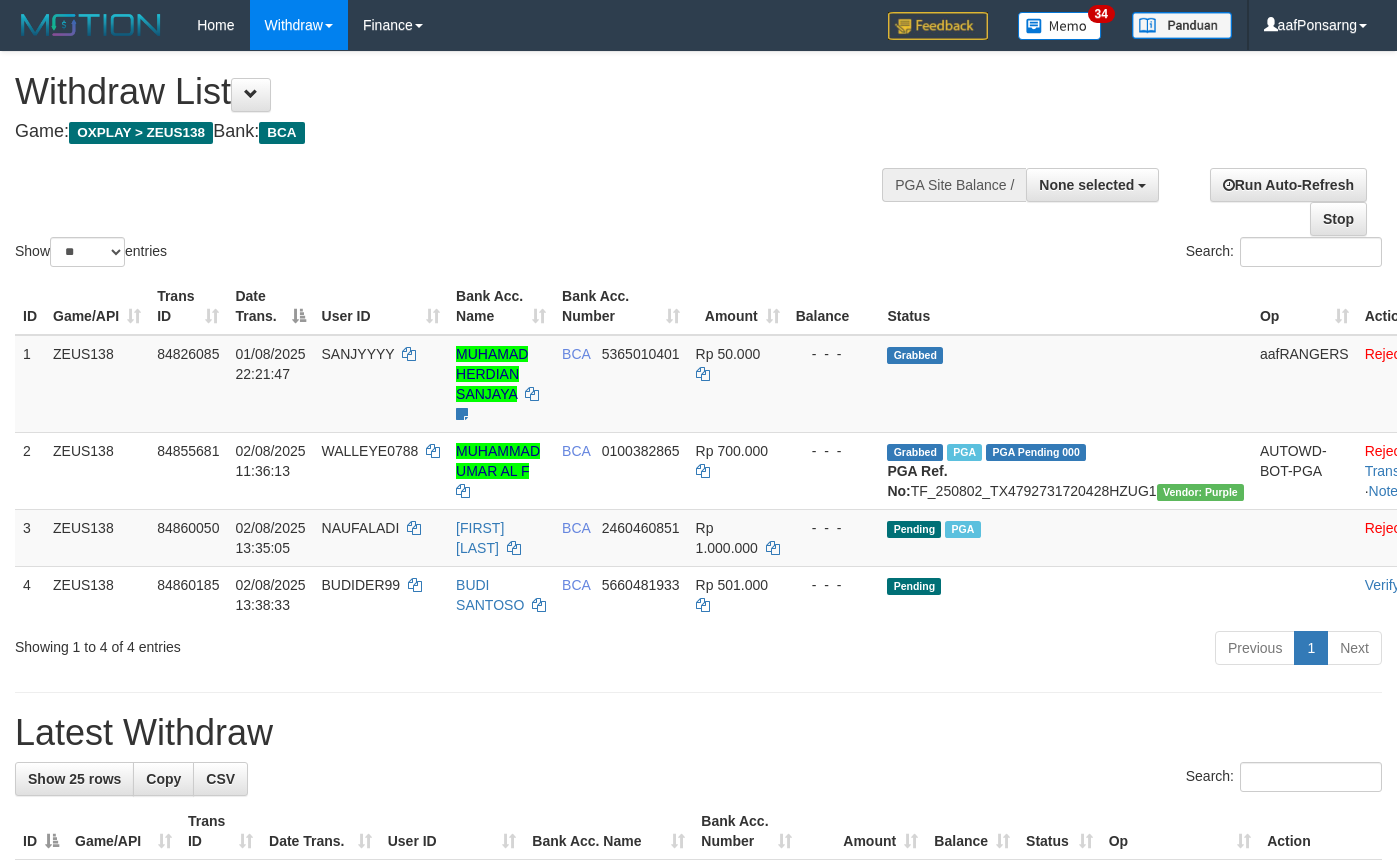 select 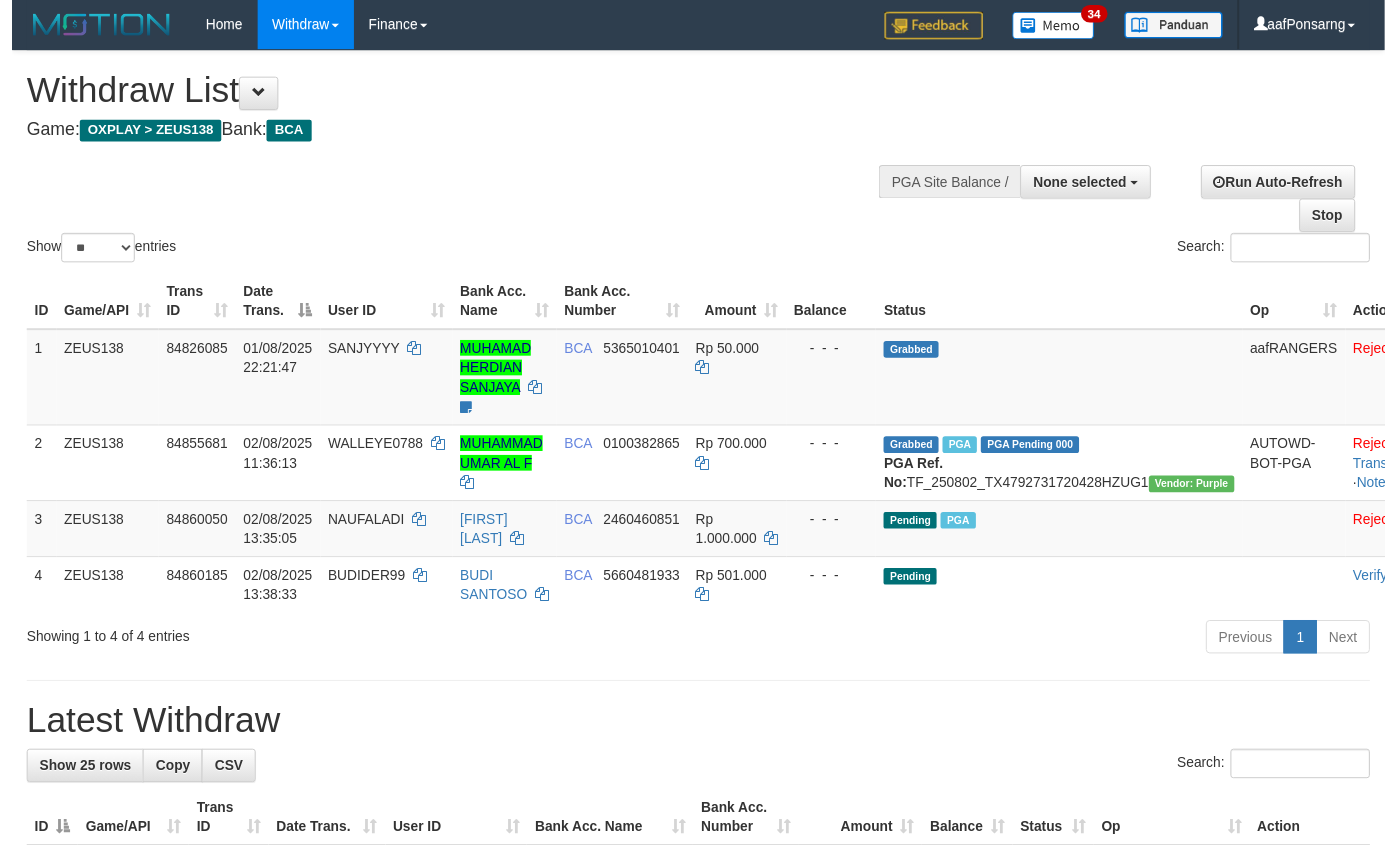 scroll, scrollTop: 152, scrollLeft: 0, axis: vertical 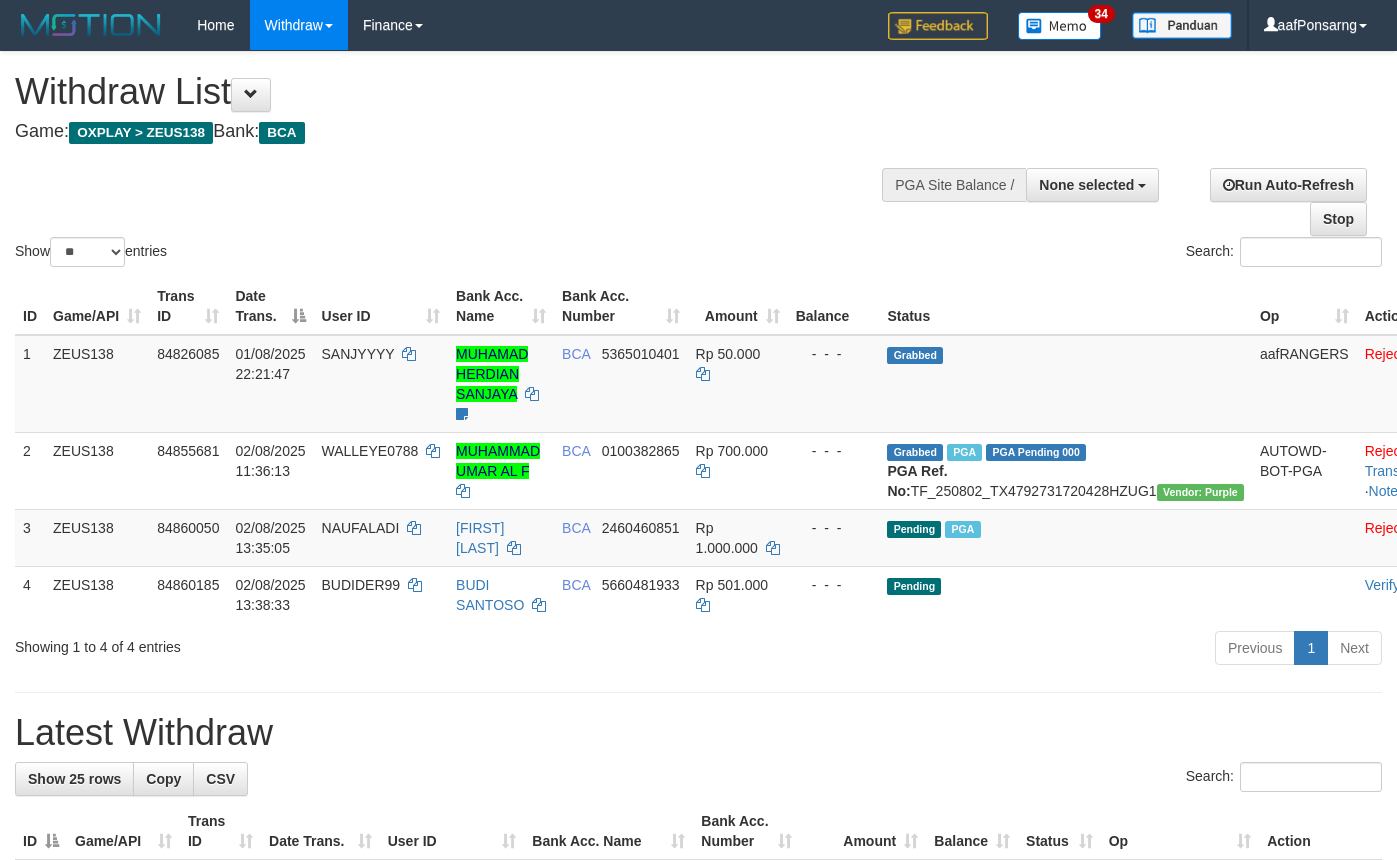 select 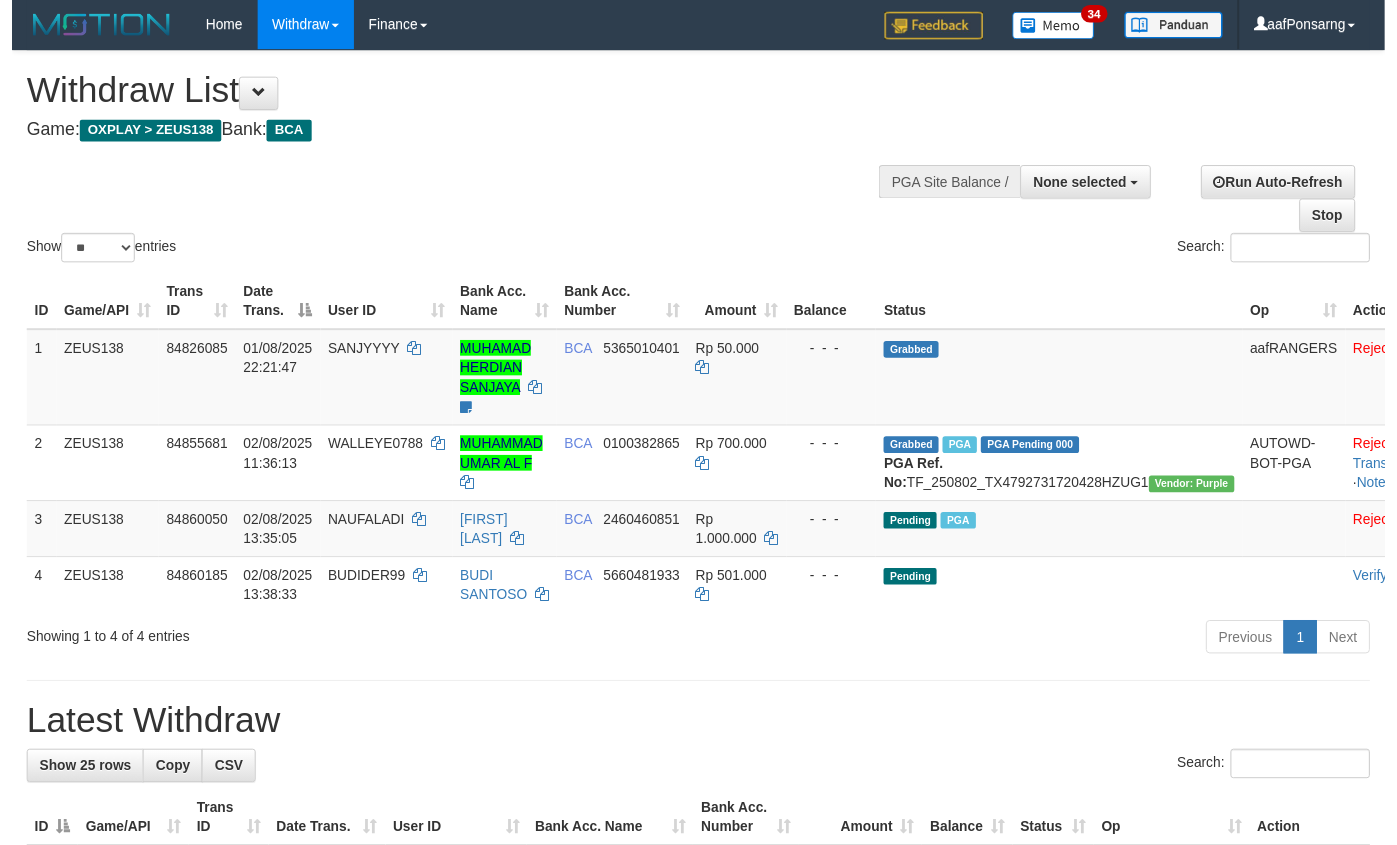 scroll, scrollTop: 152, scrollLeft: 0, axis: vertical 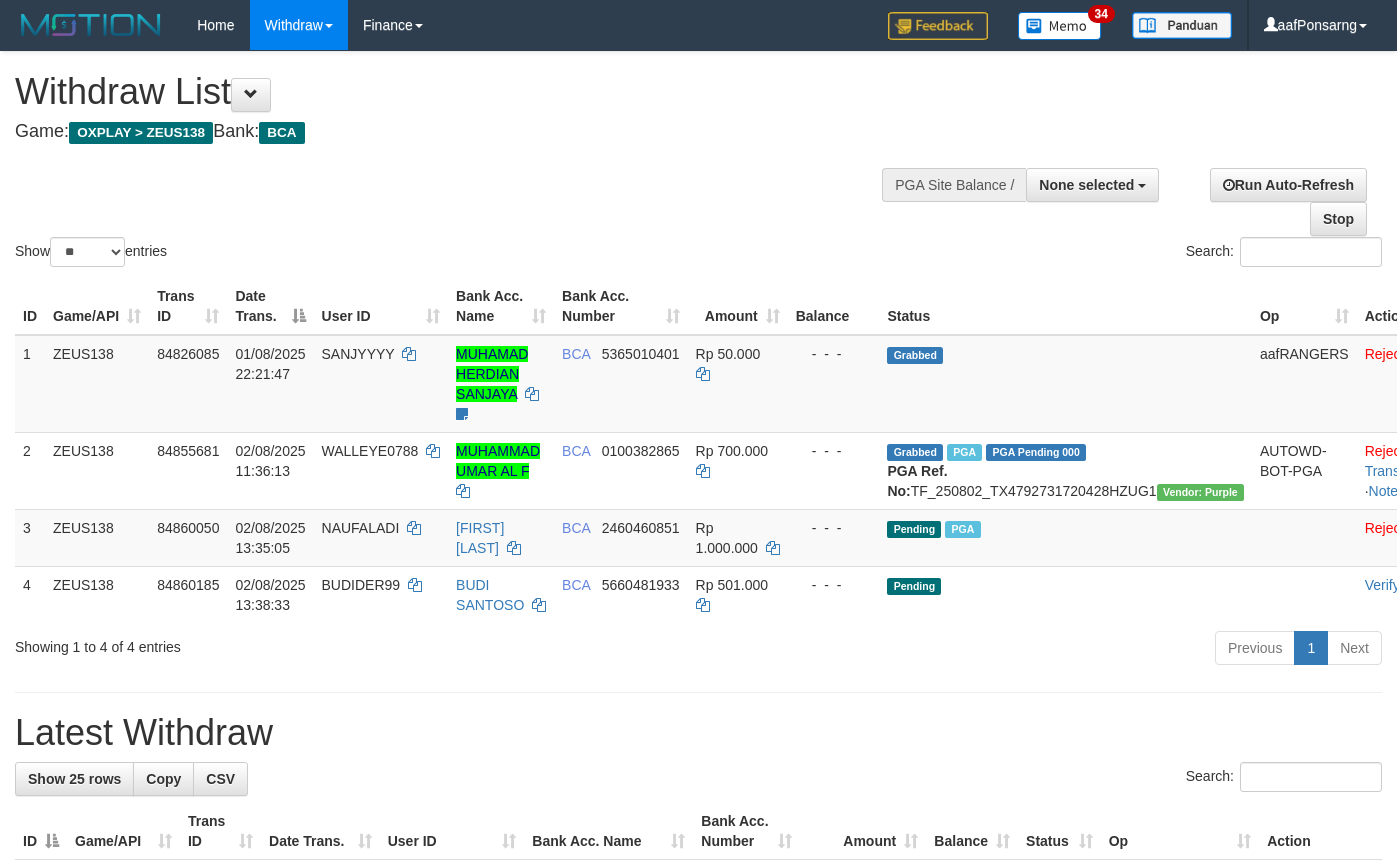 select 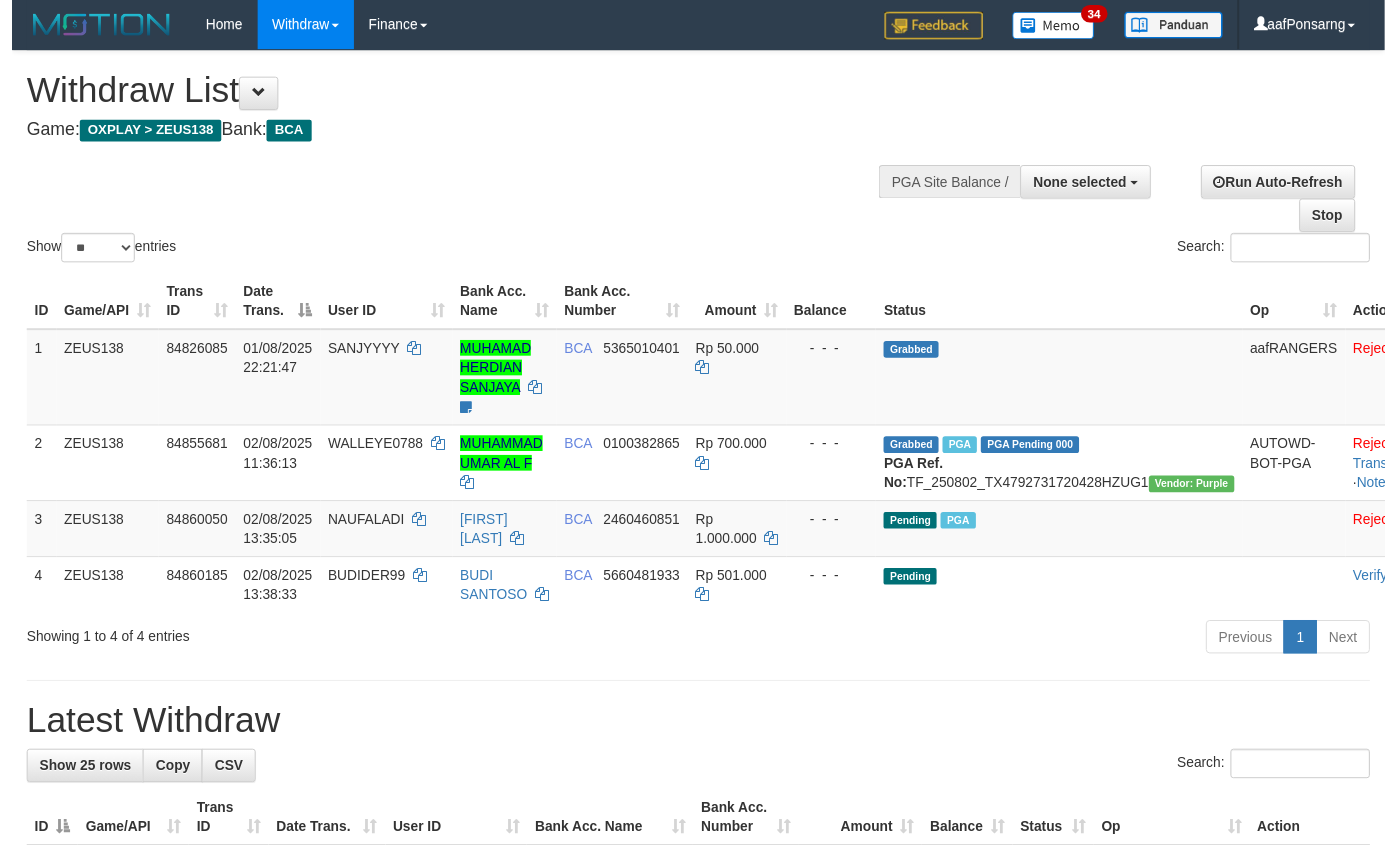 scroll, scrollTop: 152, scrollLeft: 0, axis: vertical 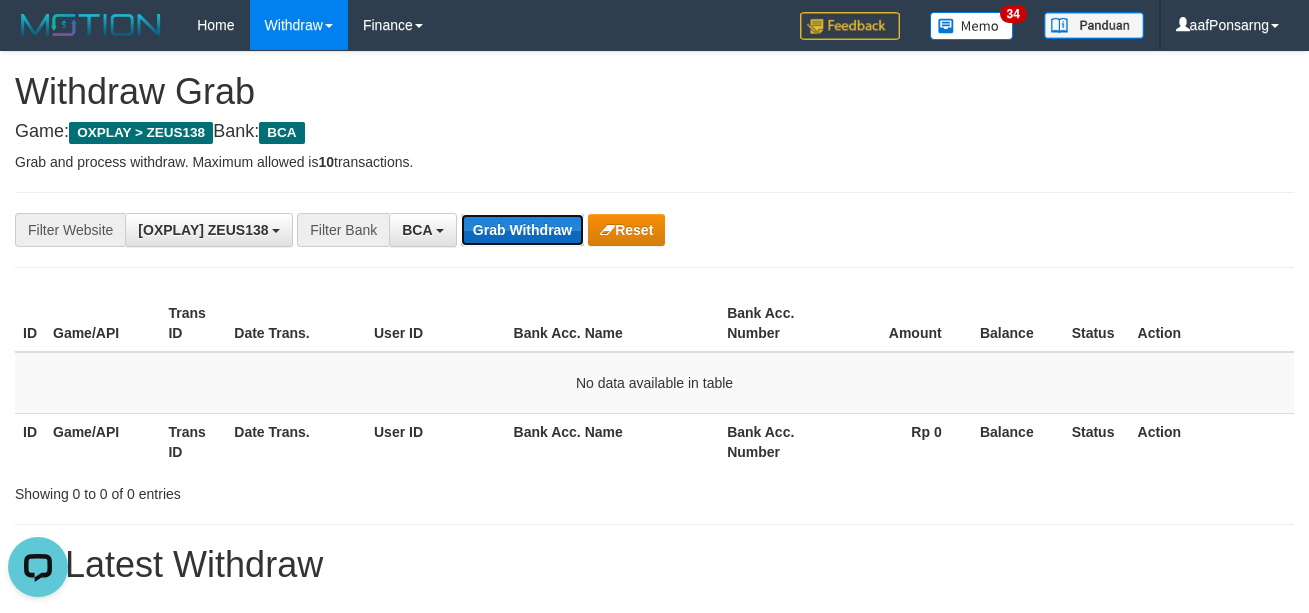 click on "Grab Withdraw" at bounding box center (522, 230) 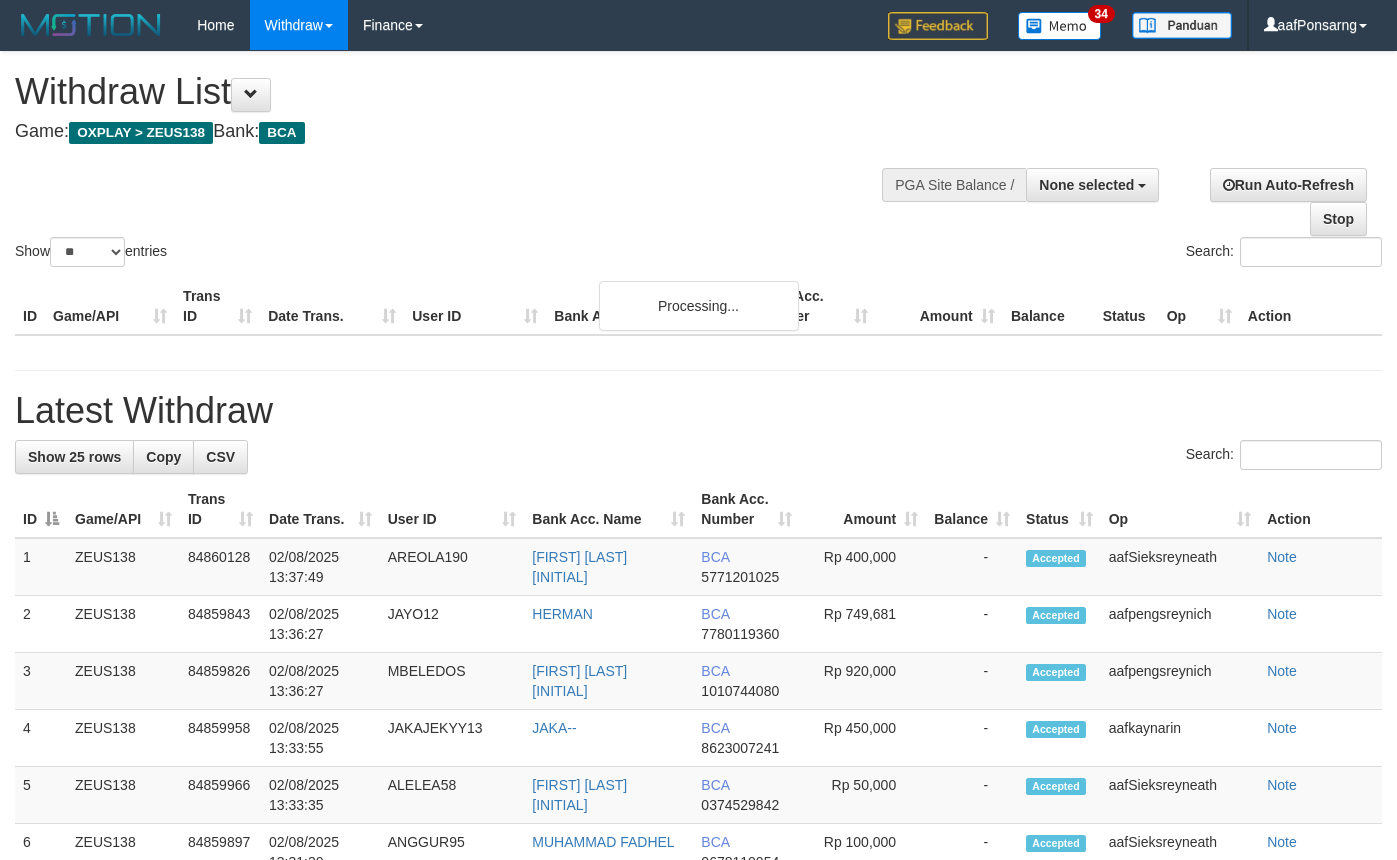 select 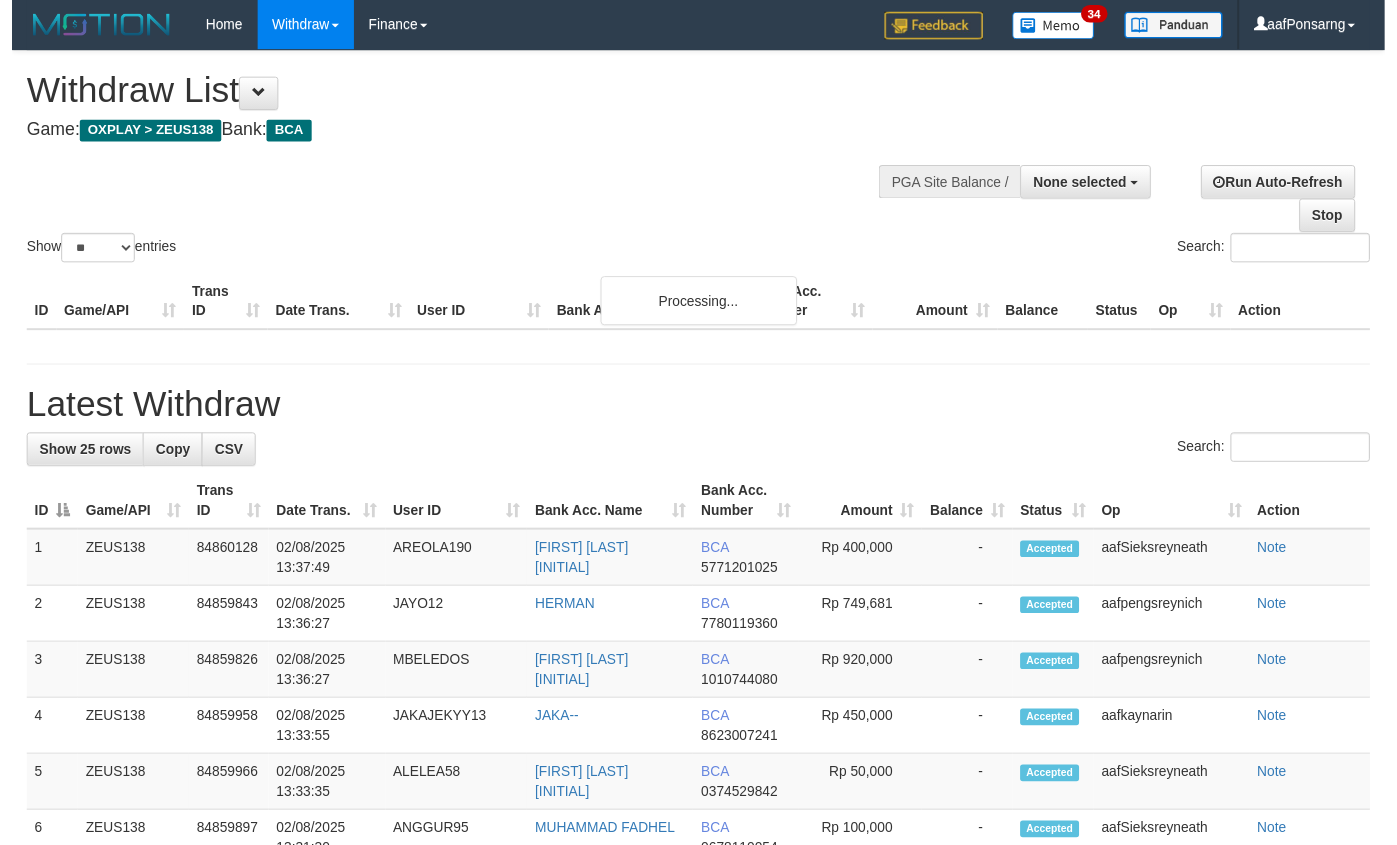 scroll, scrollTop: 152, scrollLeft: 0, axis: vertical 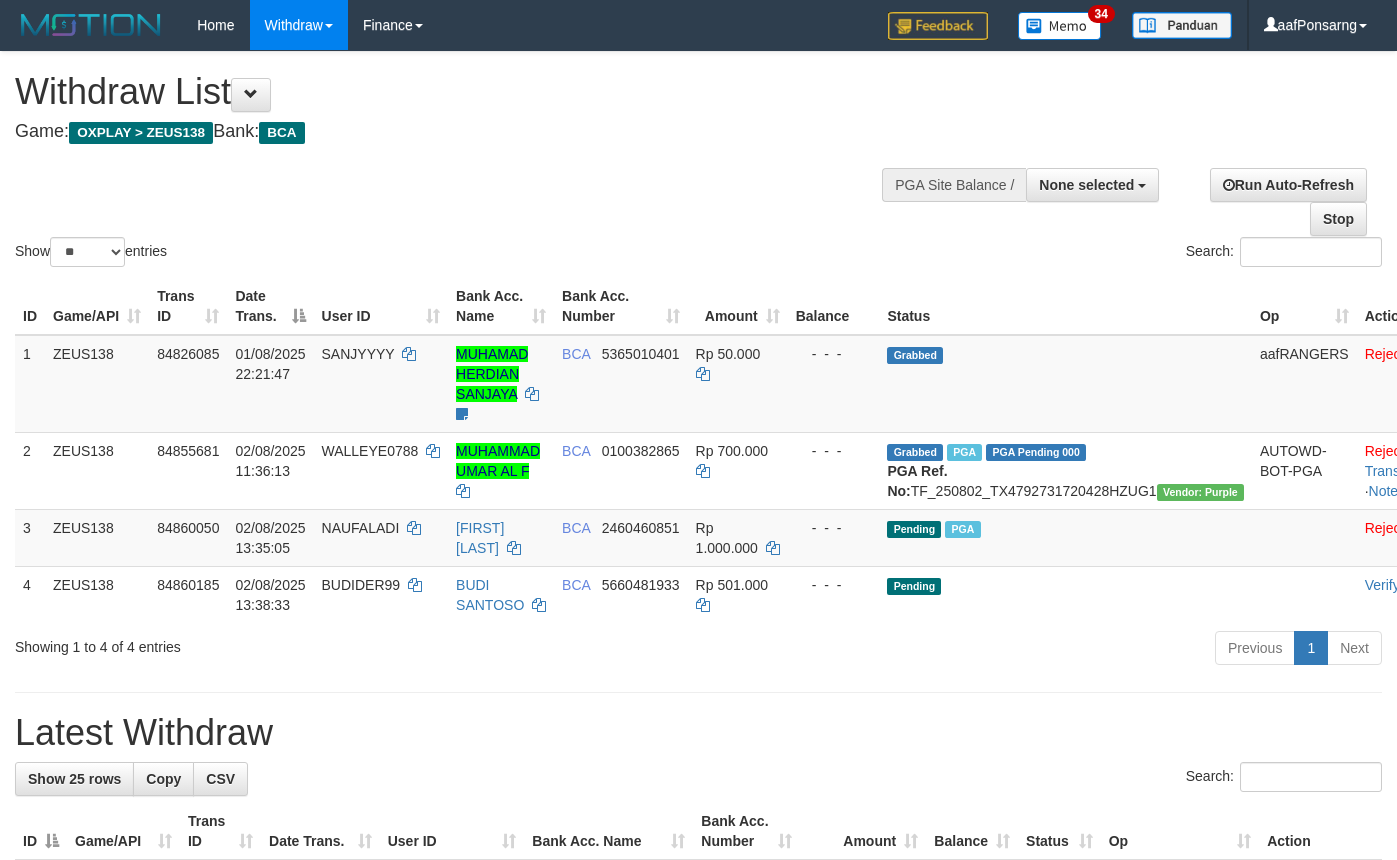 select 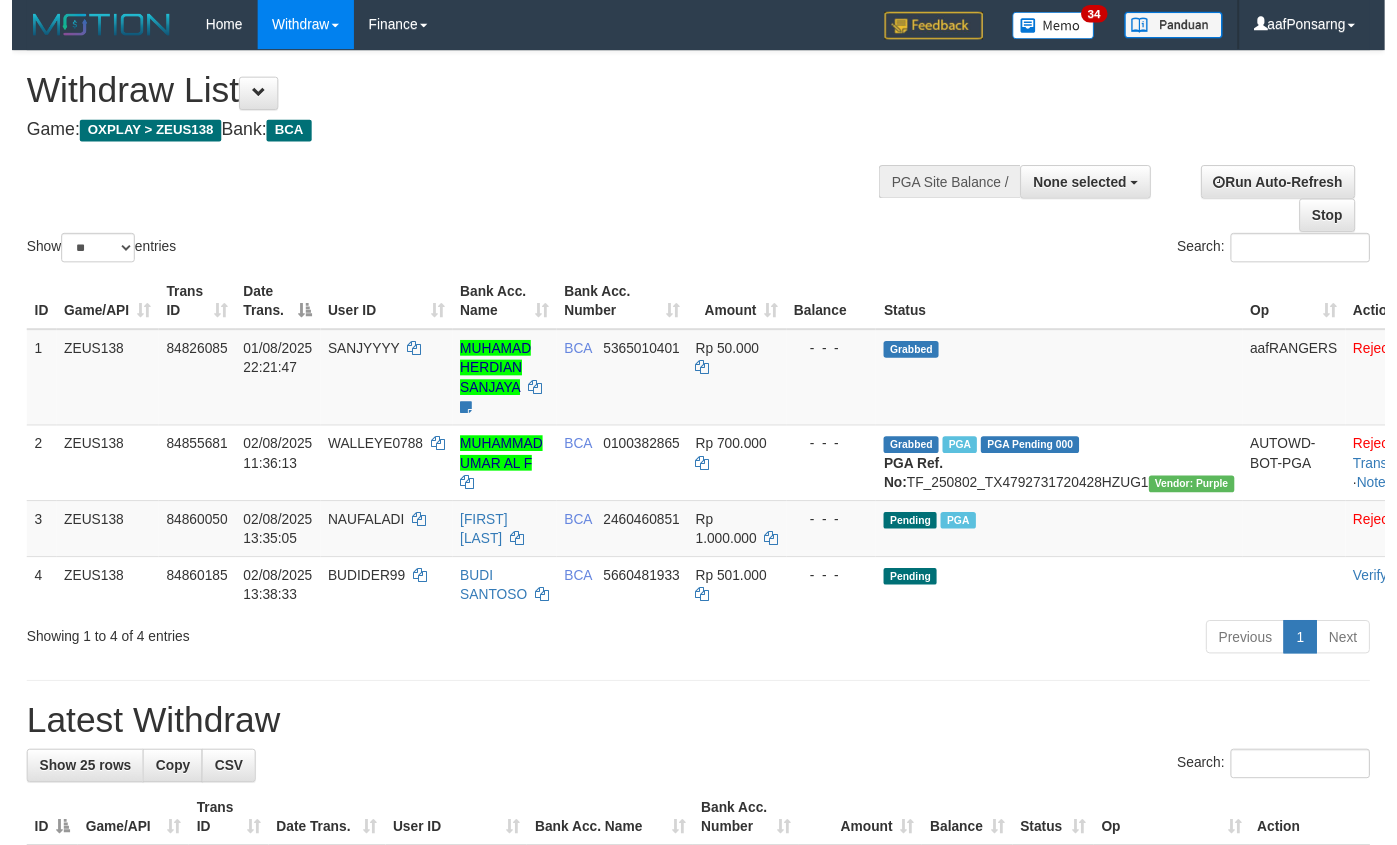 scroll, scrollTop: 152, scrollLeft: 0, axis: vertical 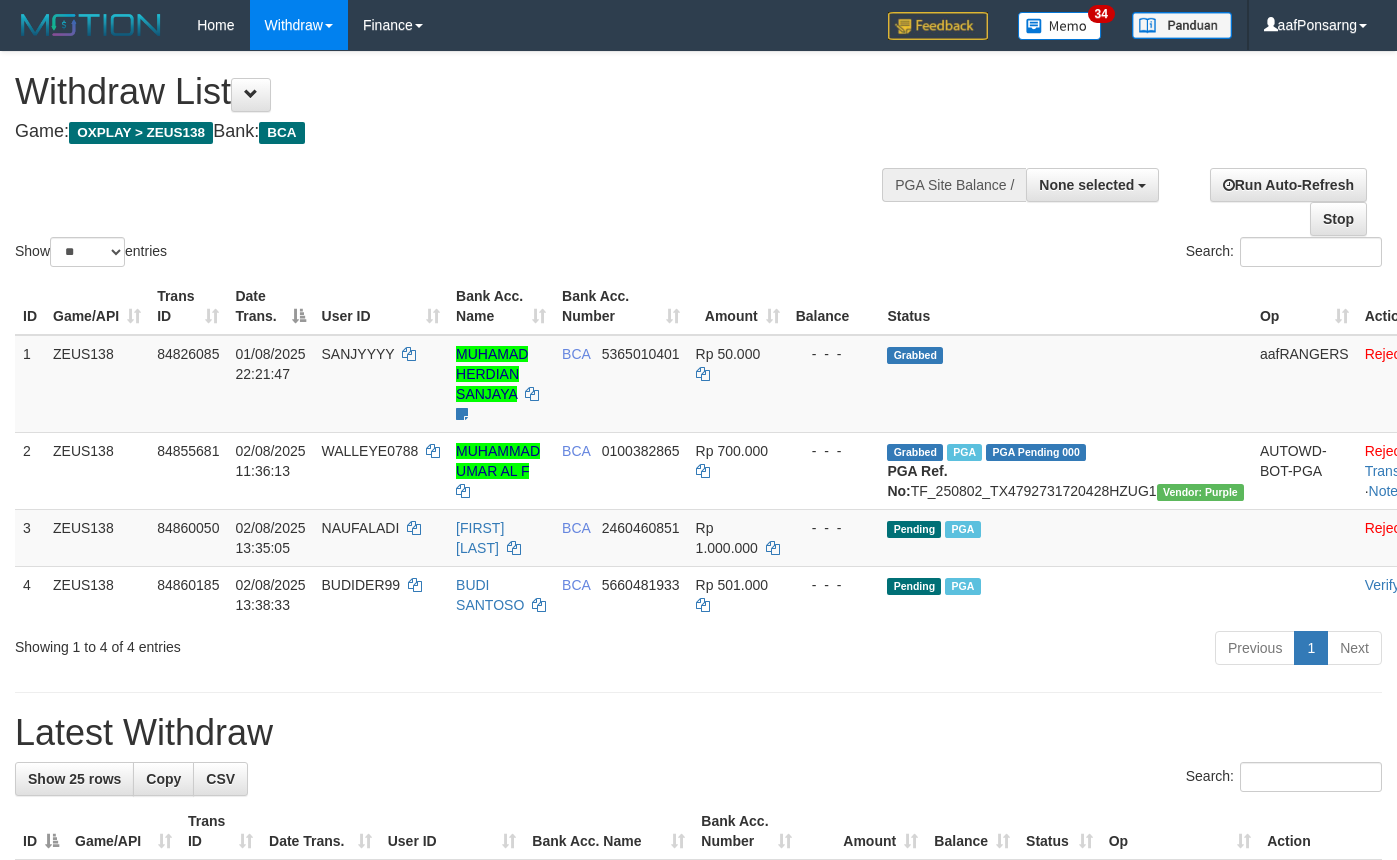 select 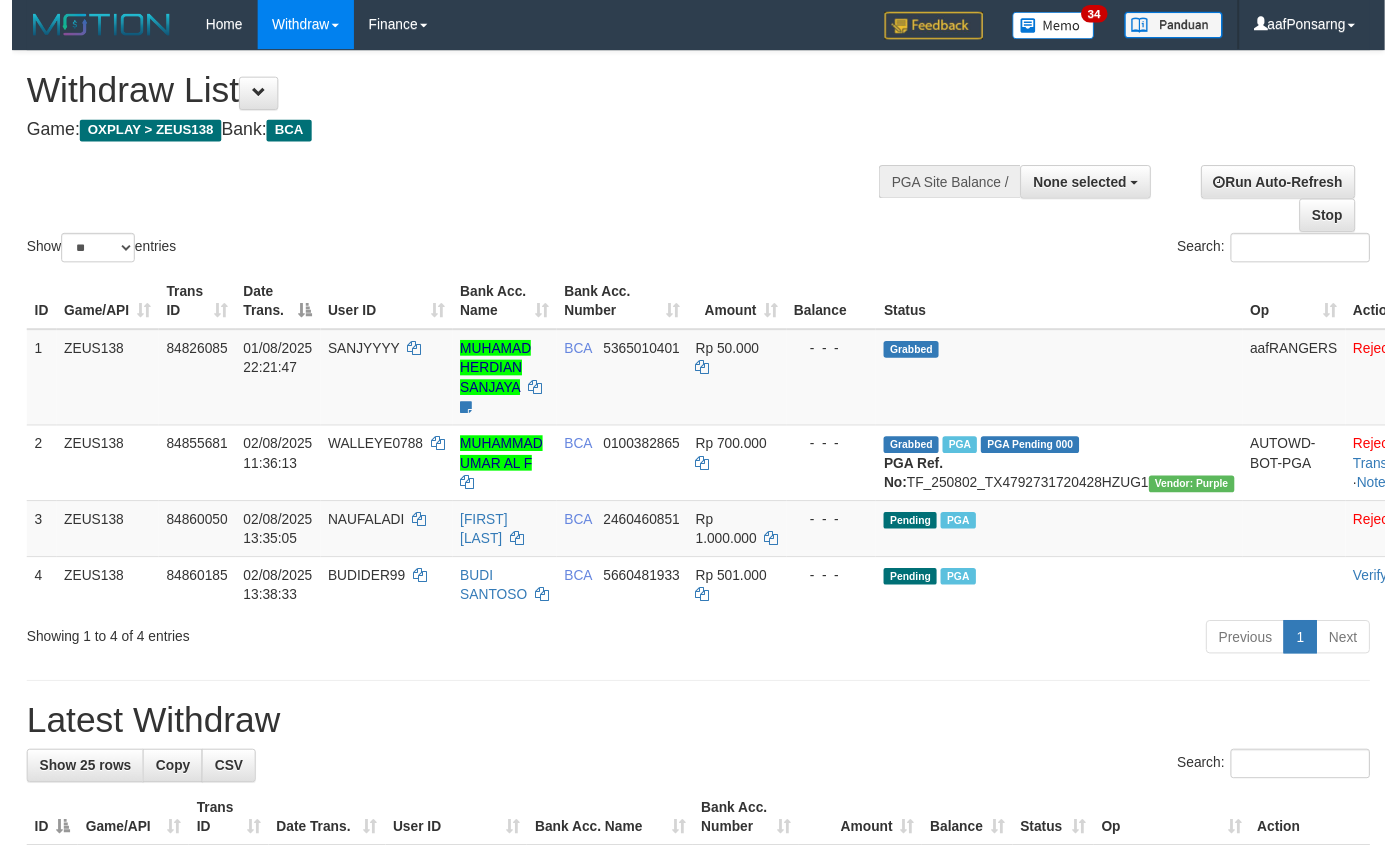 scroll, scrollTop: 152, scrollLeft: 0, axis: vertical 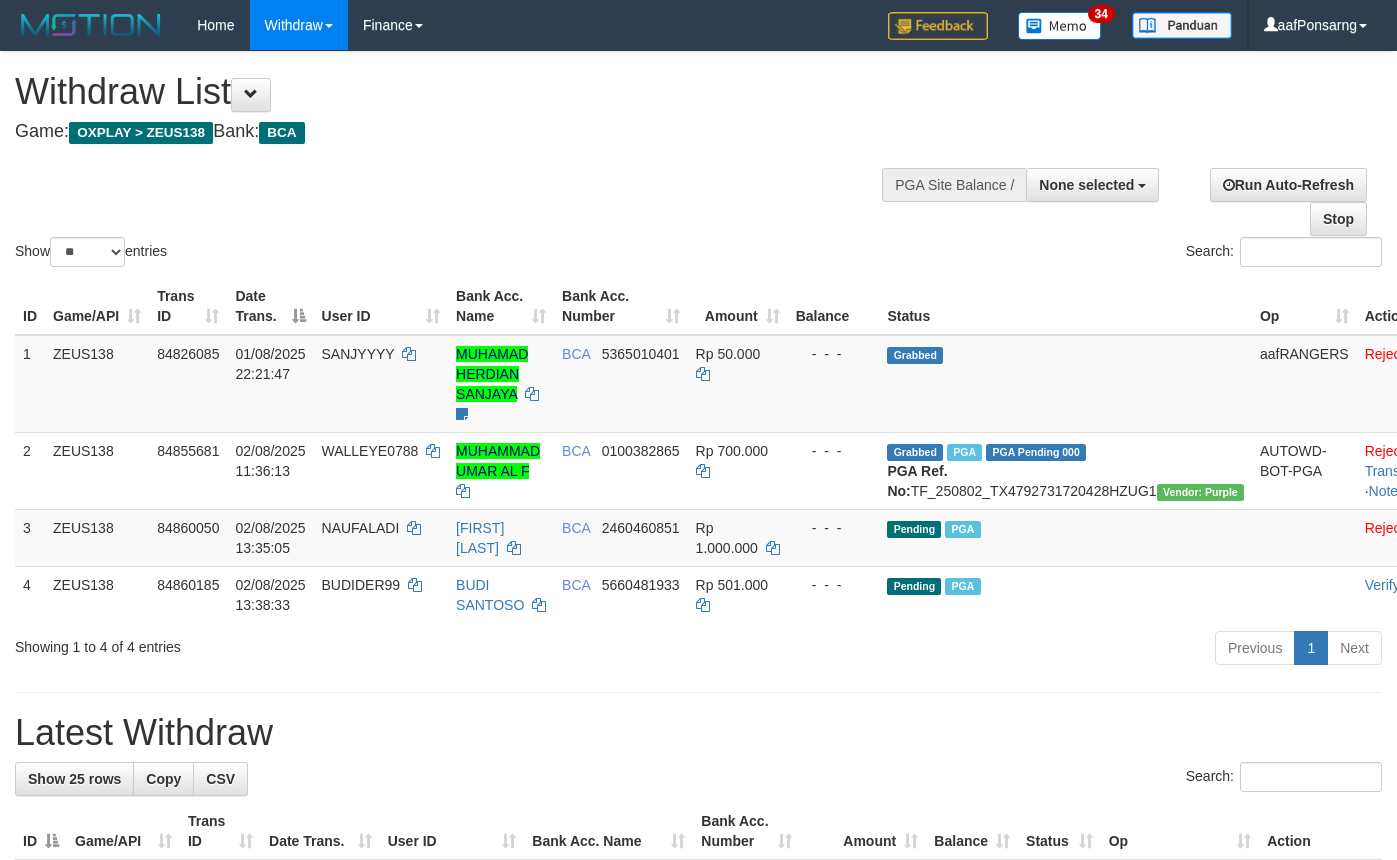 select 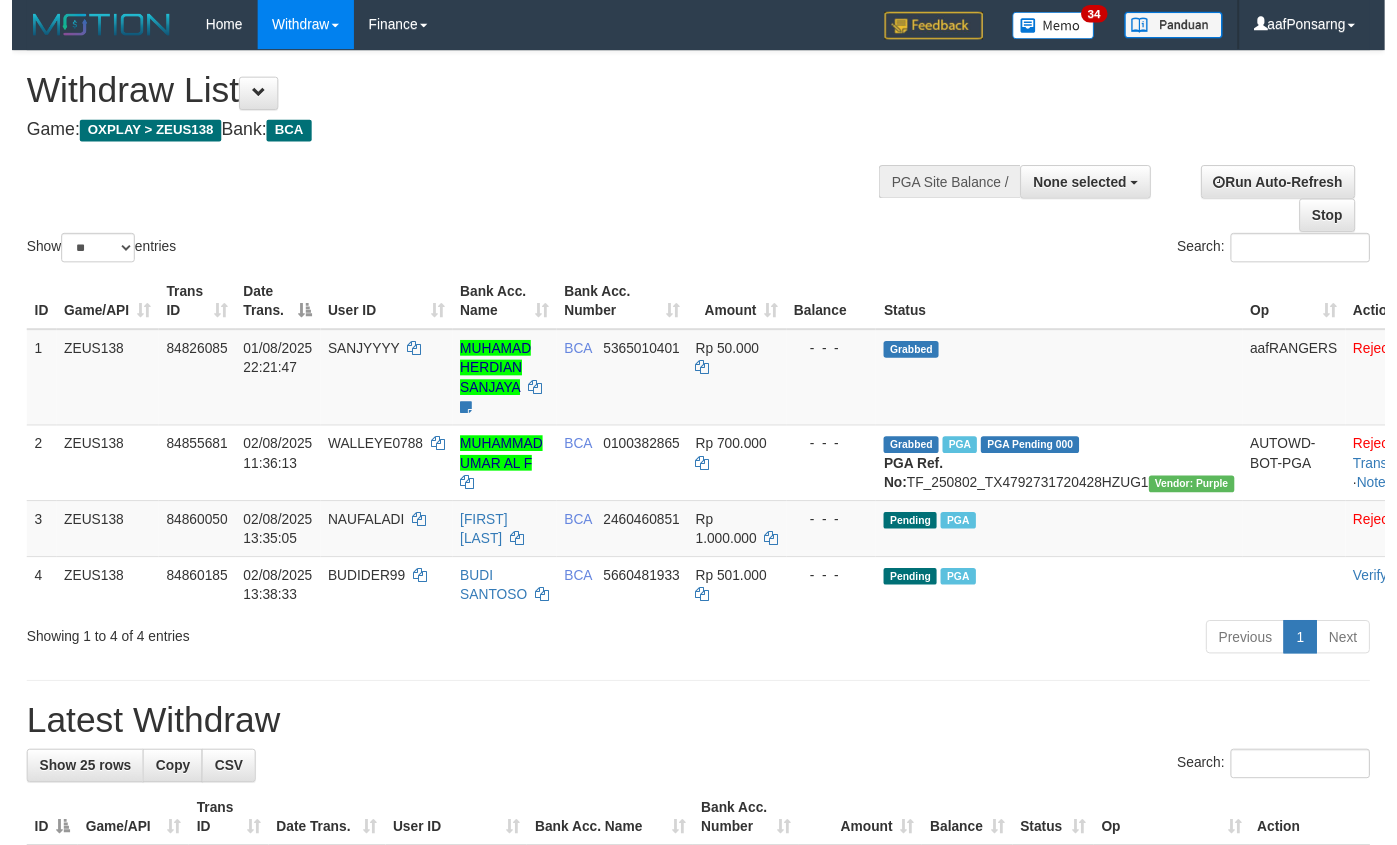 scroll, scrollTop: 152, scrollLeft: 0, axis: vertical 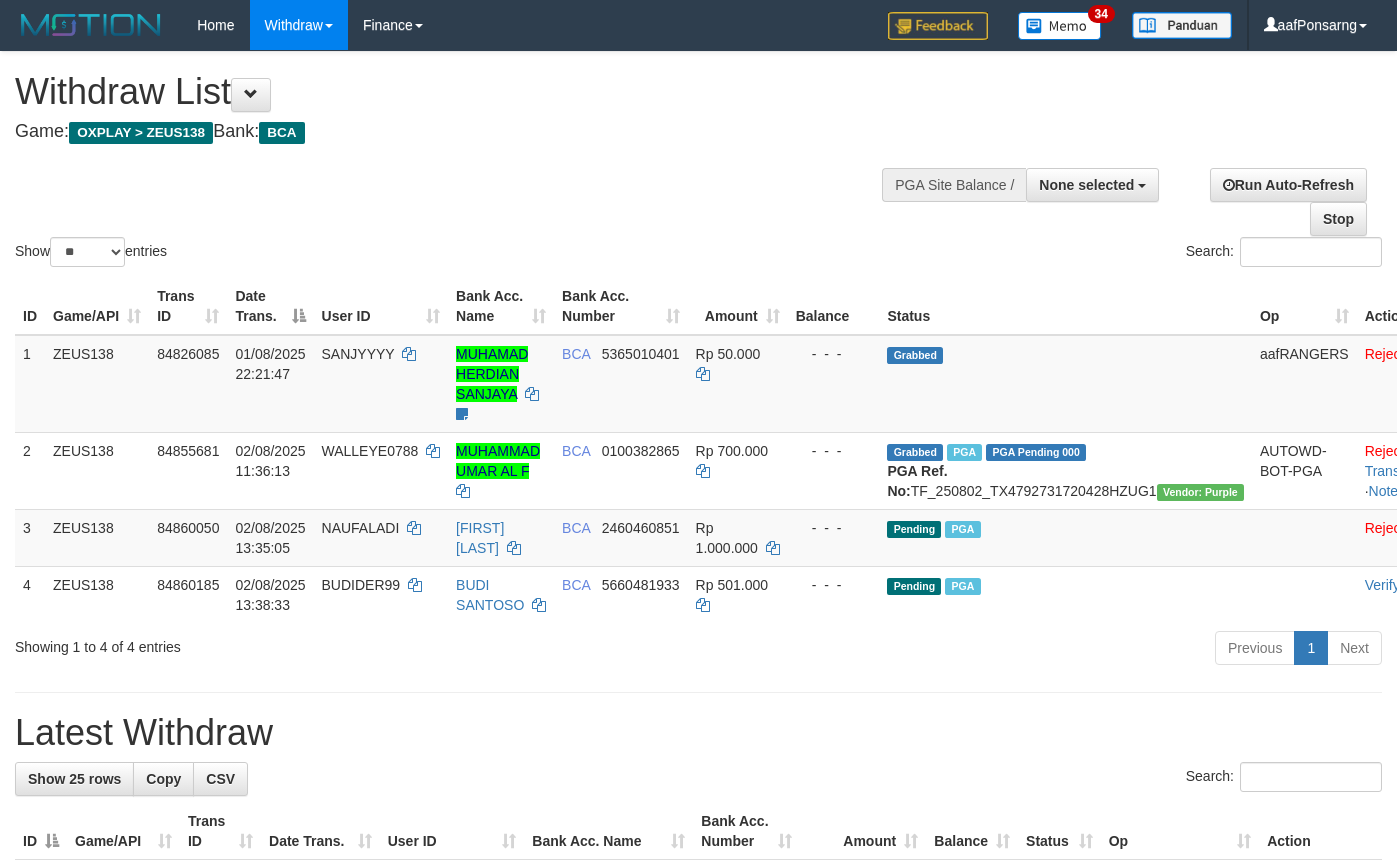 select 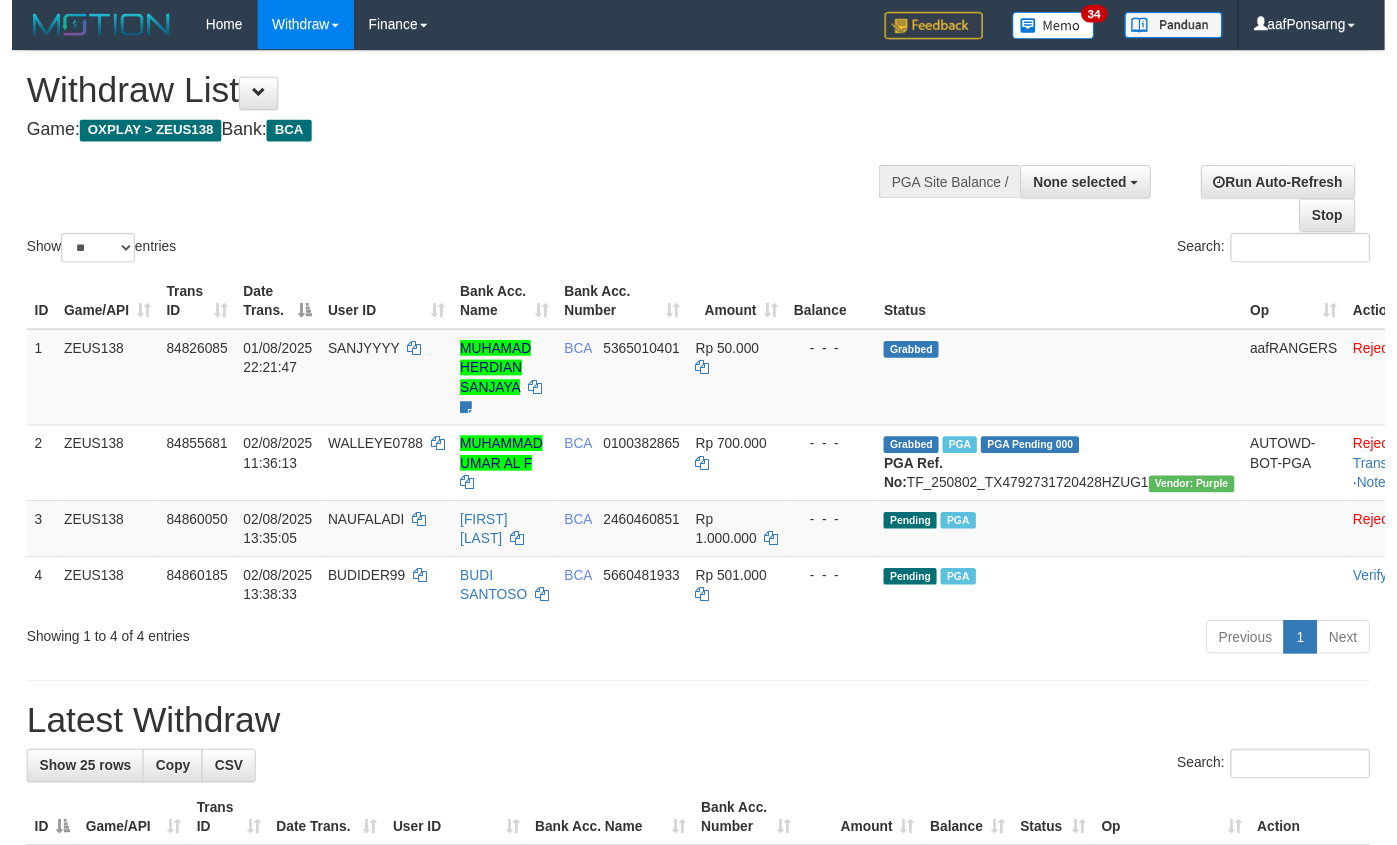 scroll, scrollTop: 152, scrollLeft: 0, axis: vertical 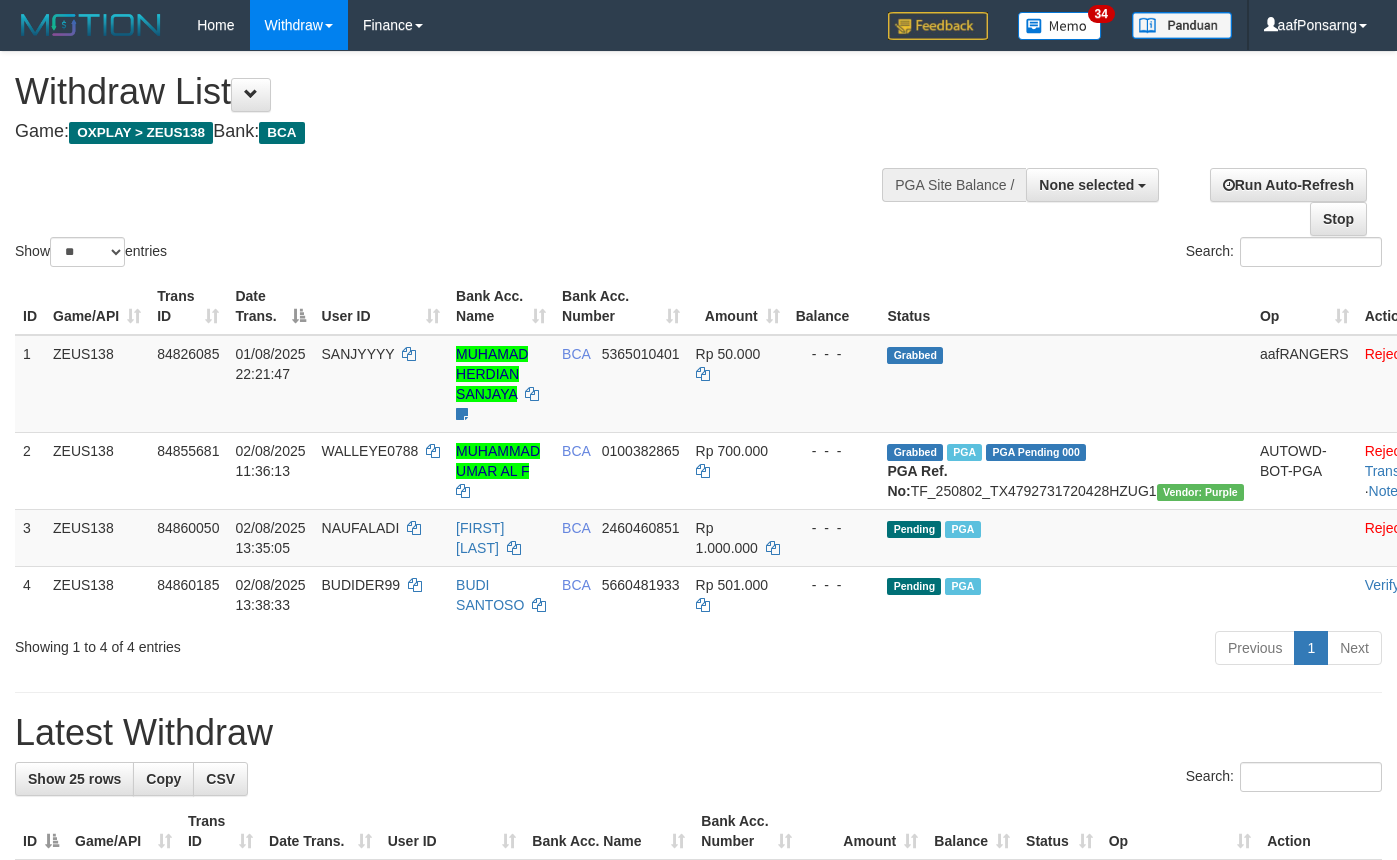 select 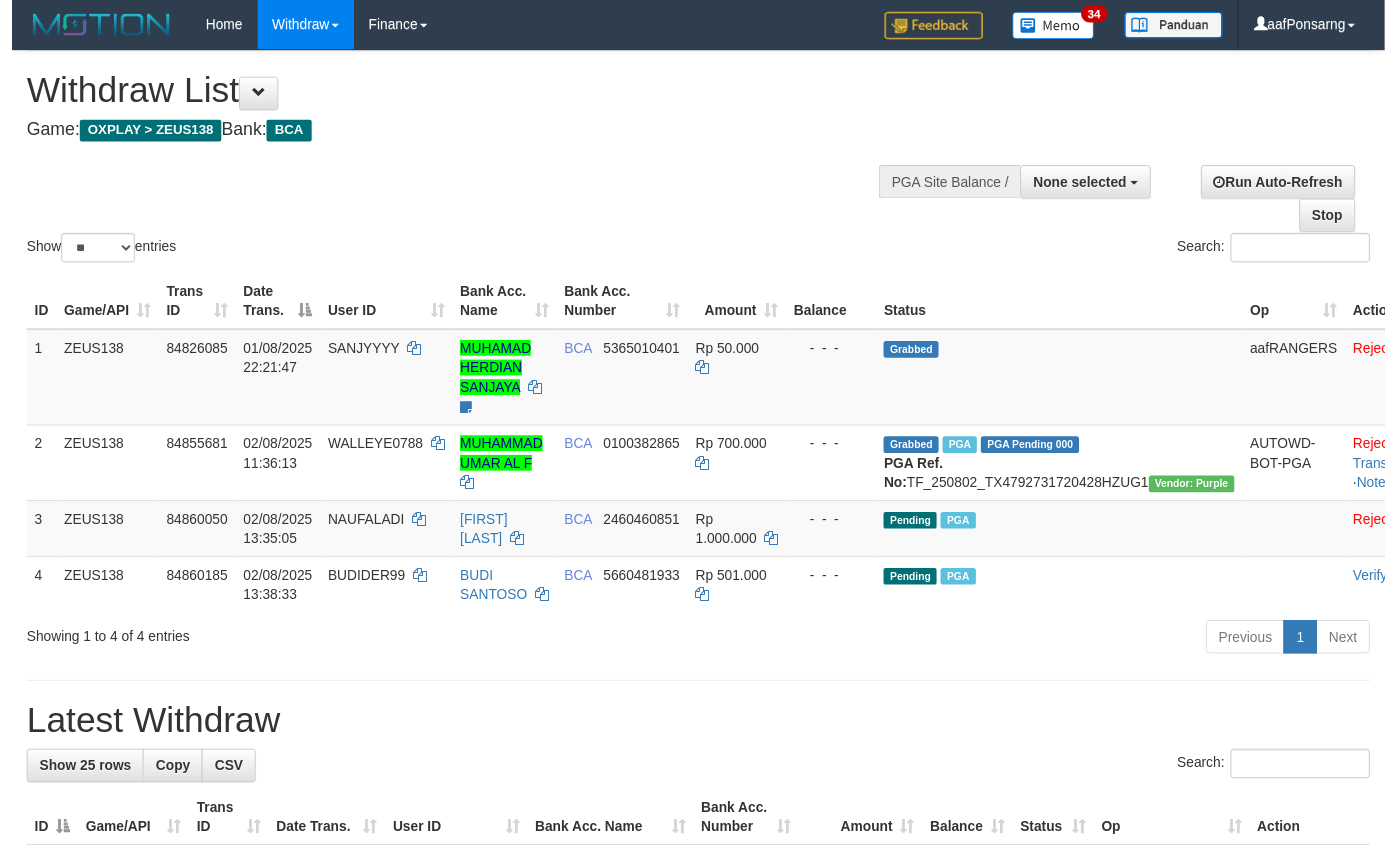 scroll, scrollTop: 152, scrollLeft: 0, axis: vertical 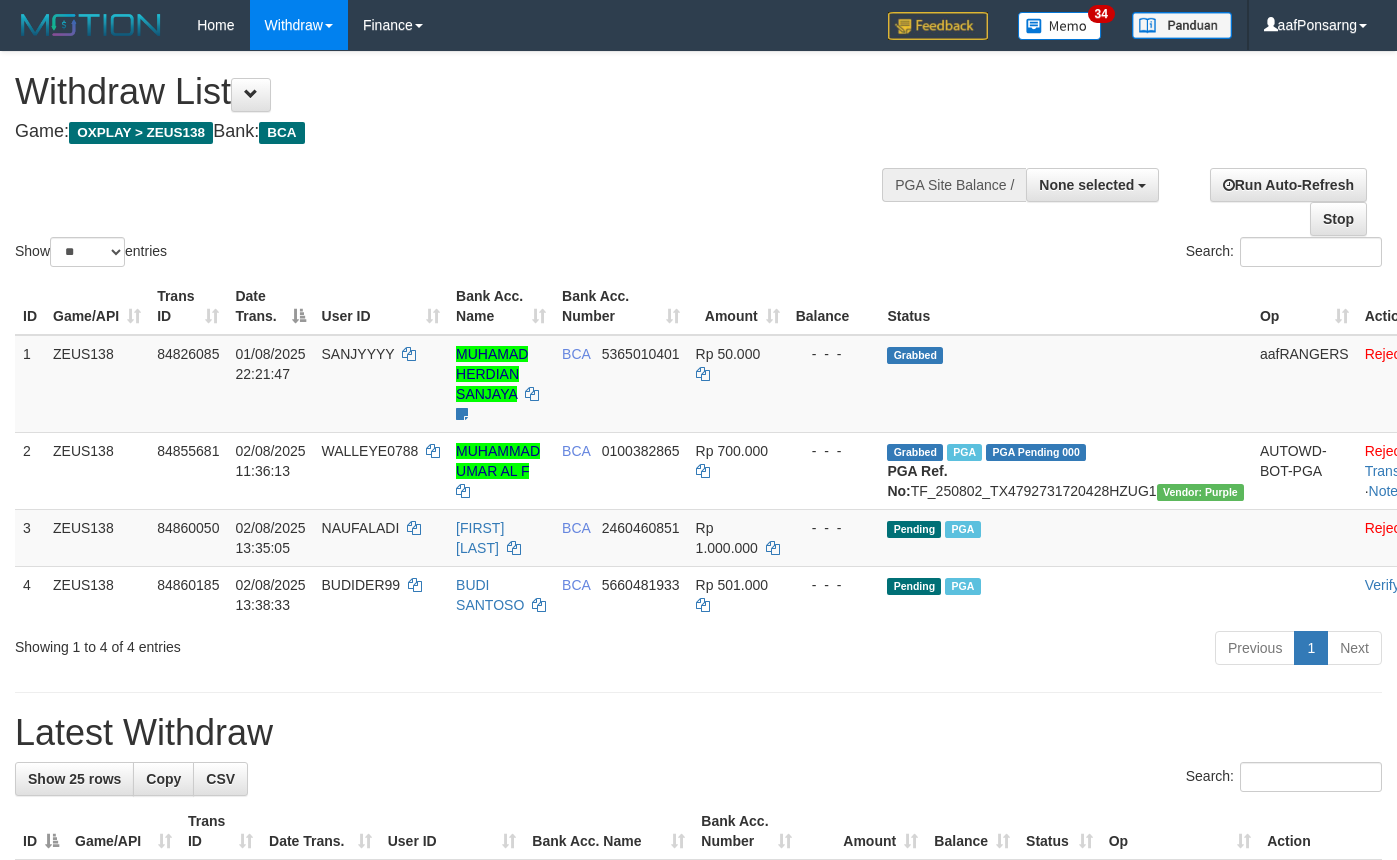 select 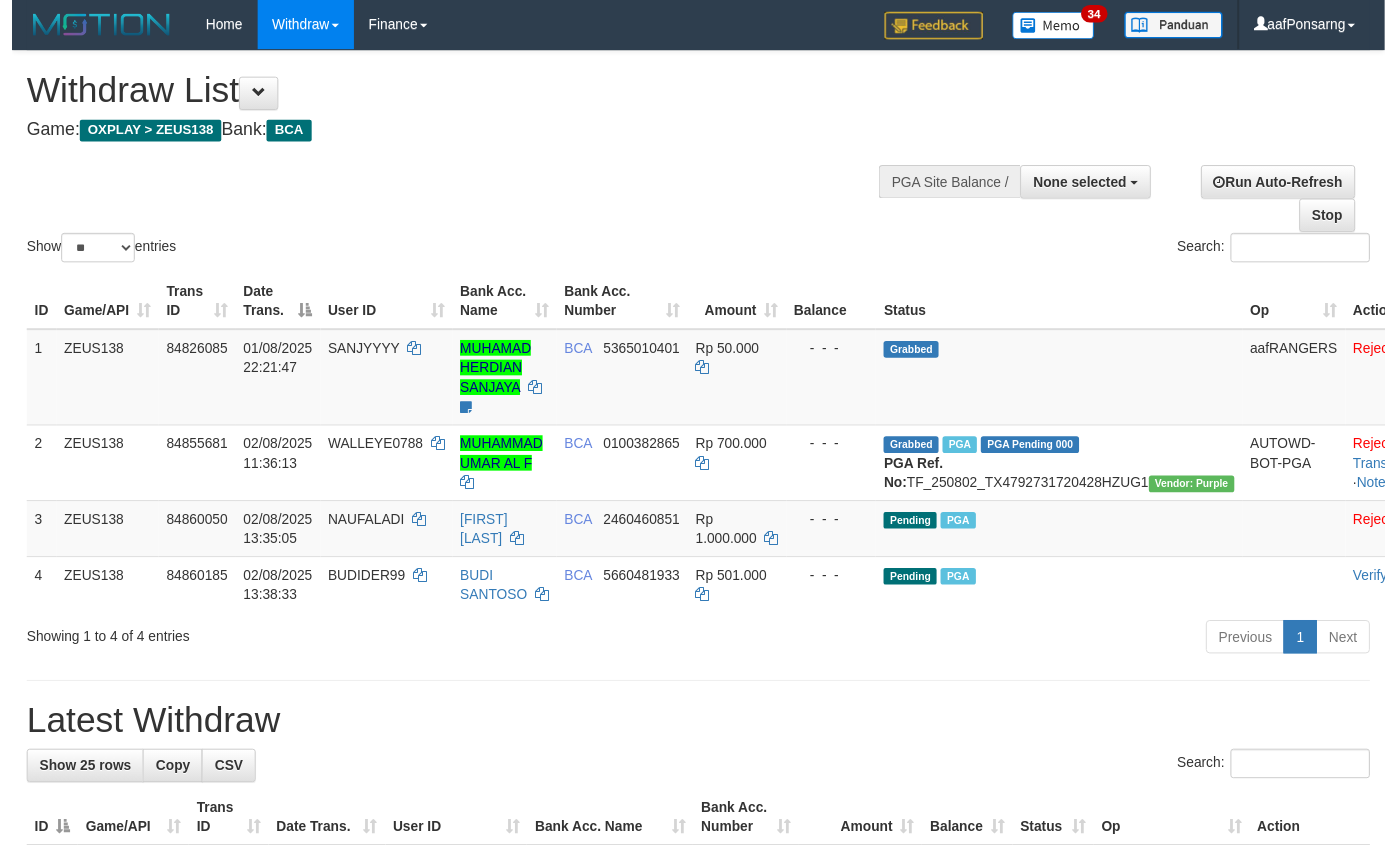 scroll, scrollTop: 152, scrollLeft: 0, axis: vertical 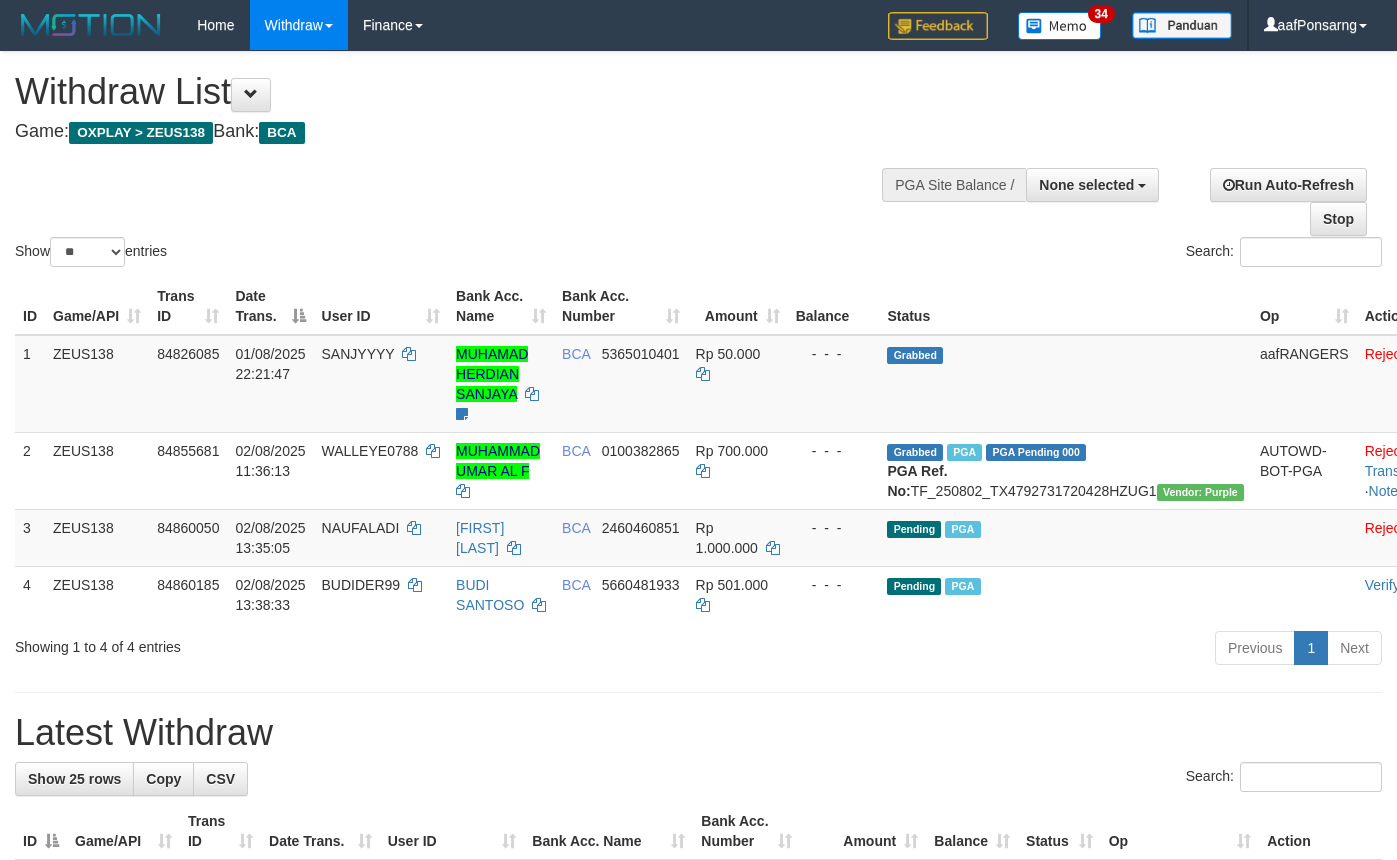 select 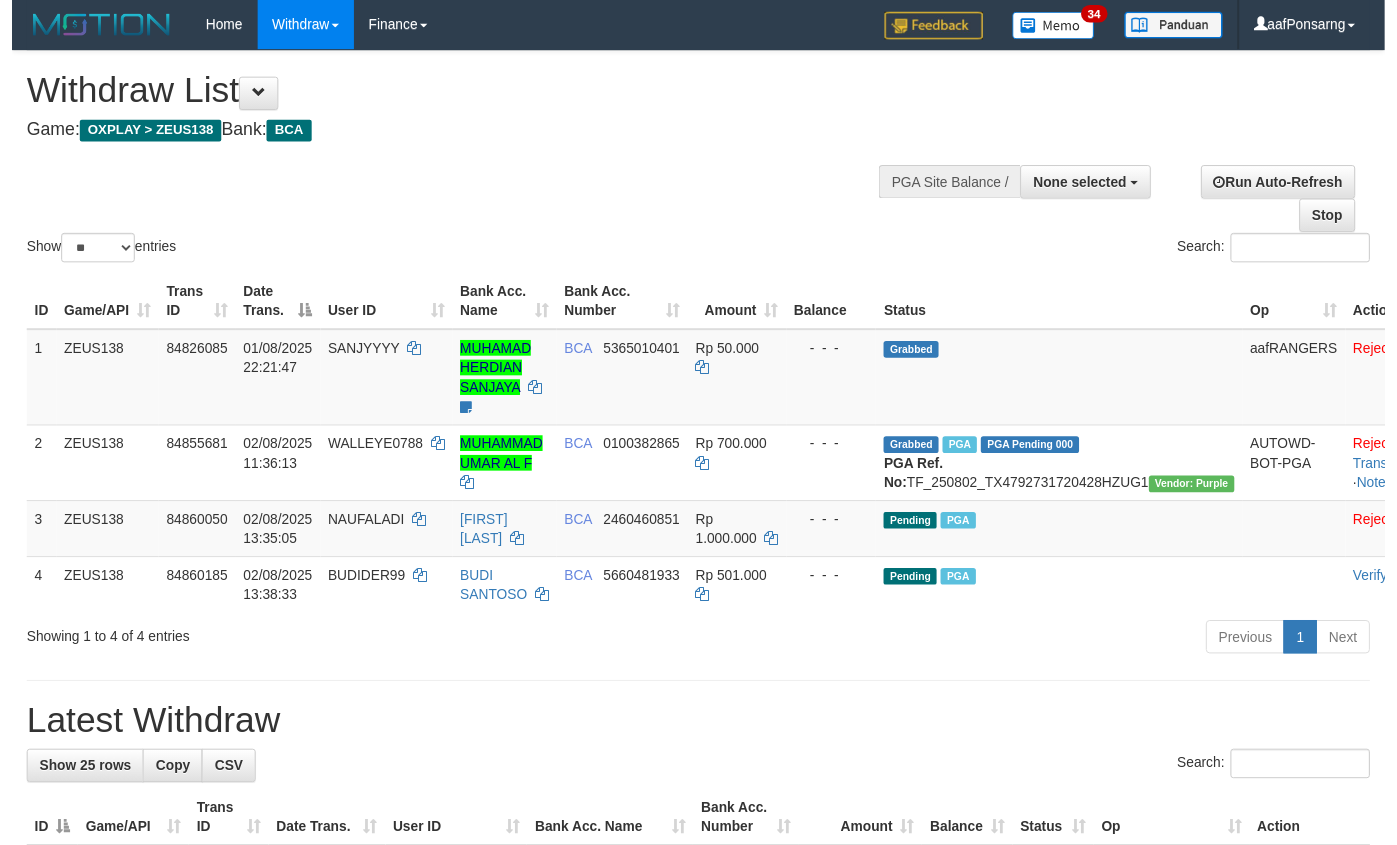 scroll, scrollTop: 152, scrollLeft: 0, axis: vertical 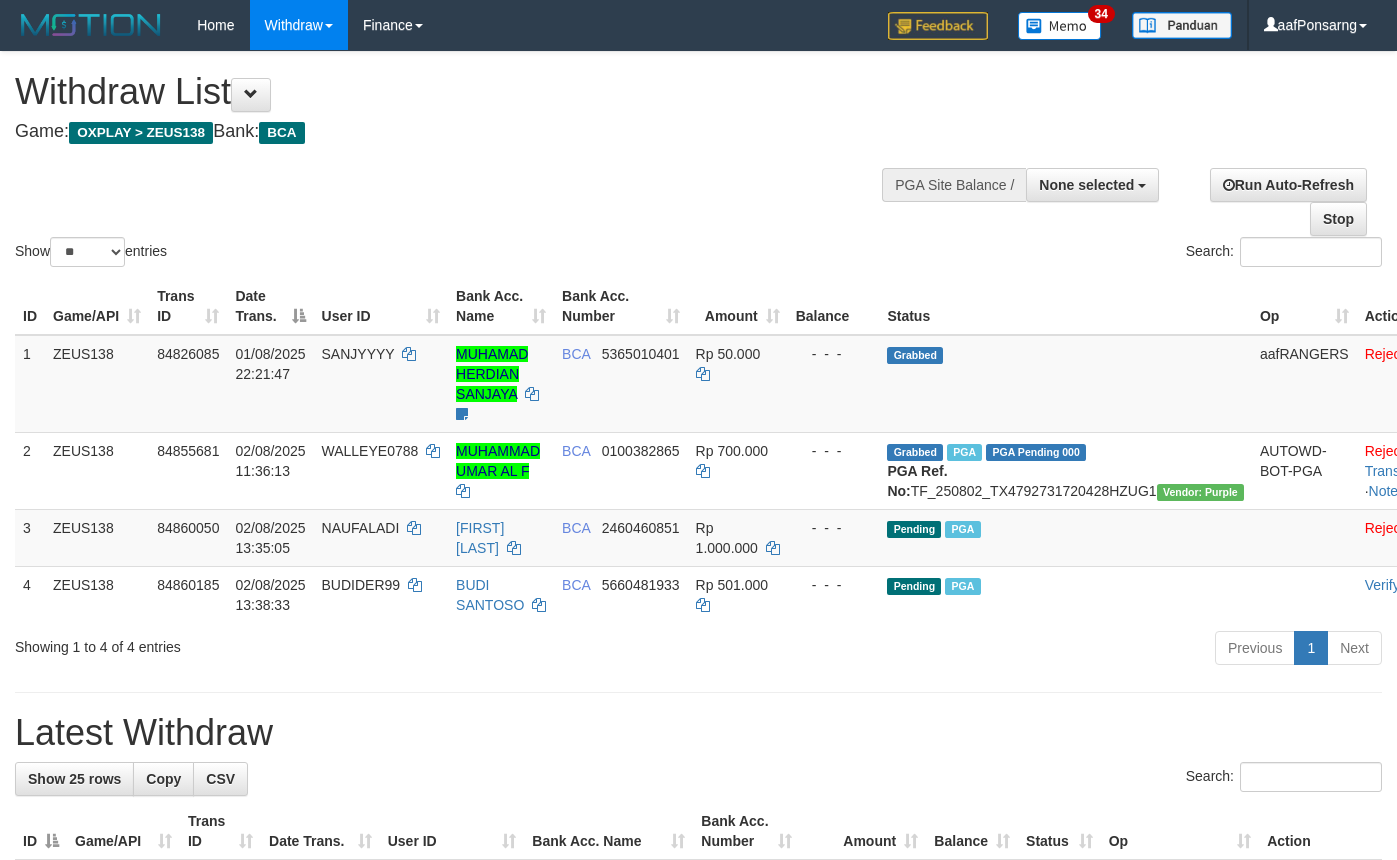 select 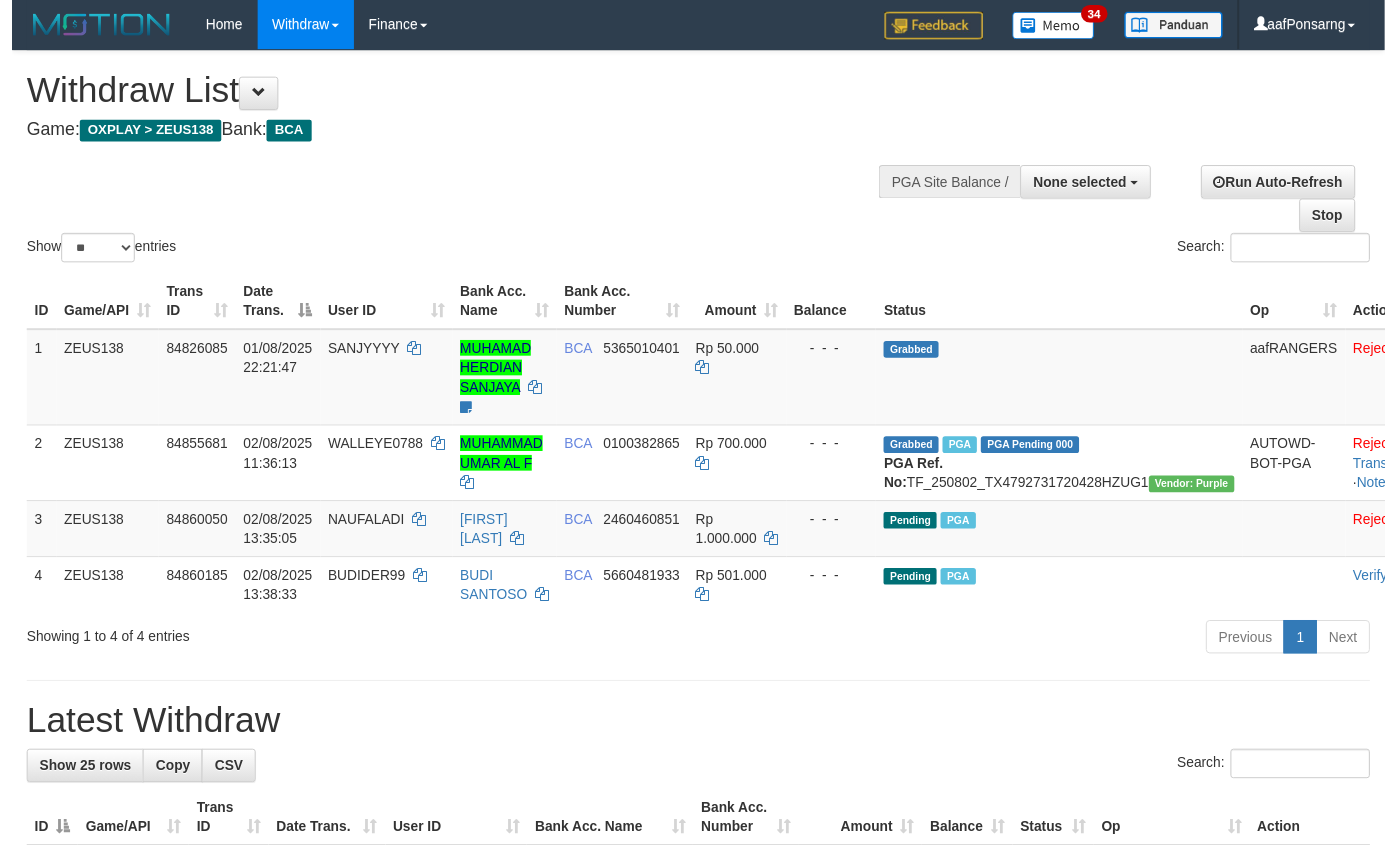 scroll, scrollTop: 152, scrollLeft: 0, axis: vertical 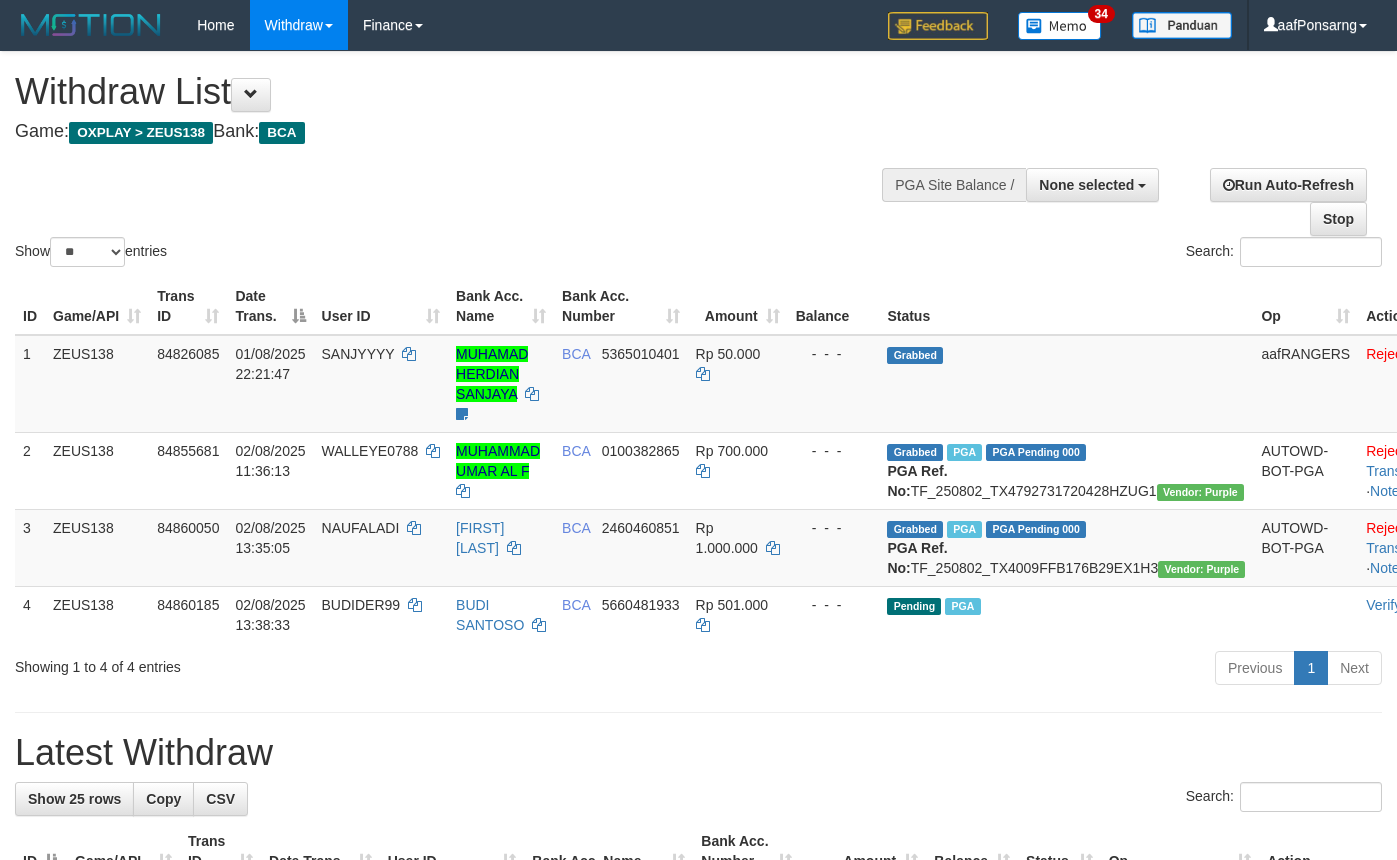 select 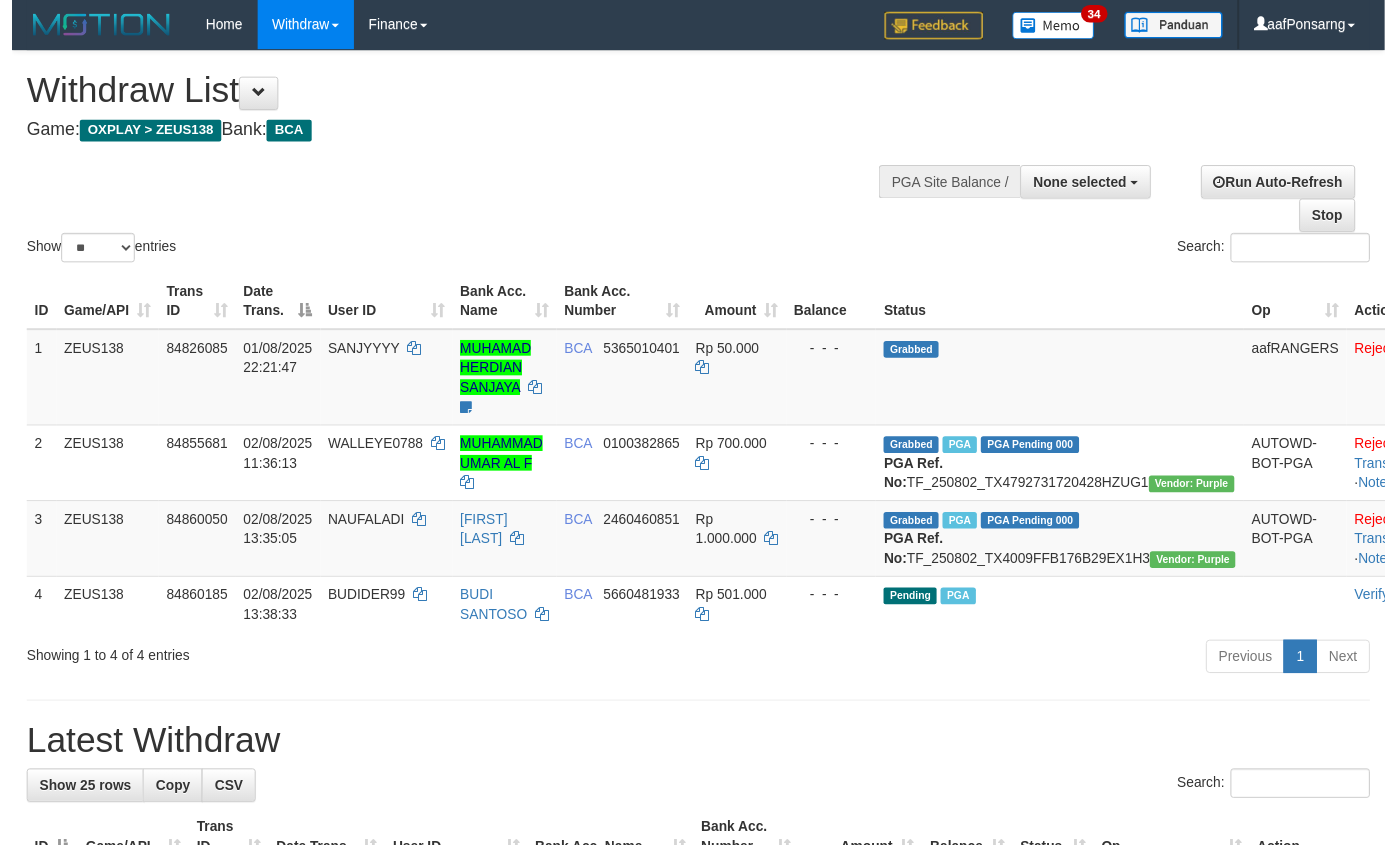 scroll, scrollTop: 152, scrollLeft: 0, axis: vertical 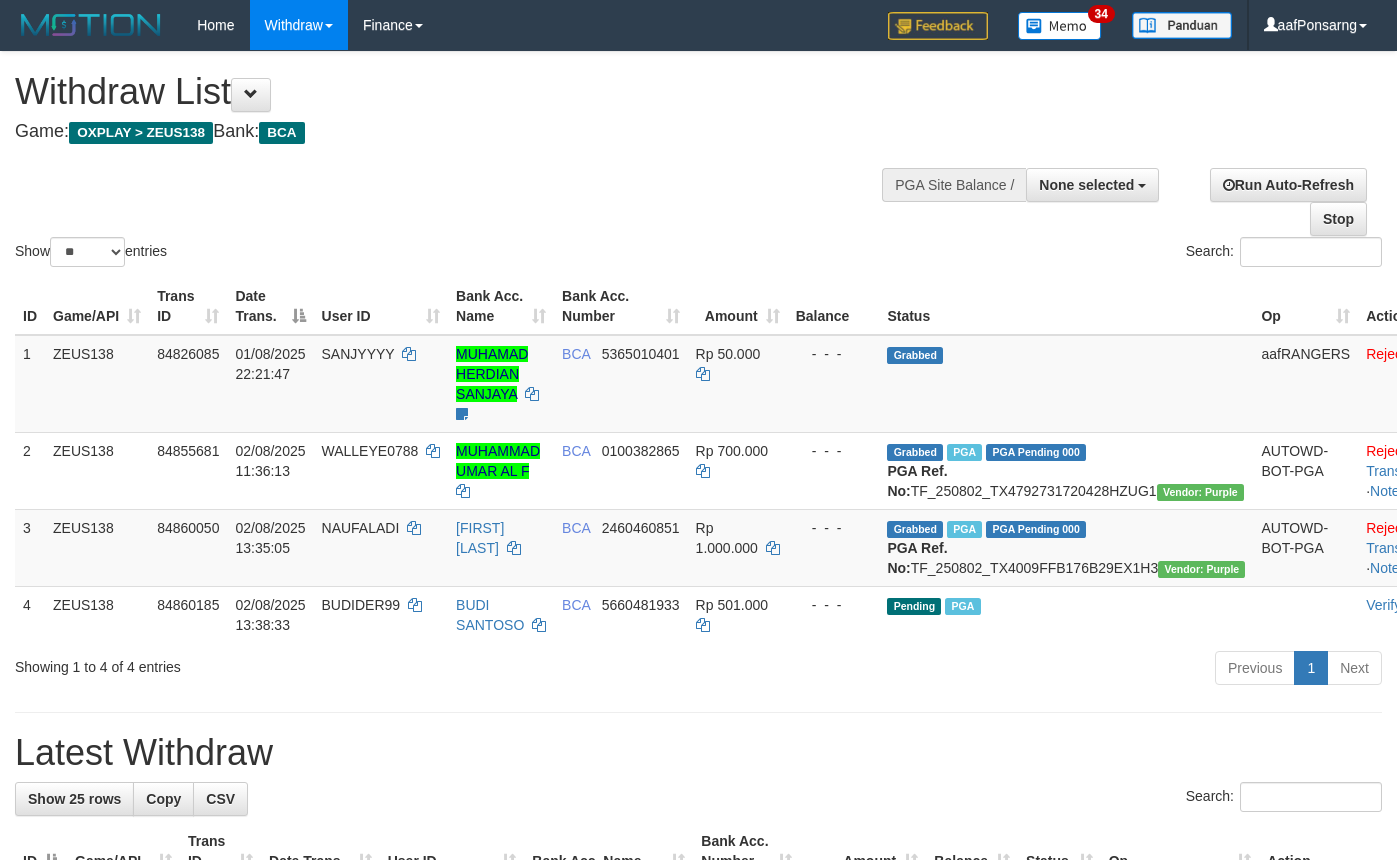 select 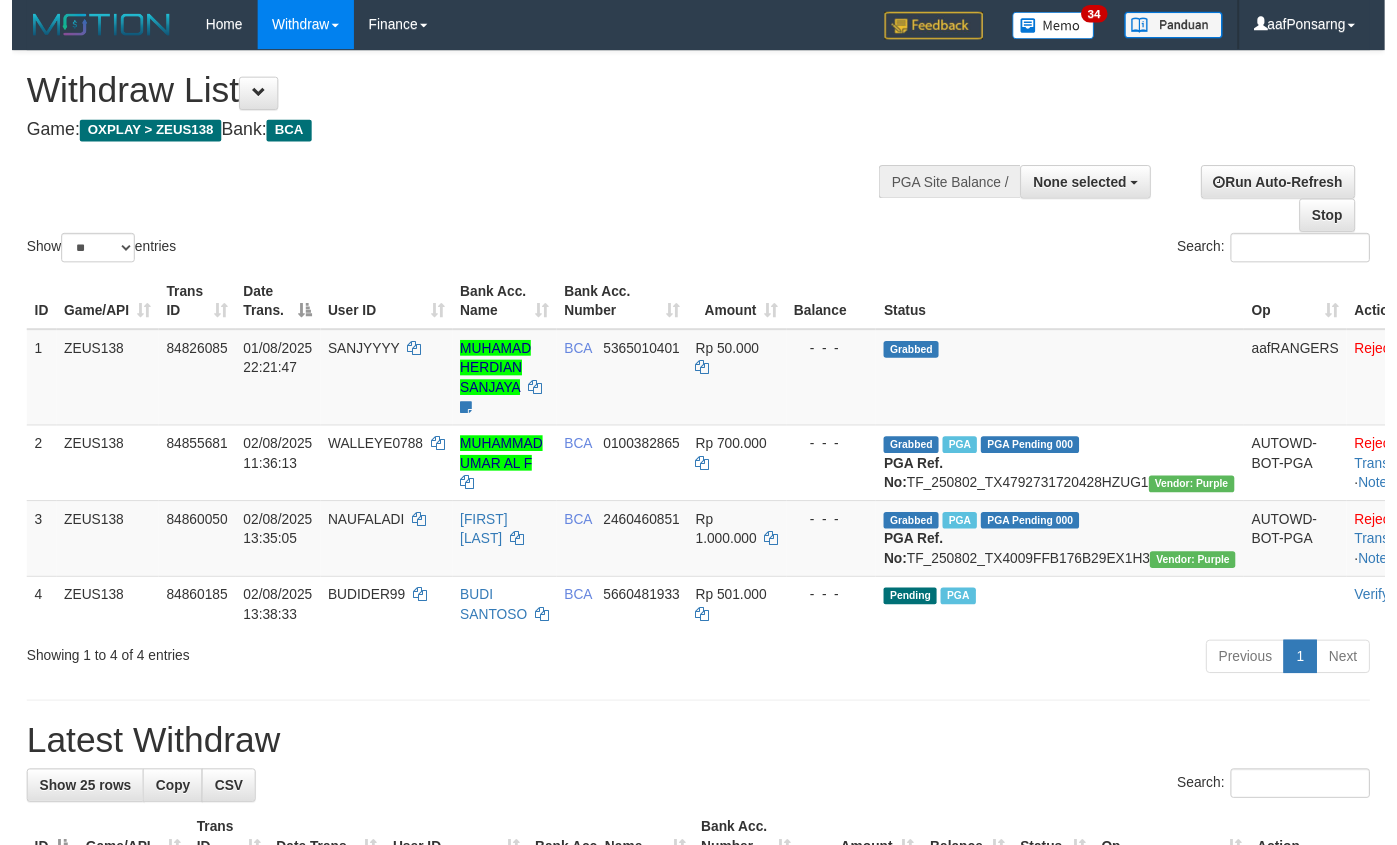 scroll, scrollTop: 152, scrollLeft: 0, axis: vertical 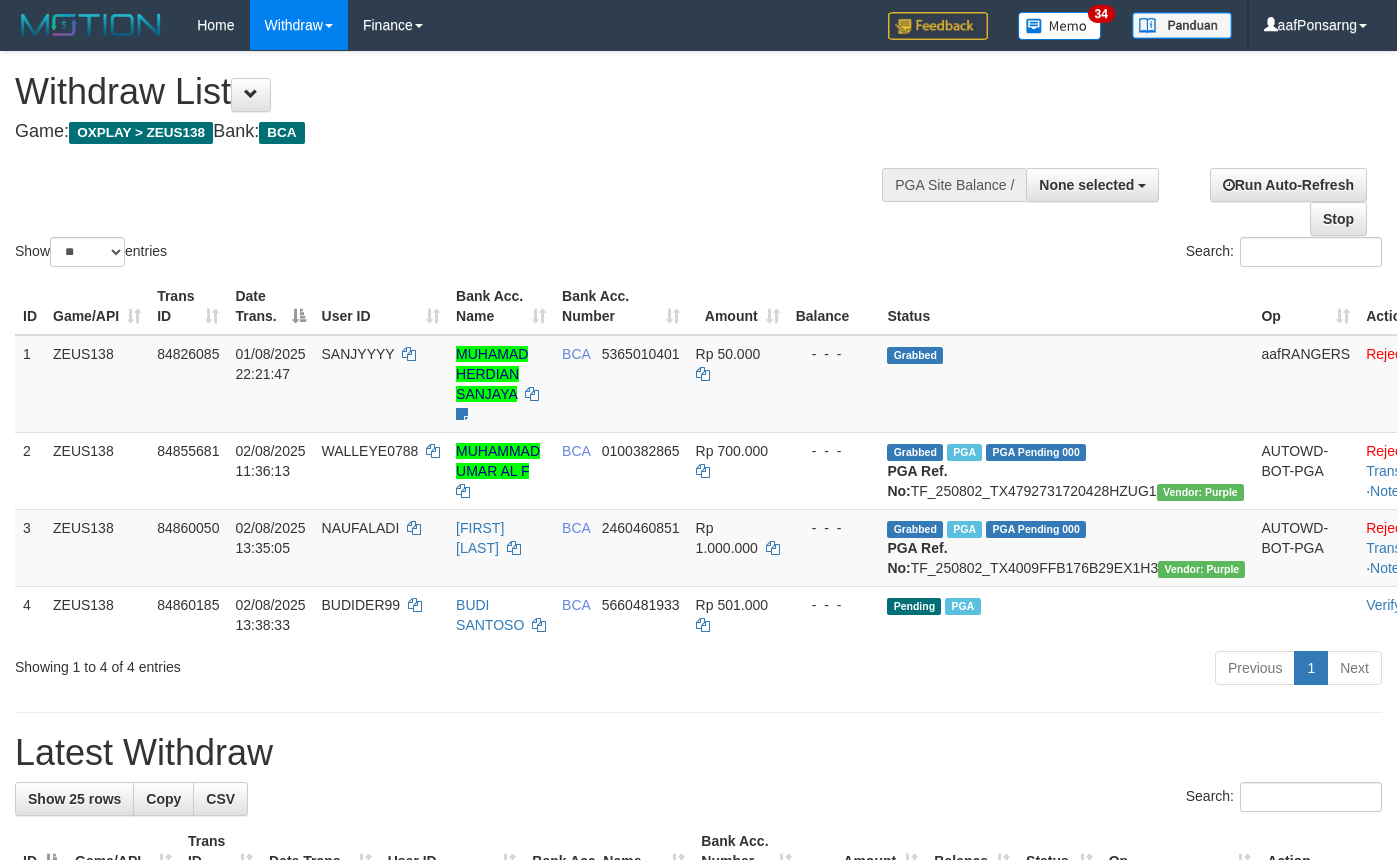 select 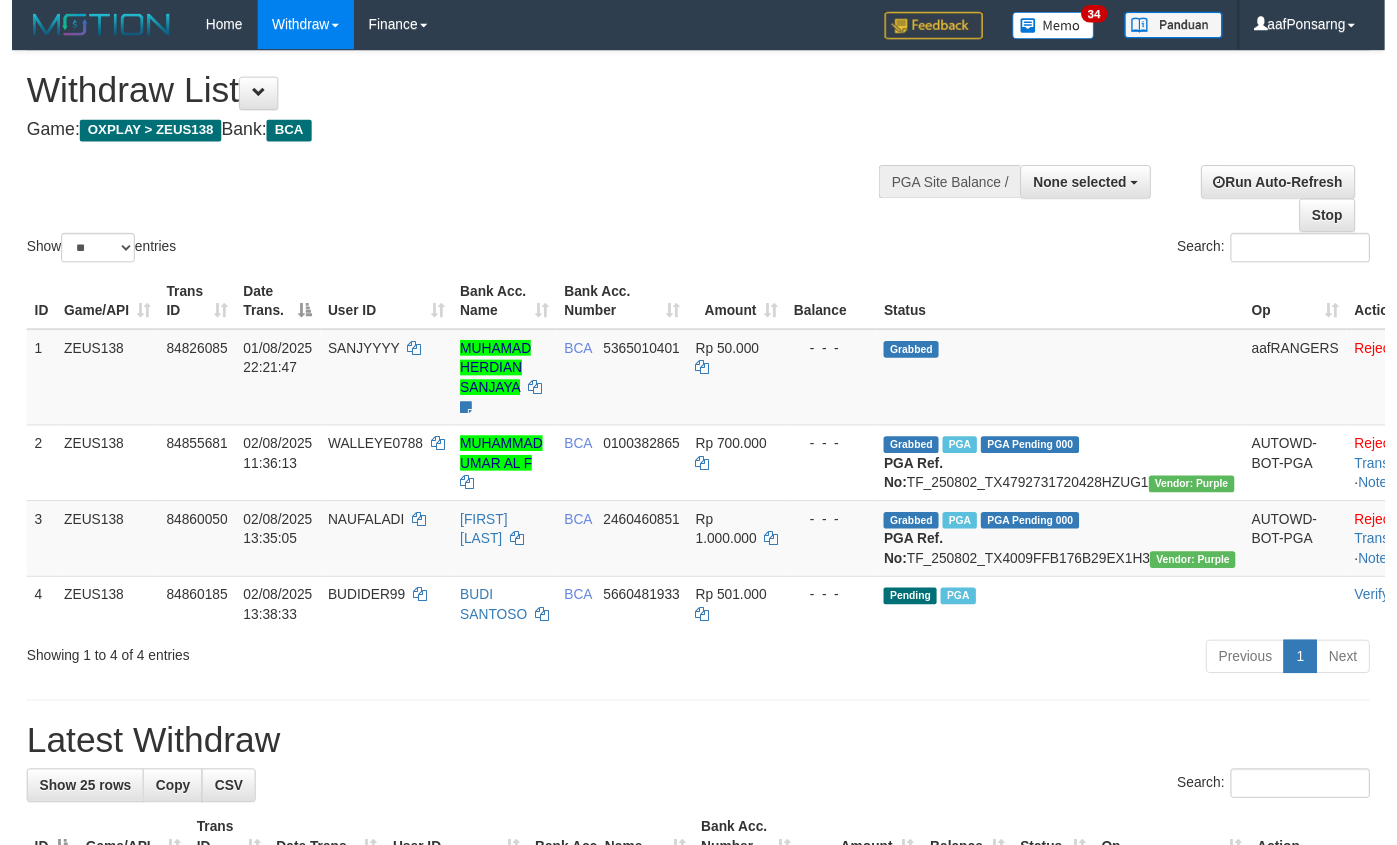 scroll, scrollTop: 152, scrollLeft: 0, axis: vertical 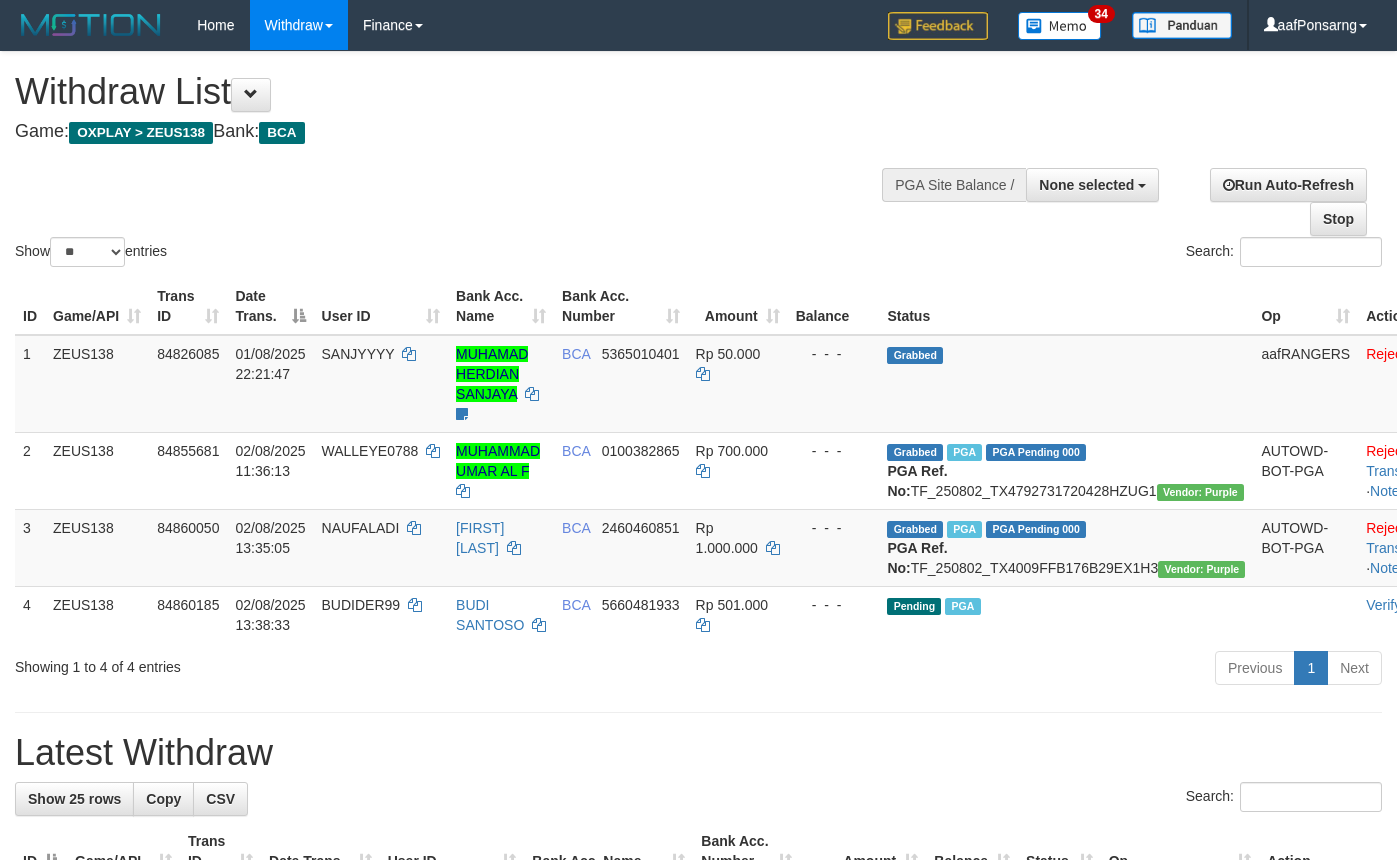 select 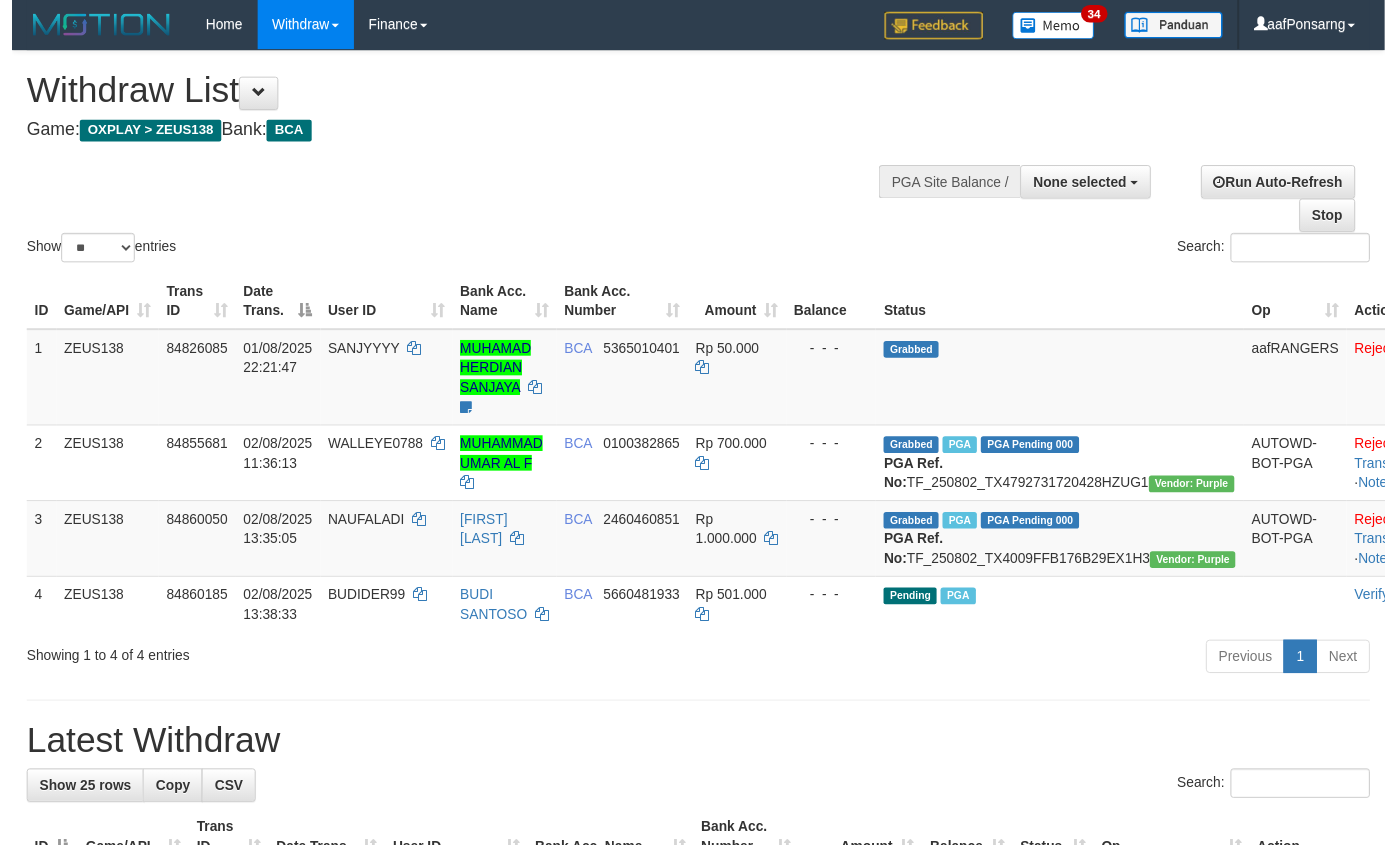 scroll, scrollTop: 152, scrollLeft: 0, axis: vertical 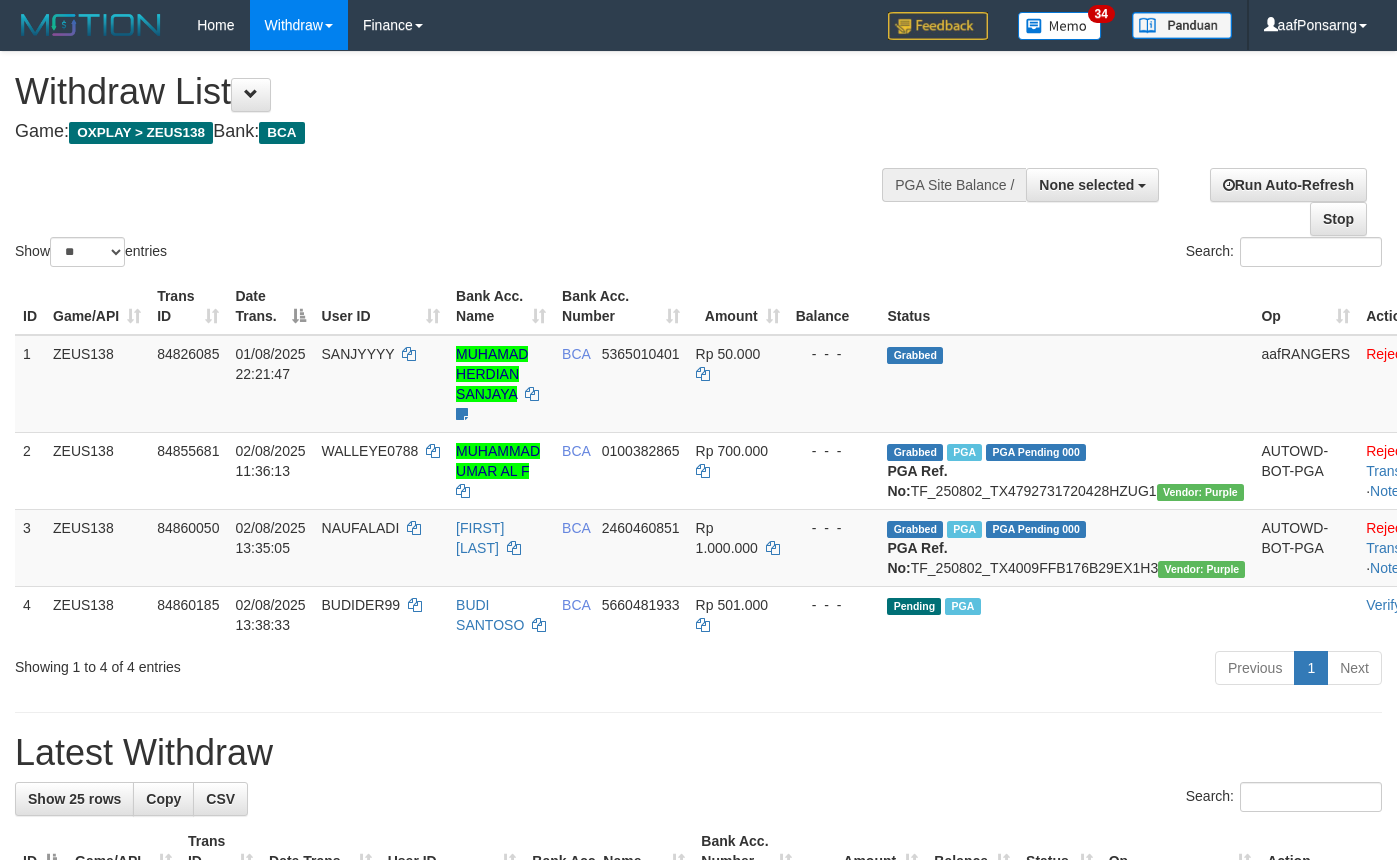 select 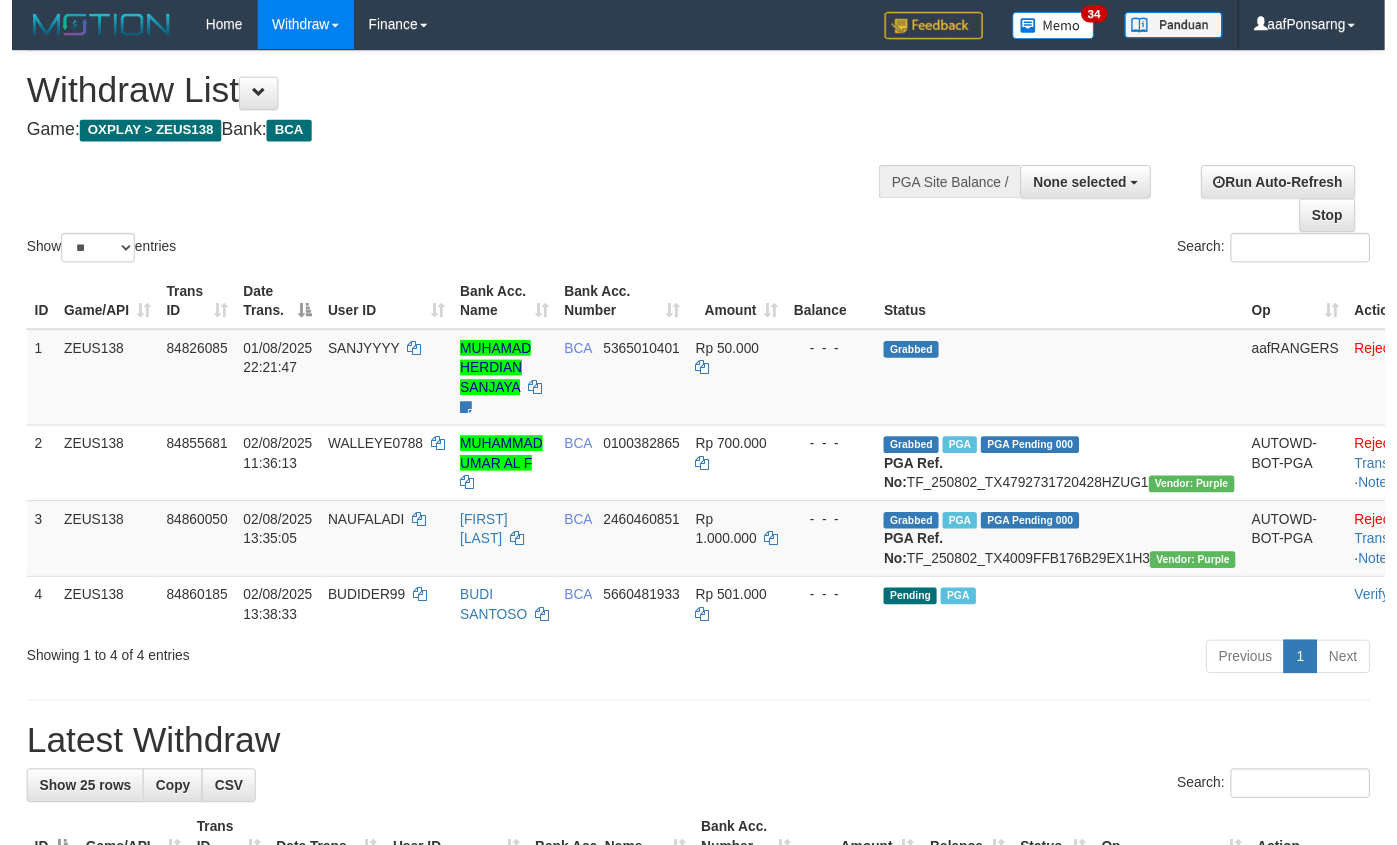 scroll, scrollTop: 152, scrollLeft: 0, axis: vertical 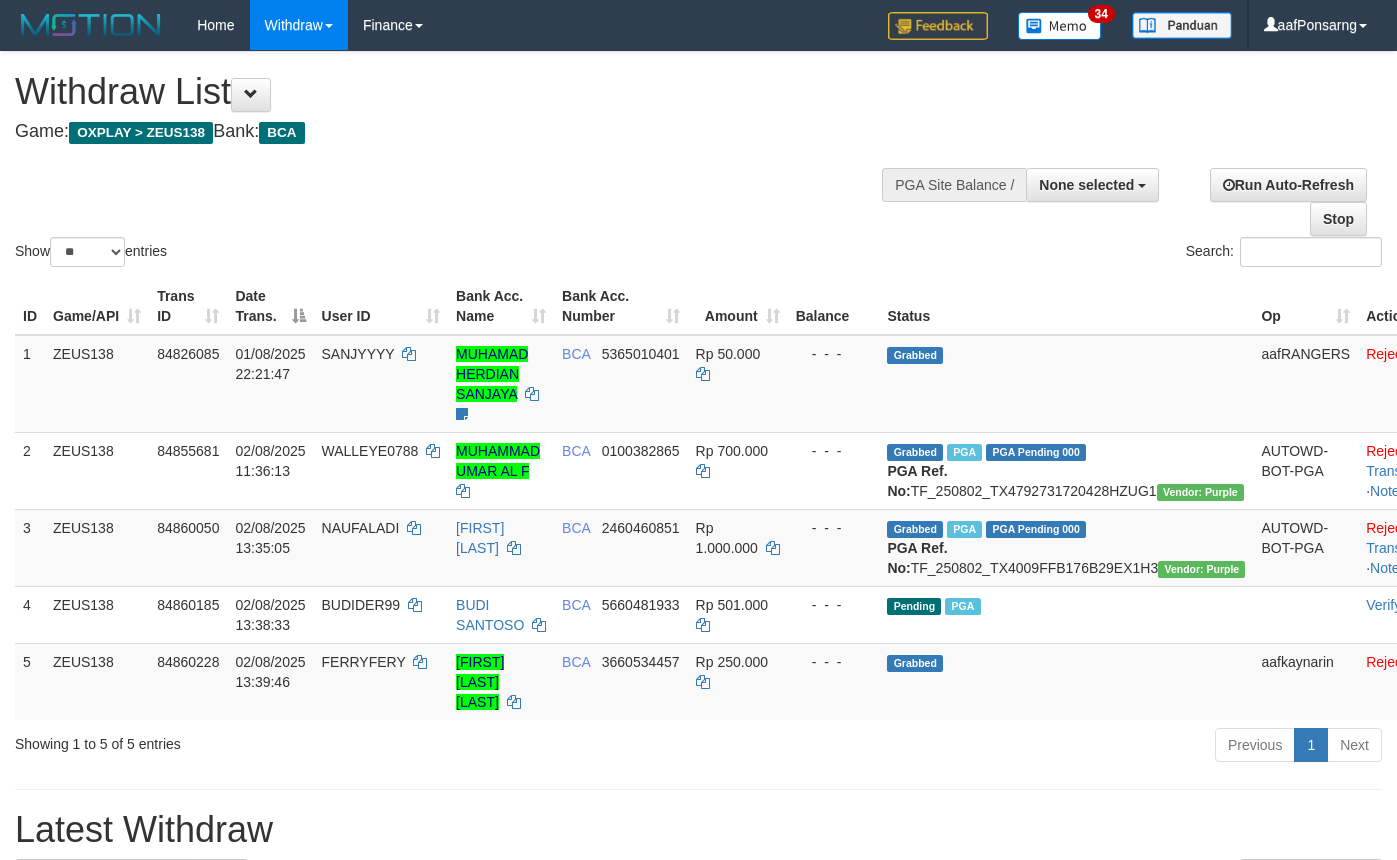 select 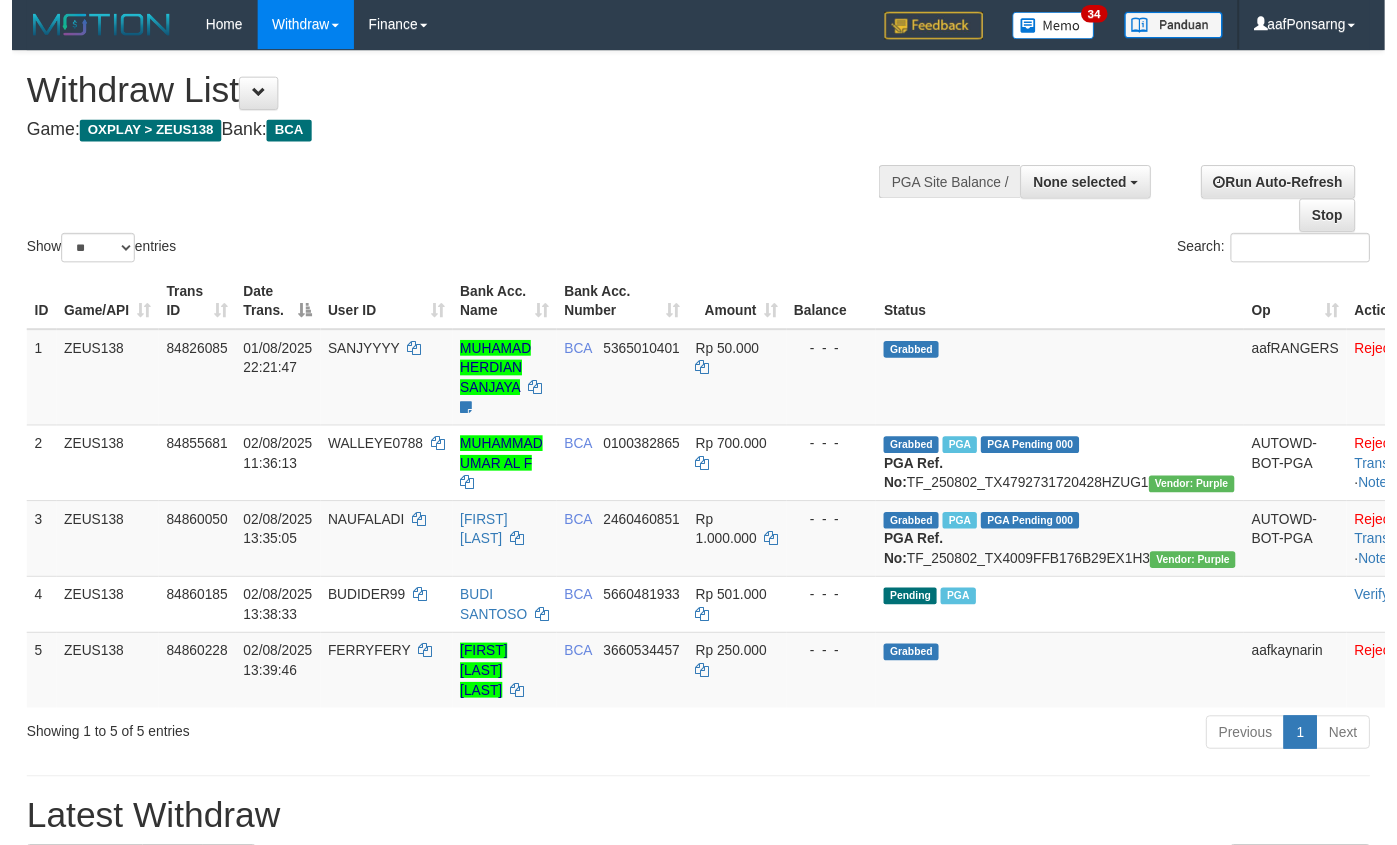 scroll, scrollTop: 152, scrollLeft: 0, axis: vertical 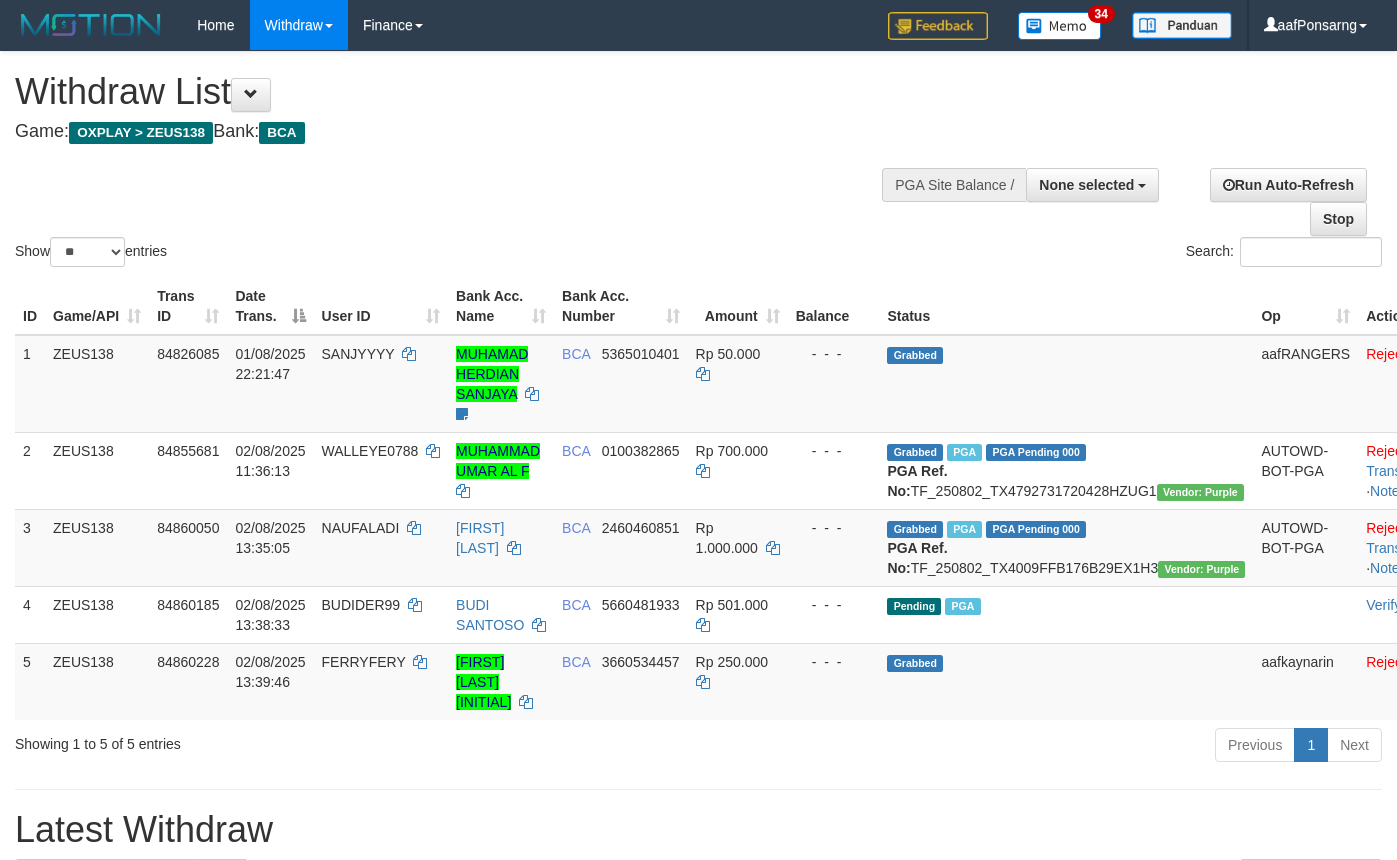 select 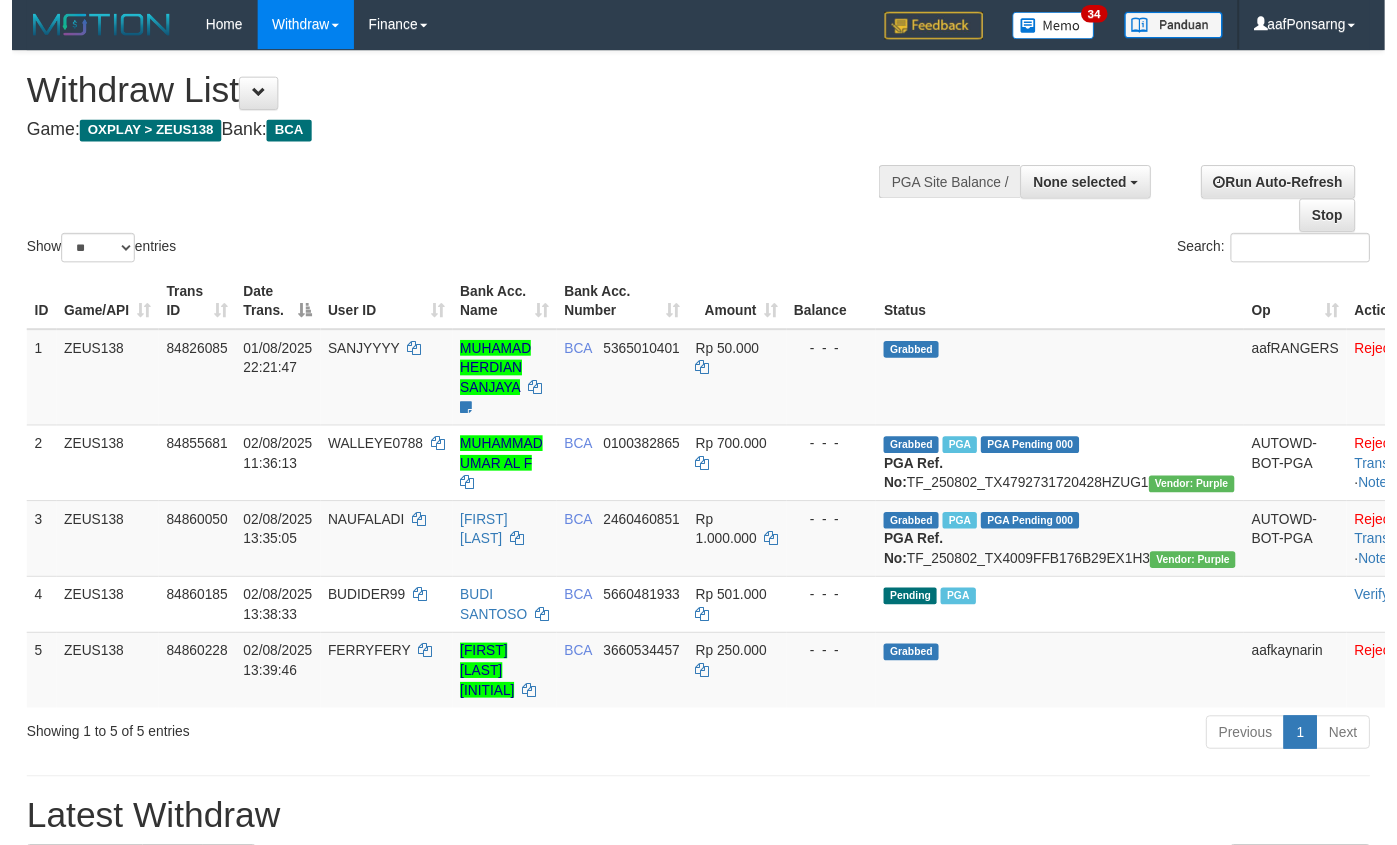 scroll, scrollTop: 152, scrollLeft: 0, axis: vertical 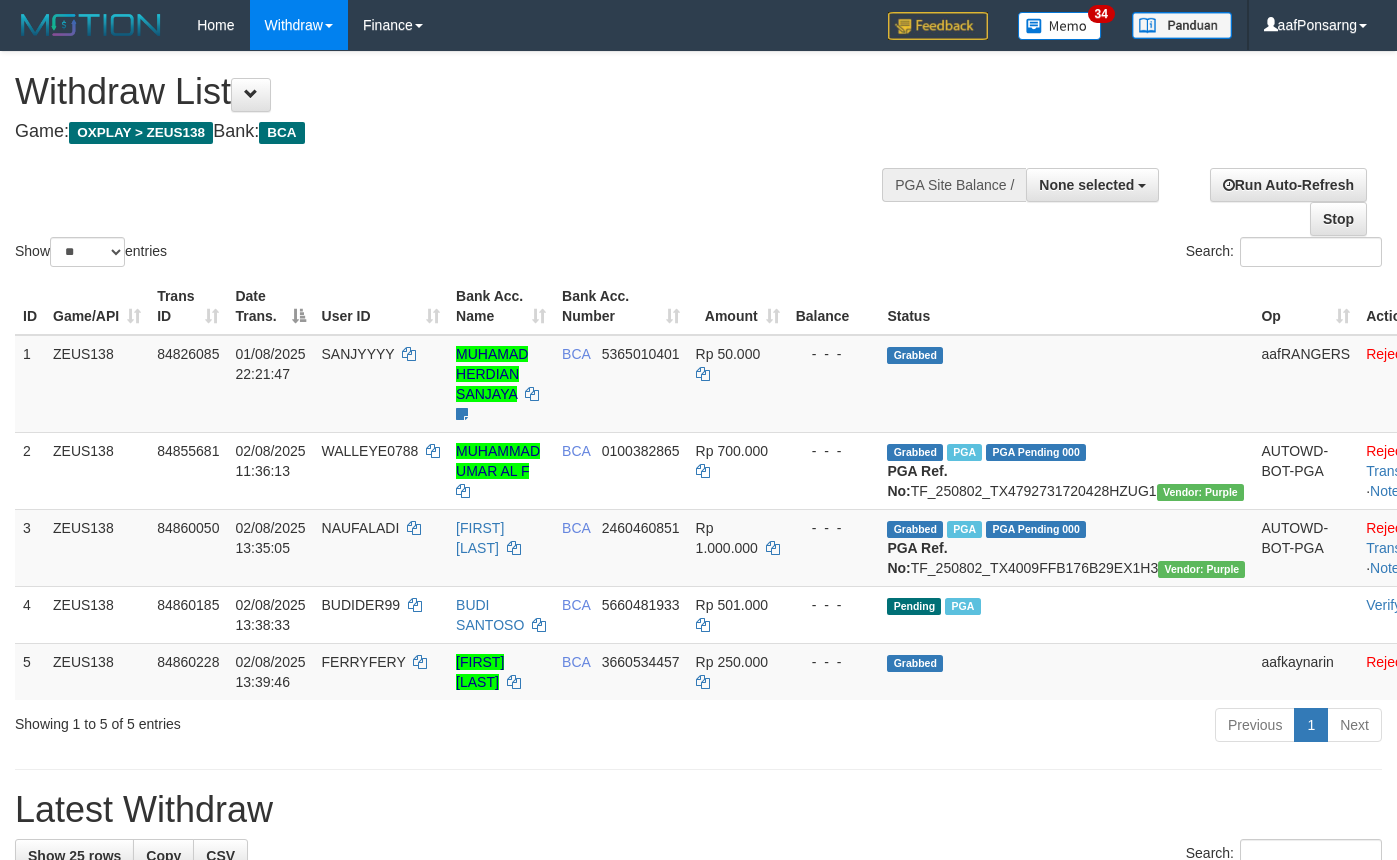 select 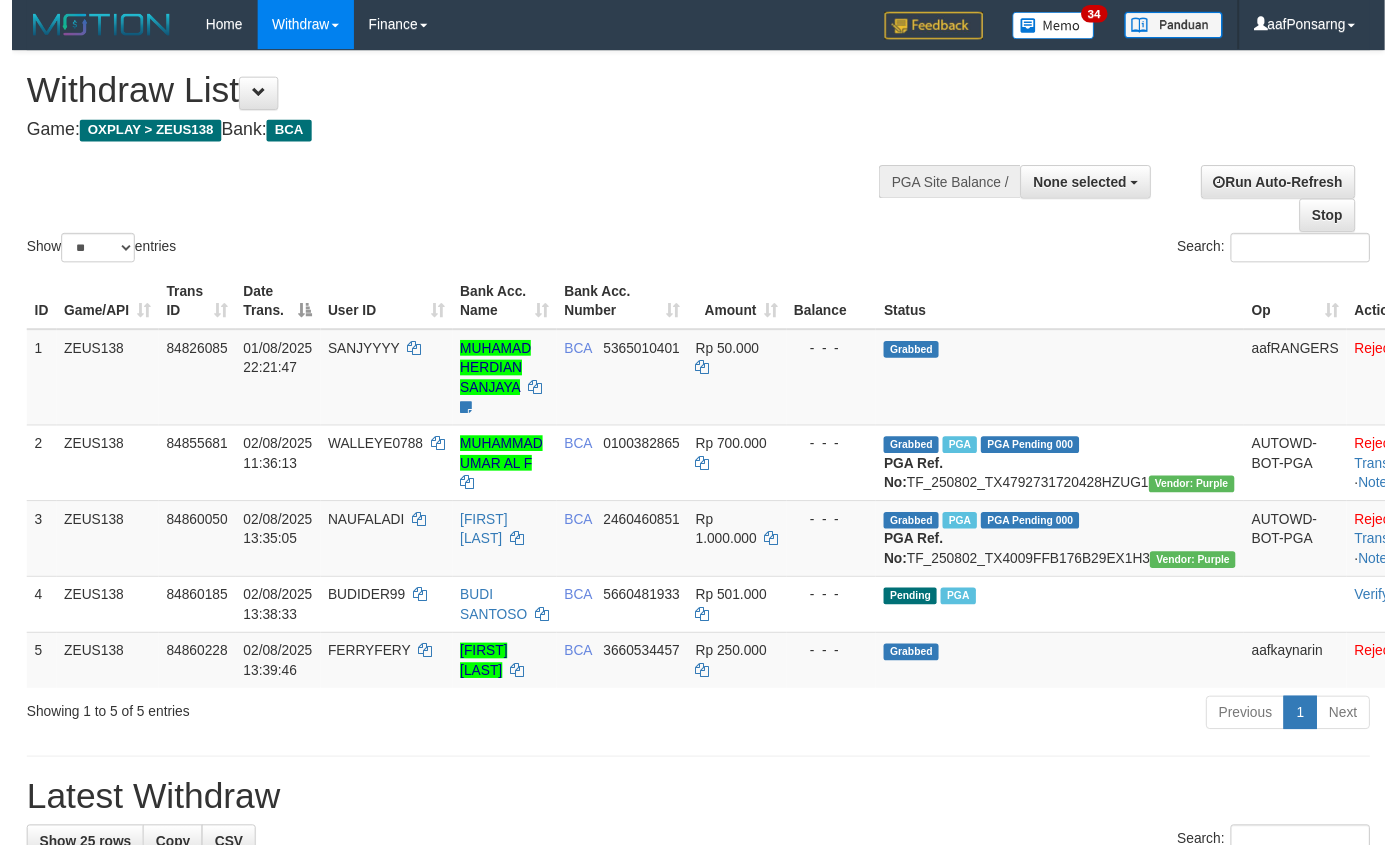 scroll, scrollTop: 152, scrollLeft: 0, axis: vertical 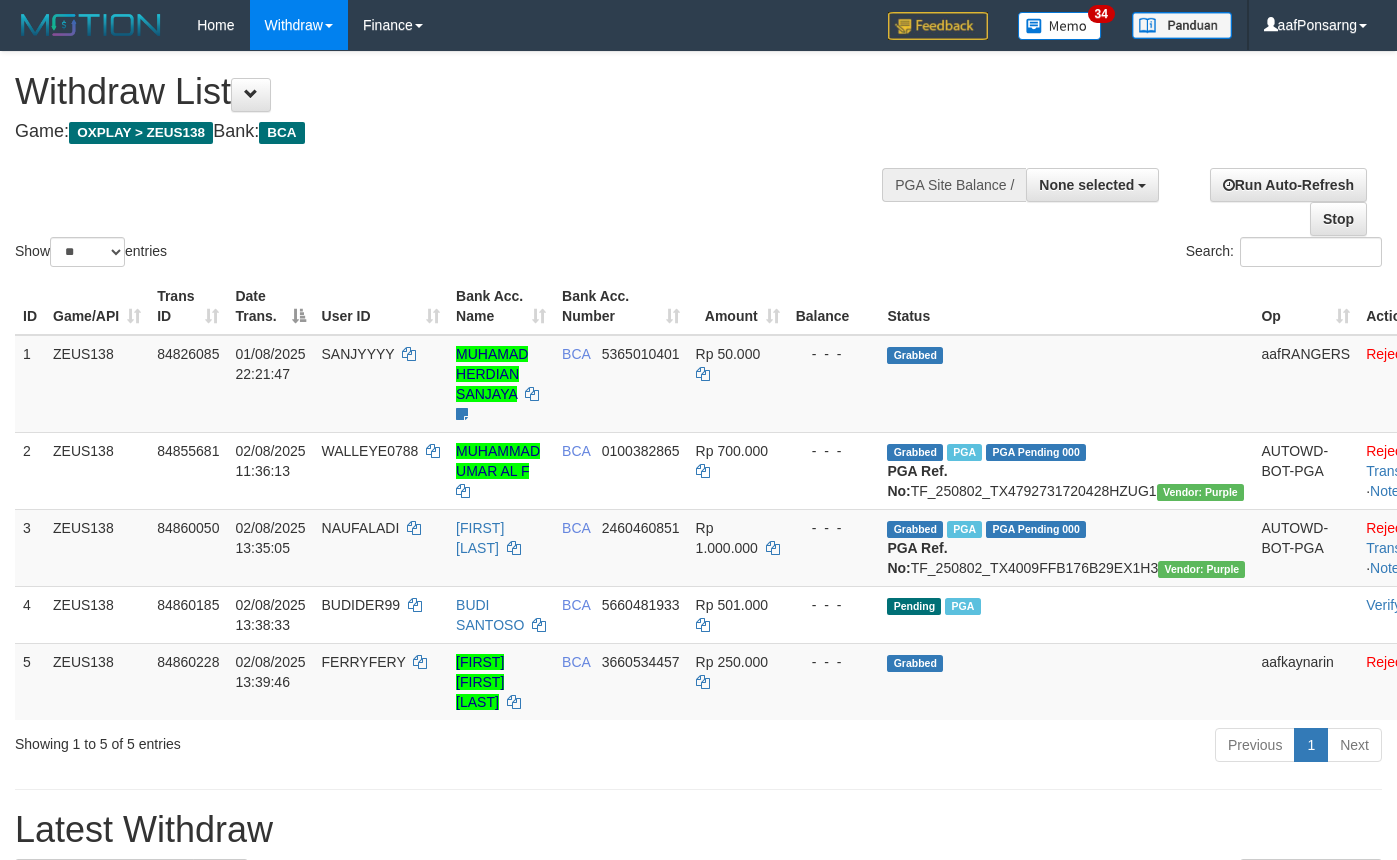 select 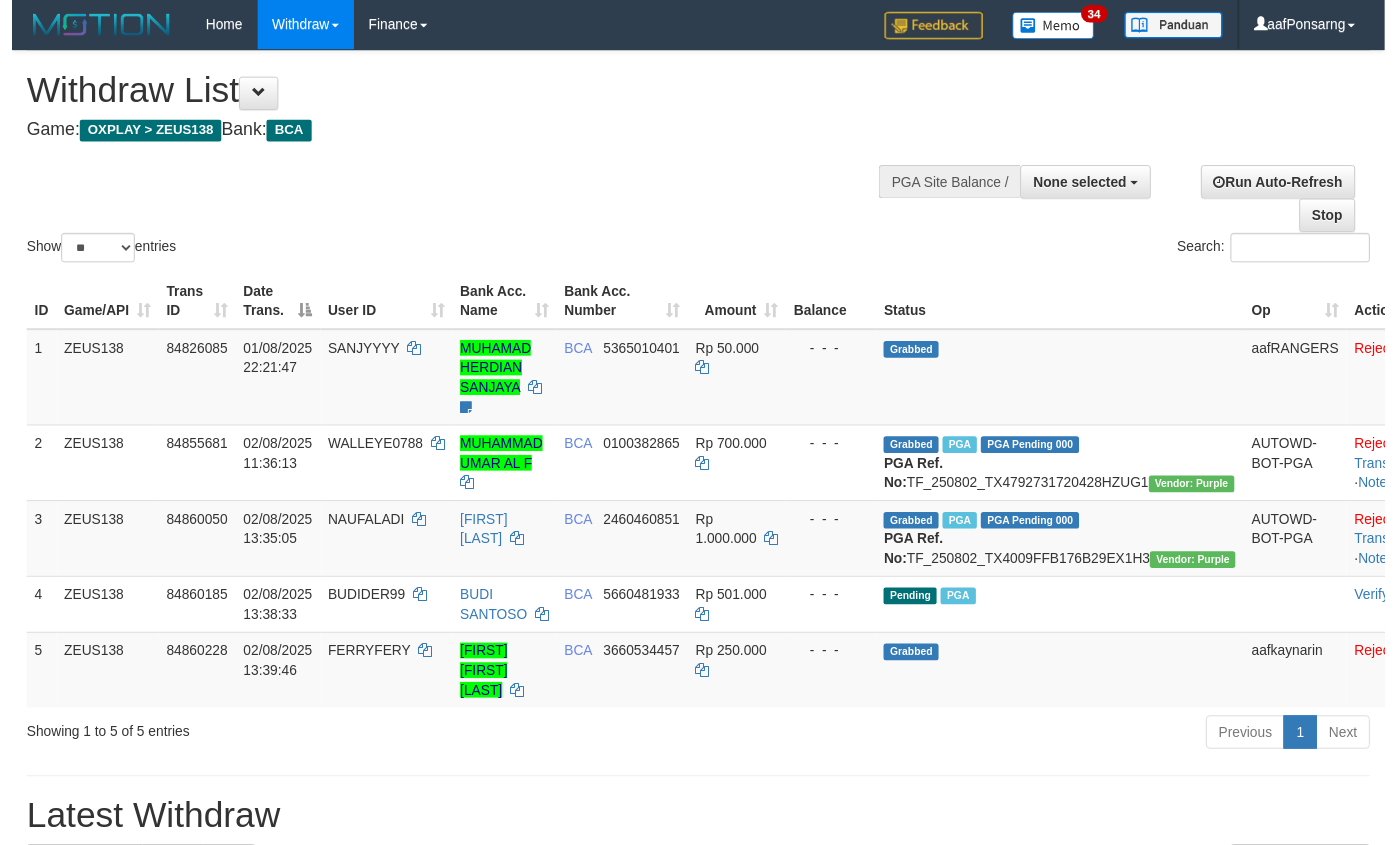 scroll, scrollTop: 152, scrollLeft: 0, axis: vertical 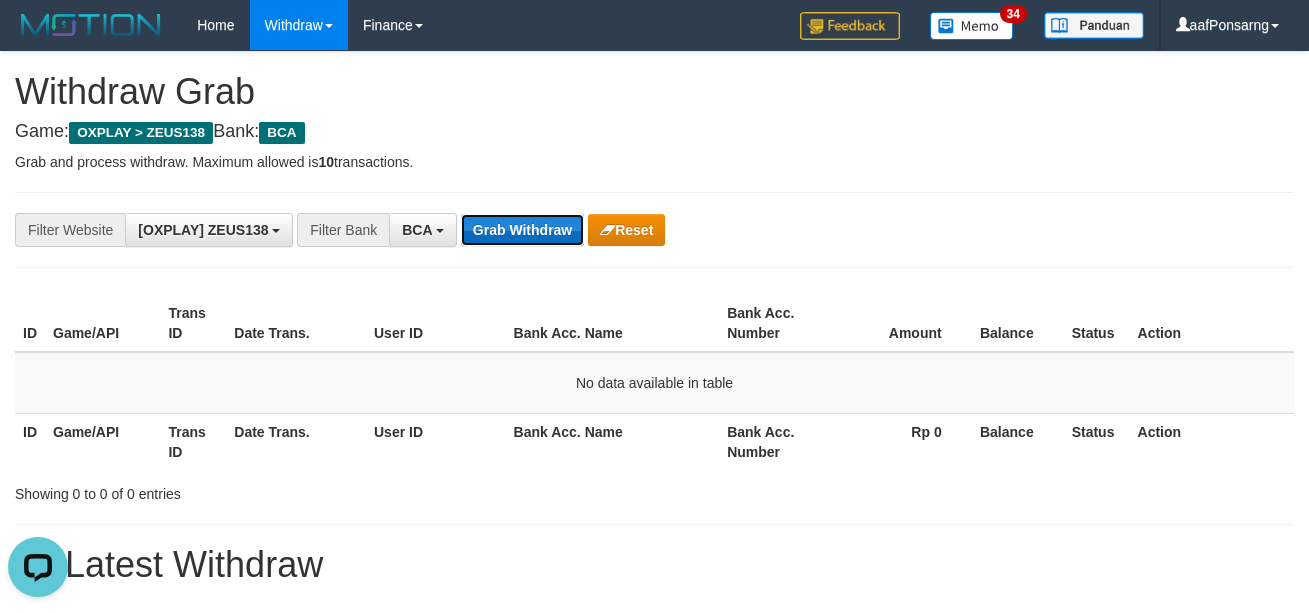 click on "Grab Withdraw" at bounding box center (522, 230) 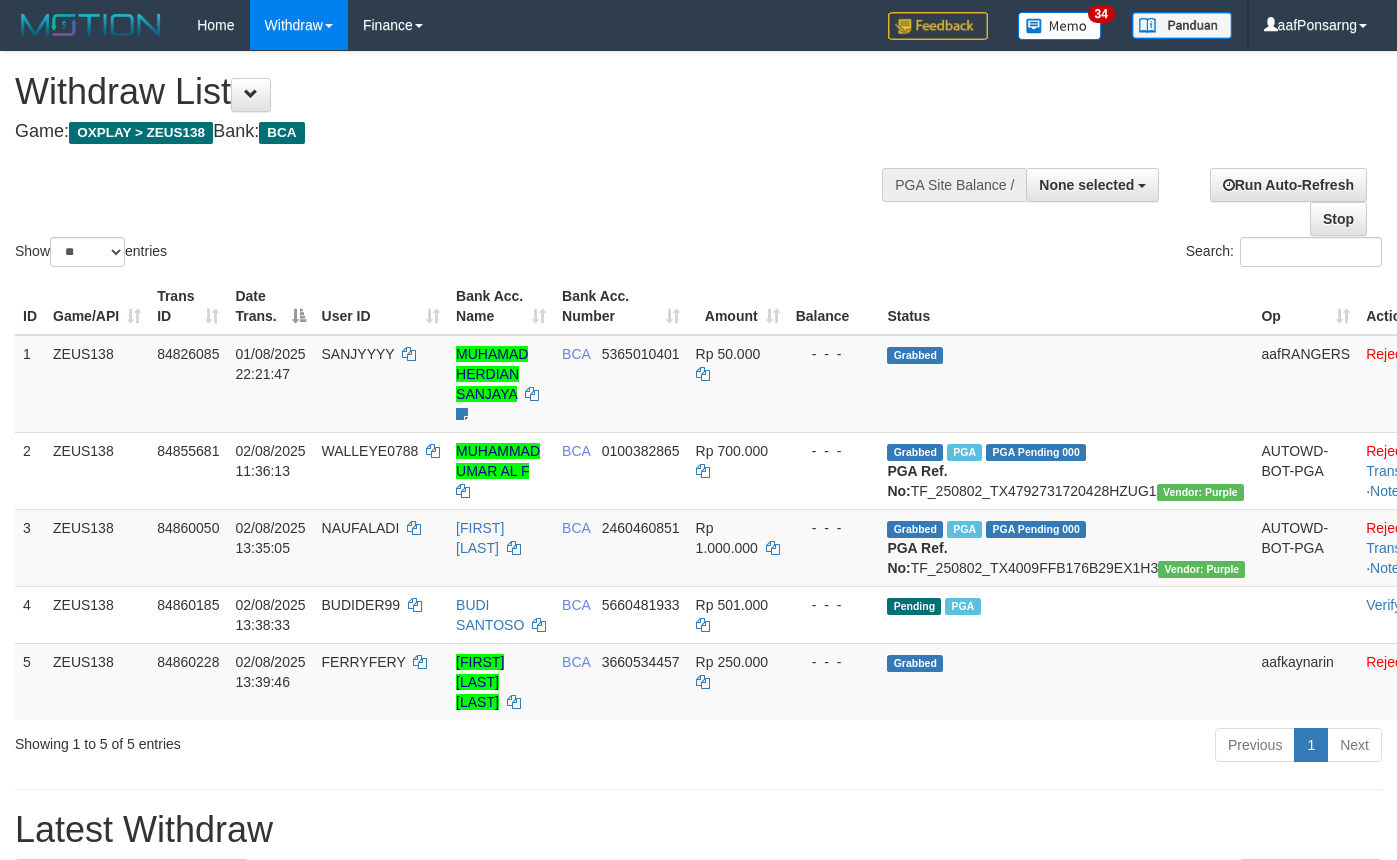 select 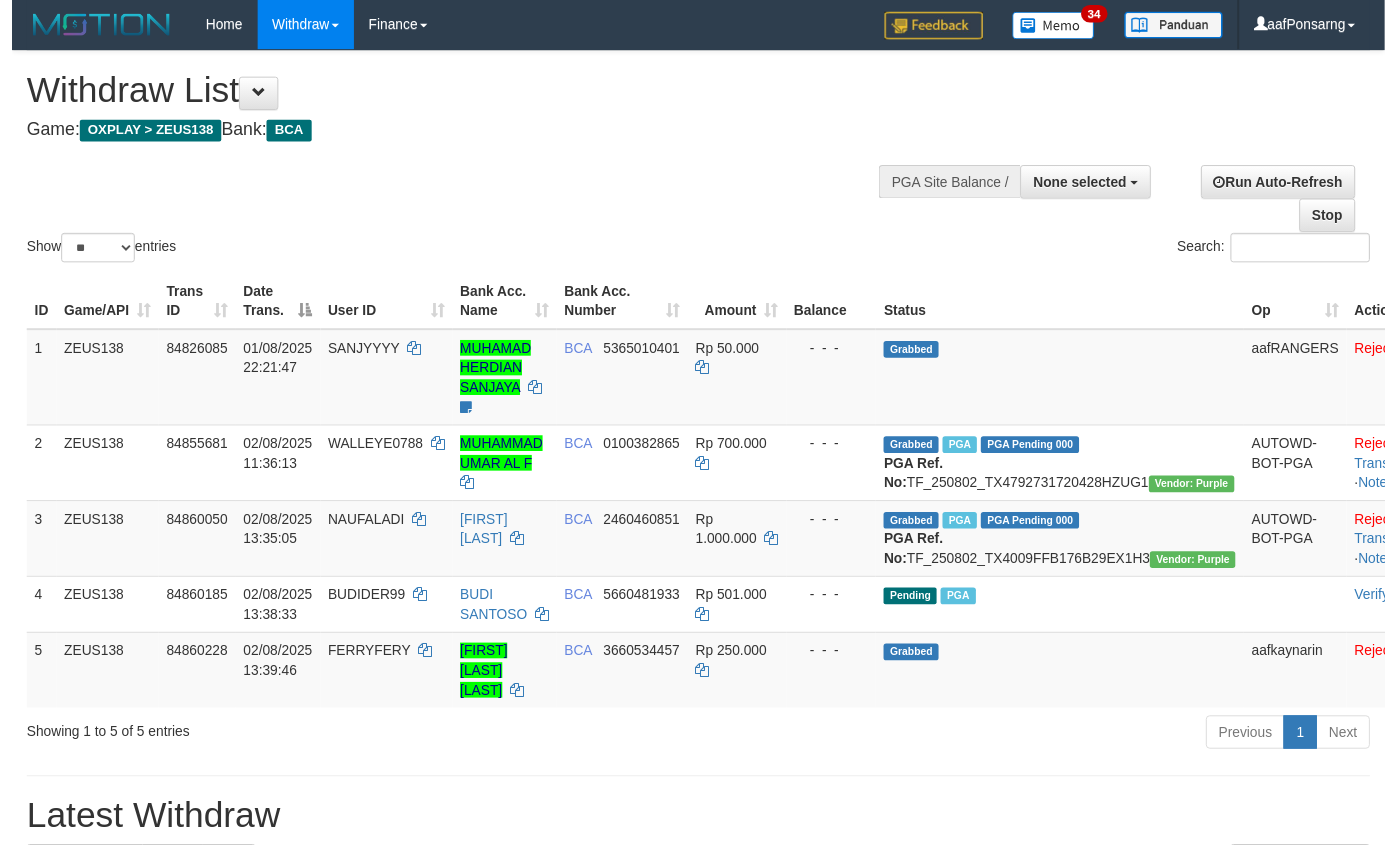 scroll, scrollTop: 152, scrollLeft: 0, axis: vertical 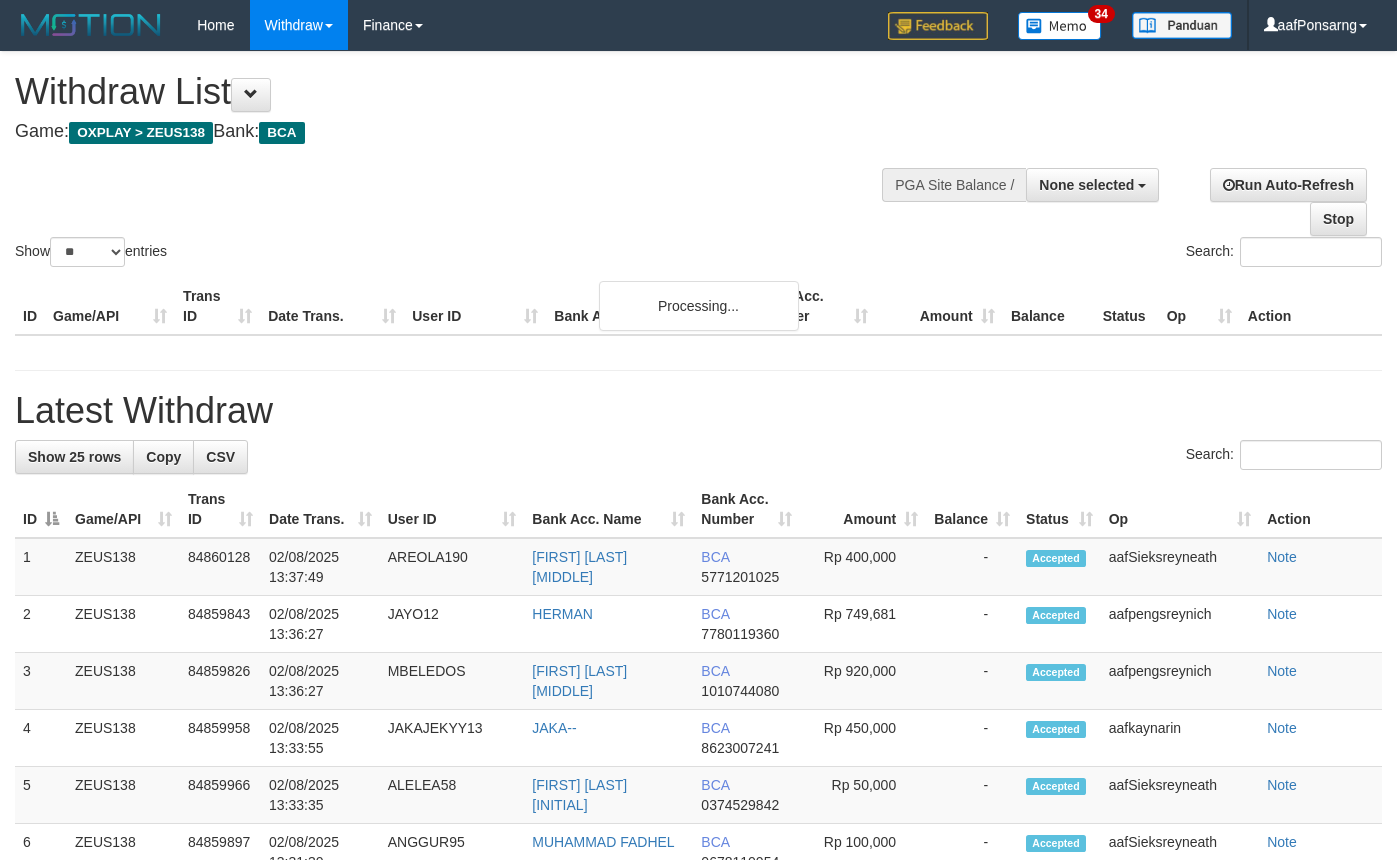 select 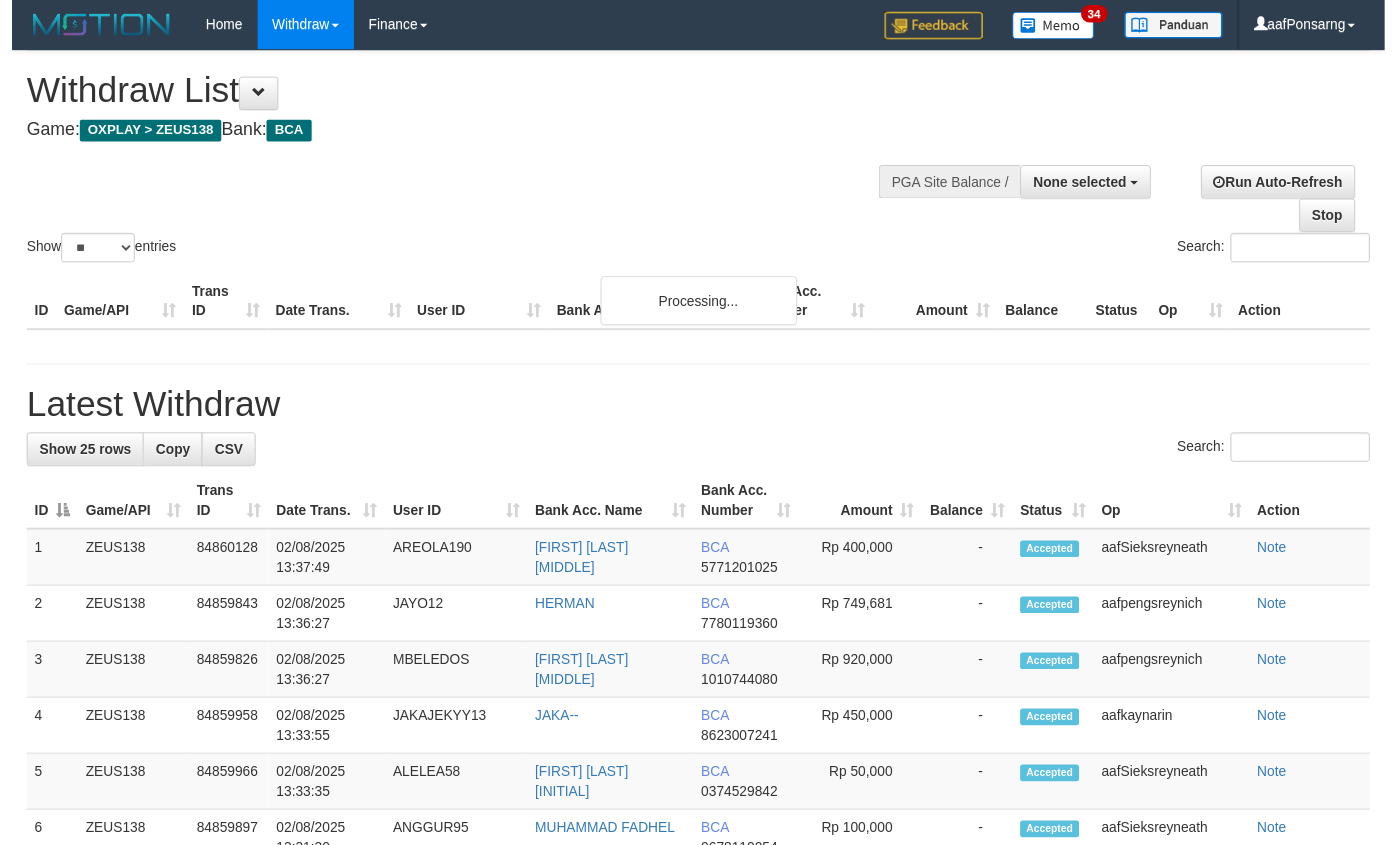 scroll, scrollTop: 152, scrollLeft: 0, axis: vertical 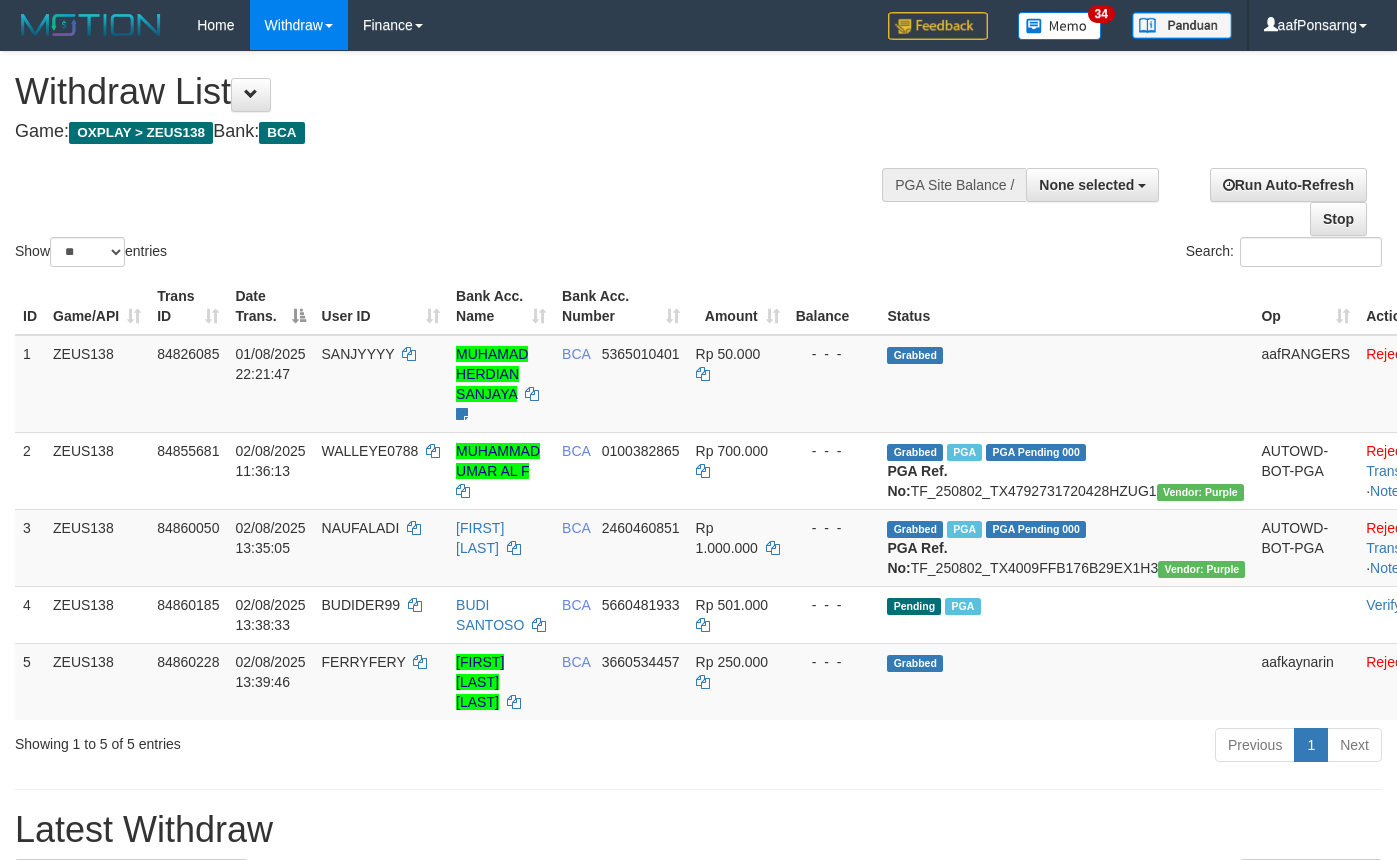select 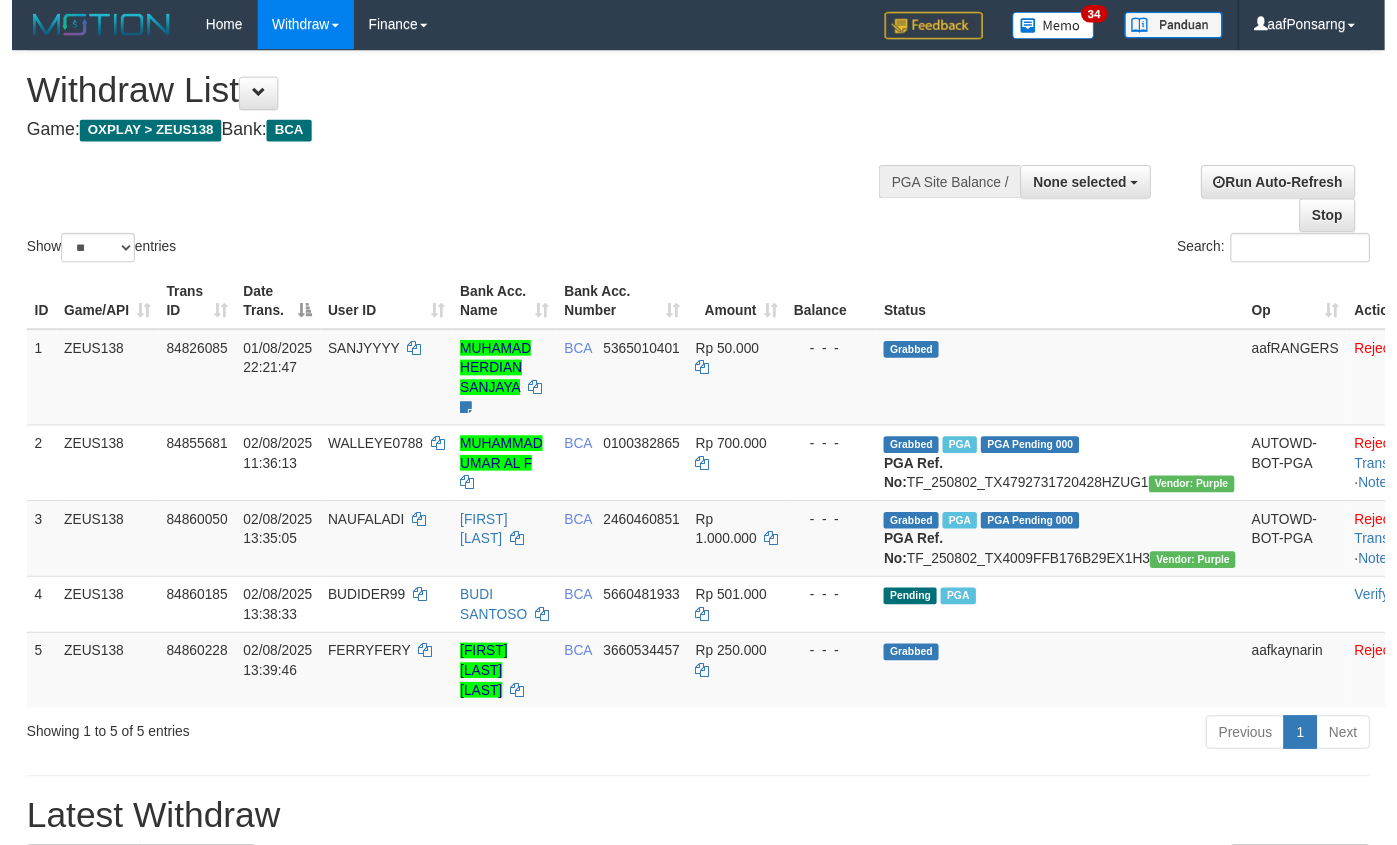 scroll, scrollTop: 152, scrollLeft: 0, axis: vertical 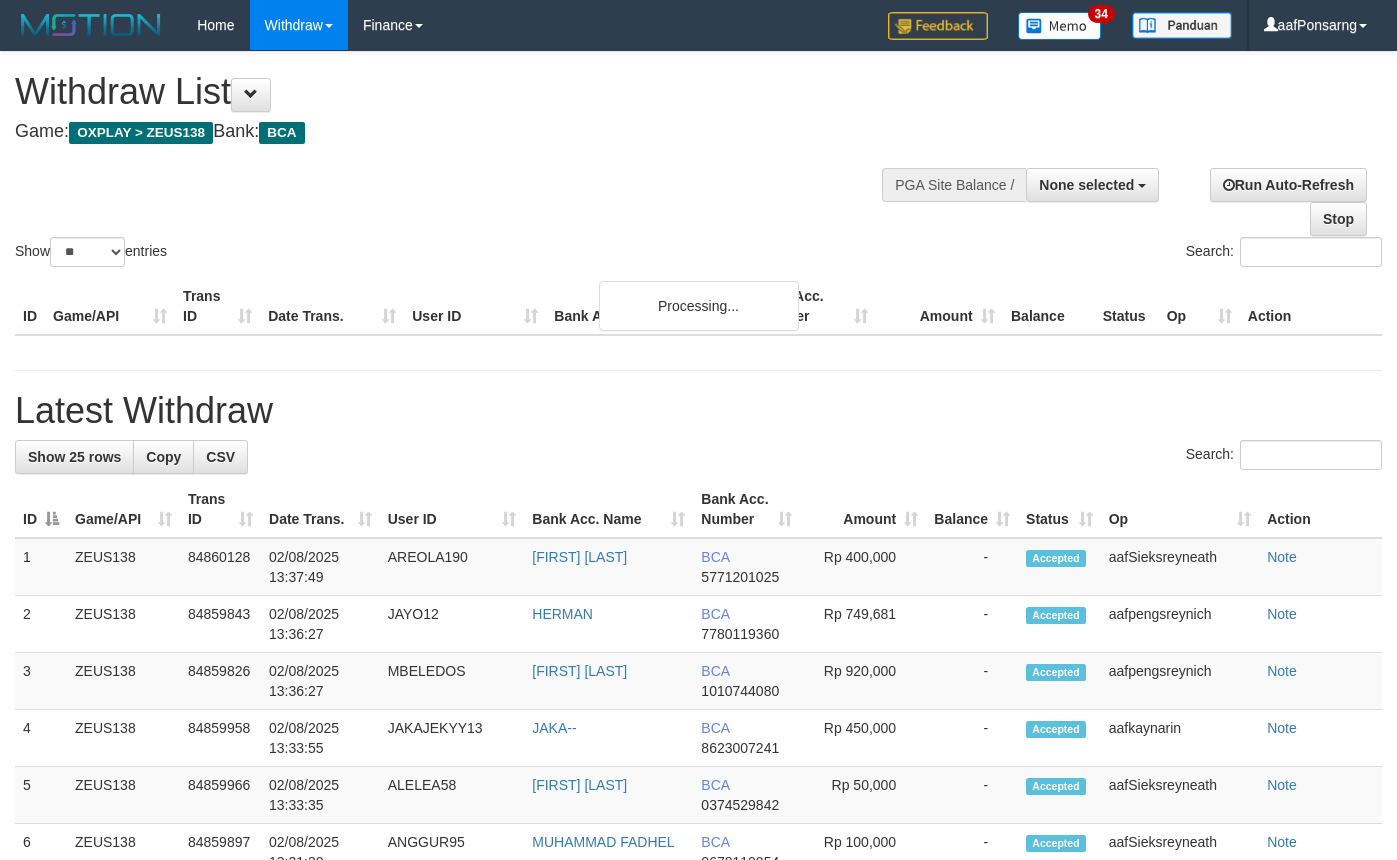 select 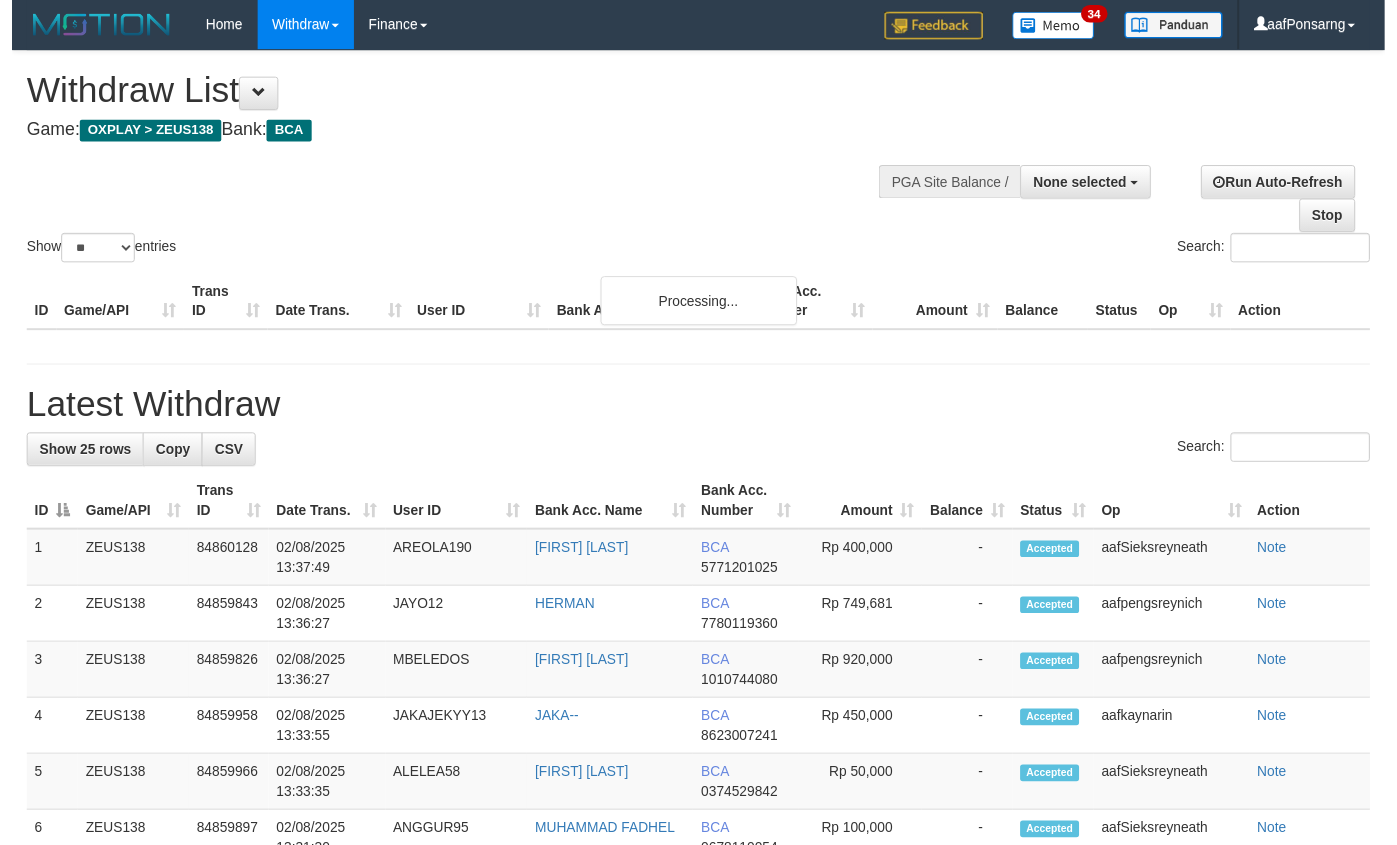 scroll, scrollTop: 152, scrollLeft: 0, axis: vertical 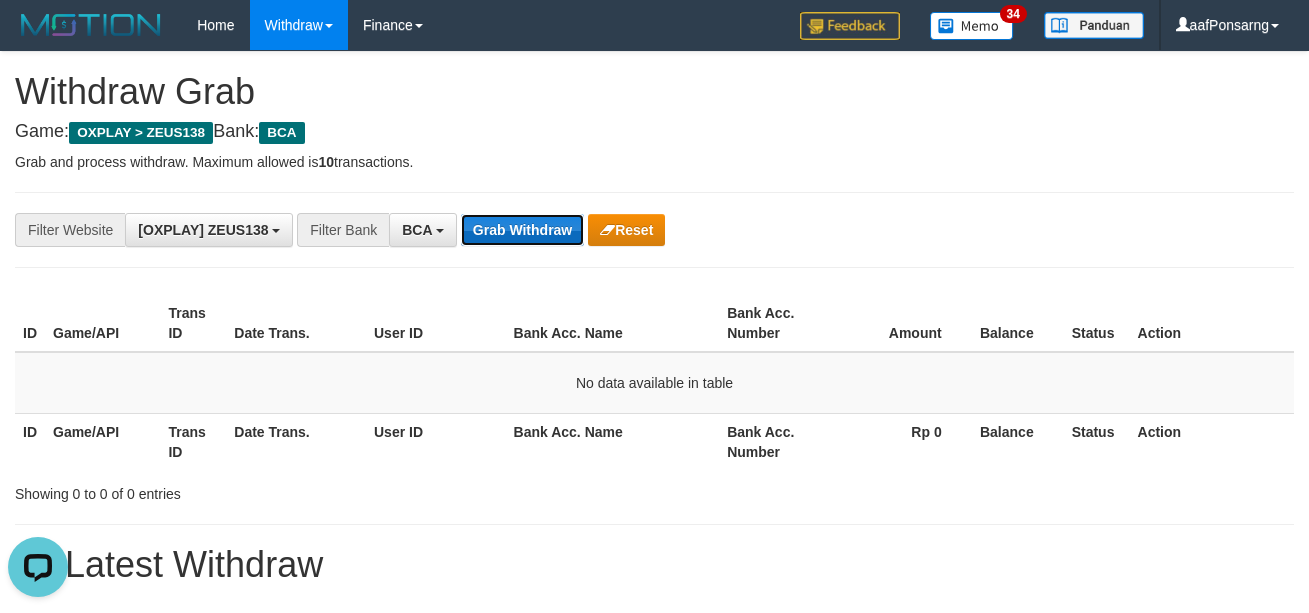 click on "Grab Withdraw" at bounding box center [522, 230] 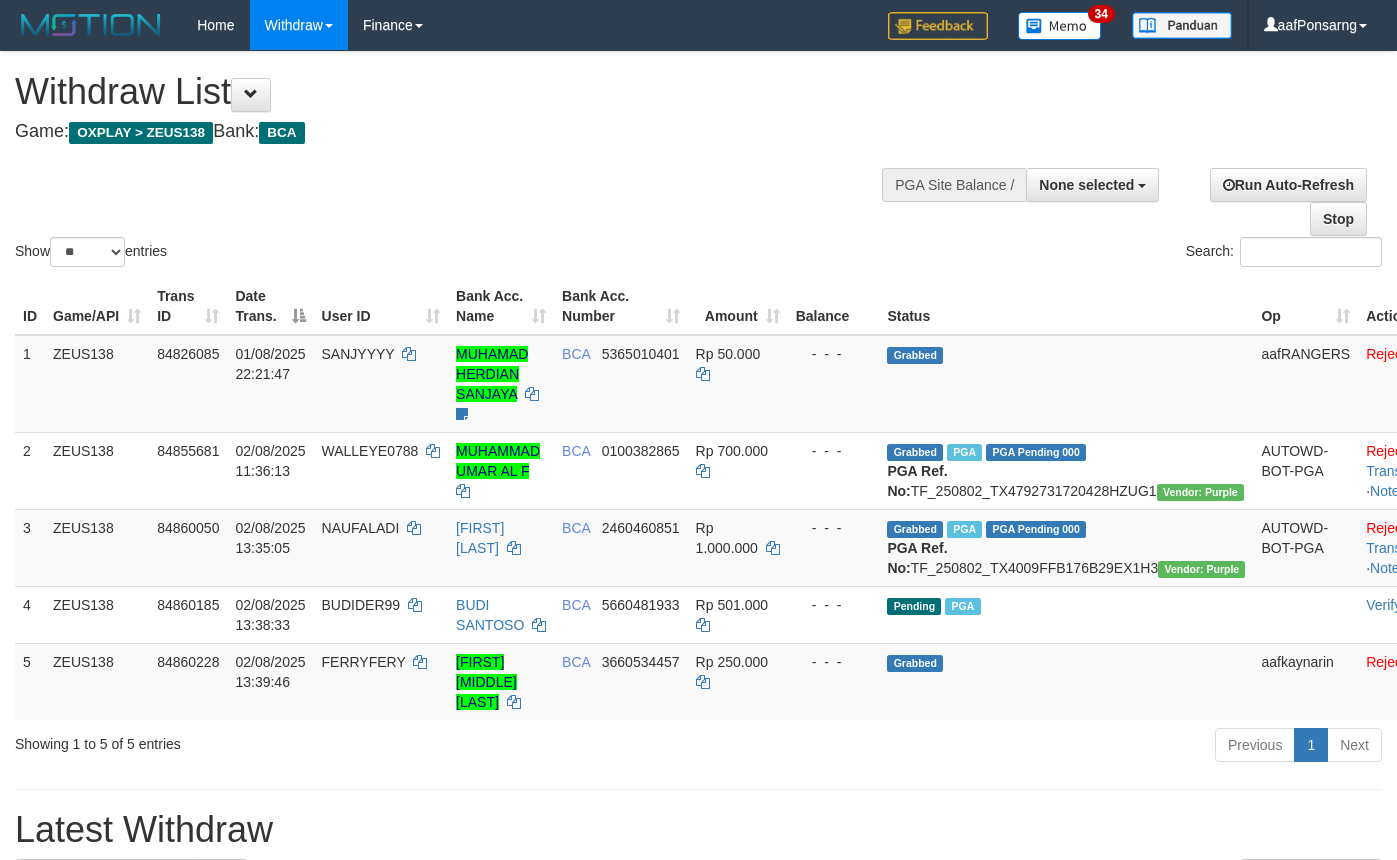 select 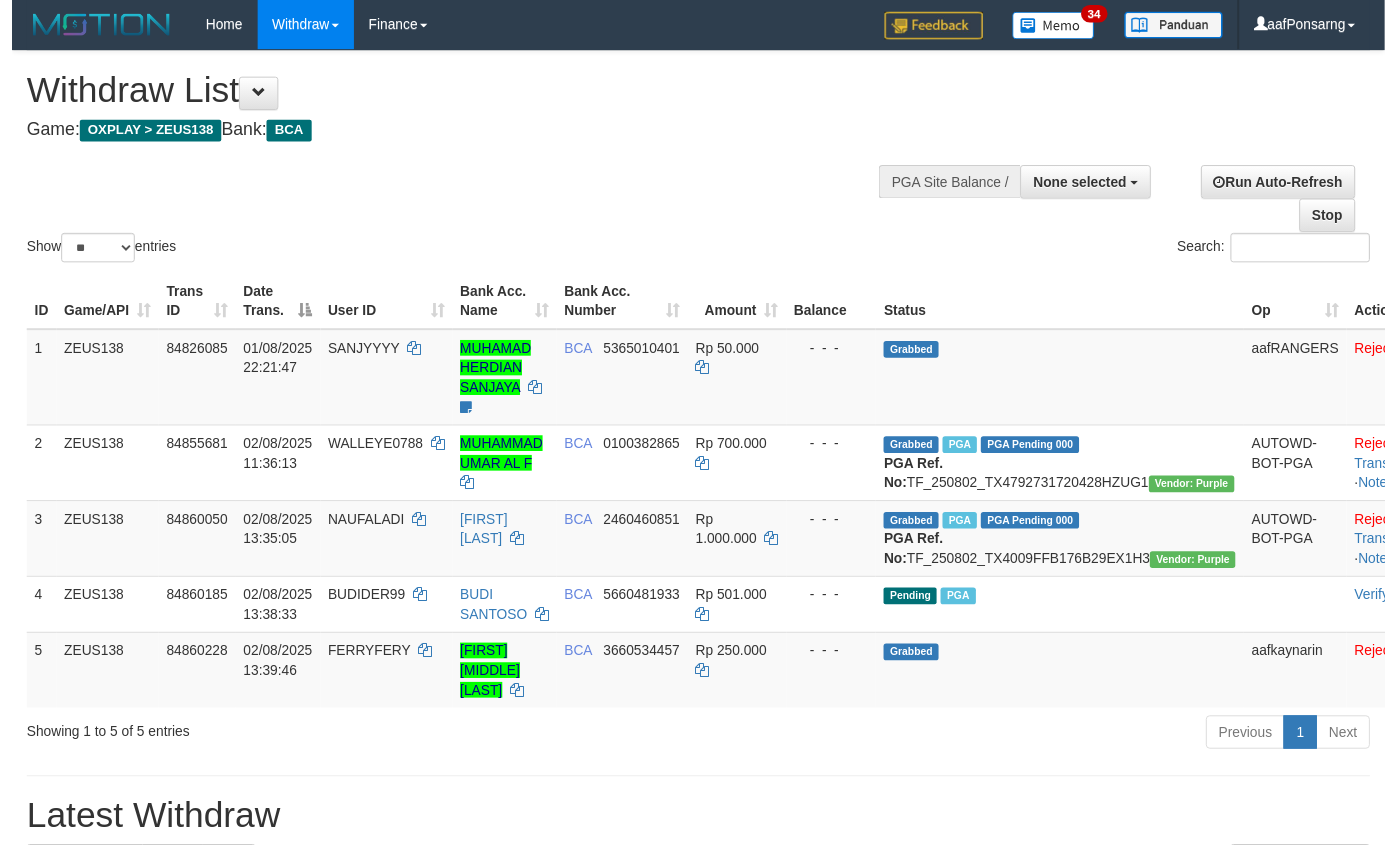 scroll, scrollTop: 152, scrollLeft: 0, axis: vertical 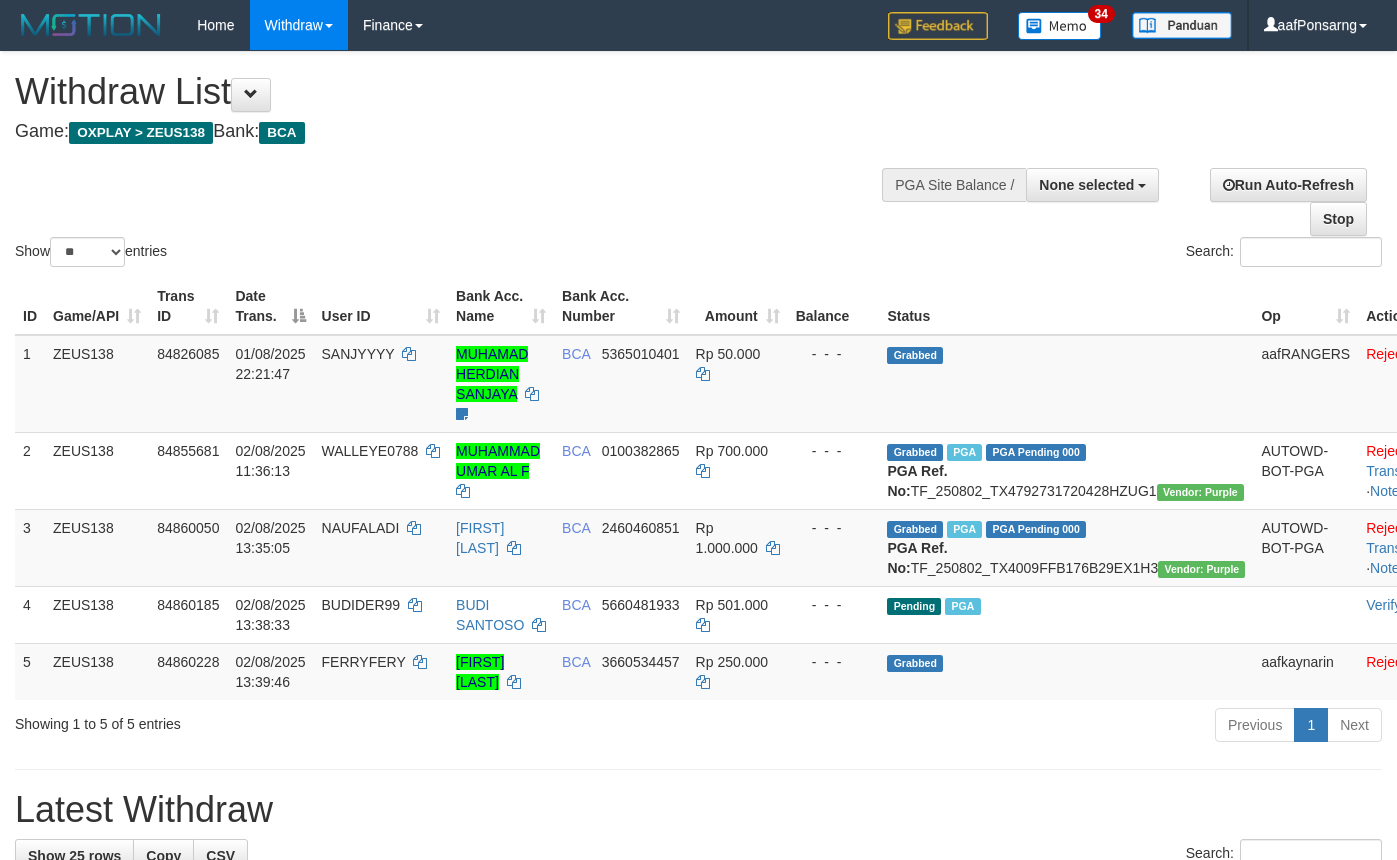 select 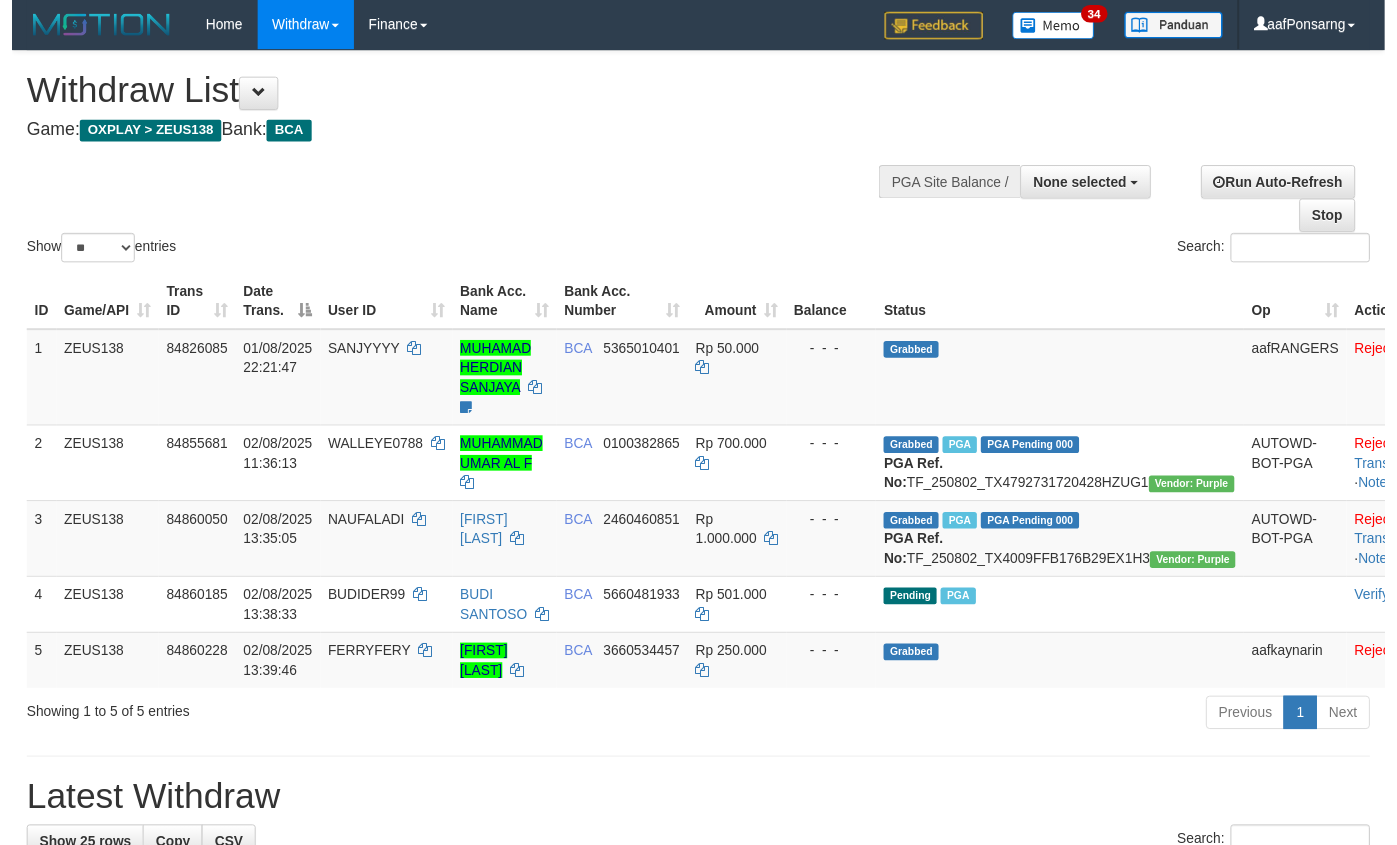 scroll, scrollTop: 152, scrollLeft: 0, axis: vertical 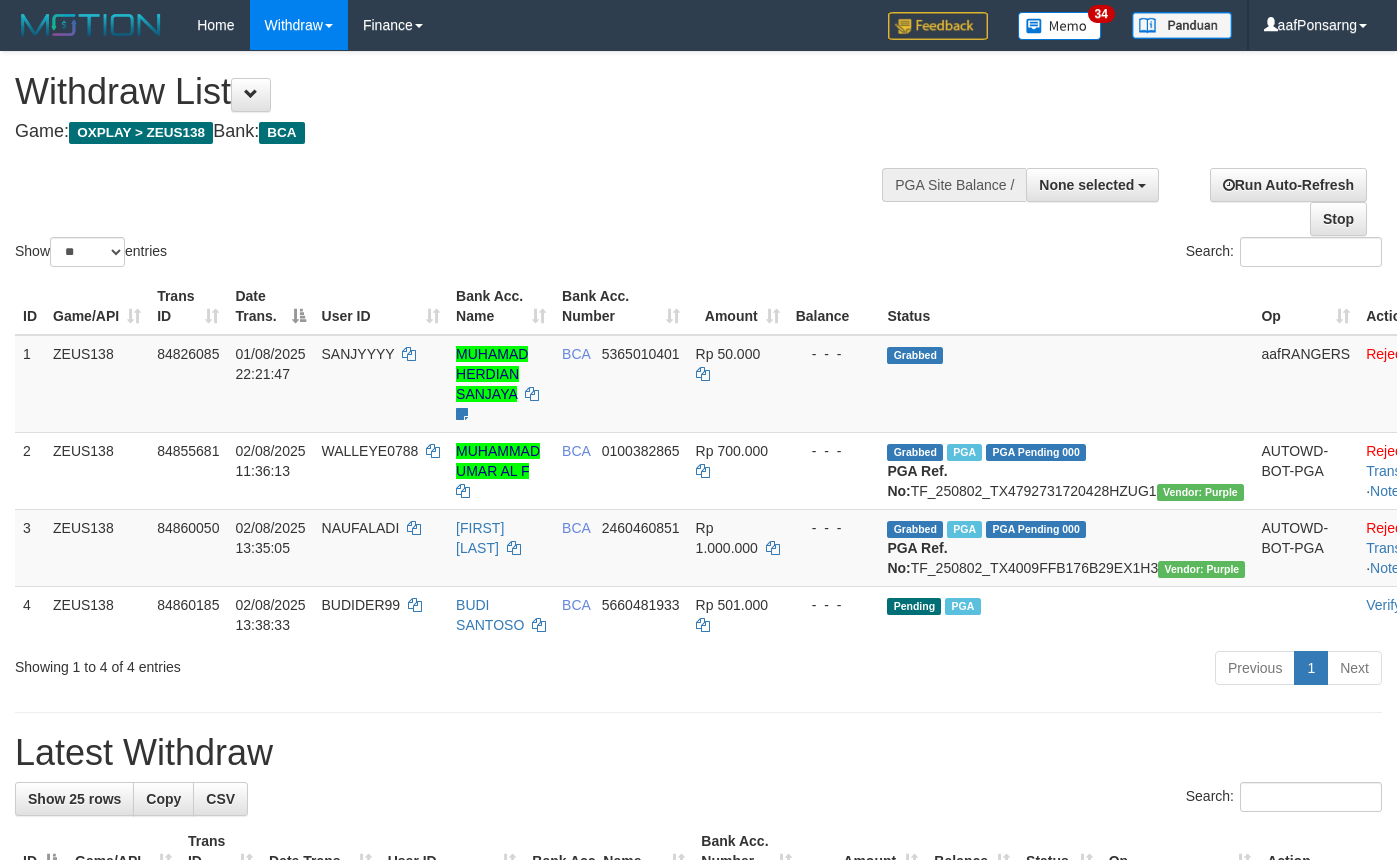 select 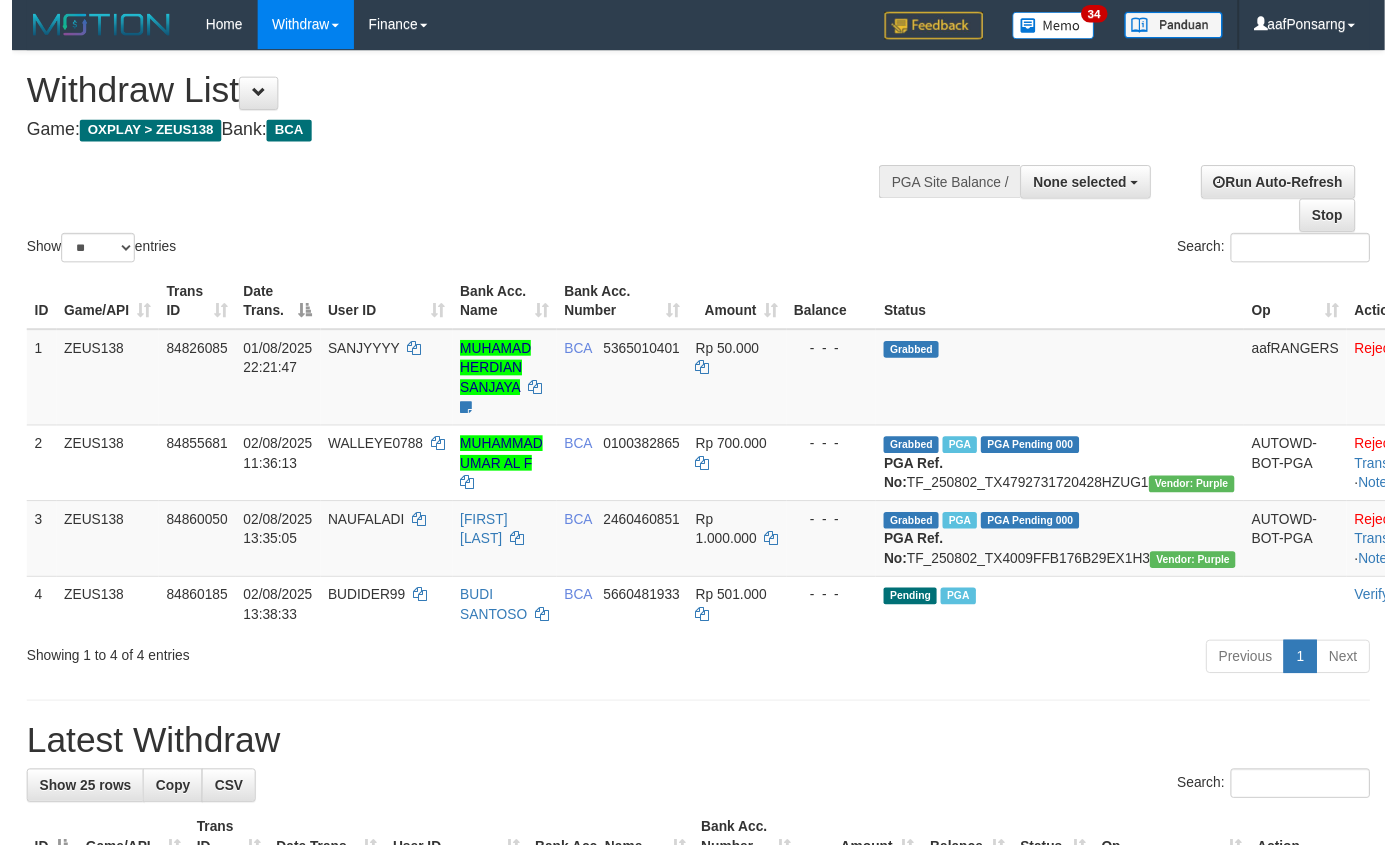 scroll, scrollTop: 152, scrollLeft: 0, axis: vertical 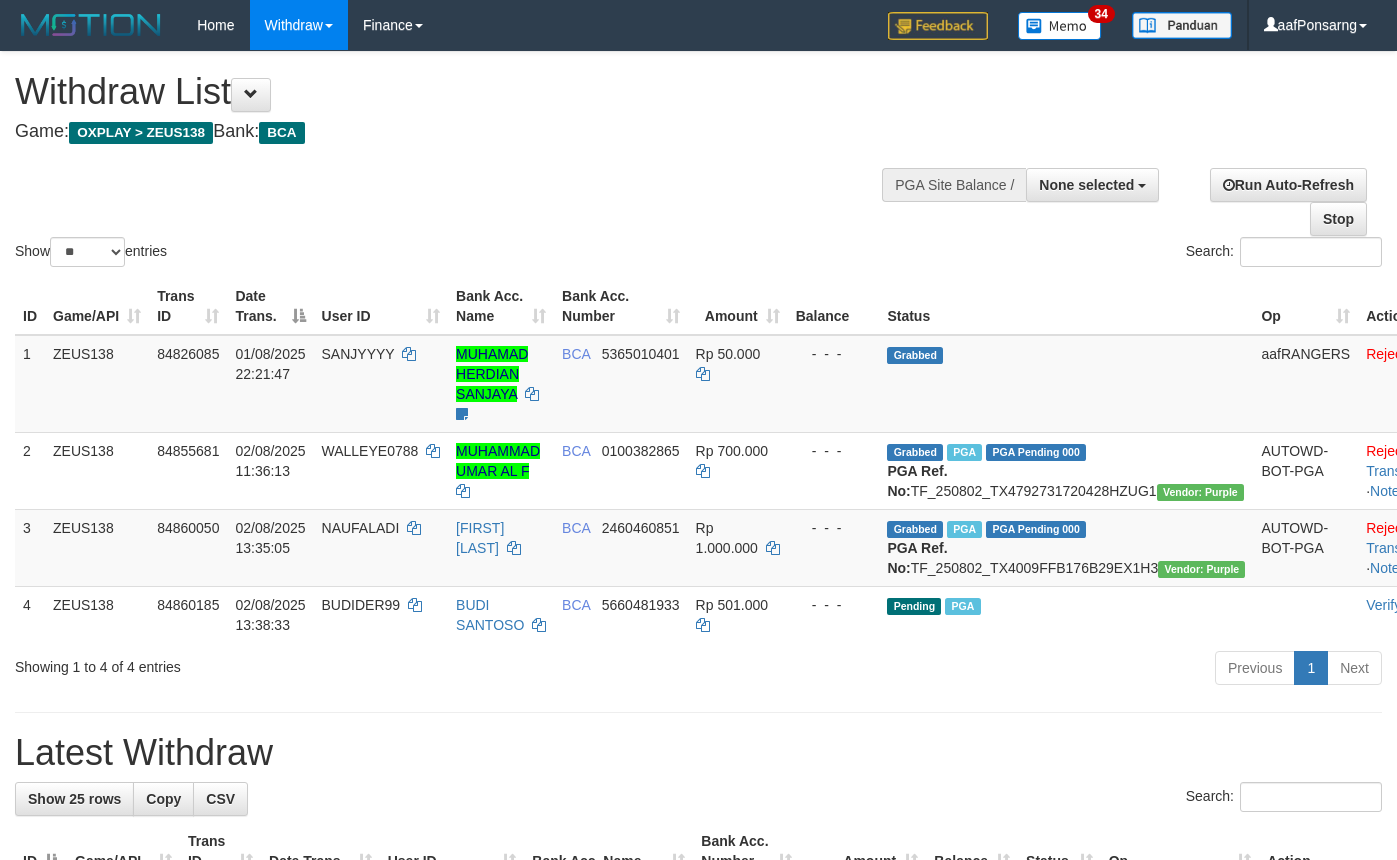 select 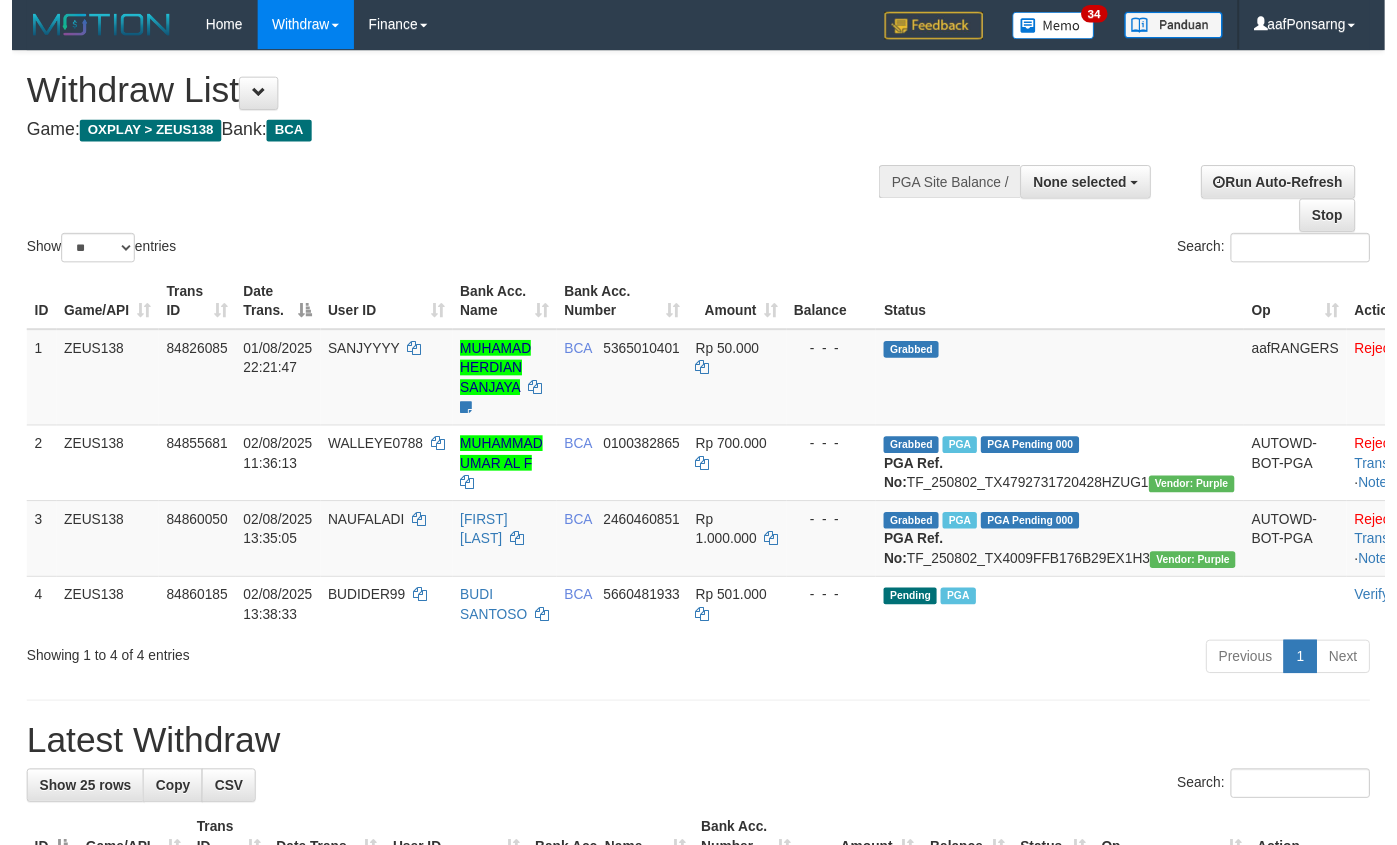 scroll, scrollTop: 152, scrollLeft: 0, axis: vertical 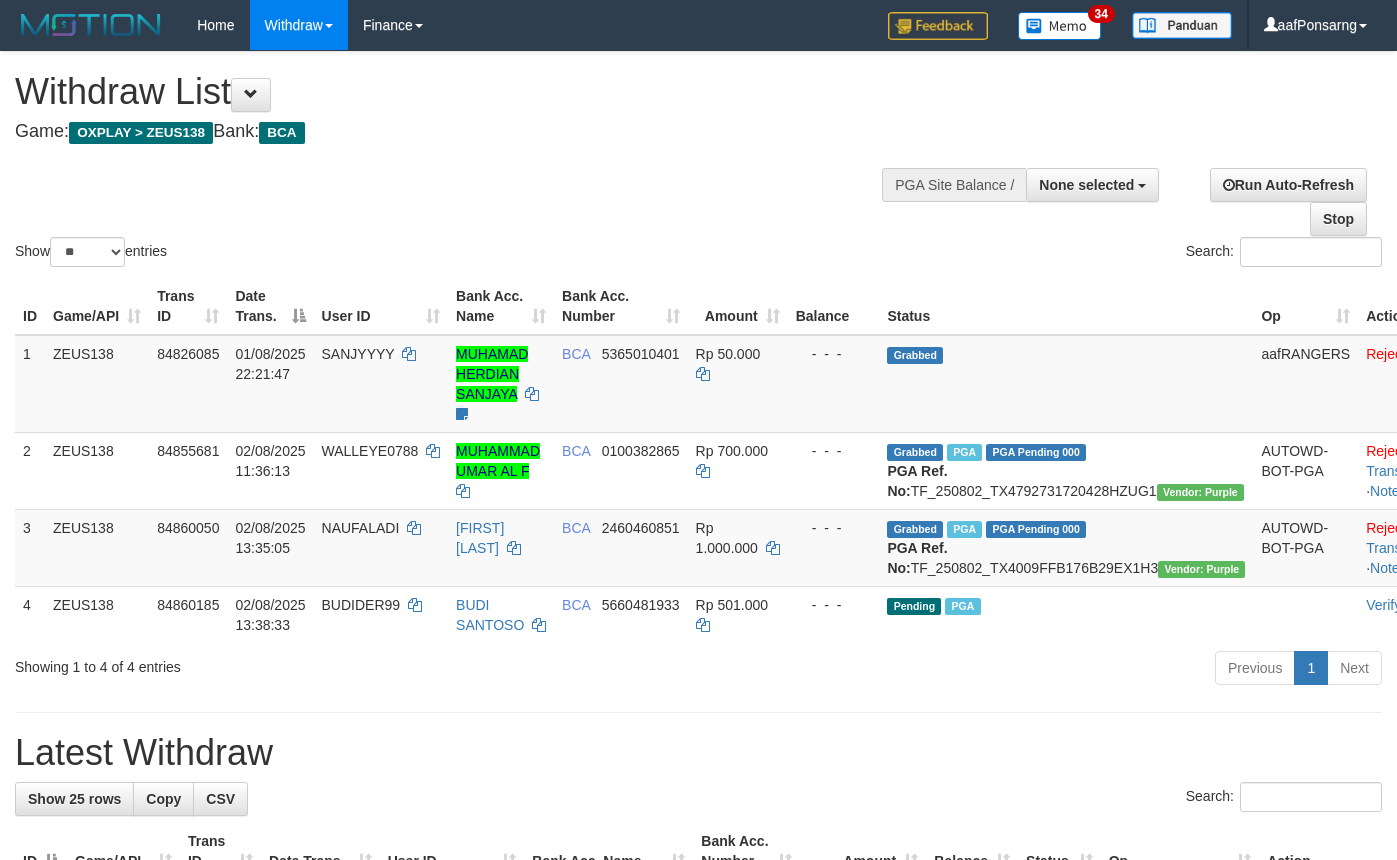 select 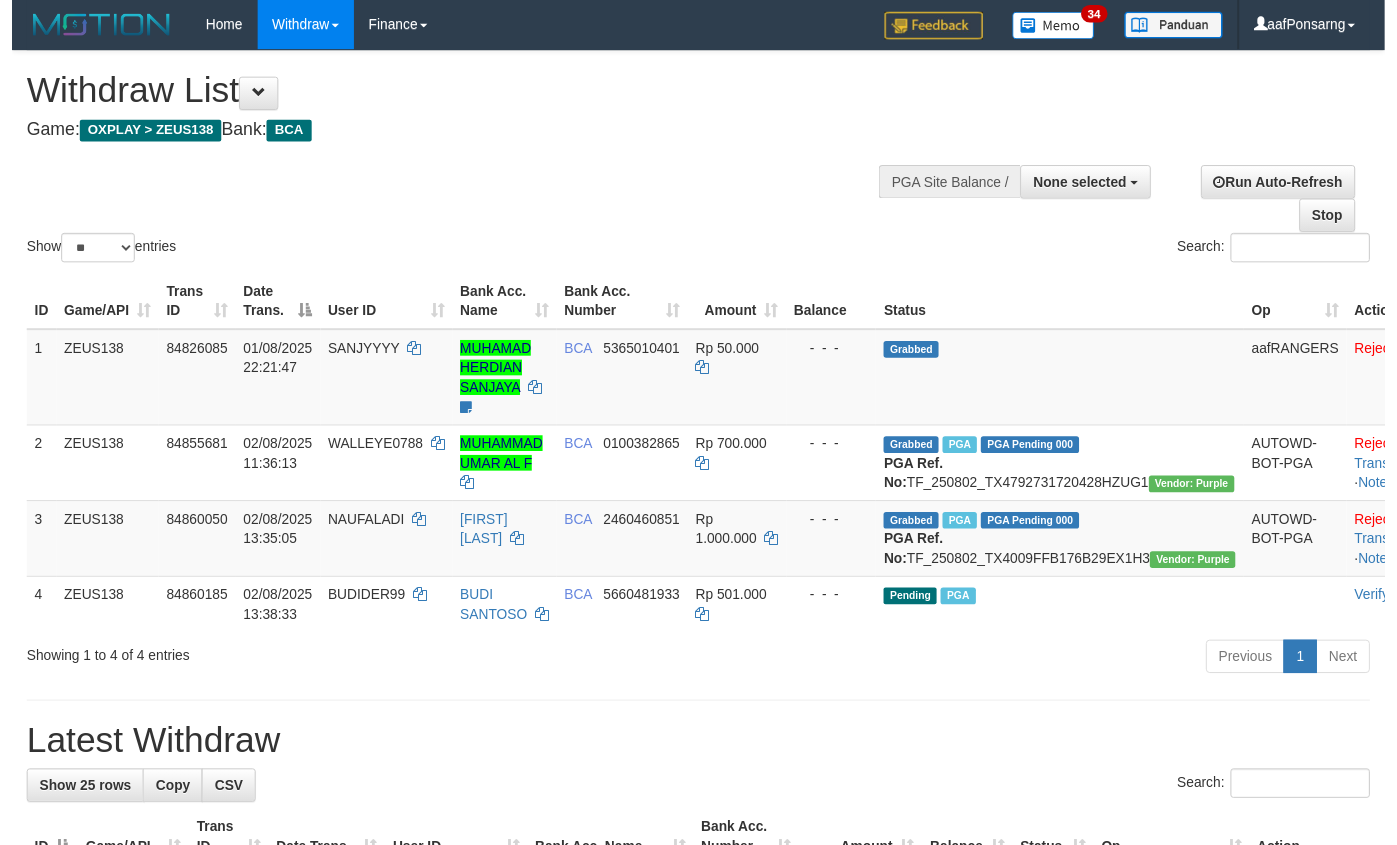 scroll, scrollTop: 152, scrollLeft: 0, axis: vertical 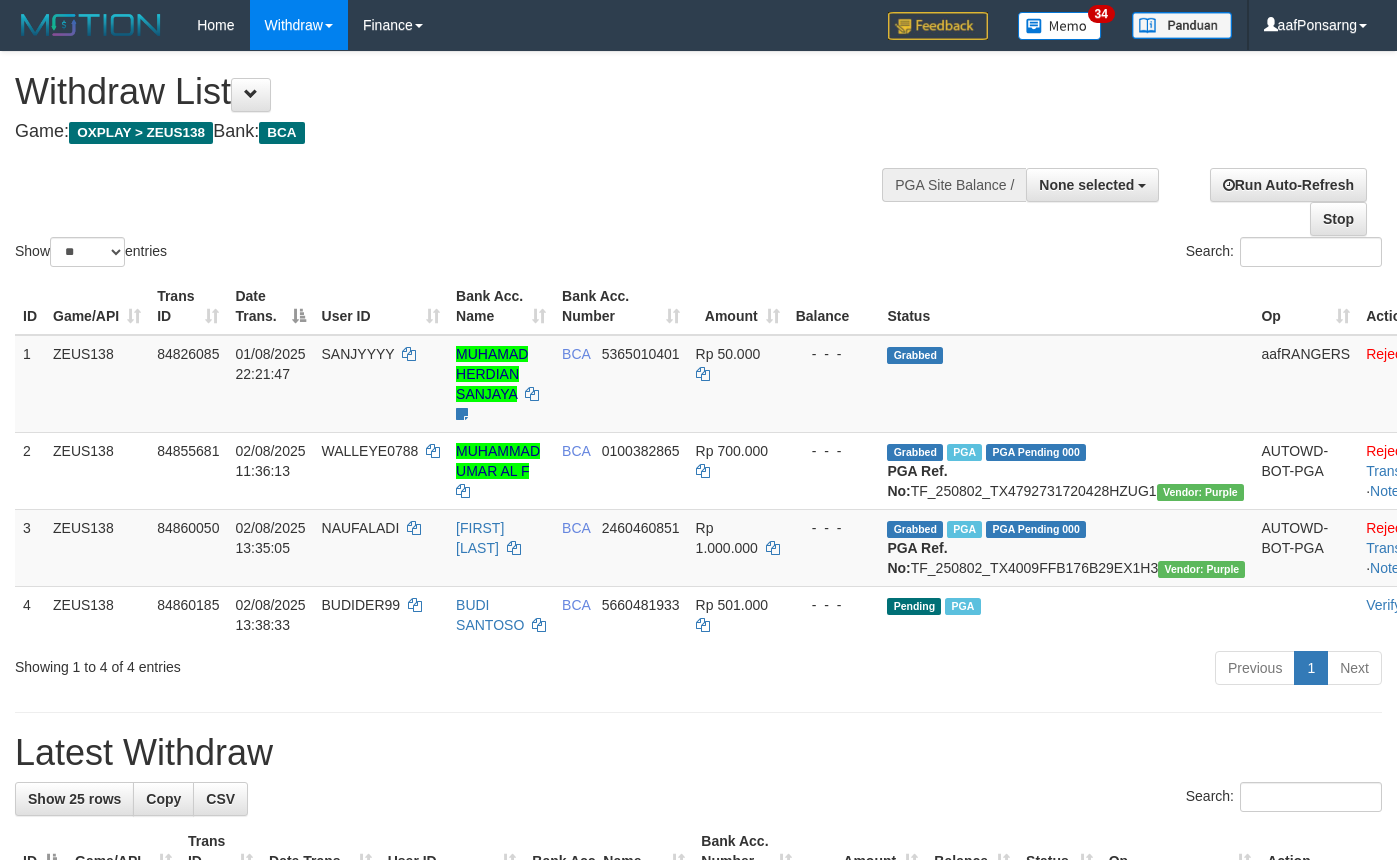 select 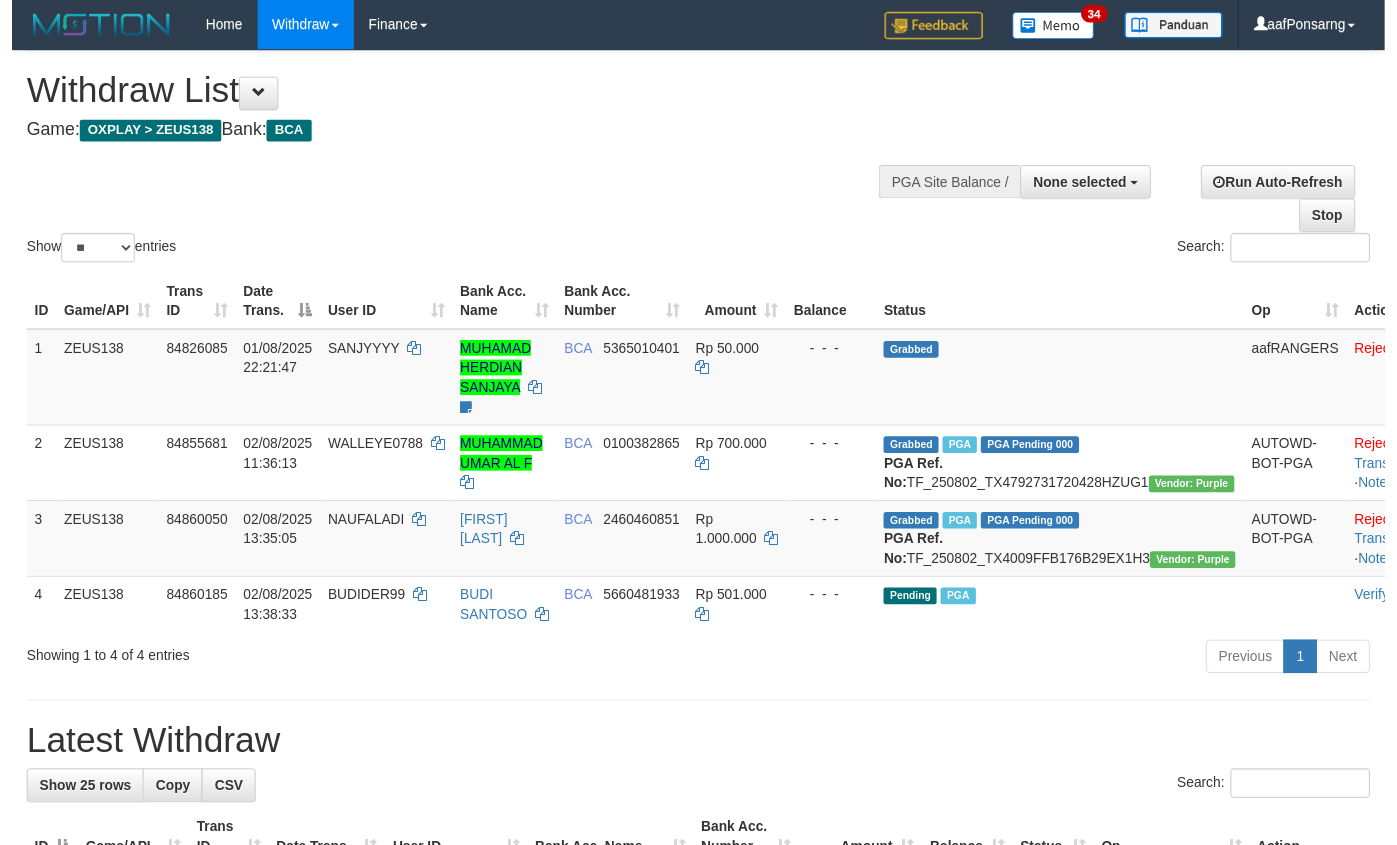 scroll, scrollTop: 152, scrollLeft: 0, axis: vertical 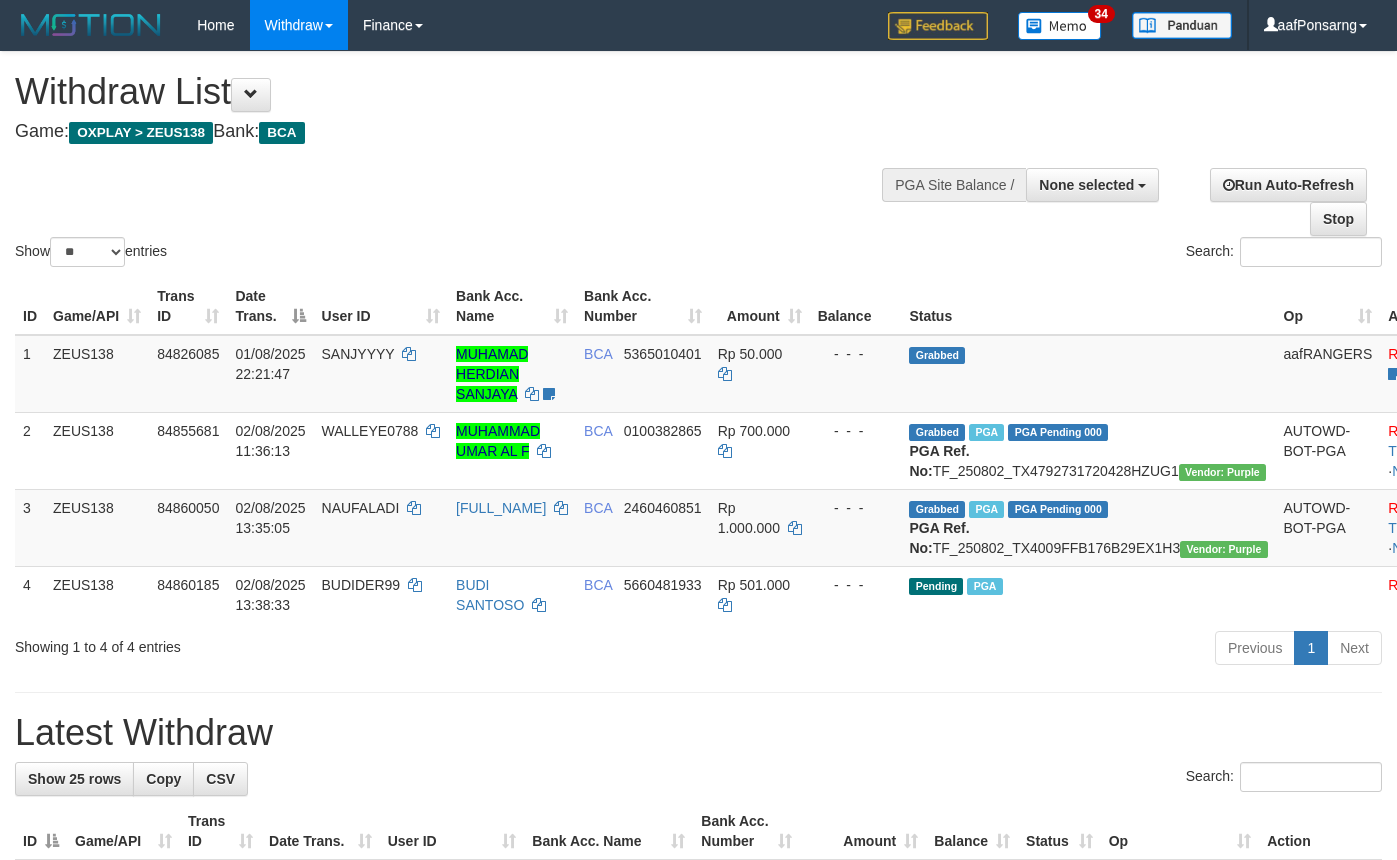 select 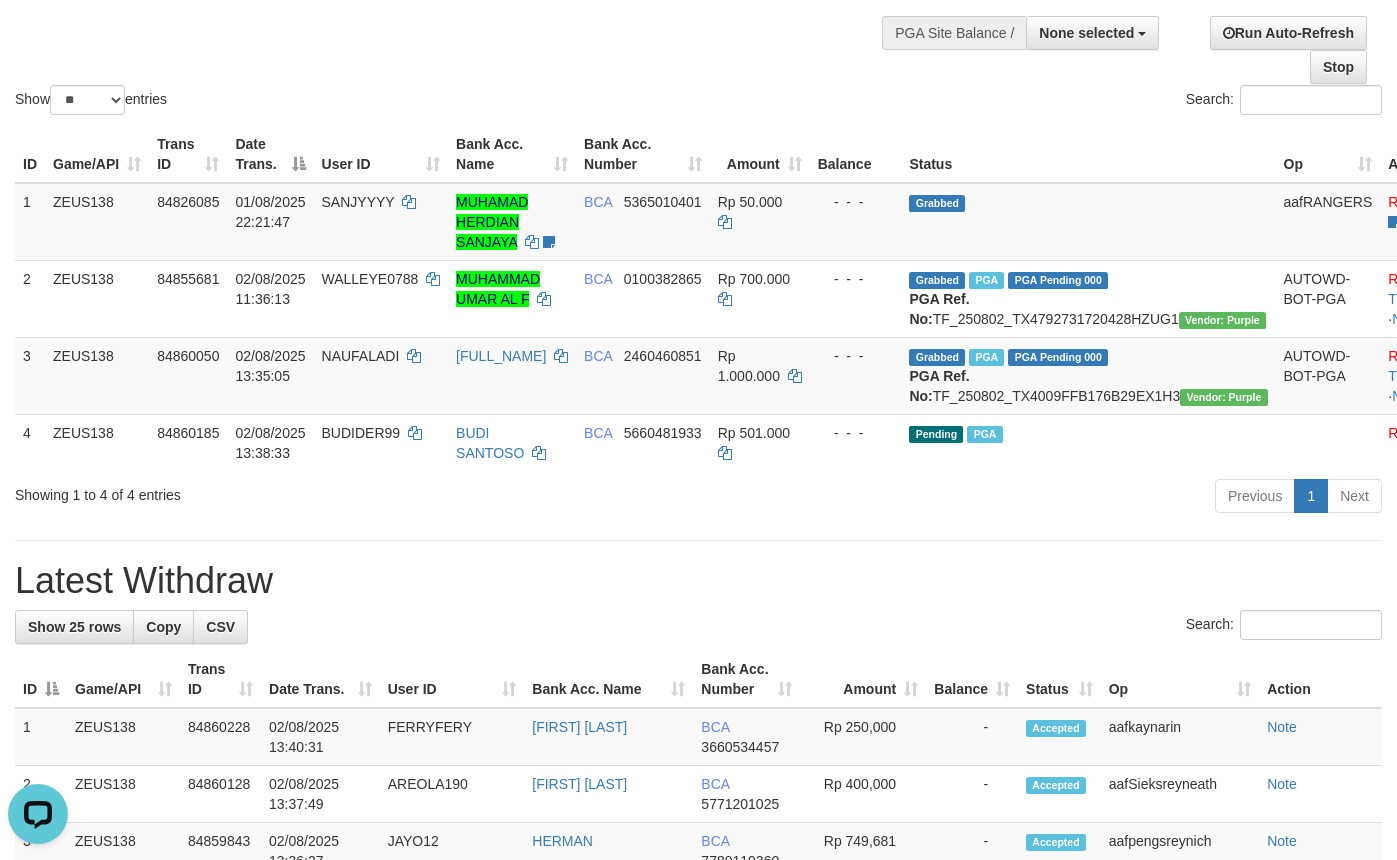 scroll, scrollTop: 0, scrollLeft: 0, axis: both 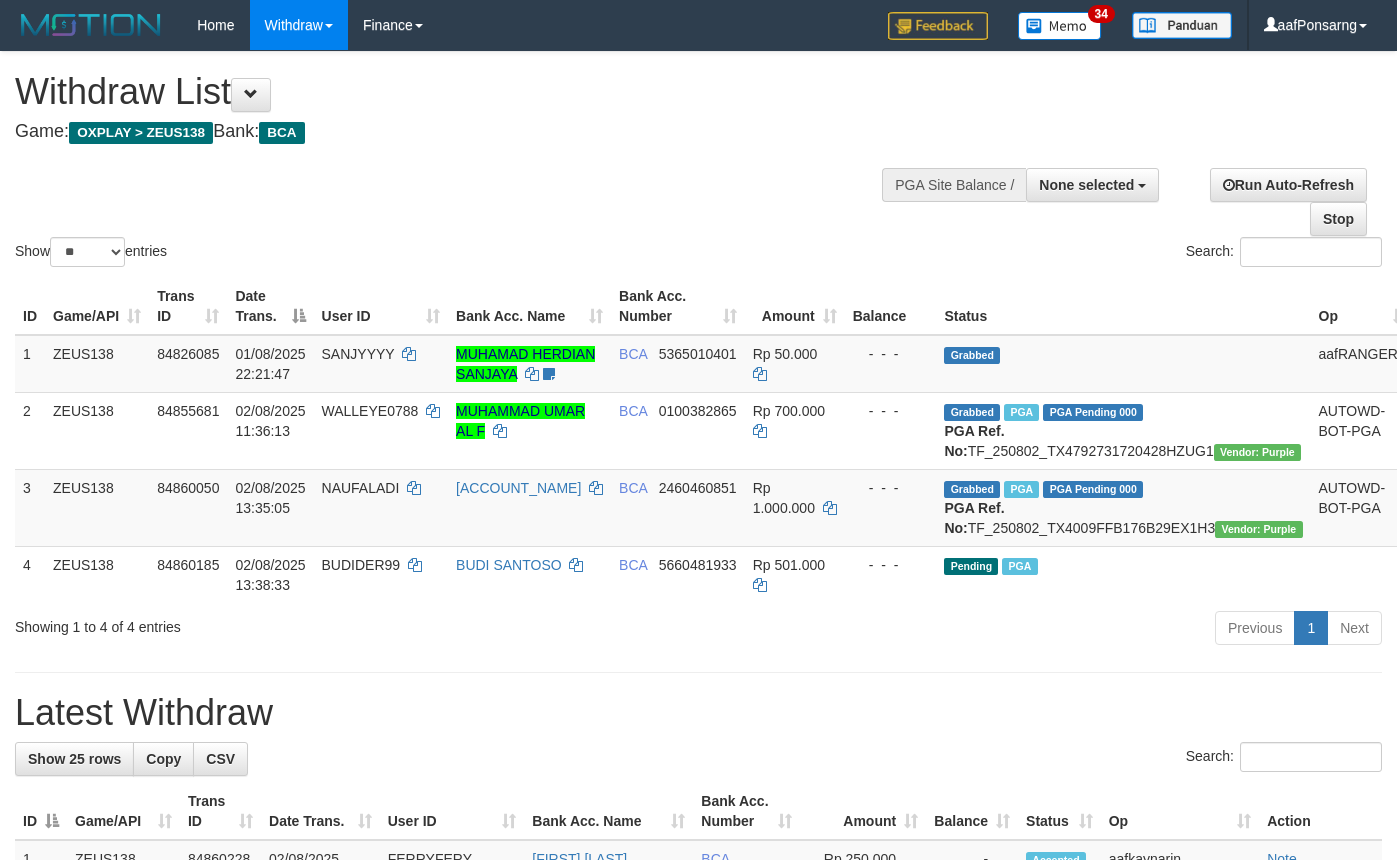 select 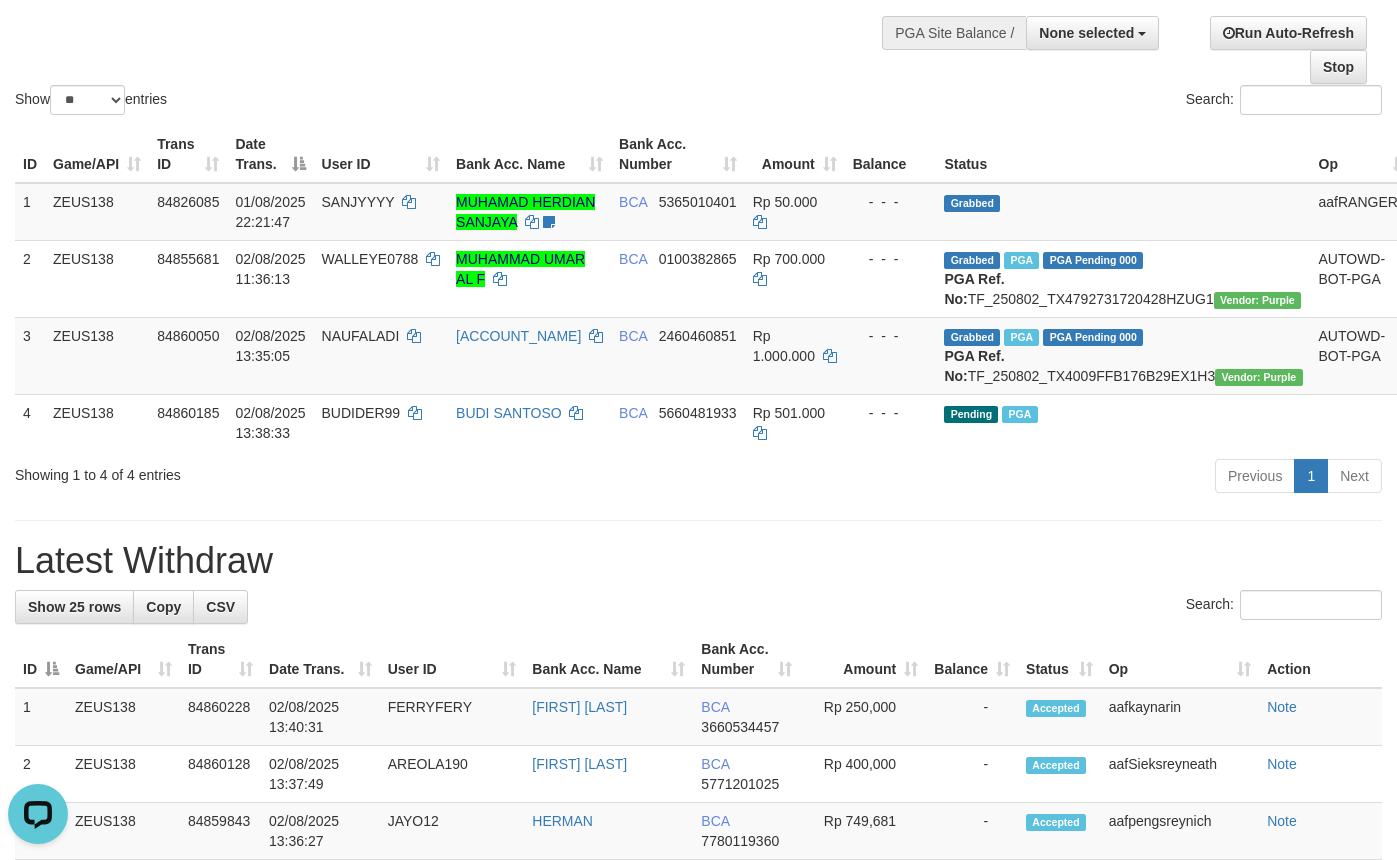 scroll, scrollTop: 0, scrollLeft: 0, axis: both 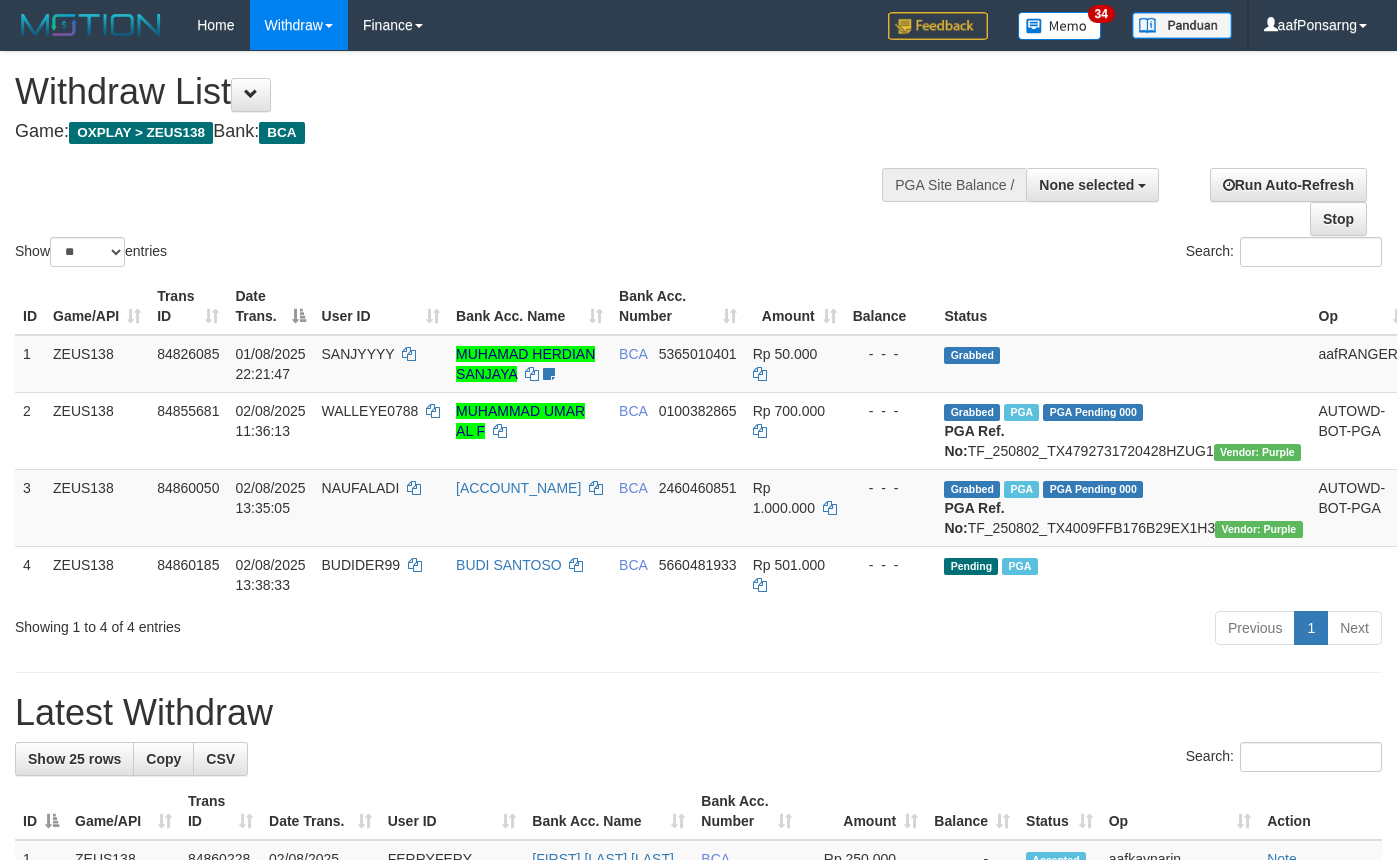 select 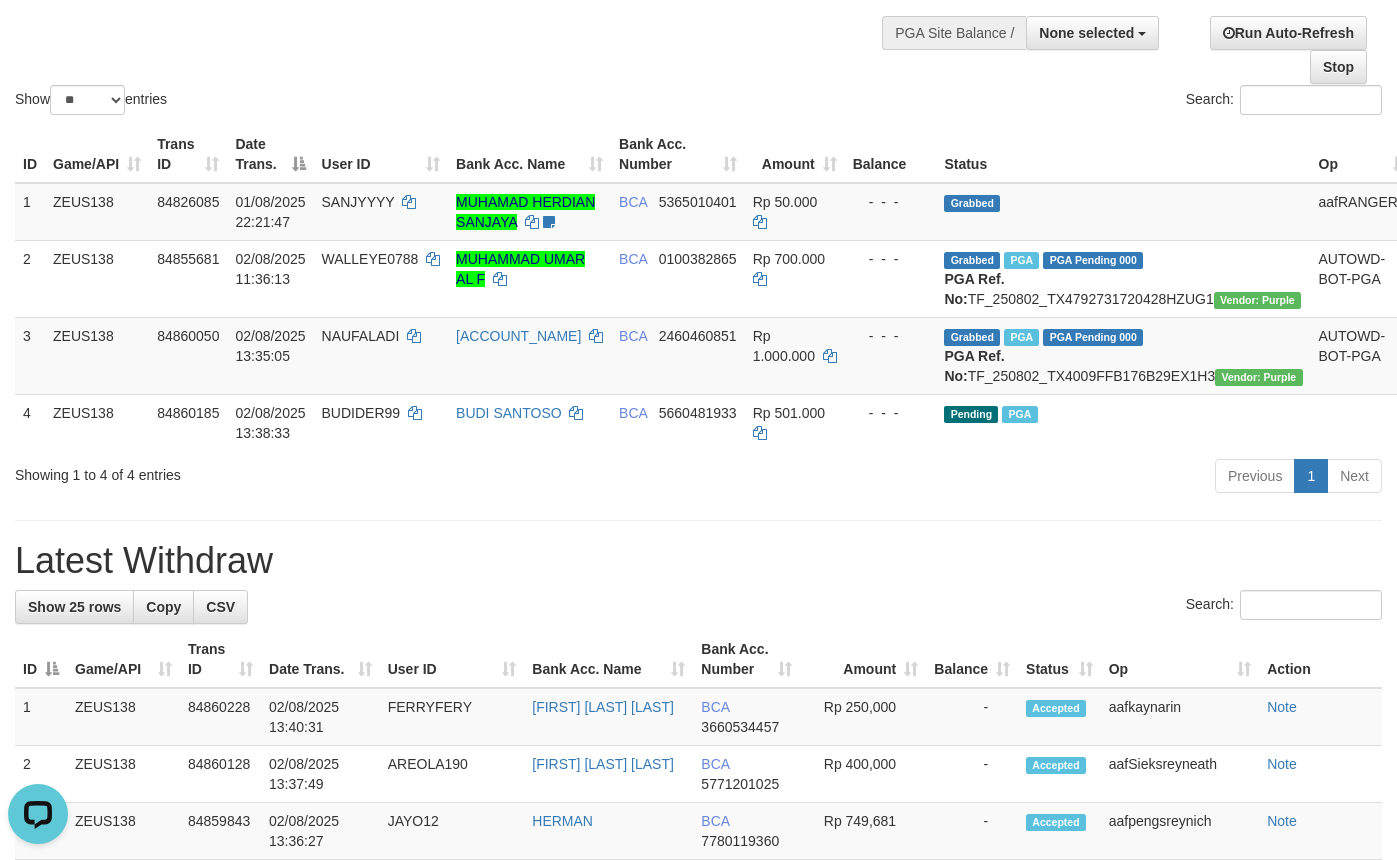 scroll, scrollTop: 0, scrollLeft: 0, axis: both 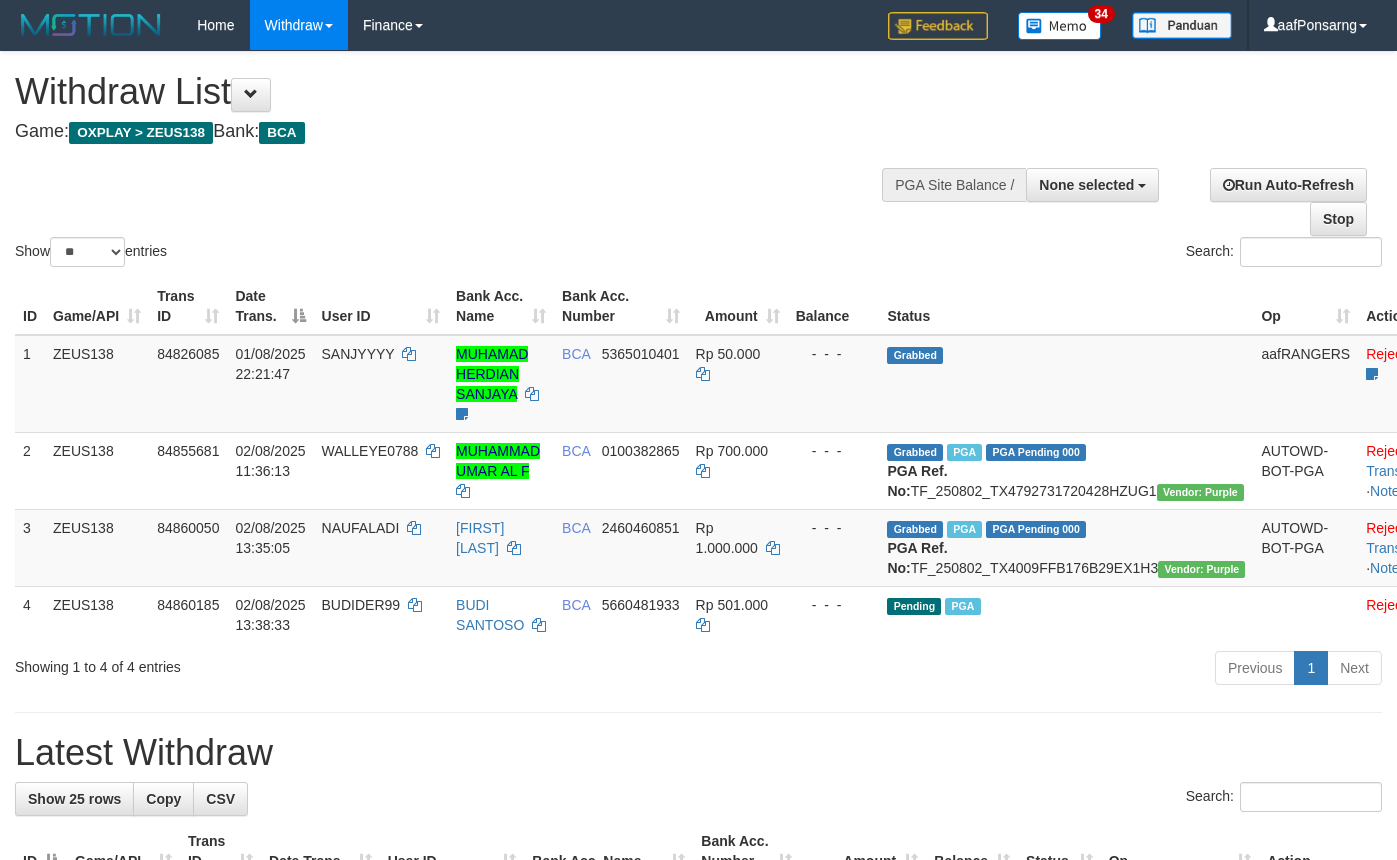select 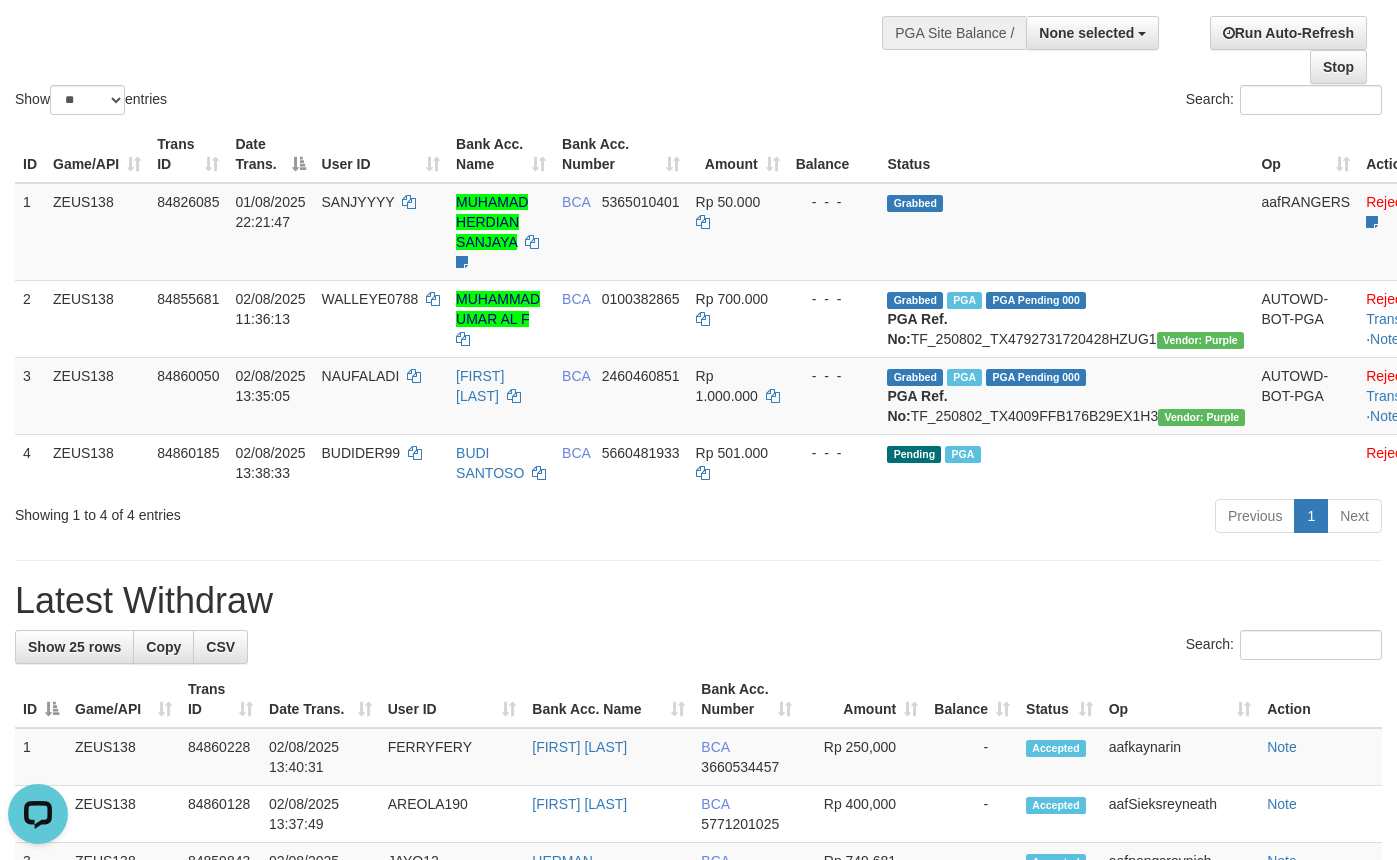 scroll, scrollTop: 0, scrollLeft: 0, axis: both 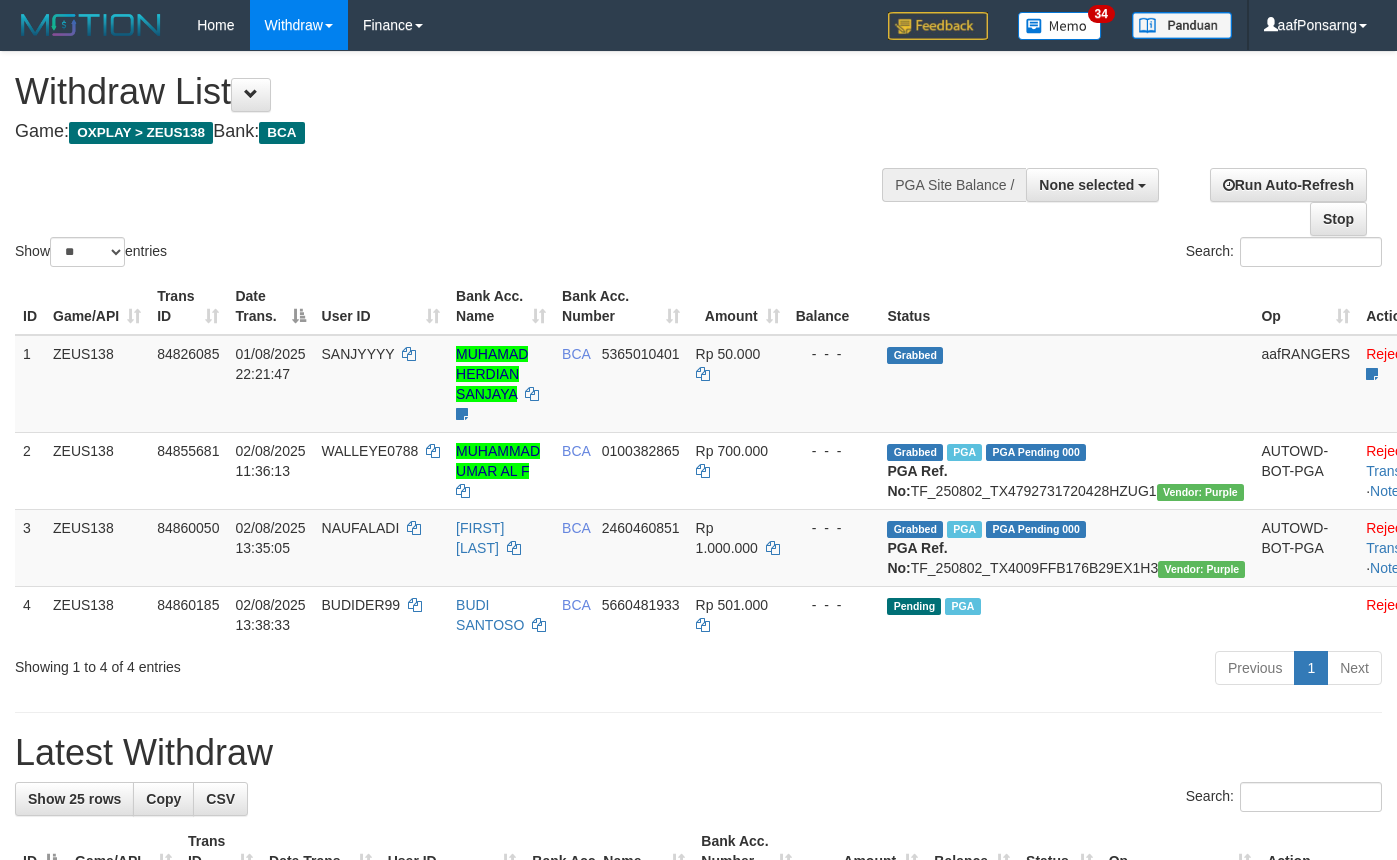 select 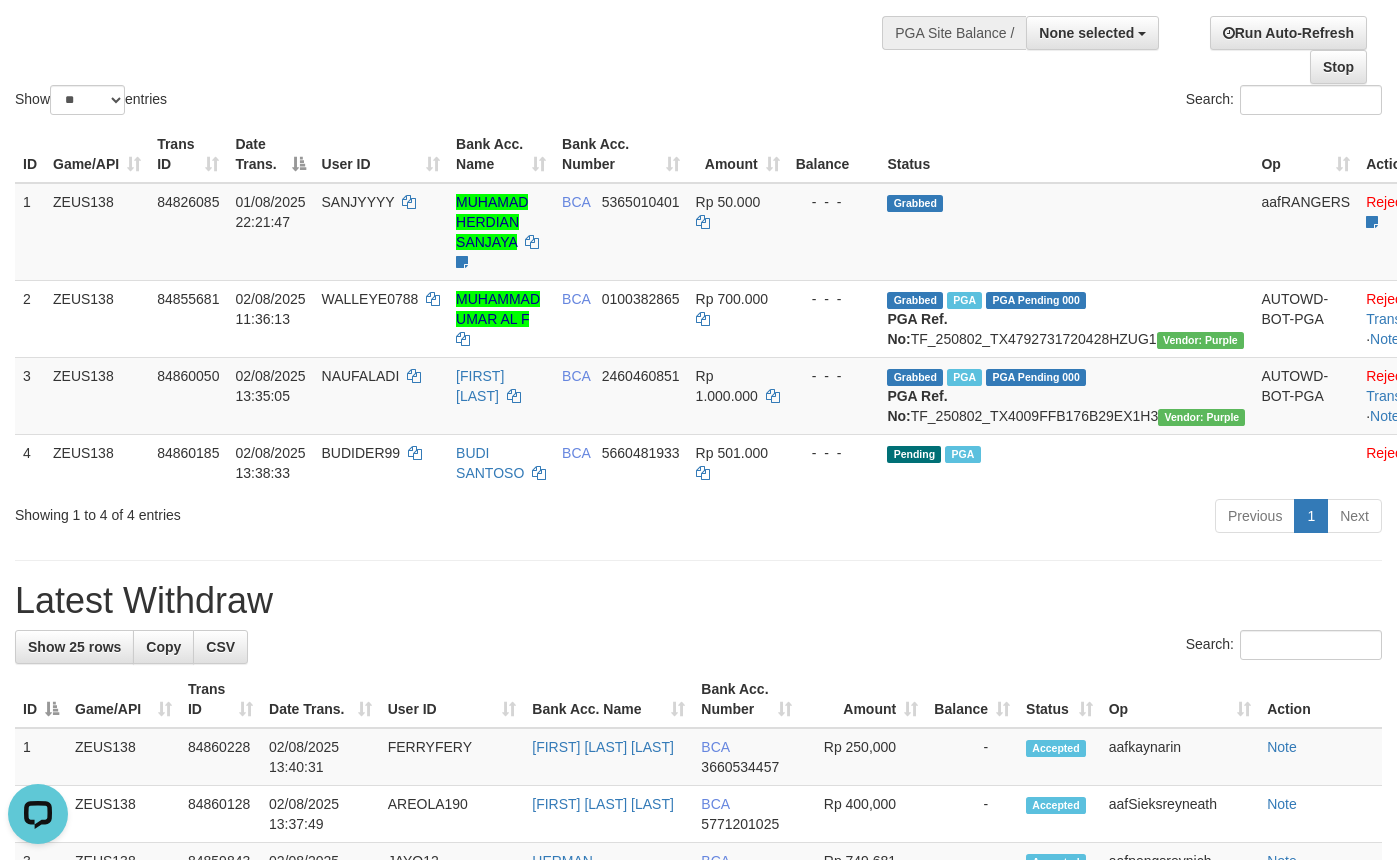 scroll, scrollTop: 0, scrollLeft: 0, axis: both 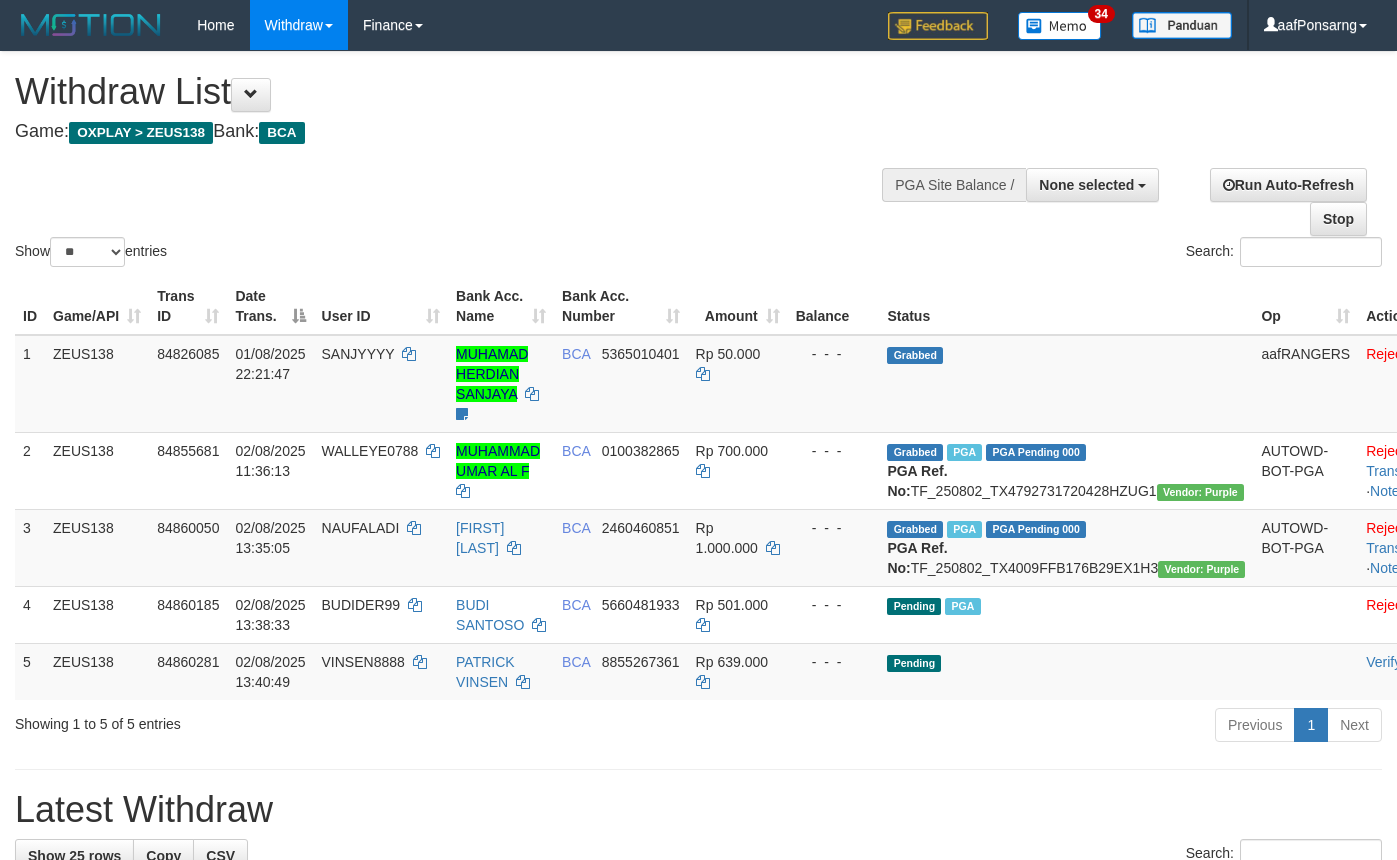 select 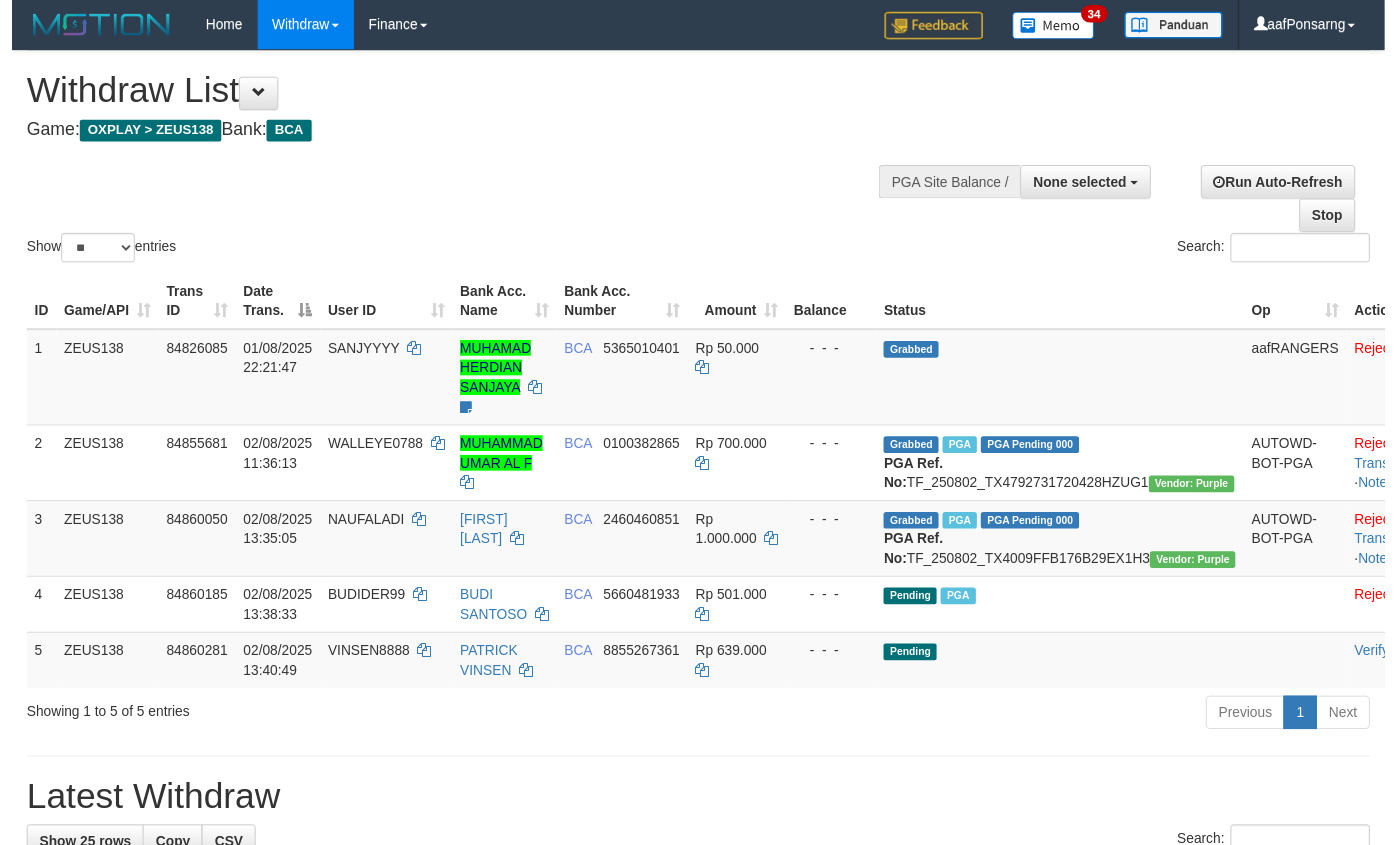 scroll, scrollTop: 152, scrollLeft: 0, axis: vertical 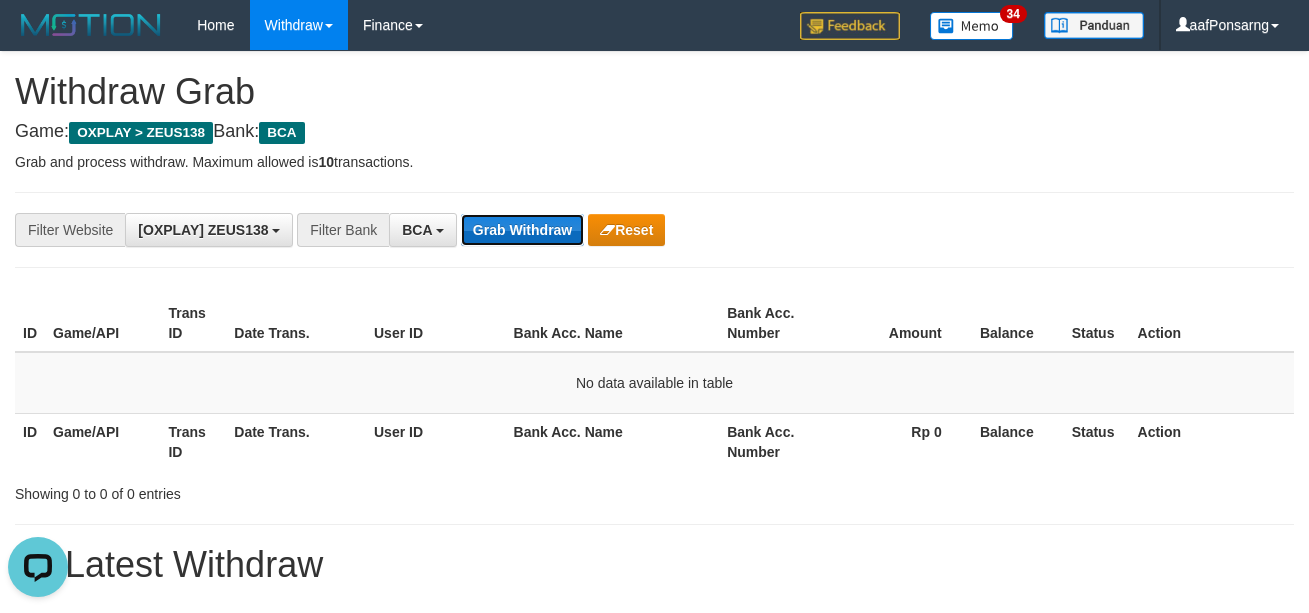 click on "Grab Withdraw" at bounding box center (522, 230) 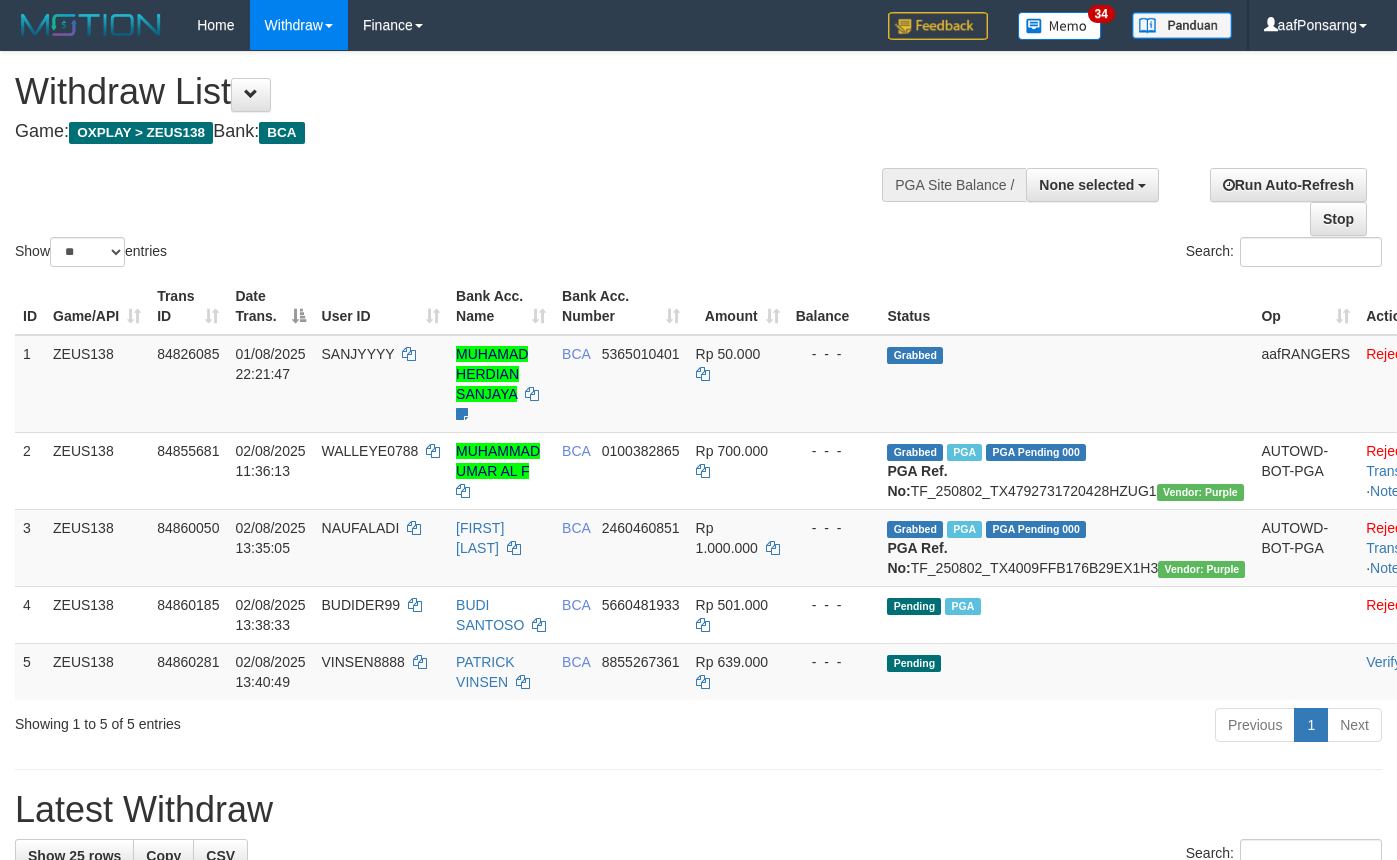 select 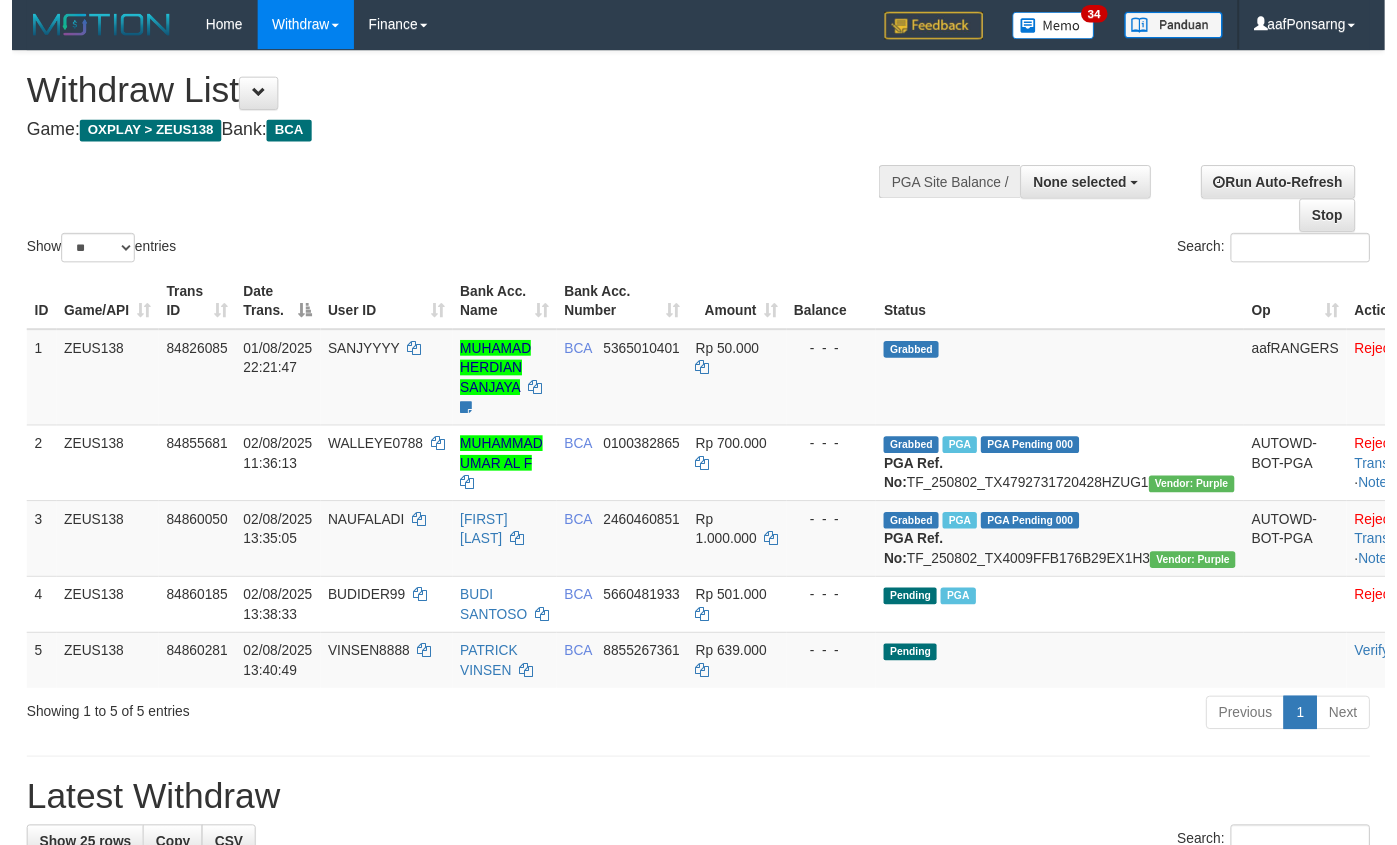 scroll, scrollTop: 152, scrollLeft: 0, axis: vertical 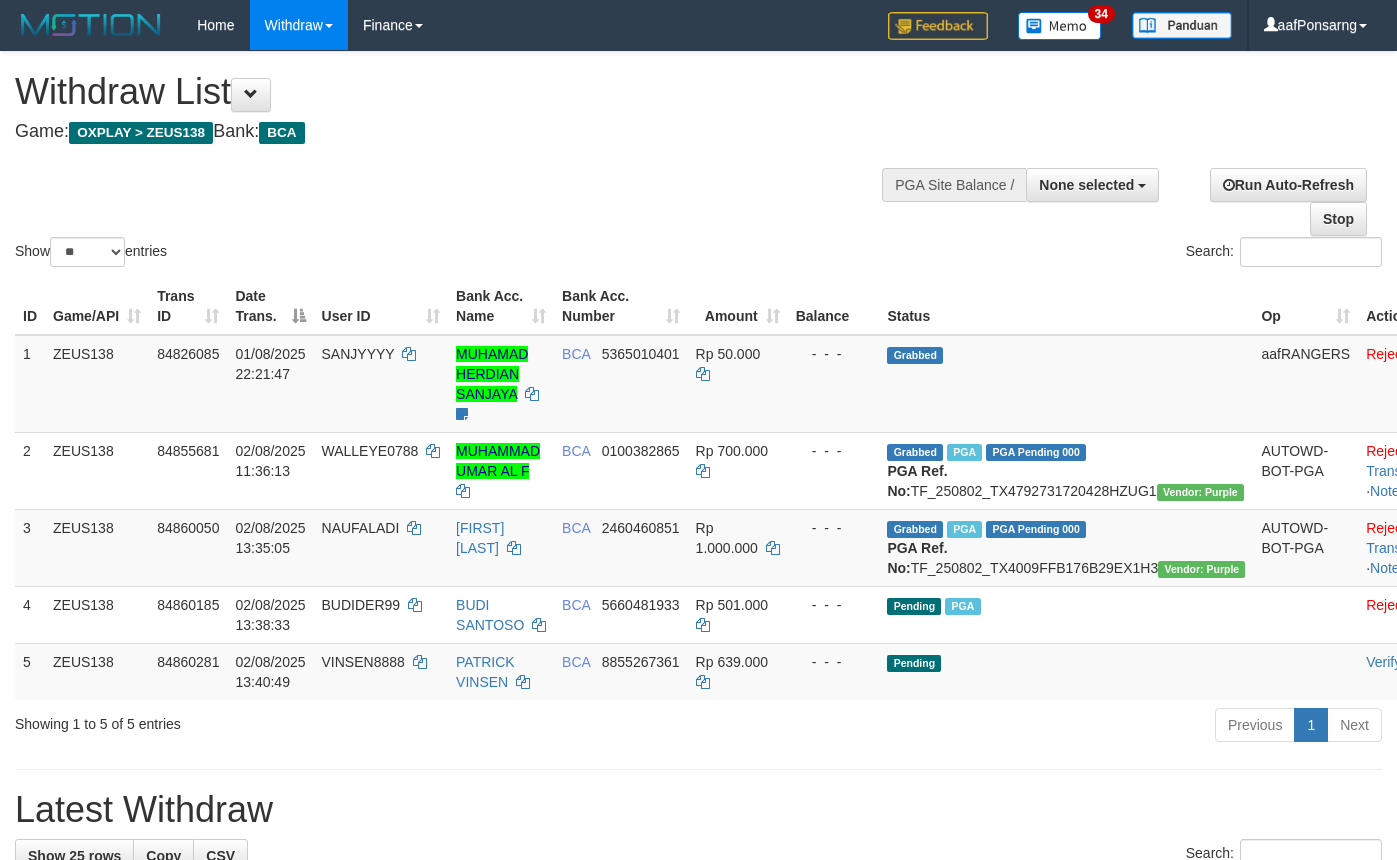 select 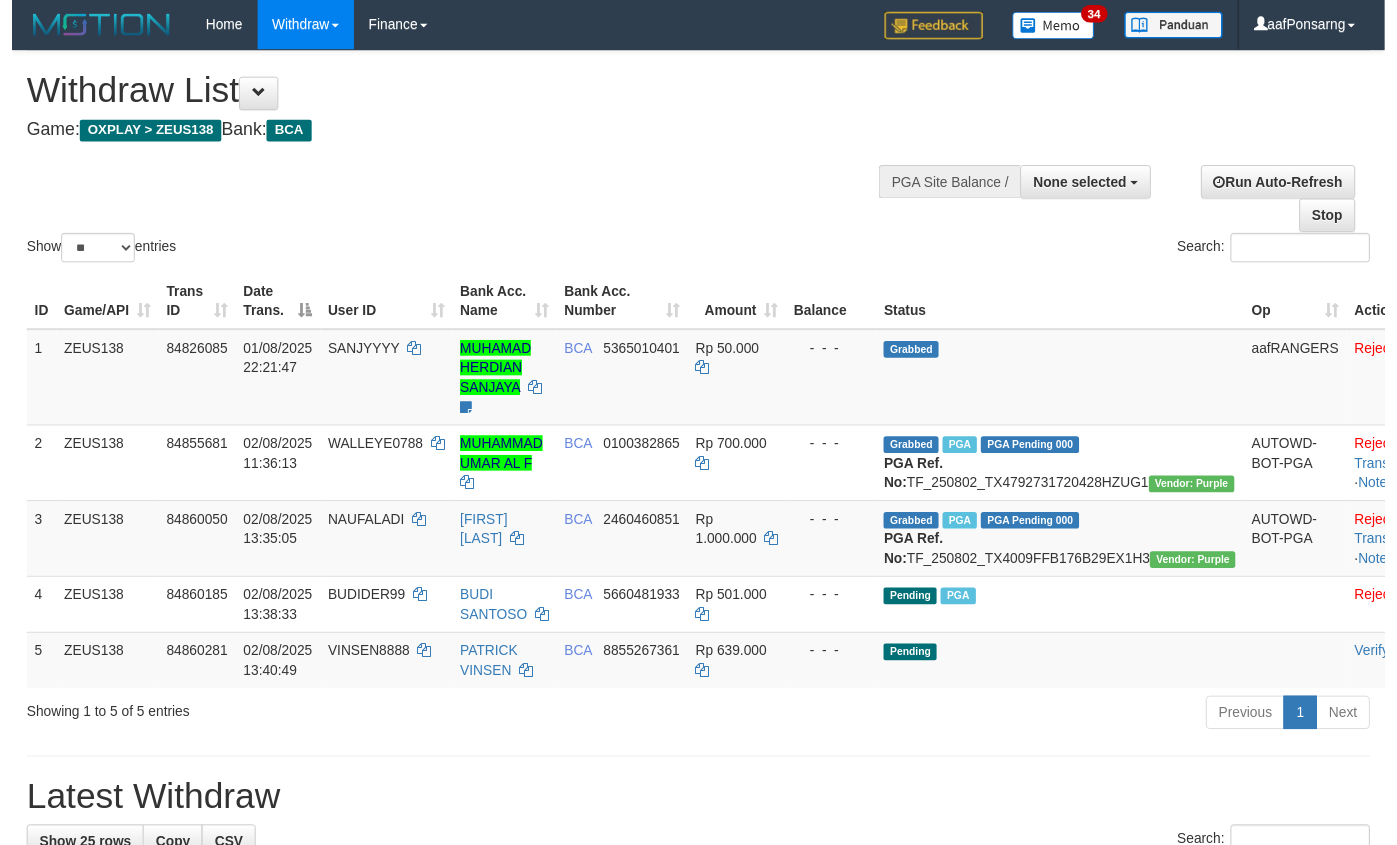 scroll, scrollTop: 152, scrollLeft: 0, axis: vertical 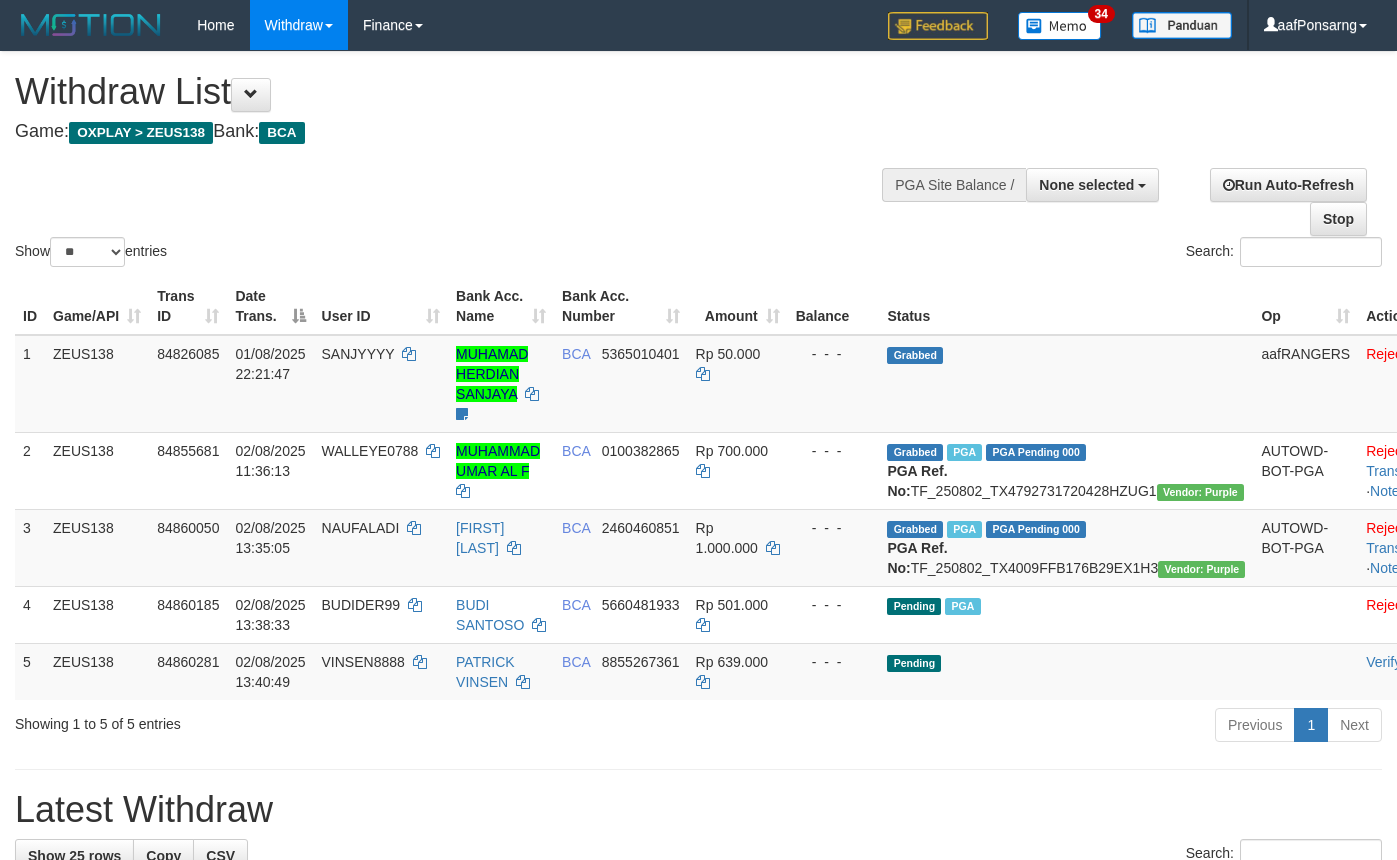 select 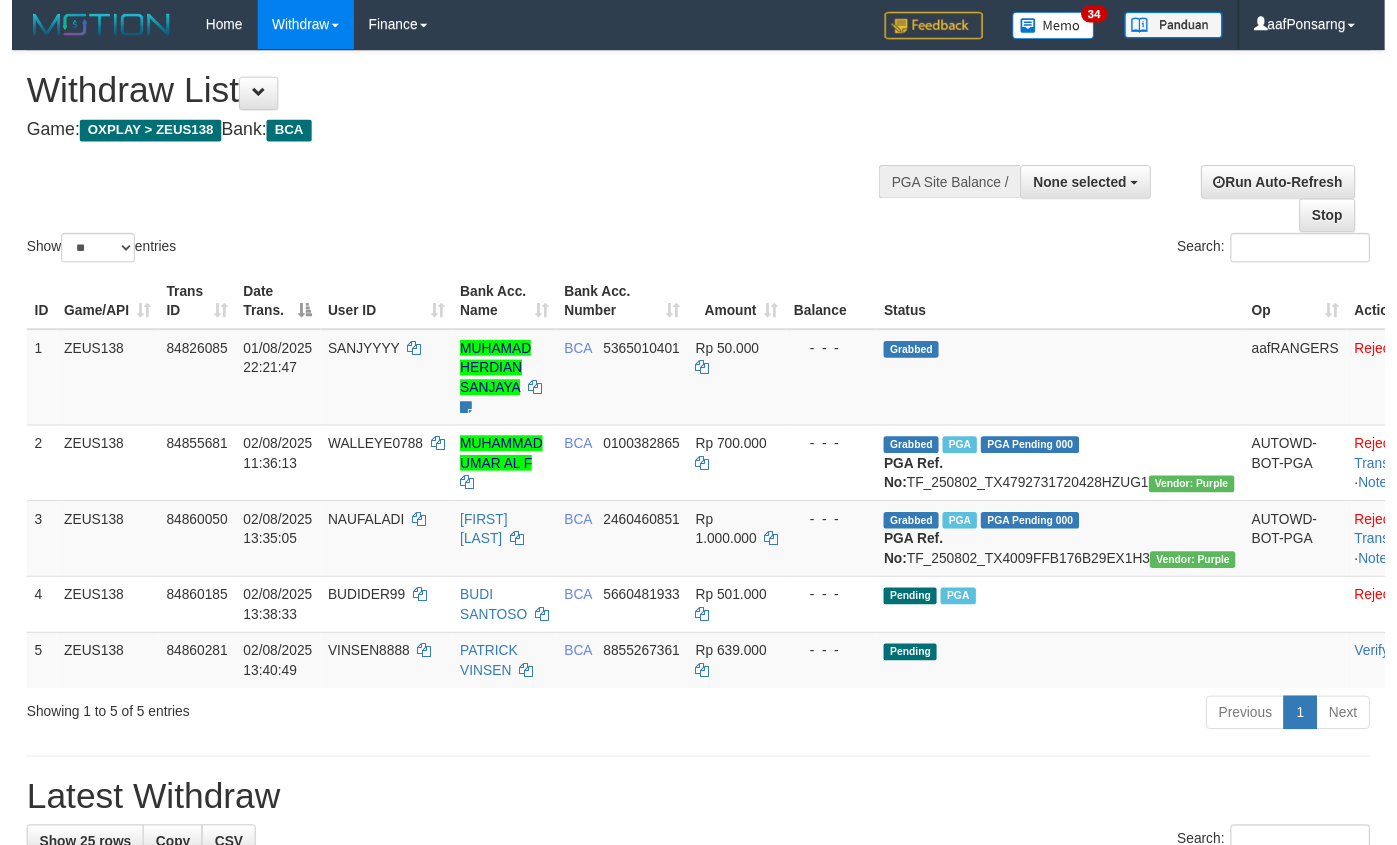 scroll, scrollTop: 152, scrollLeft: 0, axis: vertical 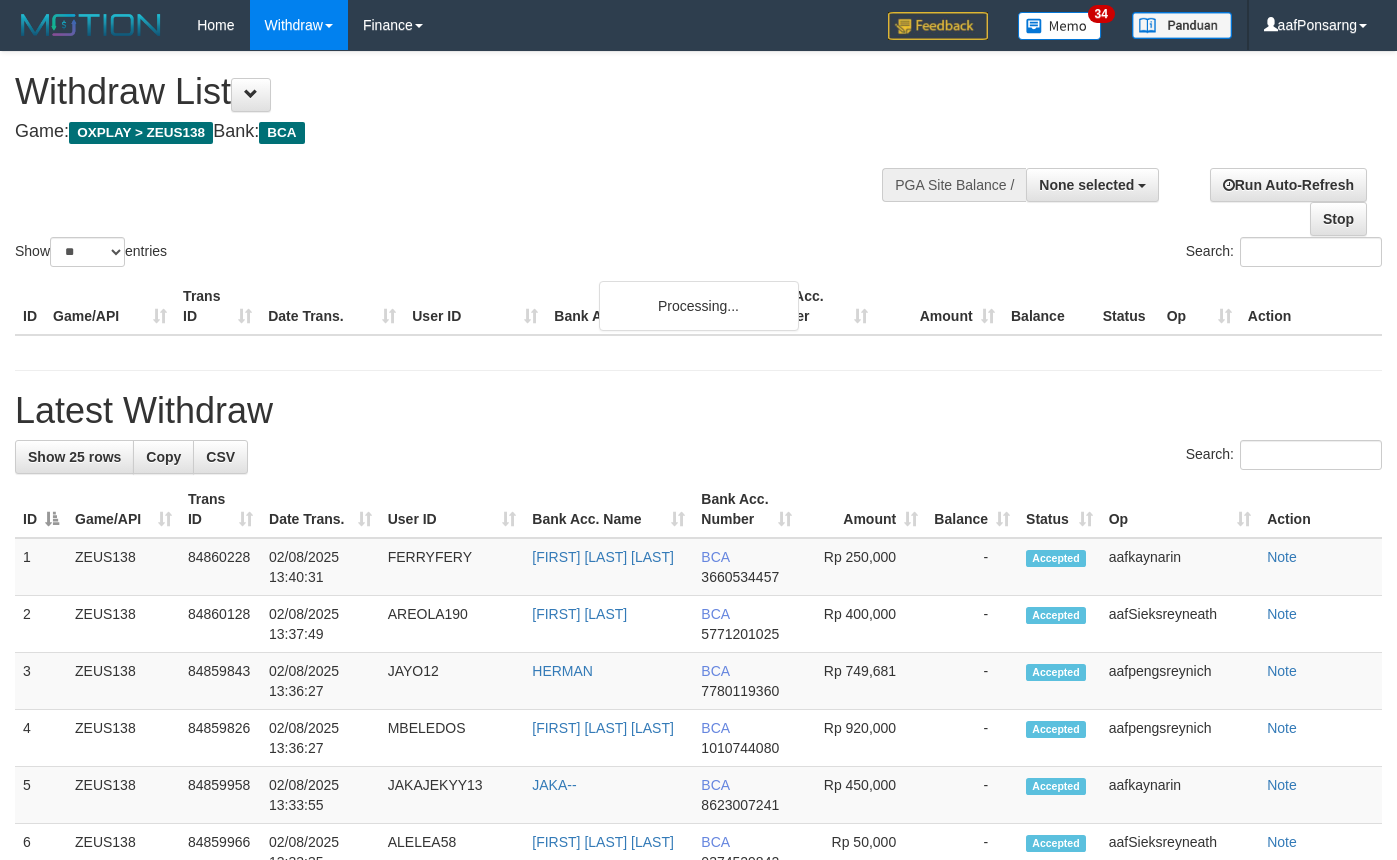 select 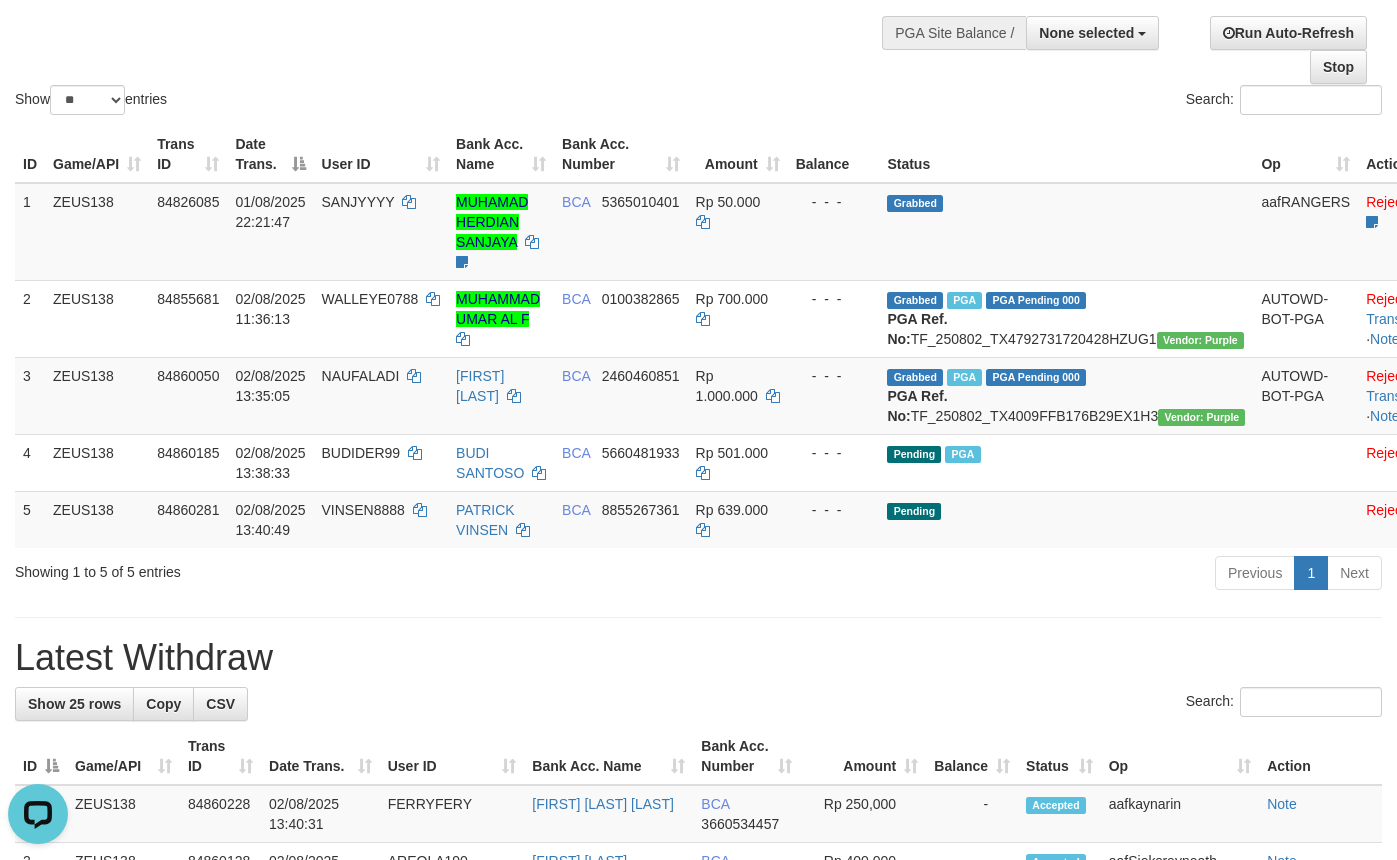 scroll, scrollTop: 0, scrollLeft: 0, axis: both 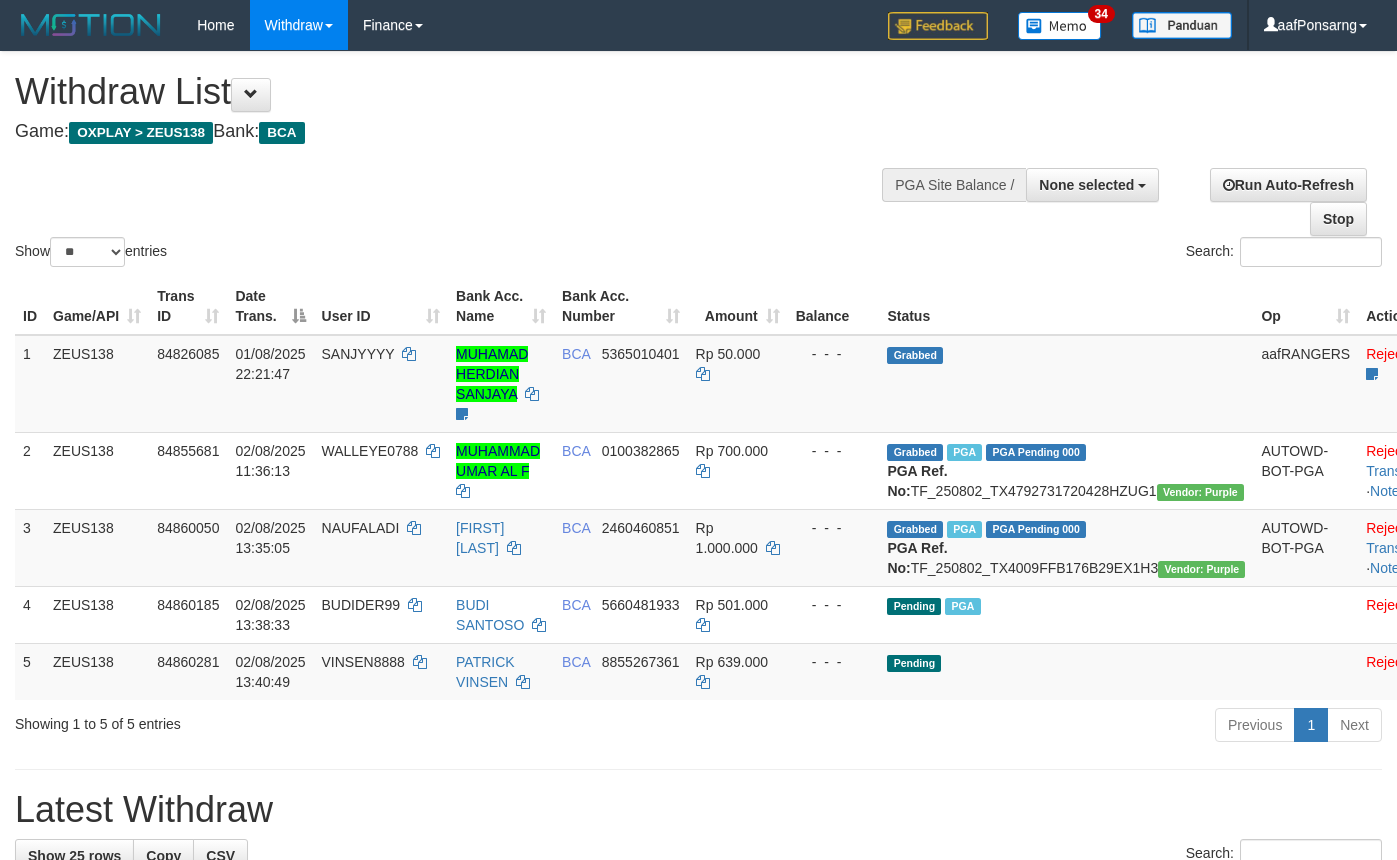 select 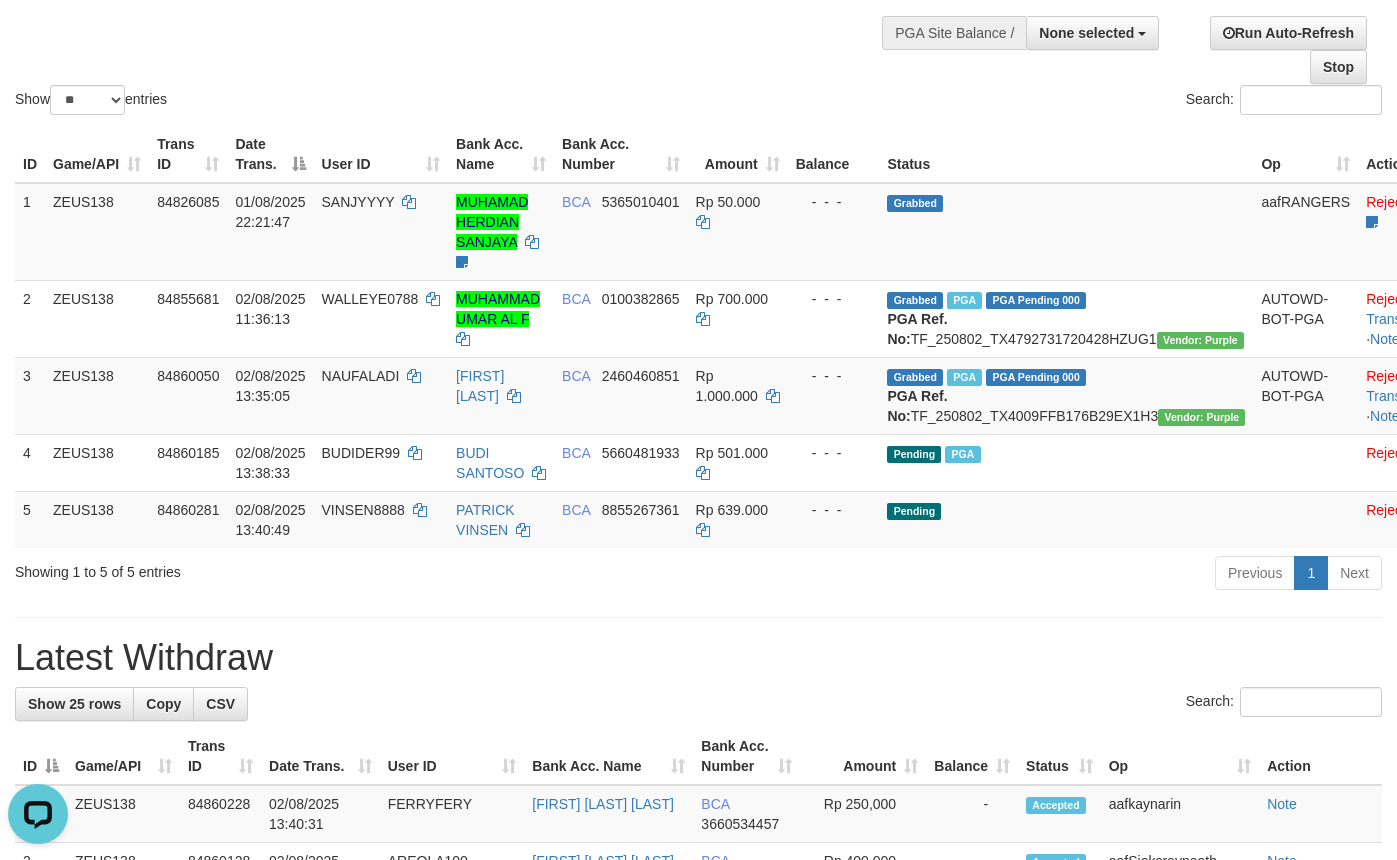 scroll, scrollTop: 0, scrollLeft: 0, axis: both 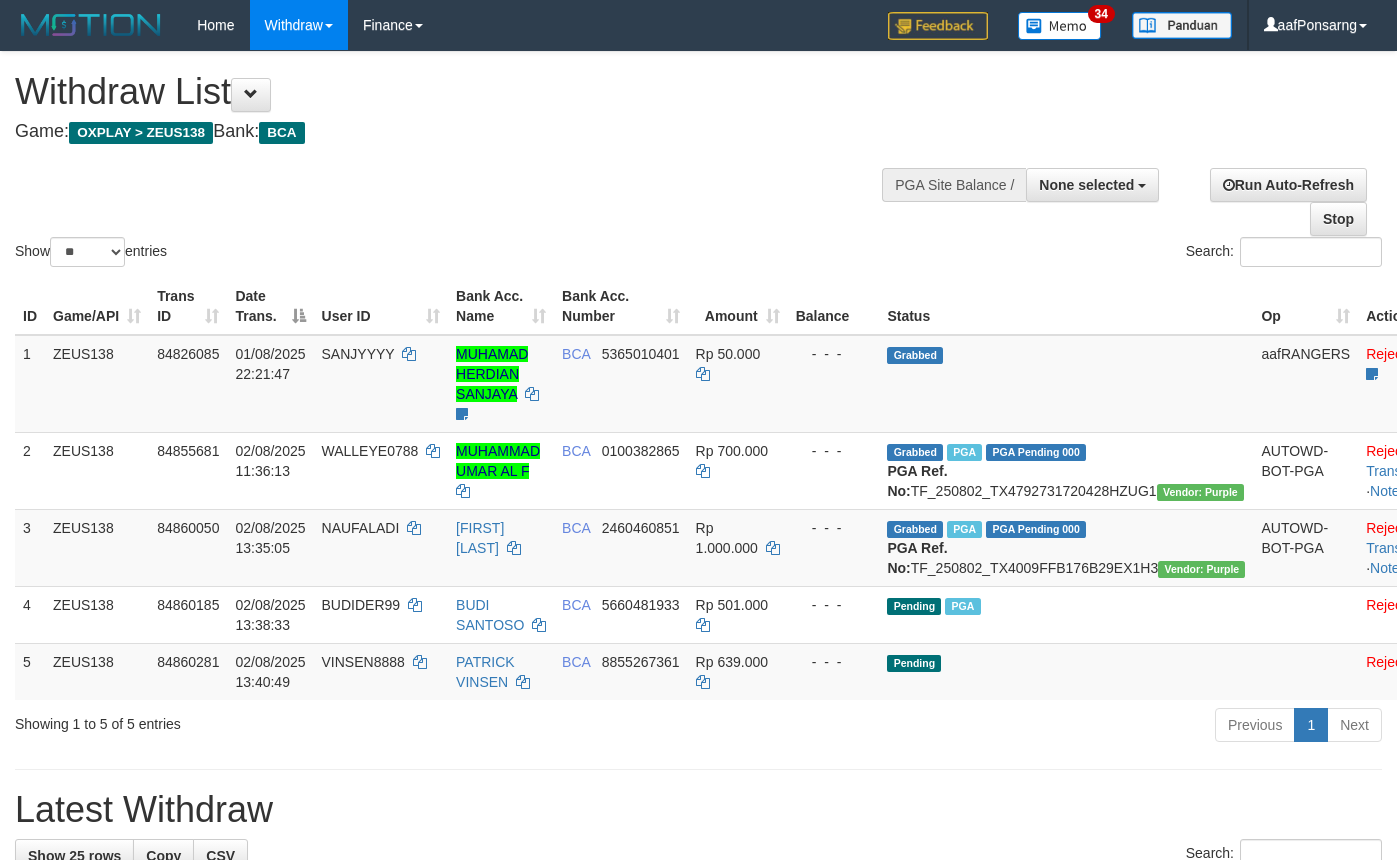 select 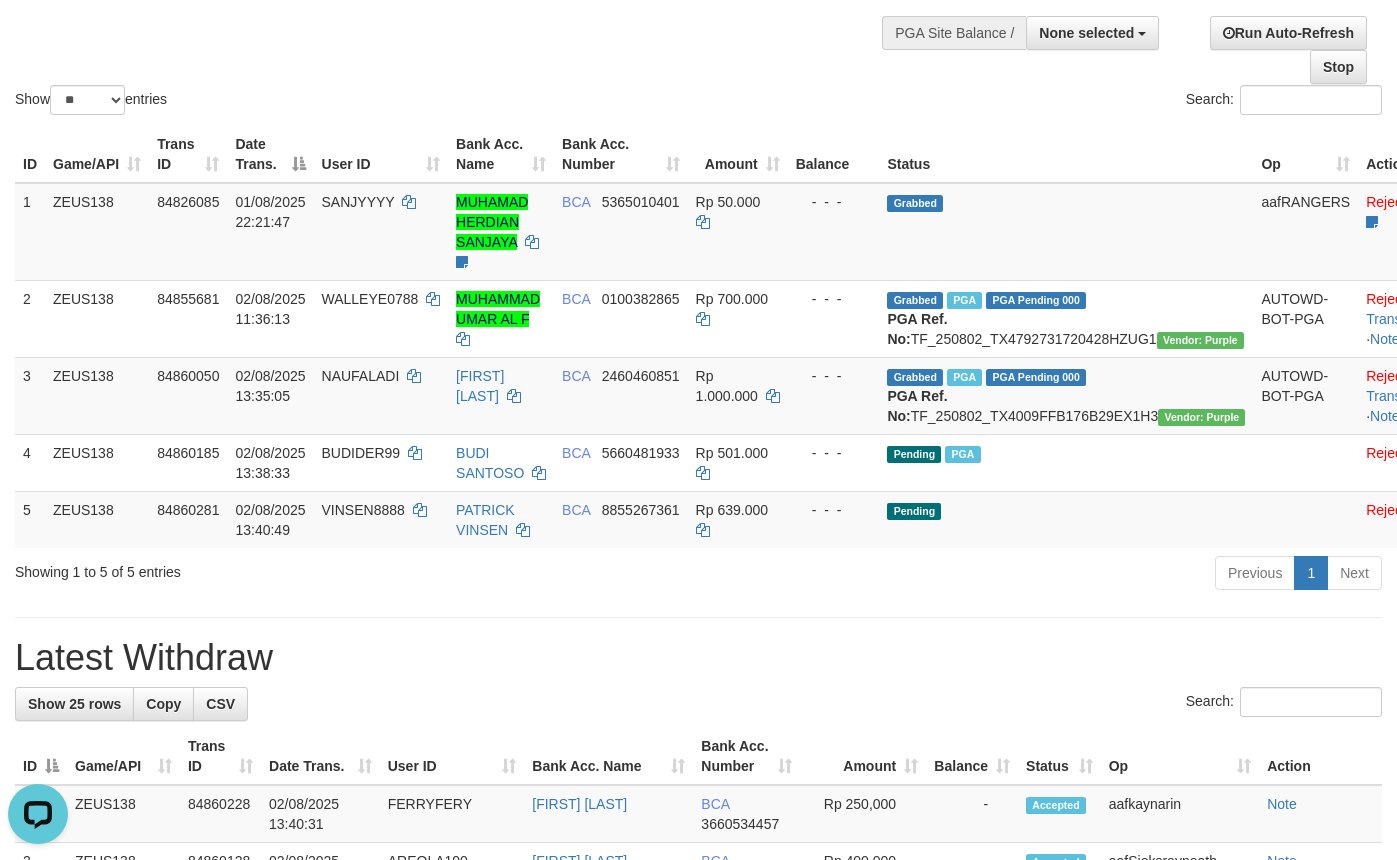 scroll, scrollTop: 0, scrollLeft: 0, axis: both 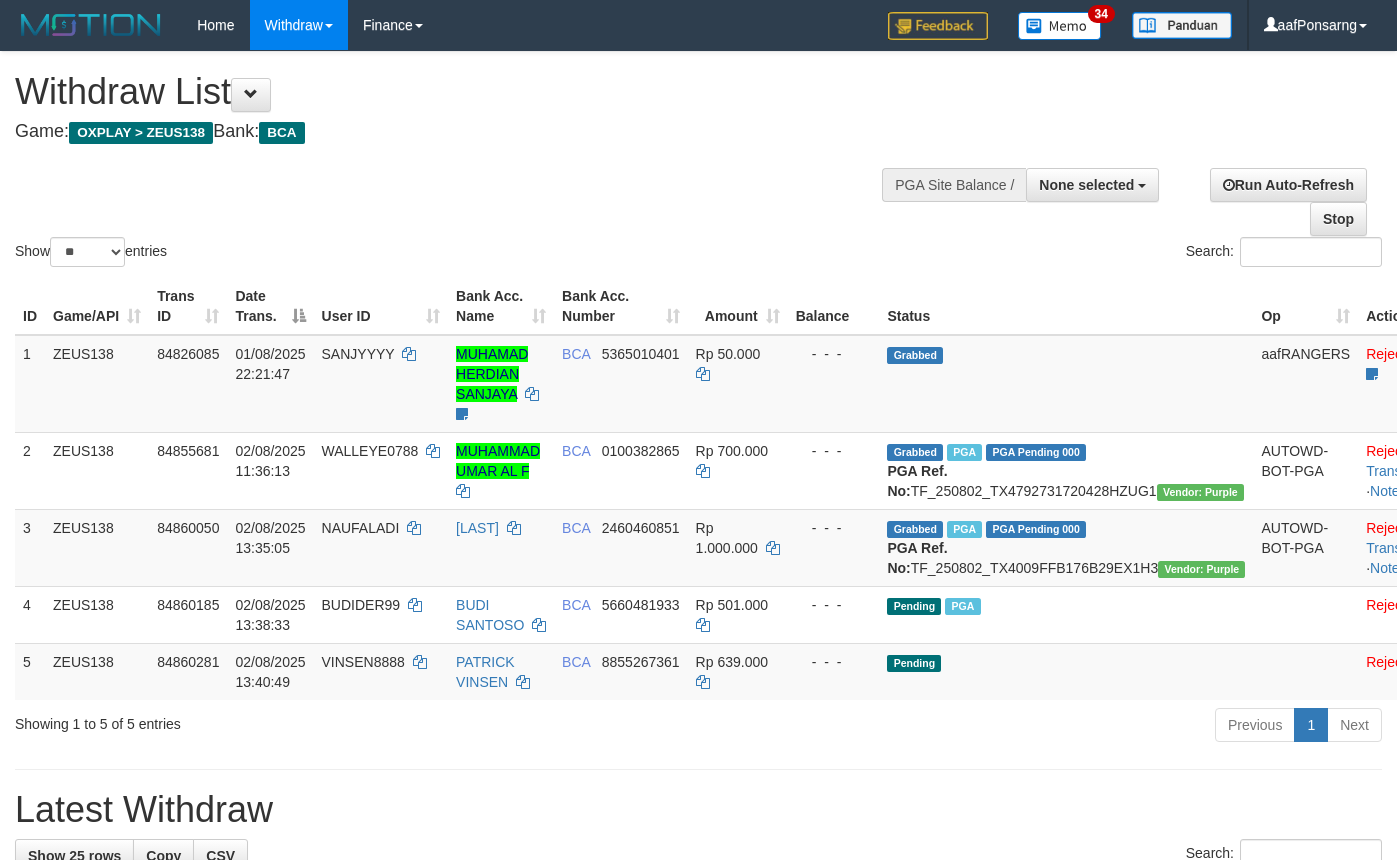 select 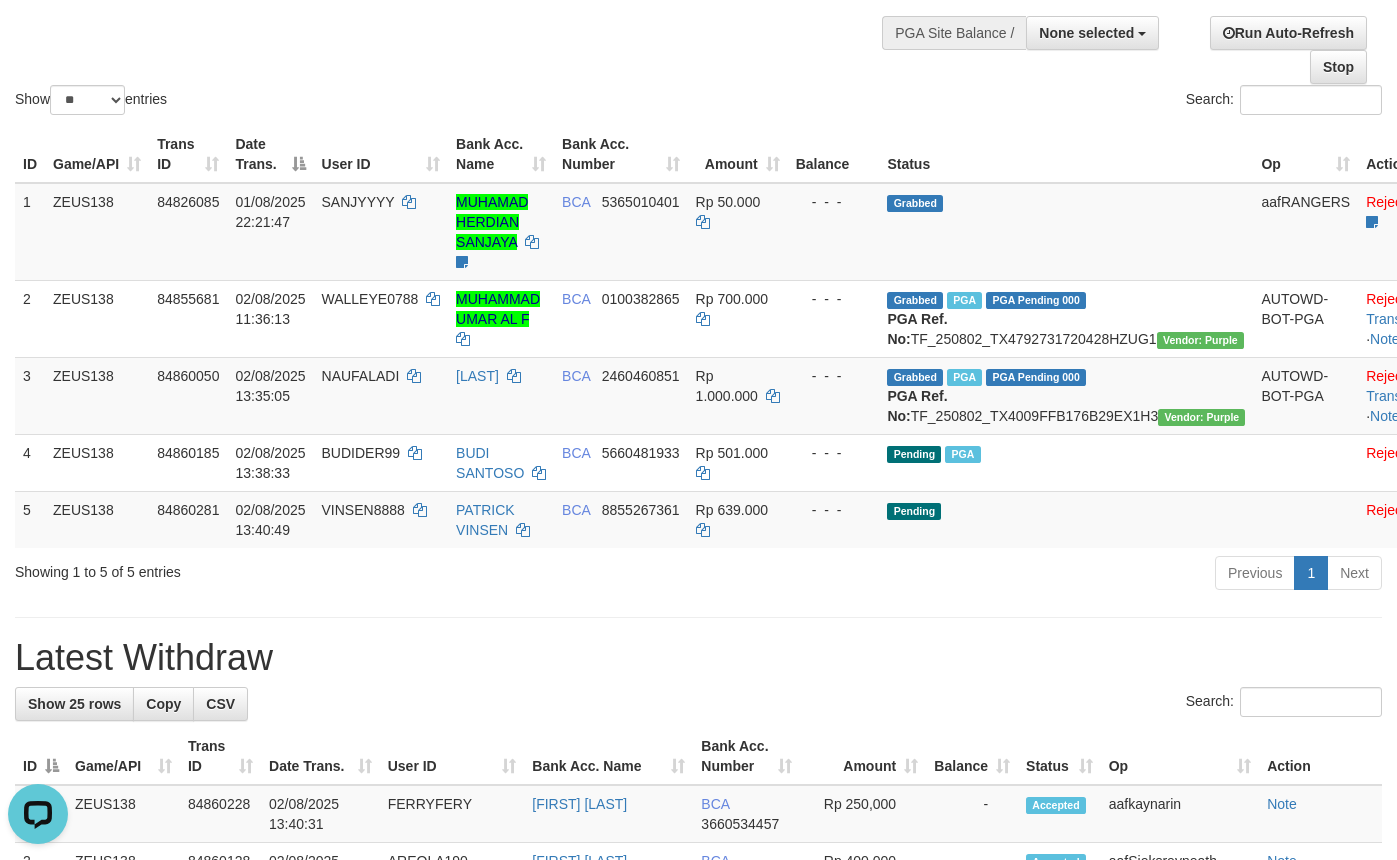 scroll, scrollTop: 0, scrollLeft: 0, axis: both 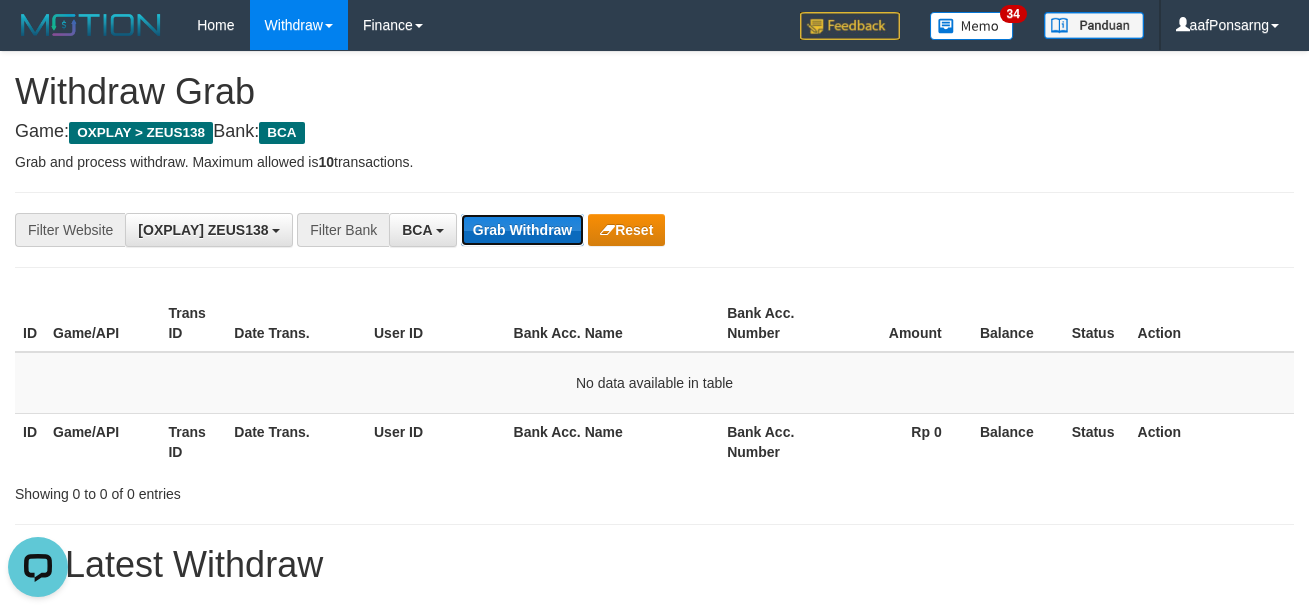 click on "Grab Withdraw" at bounding box center (522, 230) 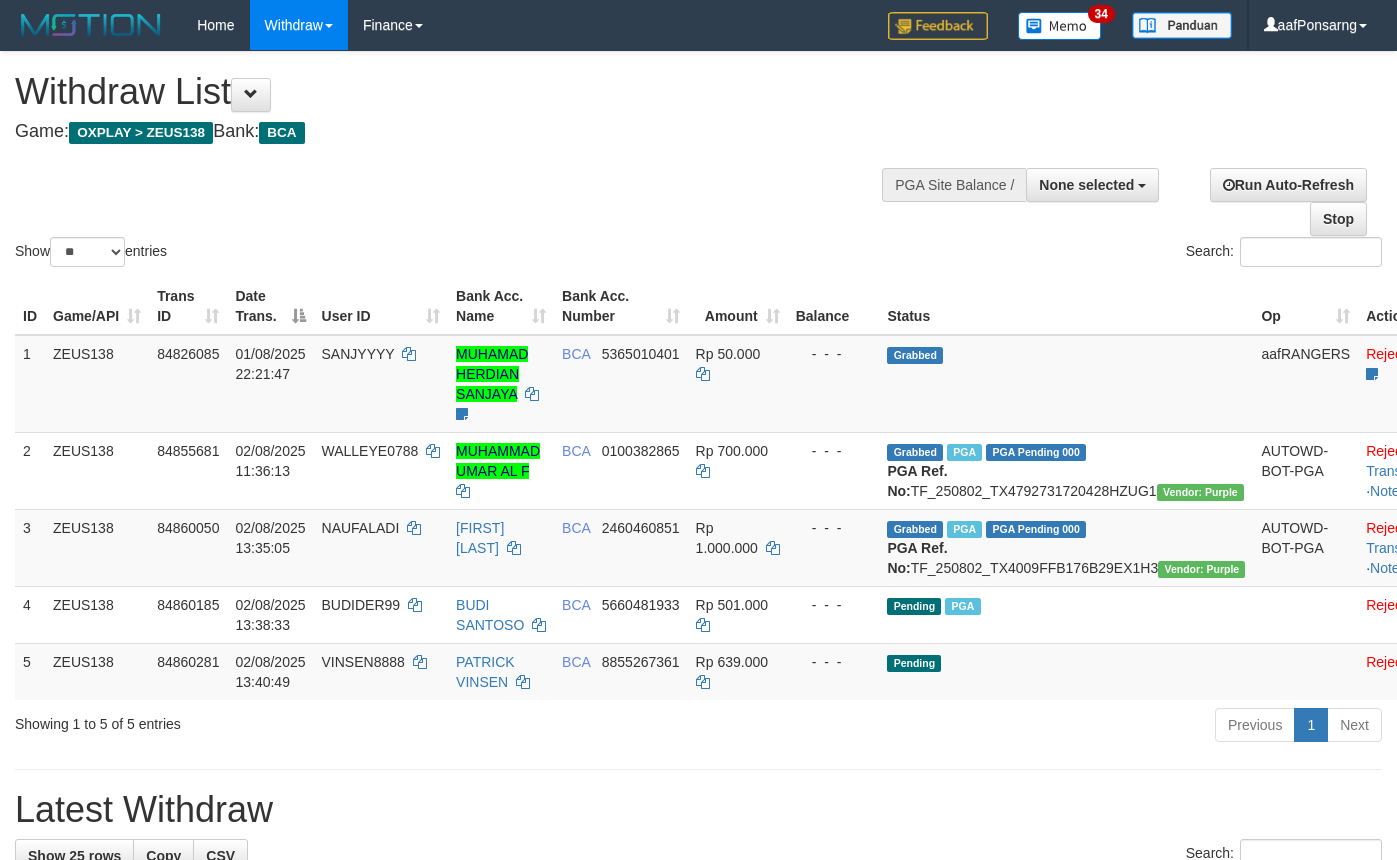 select 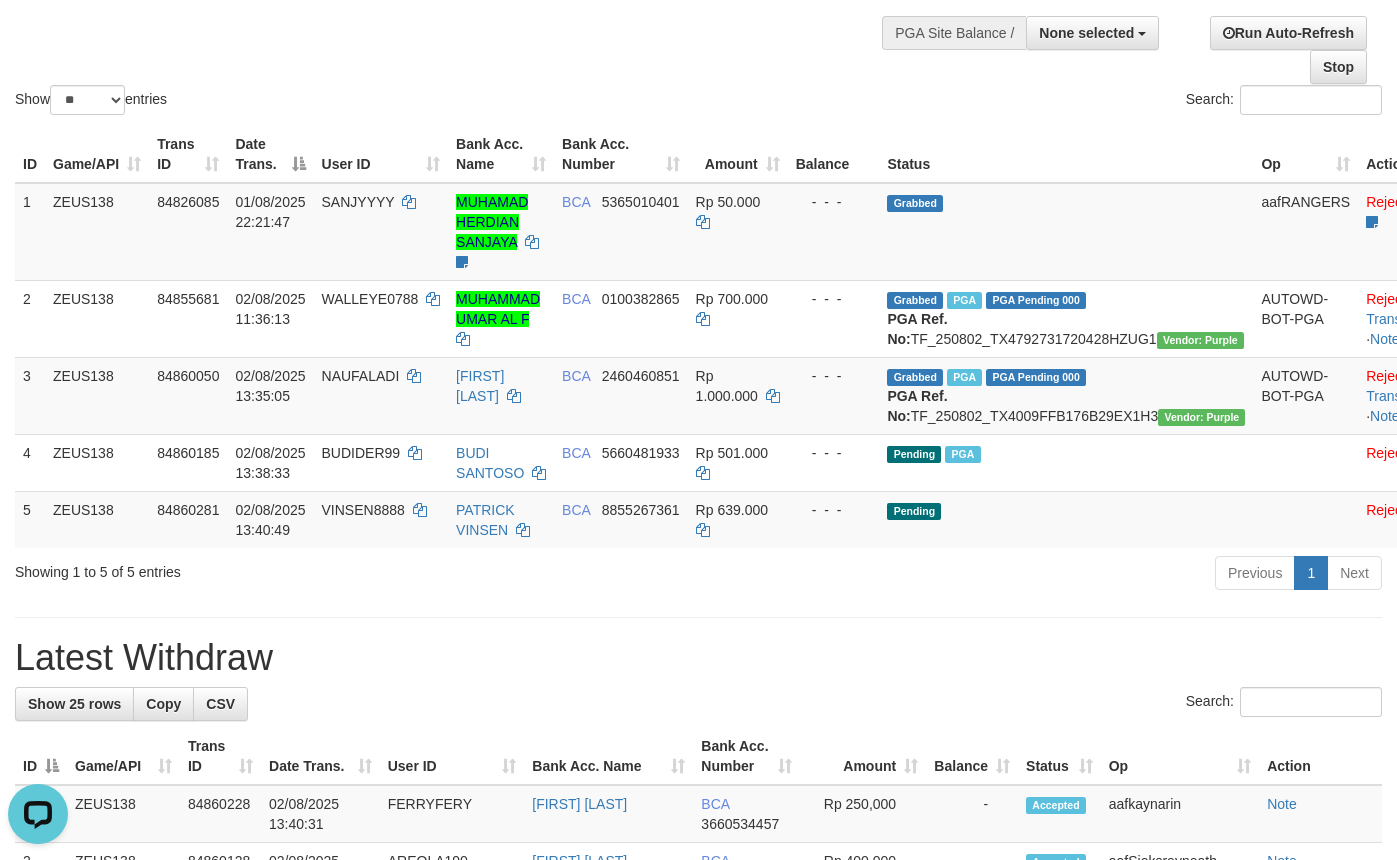 scroll, scrollTop: 0, scrollLeft: 0, axis: both 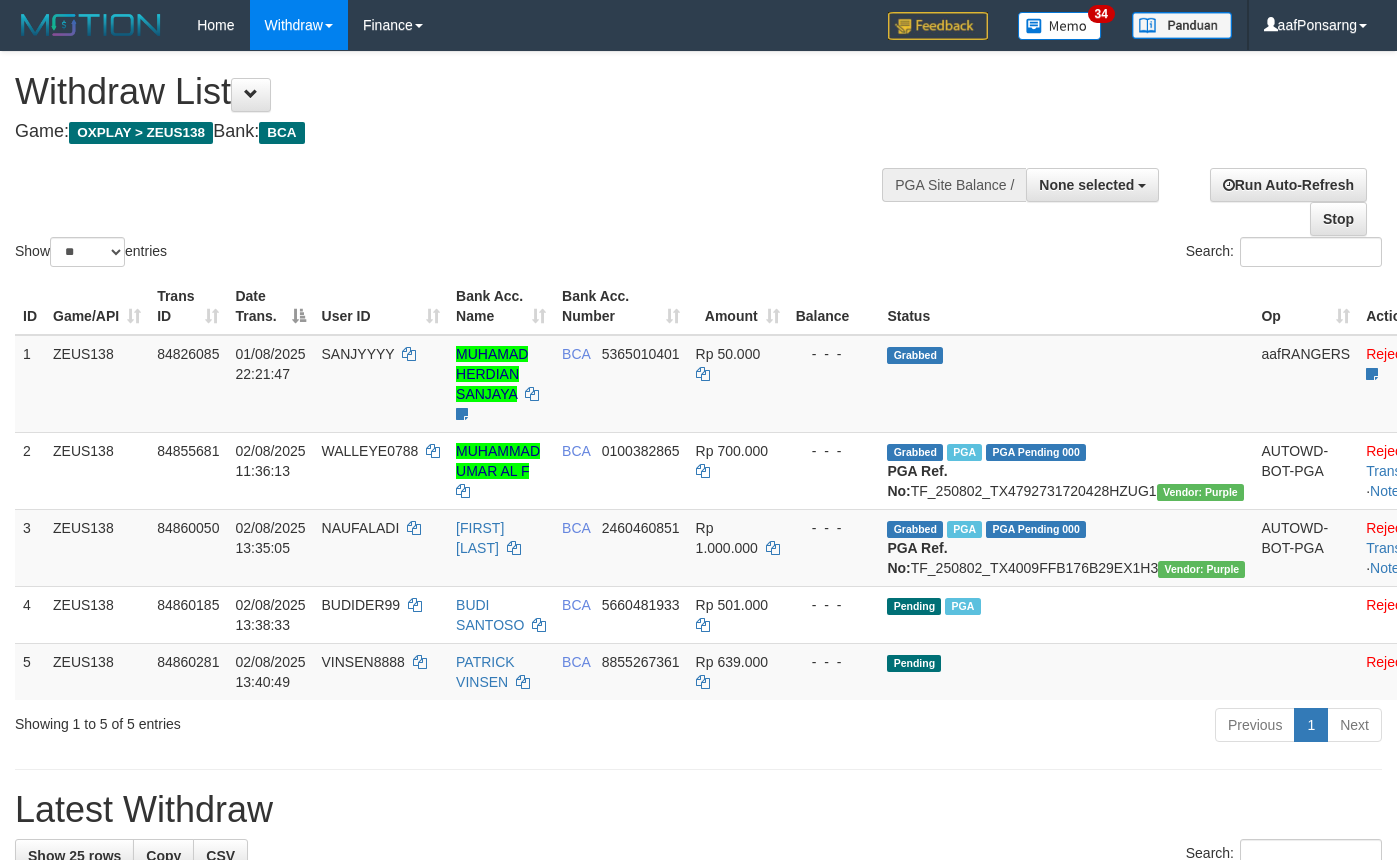 select 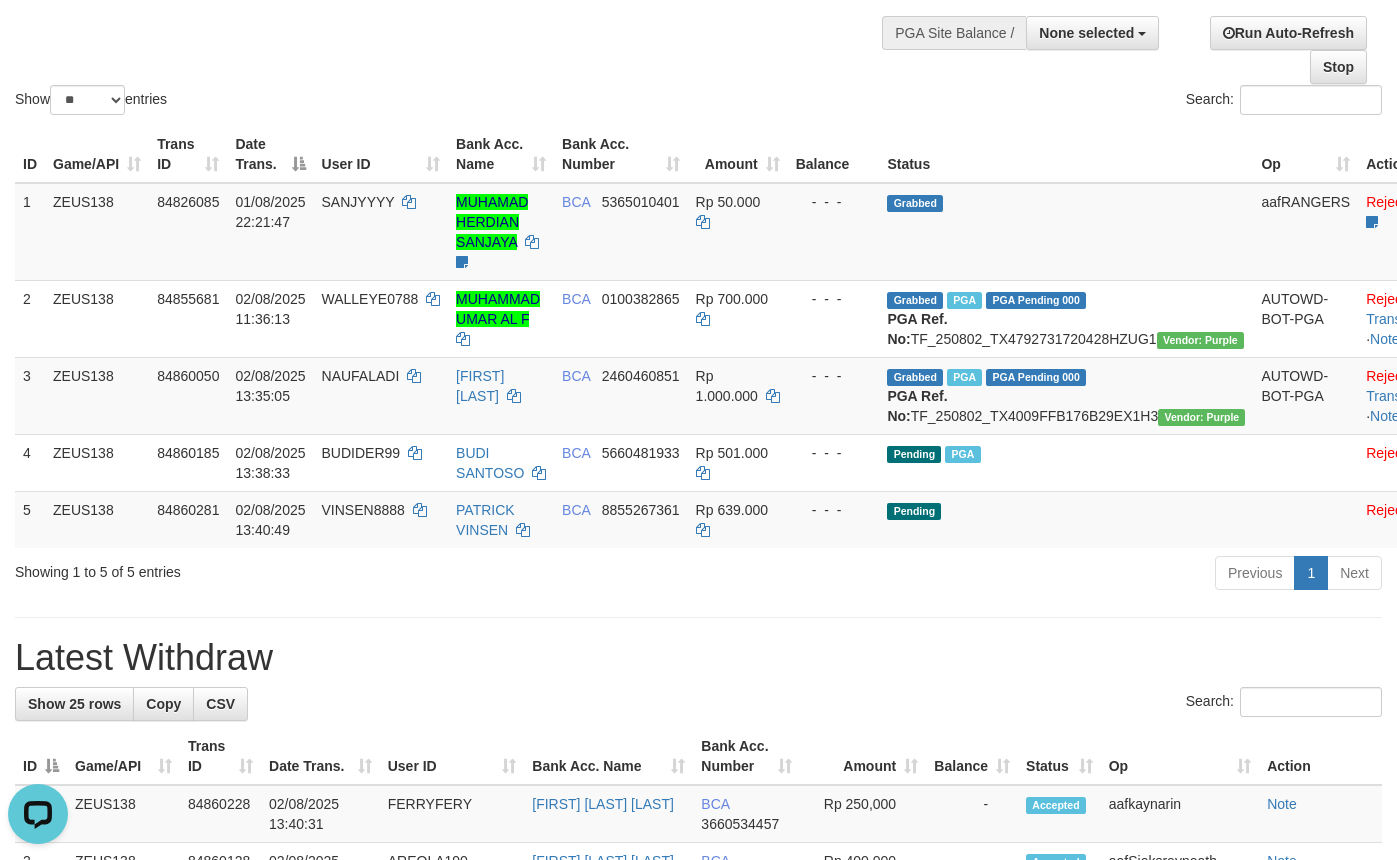 scroll, scrollTop: 0, scrollLeft: 0, axis: both 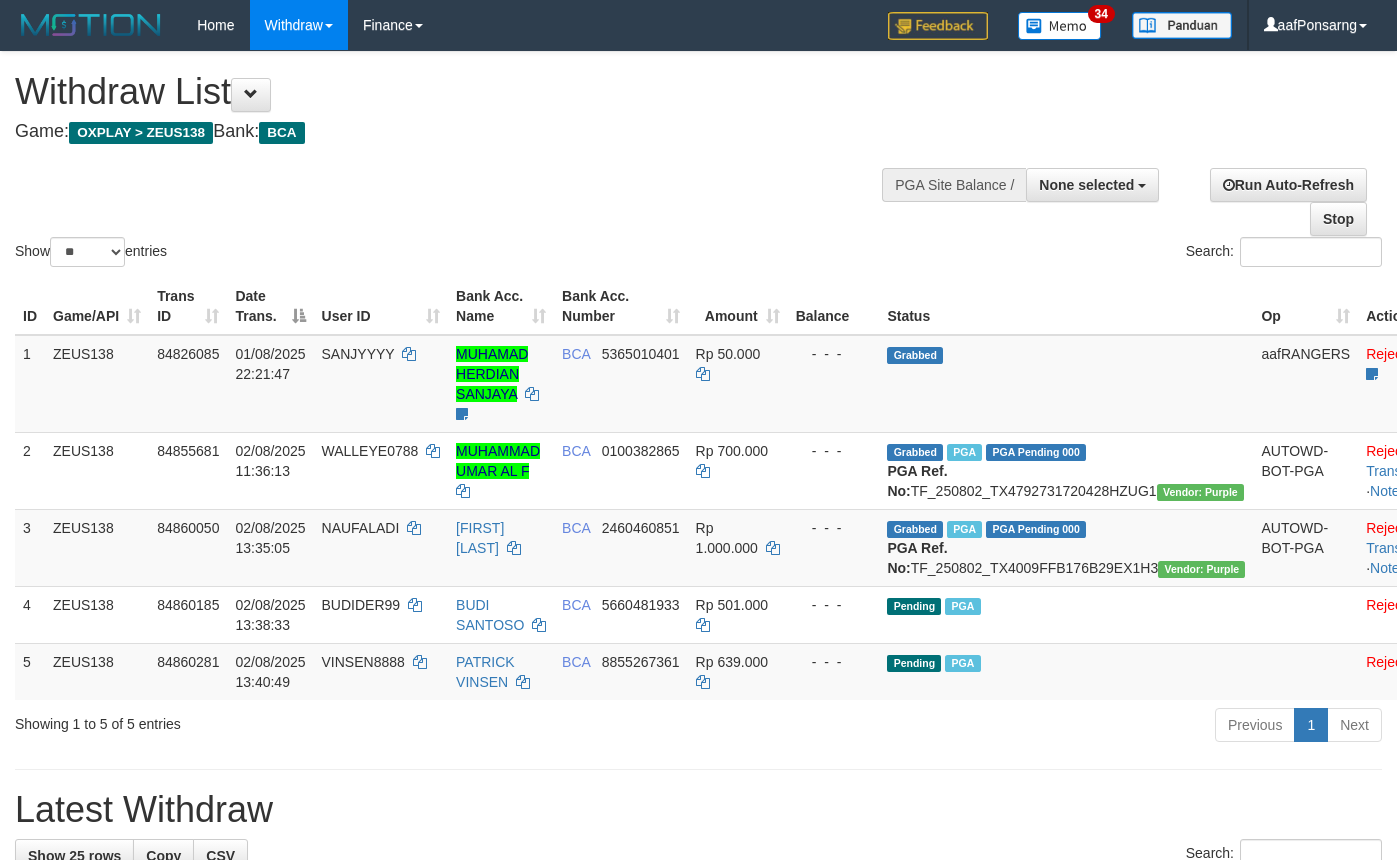 select 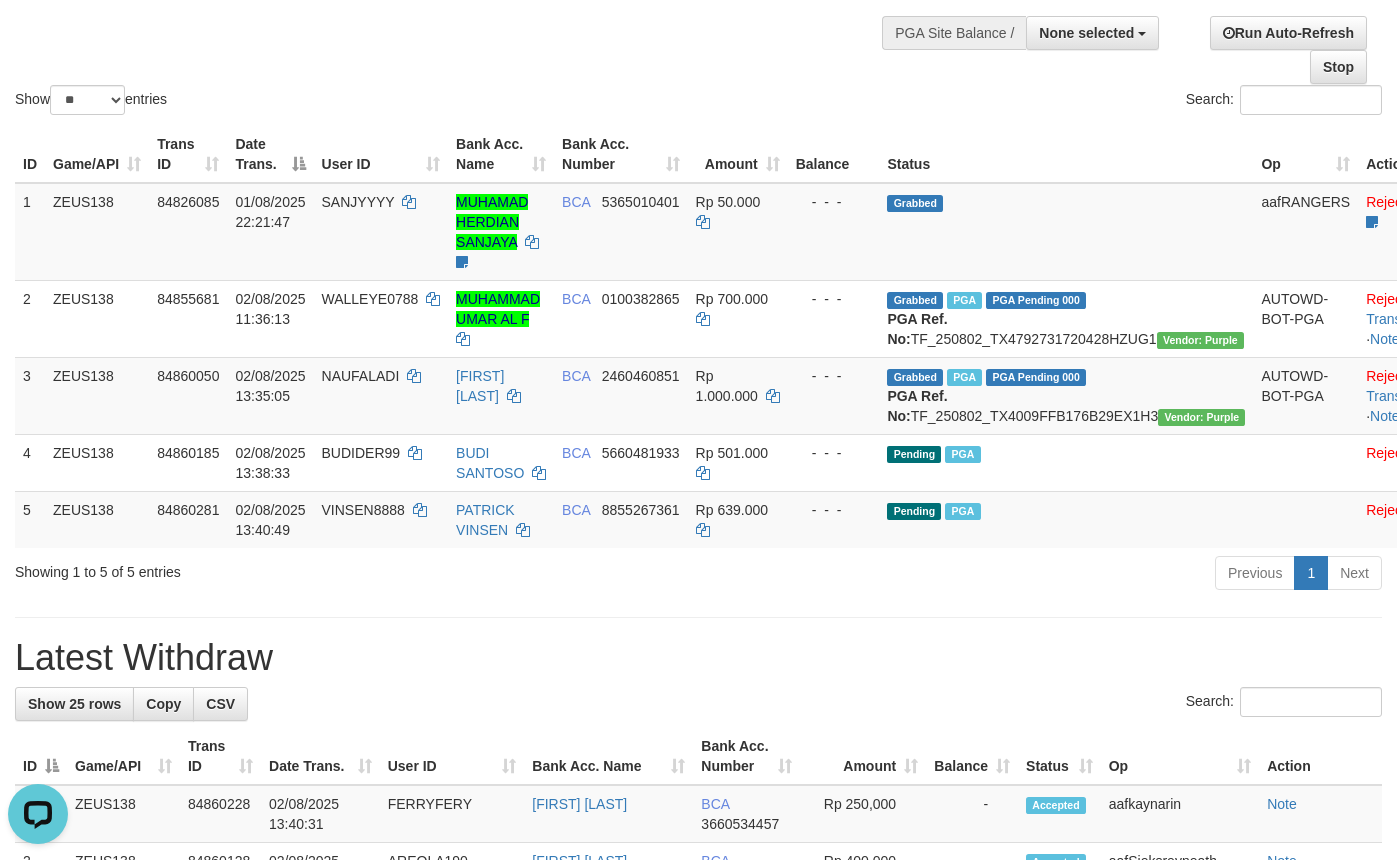 scroll, scrollTop: 0, scrollLeft: 0, axis: both 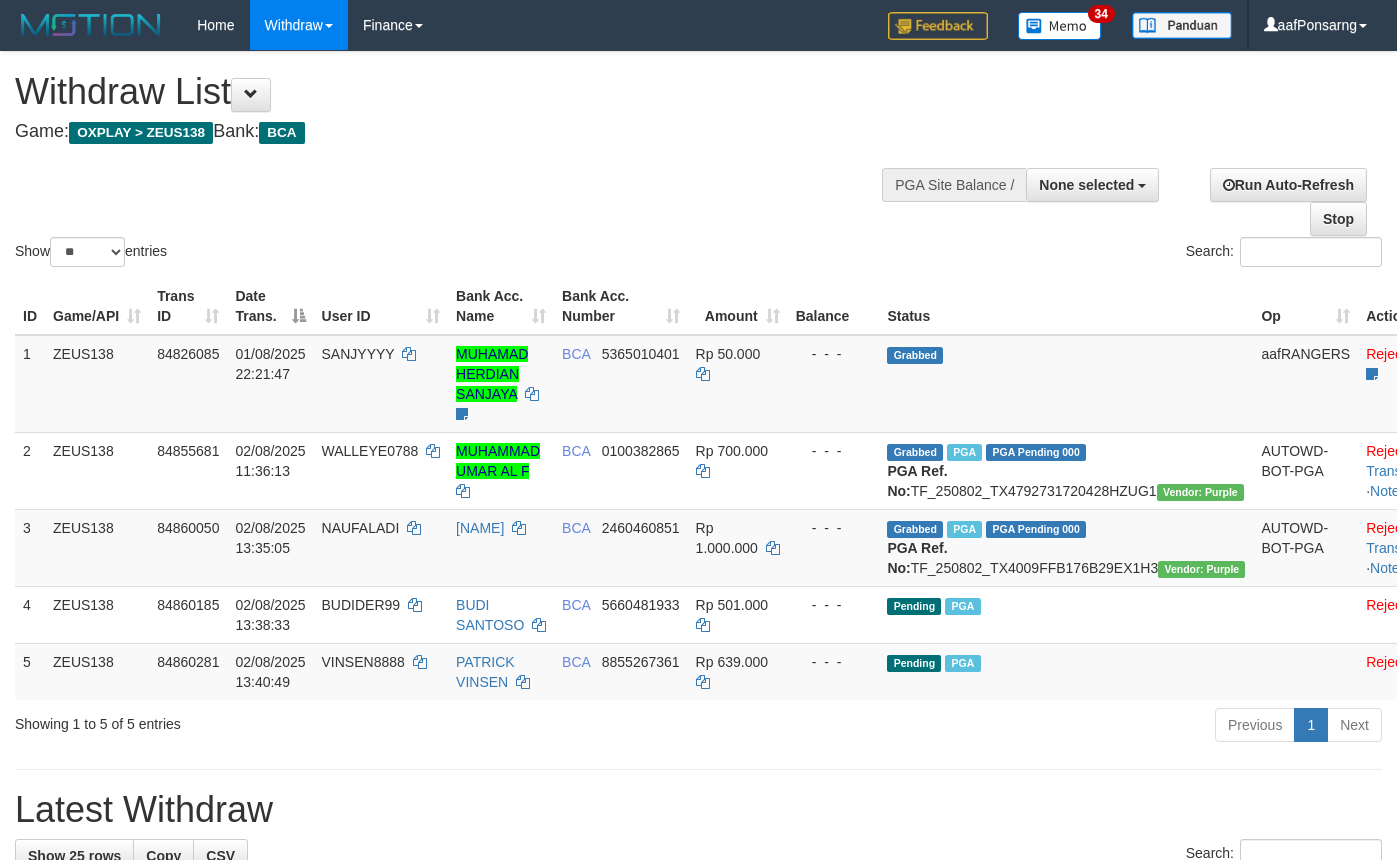 select 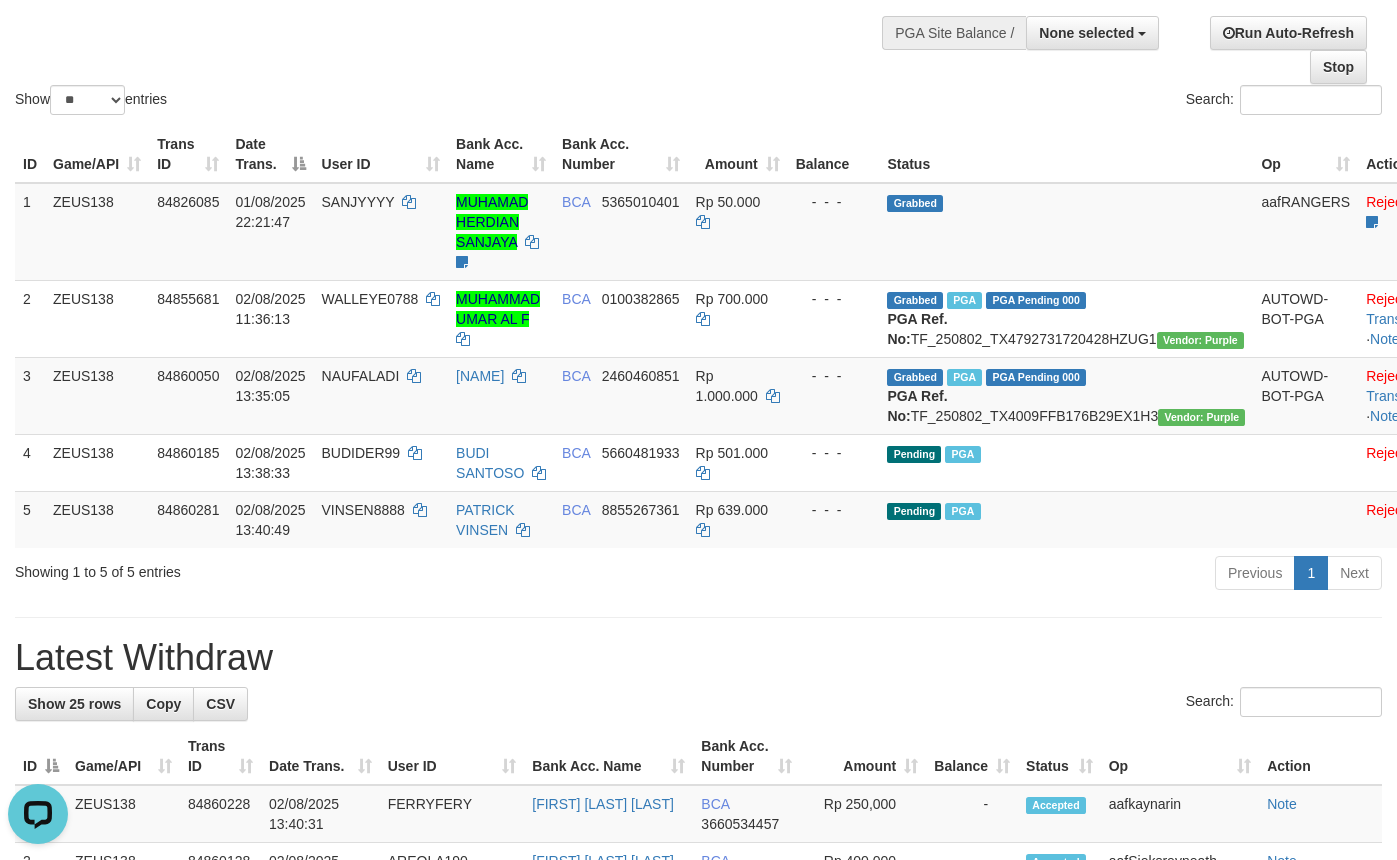scroll, scrollTop: 0, scrollLeft: 0, axis: both 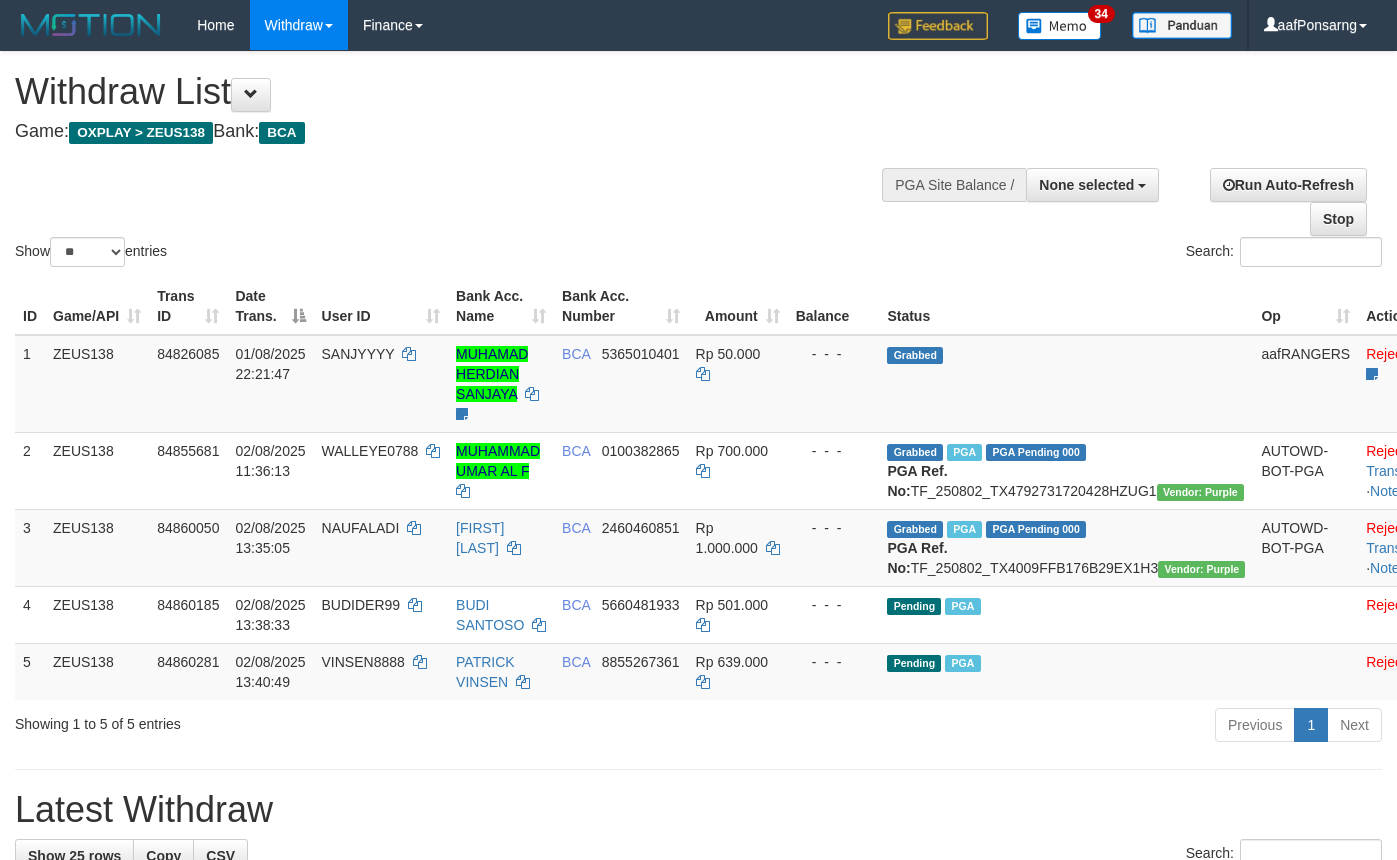 select 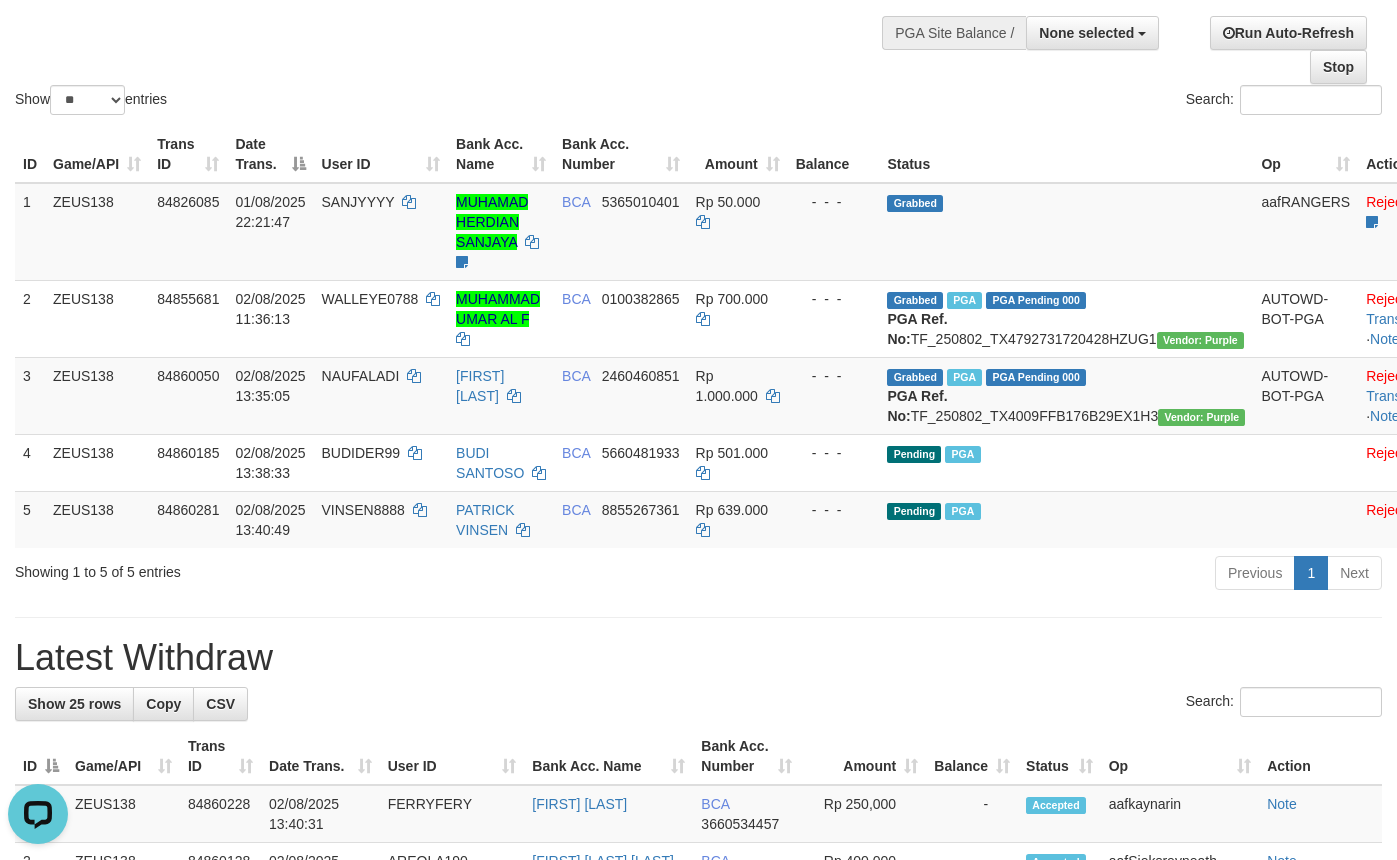 scroll, scrollTop: 0, scrollLeft: 0, axis: both 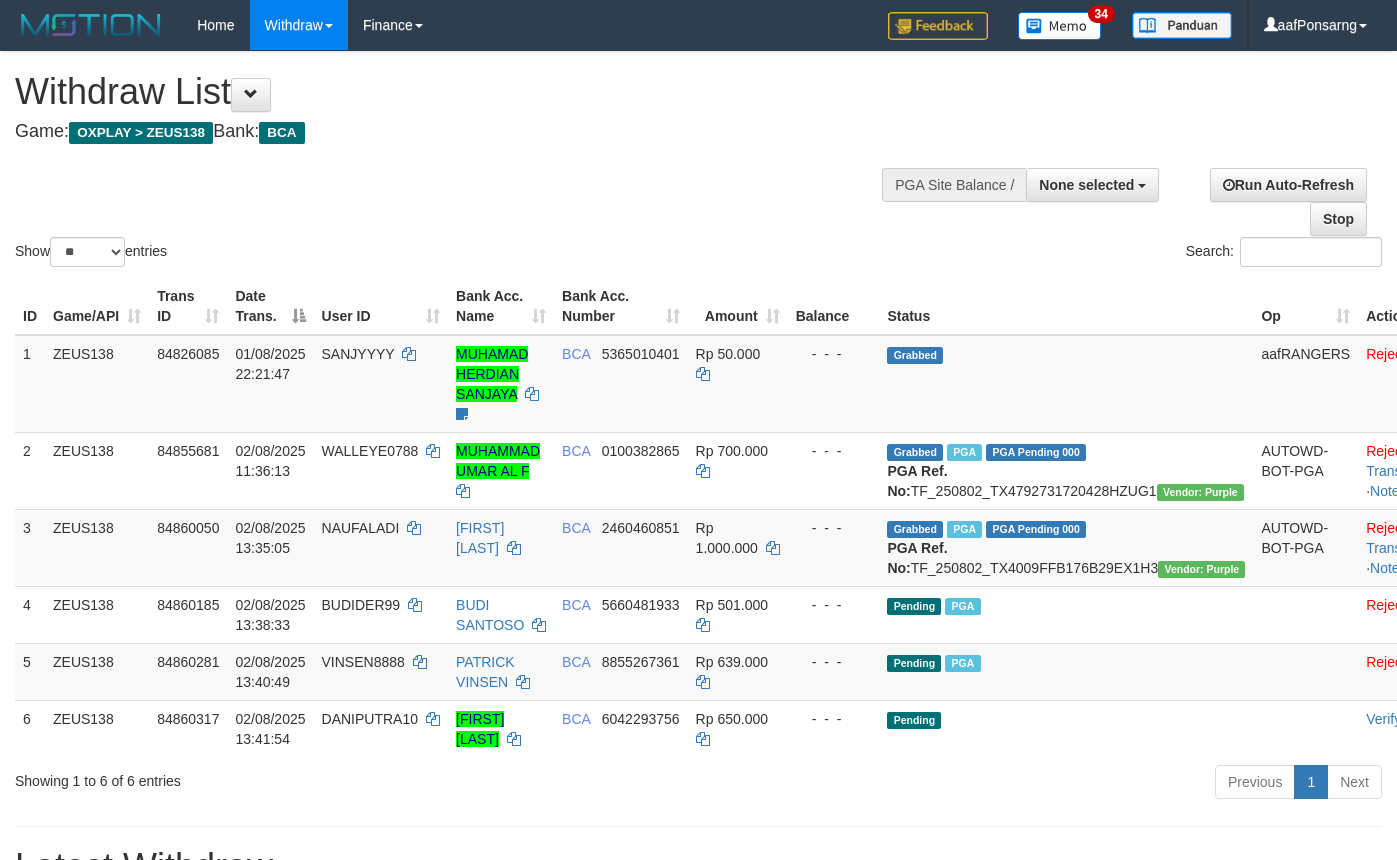 select 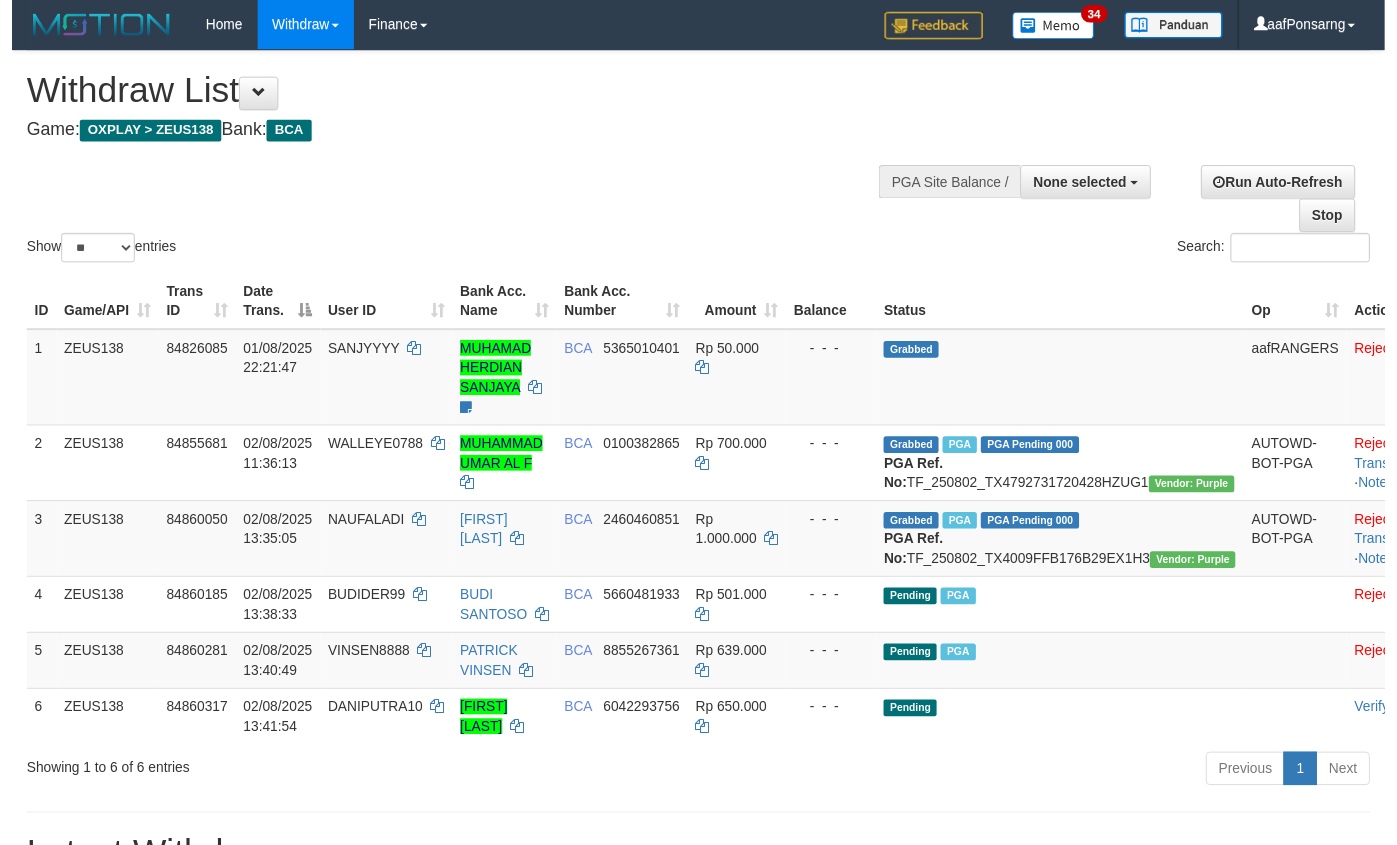 scroll, scrollTop: 152, scrollLeft: 0, axis: vertical 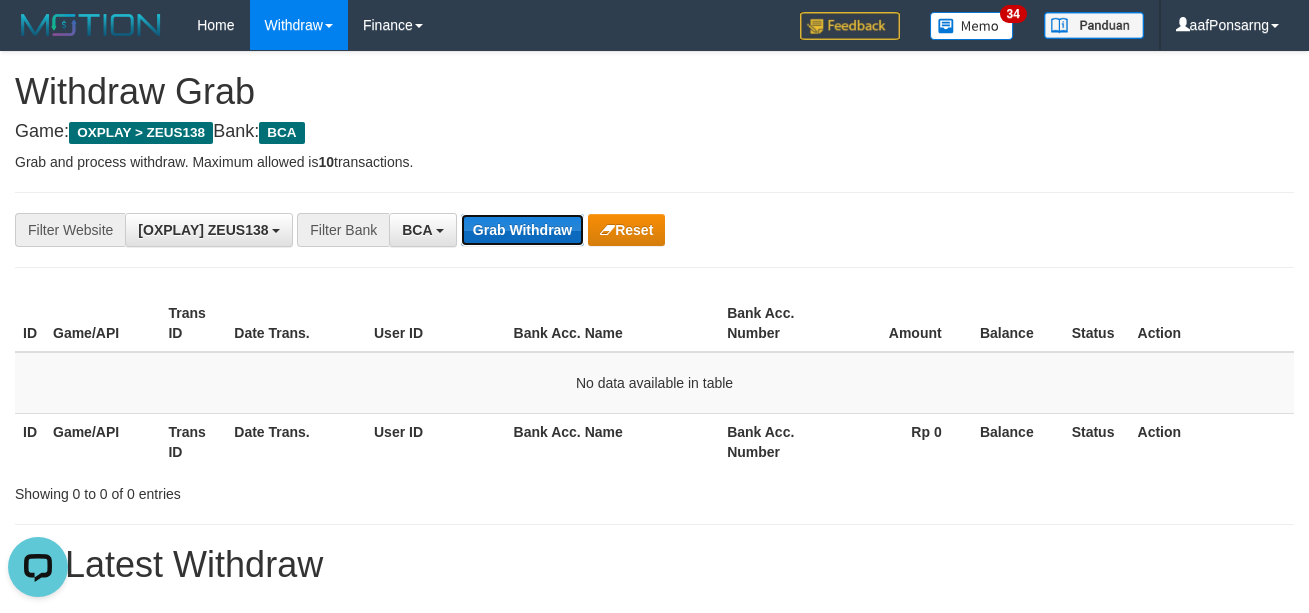 click on "Grab Withdraw" at bounding box center [522, 230] 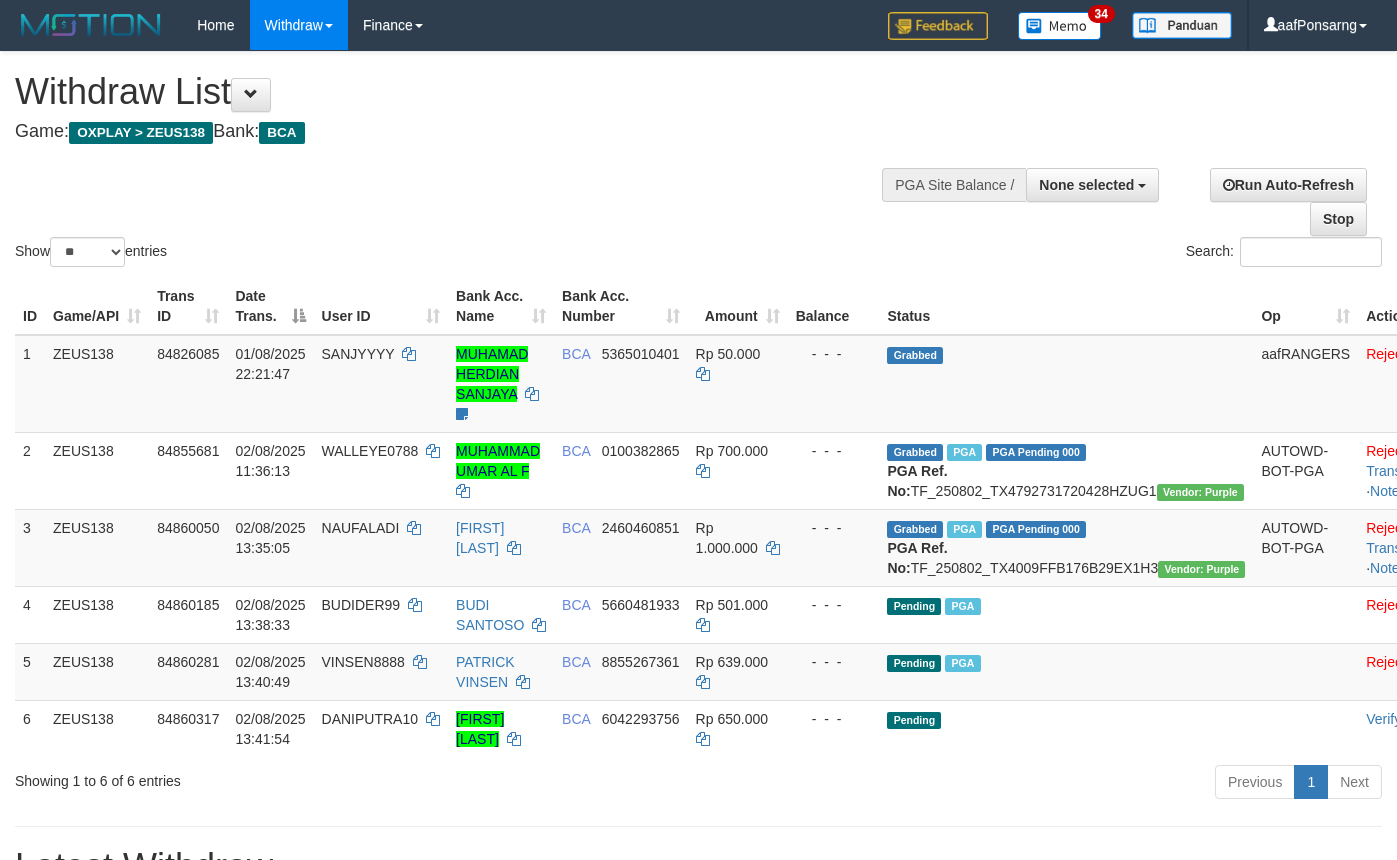 select 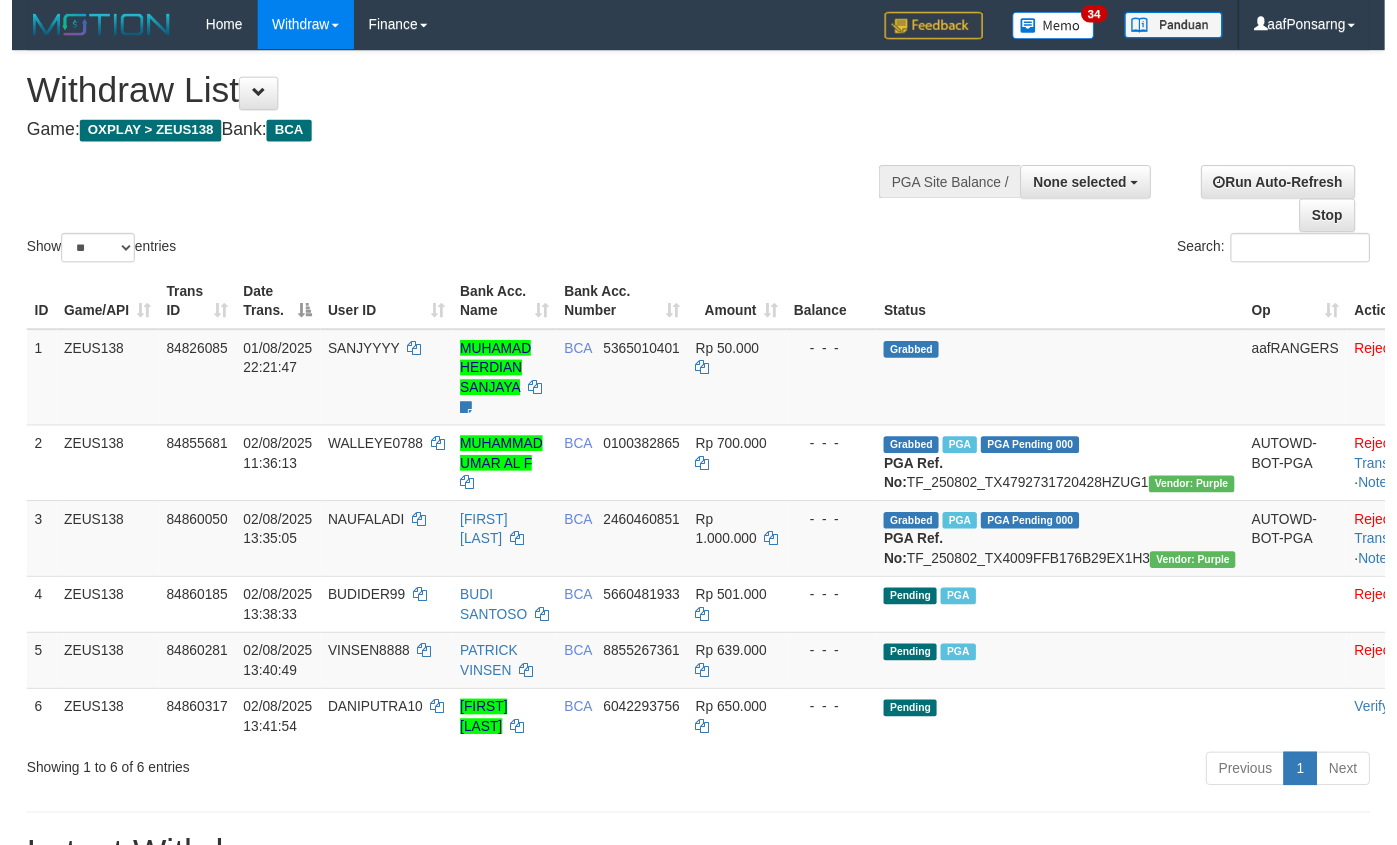 scroll, scrollTop: 152, scrollLeft: 0, axis: vertical 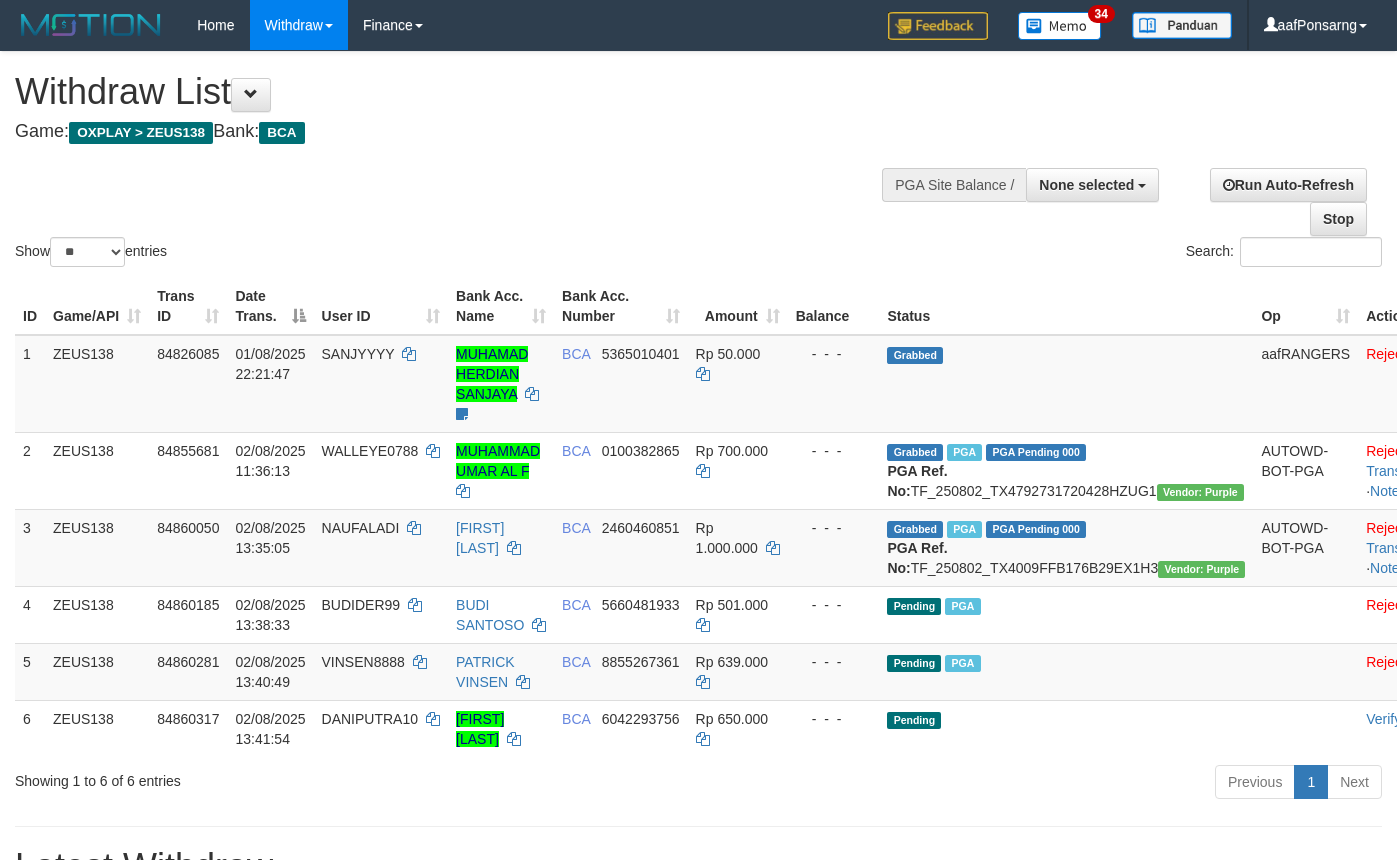 select 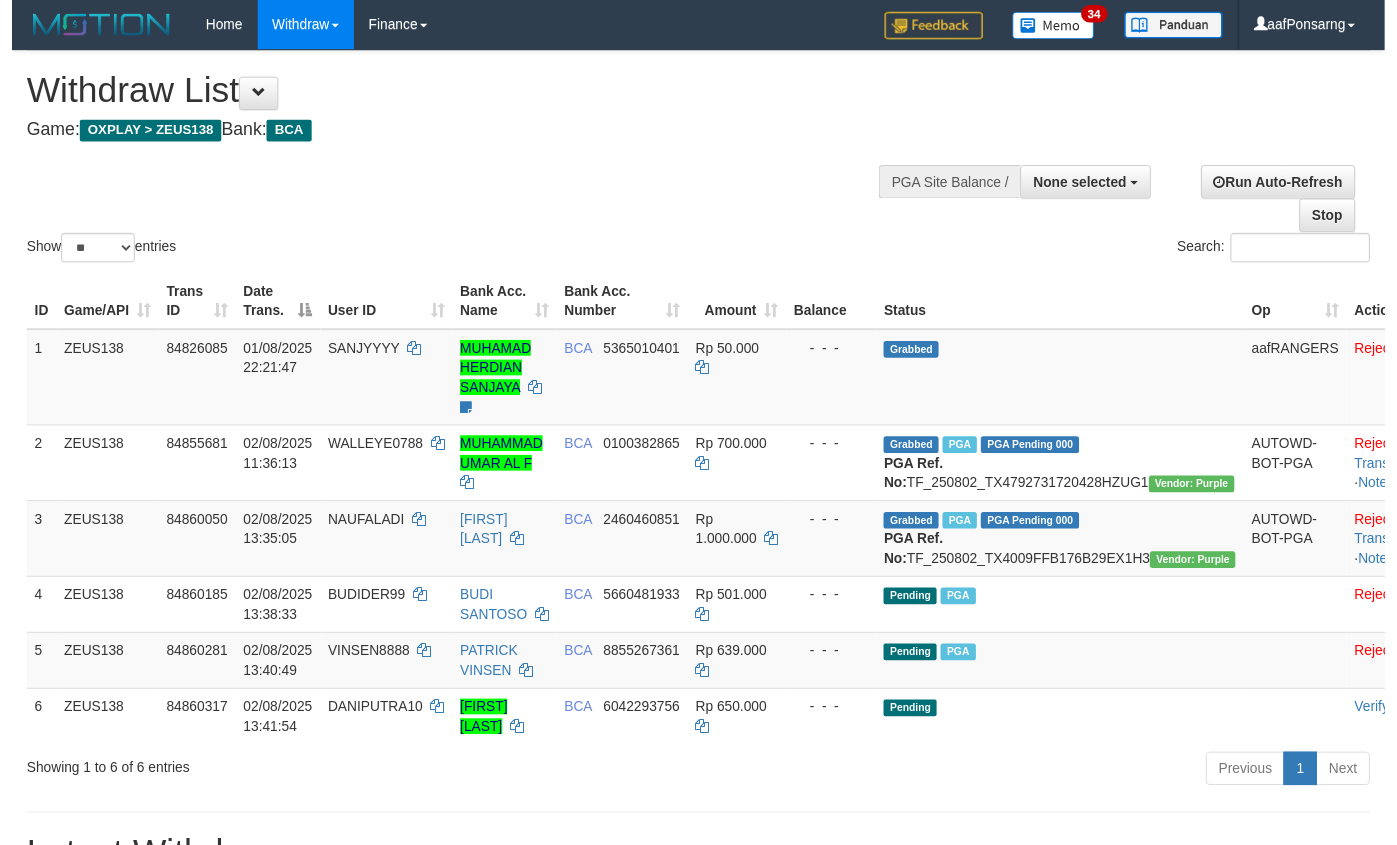 scroll, scrollTop: 152, scrollLeft: 0, axis: vertical 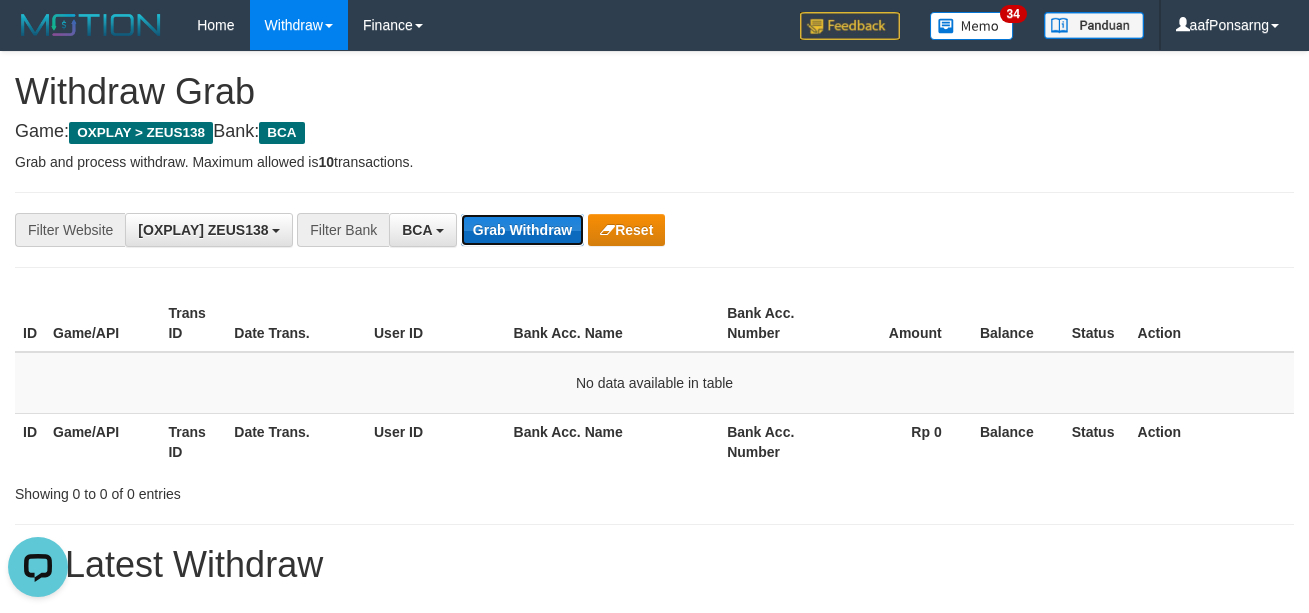 click on "Grab Withdraw" at bounding box center [522, 230] 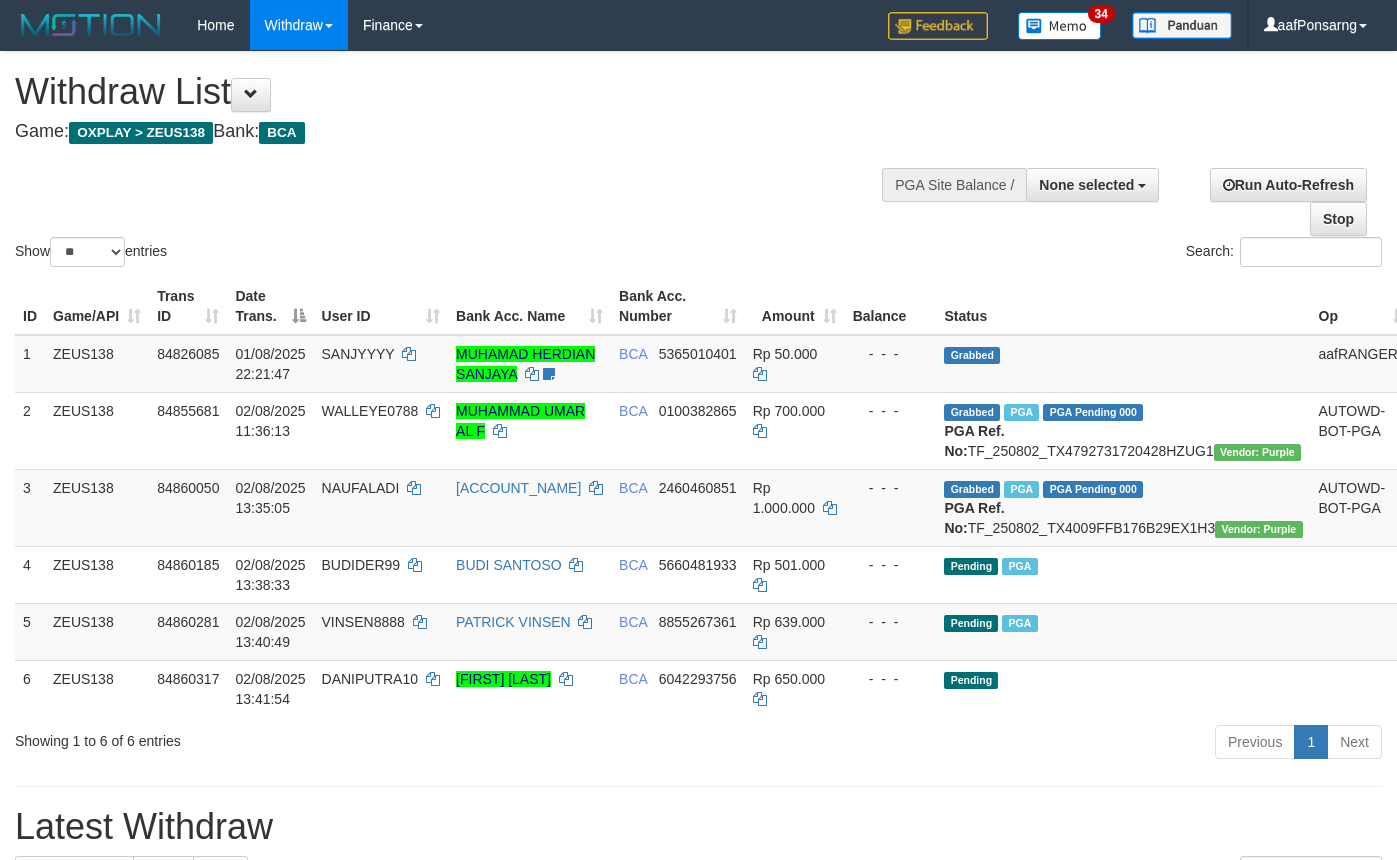 select 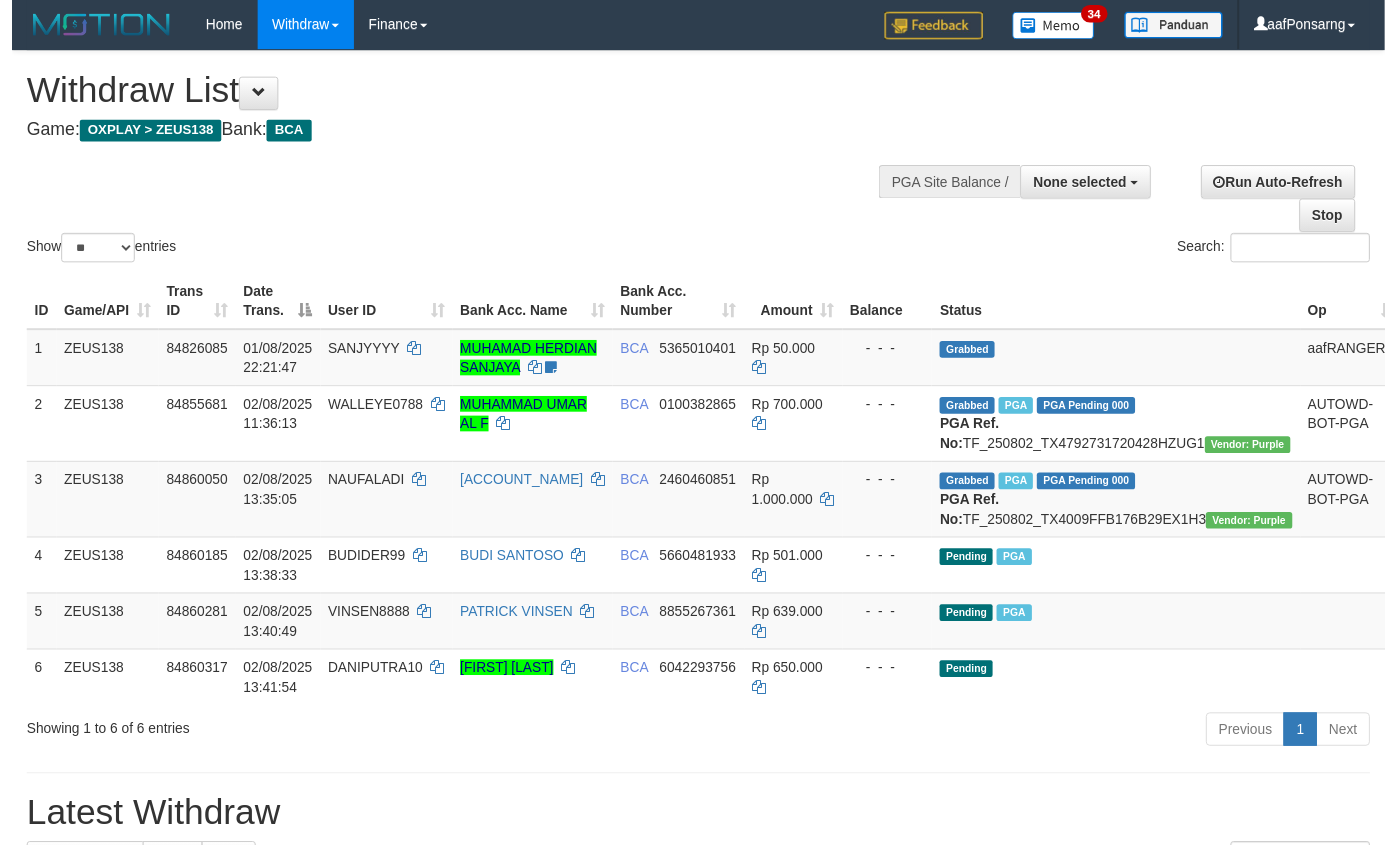 scroll, scrollTop: 152, scrollLeft: 0, axis: vertical 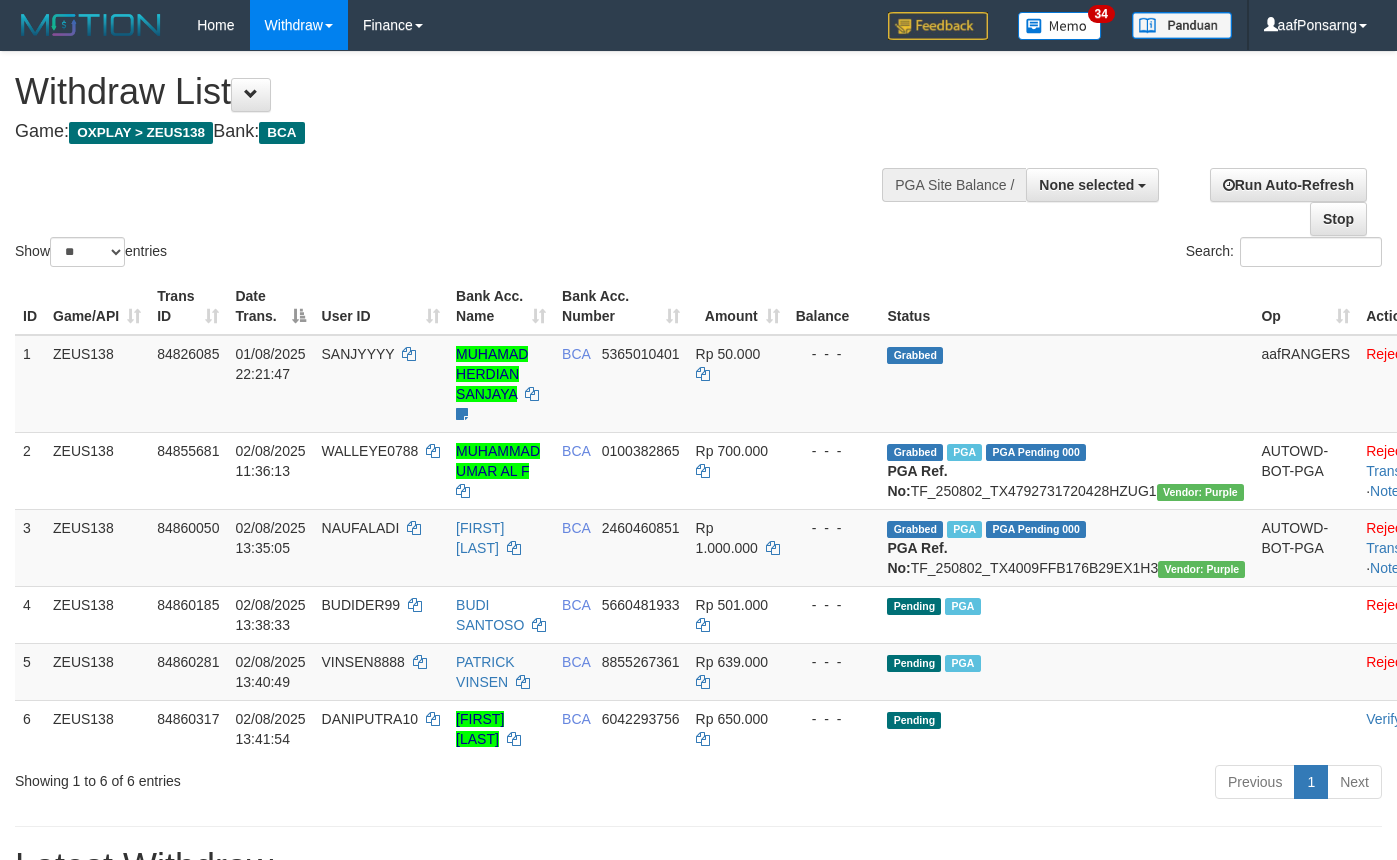 select 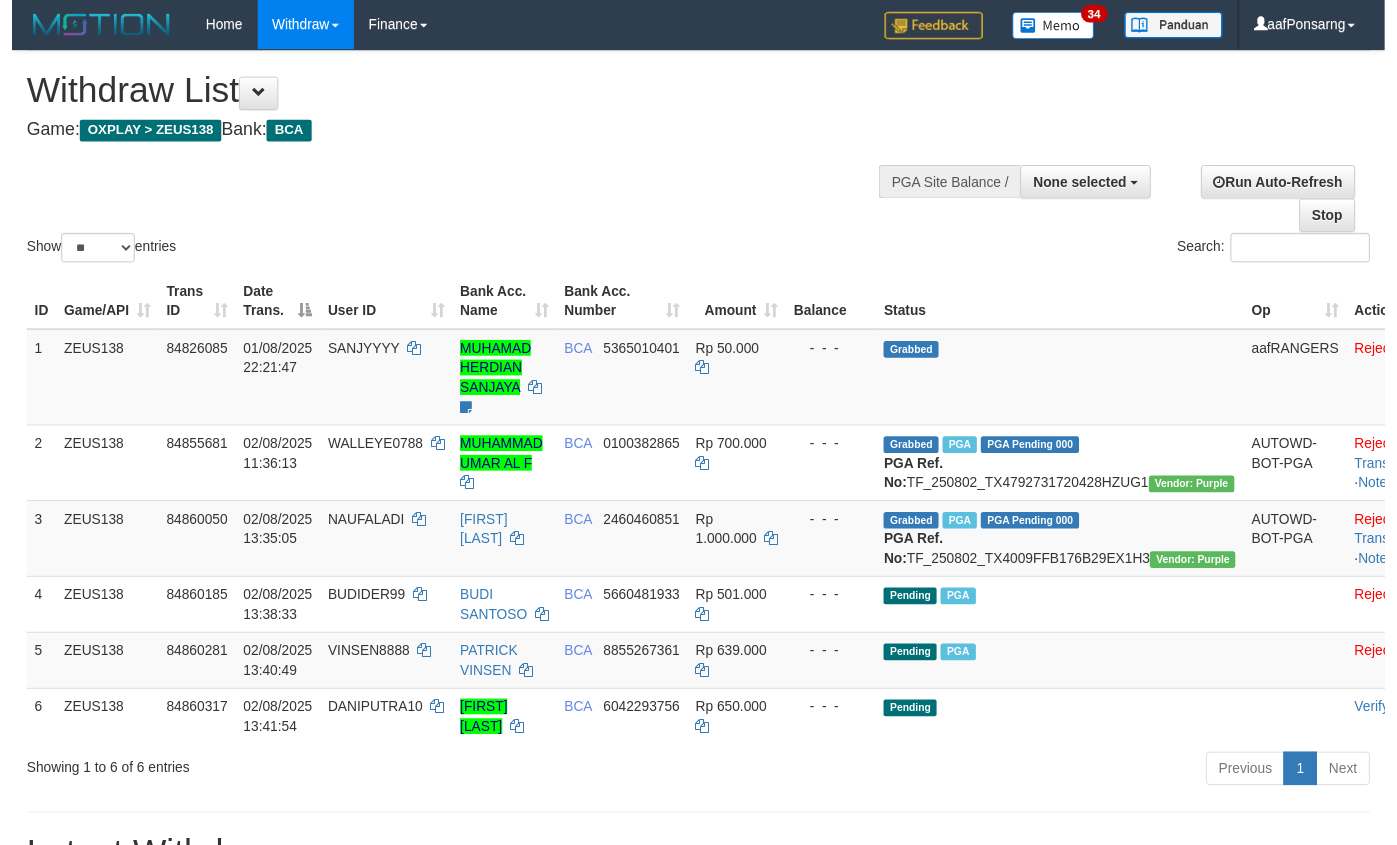 scroll, scrollTop: 152, scrollLeft: 0, axis: vertical 